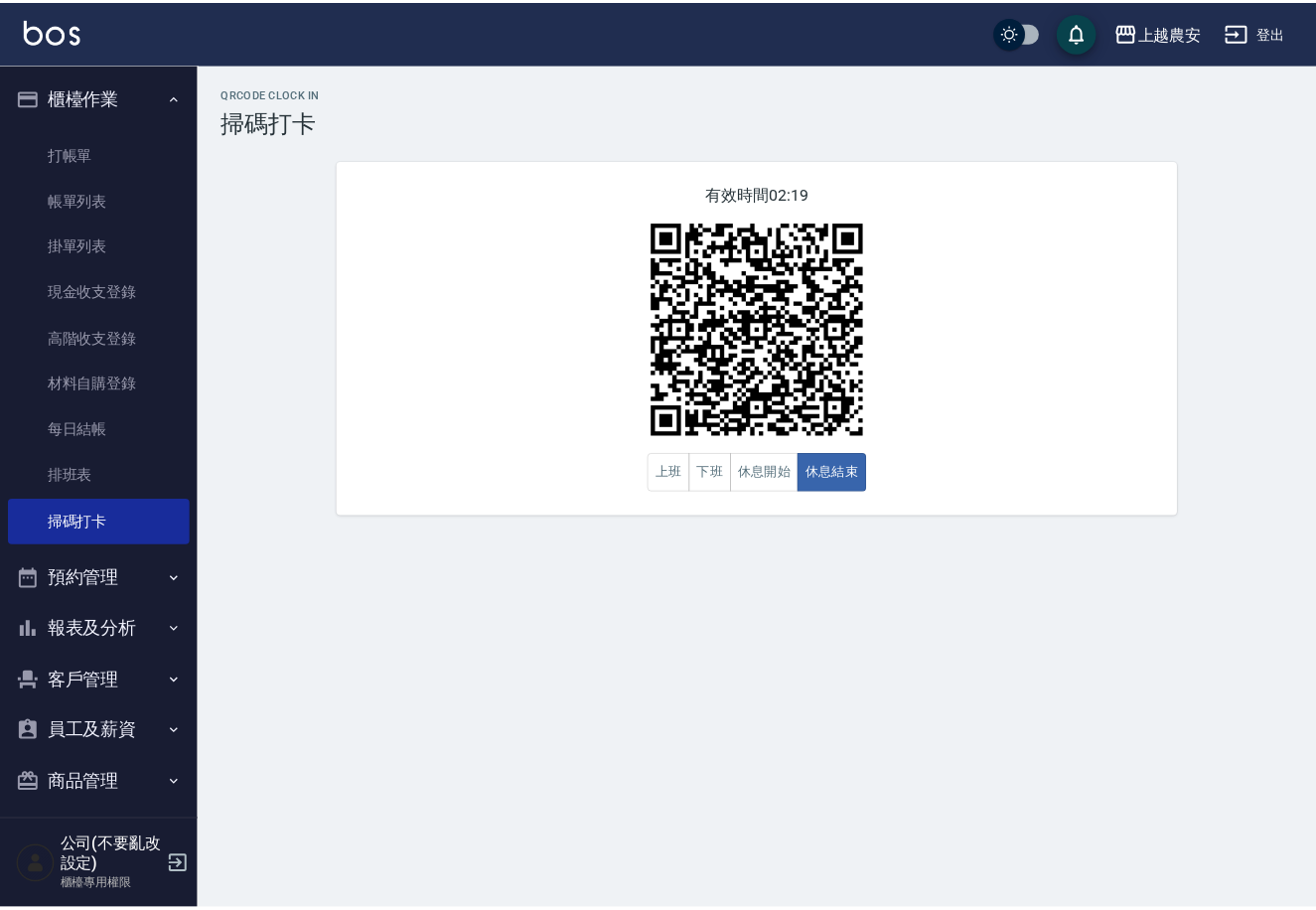 scroll, scrollTop: 0, scrollLeft: 0, axis: both 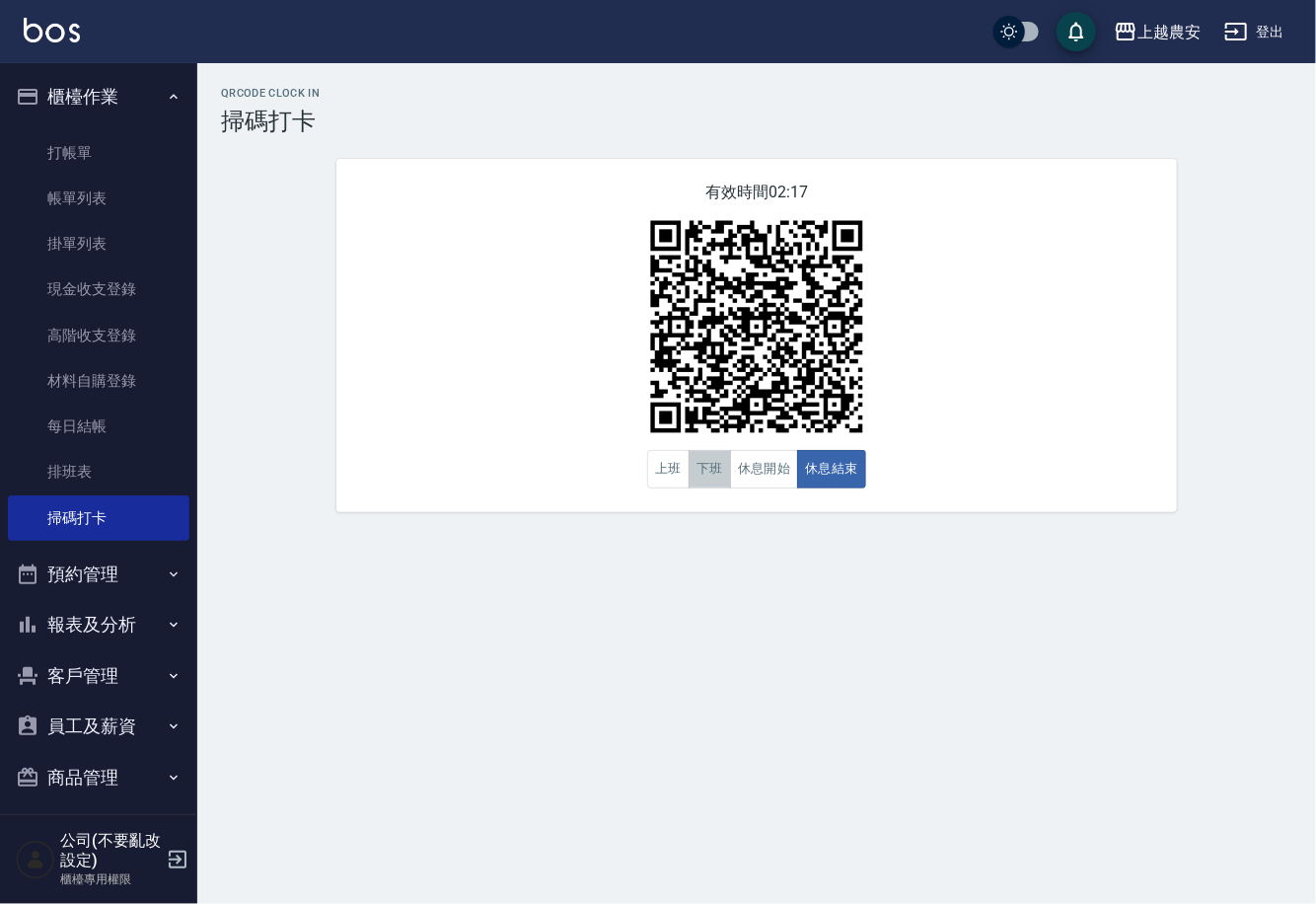 drag, startPoint x: 713, startPoint y: 470, endPoint x: 692, endPoint y: 439, distance: 37.44329 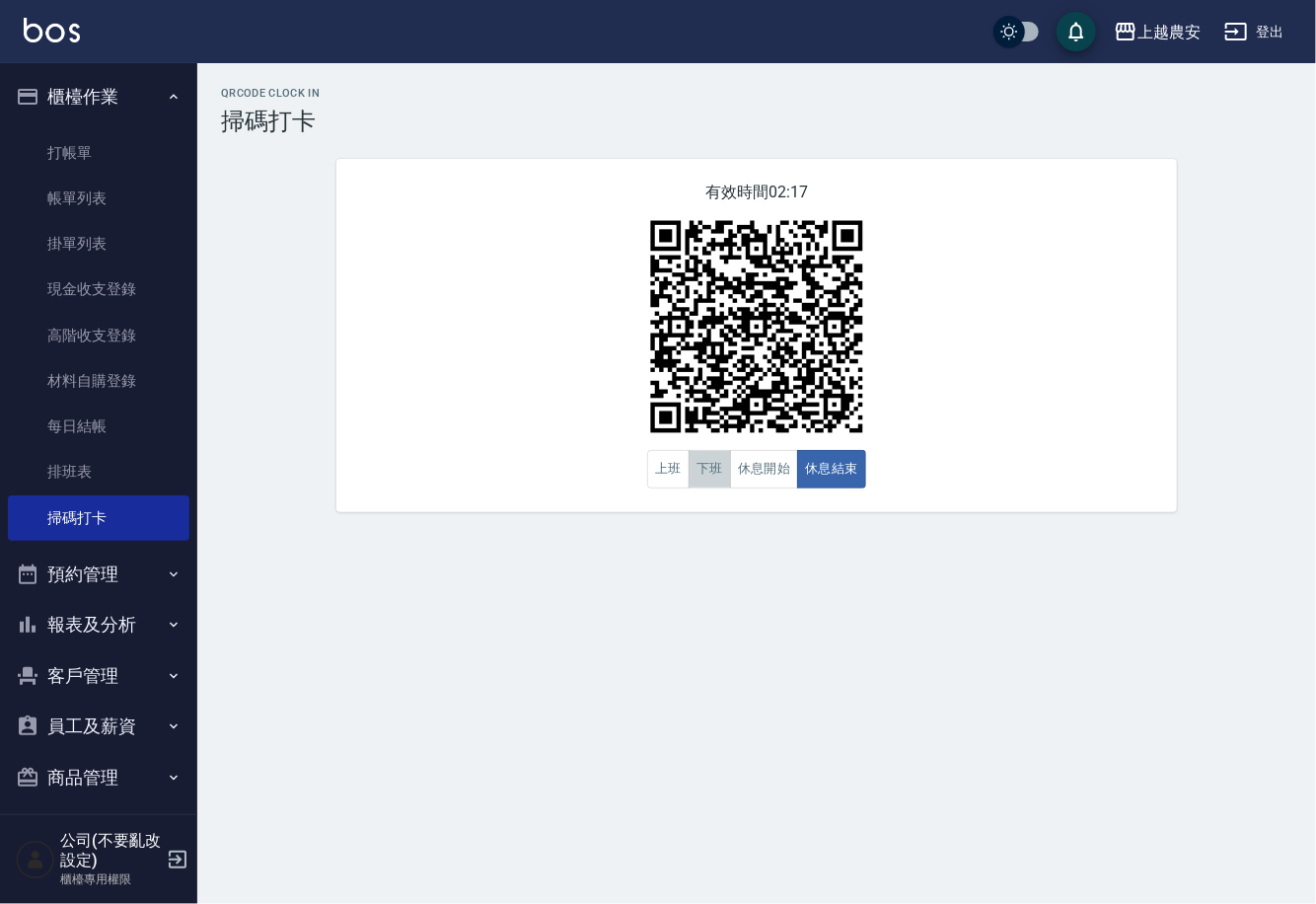 click on "下班" at bounding box center [709, 469] 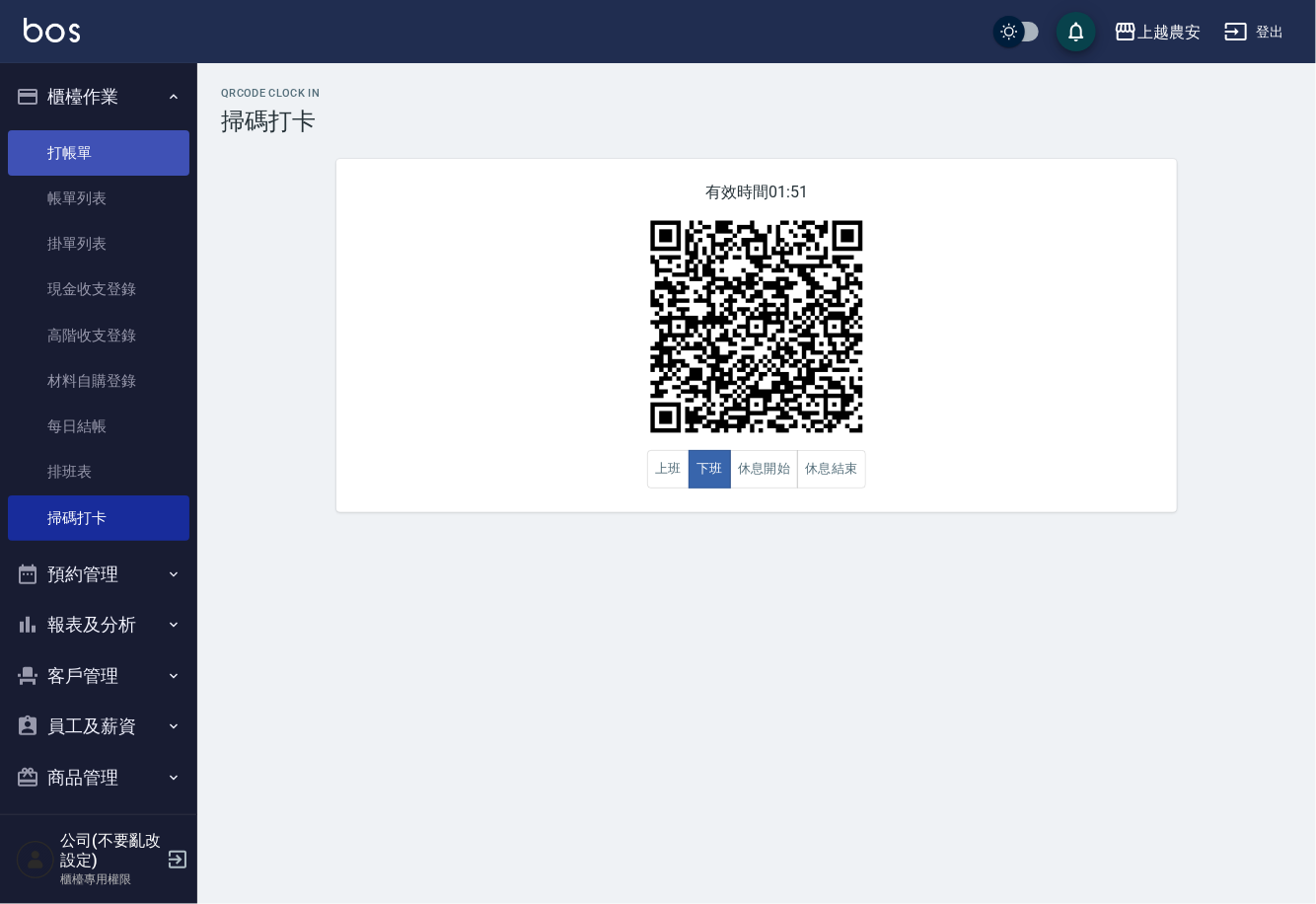 click on "打帳單" at bounding box center [99, 153] 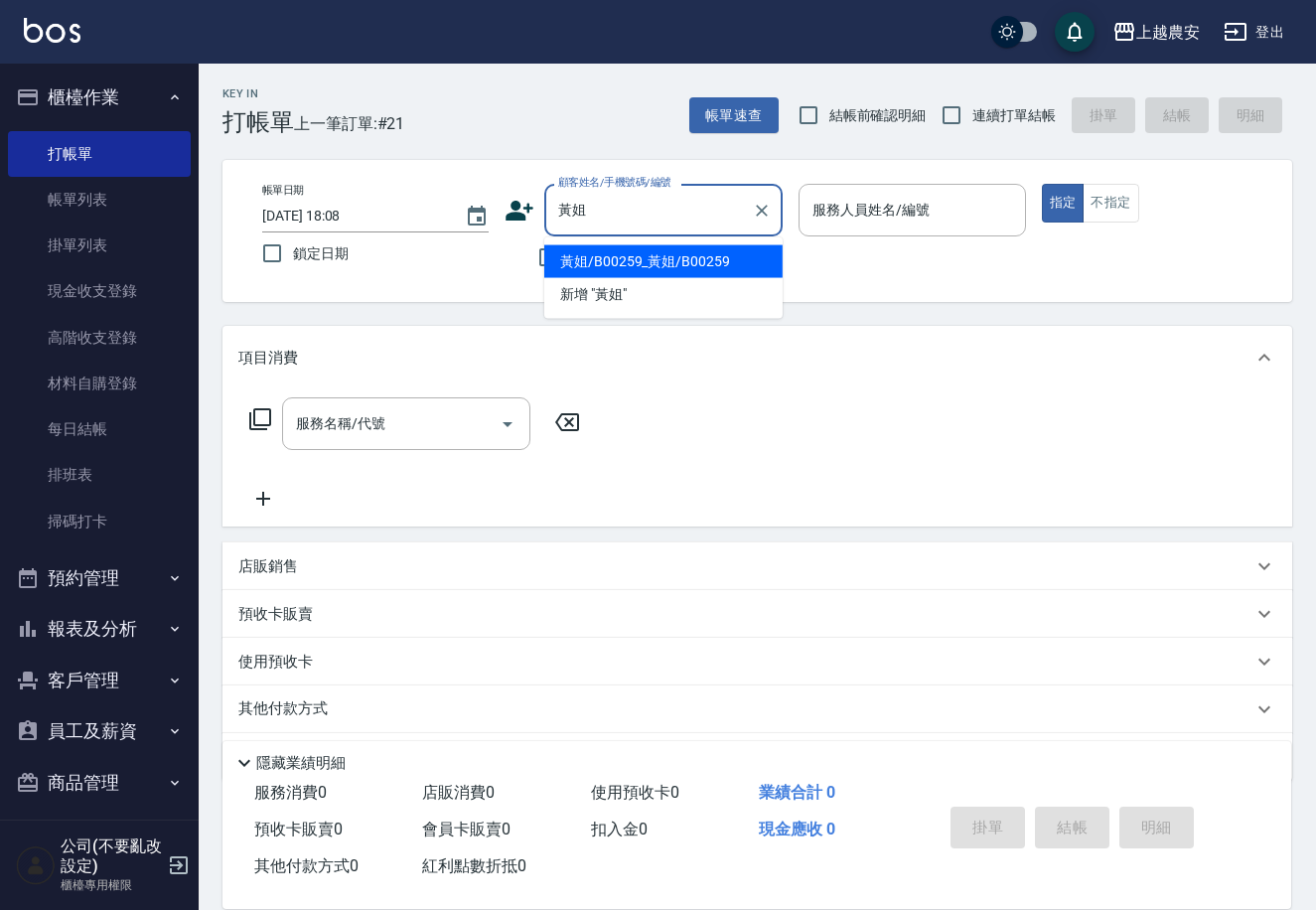 click on "黃姐/B00259_黃姐/B00259" at bounding box center (663, 261) 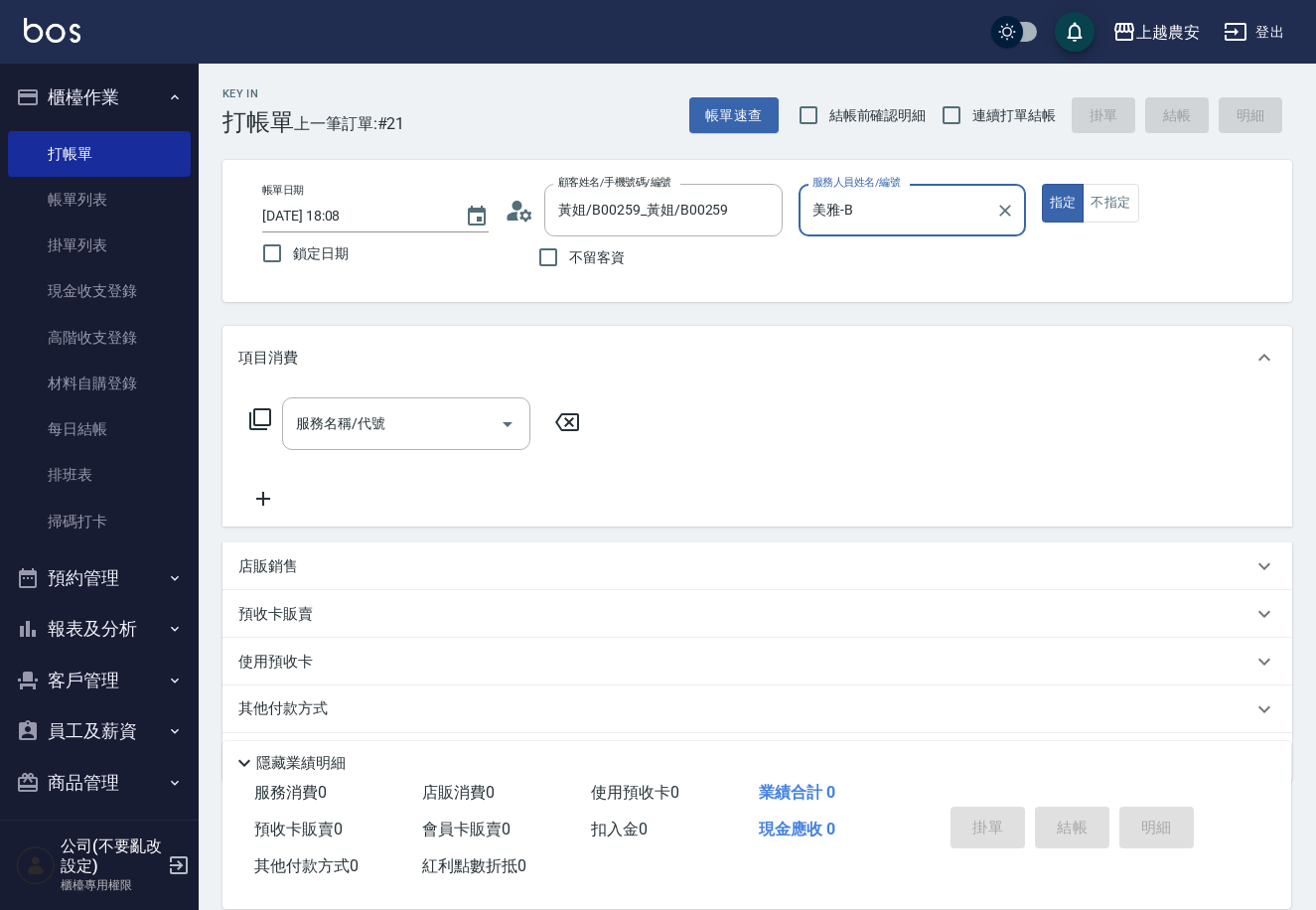 type on "美雅-B" 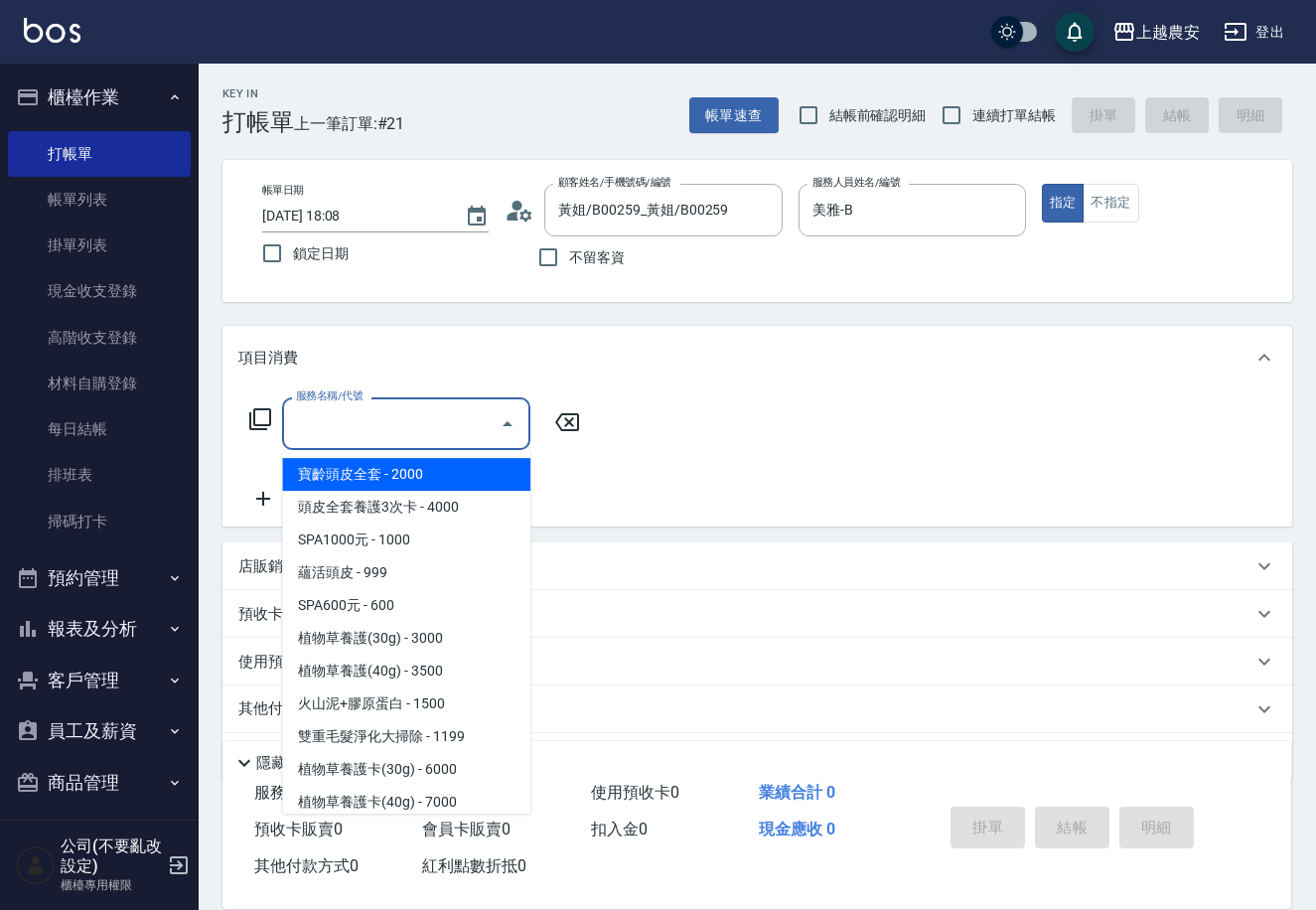 click on "服務名稱/代號" at bounding box center [391, 423] 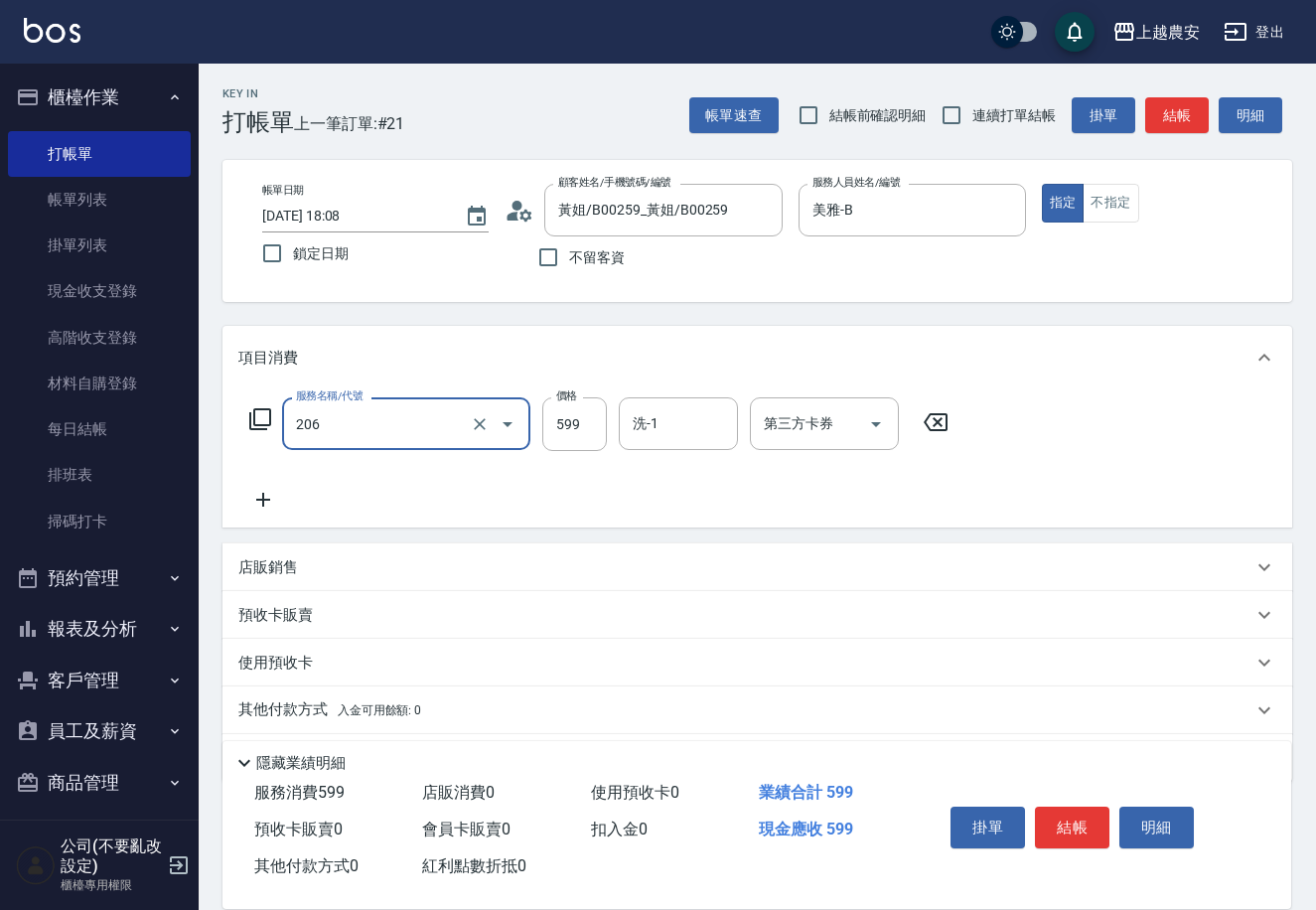 type on "洗+剪(206)" 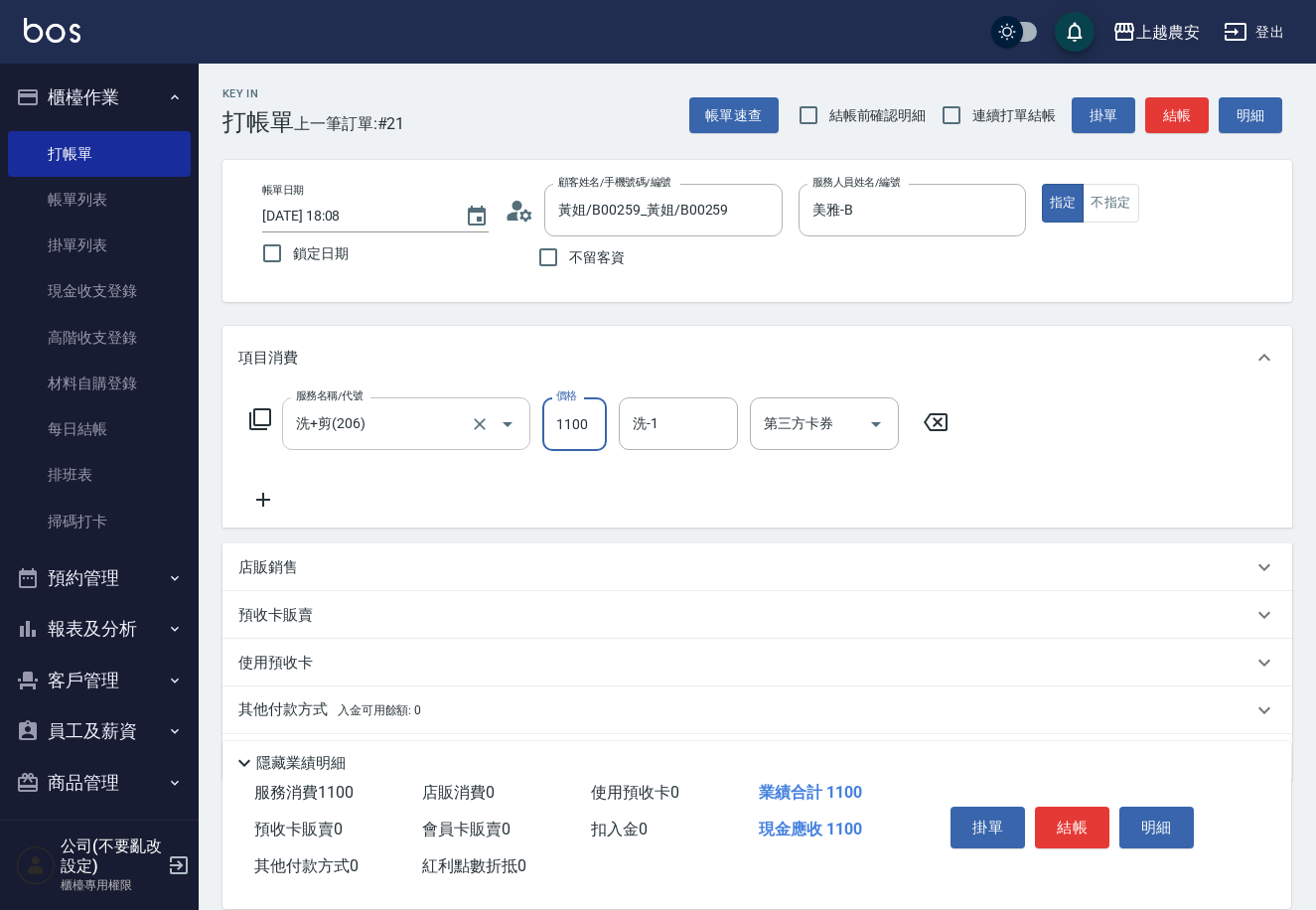 type on "1100" 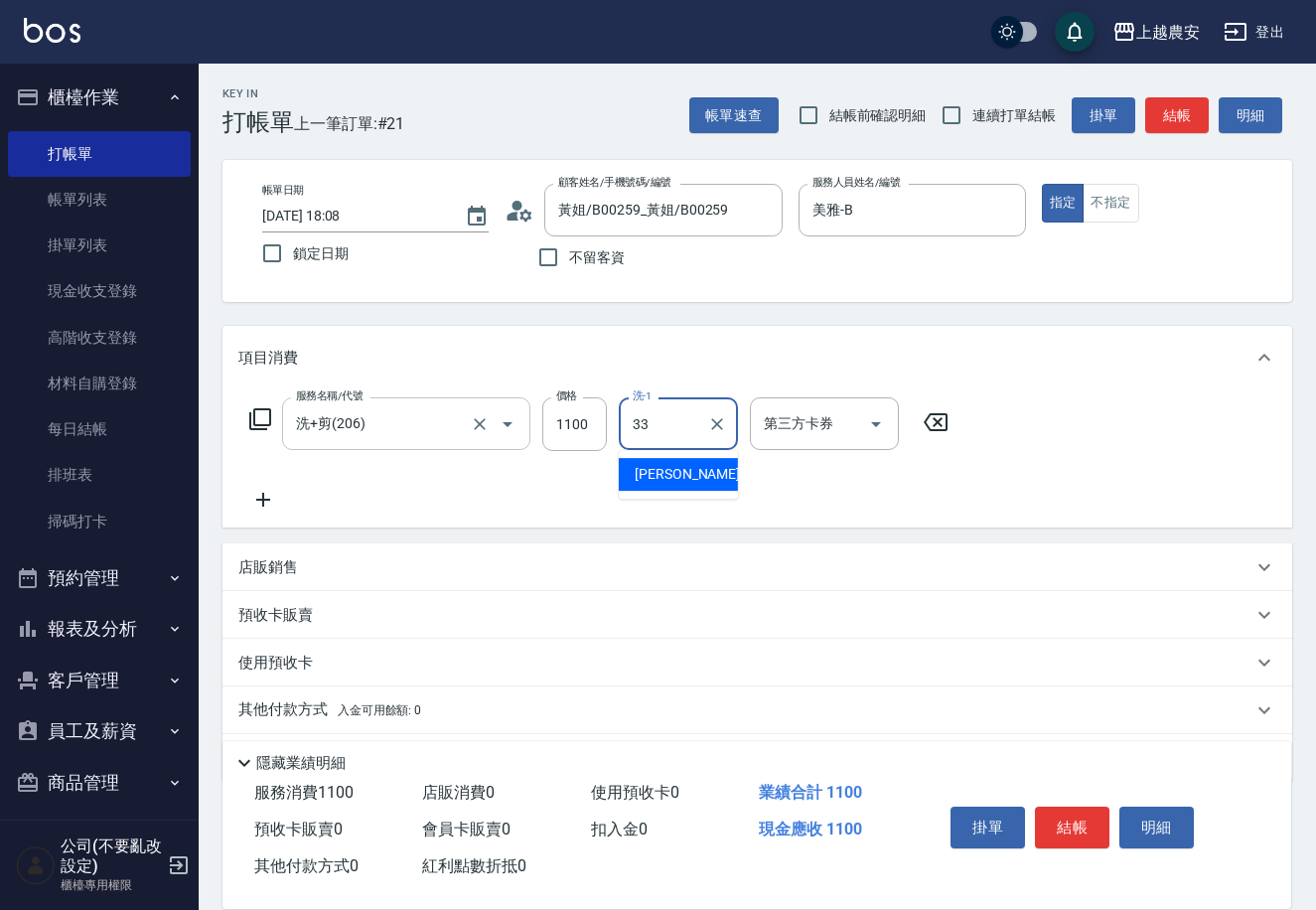 type on "小欣-33" 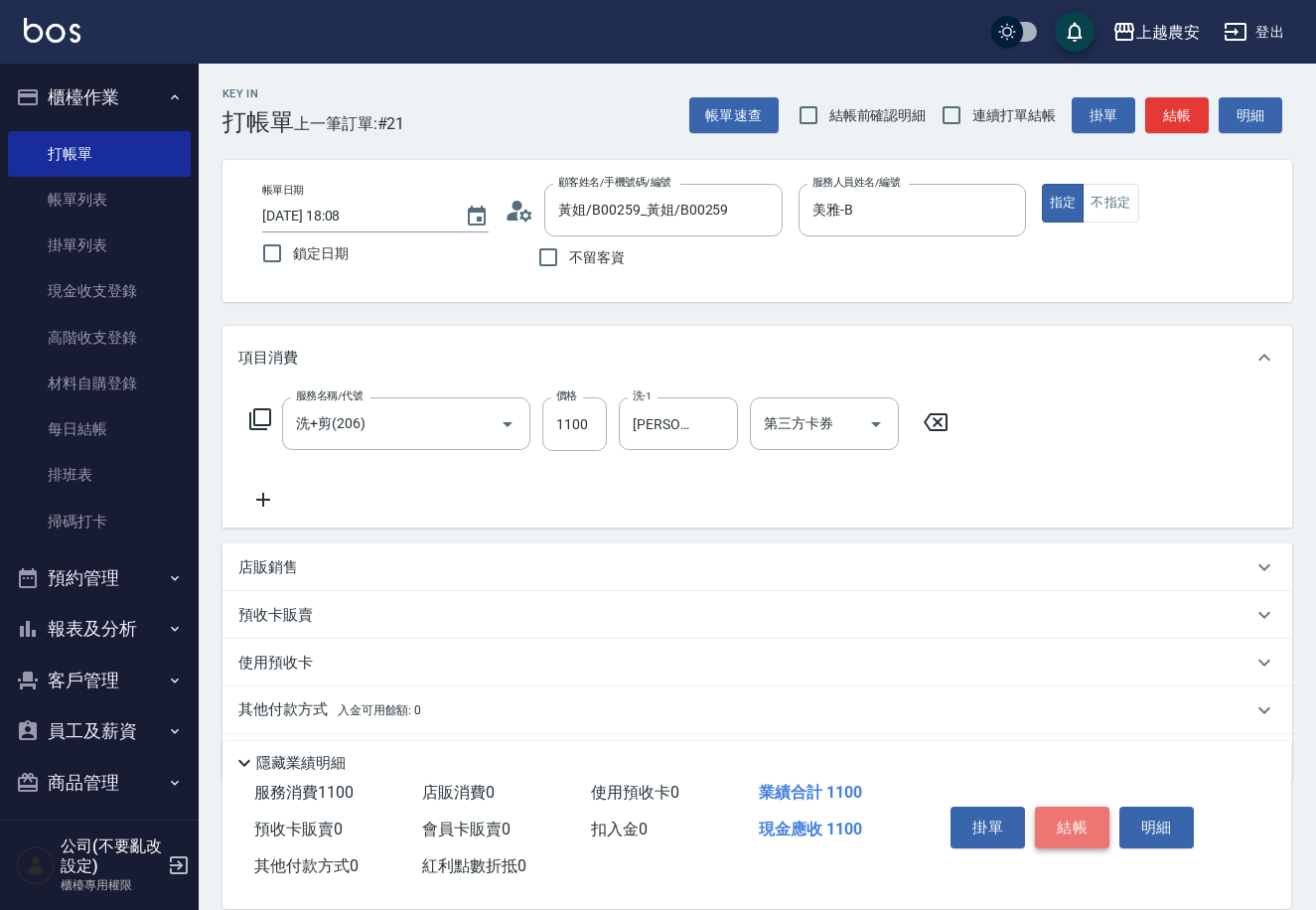 click on "結帳" at bounding box center [1072, 828] 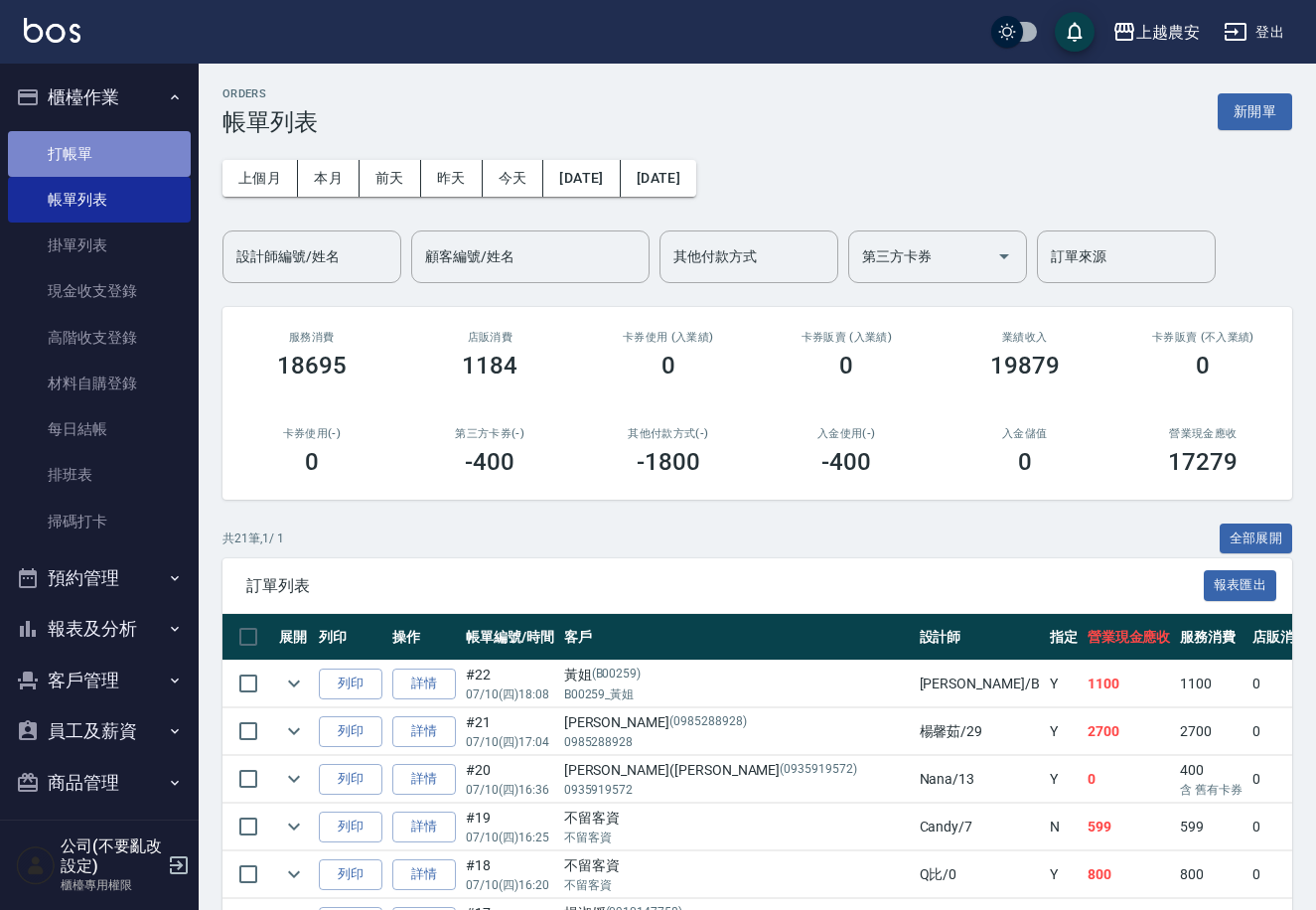 click on "打帳單" at bounding box center (99, 154) 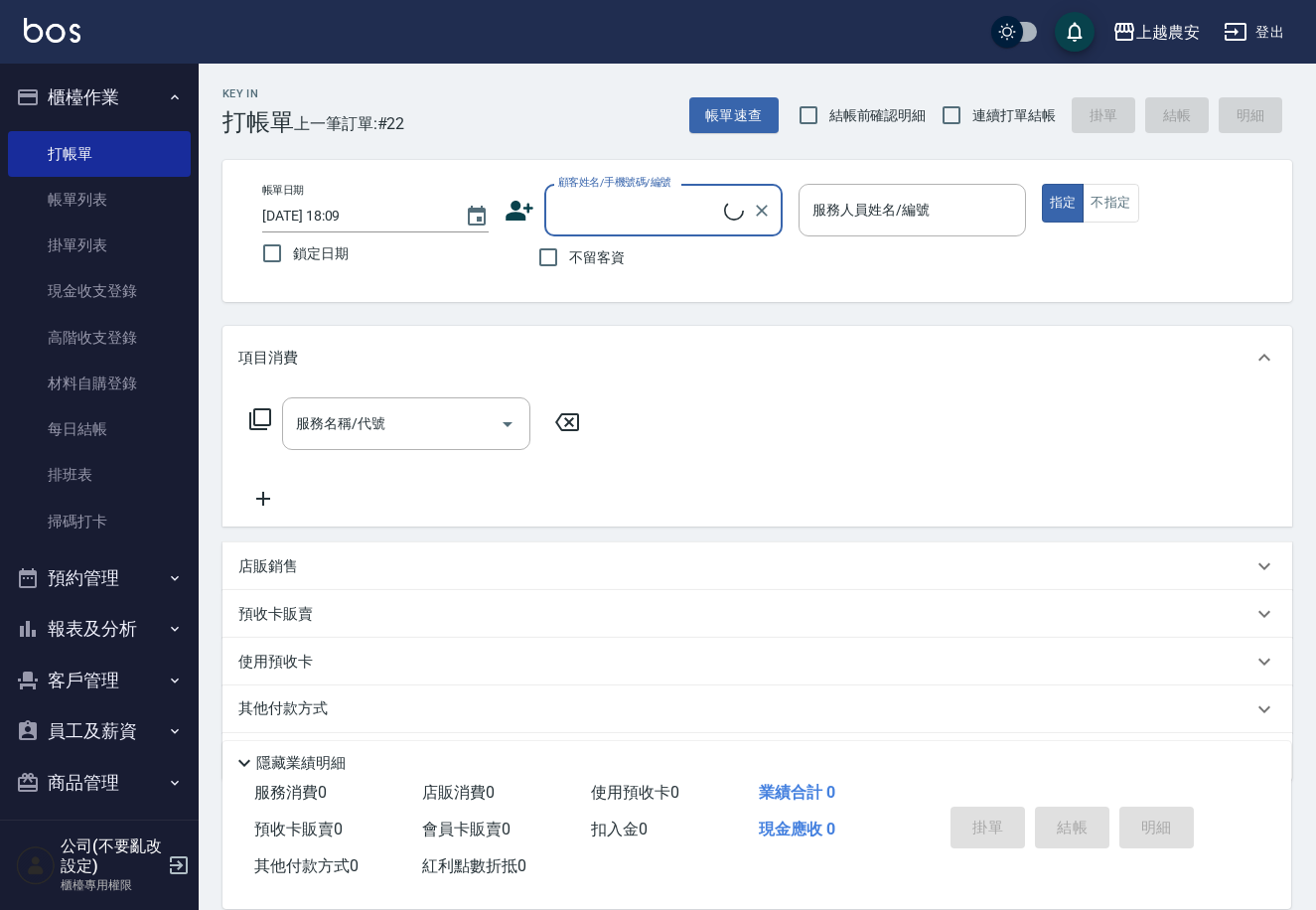 click on "不留客資" at bounding box center (597, 257) 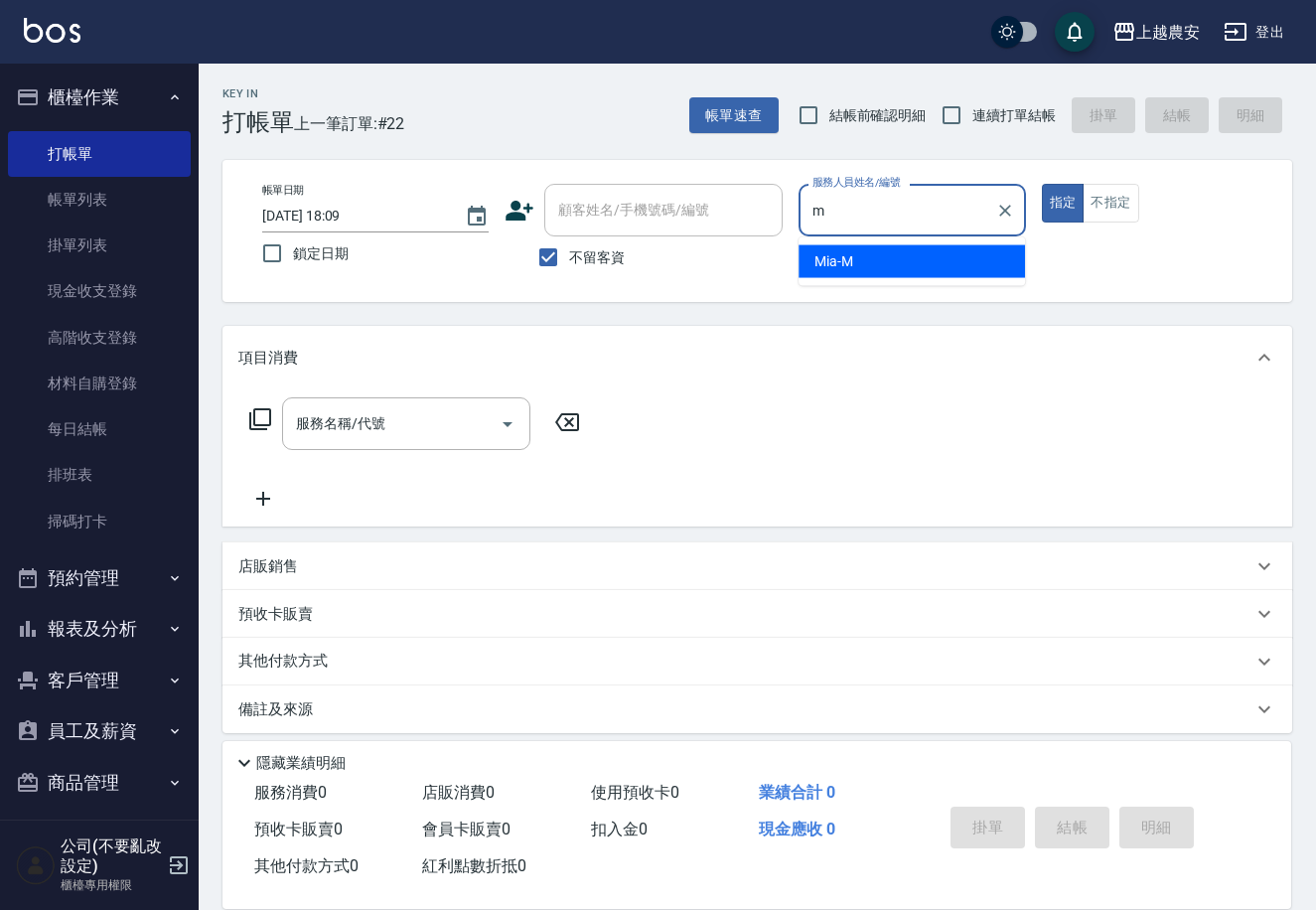 type on "Mia-M" 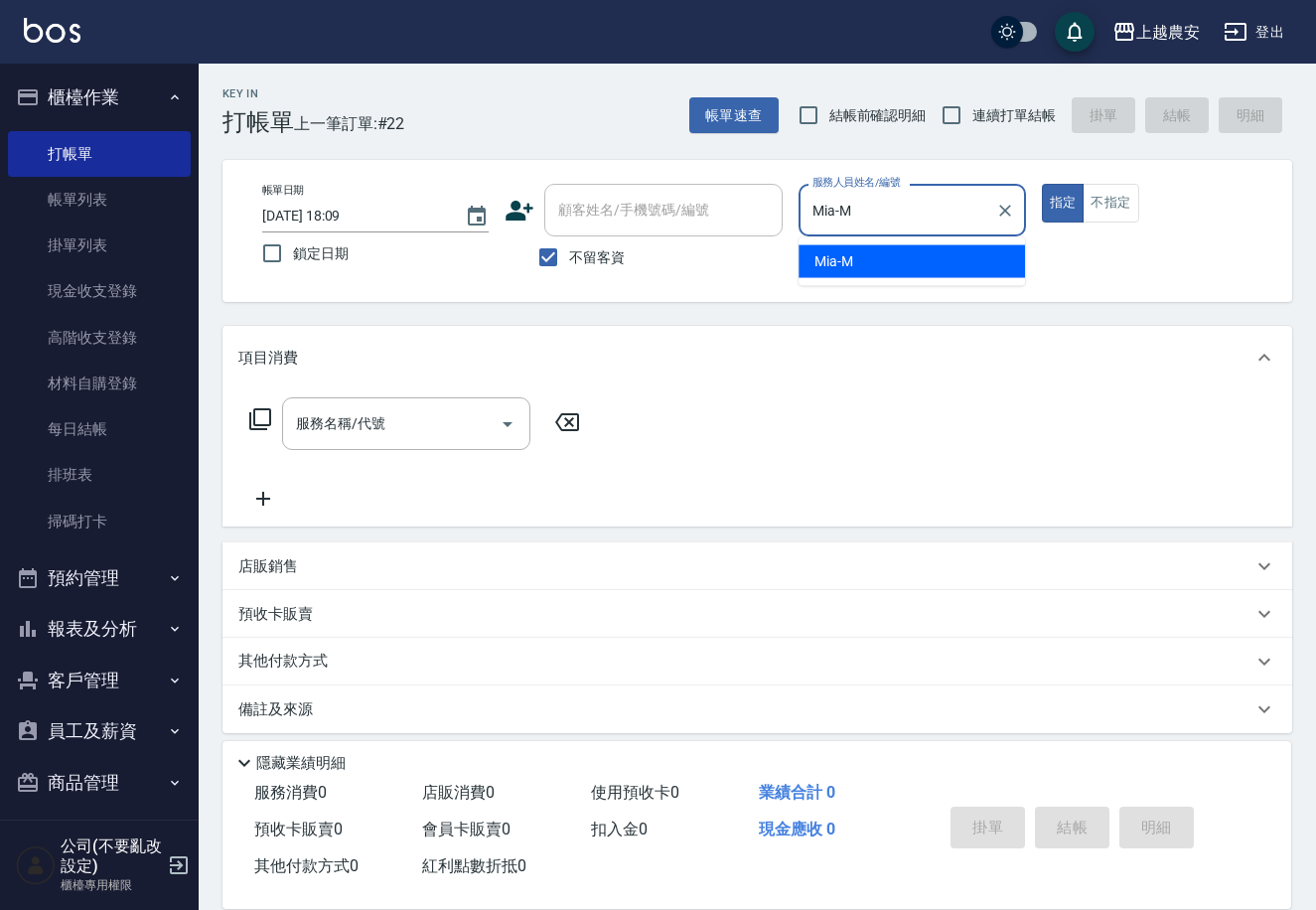type on "true" 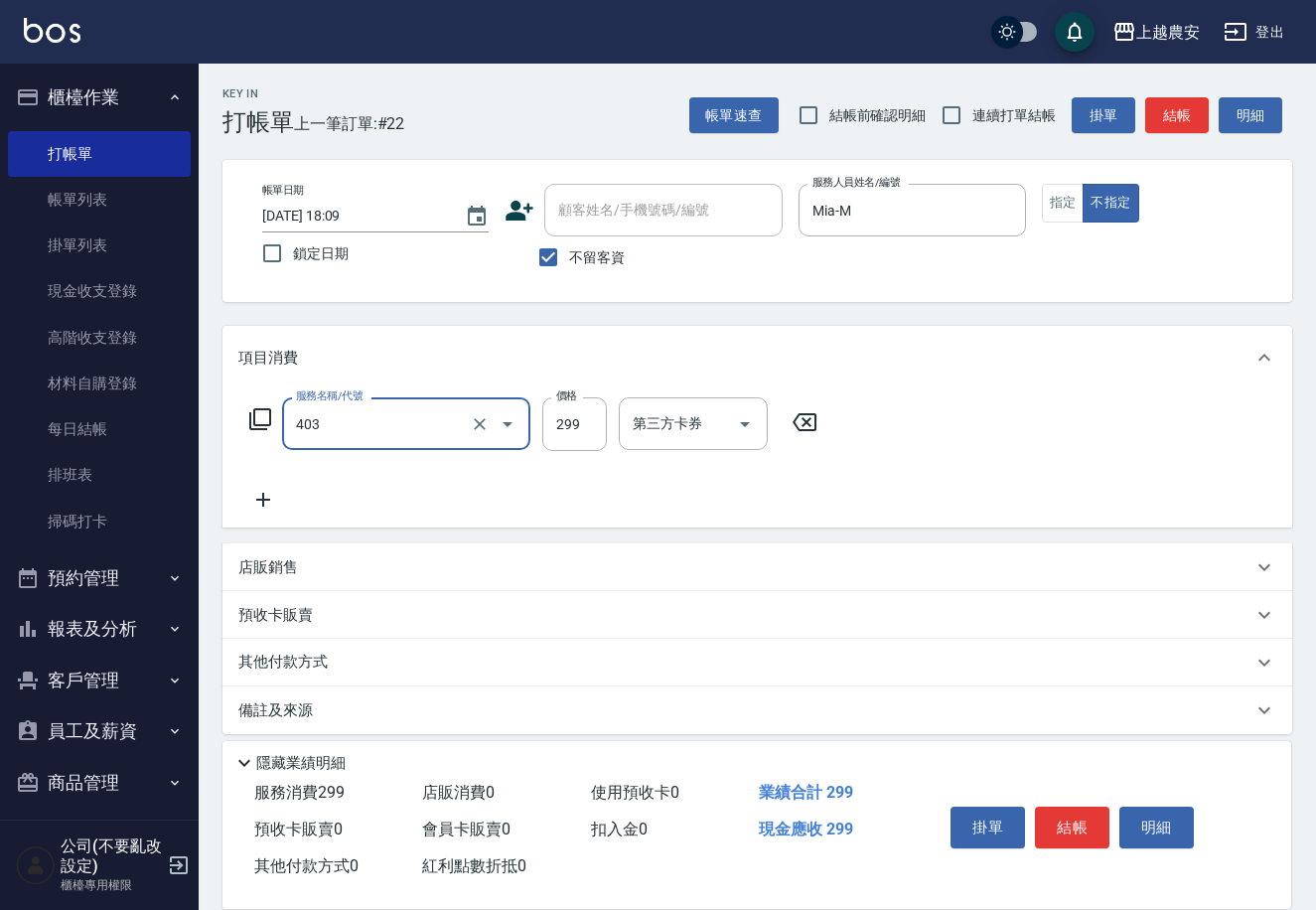 type on "剪髮(403)" 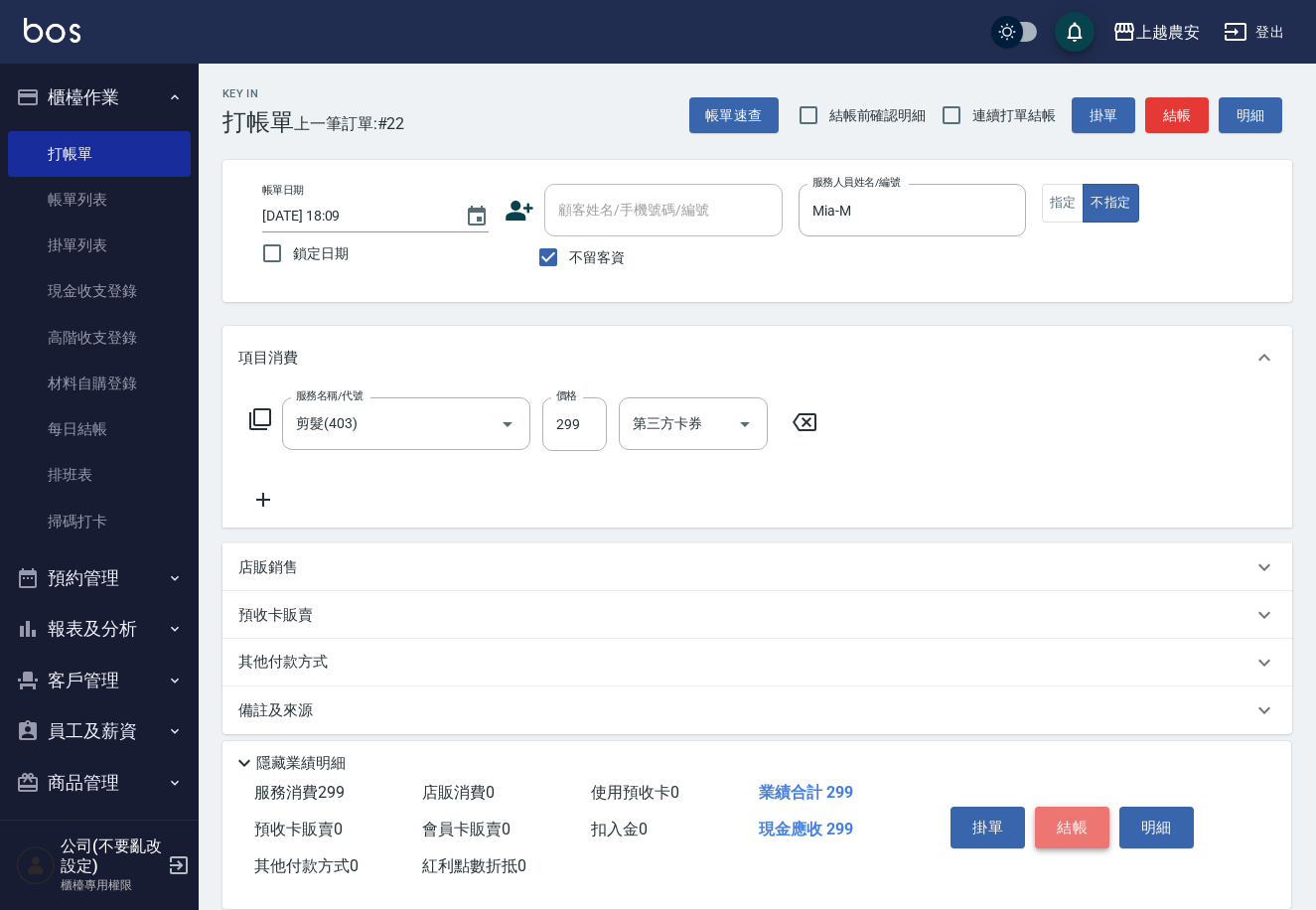 click on "結帳" at bounding box center (1072, 828) 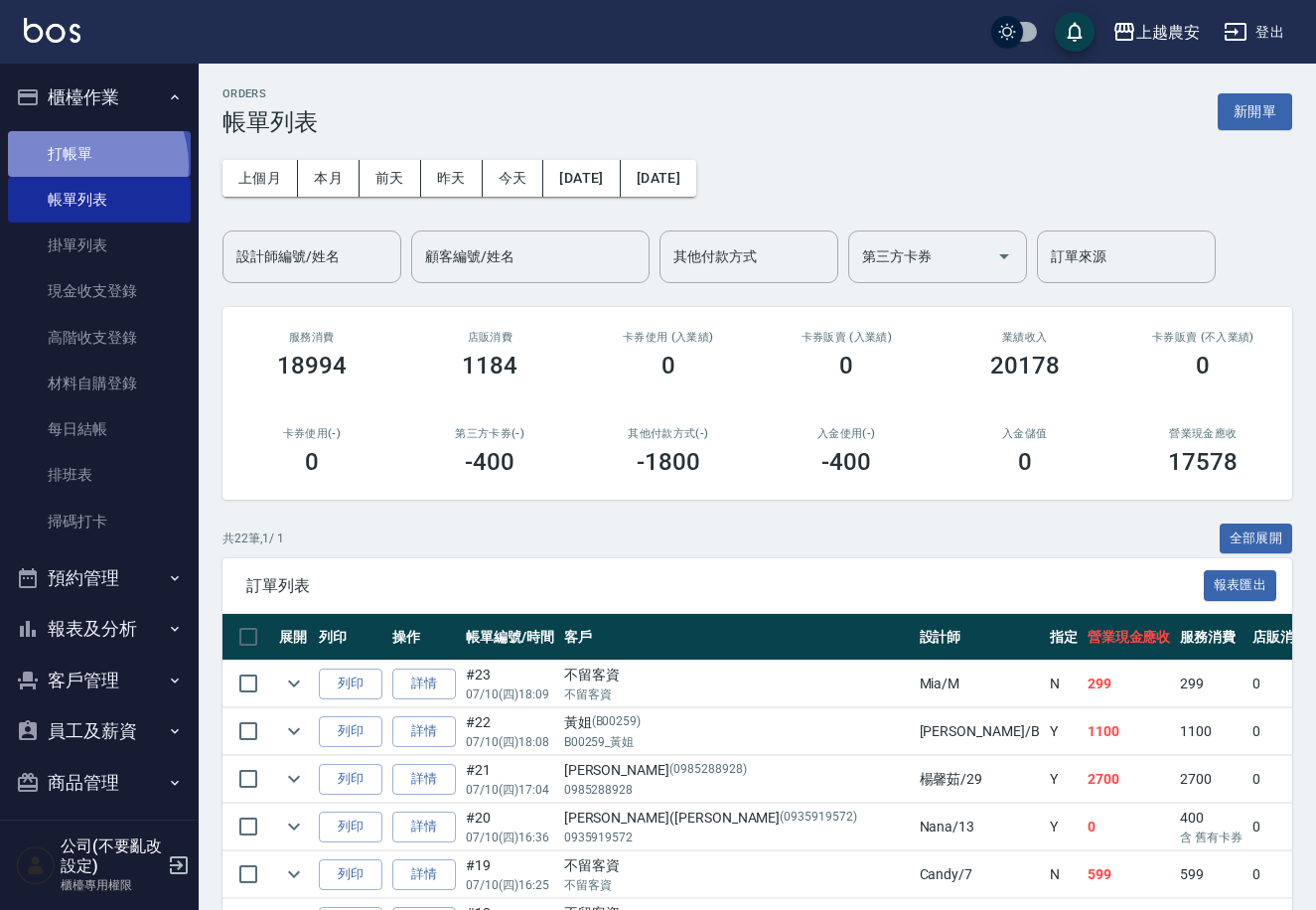 click on "打帳單" at bounding box center [99, 154] 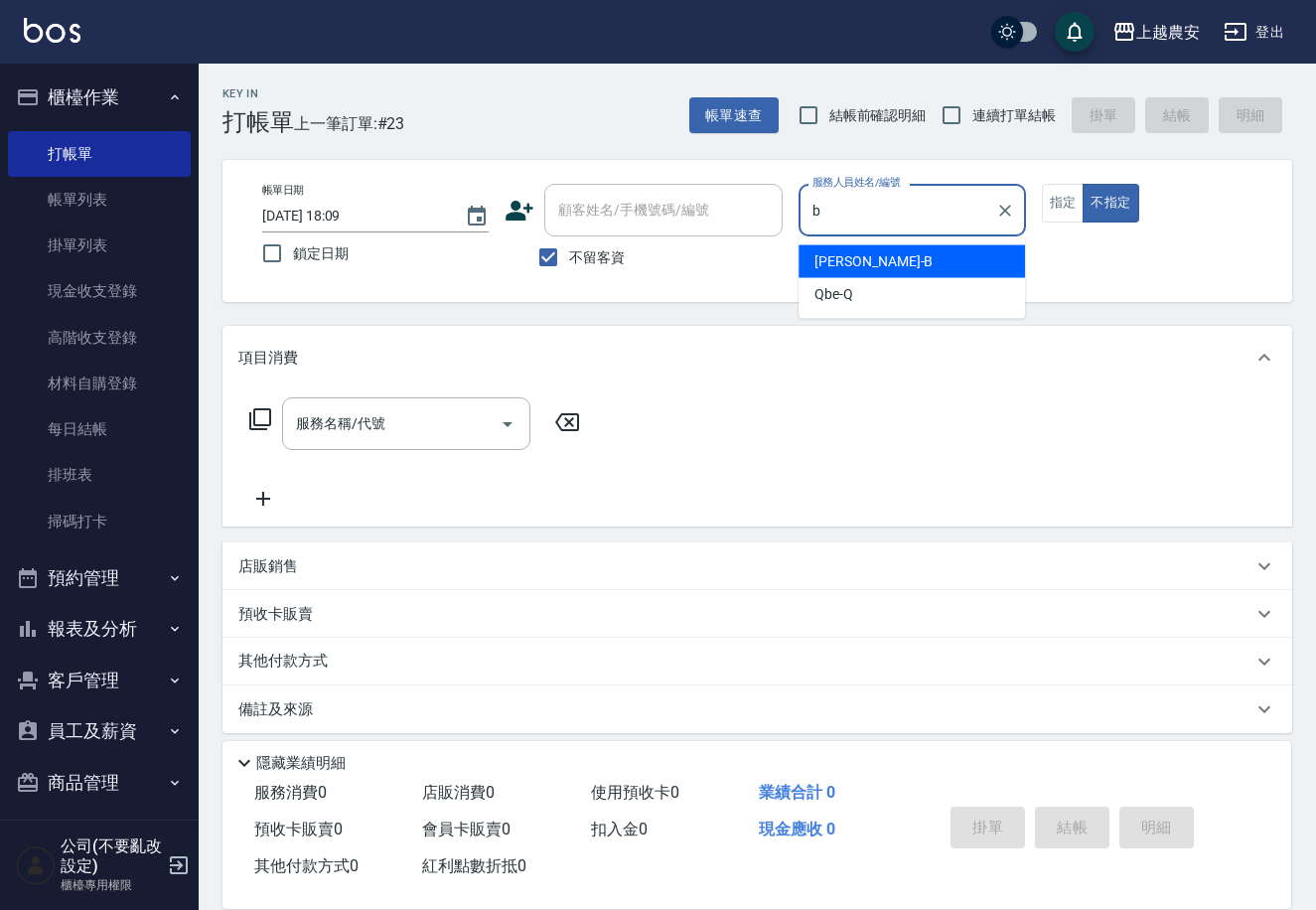 type on "美雅-B" 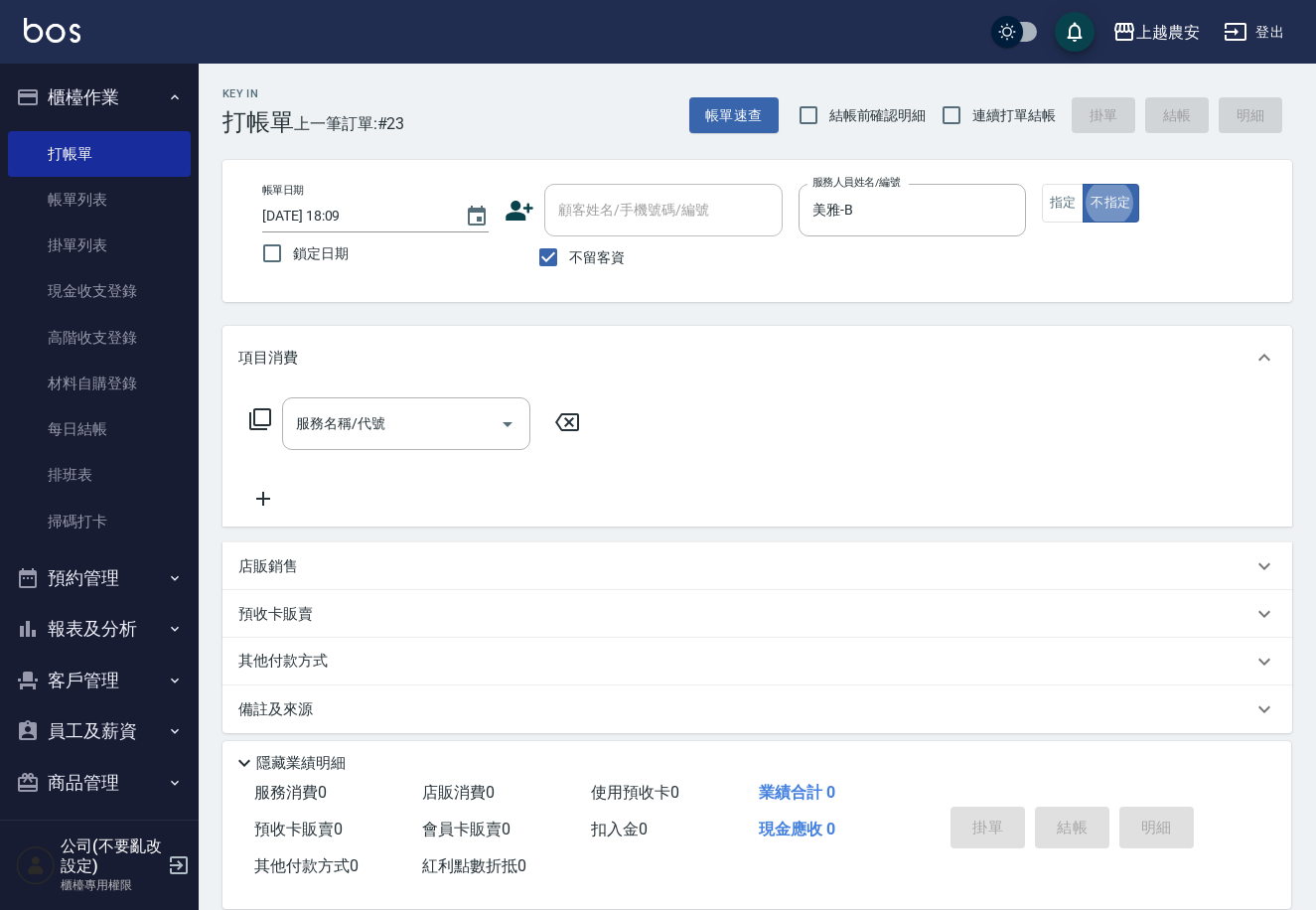 type on "false" 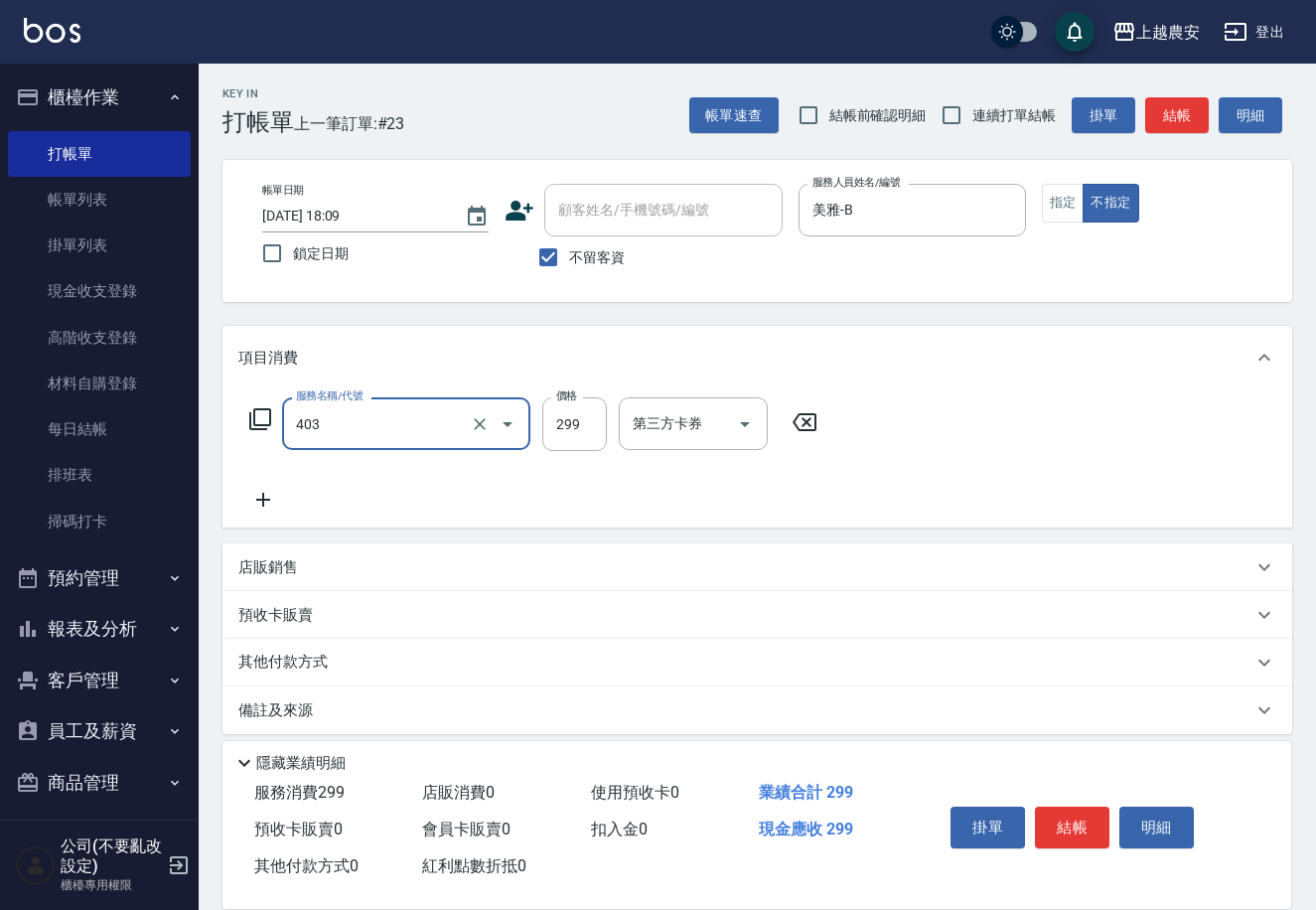 type on "剪髮(403)" 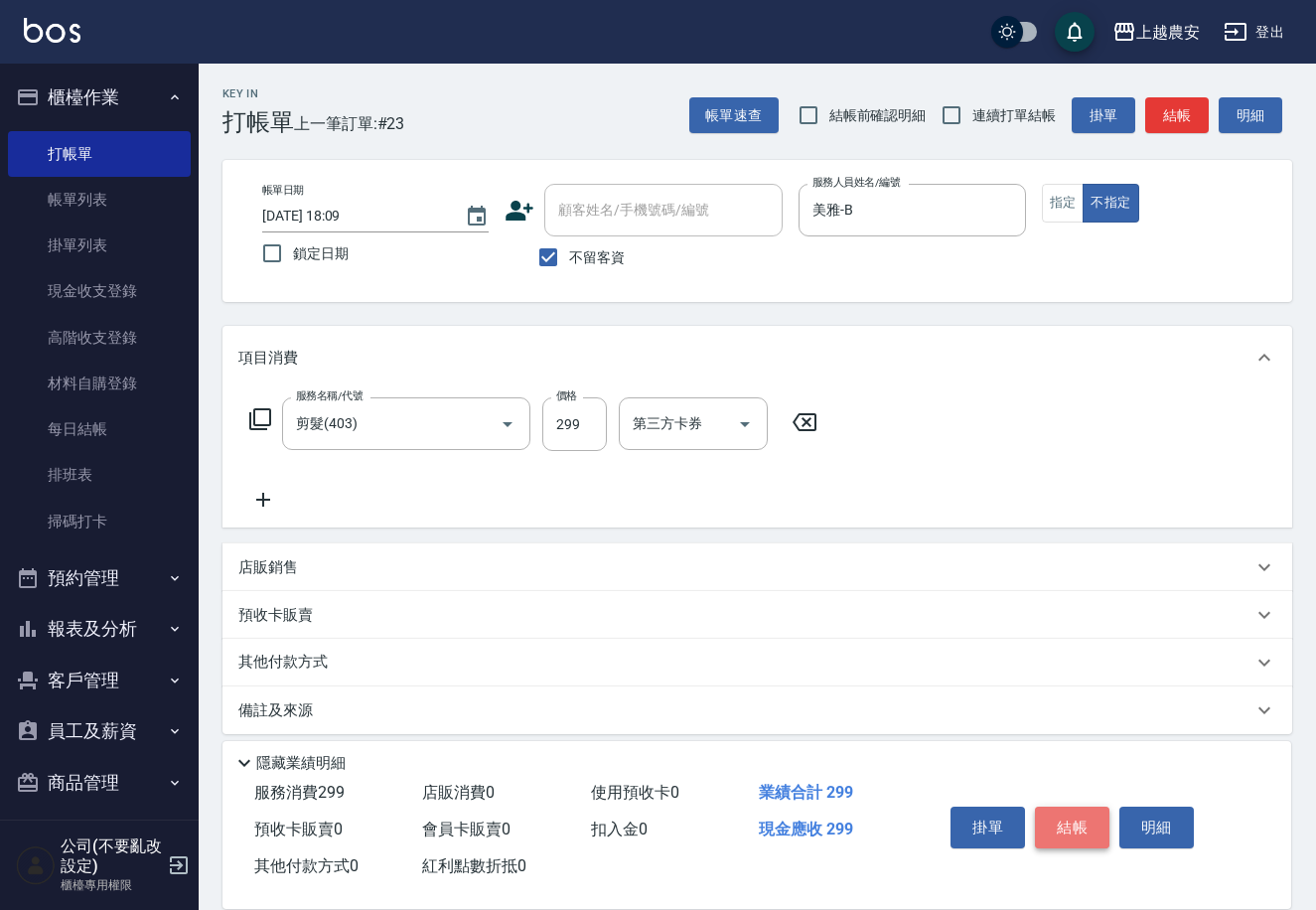 click on "結帳" at bounding box center [1072, 828] 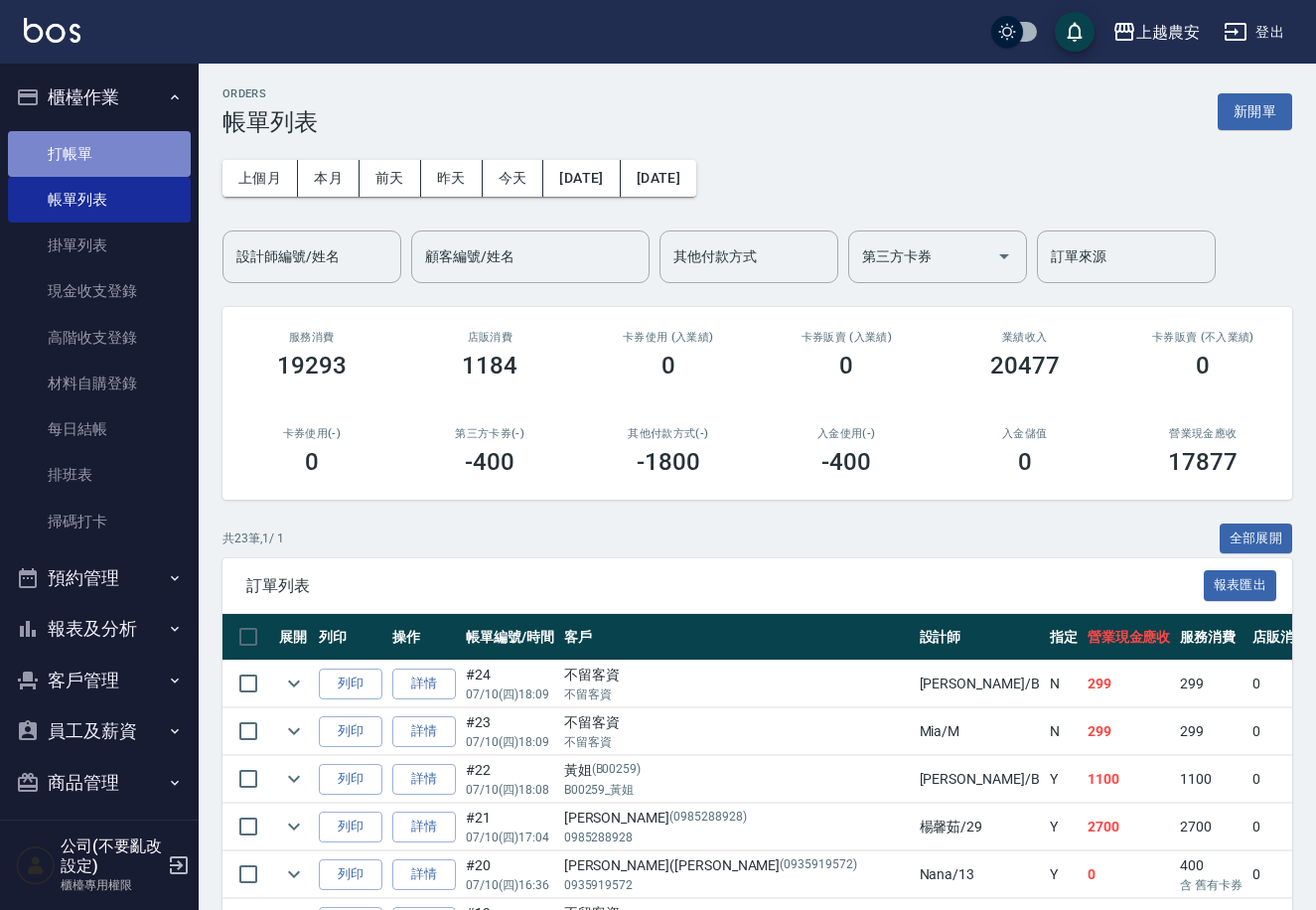click on "打帳單" at bounding box center (99, 154) 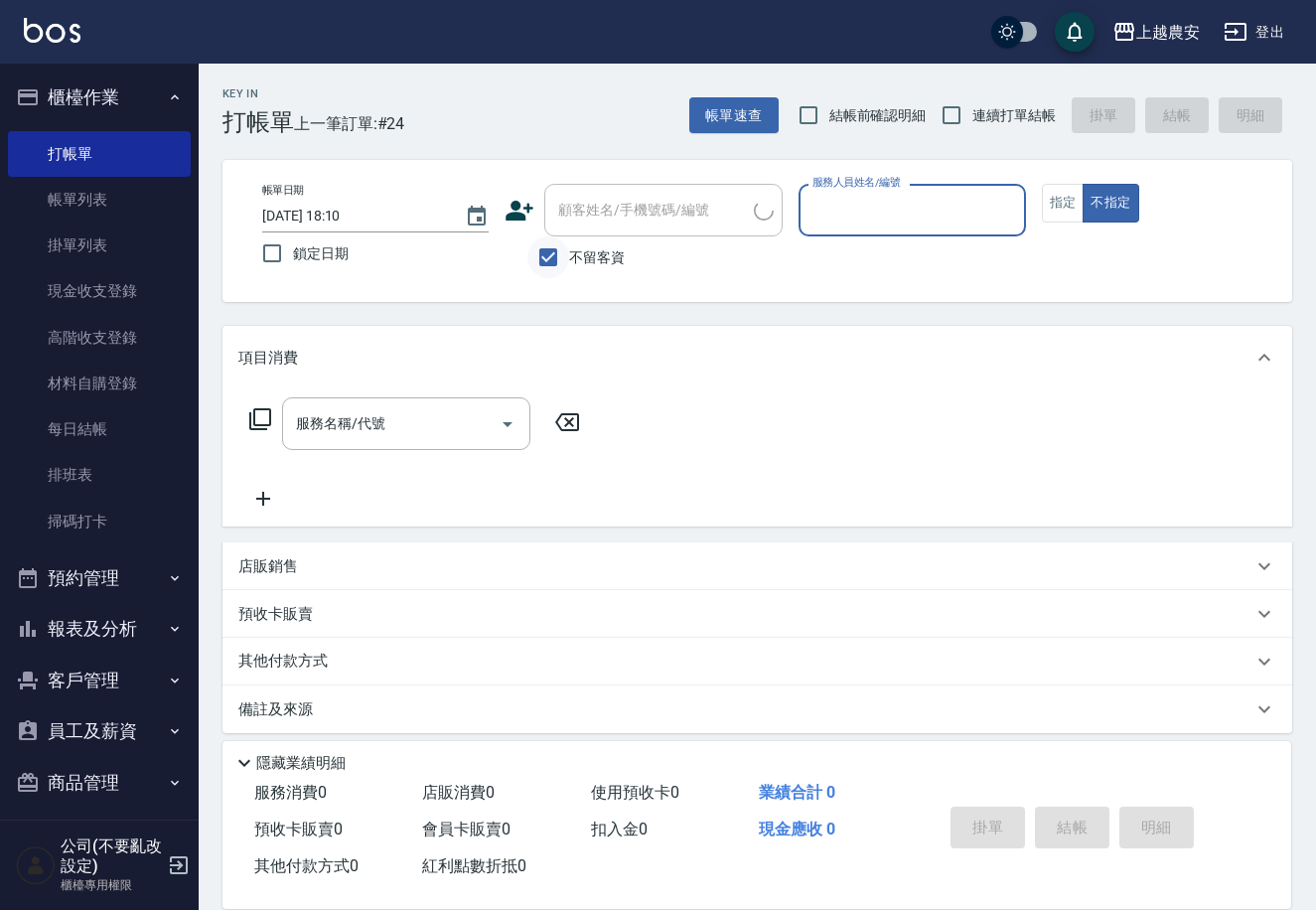click on "不留客資" at bounding box center [548, 257] 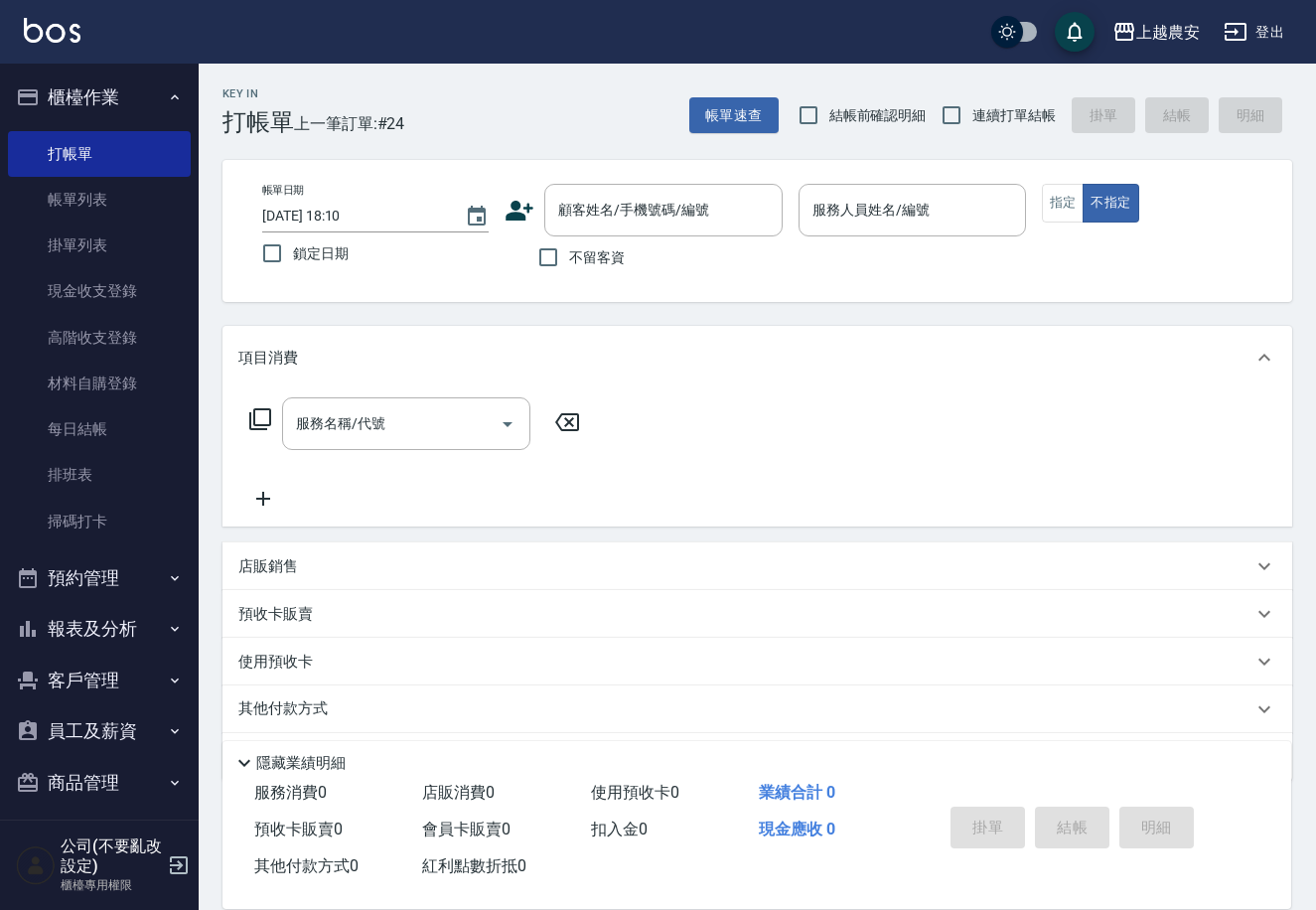 click 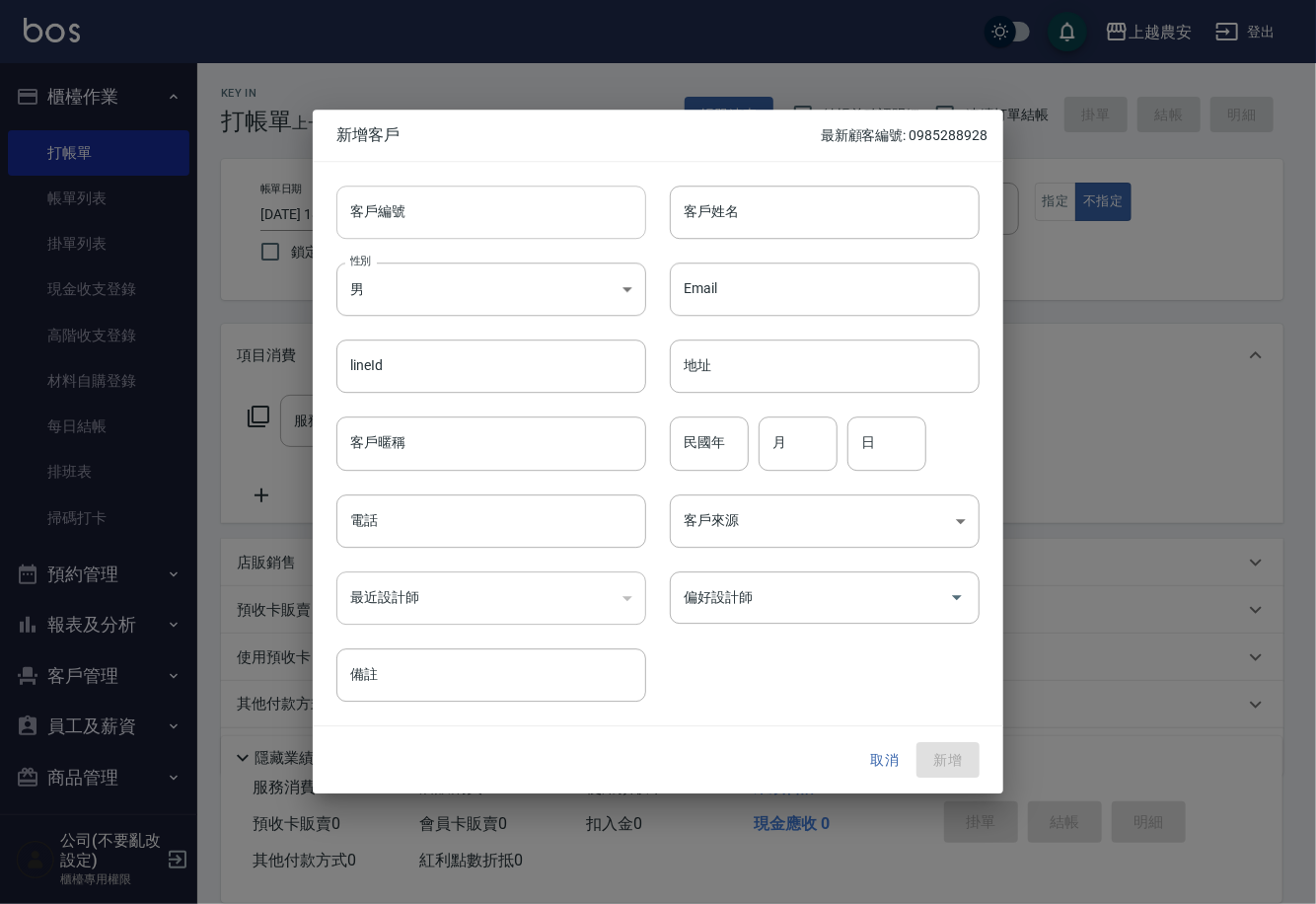 click on "客戶編號" at bounding box center (491, 212) 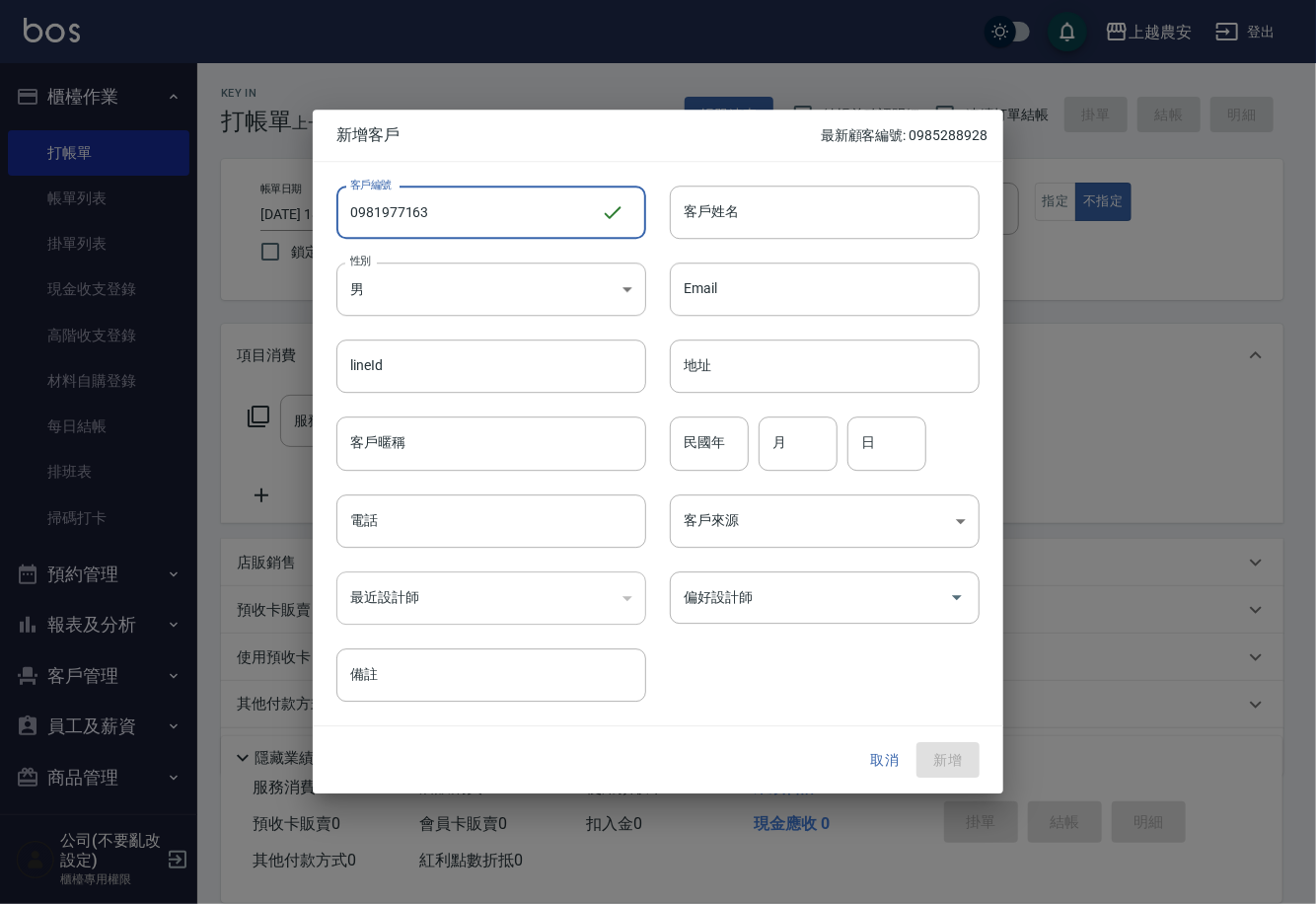 drag, startPoint x: 405, startPoint y: 208, endPoint x: 430, endPoint y: 207, distance: 25.019992 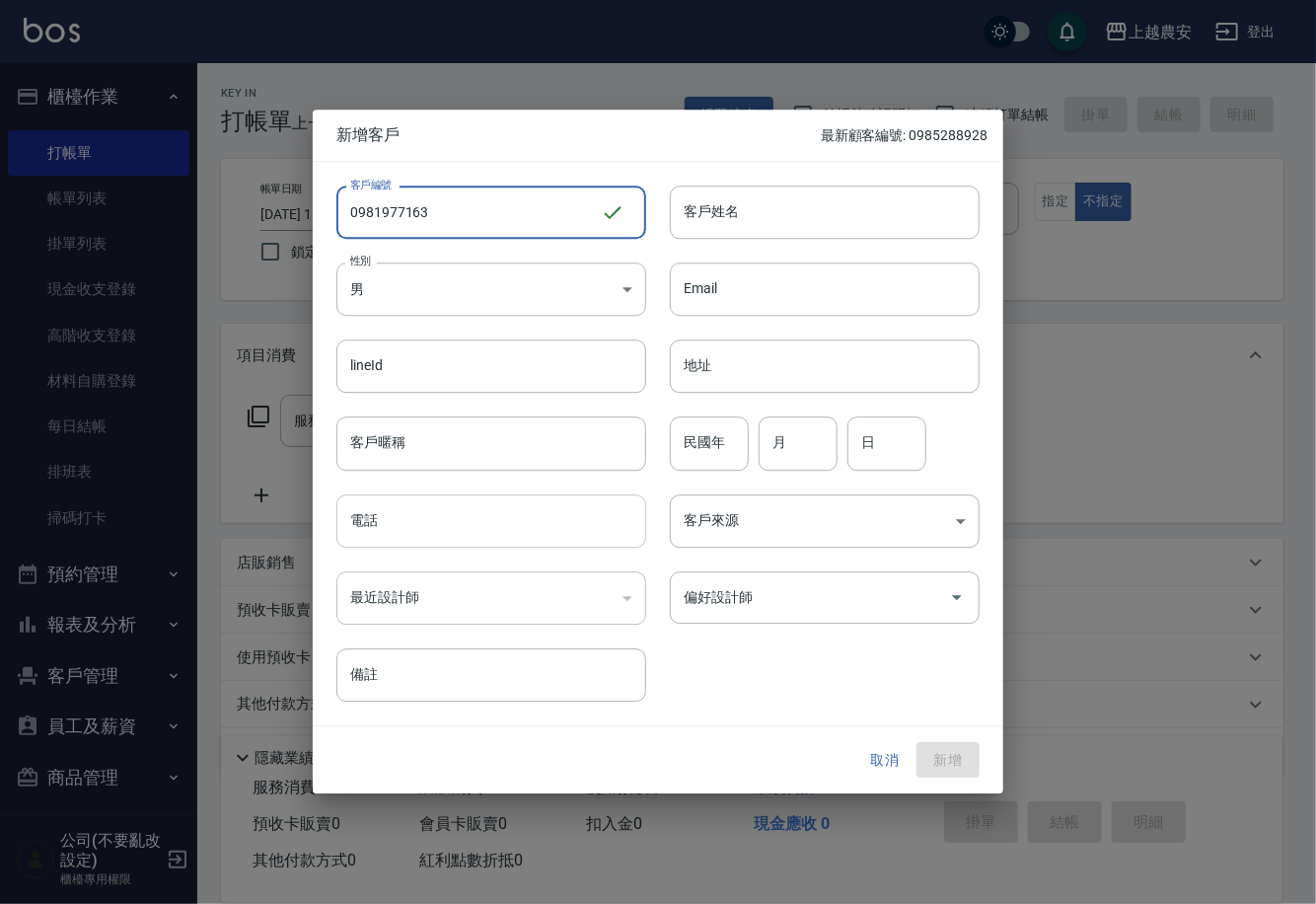 type on "0981977163" 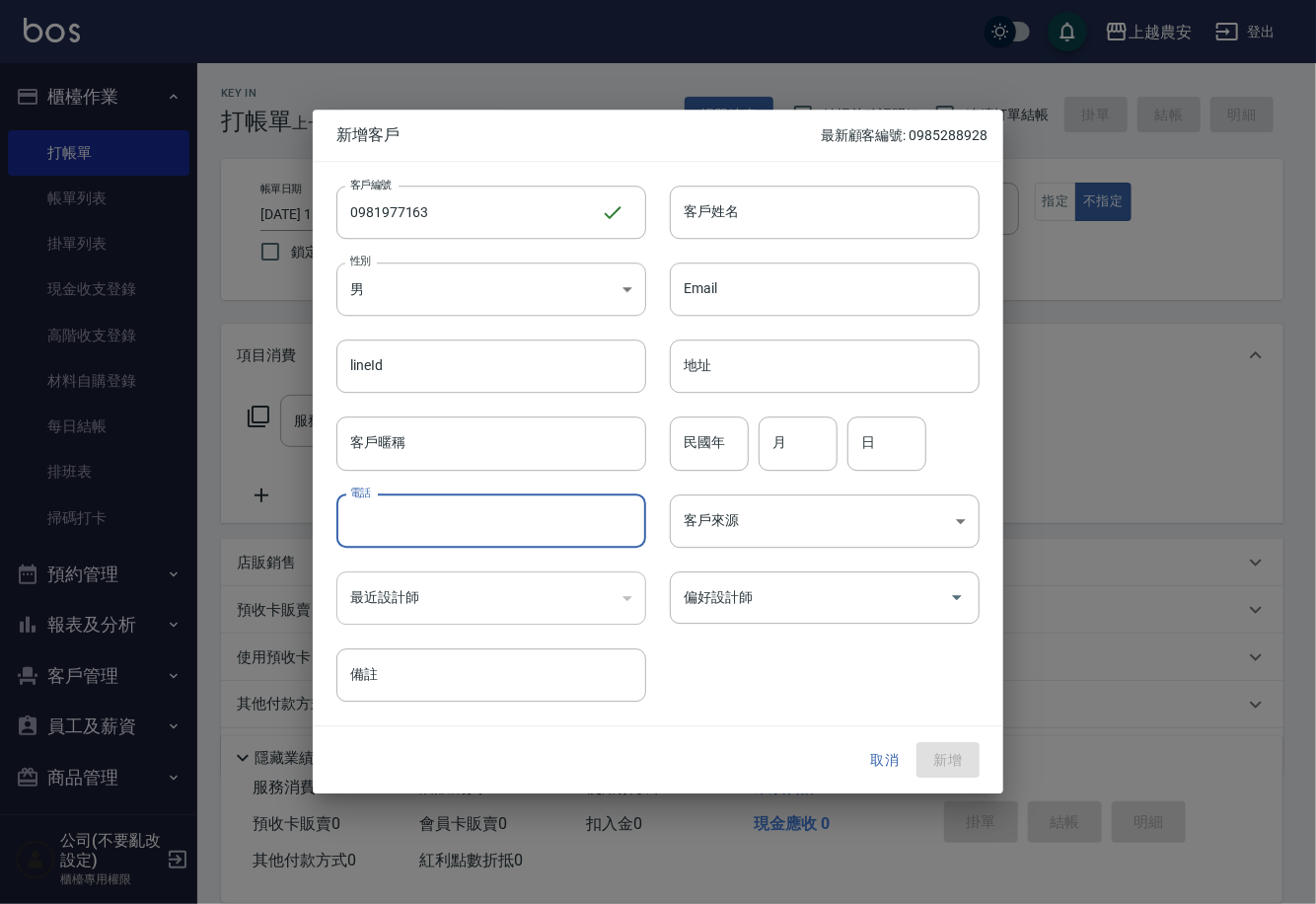 paste on "0981977163" 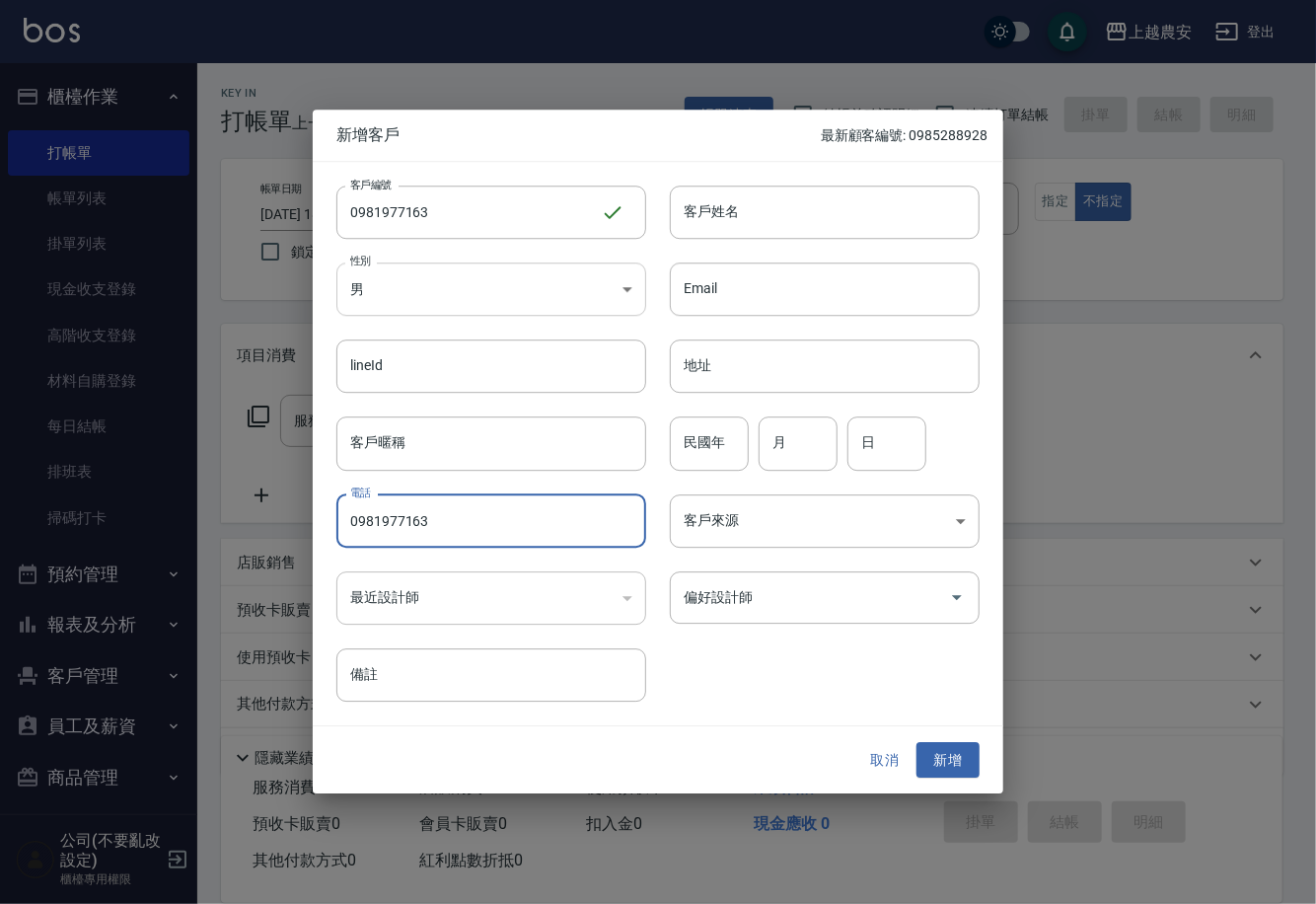type on "0981977163" 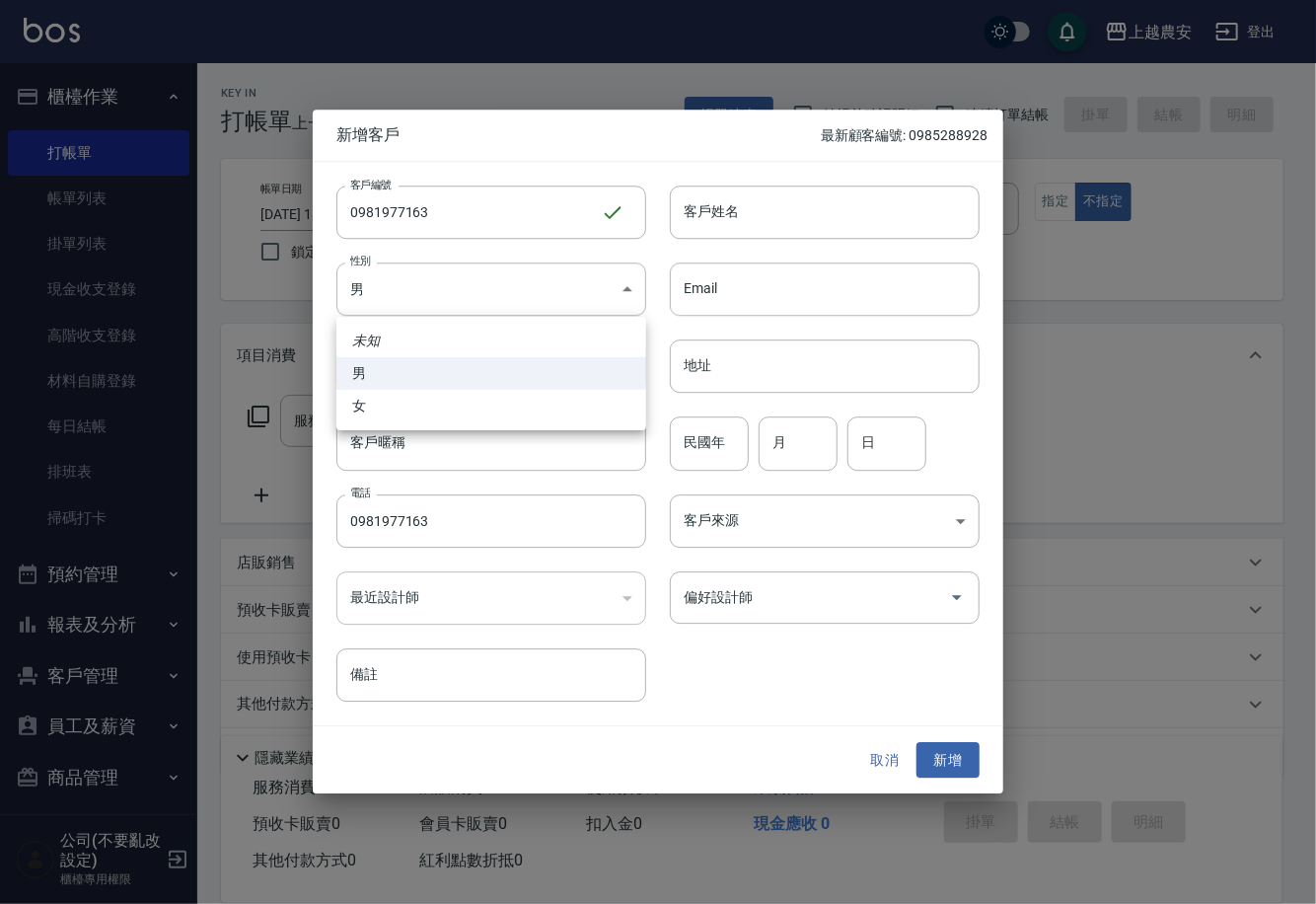 click on "女" at bounding box center [491, 406] 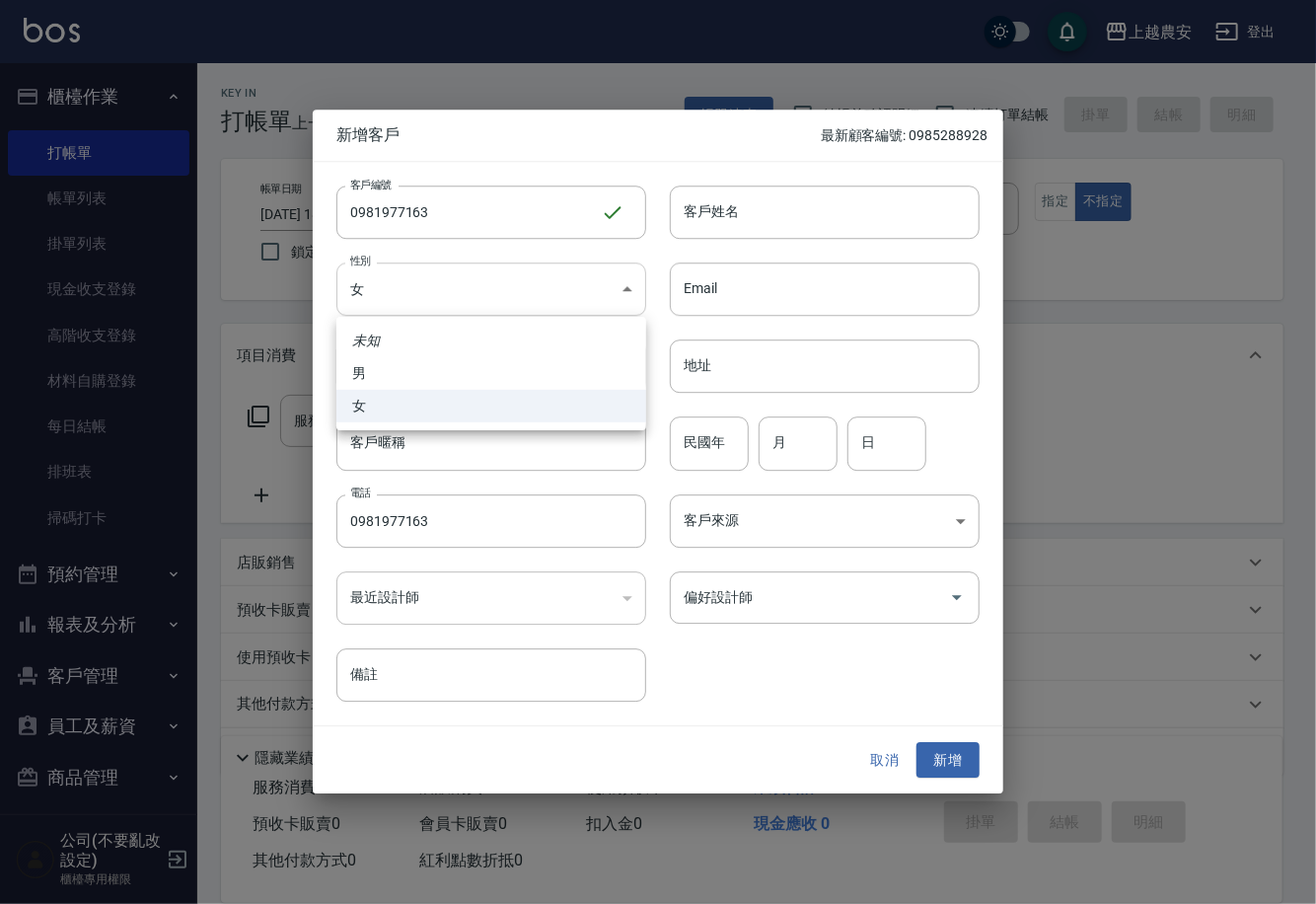 click on "上越農安 登出 櫃檯作業 打帳單 帳單列表 掛單列表 現金收支登錄 高階收支登錄 材料自購登錄 每日結帳 排班表 掃碼打卡 預約管理 預約管理 單日預約紀錄 單週預約紀錄 報表及分析 報表目錄 店家日報表 互助日報表 互助點數明細 設計師日報表 店販抽成明細 客戶管理 客戶列表 卡券管理 入金管理 員工及薪資 員工列表 商品管理 商品分類設定 商品列表 公司(不要亂改設定) 櫃檯專用權限 Key In 打帳單 上一筆訂單:#24 帳單速查 結帳前確認明細 連續打單結帳 掛單 結帳 明細 帳單日期 2025/07/10 18:10 鎖定日期 顧客姓名/手機號碼/編號 顧客姓名/手機號碼/編號 不留客資 服務人員姓名/編號 服務人員姓名/編號 指定 不指定 項目消費 服務名稱/代號 服務名稱/代號 店販銷售 服務人員姓名/編號 服務人員姓名/編號 商品代號/名稱 商品代號/名稱 預收卡販賣 卡券名稱/代號 備註 ​" at bounding box center (658, 481) 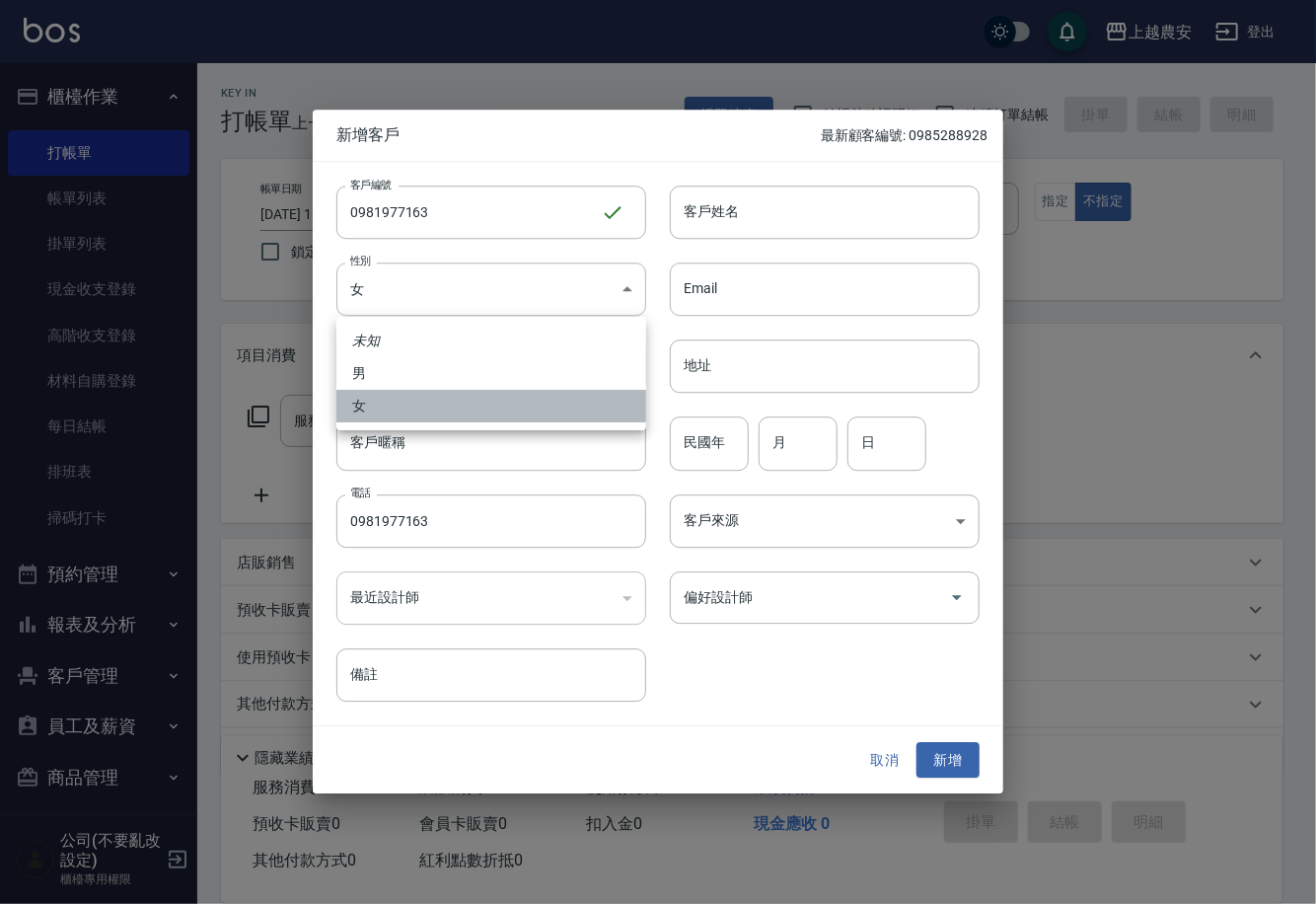 click on "女" at bounding box center [491, 406] 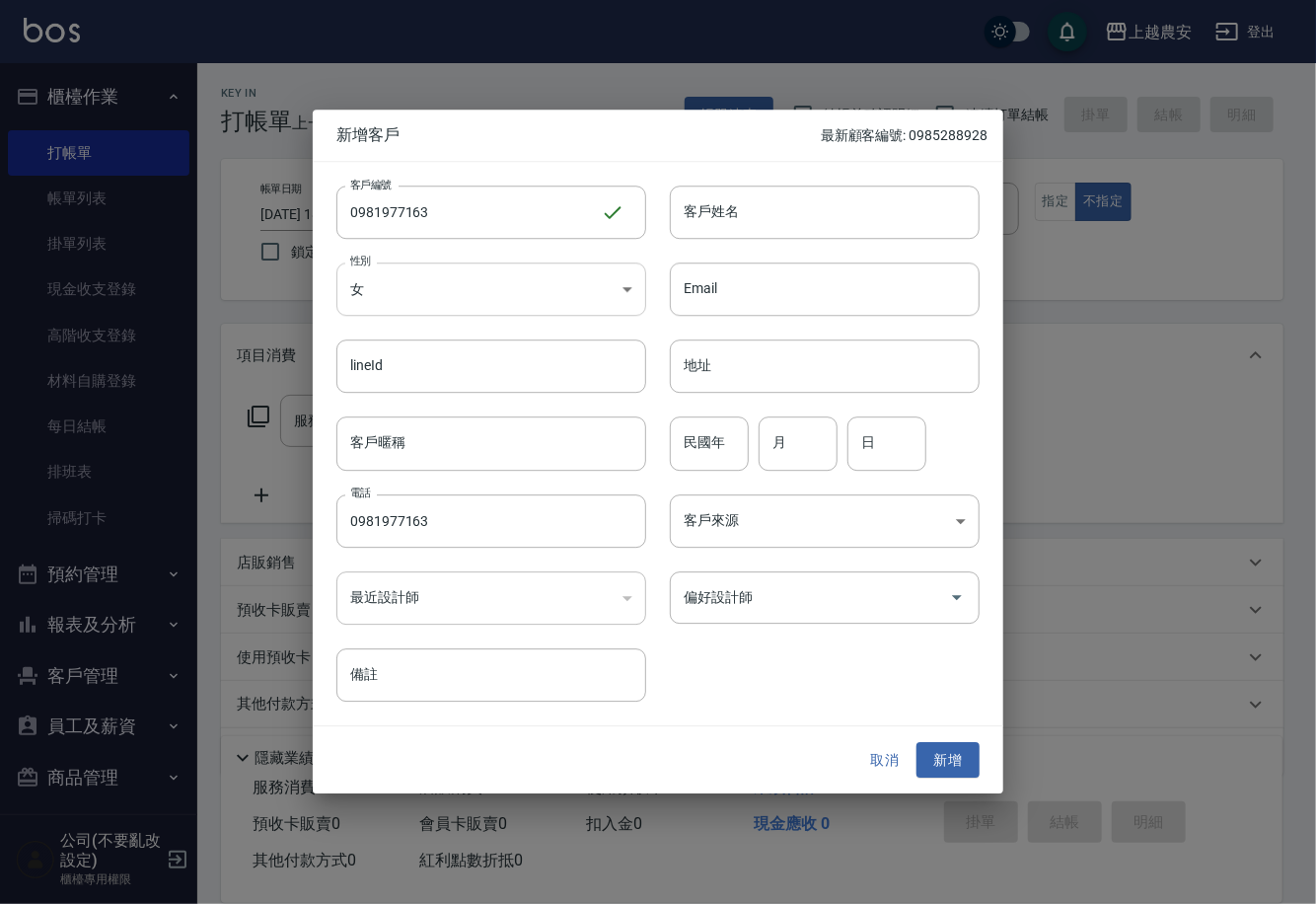 click on "上越農安 登出 櫃檯作業 打帳單 帳單列表 掛單列表 現金收支登錄 高階收支登錄 材料自購登錄 每日結帳 排班表 掃碼打卡 預約管理 預約管理 單日預約紀錄 單週預約紀錄 報表及分析 報表目錄 店家日報表 互助日報表 互助點數明細 設計師日報表 店販抽成明細 客戶管理 客戶列表 卡券管理 入金管理 員工及薪資 員工列表 商品管理 商品分類設定 商品列表 公司(不要亂改設定) 櫃檯專用權限 Key In 打帳單 上一筆訂單:#24 帳單速查 結帳前確認明細 連續打單結帳 掛單 結帳 明細 帳單日期 2025/07/10 18:10 鎖定日期 顧客姓名/手機號碼/編號 顧客姓名/手機號碼/編號 不留客資 服務人員姓名/編號 服務人員姓名/編號 指定 不指定 項目消費 服務名稱/代號 服務名稱/代號 店販銷售 服務人員姓名/編號 服務人員姓名/編號 商品代號/名稱 商品代號/名稱 預收卡販賣 卡券名稱/代號 備註 ​" at bounding box center [658, 481] 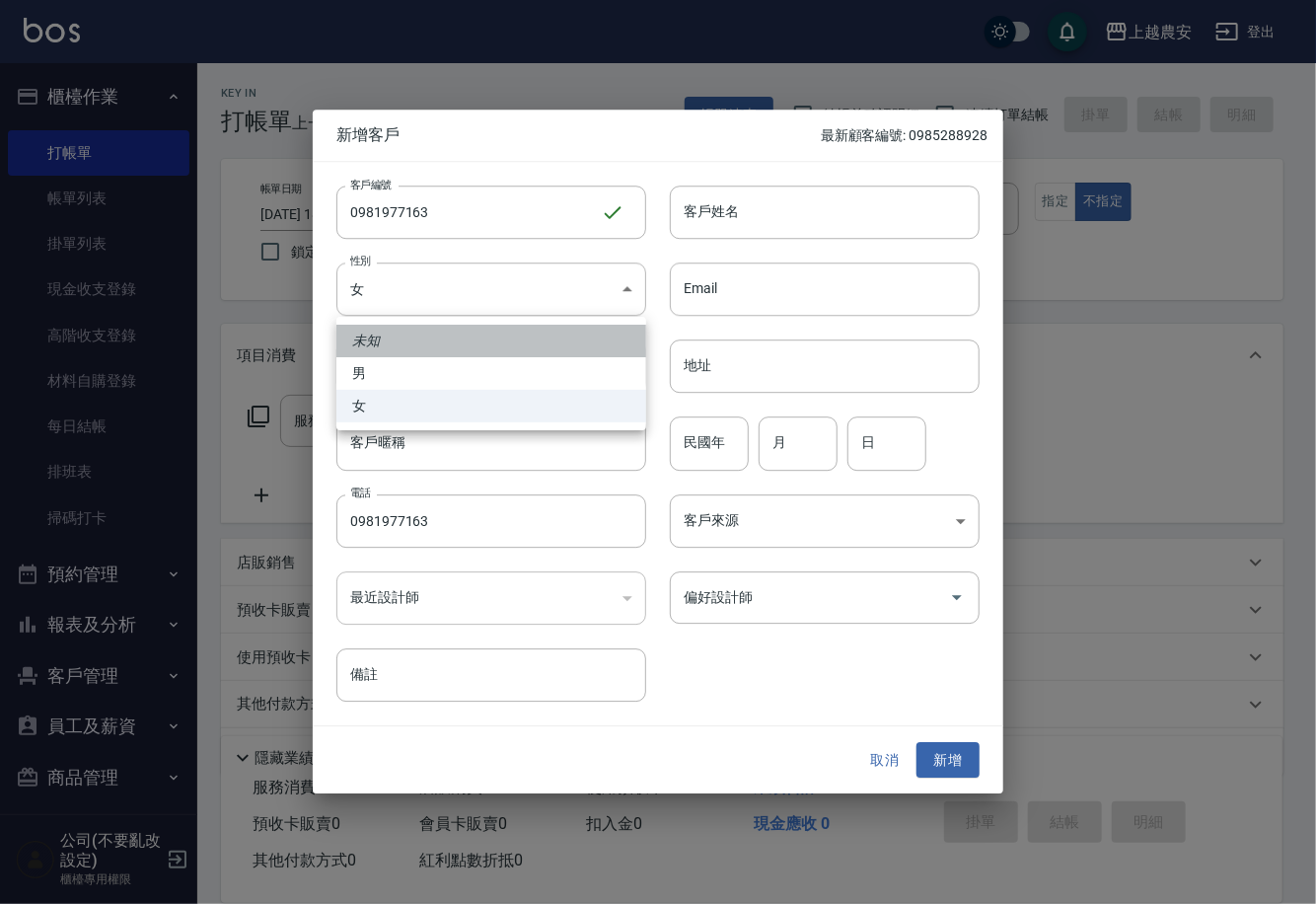 click on "未知" at bounding box center (491, 340) 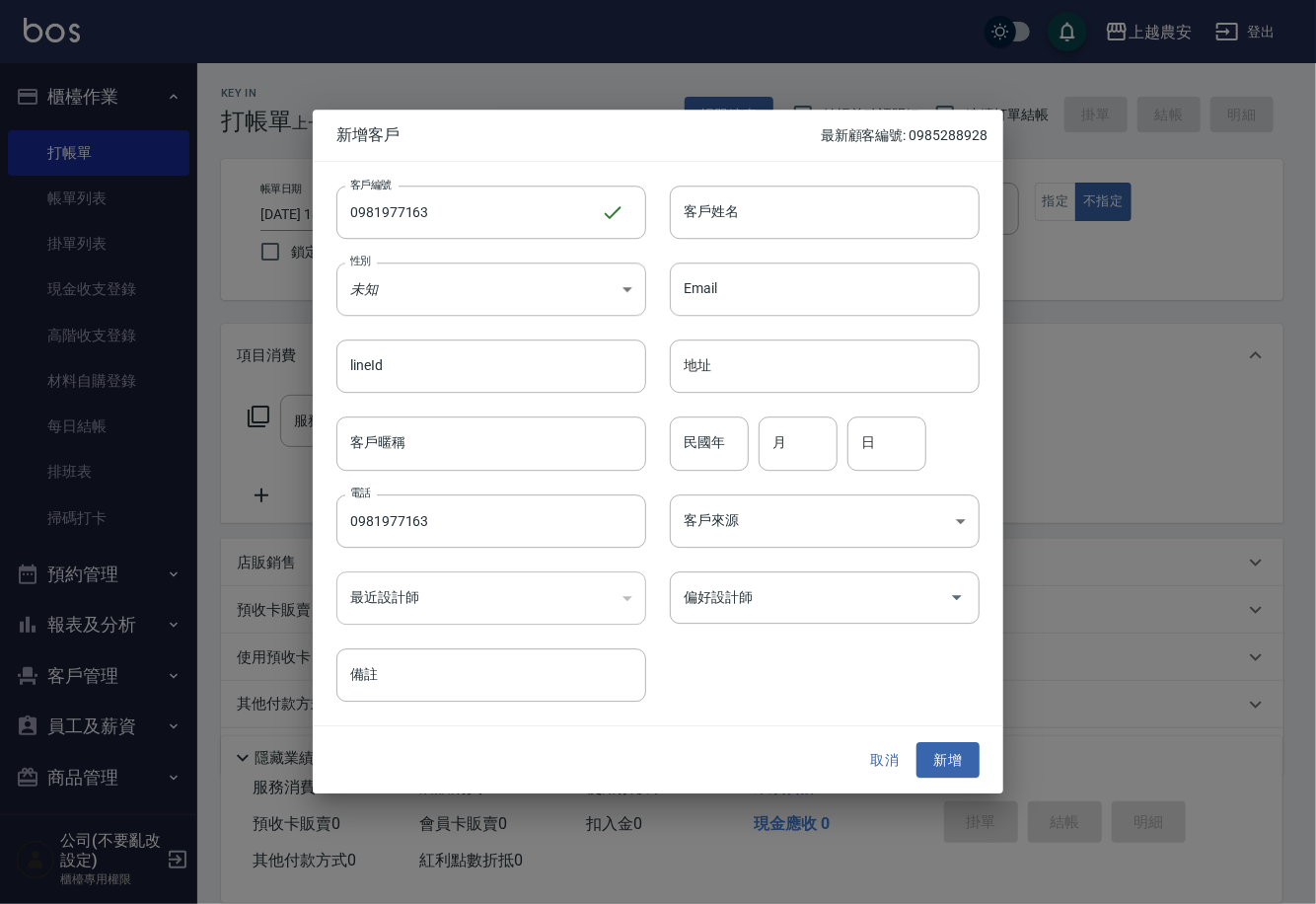 drag, startPoint x: 751, startPoint y: 214, endPoint x: 693, endPoint y: 188, distance: 63.560994 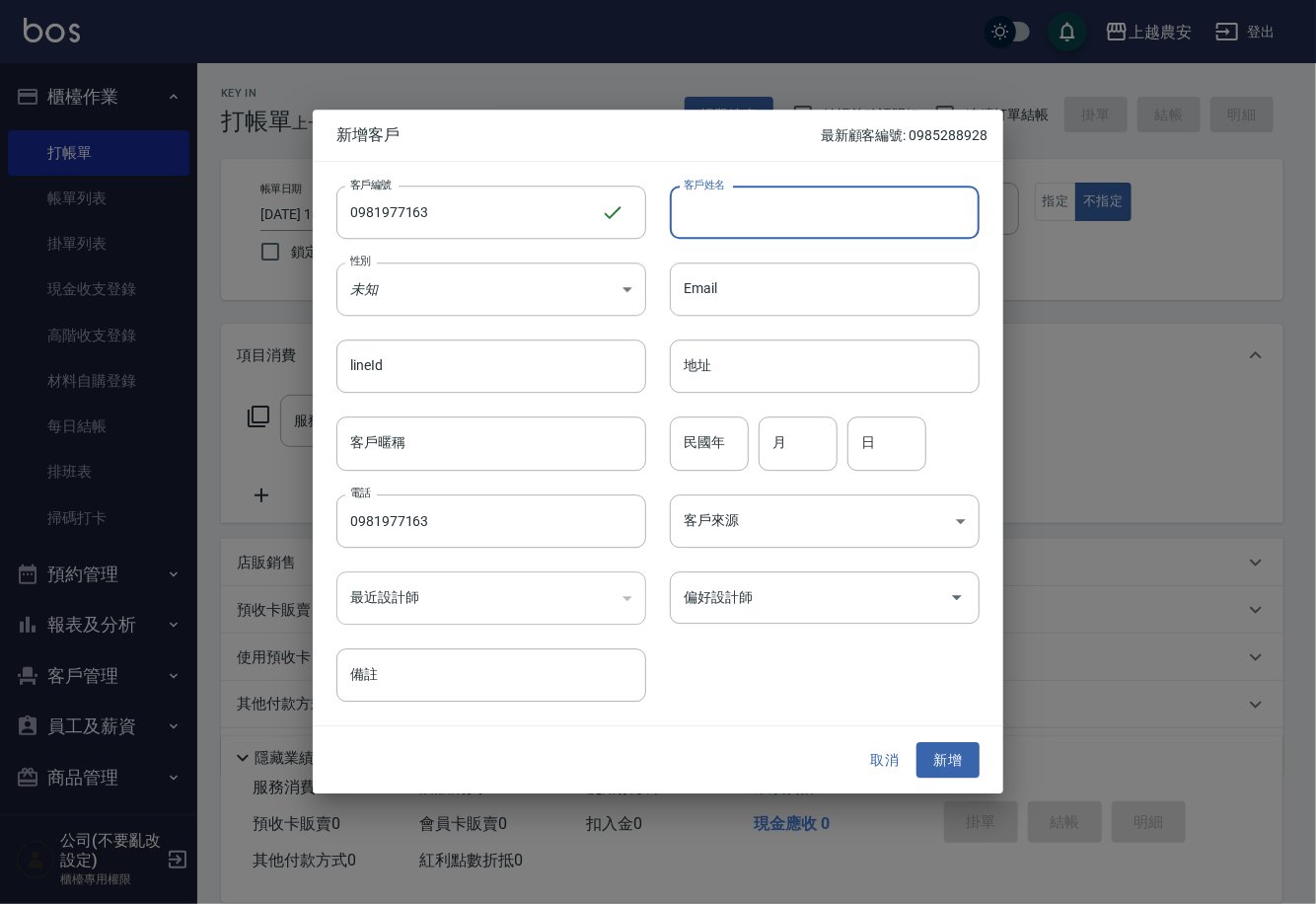 type on "5" 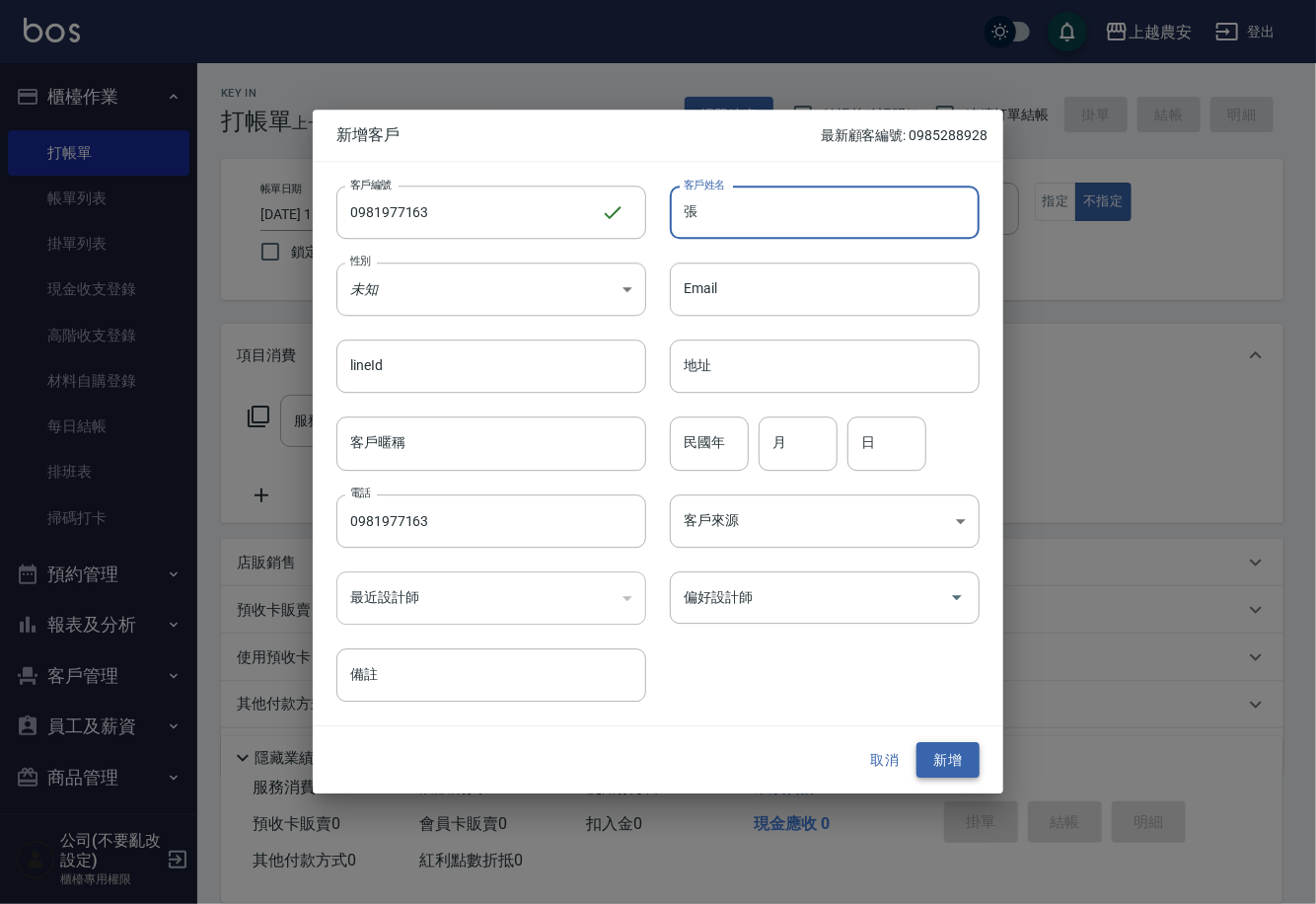 type on "張" 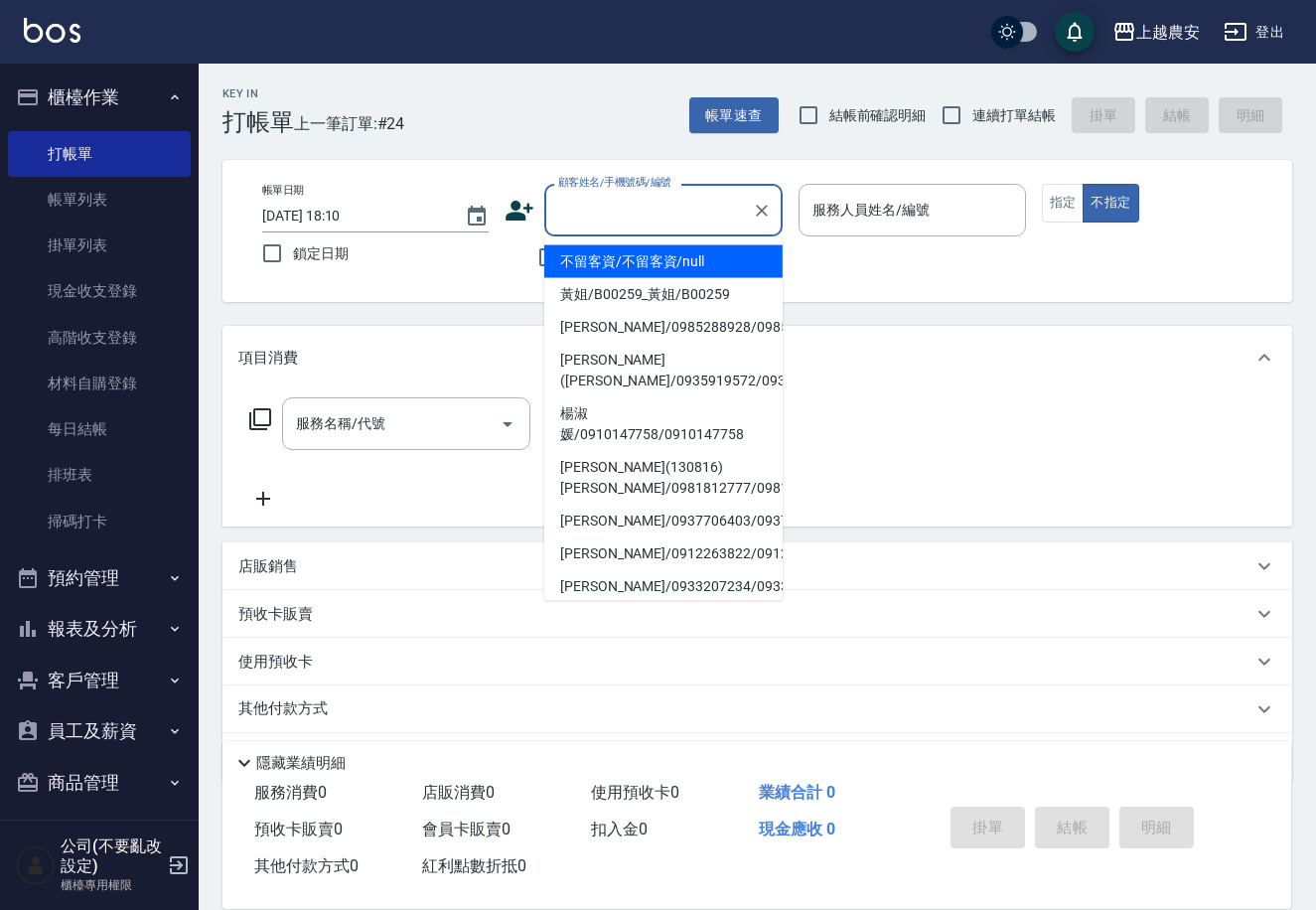 paste on "0981977163" 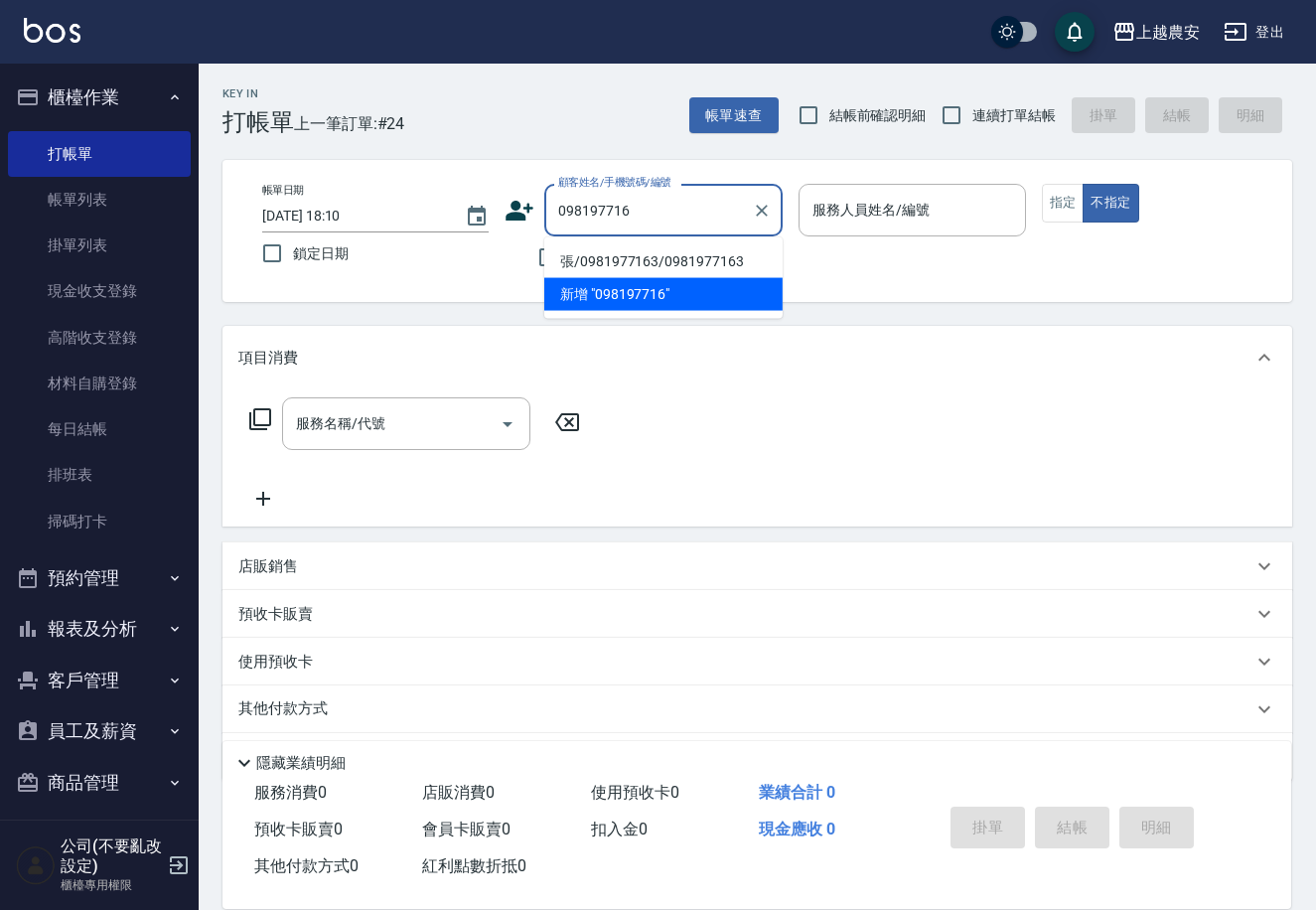 type on "張/0981977163/0981977163" 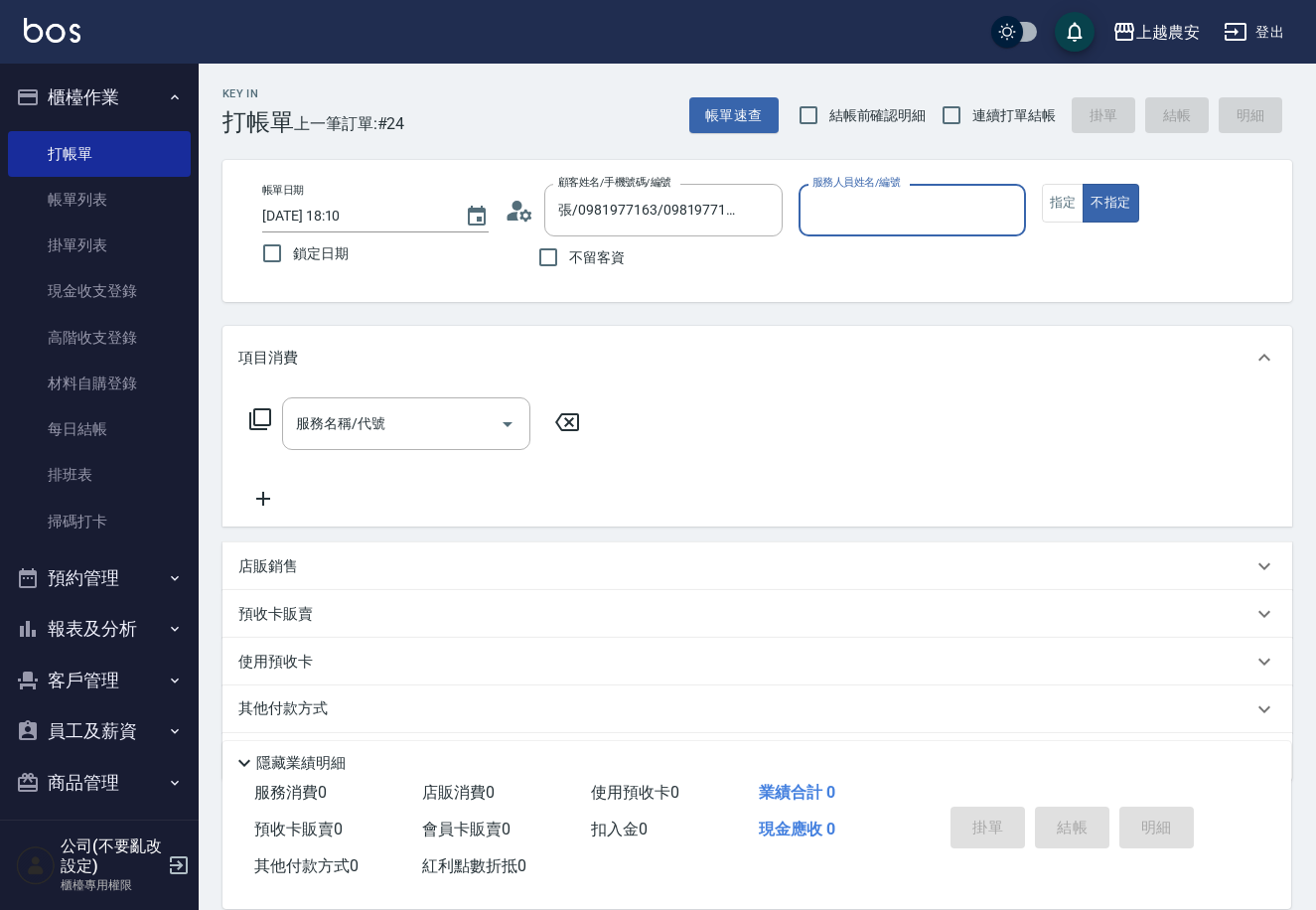 click on "不指定" at bounding box center [1110, 203] 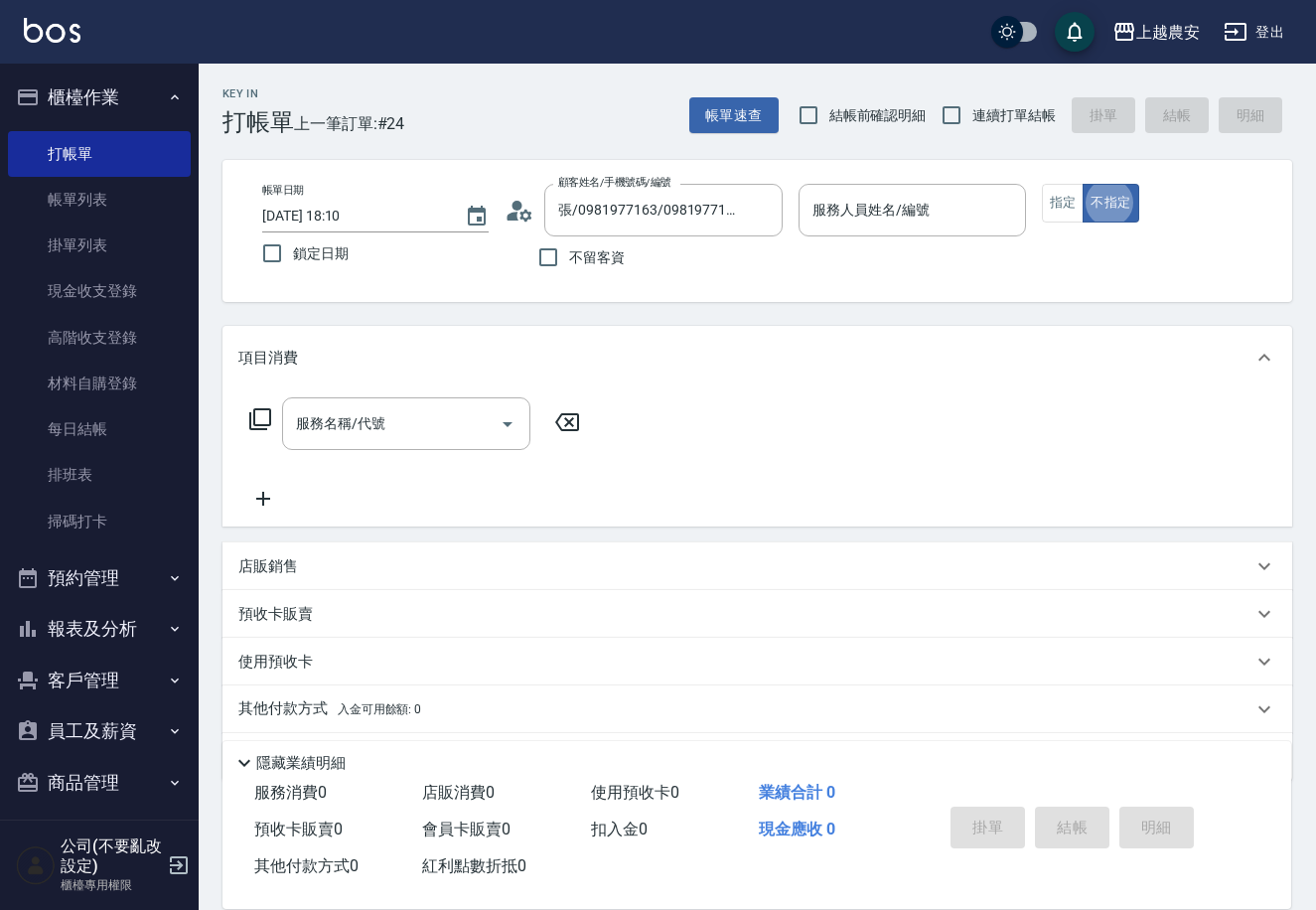 type on "false" 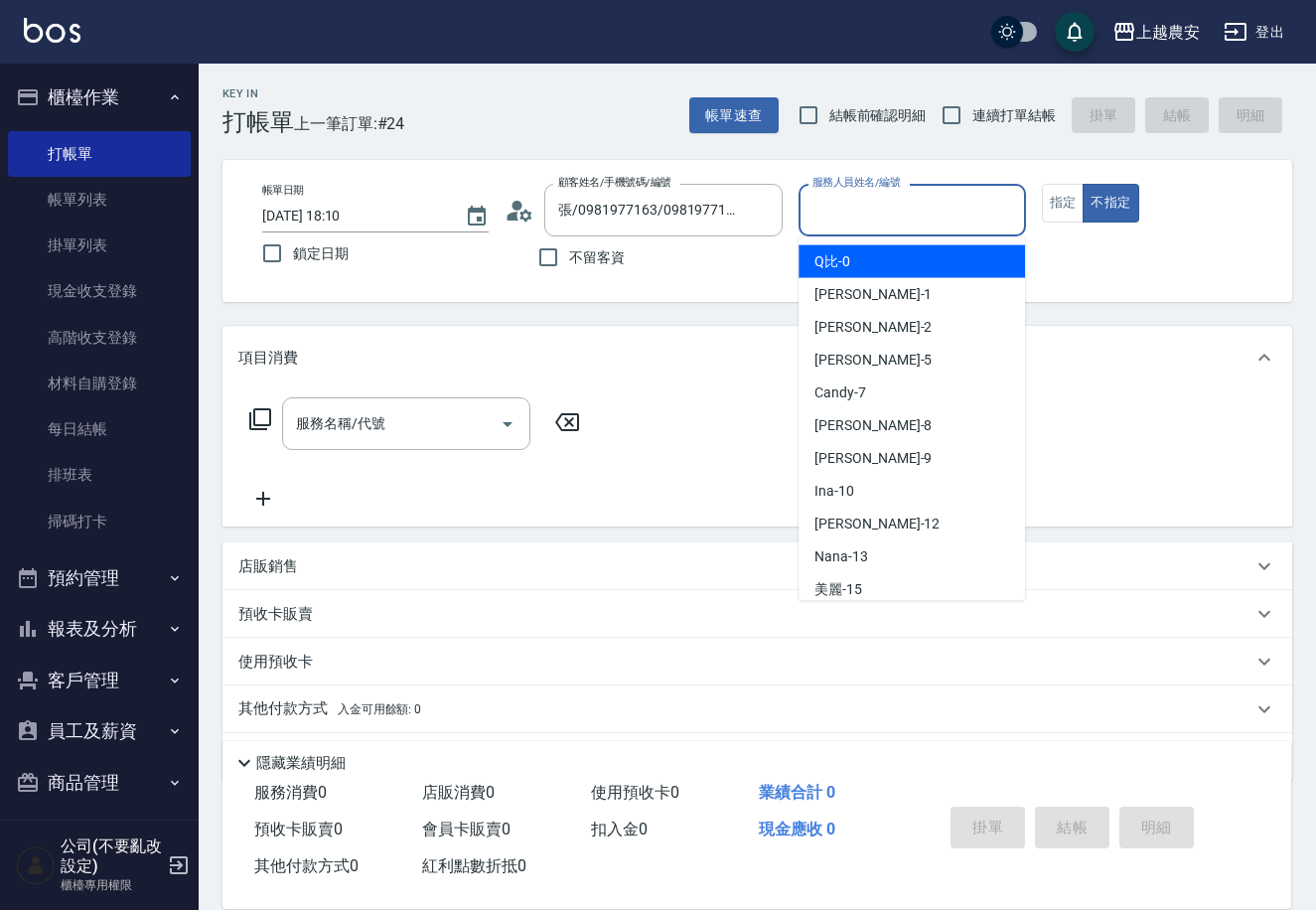 click on "服務人員姓名/編號" at bounding box center (912, 210) 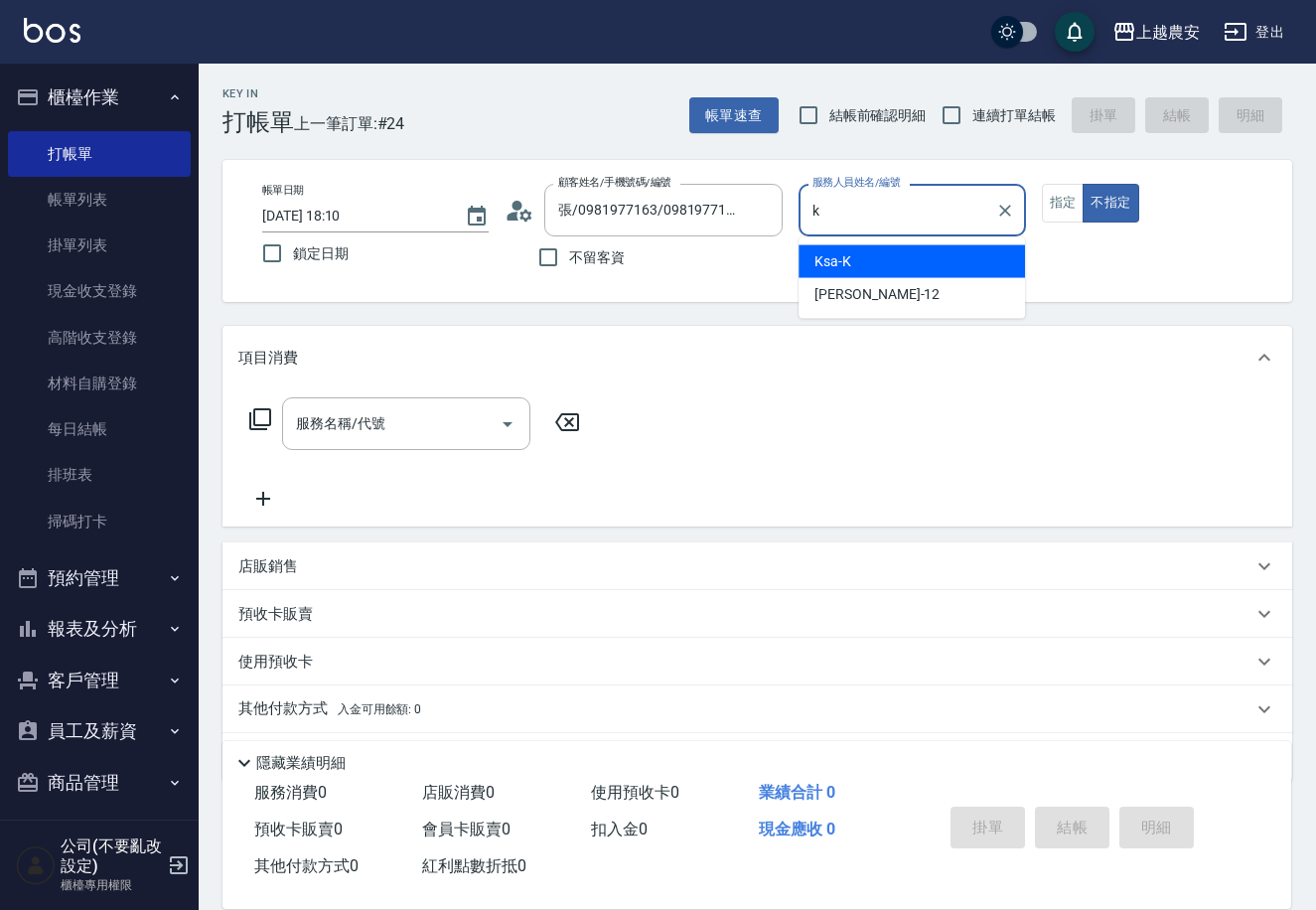 type on "Ksa-K" 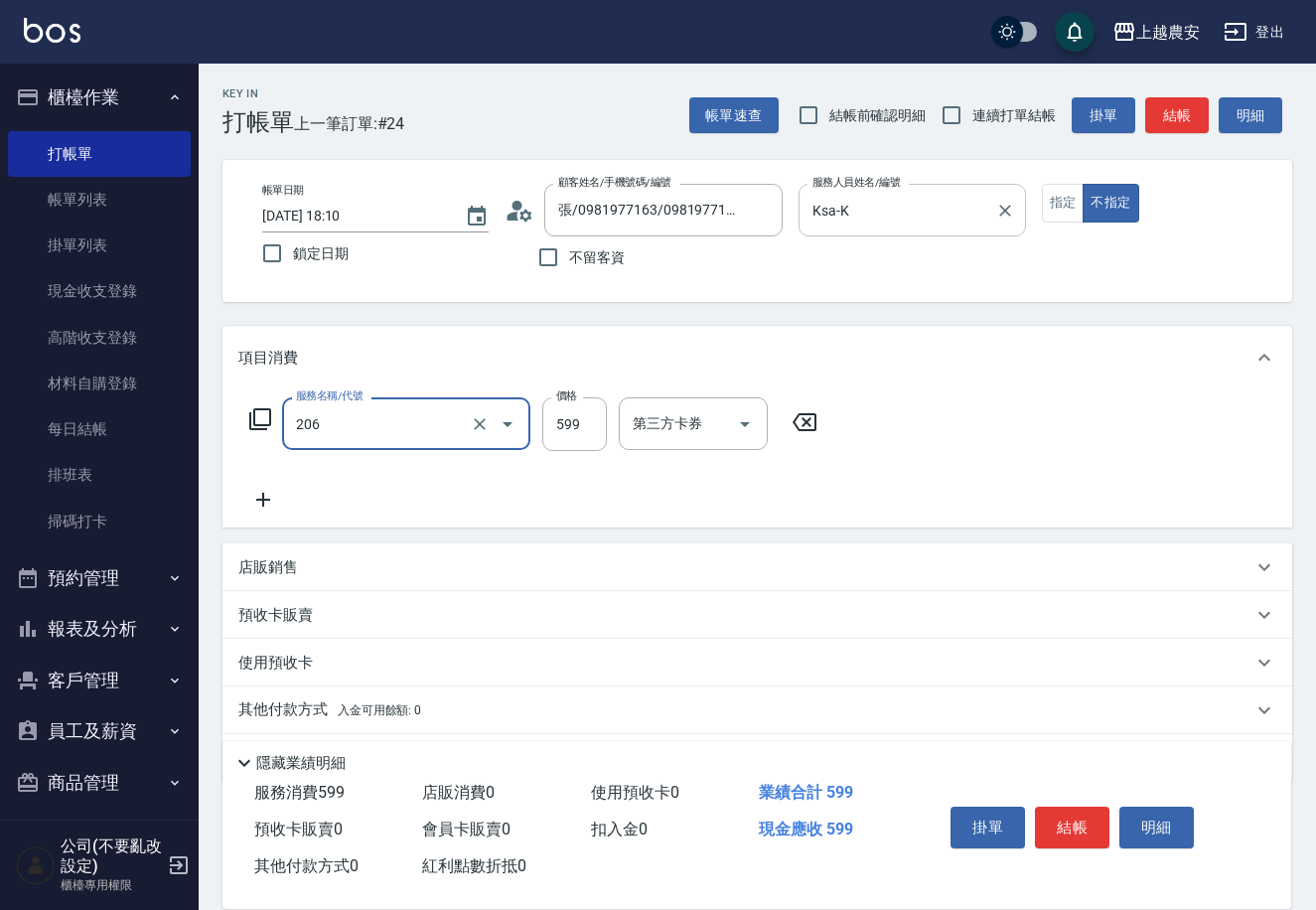 type on "洗+剪(206)" 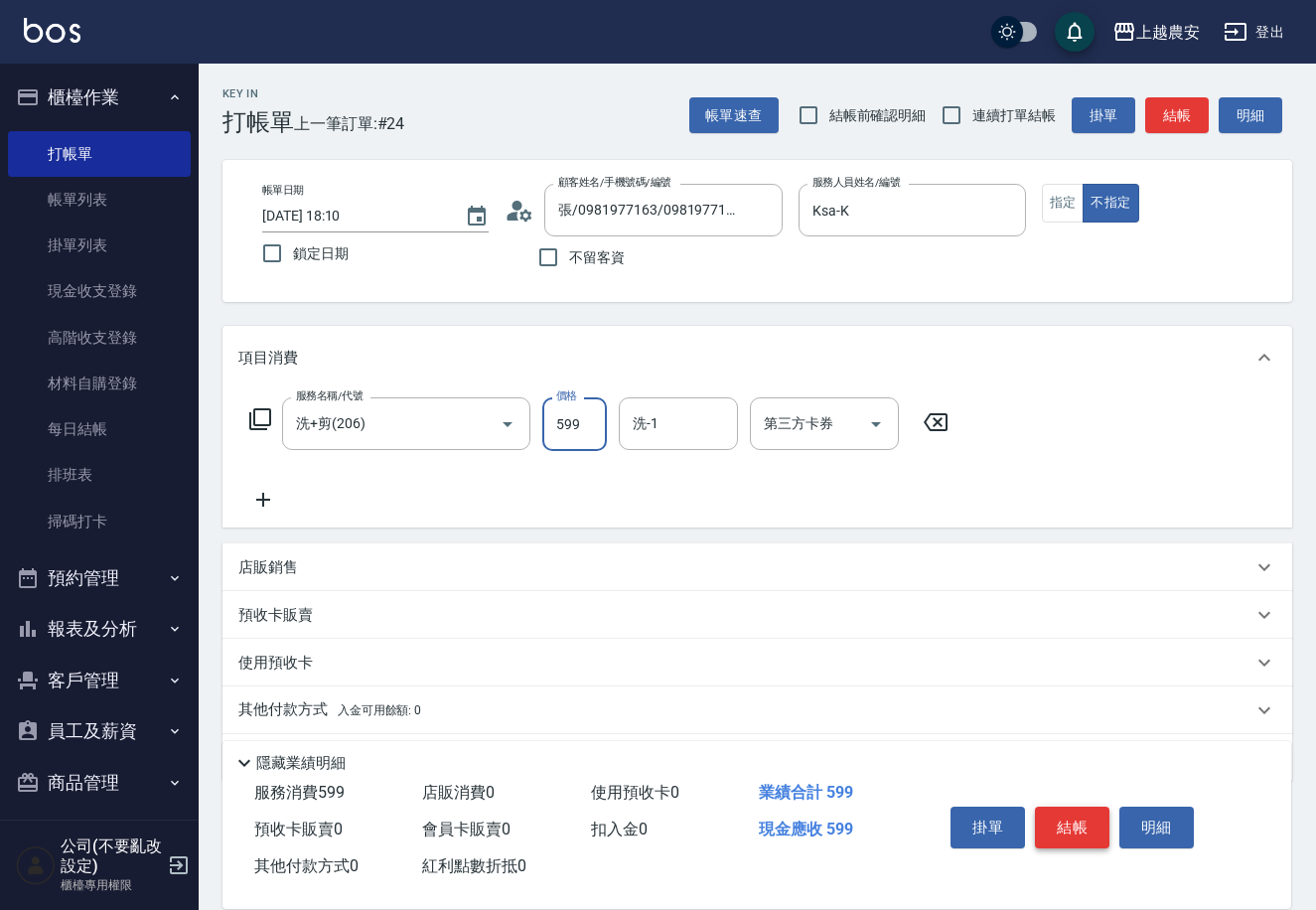 click on "結帳" at bounding box center (1072, 828) 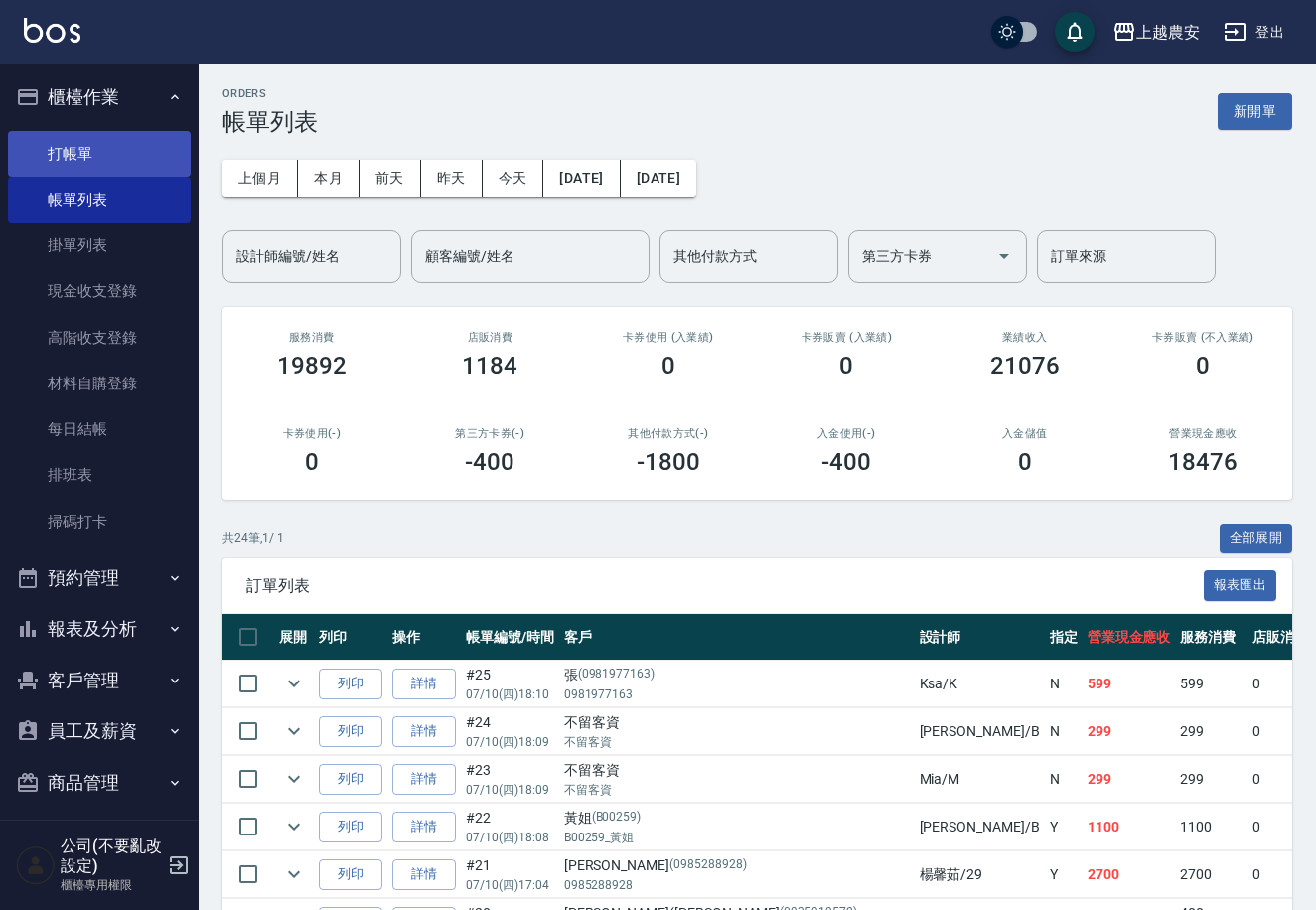 click on "打帳單" at bounding box center (99, 154) 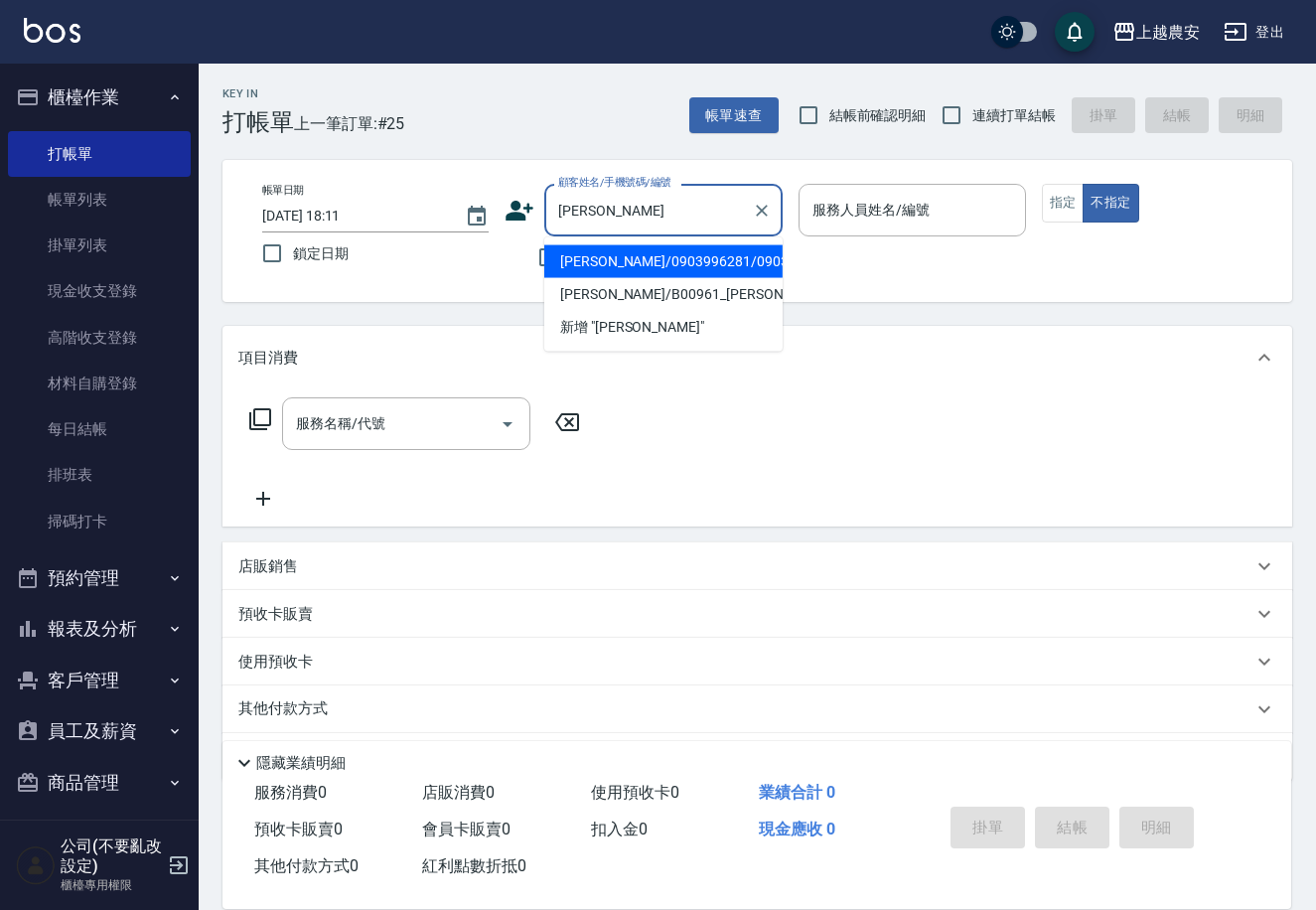 click on "曹秀娟/0903996281/0903996281" at bounding box center (663, 261) 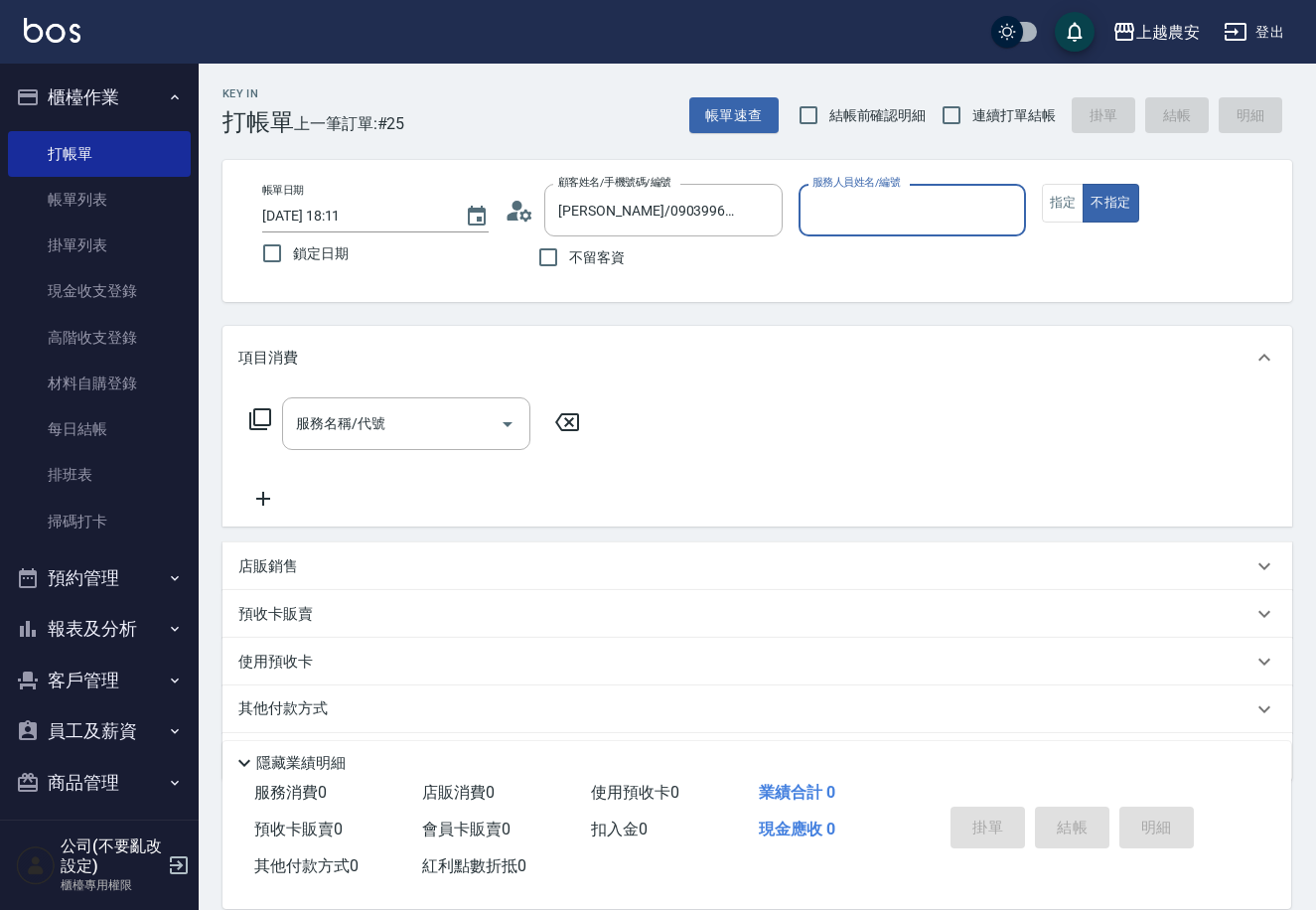 type on "美雅-B" 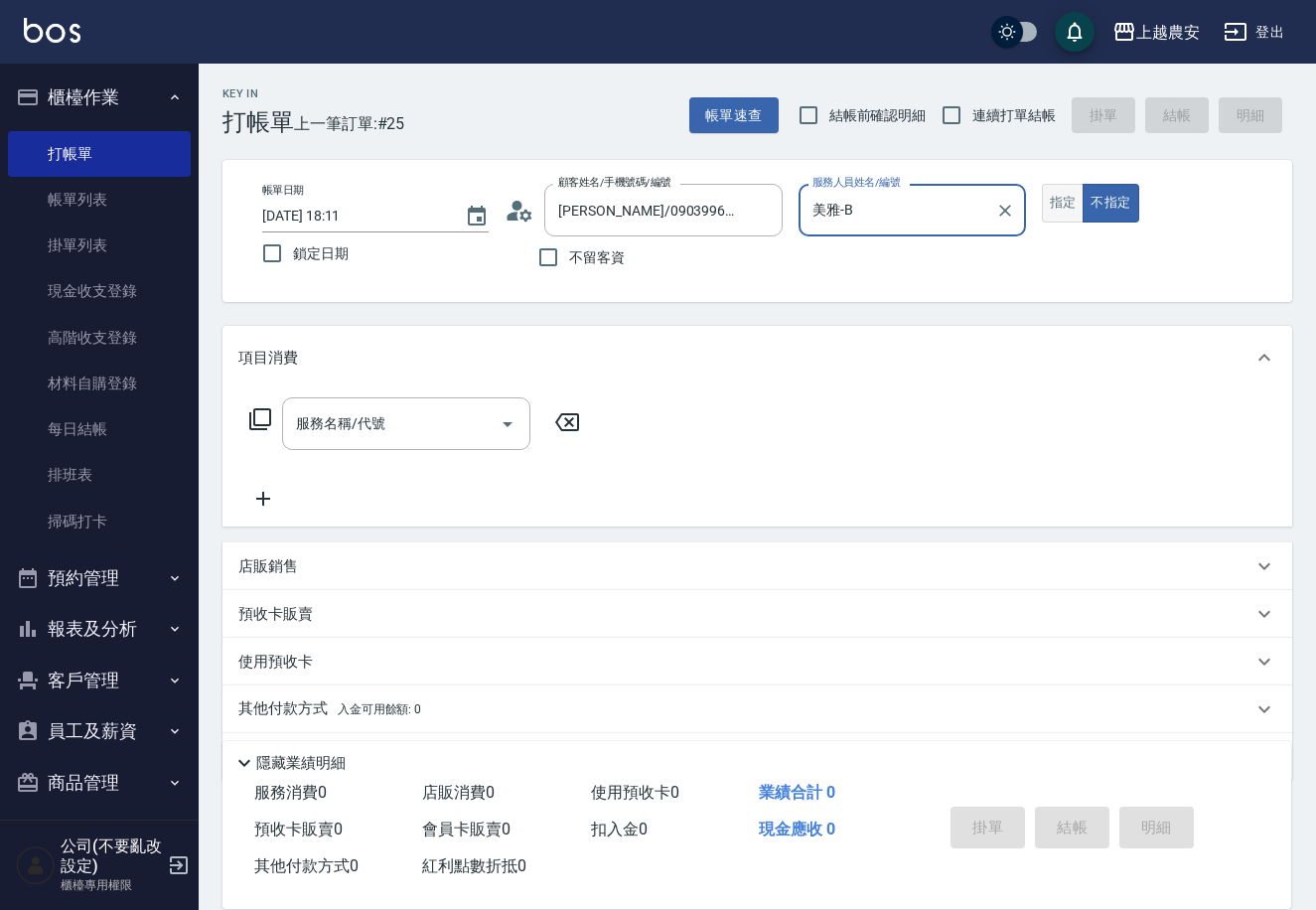 click on "指定" at bounding box center [1063, 203] 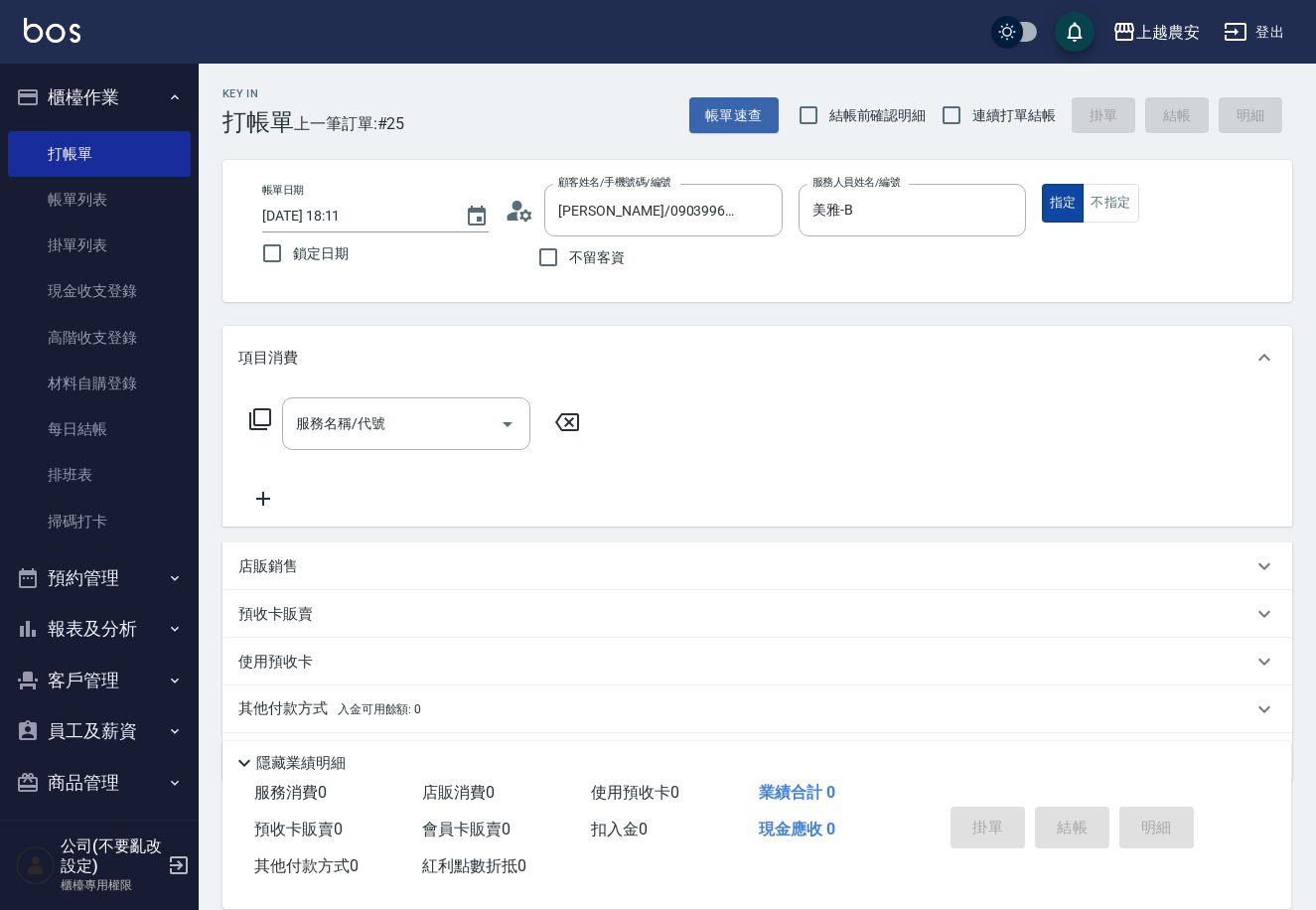 type on "true" 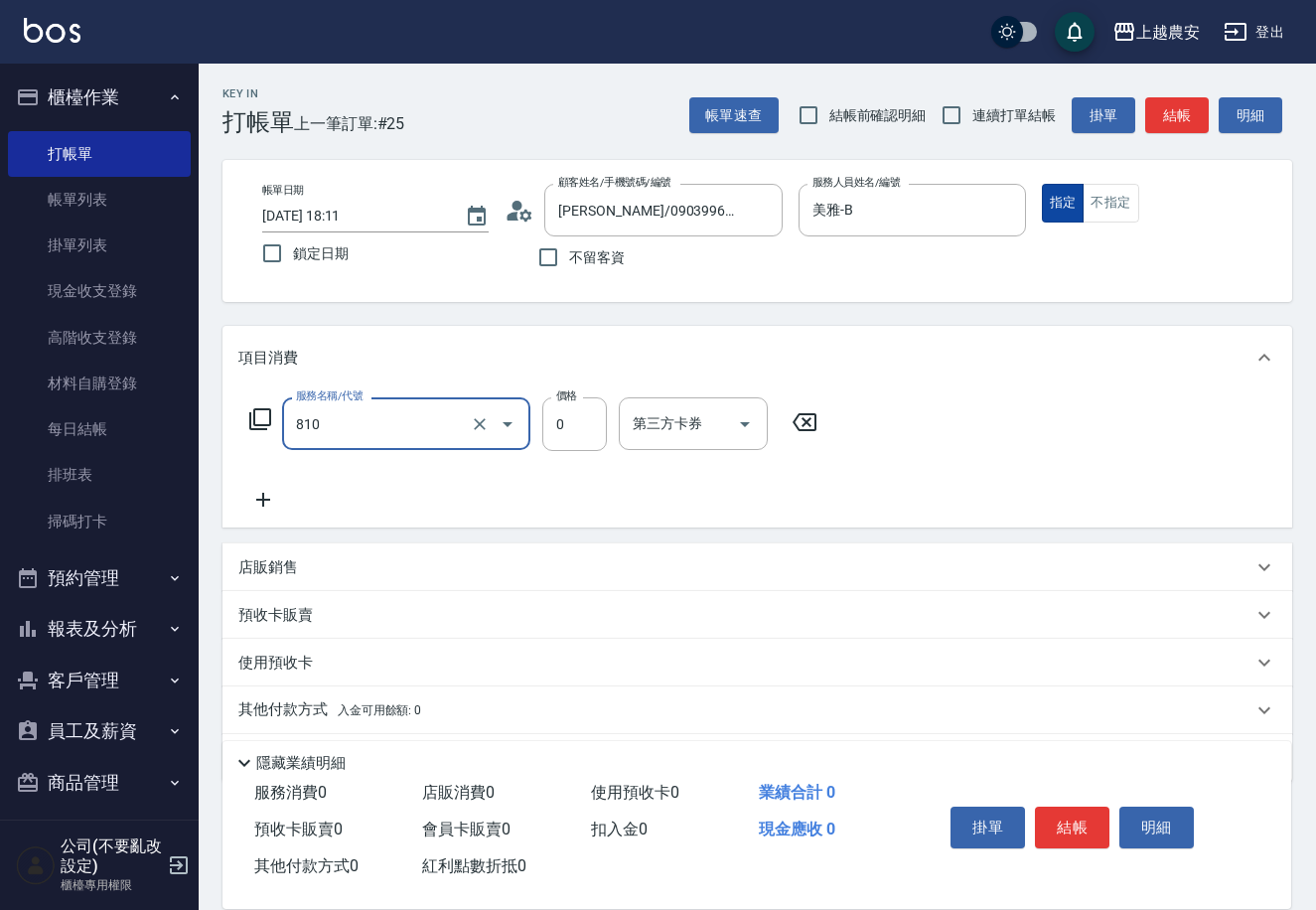 type on "頭皮護髮卡券使用(810)" 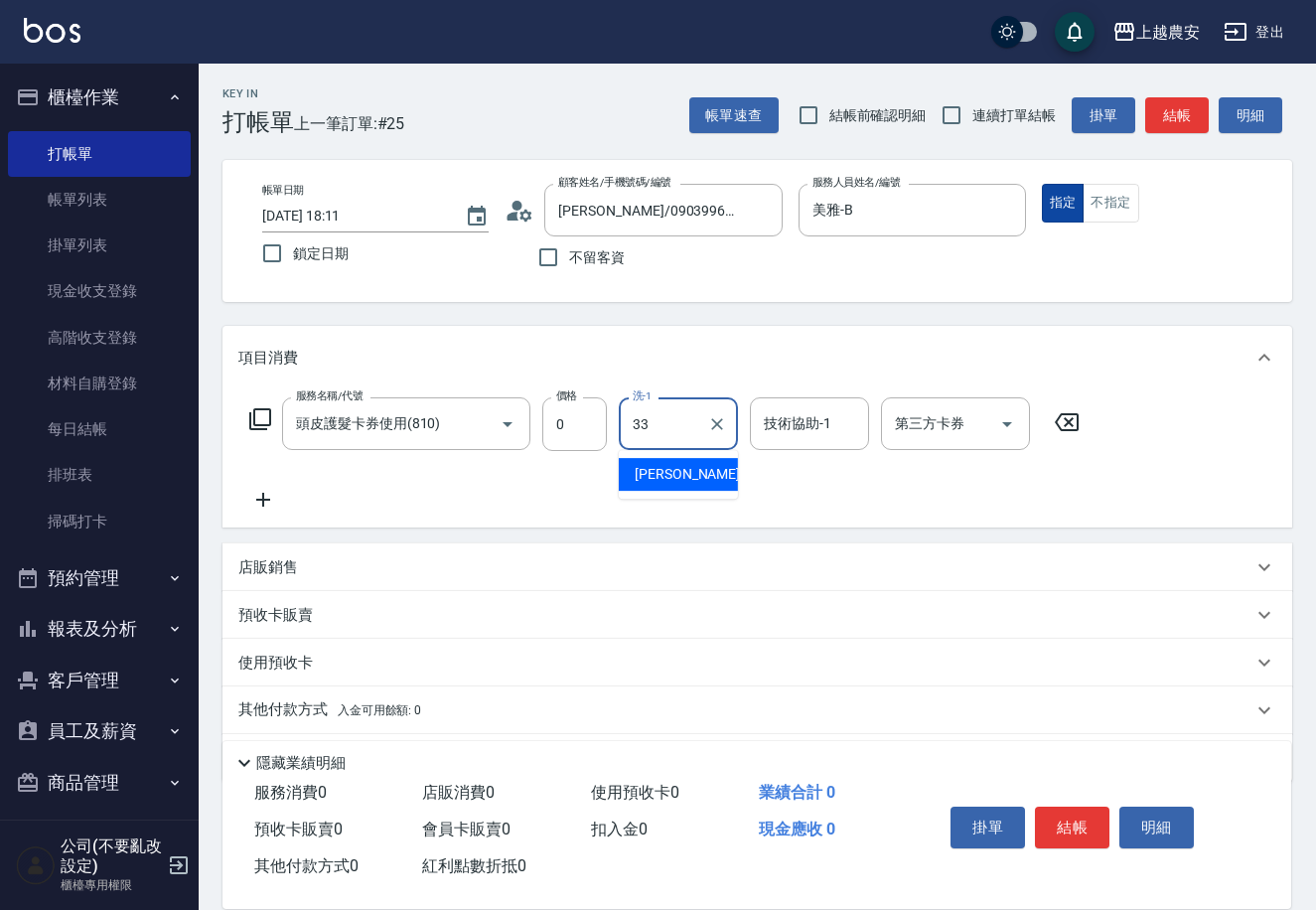 type on "小欣-33" 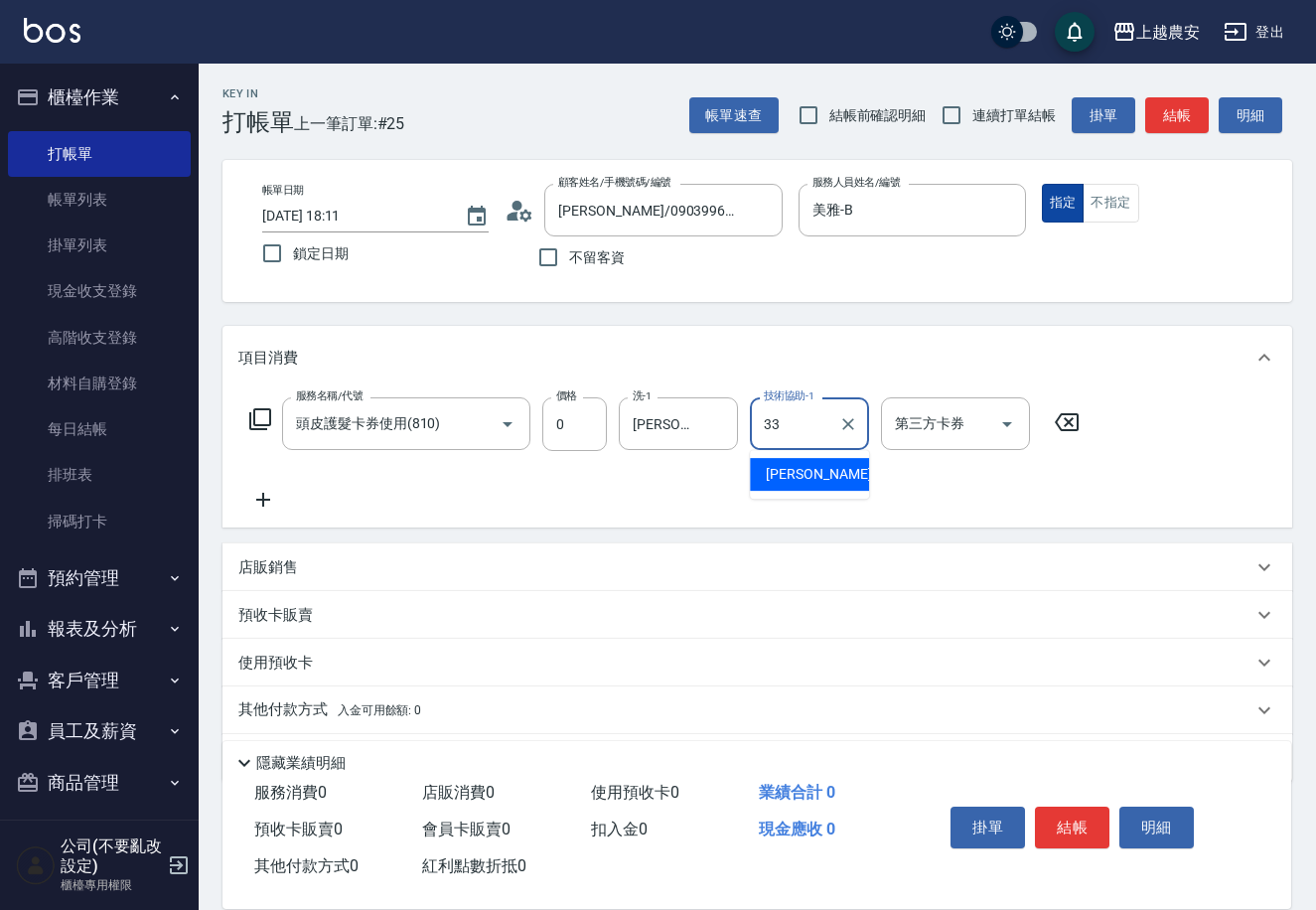 type on "小欣-33" 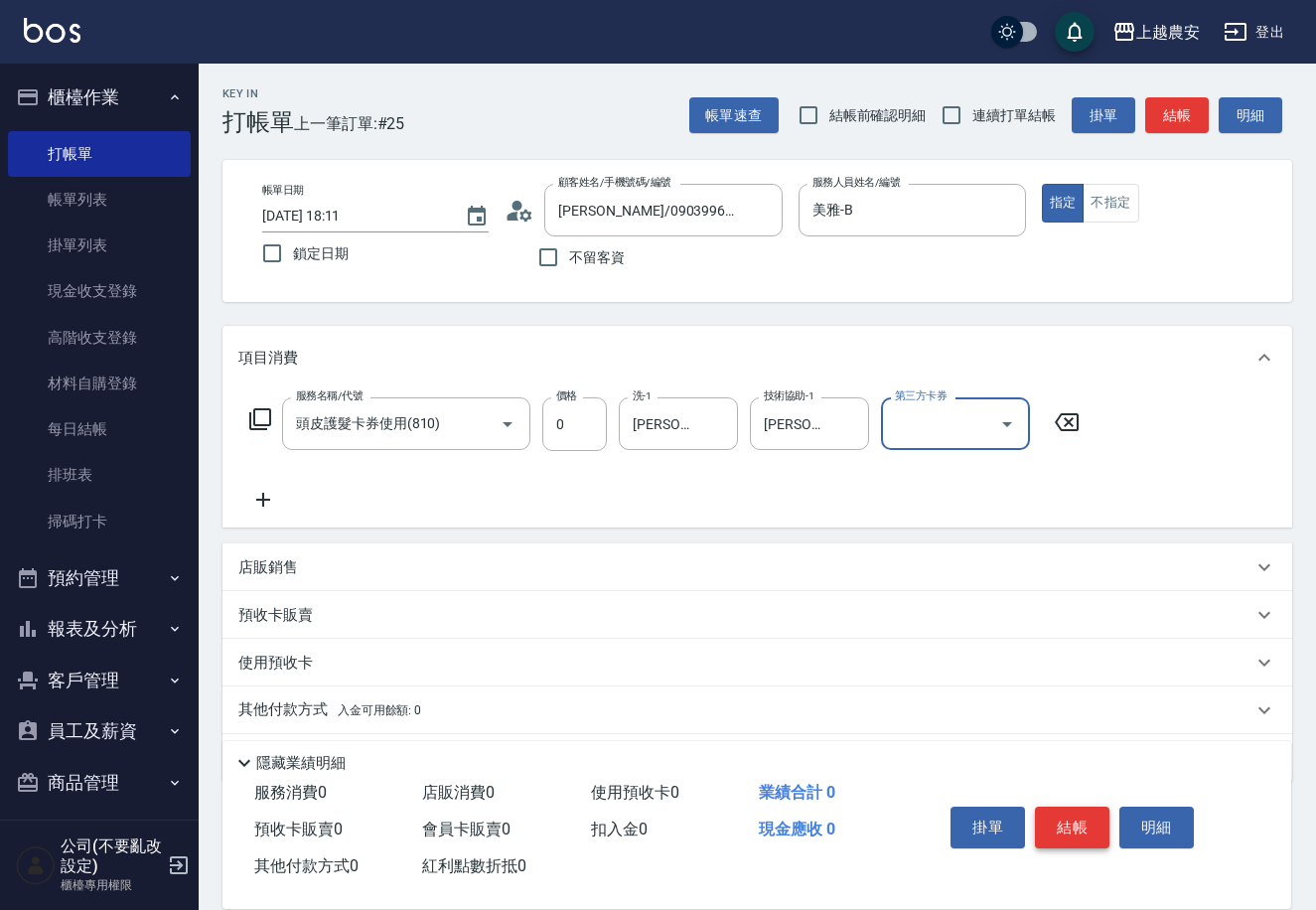 click on "結帳" at bounding box center (1072, 828) 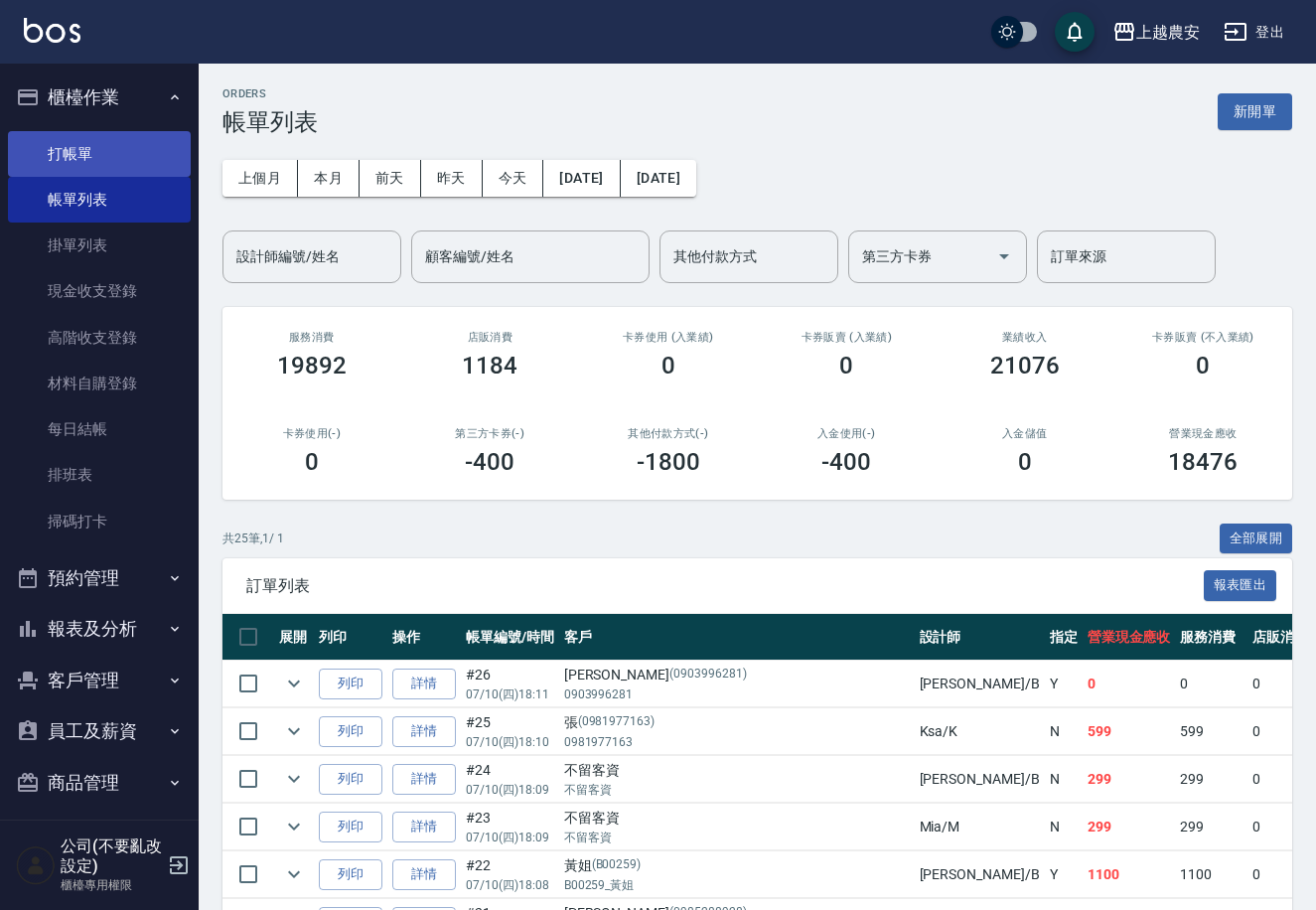 click on "打帳單" at bounding box center (99, 154) 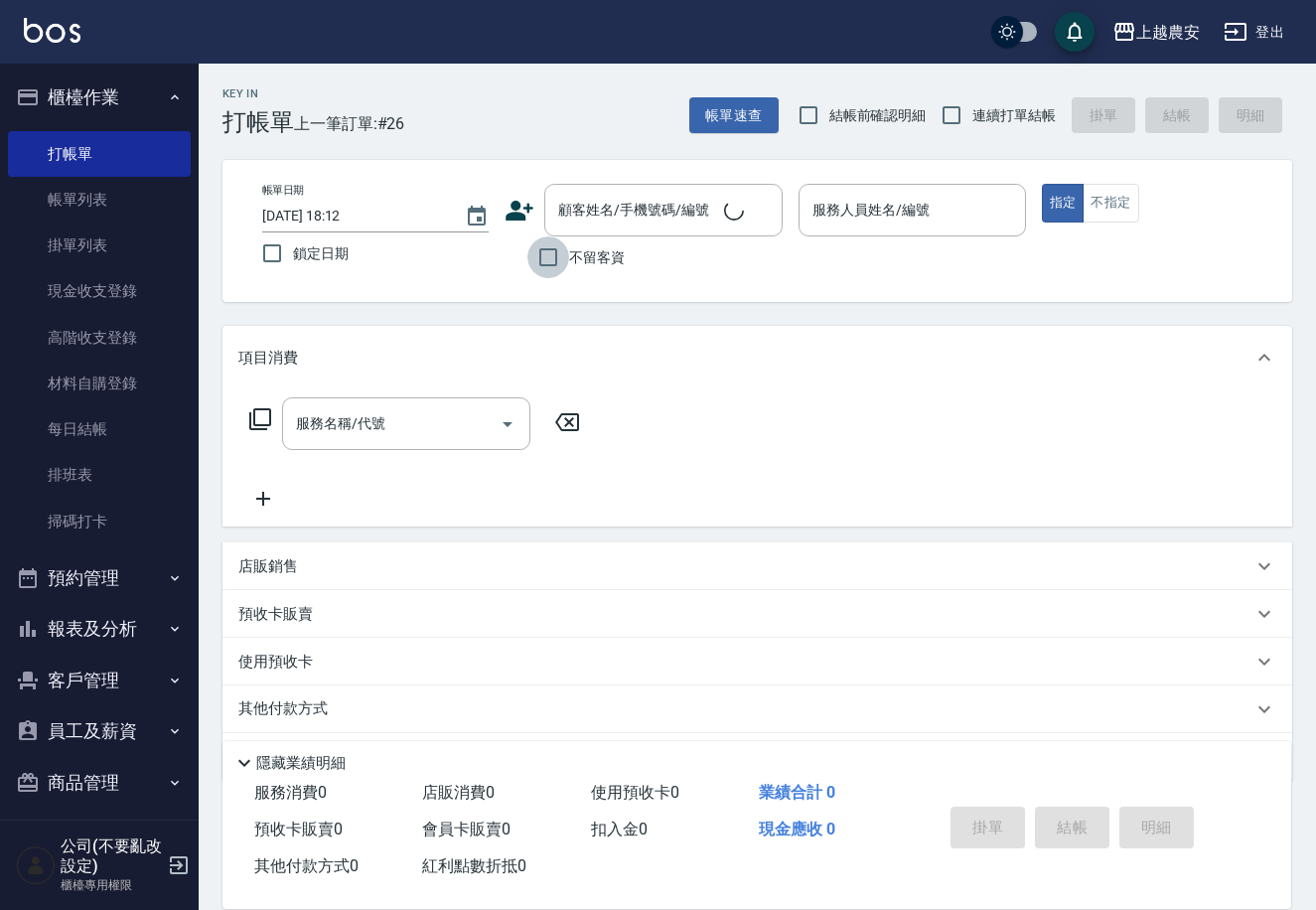 click on "不留客資" at bounding box center [548, 257] 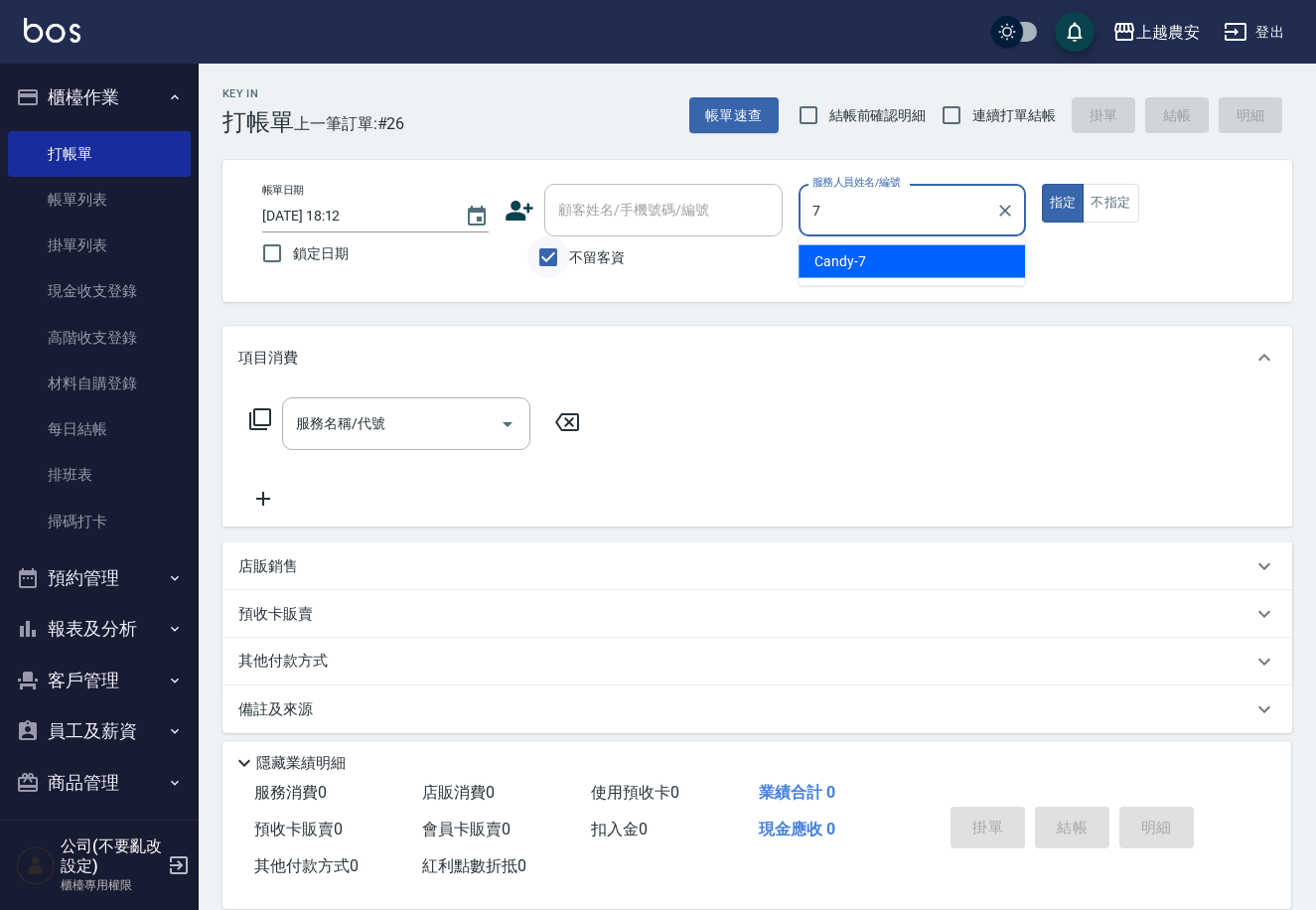 type on "Candy-7" 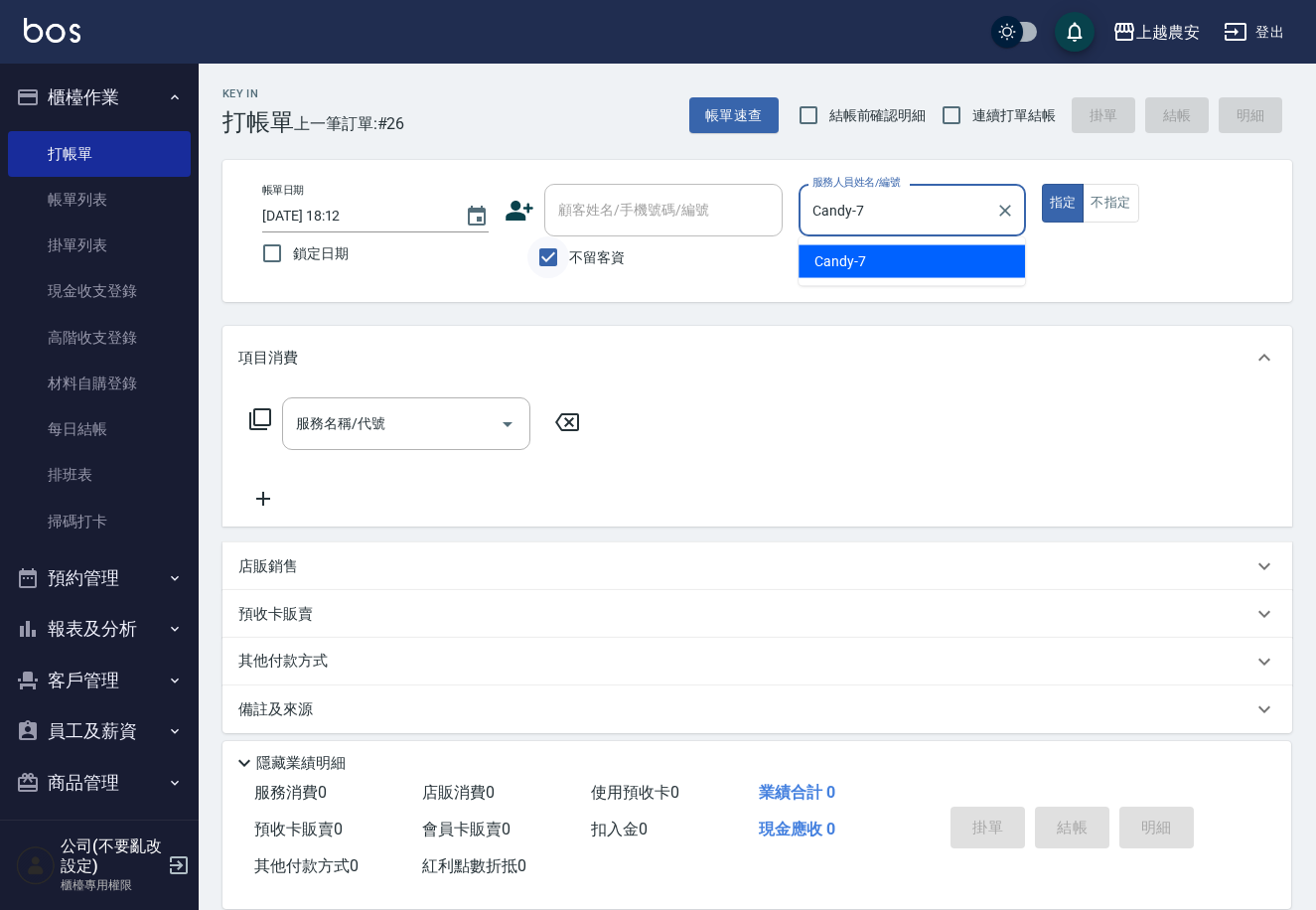 type on "true" 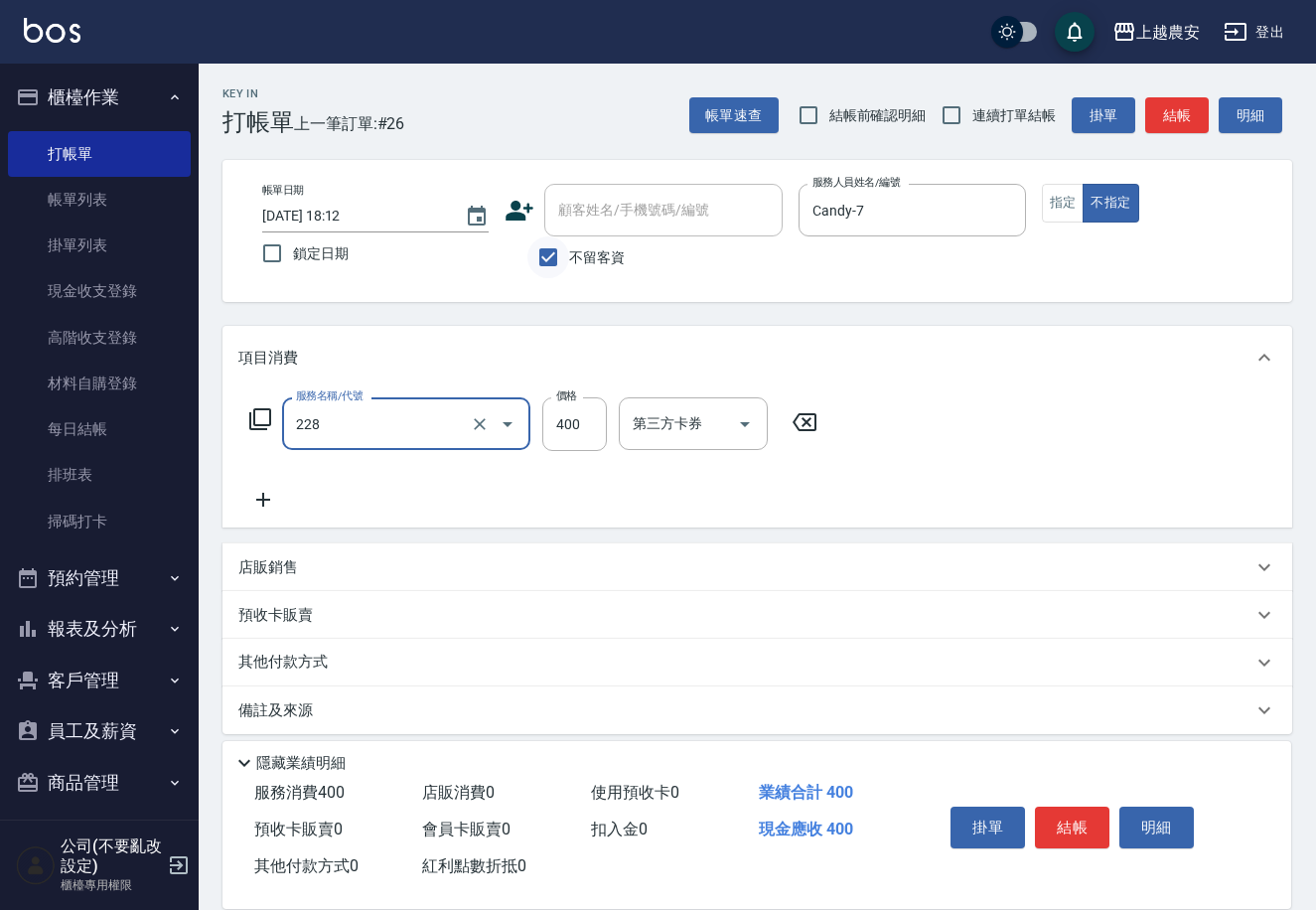 type on "洗髮(228)" 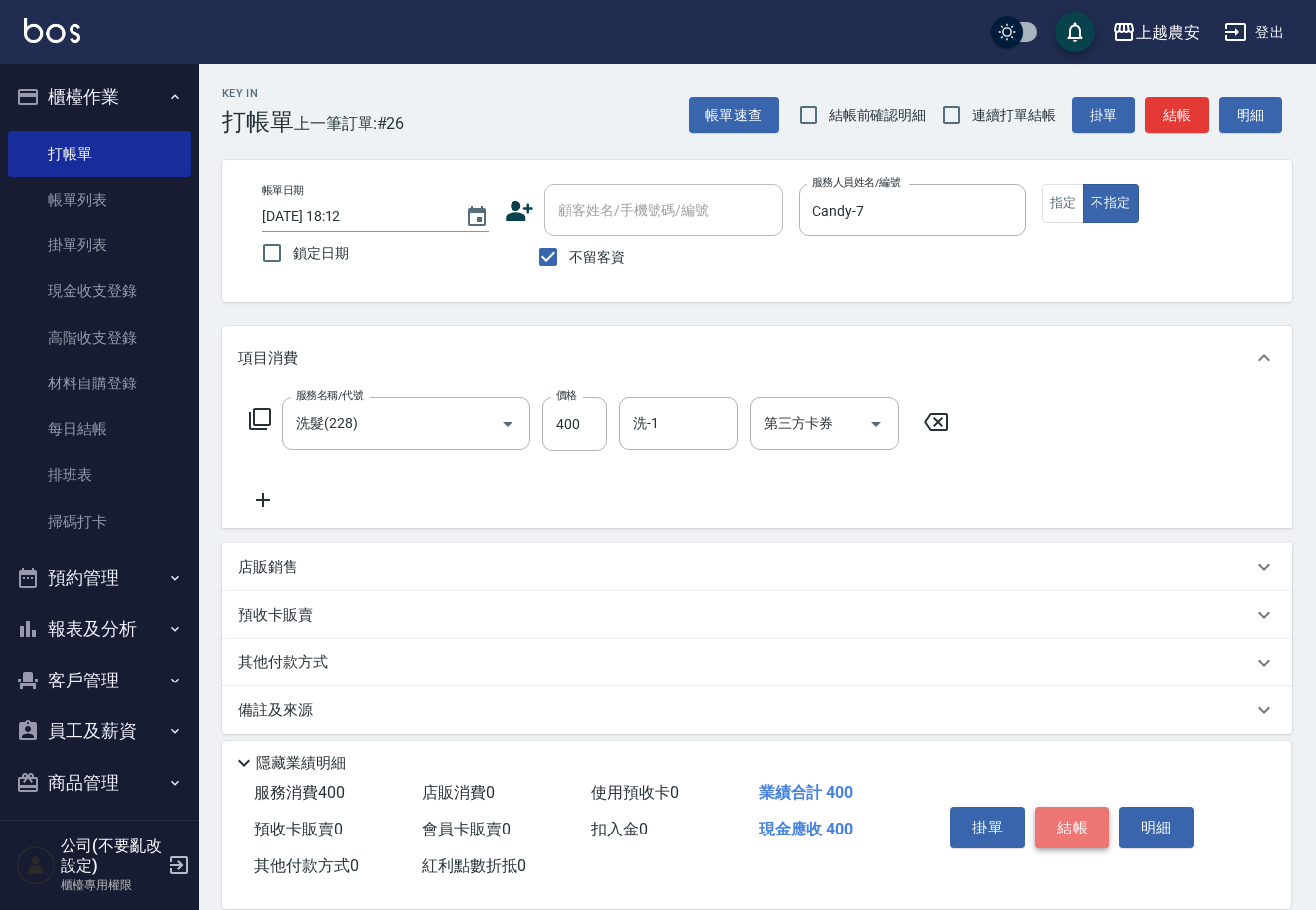 click on "結帳" at bounding box center (1072, 828) 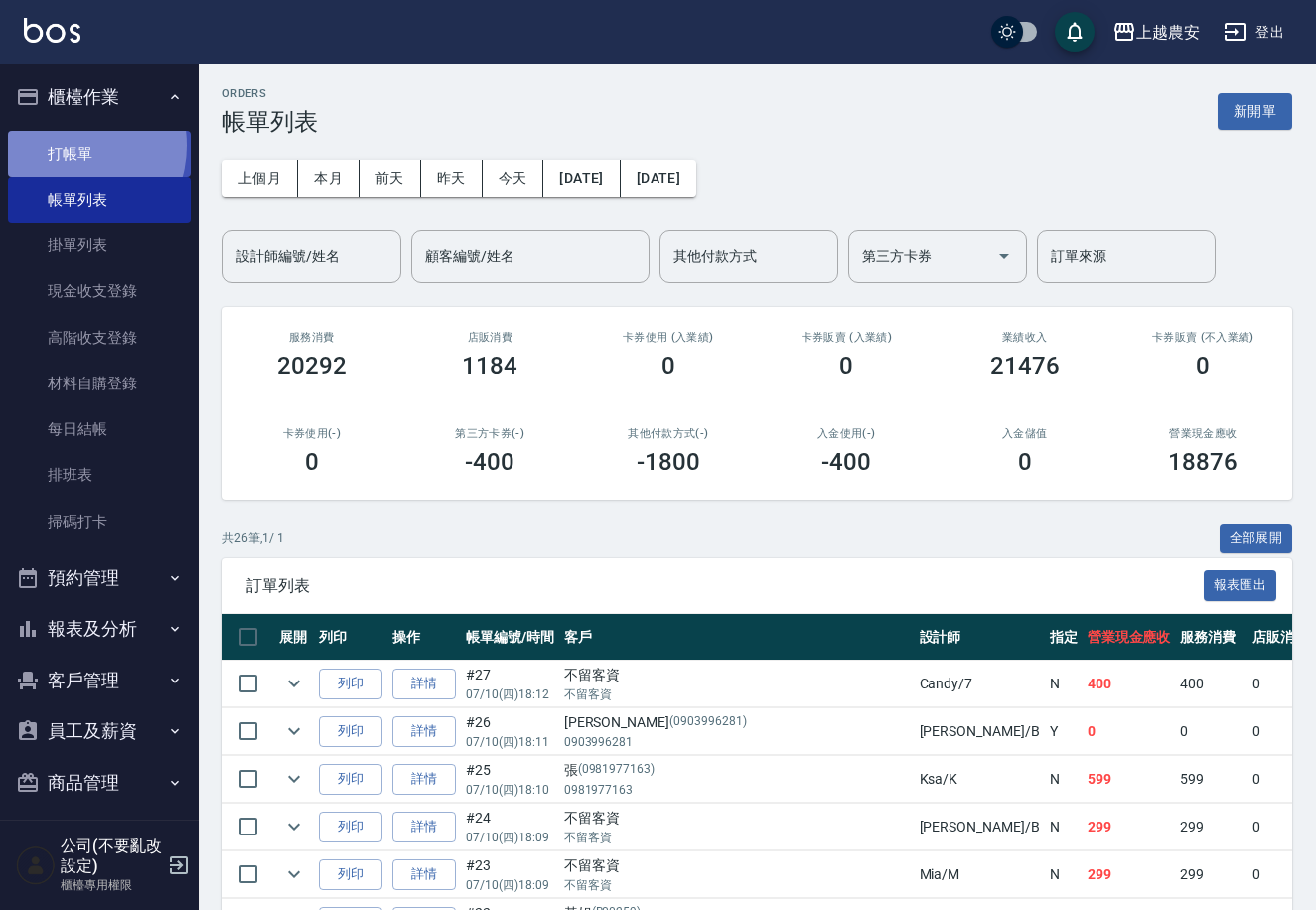 click on "打帳單" at bounding box center [99, 154] 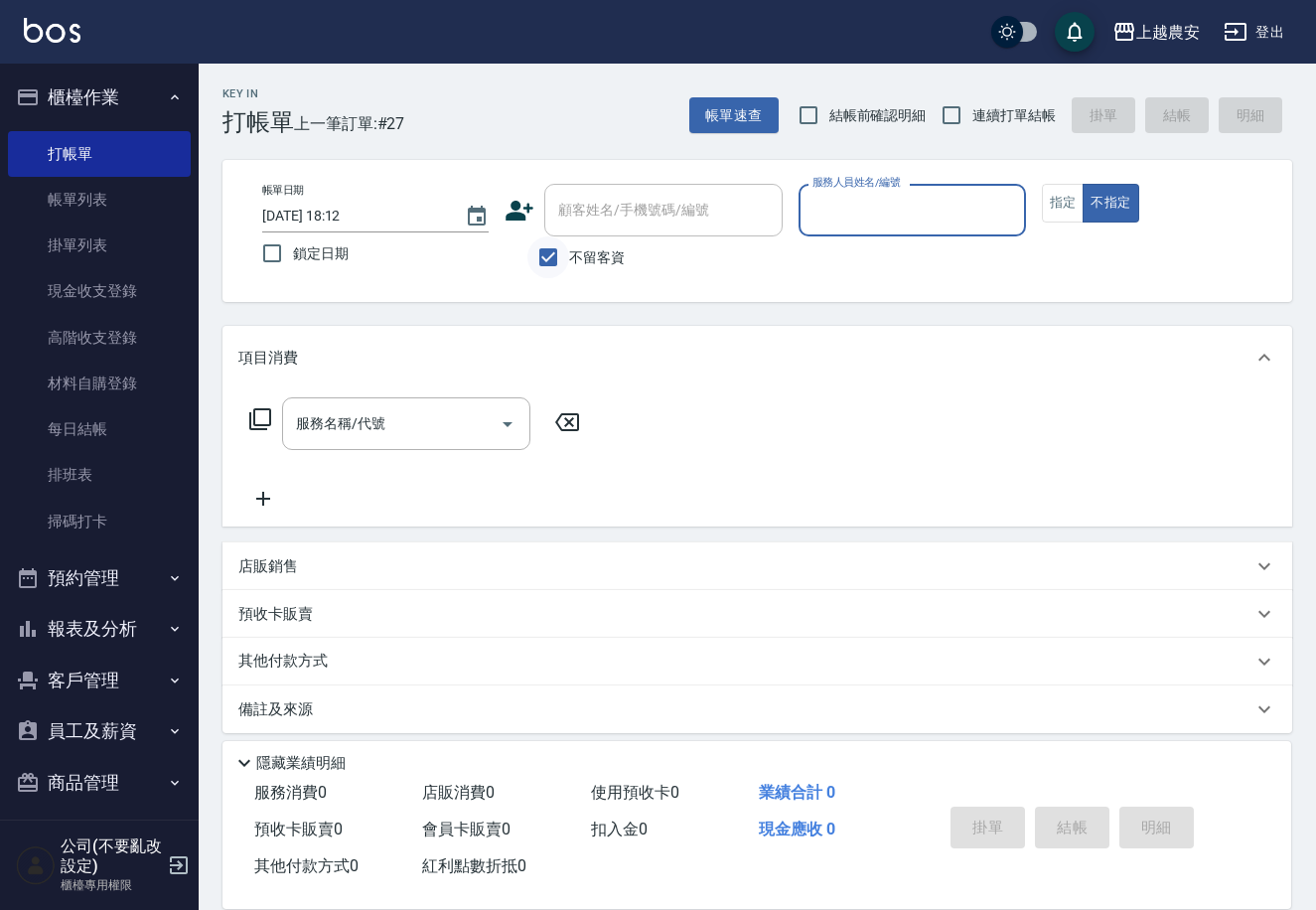 click on "不留客資" at bounding box center (548, 257) 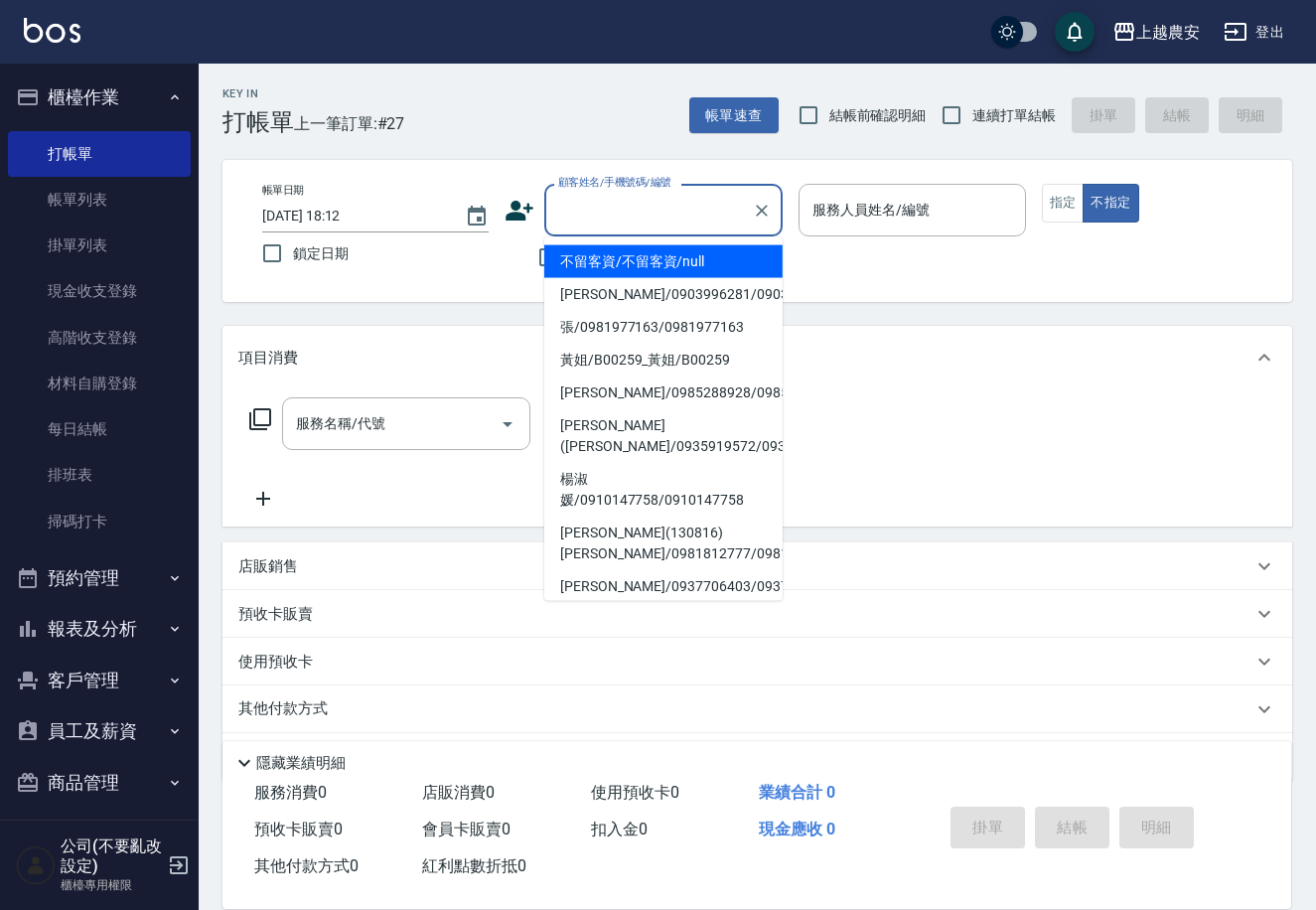 click on "顧客姓名/手機號碼/編號" at bounding box center (649, 210) 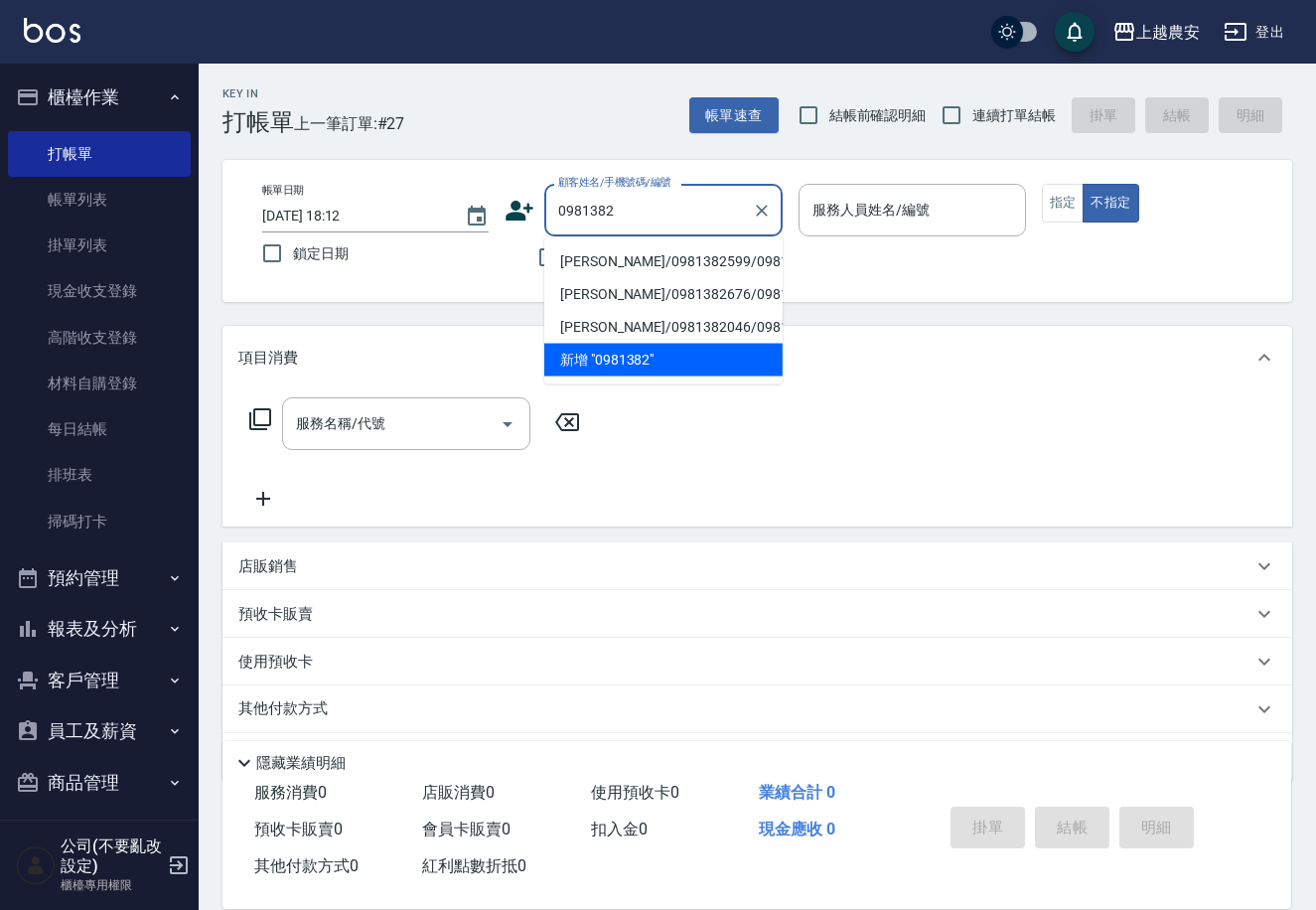 click on "陳玉林/0981382599/0981382599" at bounding box center [663, 261] 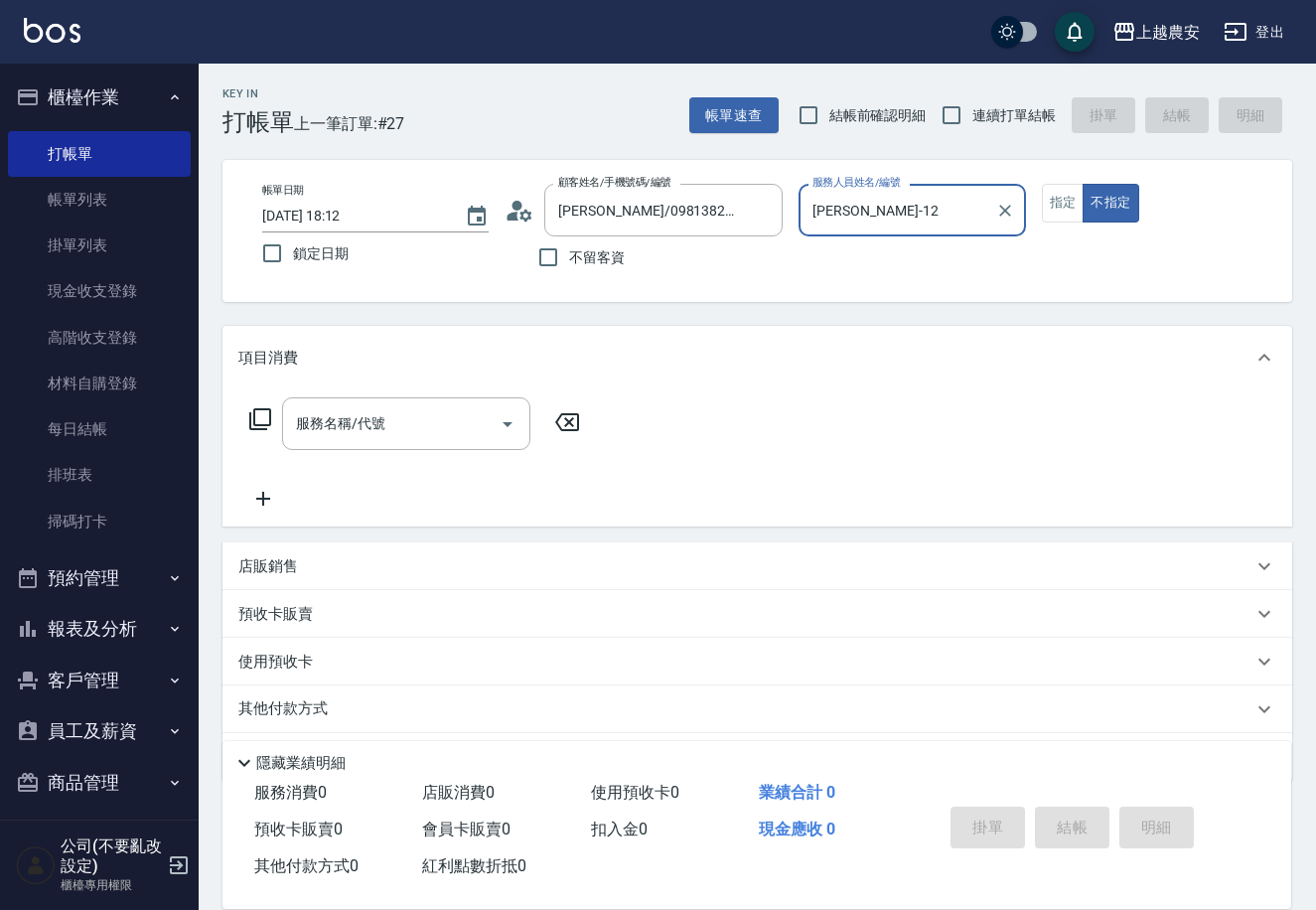 type on "[PERSON_NAME]-12" 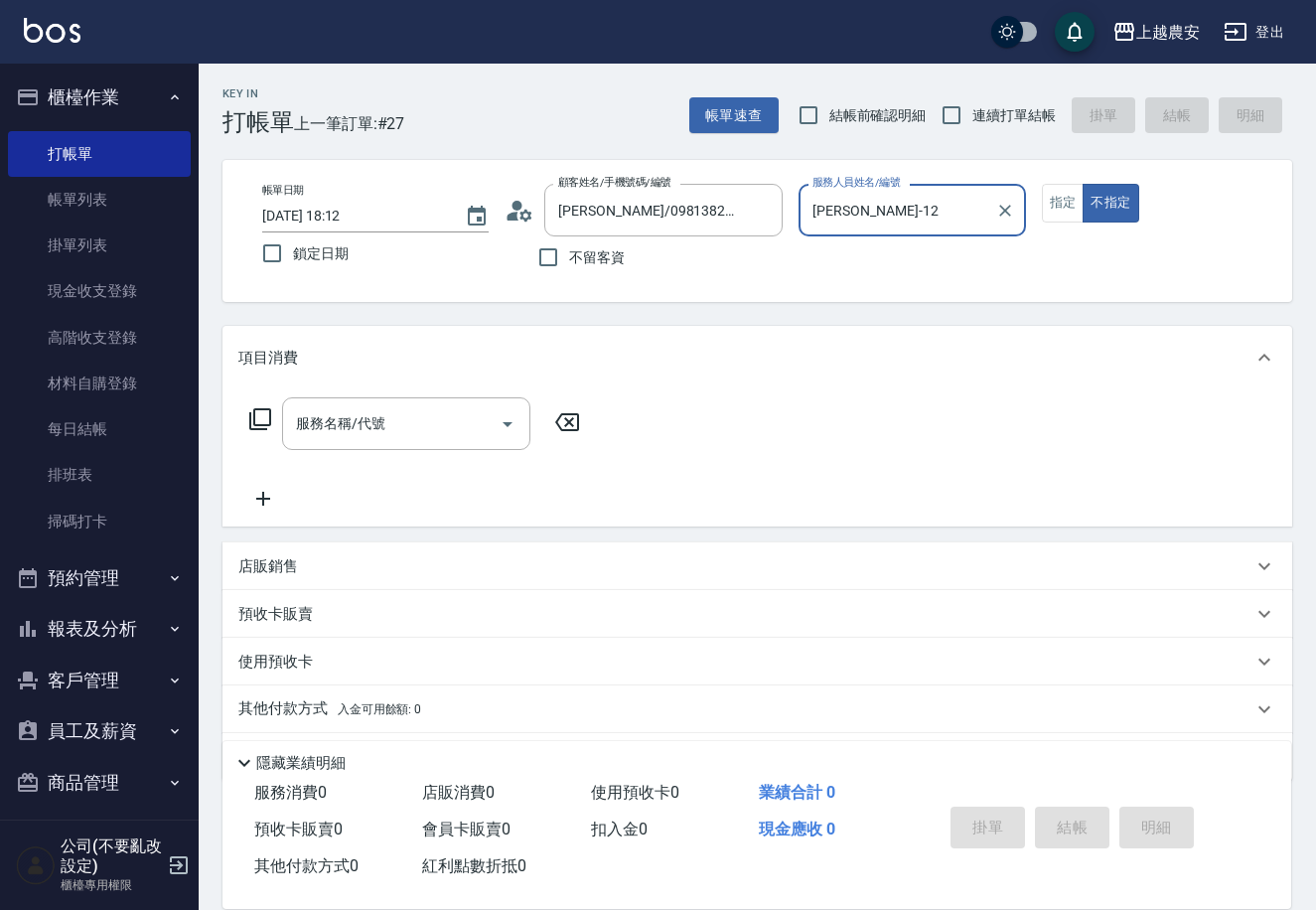 click on "不指定" at bounding box center (1110, 203) 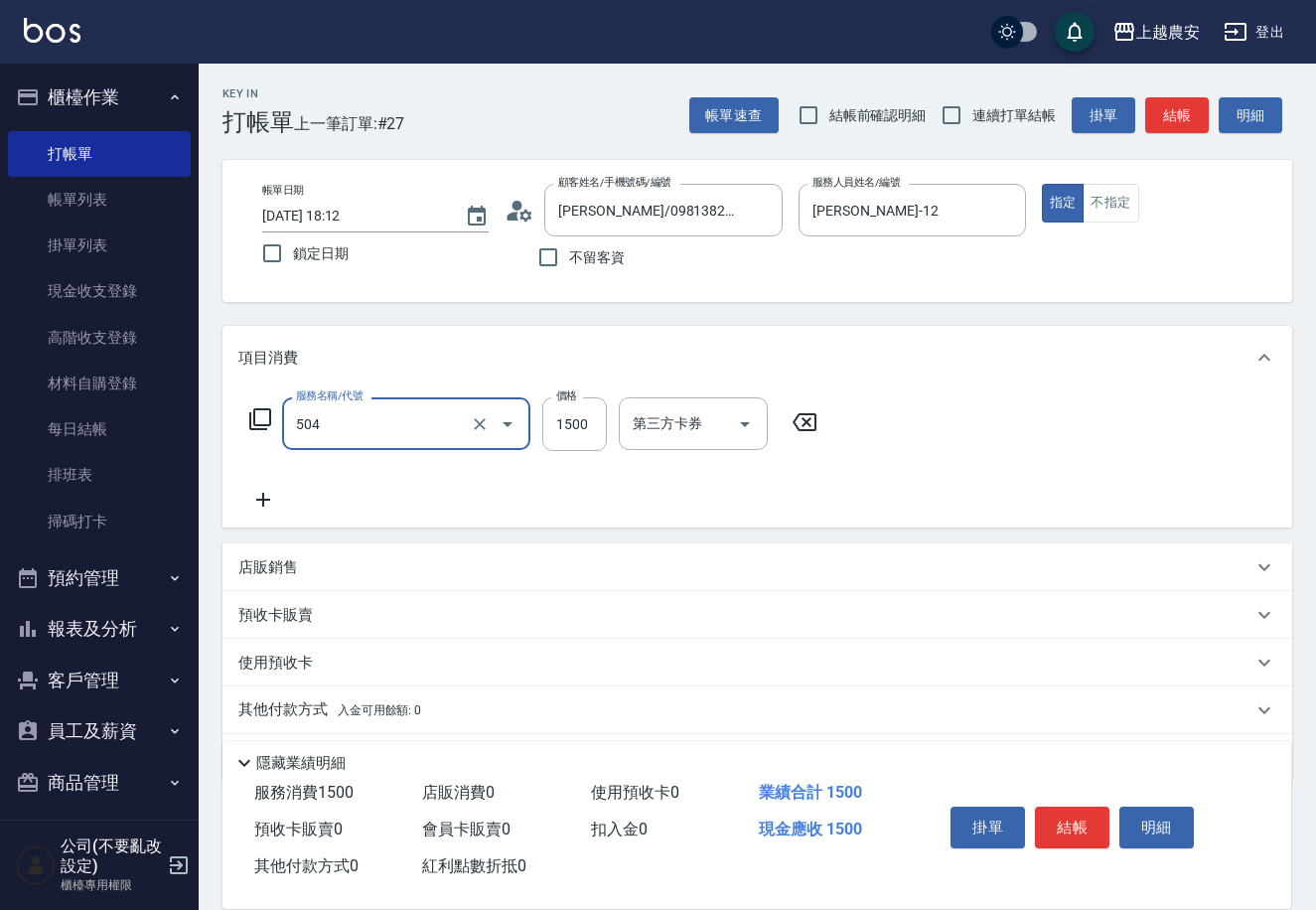 type on "染髮1500↓(504)" 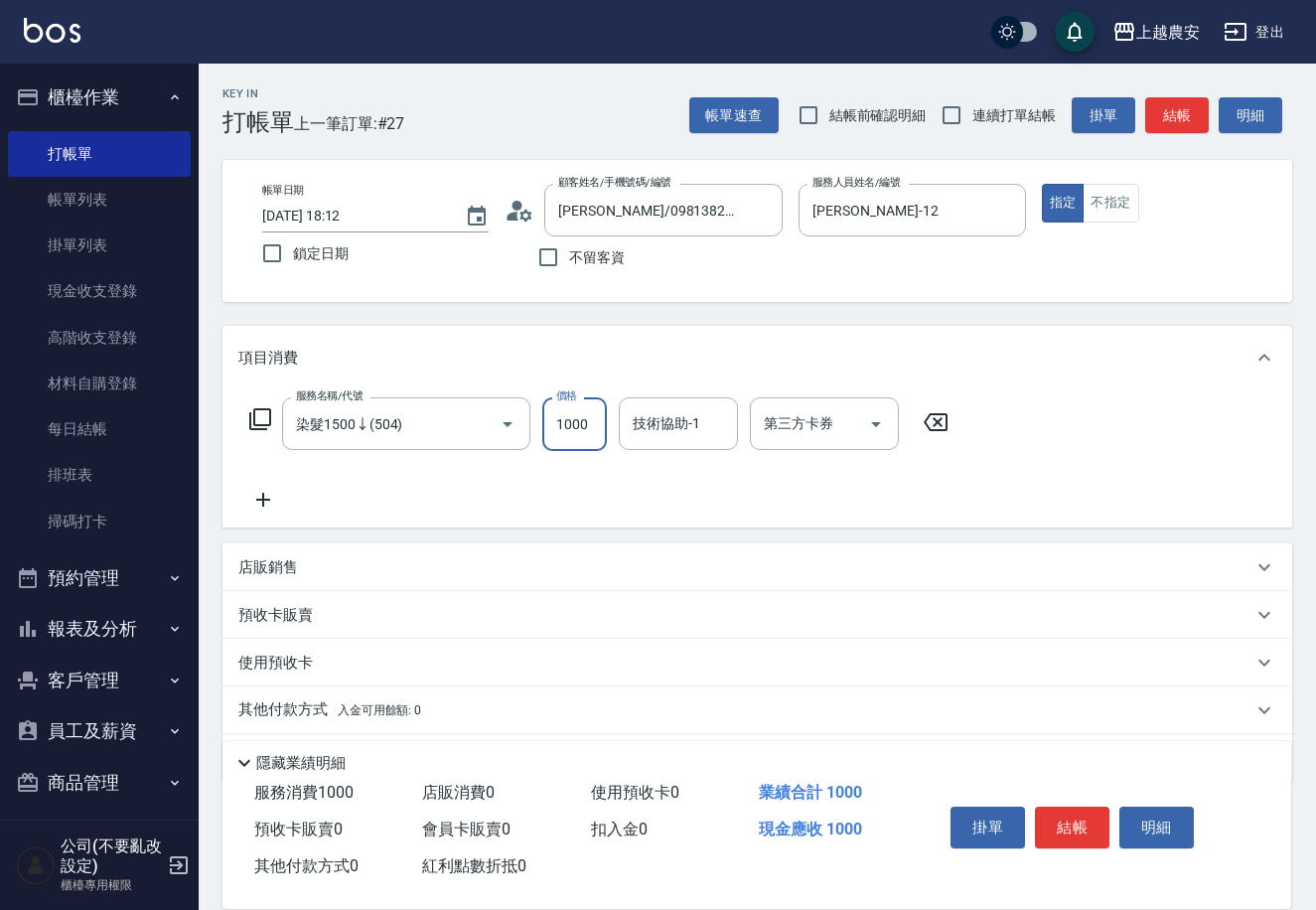 type on "1000" 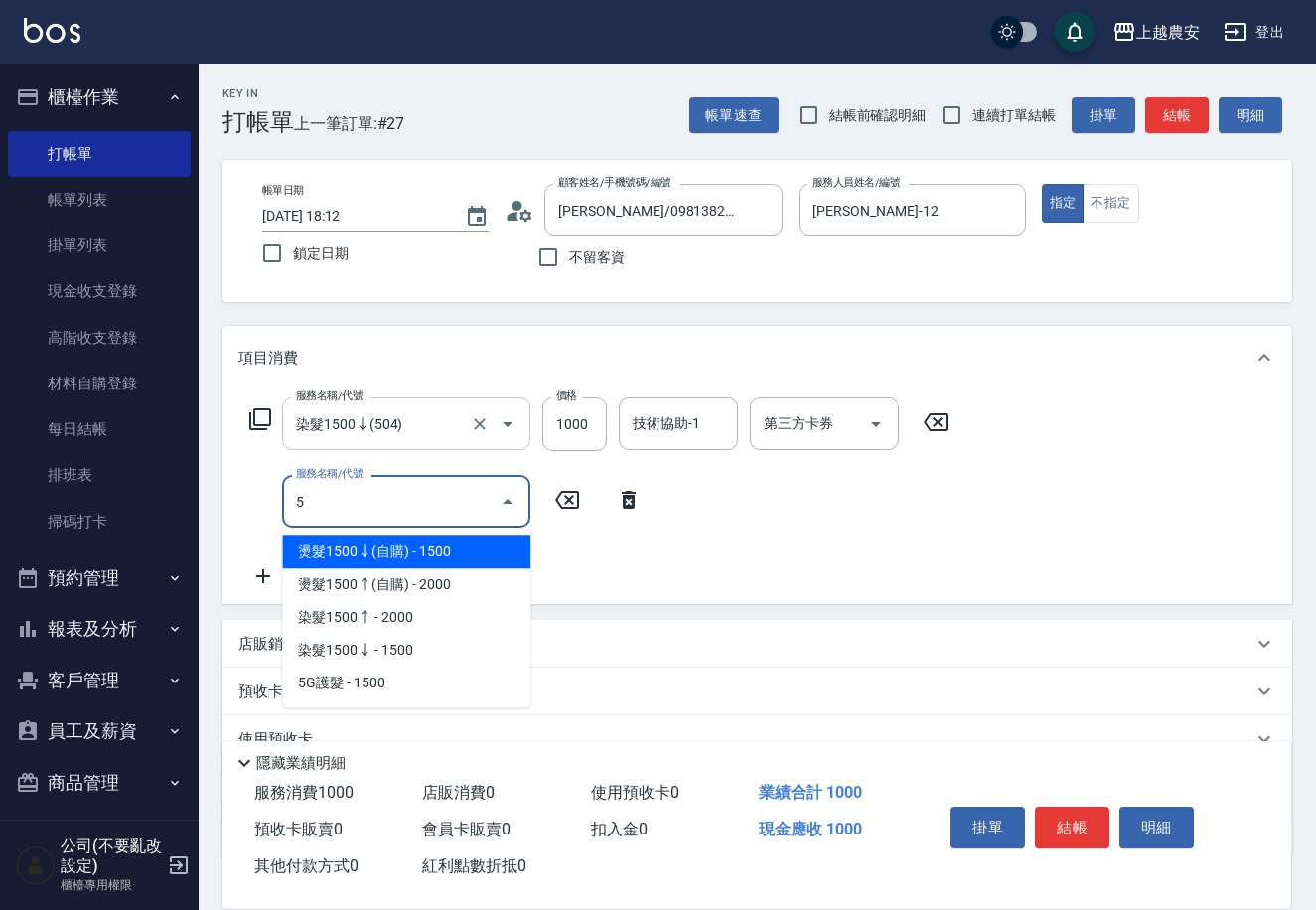 drag, startPoint x: 405, startPoint y: 441, endPoint x: 417, endPoint y: 424, distance: 20.808652 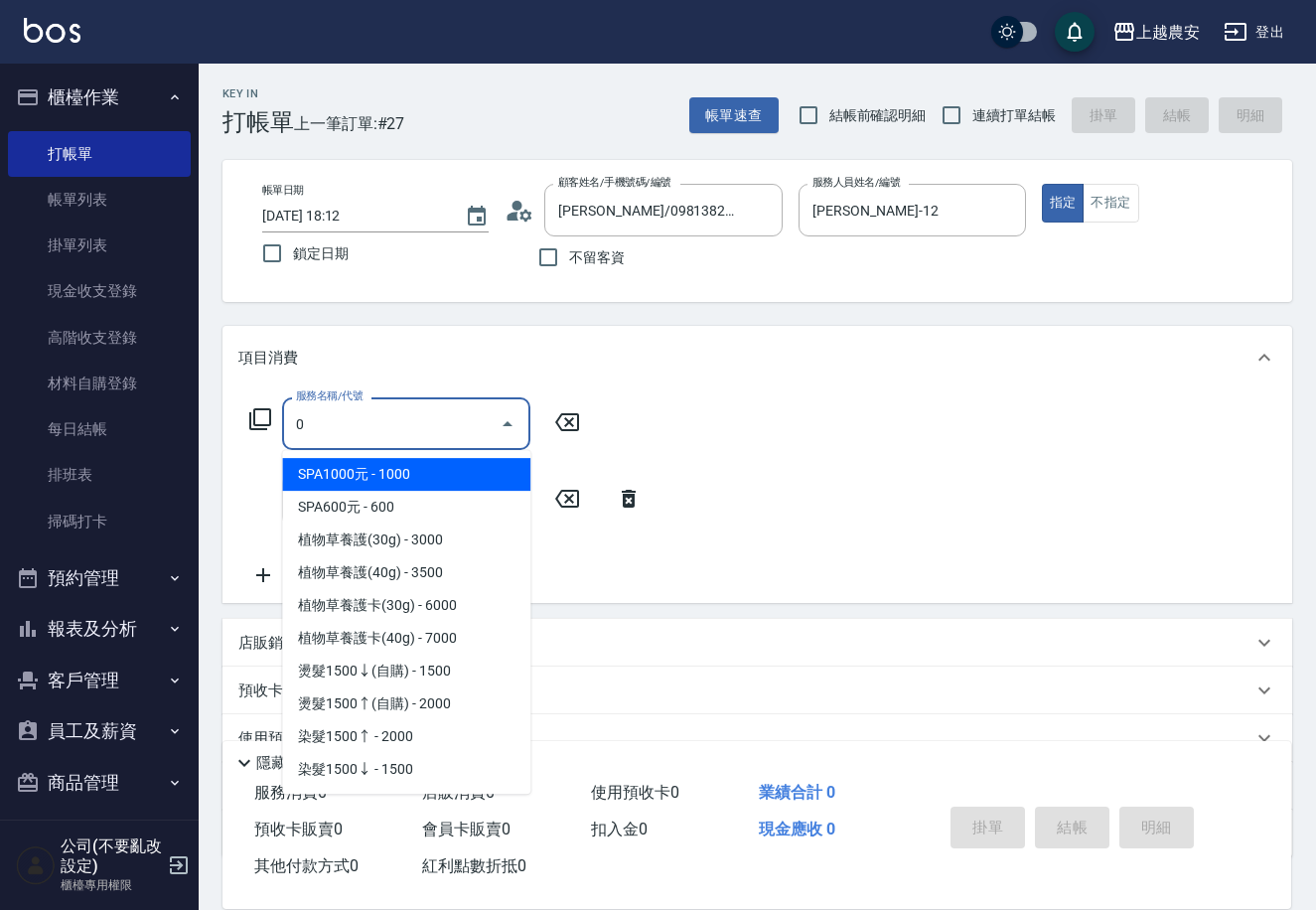 scroll, scrollTop: 0, scrollLeft: 0, axis: both 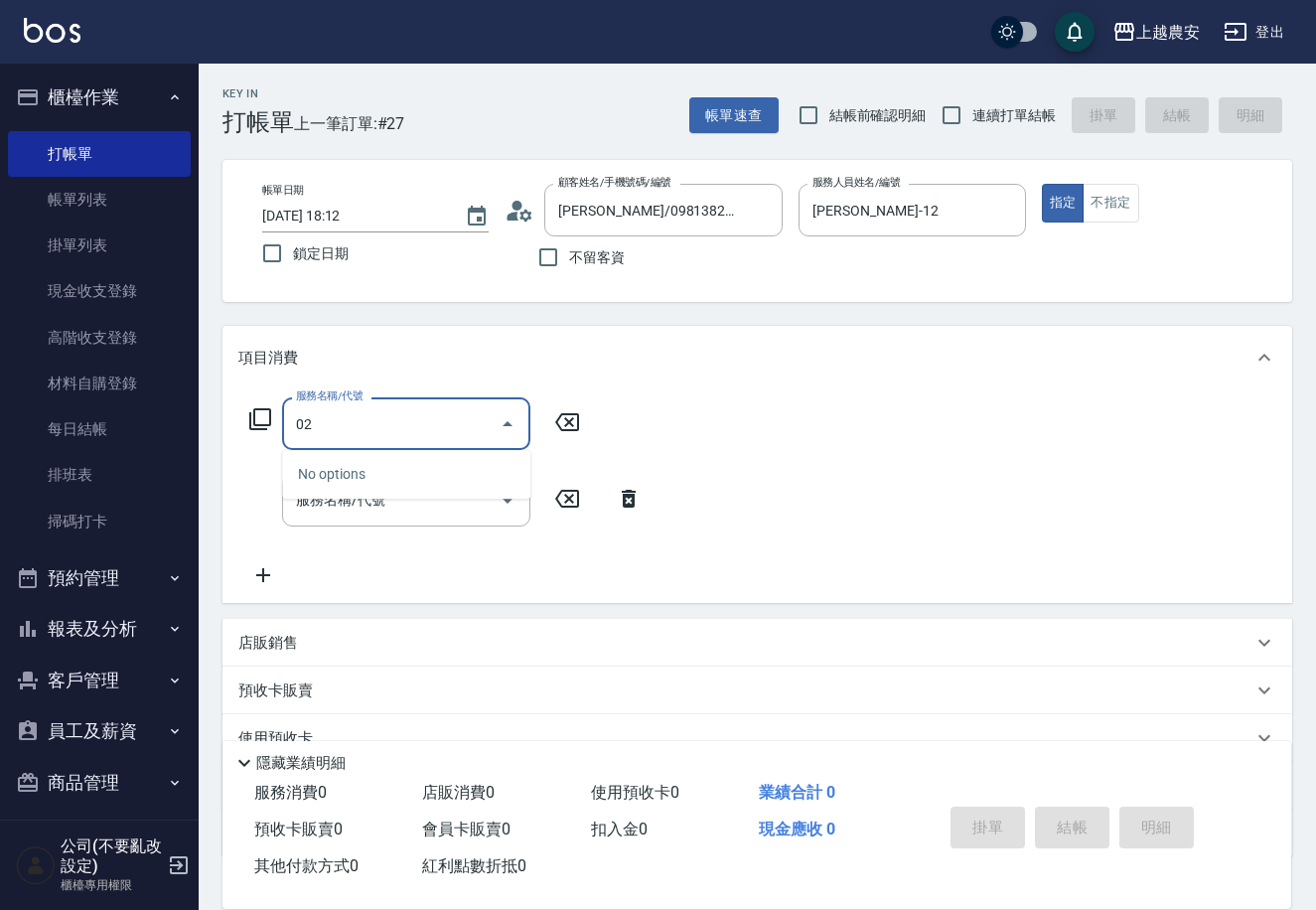 type on "0" 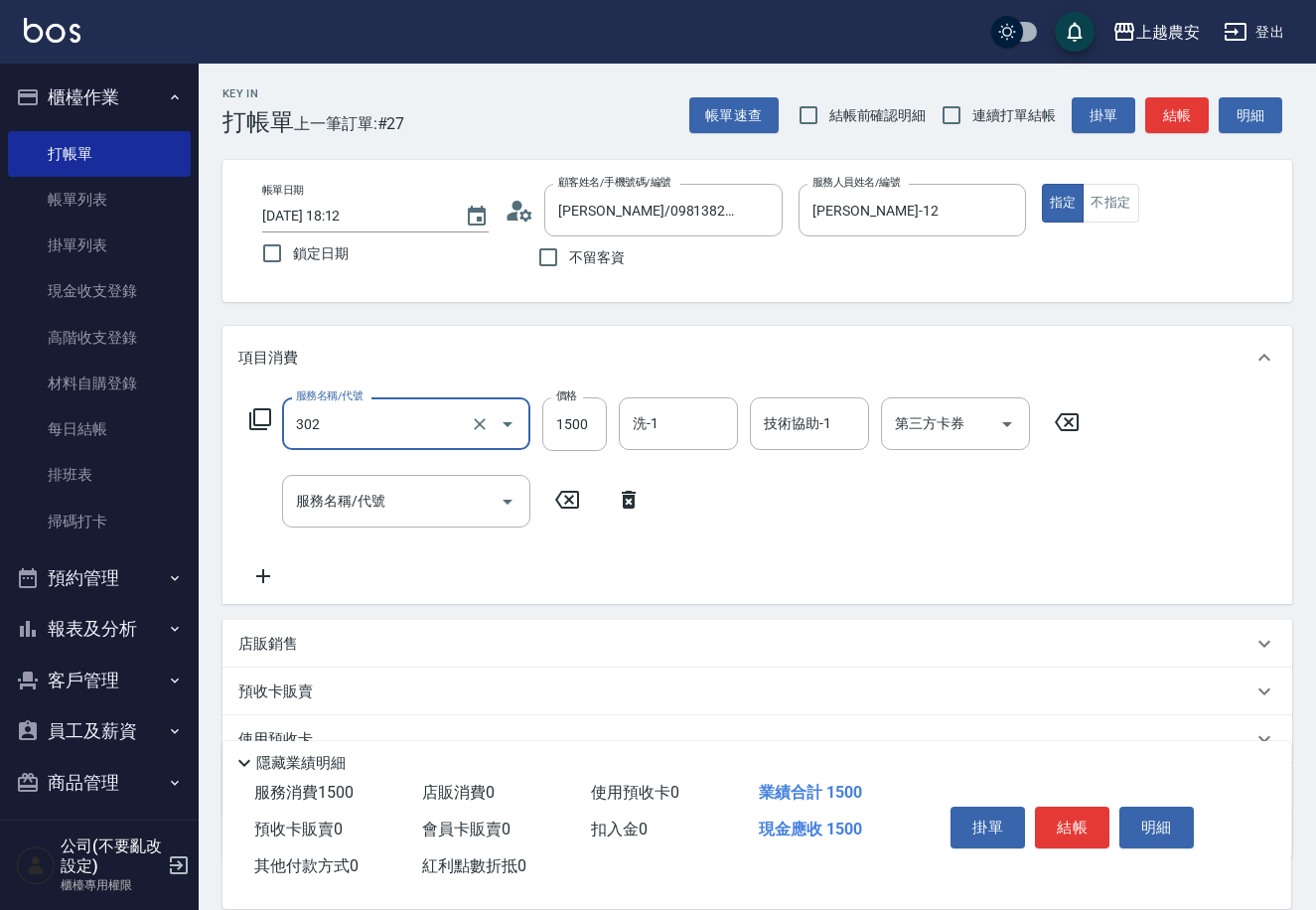 type on "燙髮1500↓(自購)(302)" 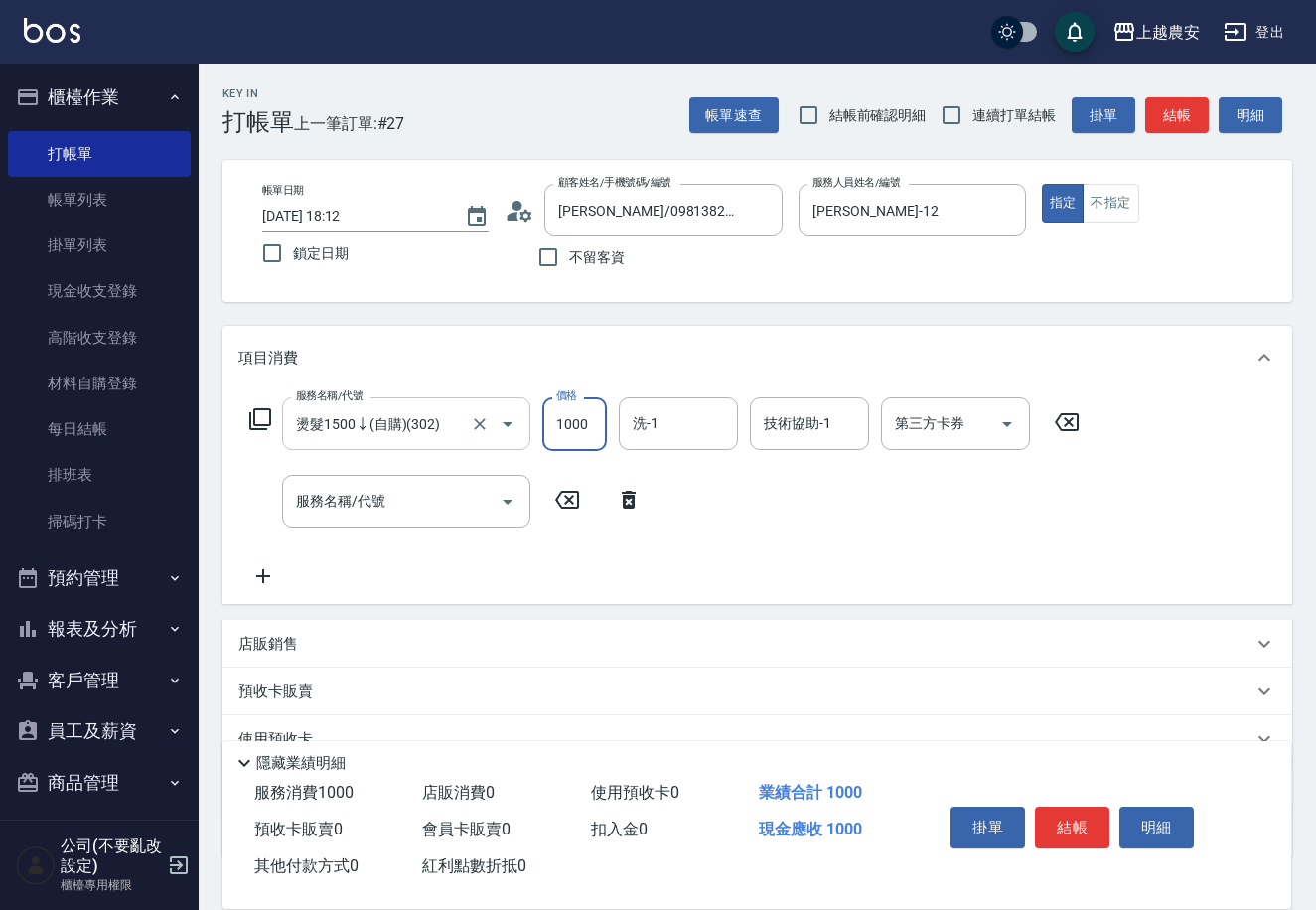 type on "1000" 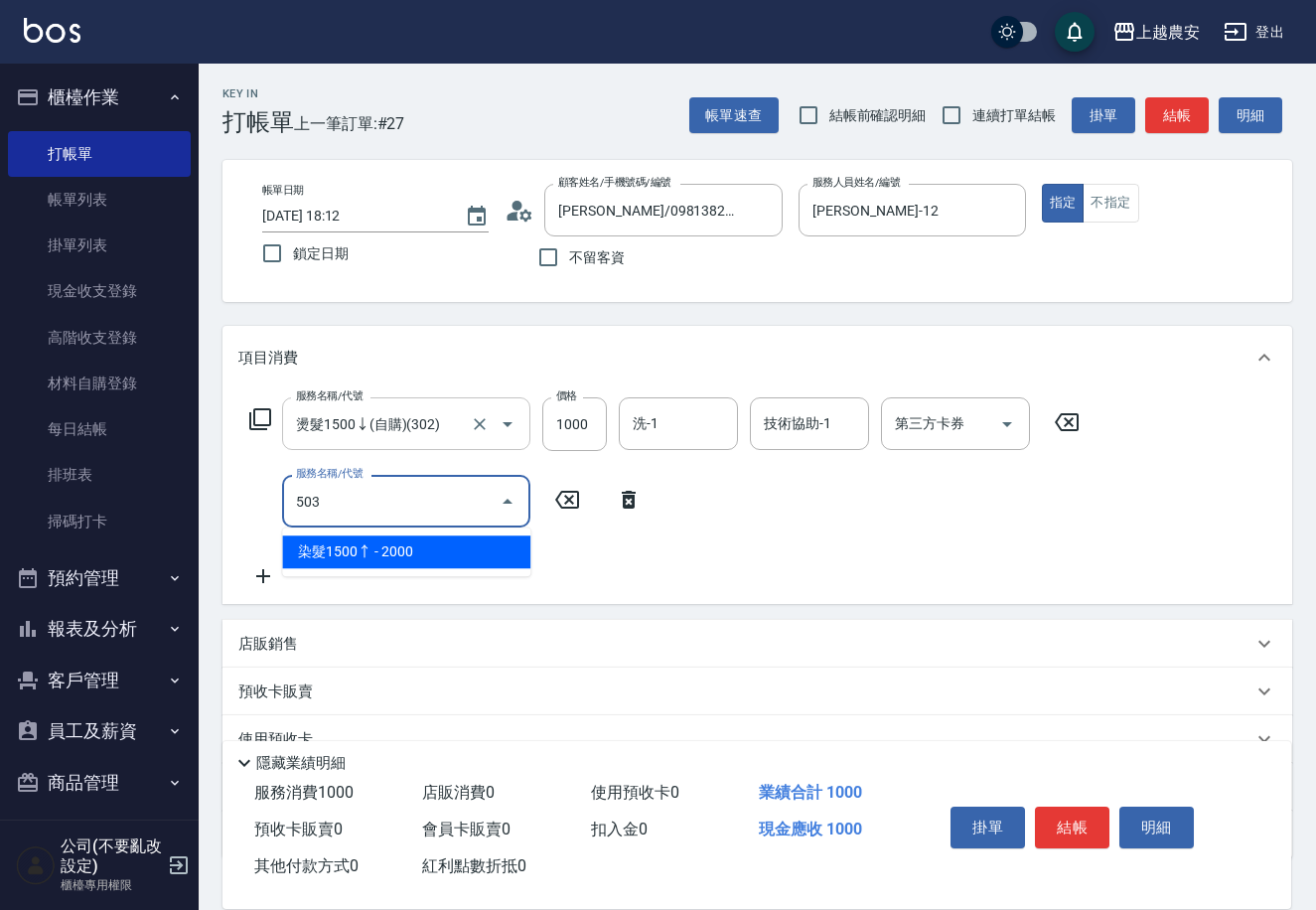 type on "染髮1500↑(503)" 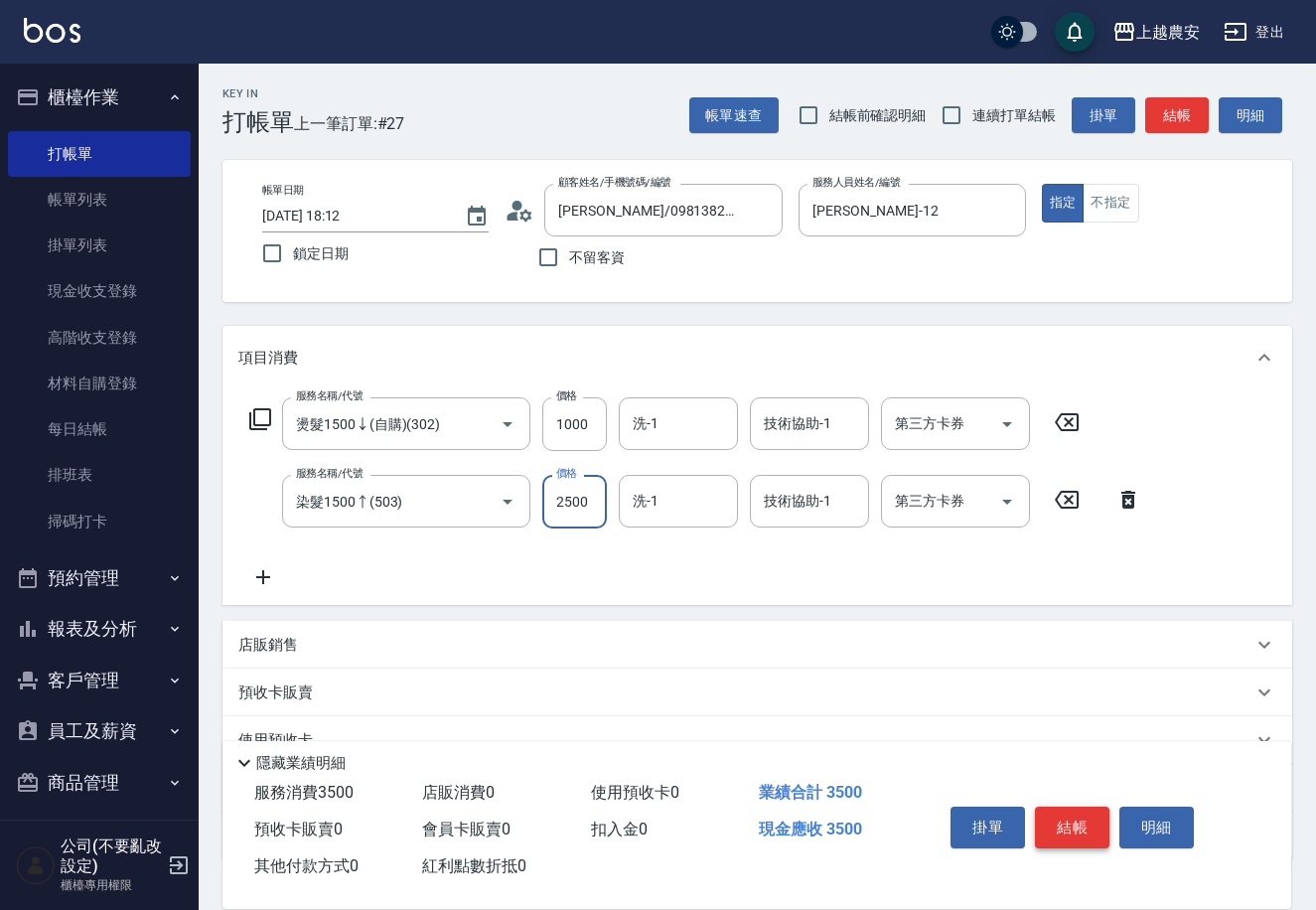 type on "2500" 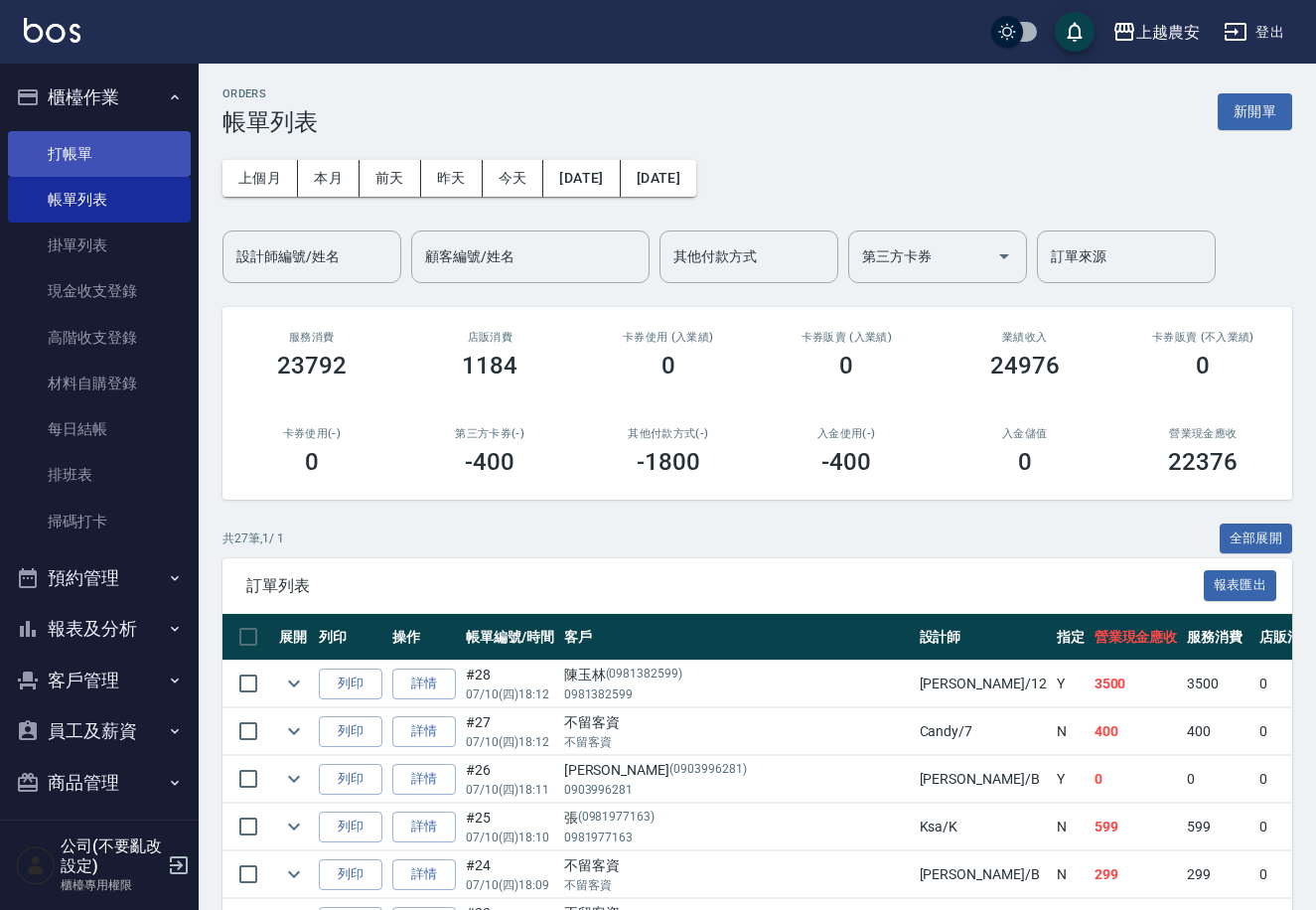click on "打帳單" at bounding box center [99, 154] 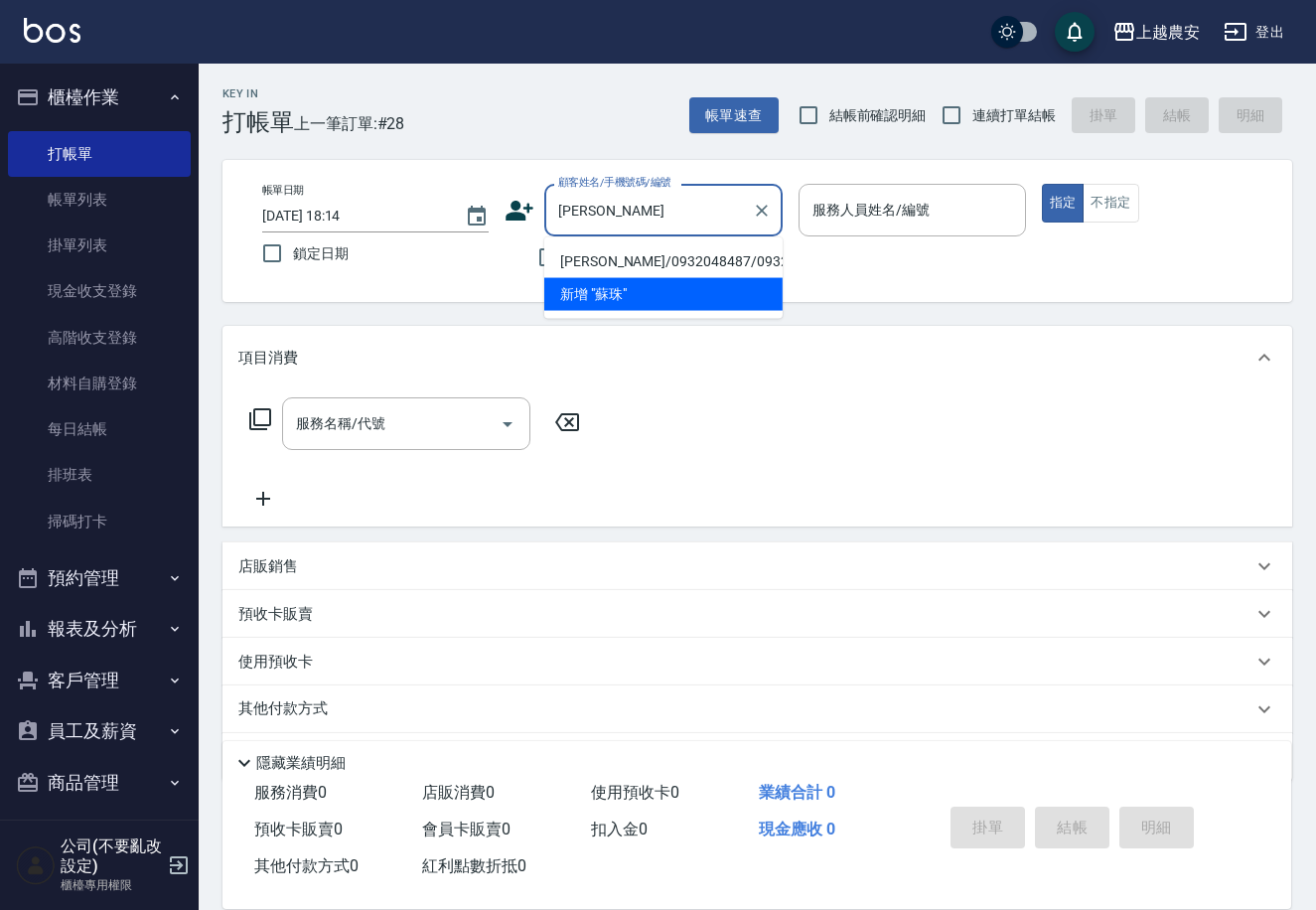 click on "蘇珠碧/0932048487/0932048487" at bounding box center (663, 261) 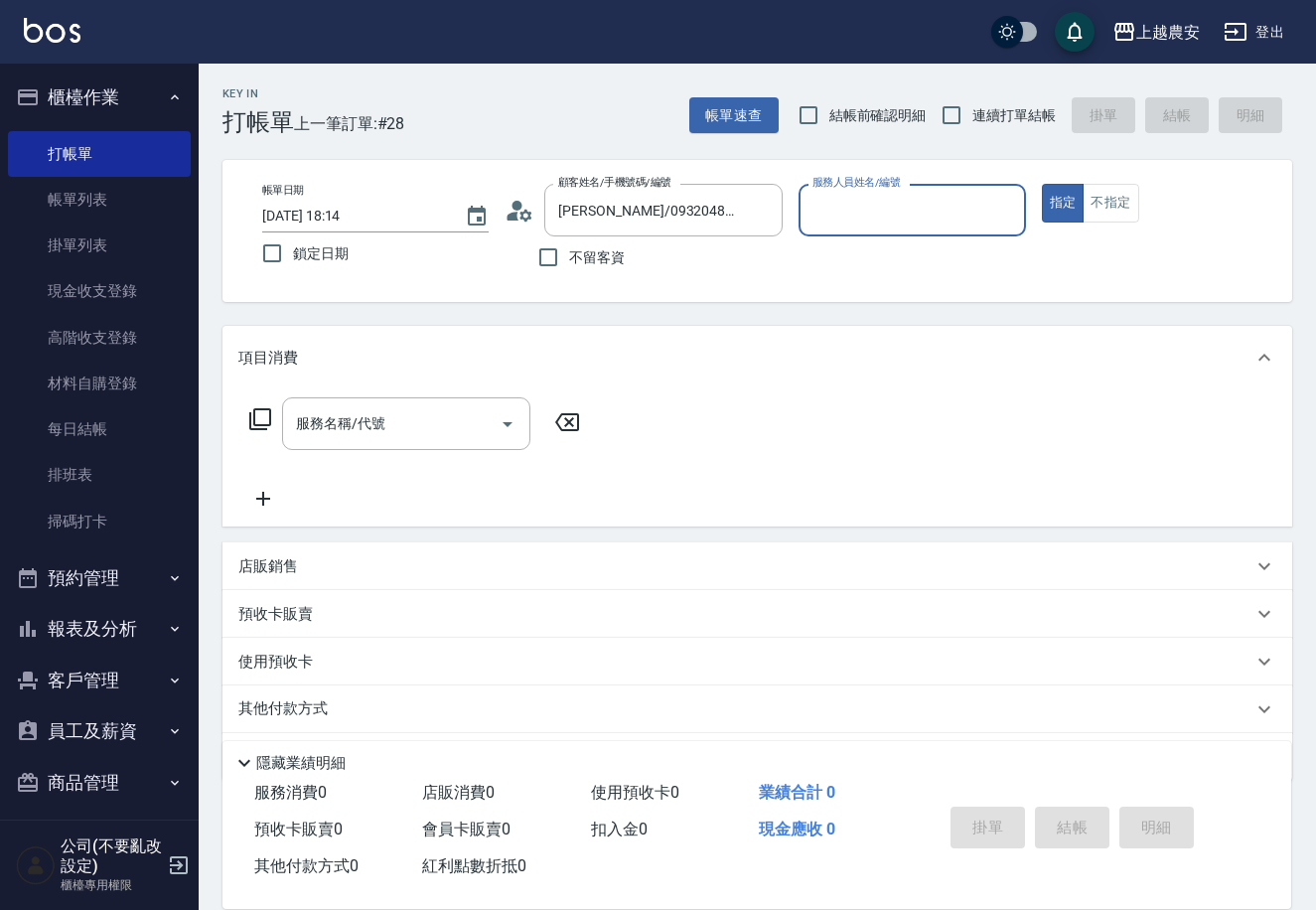 type on "美雅-B" 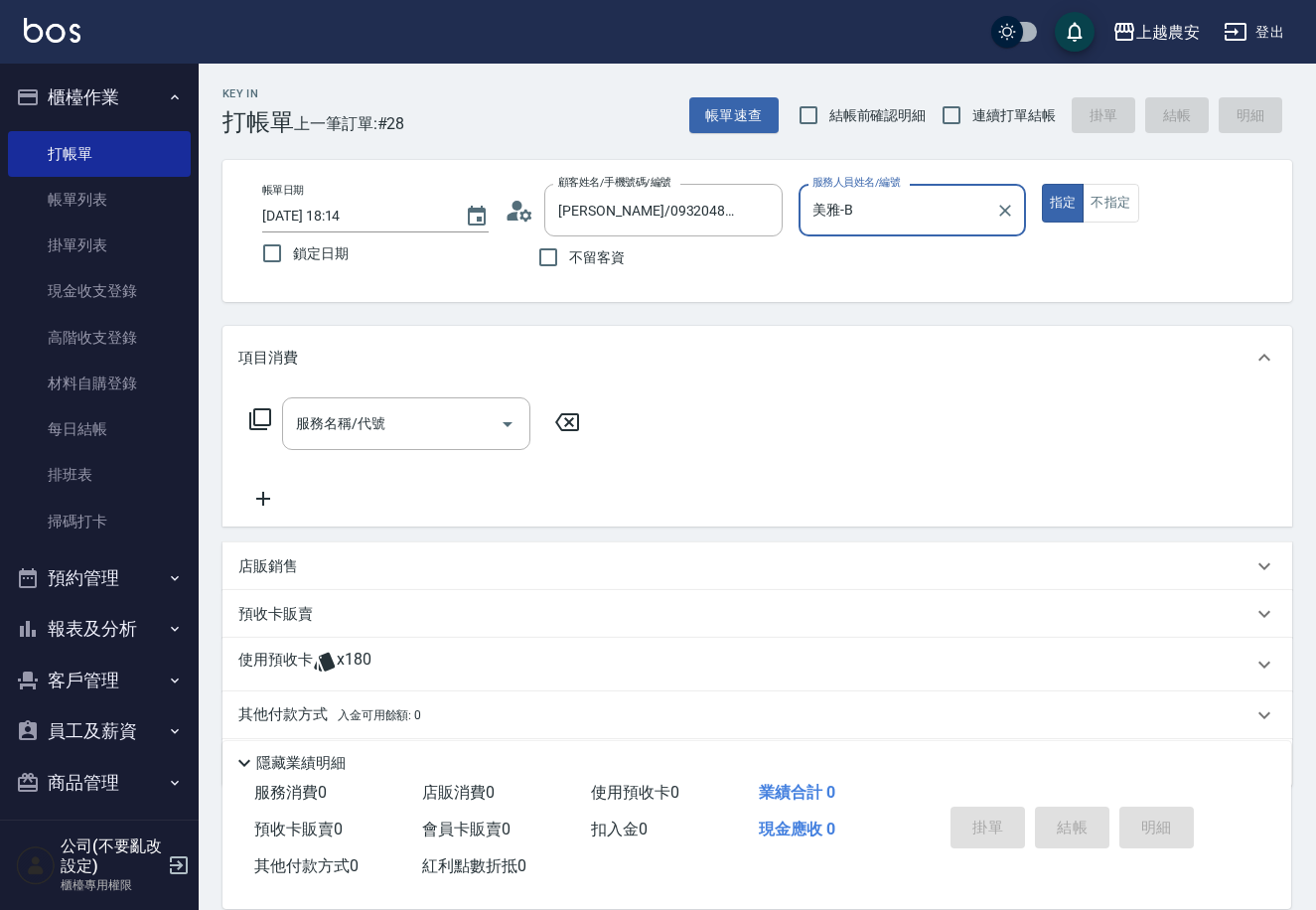 click on "指定" at bounding box center (1063, 203) 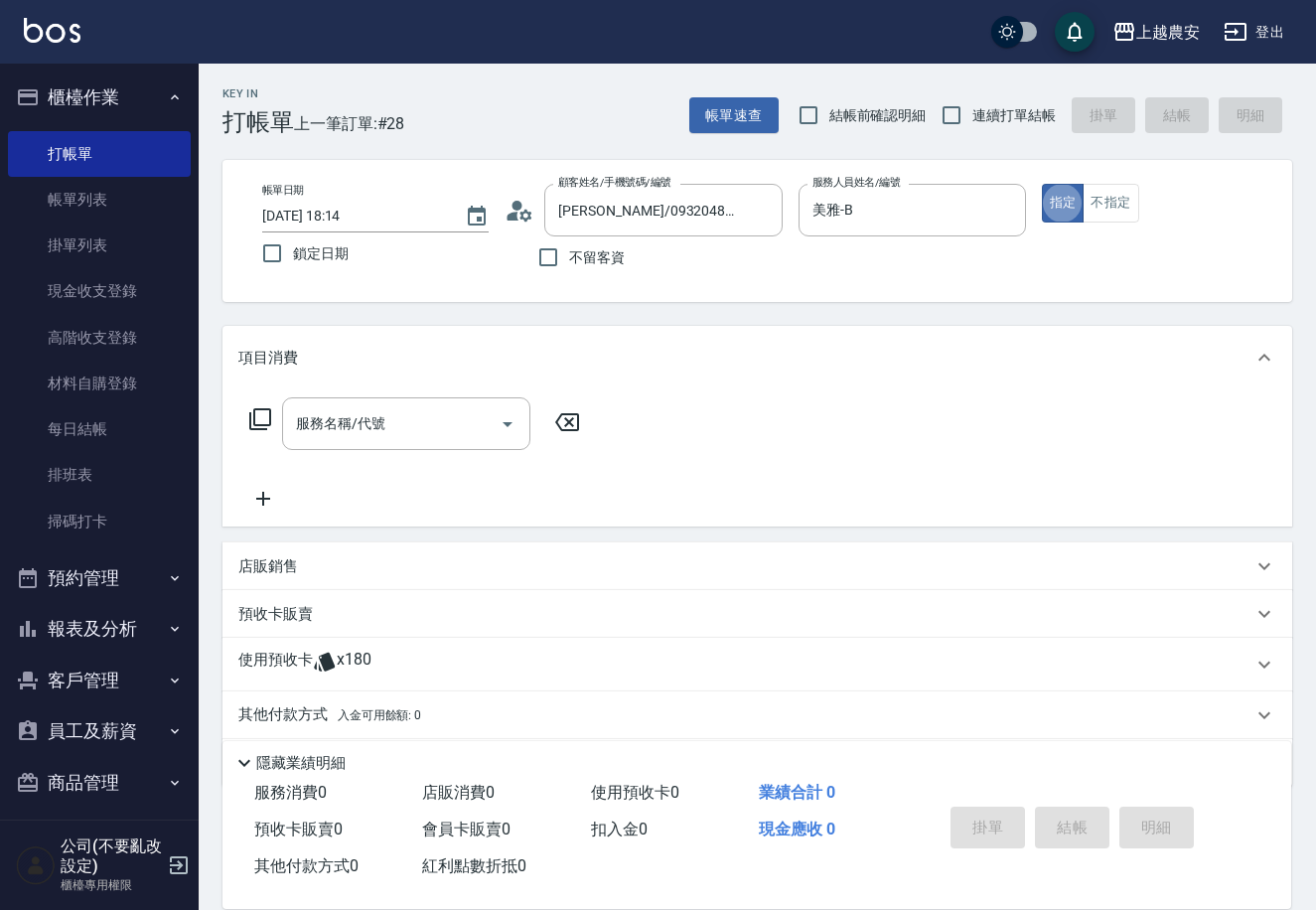 type on "true" 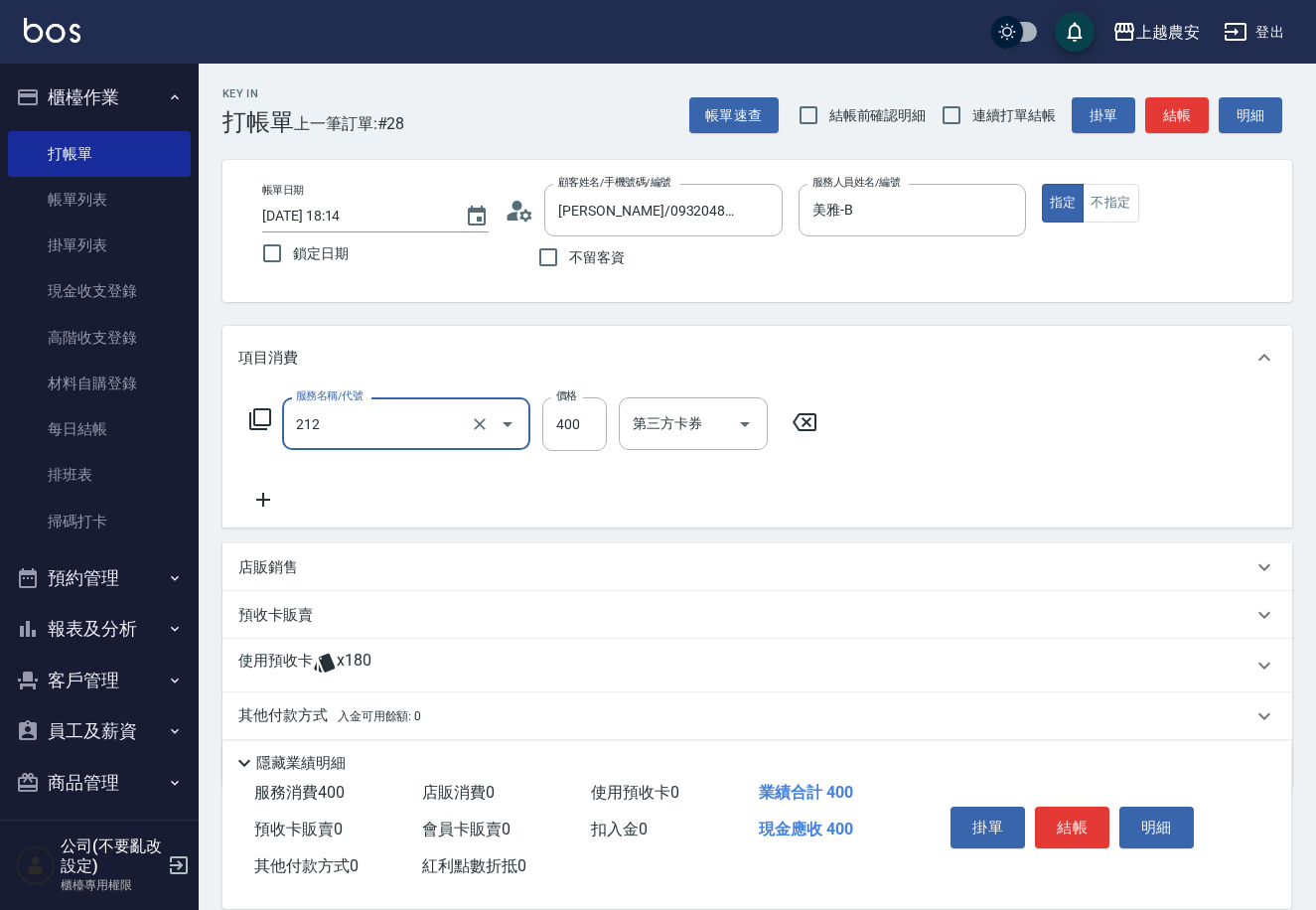 type on "洗髮券消費(212)" 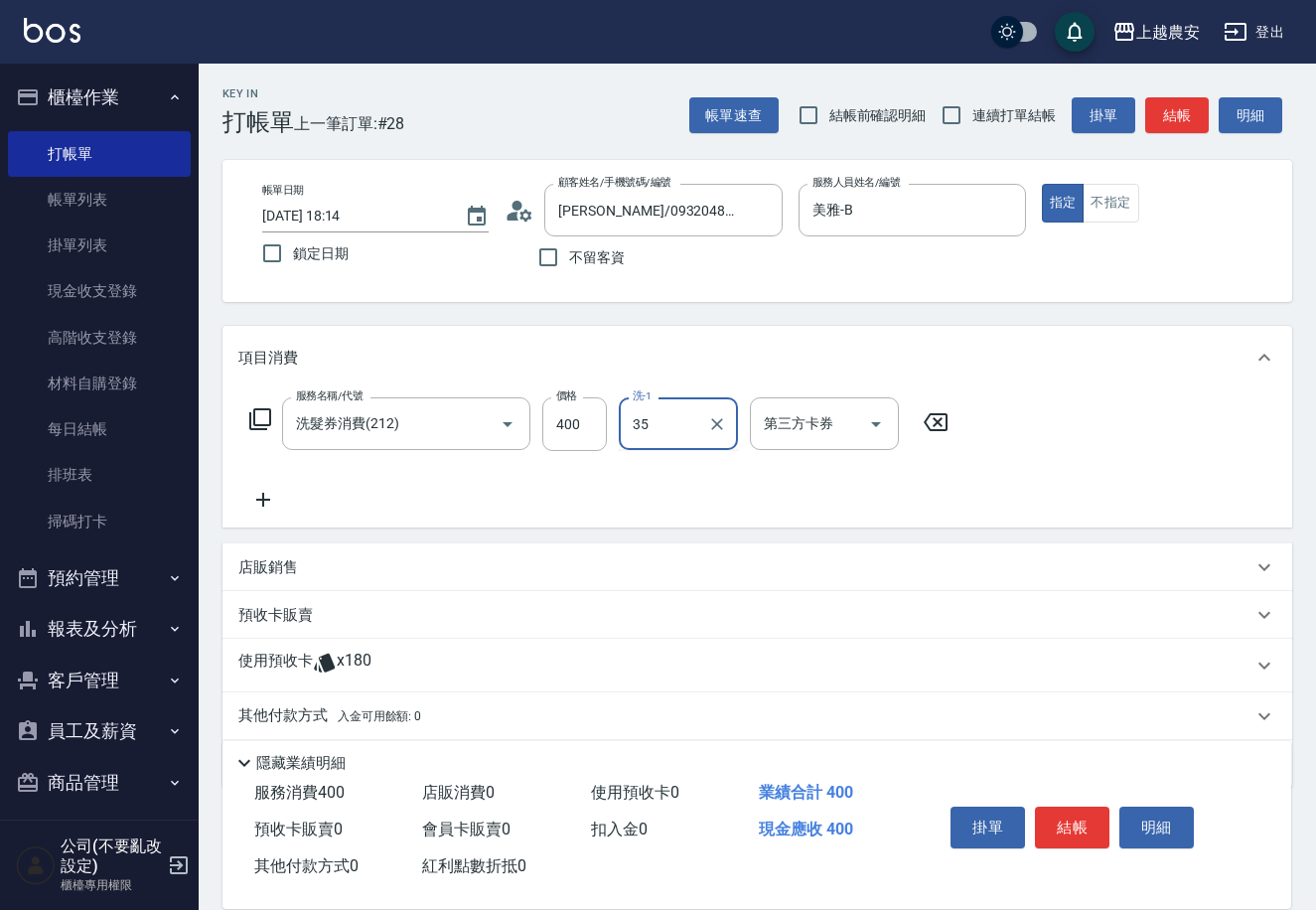 type on "大巫-35" 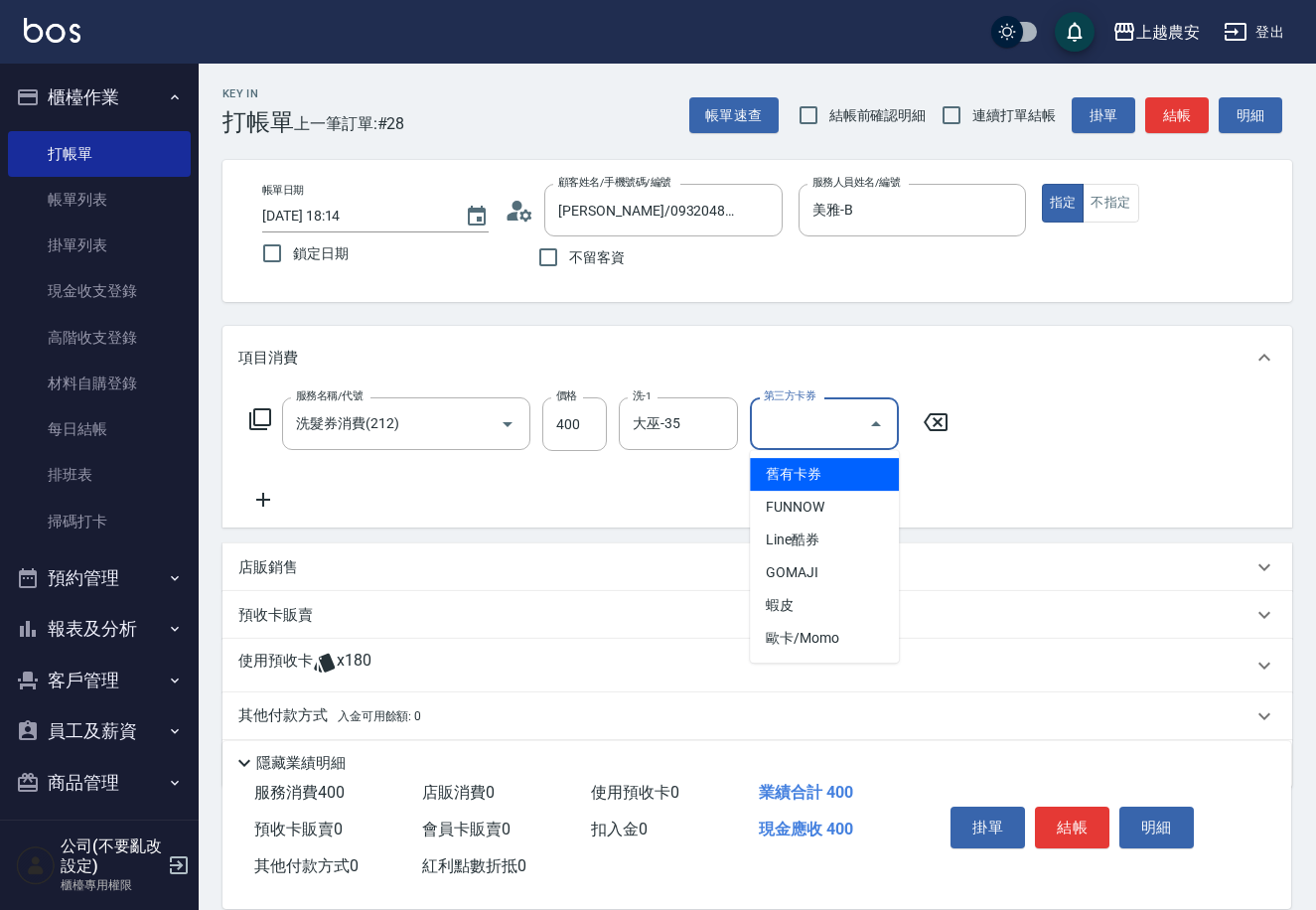 type on "舊有卡券" 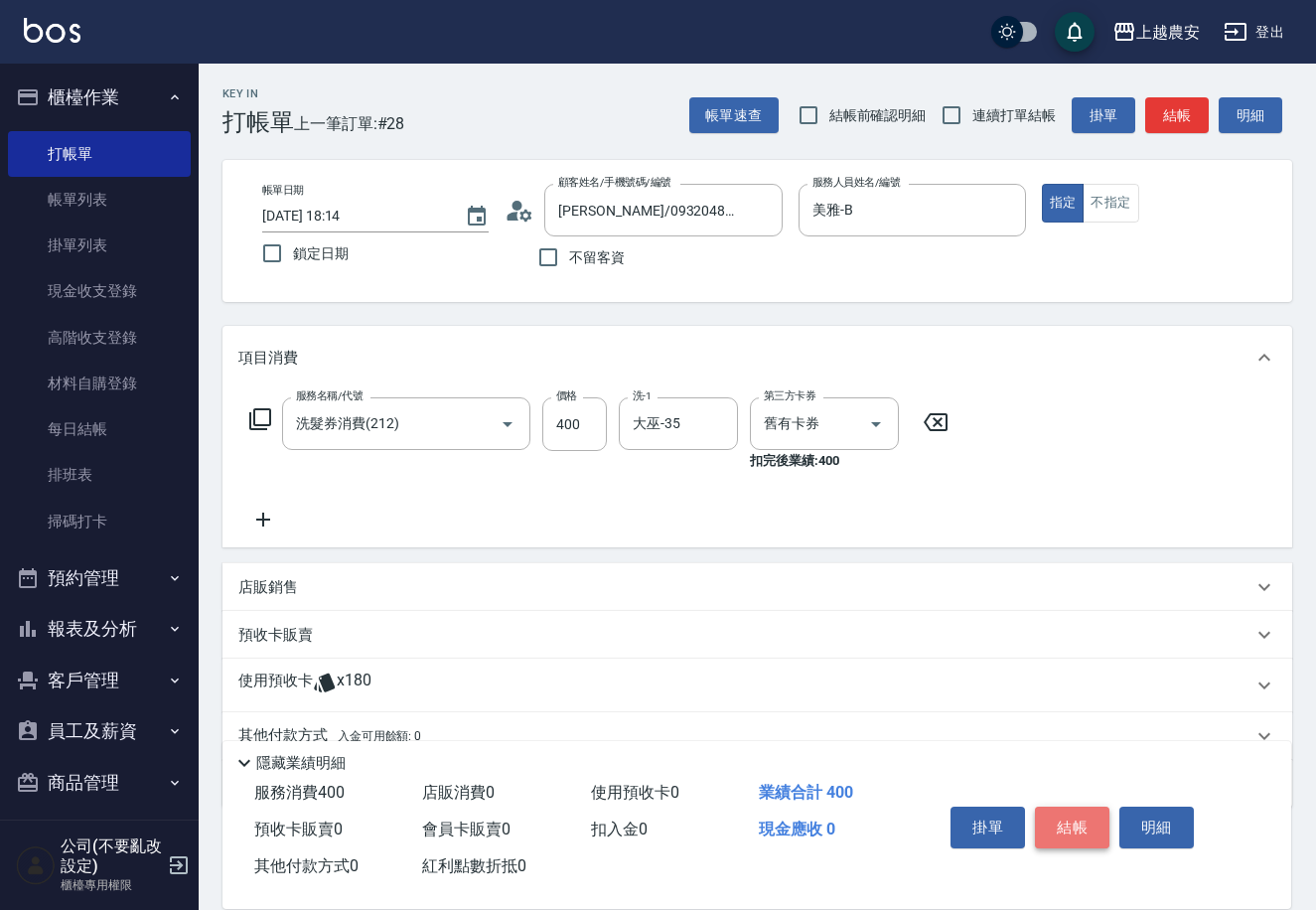 click on "結帳" at bounding box center [1072, 828] 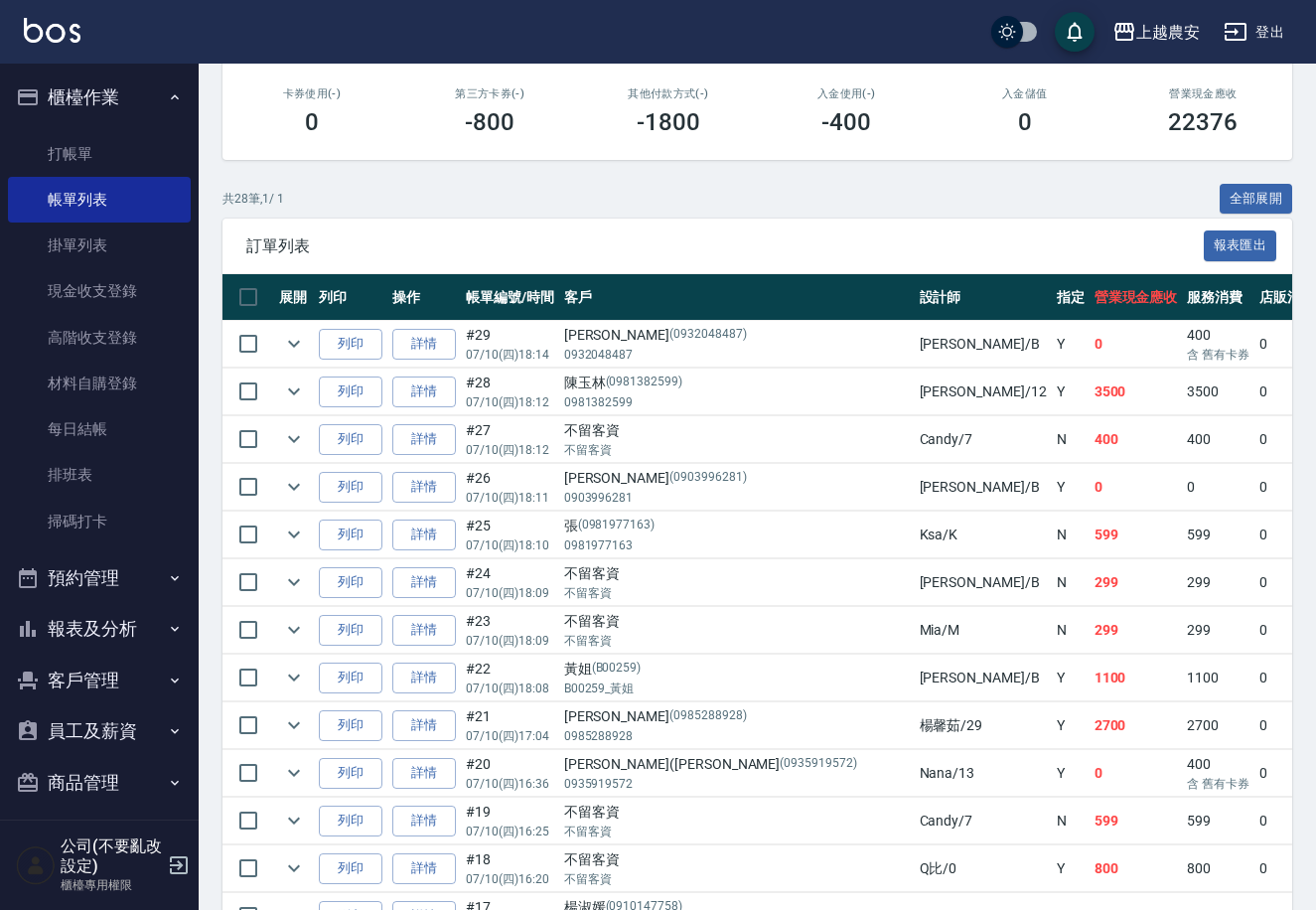 scroll, scrollTop: 326, scrollLeft: 0, axis: vertical 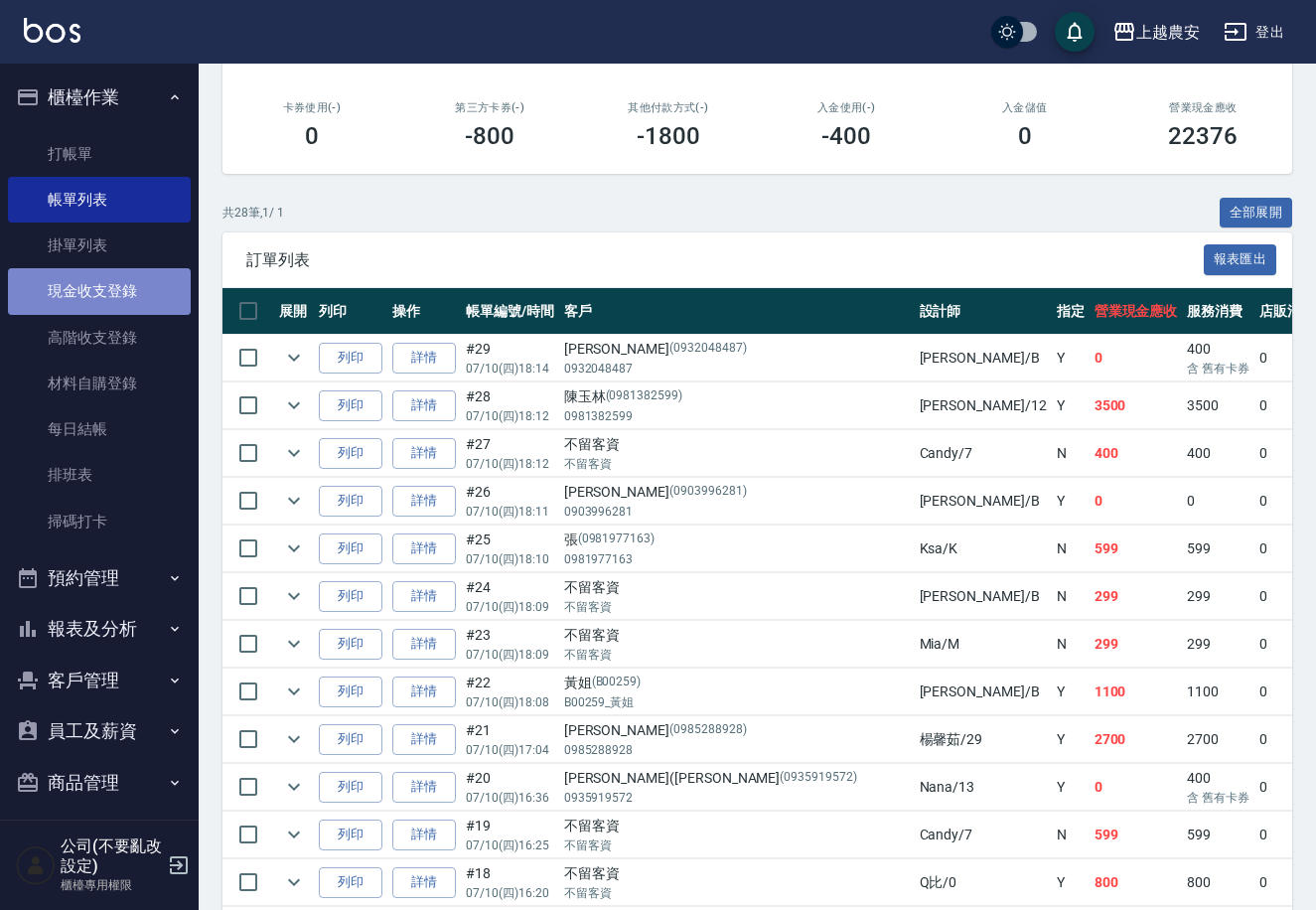 click on "現金收支登錄" at bounding box center (99, 291) 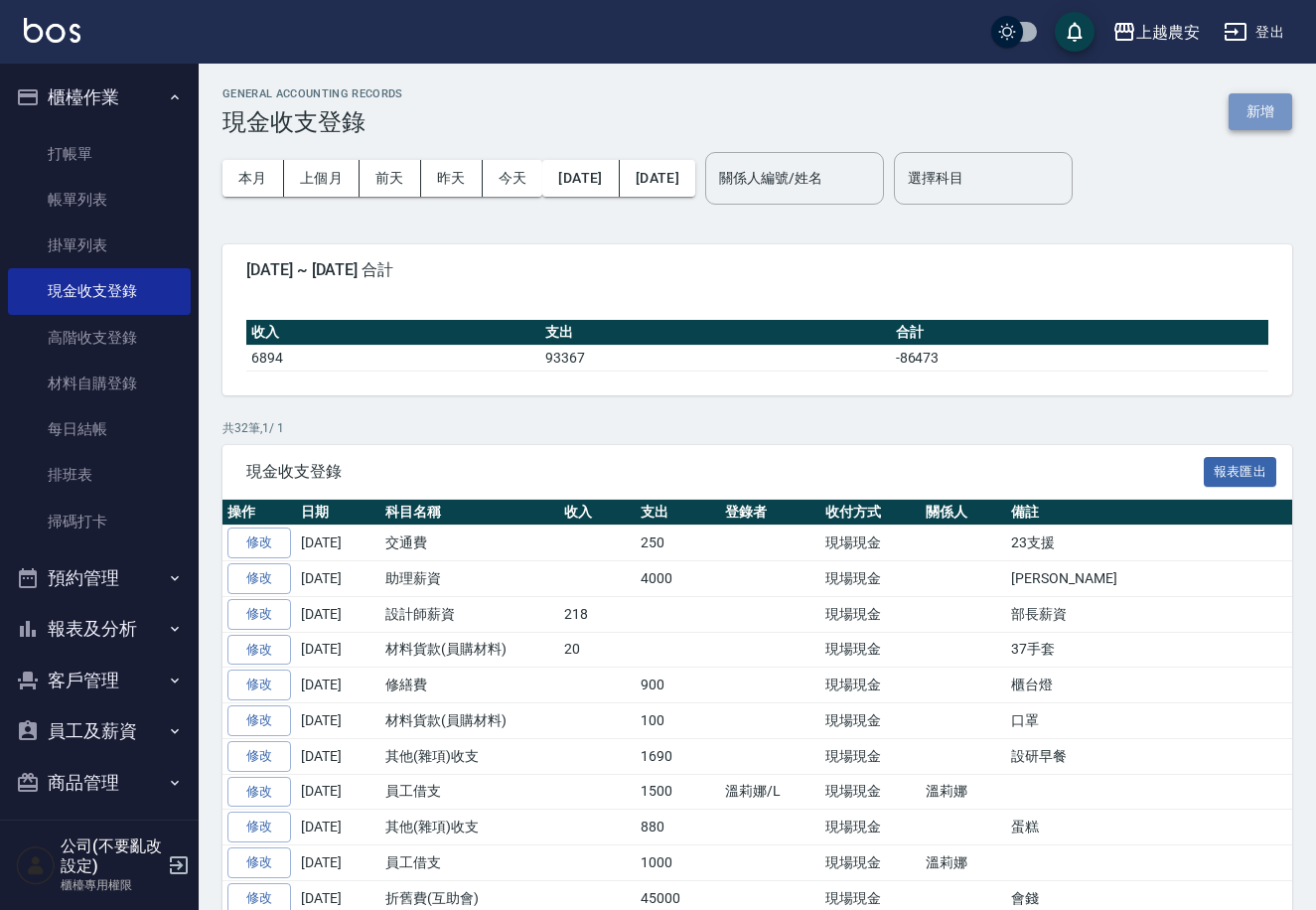 click on "新增" at bounding box center (1260, 111) 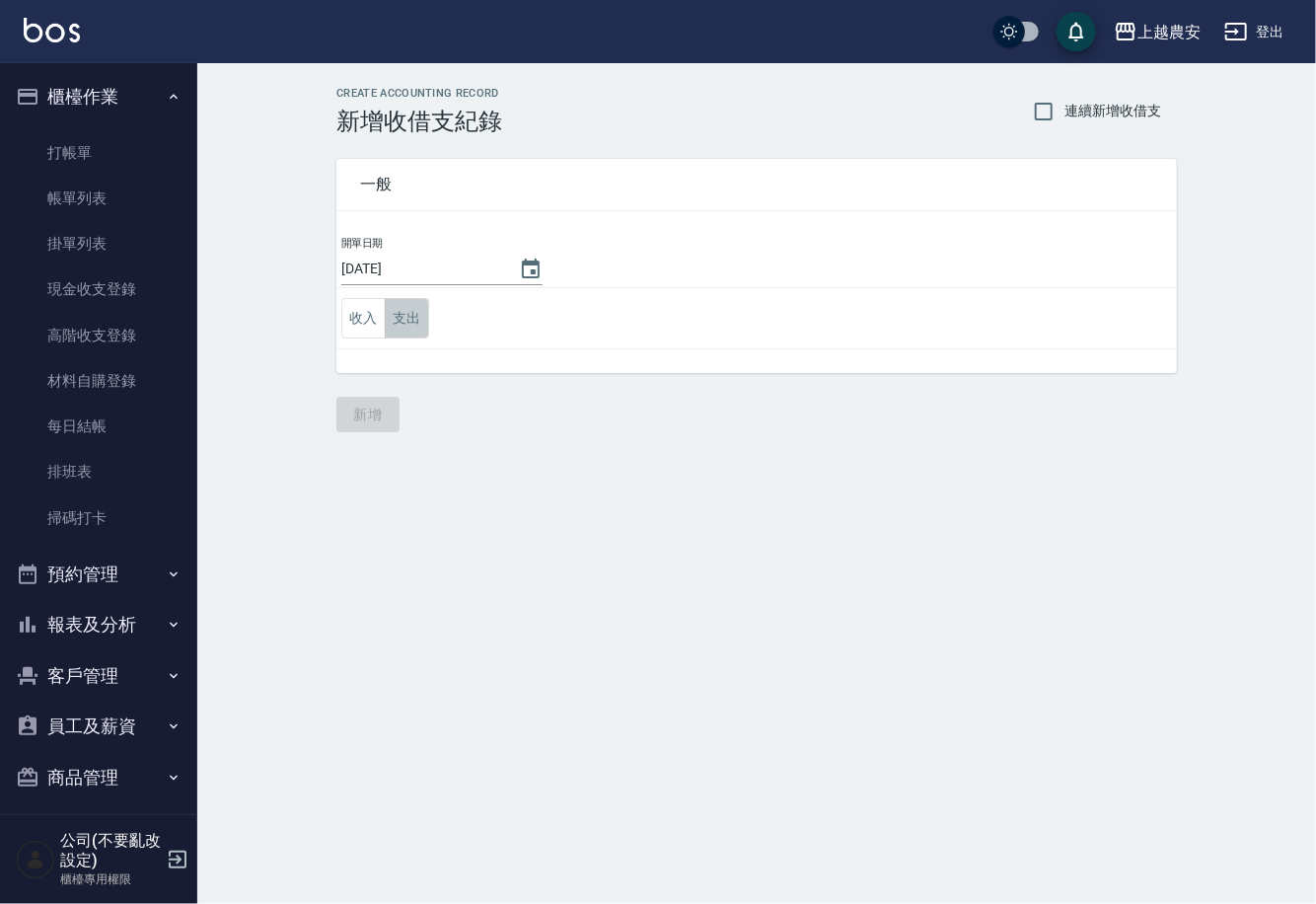 click on "支出" at bounding box center (406, 318) 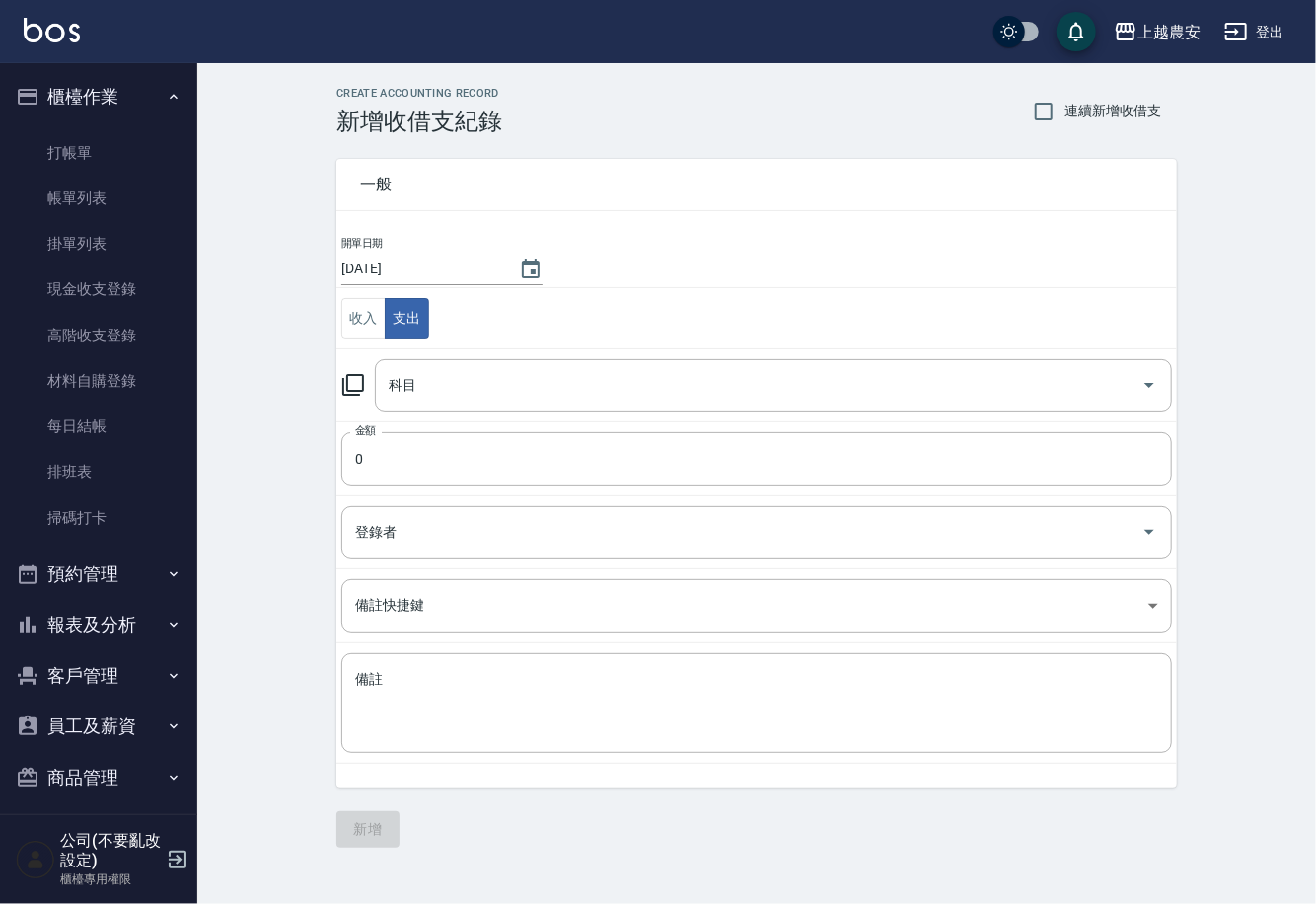 click 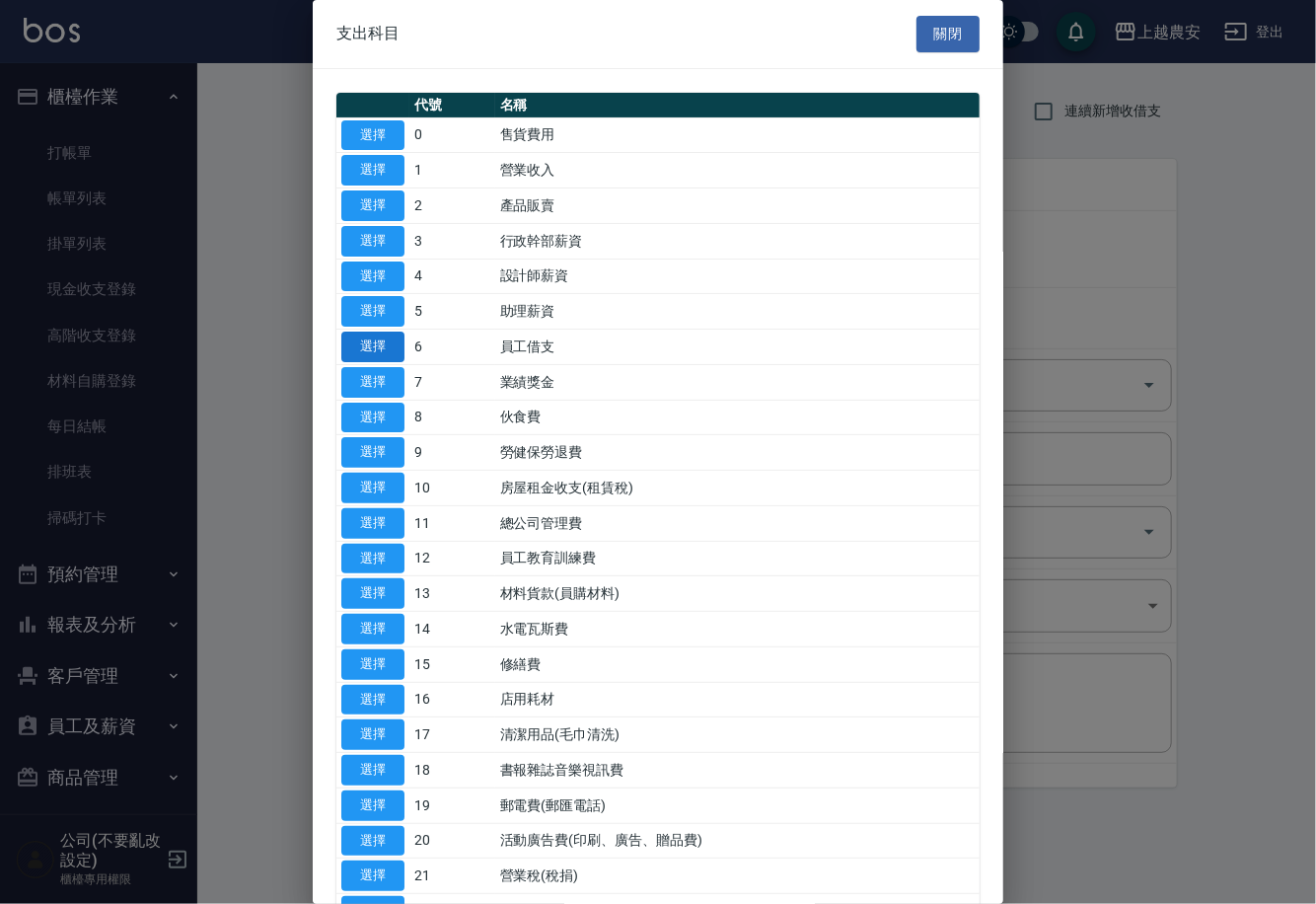 click on "選擇" at bounding box center (373, 346) 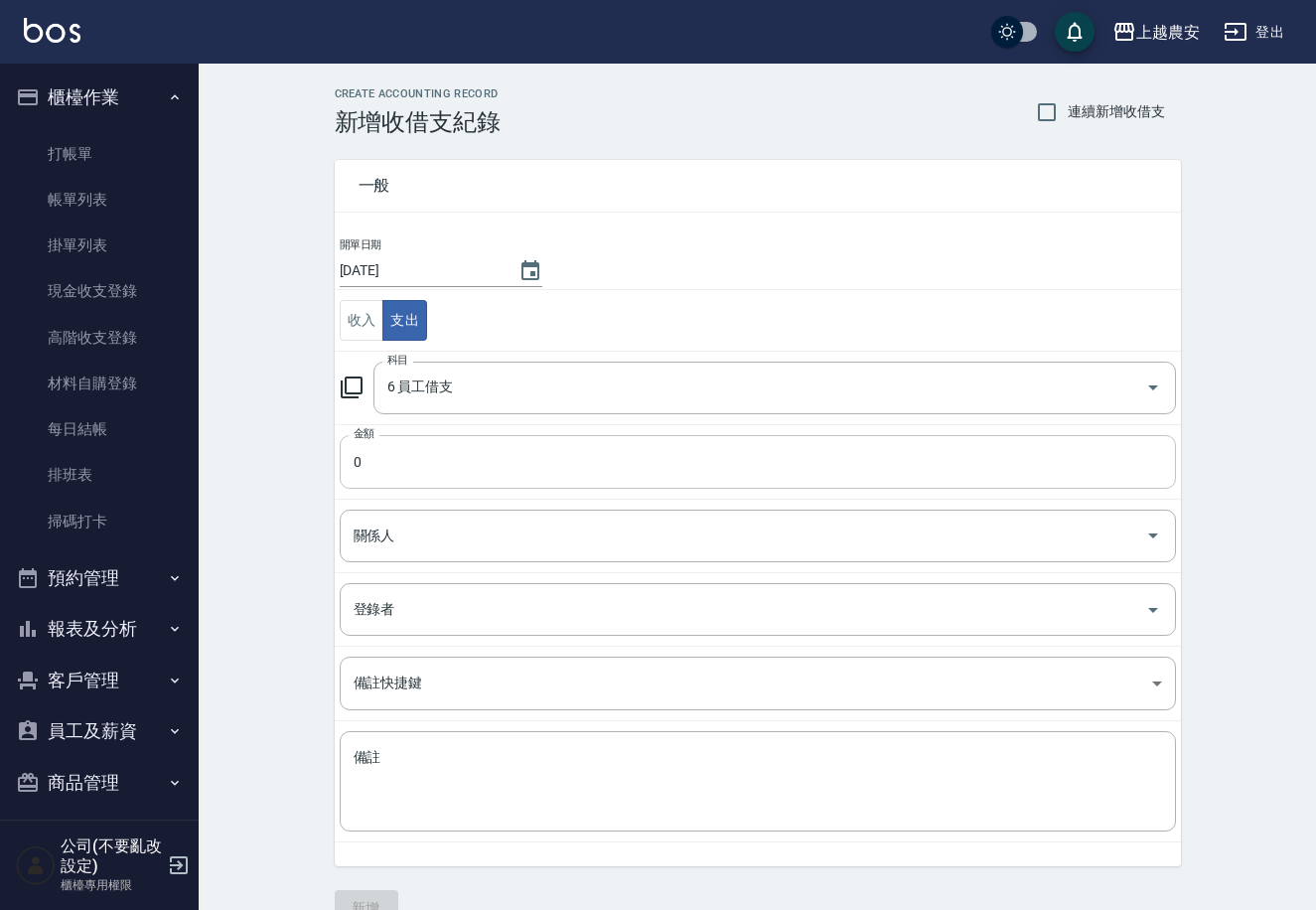 click on "金額 0 金額" at bounding box center (758, 462) 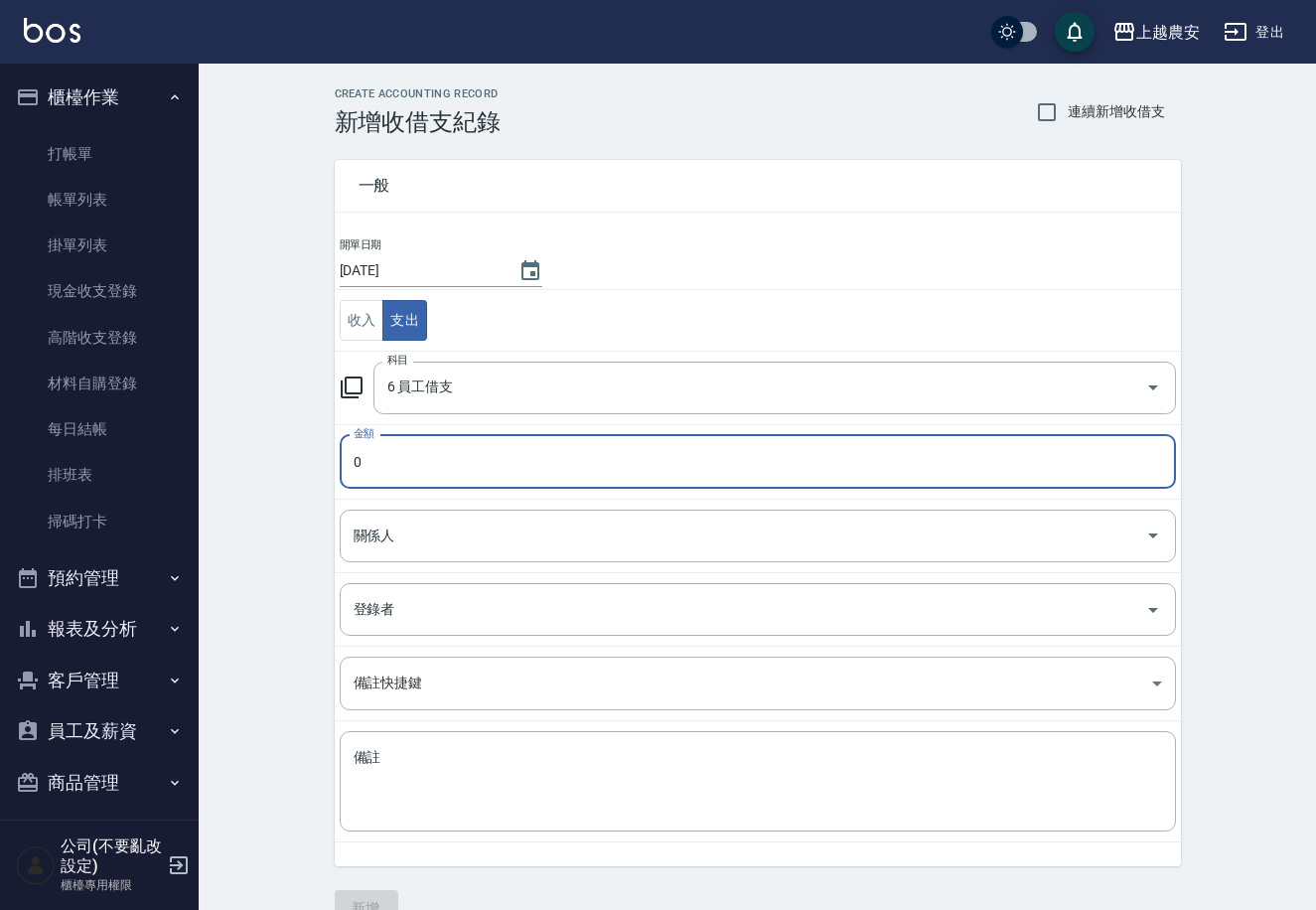 click on "0" at bounding box center (758, 462) 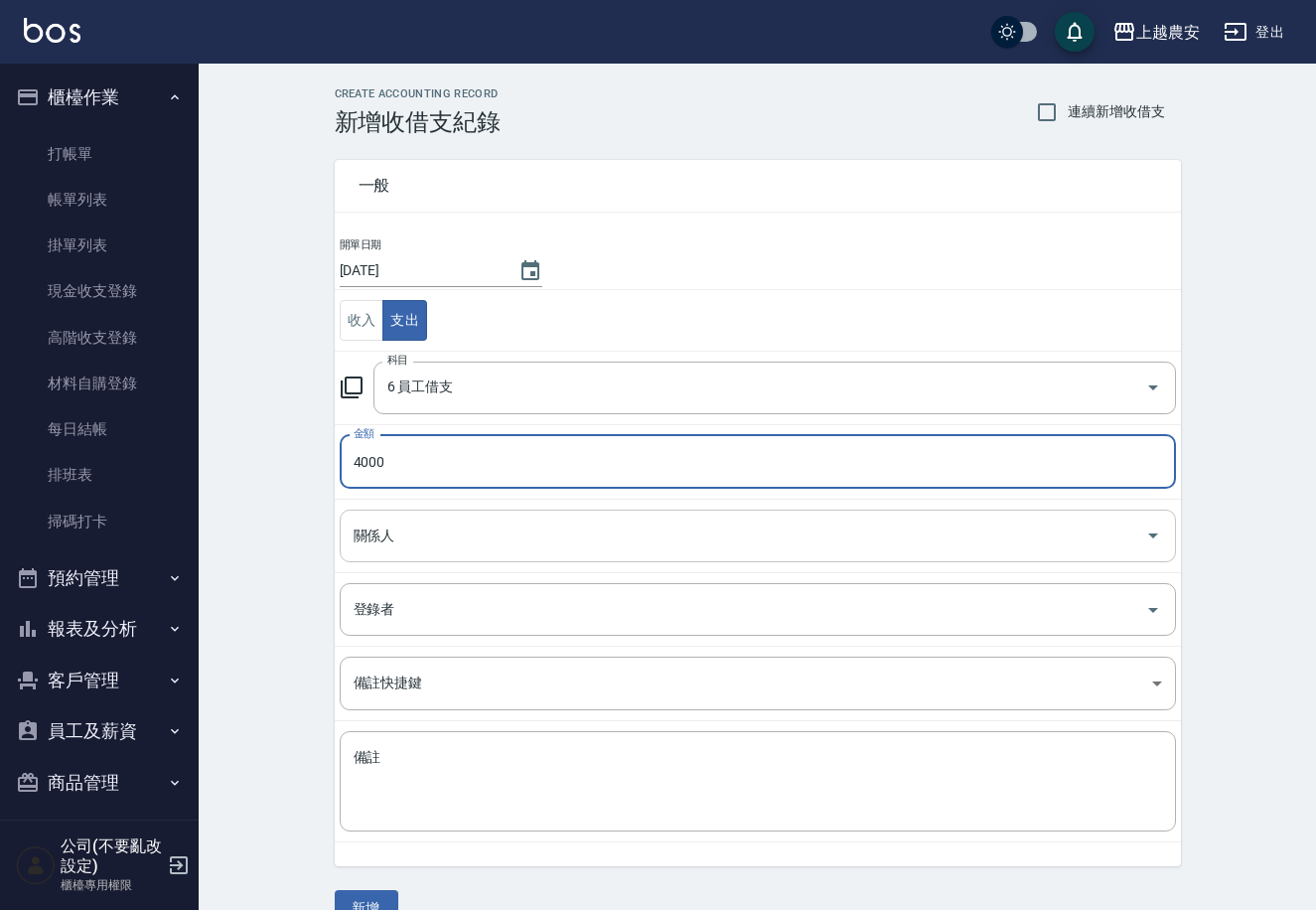 type on "4000" 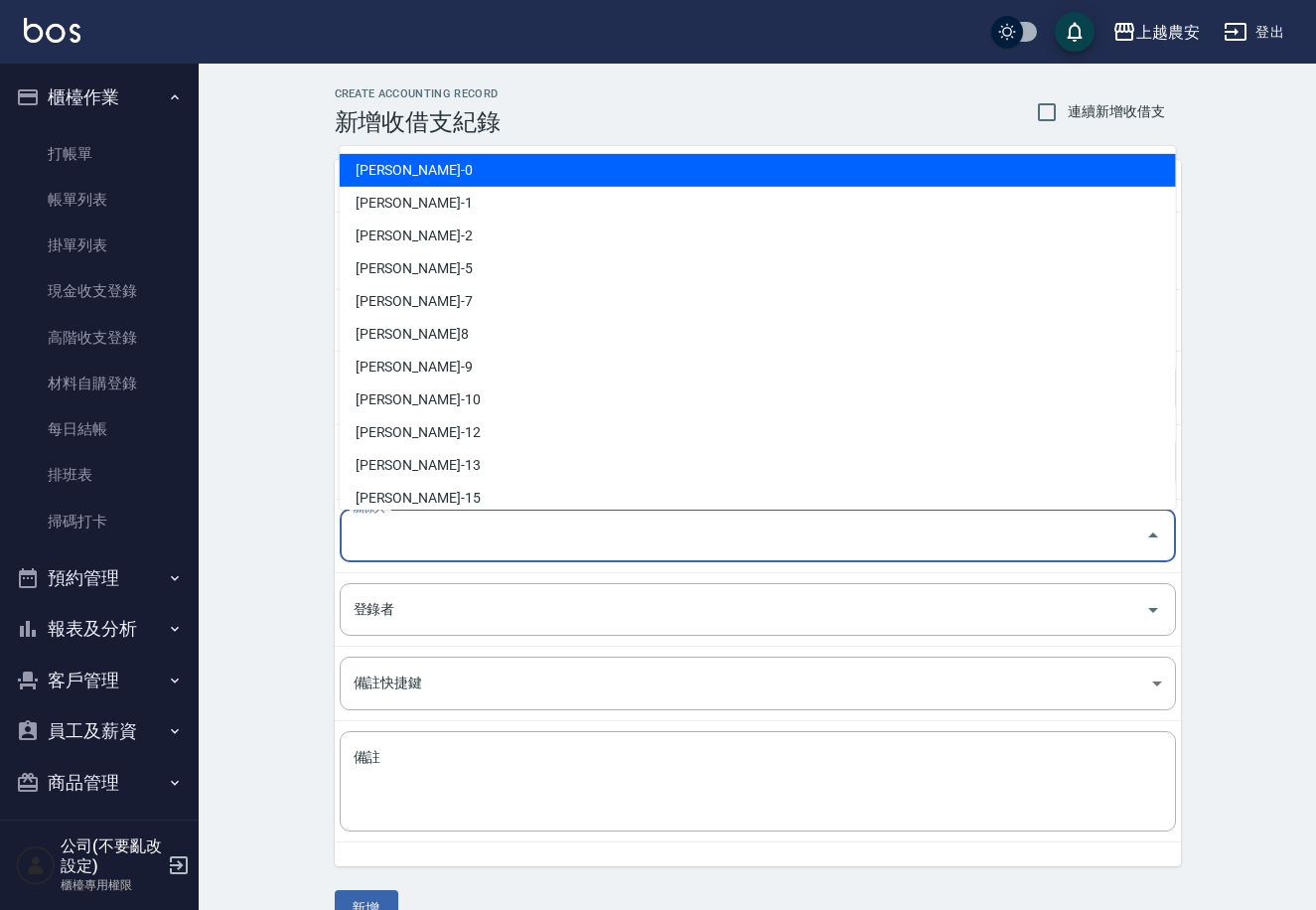 click on "關係人" at bounding box center (743, 535) 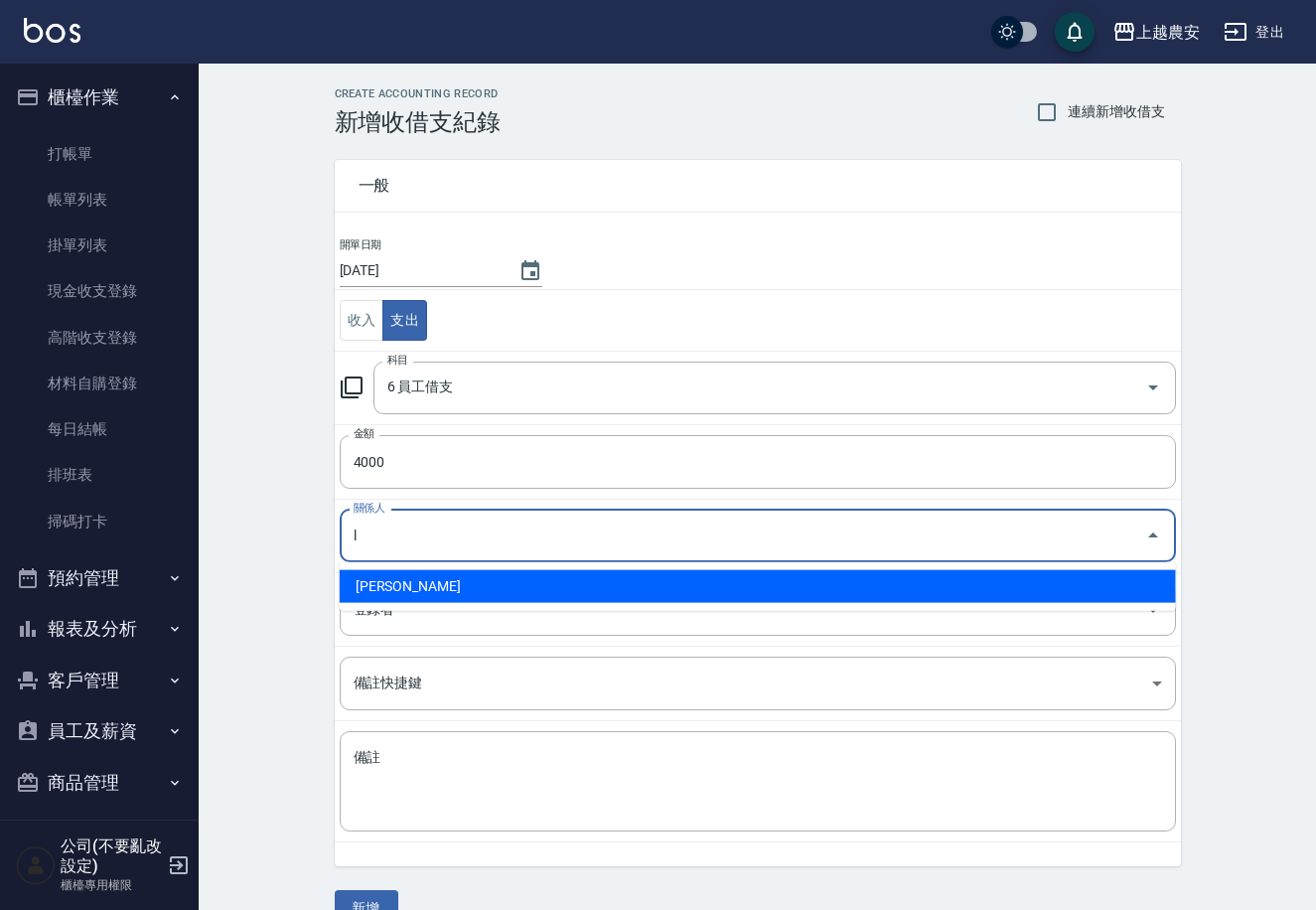 type on "溫莉娜-L" 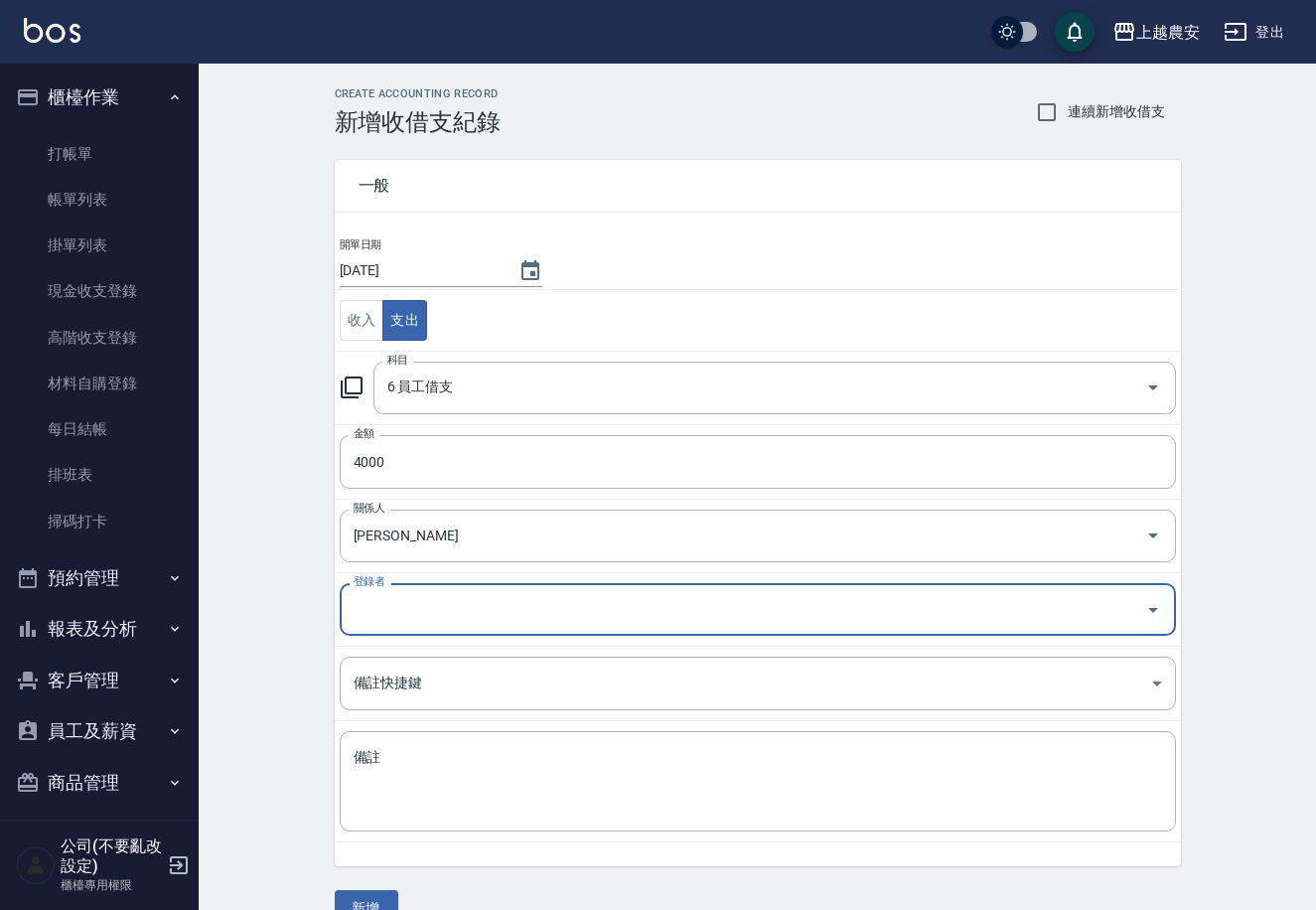 scroll, scrollTop: 39, scrollLeft: 0, axis: vertical 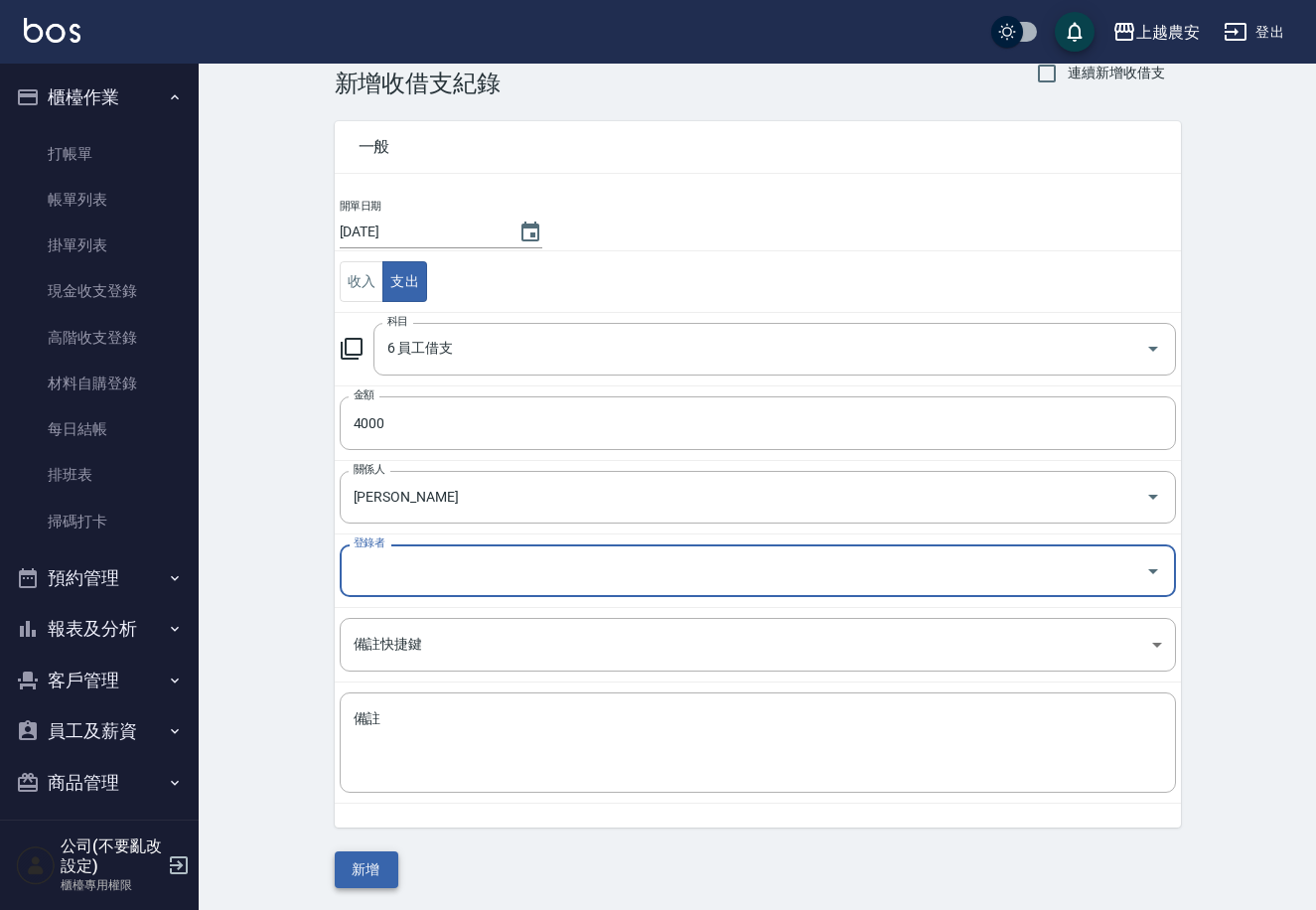 click on "新增" at bounding box center [366, 869] 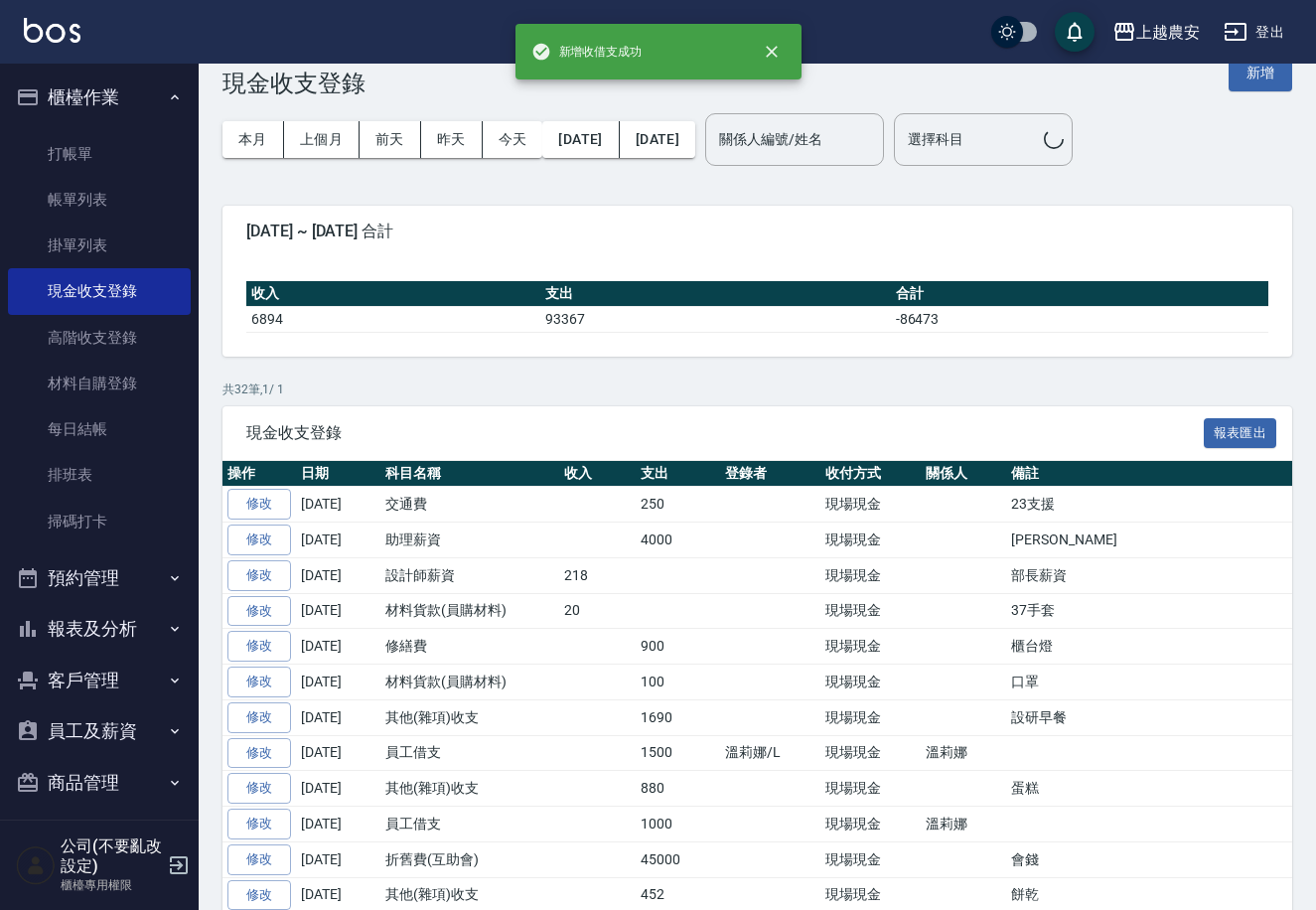 scroll, scrollTop: 0, scrollLeft: 0, axis: both 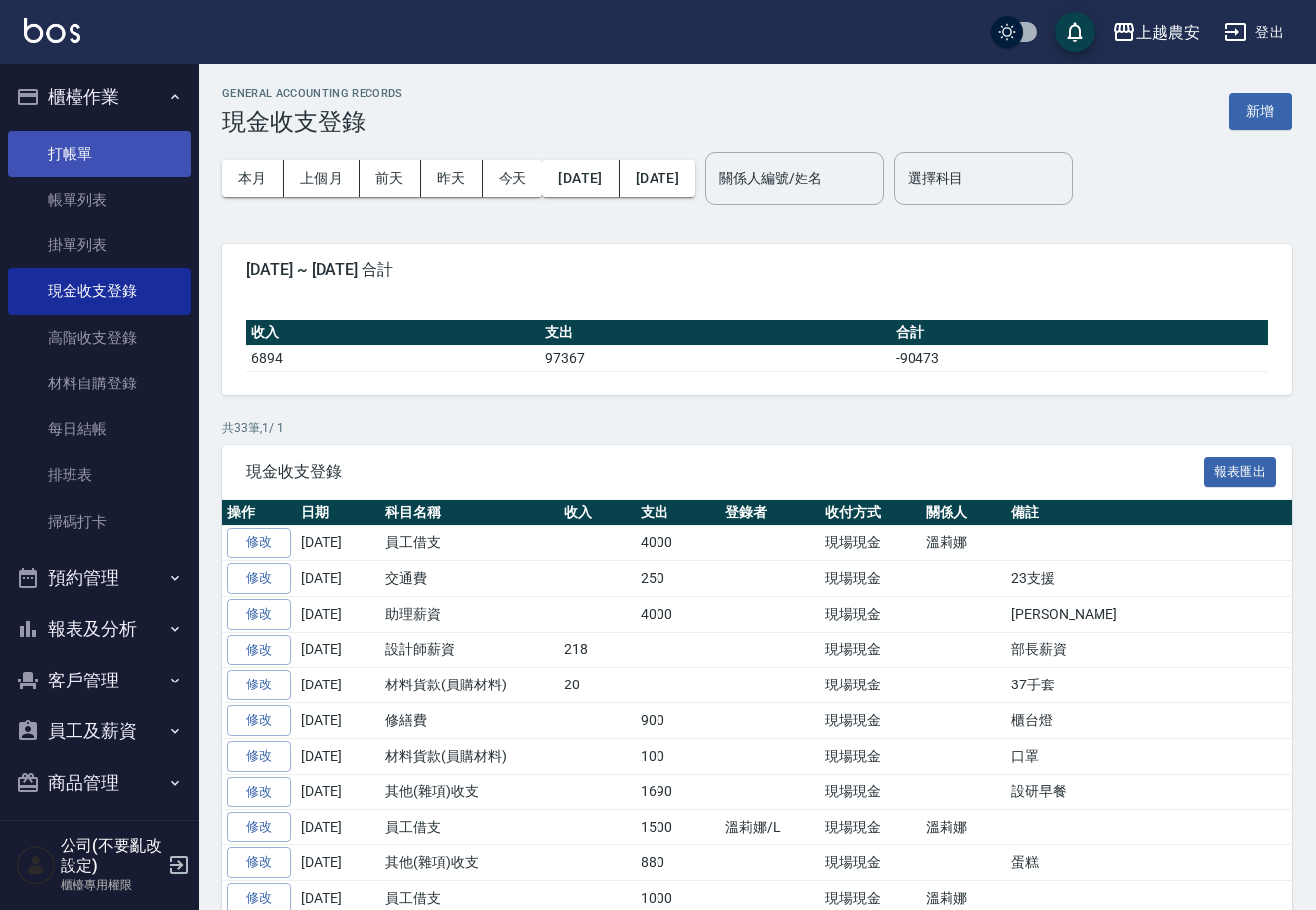 click on "打帳單" at bounding box center [99, 154] 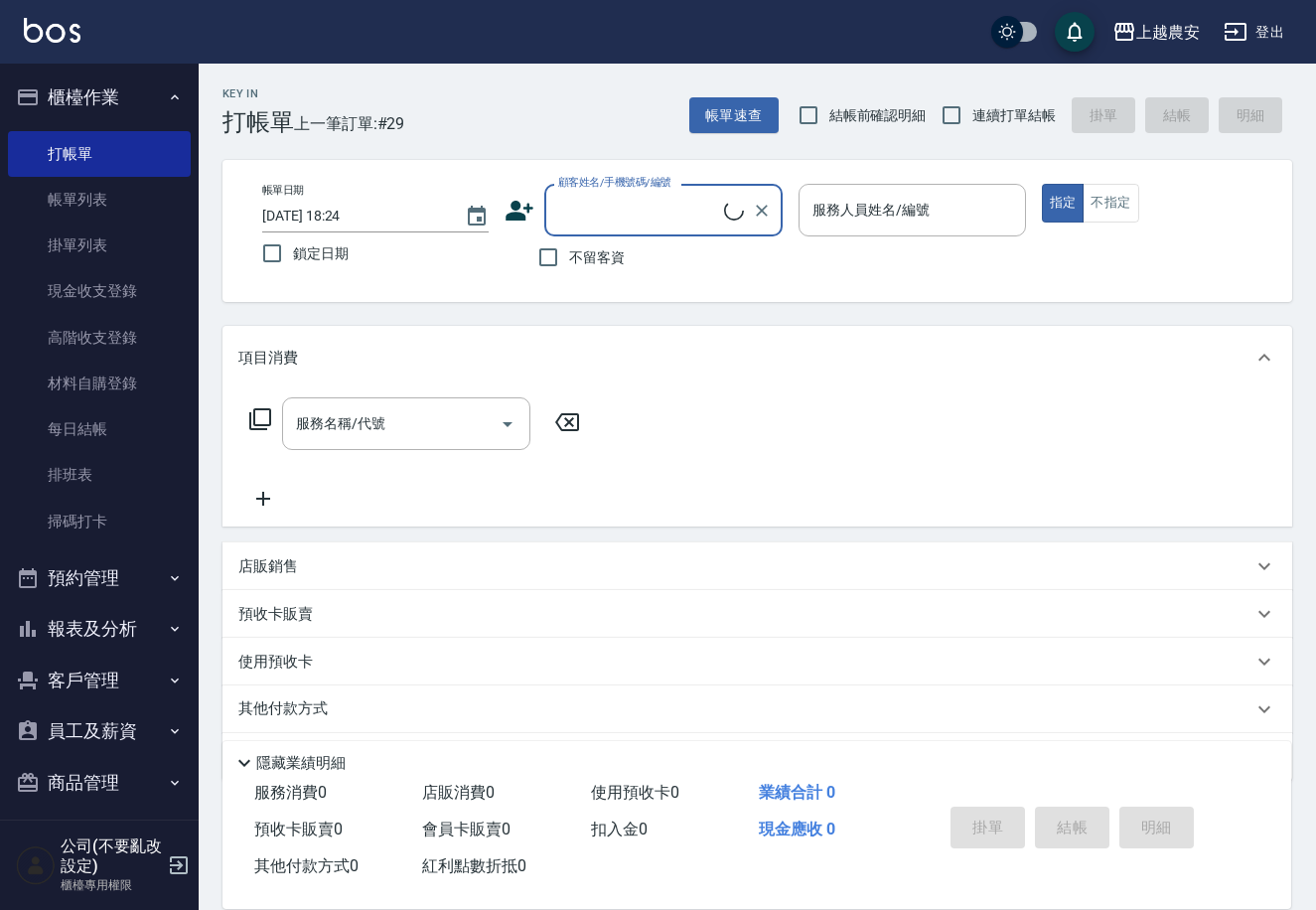 click on "不留客資" at bounding box center (597, 257) 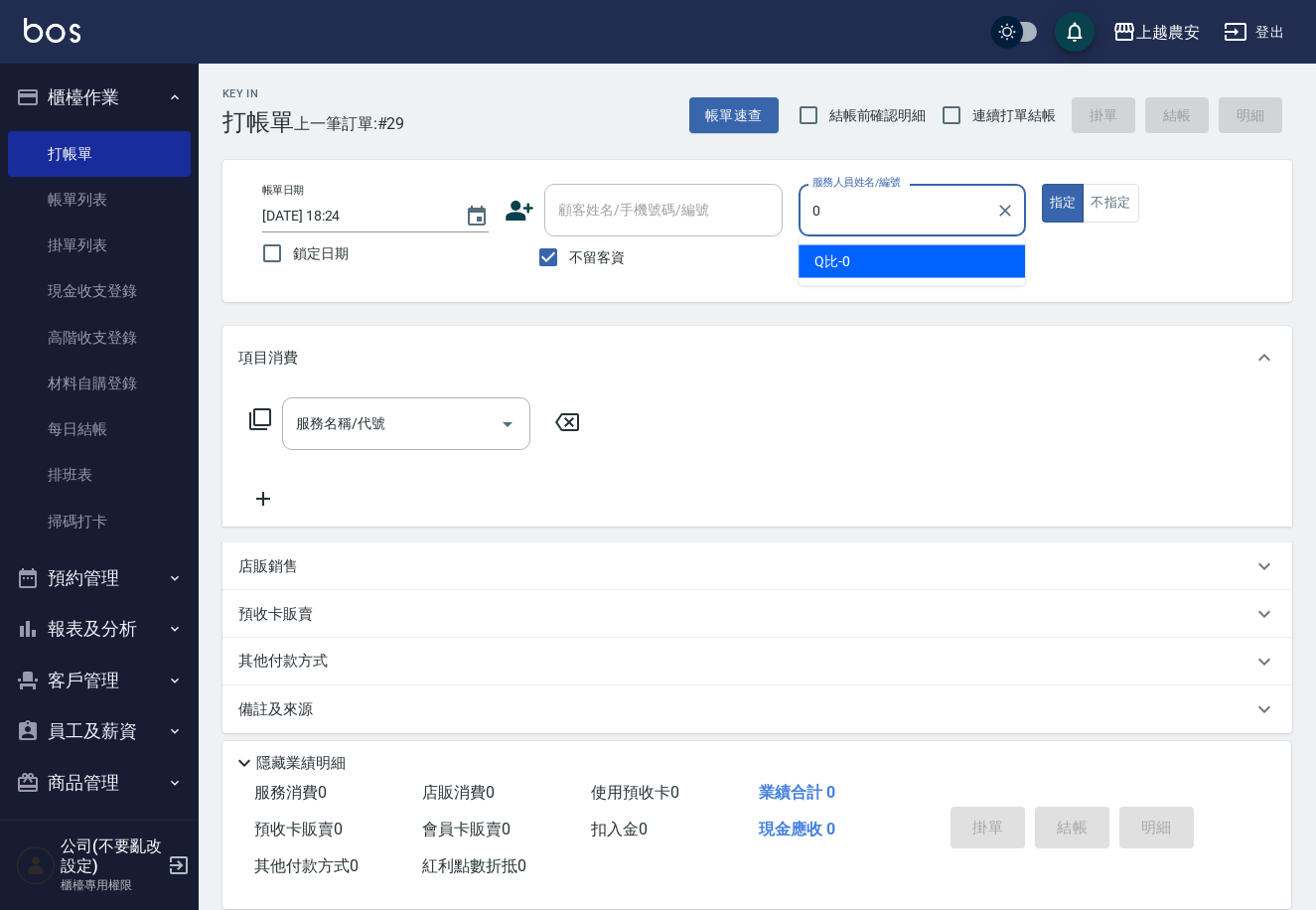 type on "Q比-0" 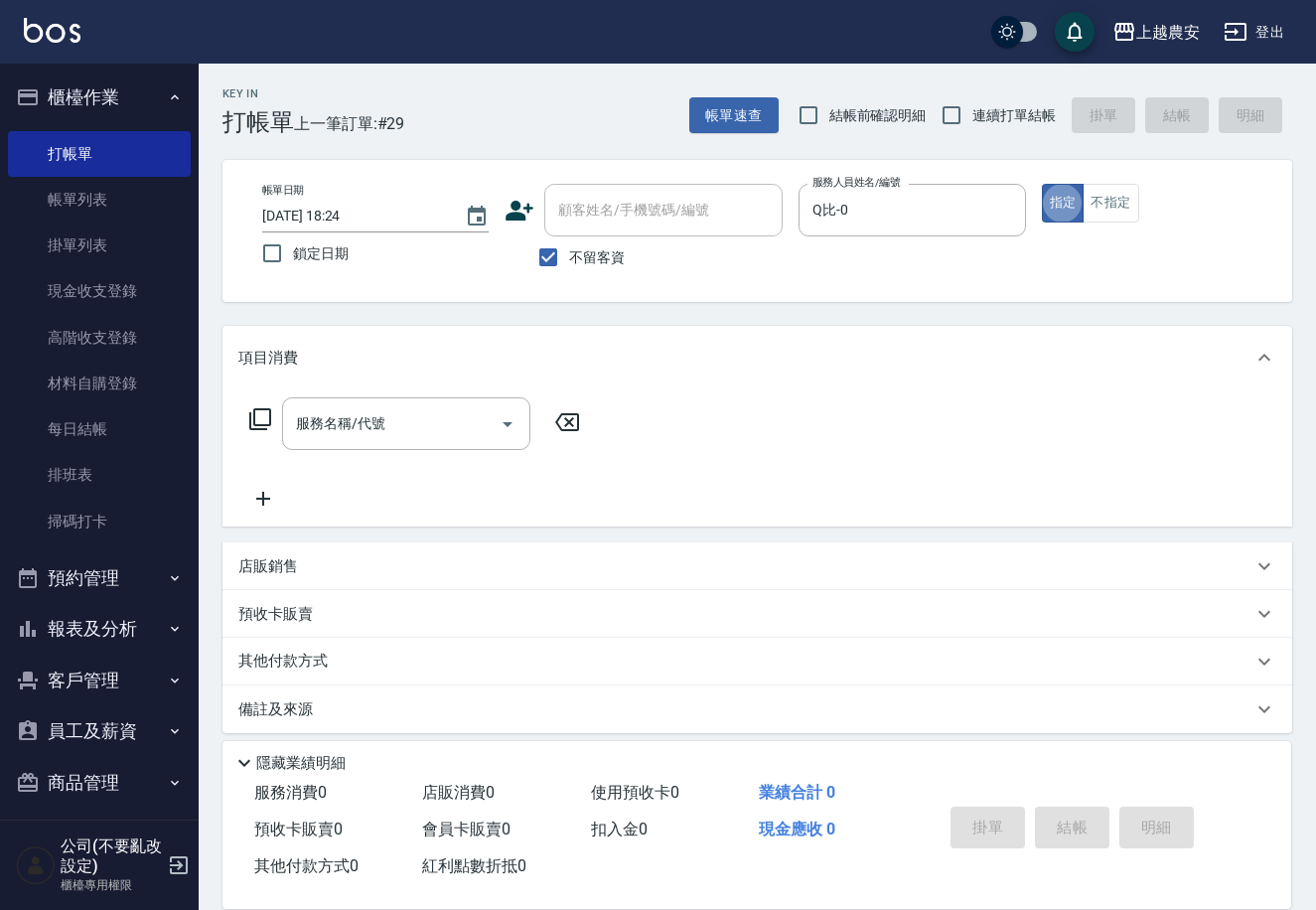 type on "true" 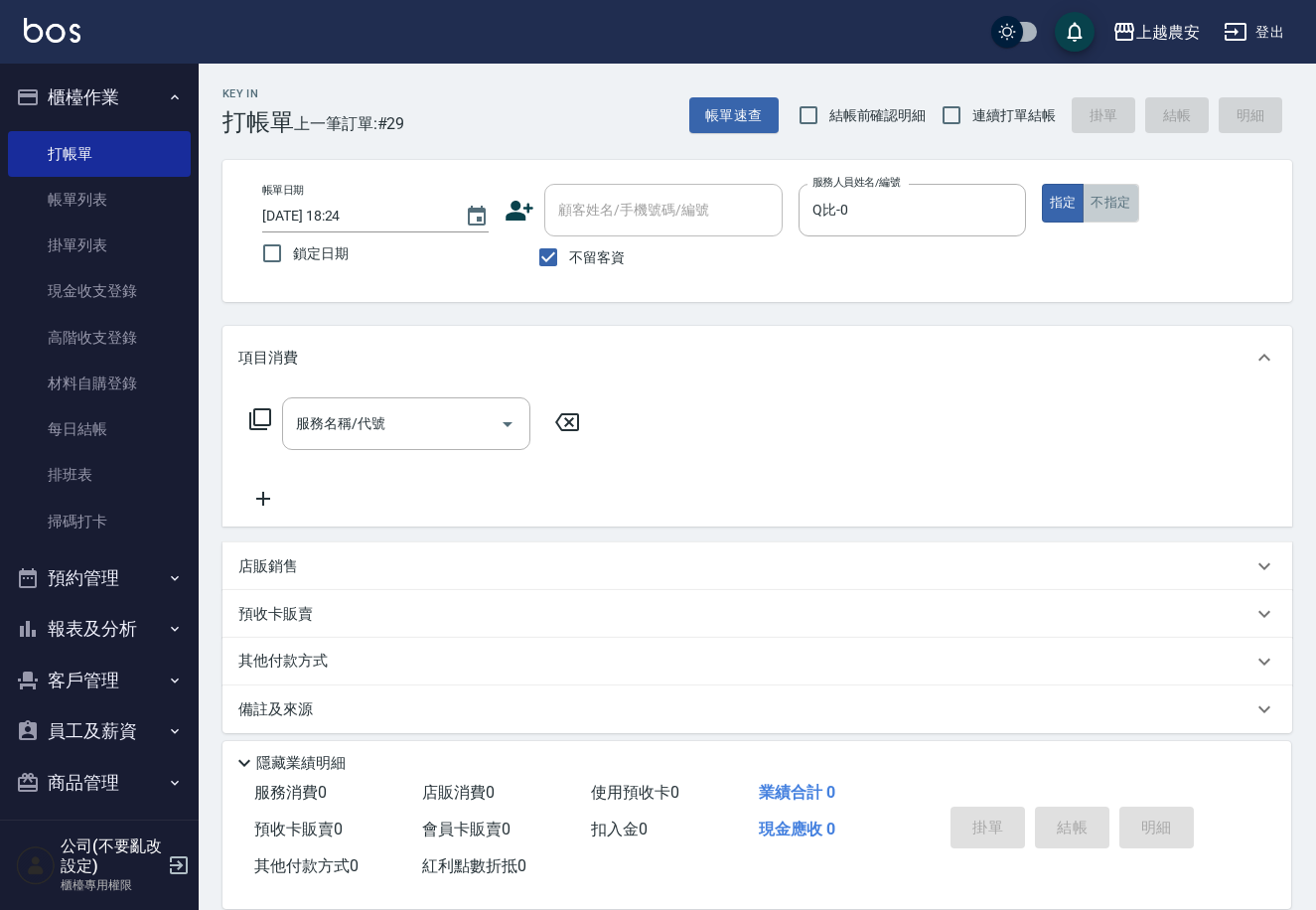 click on "不指定" at bounding box center (1110, 203) 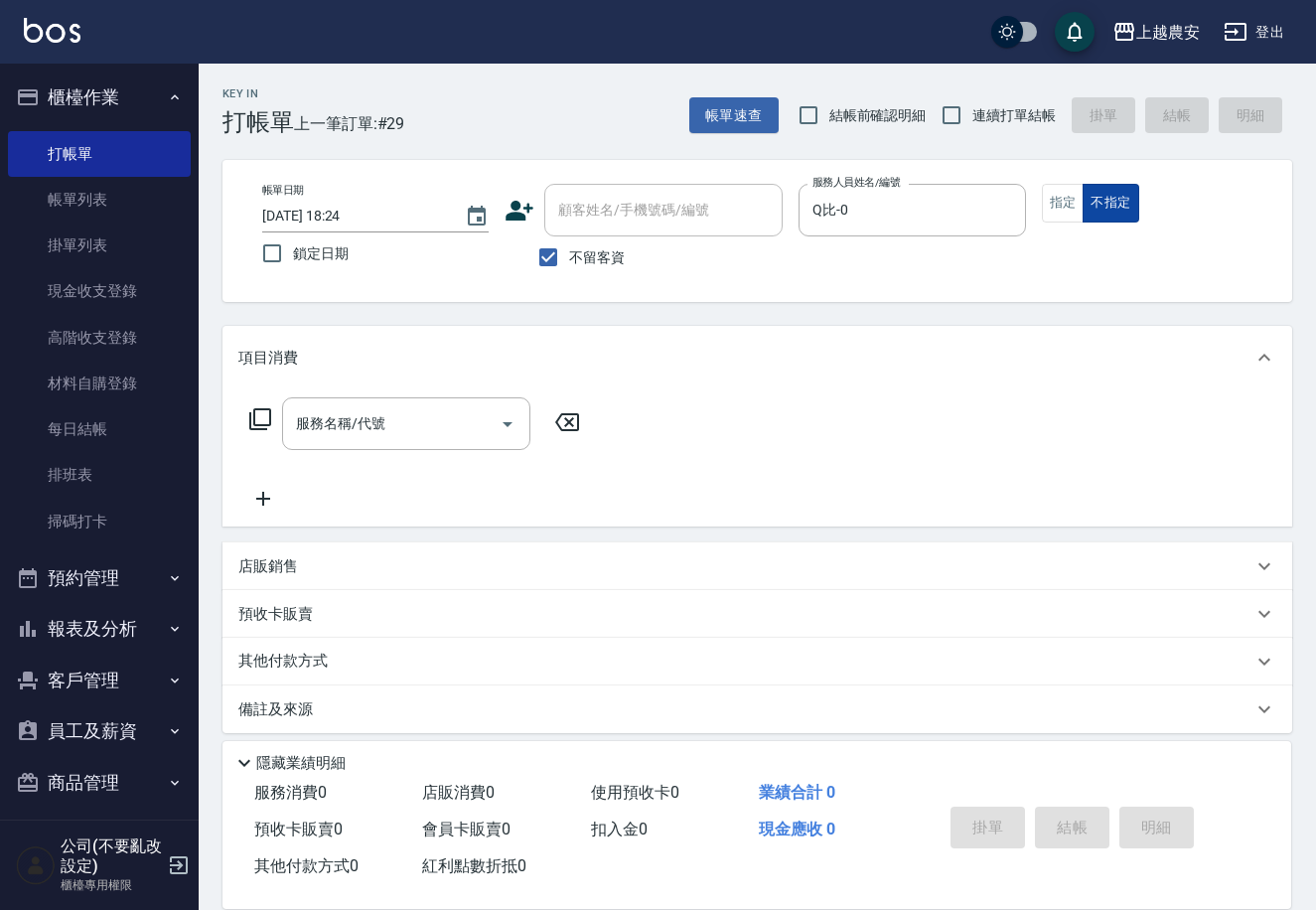 type on "false" 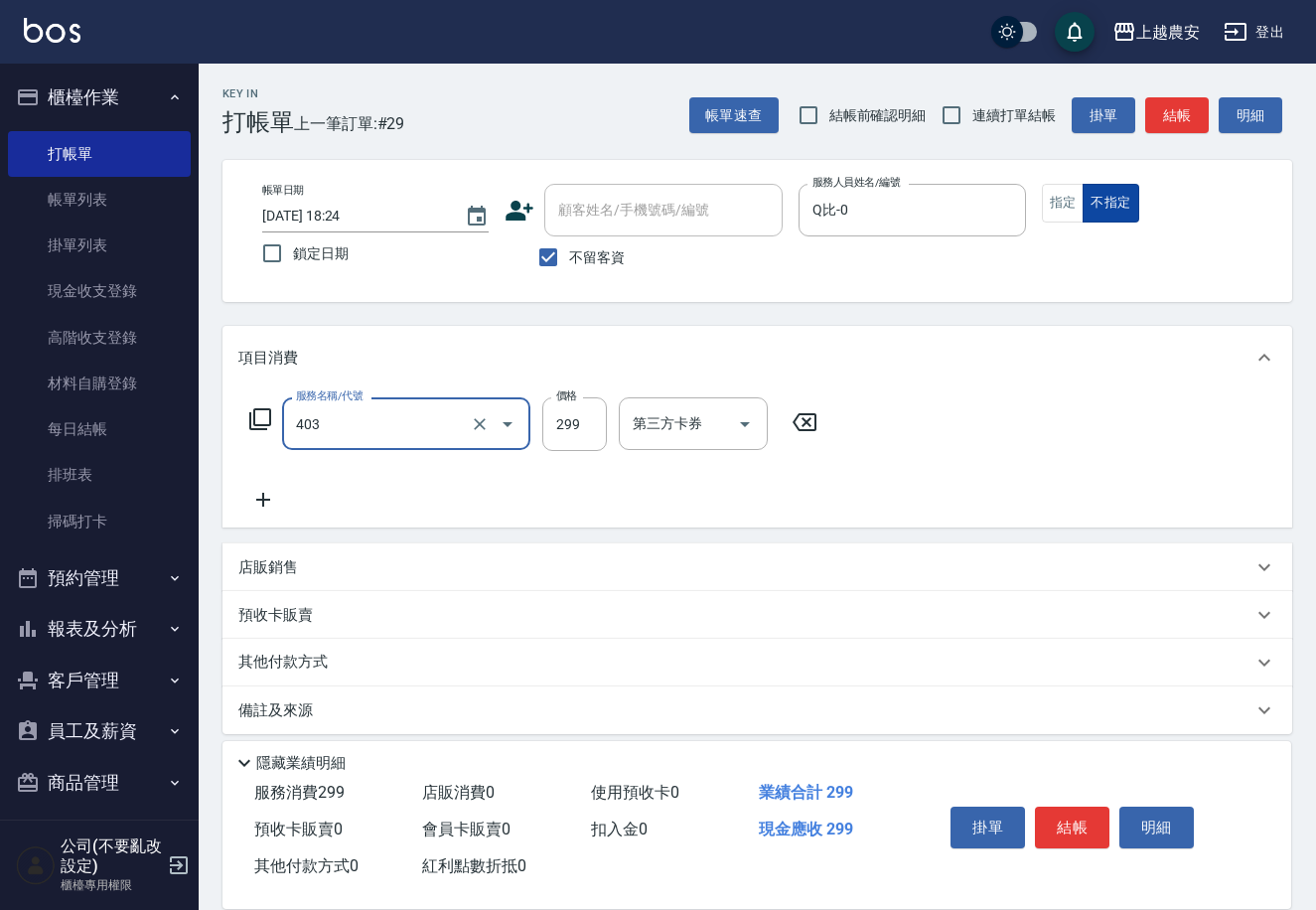 type on "剪髮(403)" 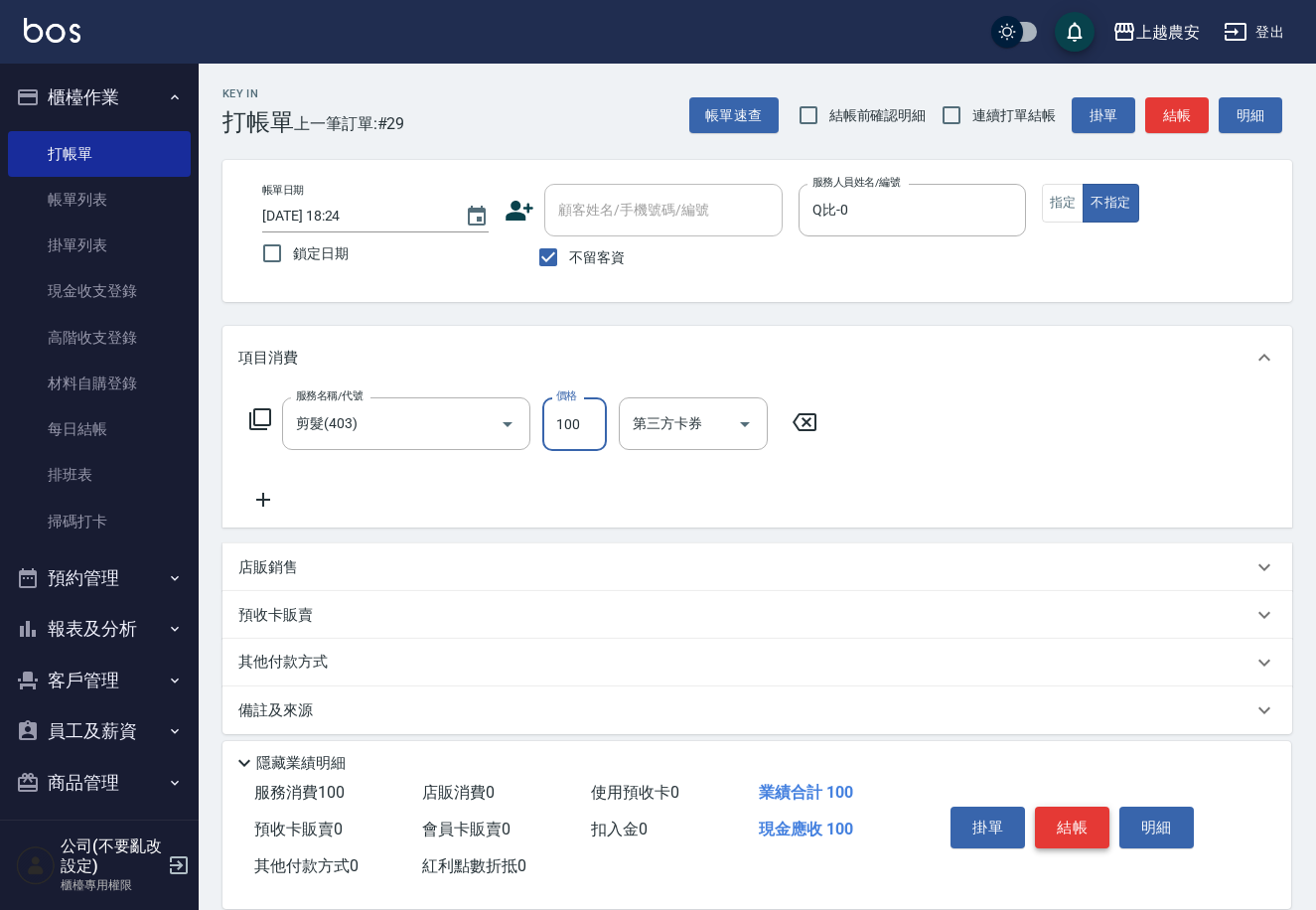 type on "100" 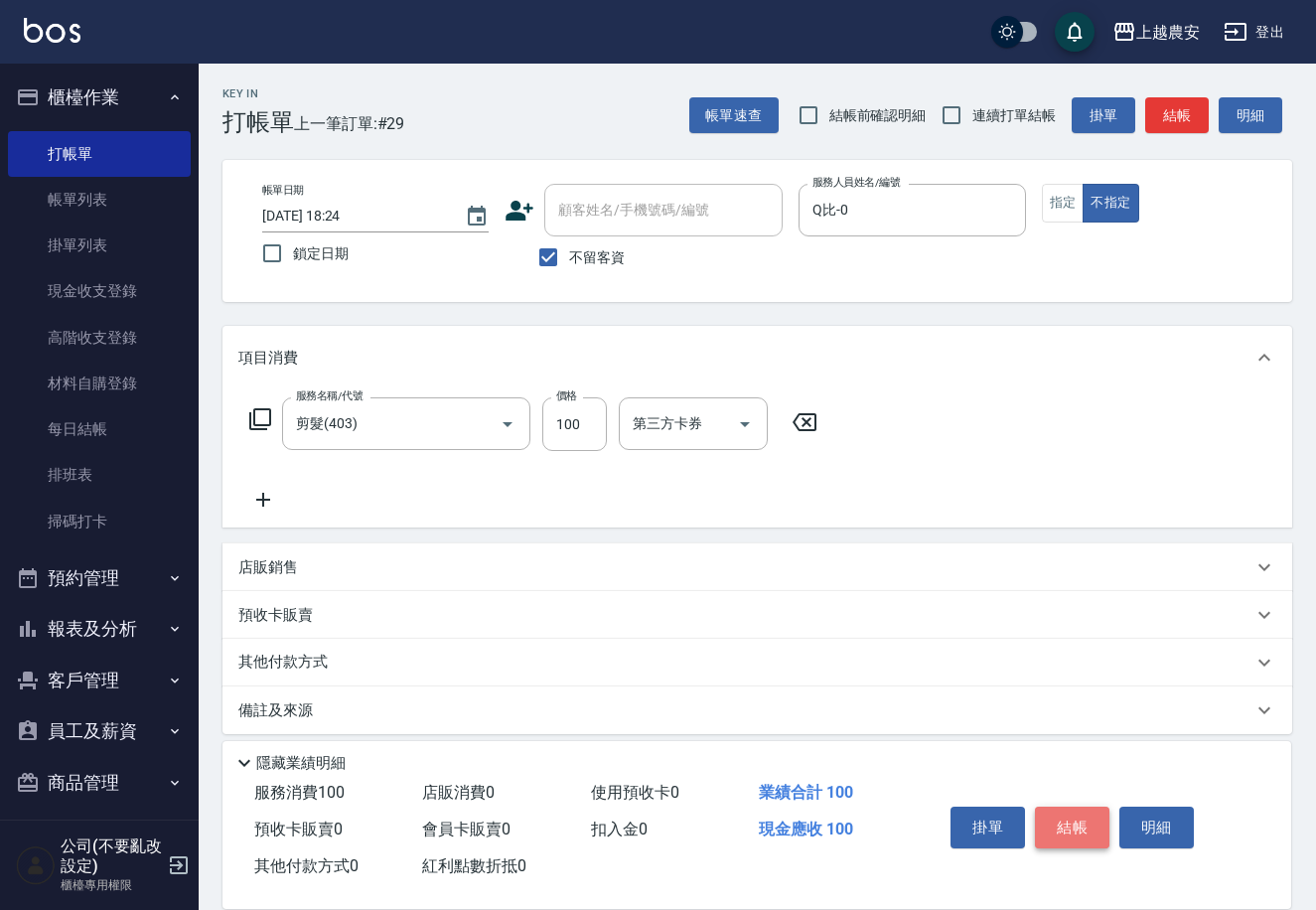 click on "結帳" at bounding box center [1072, 828] 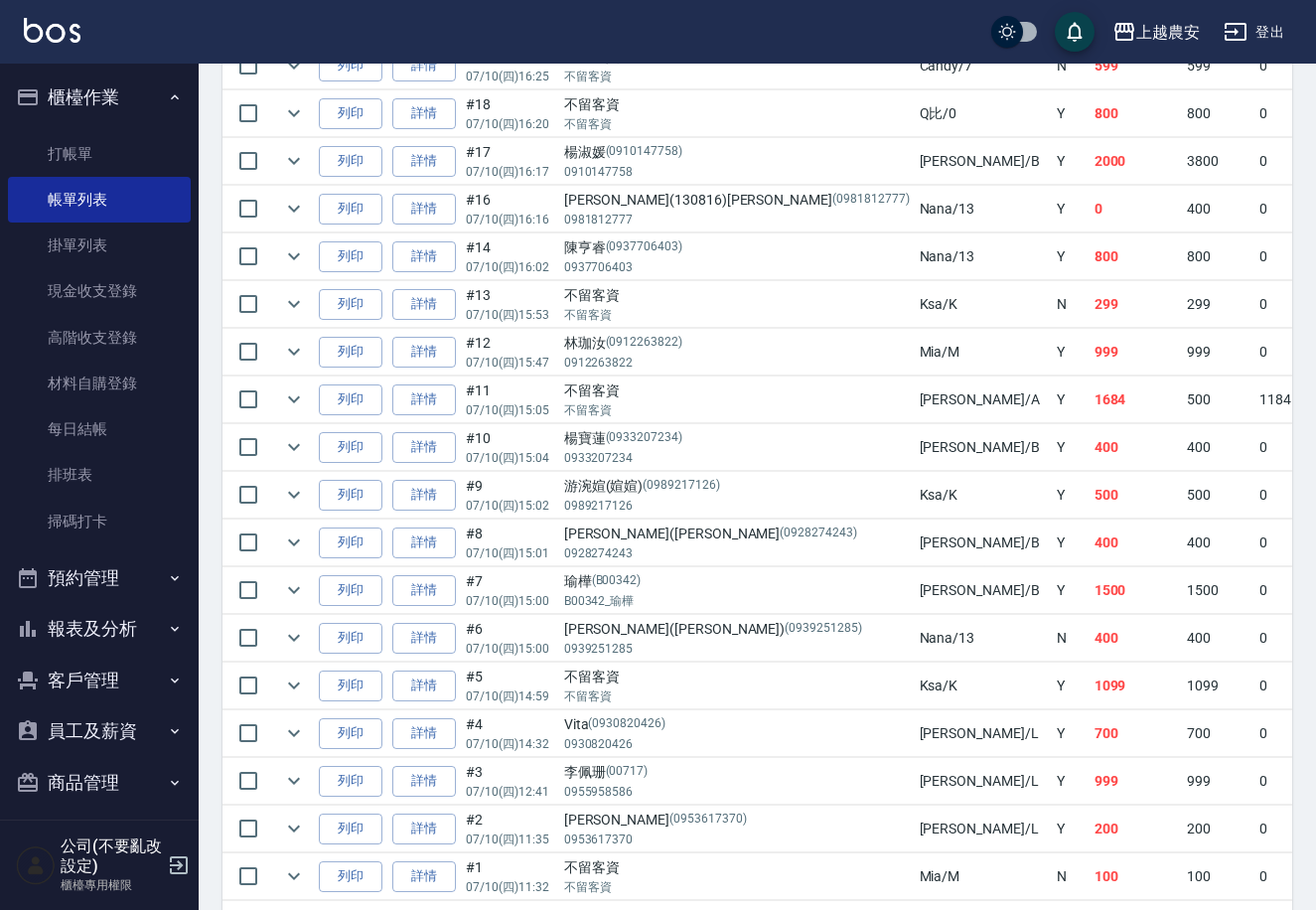 scroll, scrollTop: 1112, scrollLeft: 0, axis: vertical 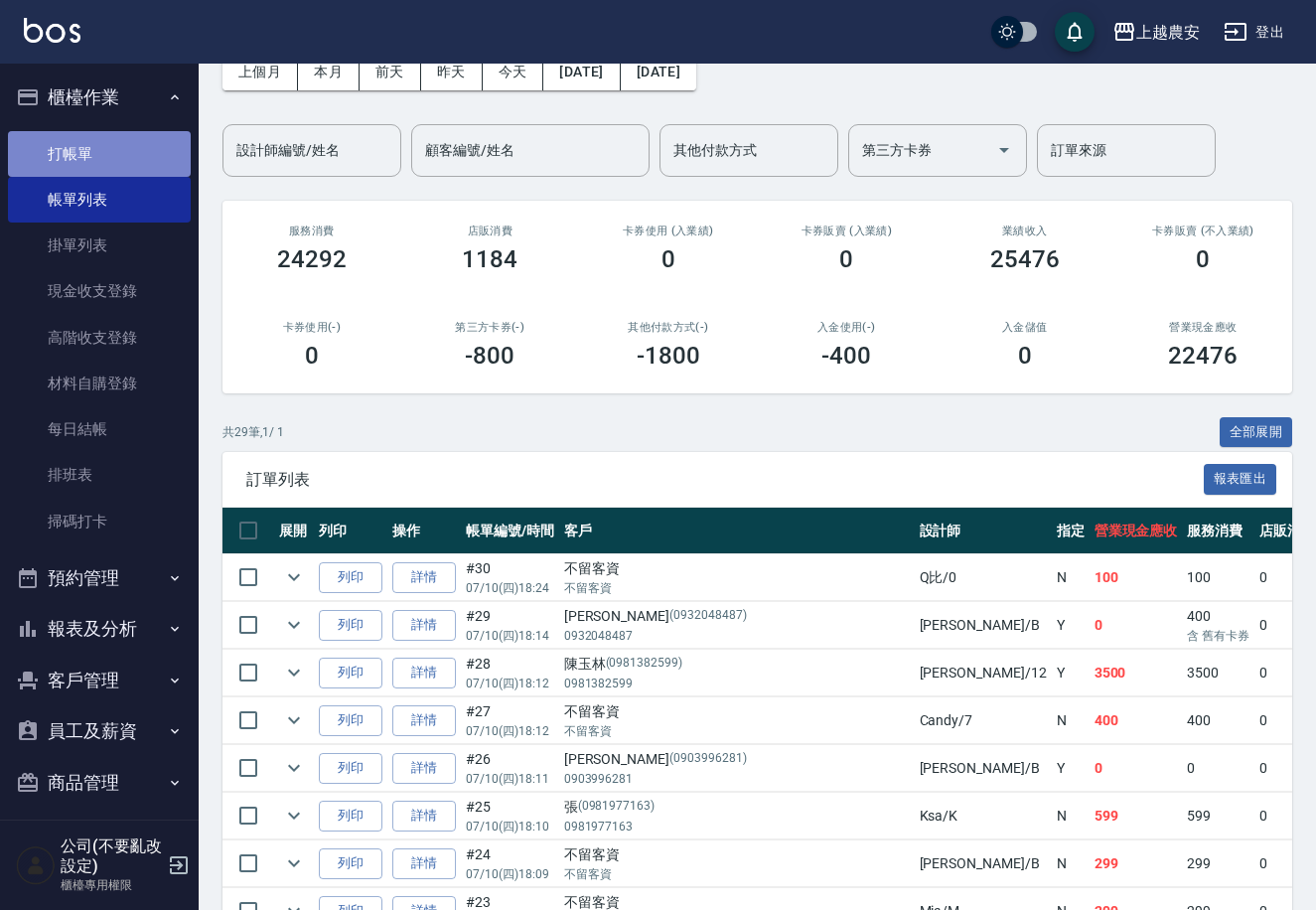 click on "打帳單" at bounding box center (99, 154) 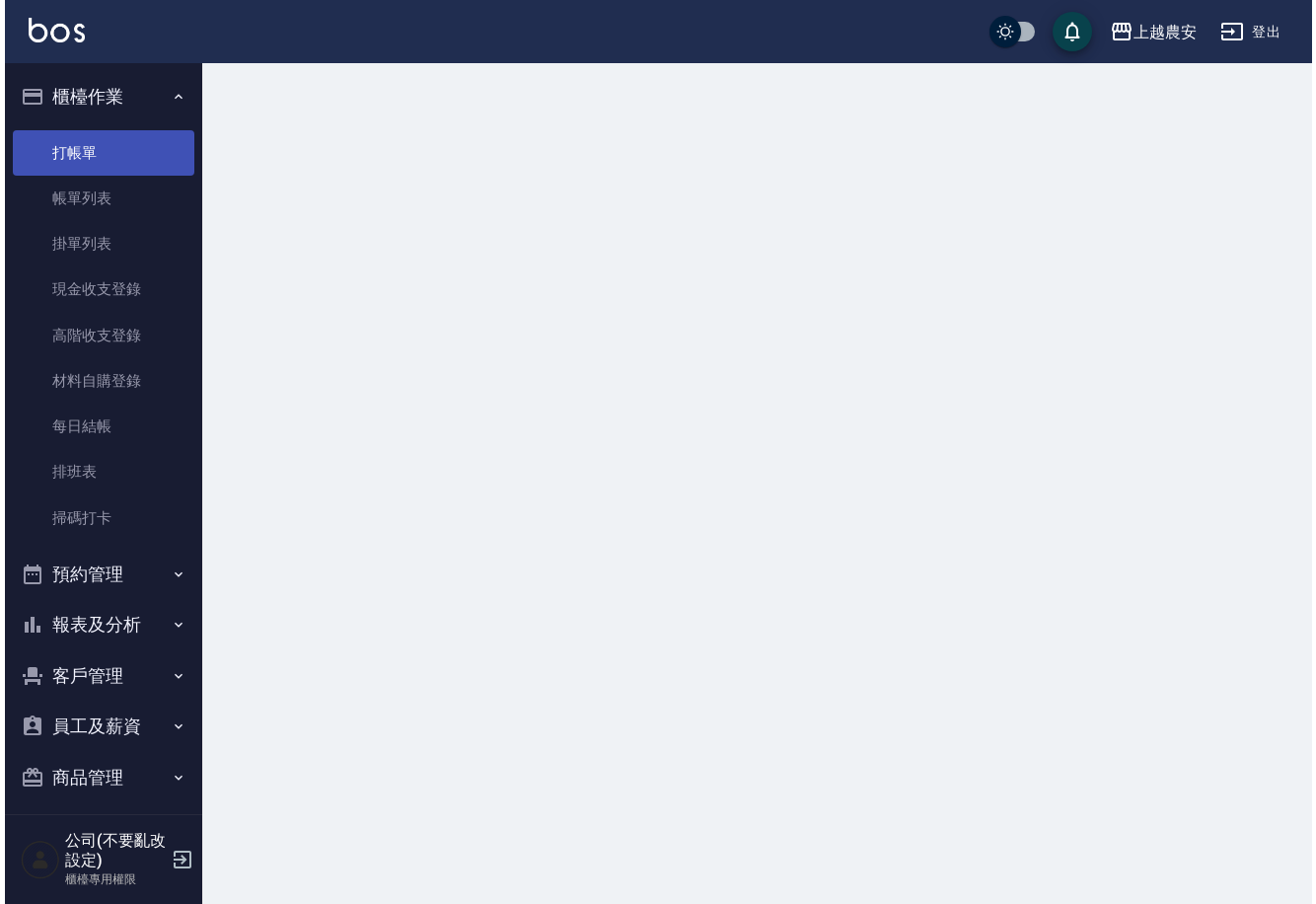 scroll, scrollTop: 0, scrollLeft: 0, axis: both 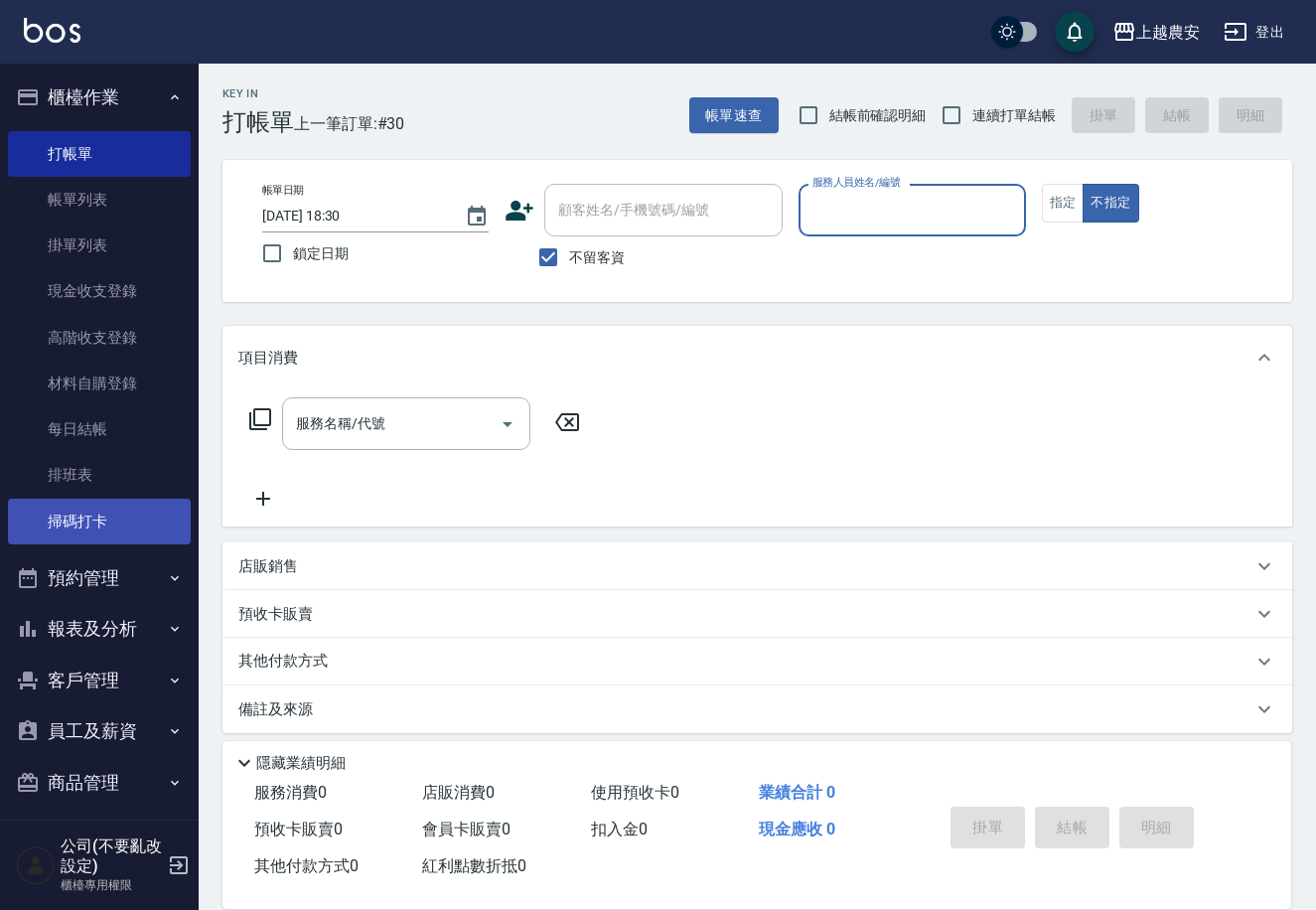 click on "掃碼打卡" at bounding box center (99, 522) 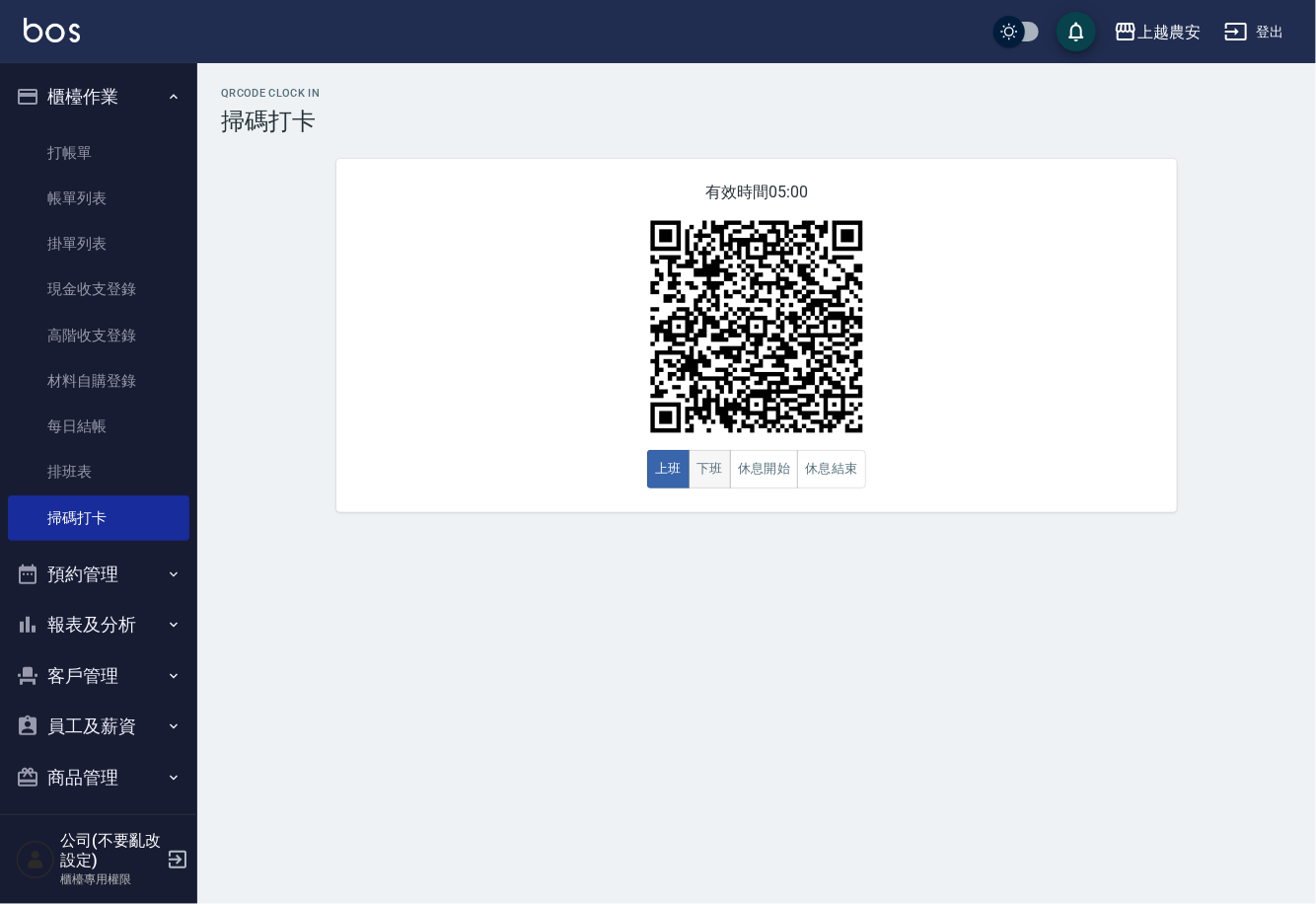 click on "下班" at bounding box center [709, 469] 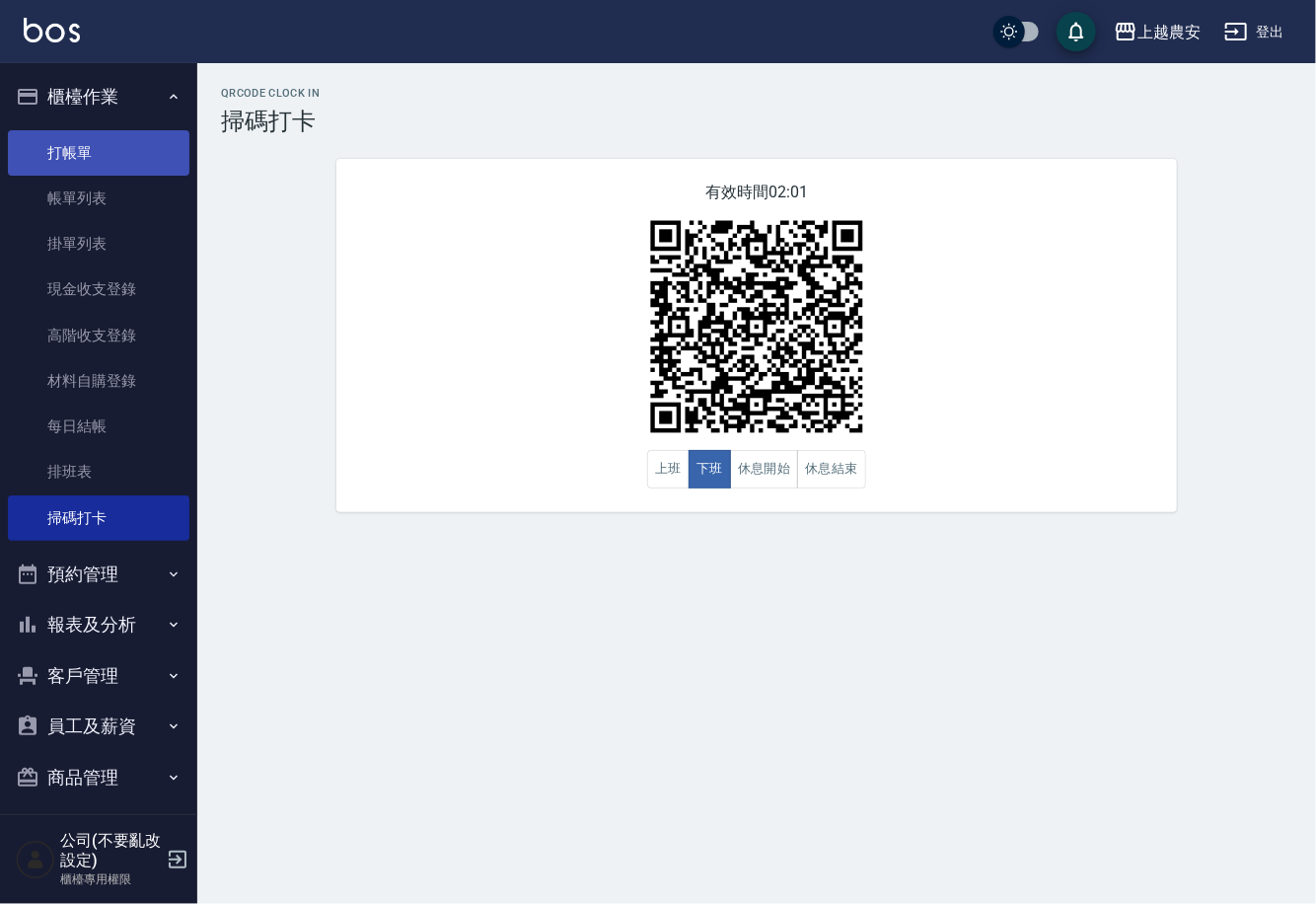 click on "打帳單" at bounding box center [99, 153] 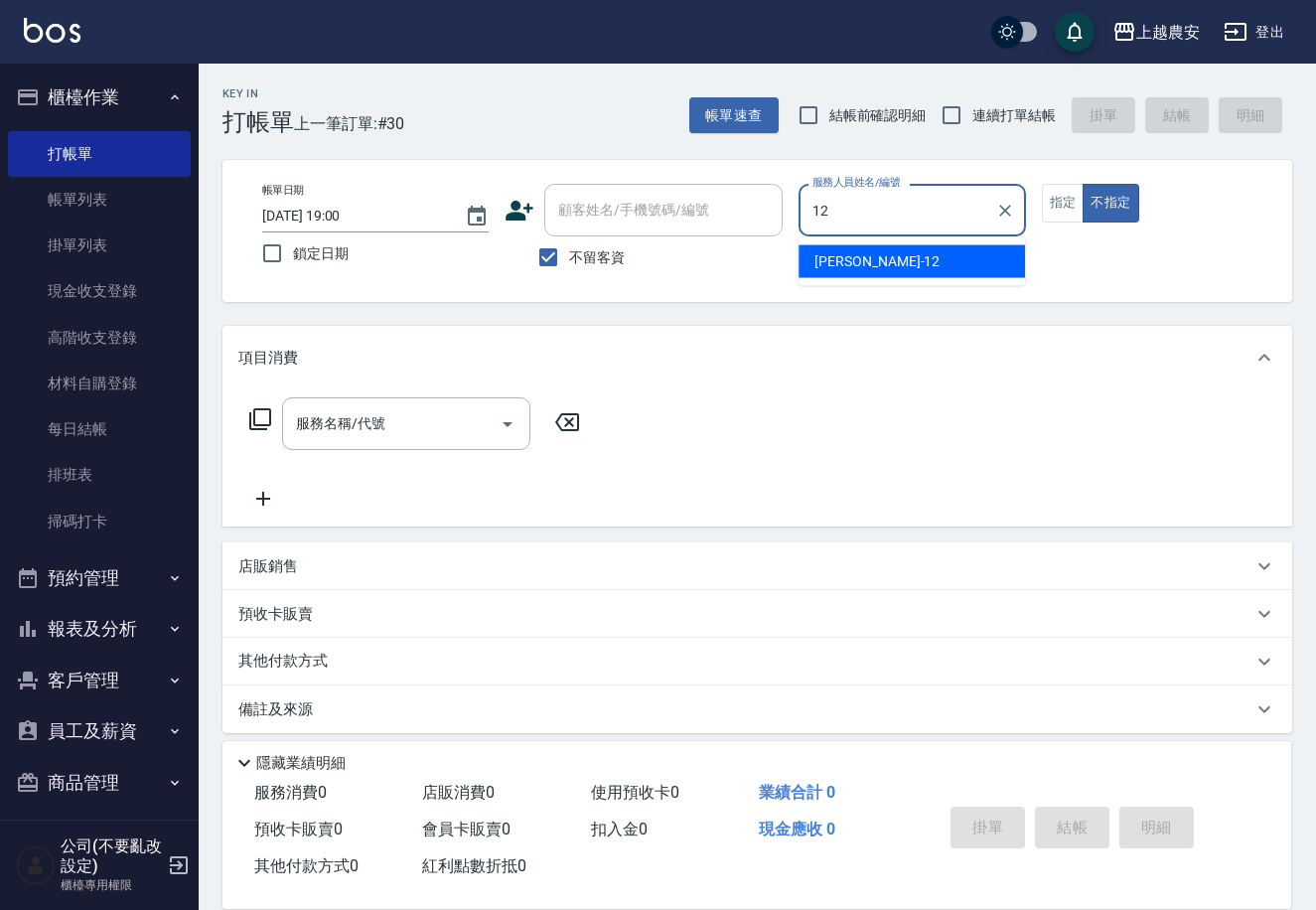 type on "[PERSON_NAME]-12" 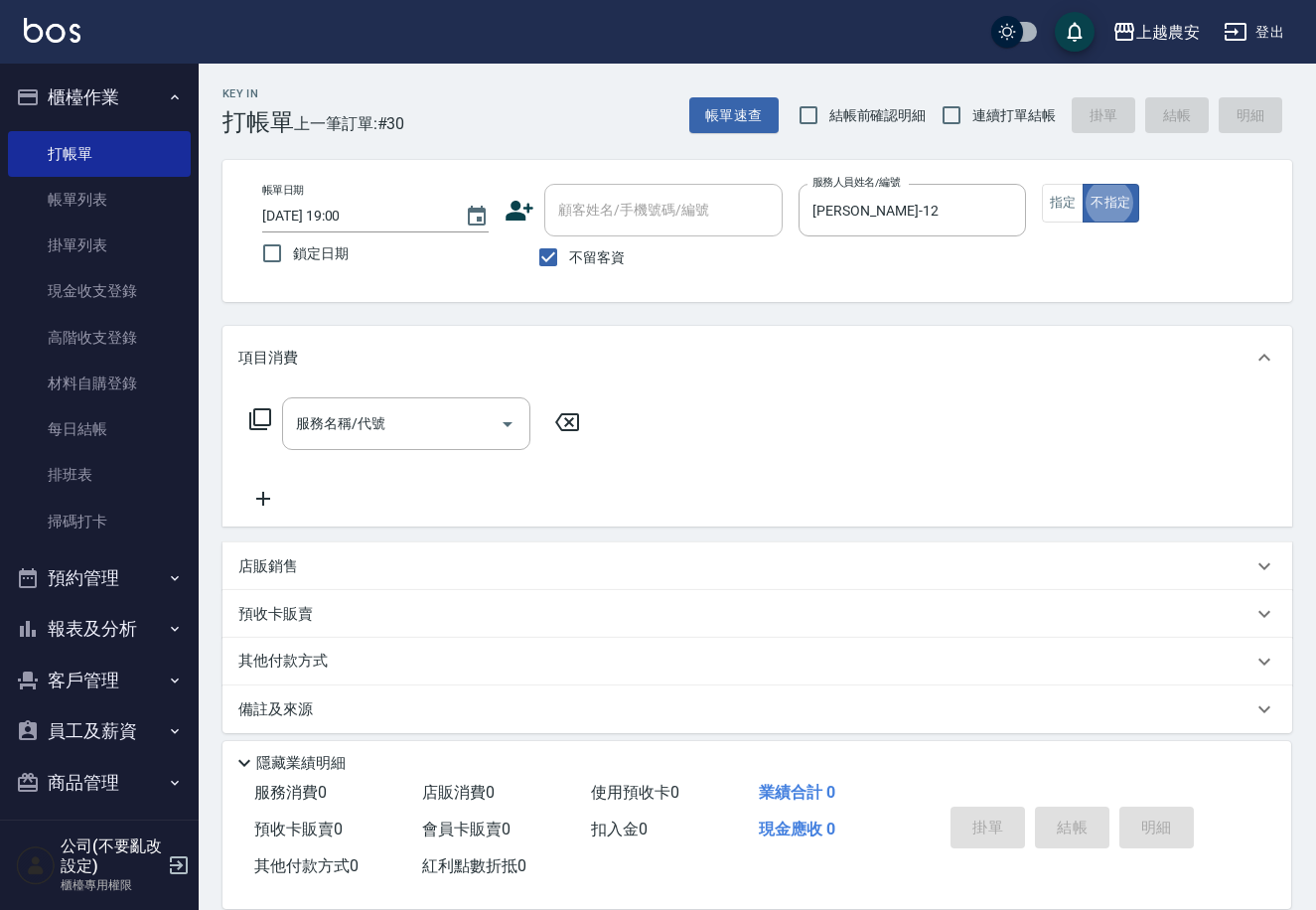 type on "false" 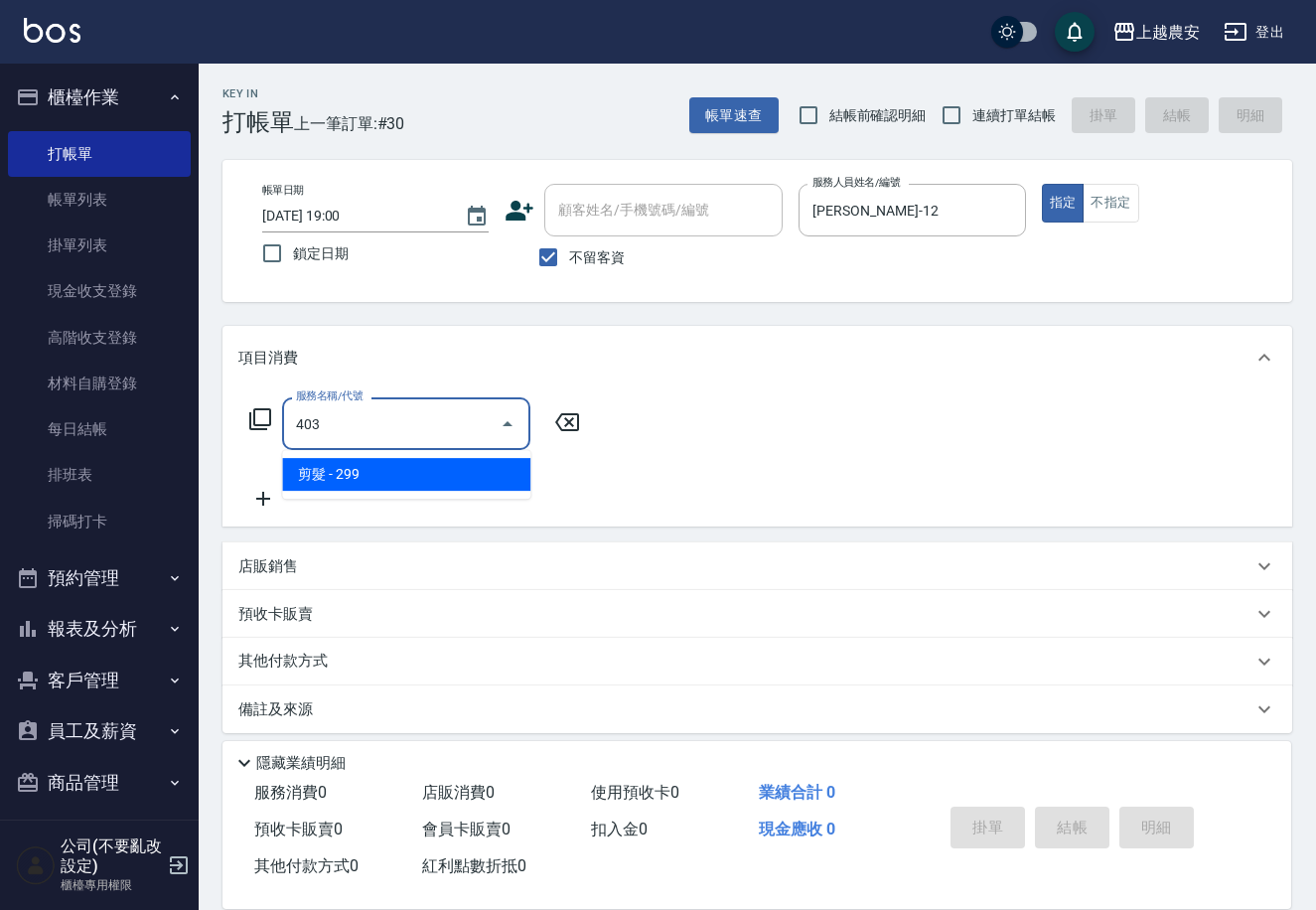 type on "剪髮(403)" 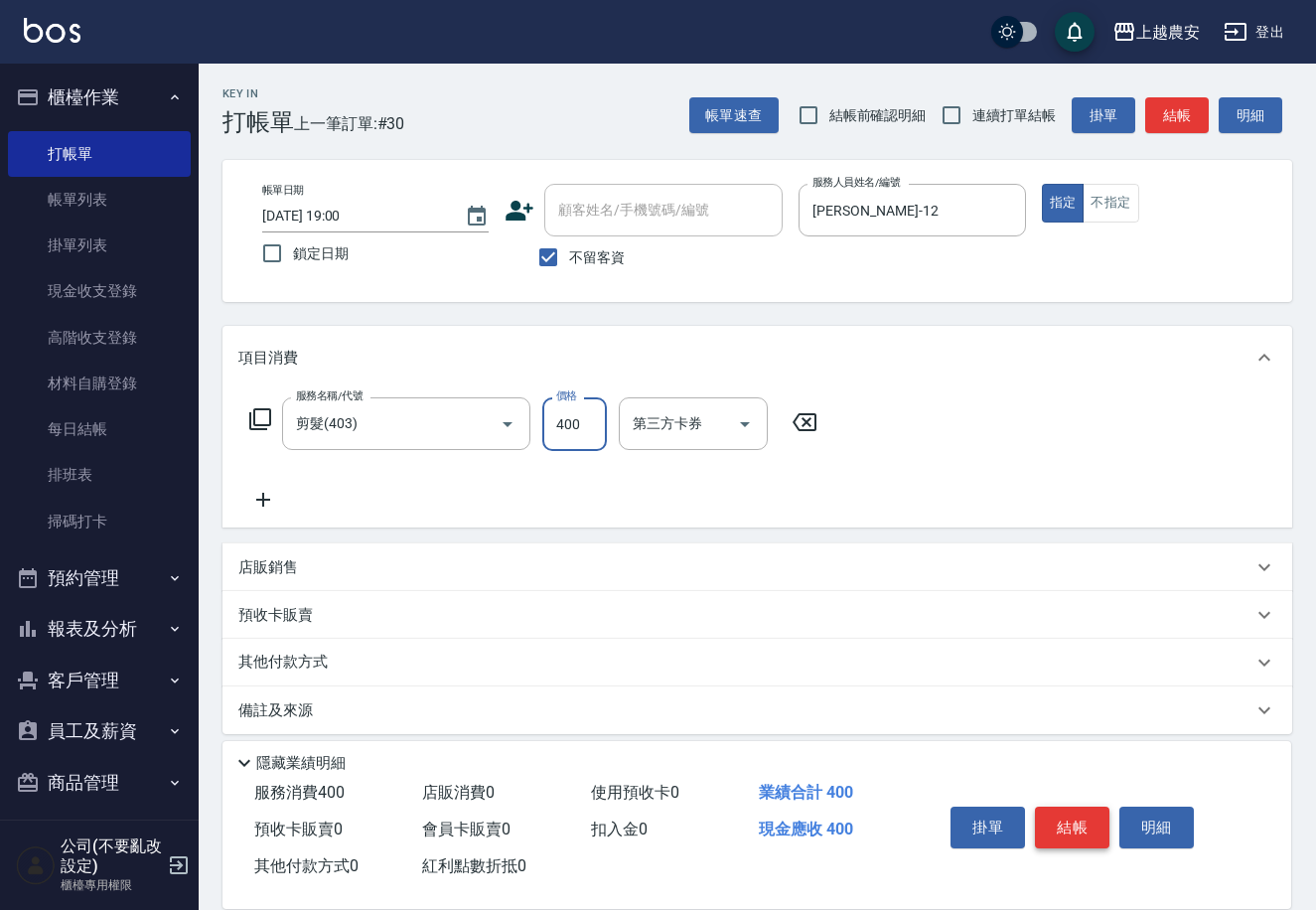 type on "400" 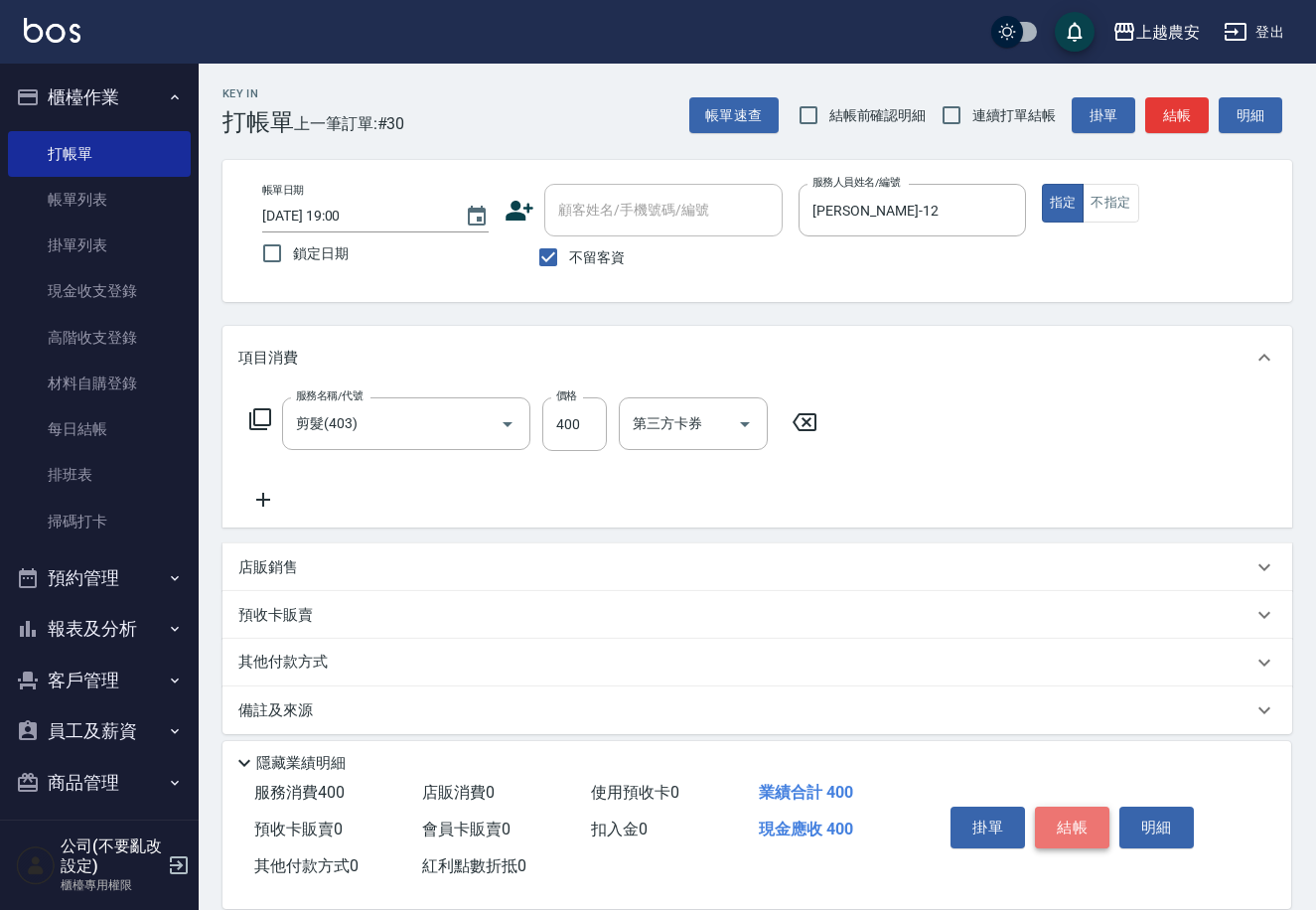 click on "結帳" at bounding box center (1072, 828) 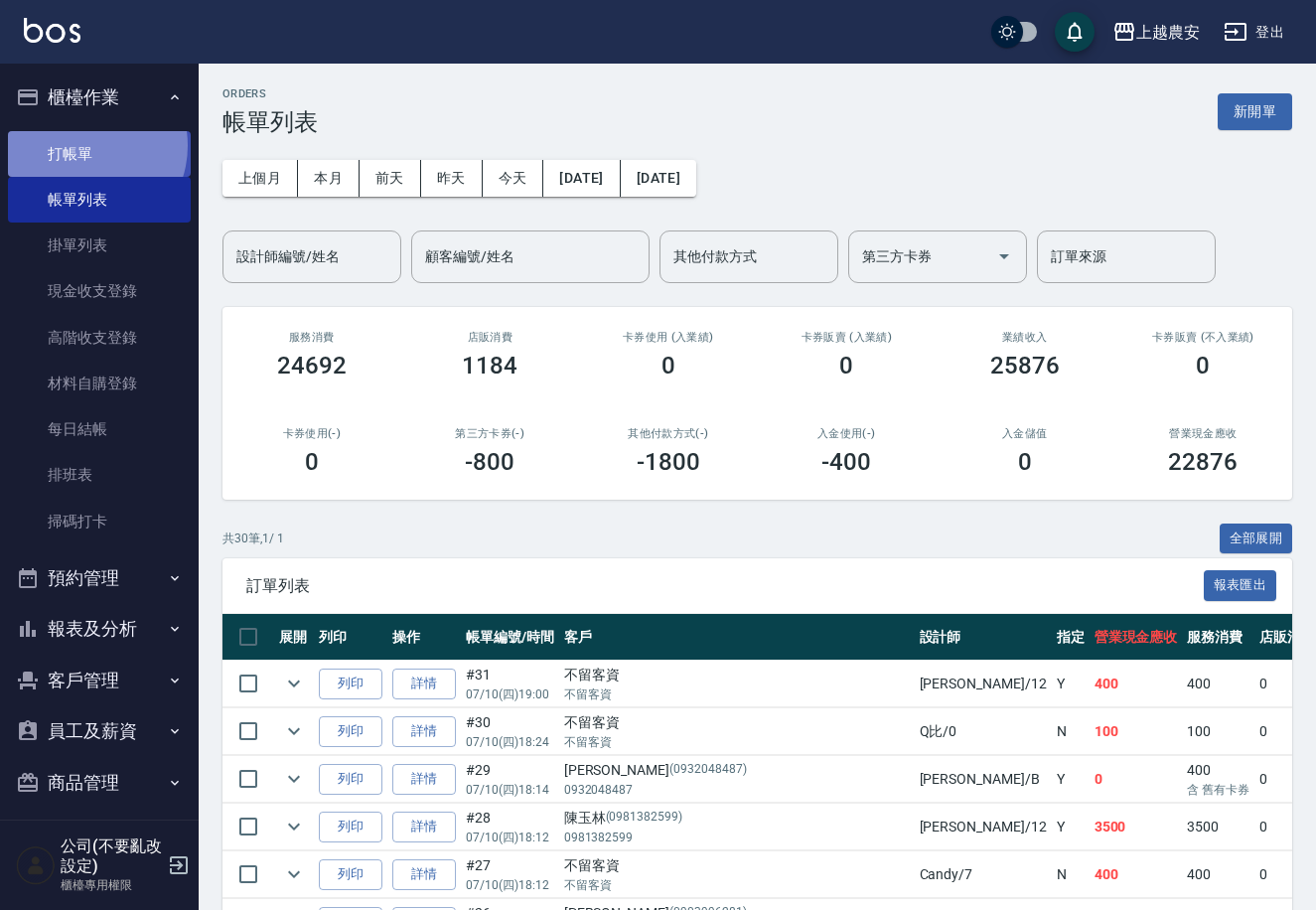 click on "打帳單" at bounding box center [99, 154] 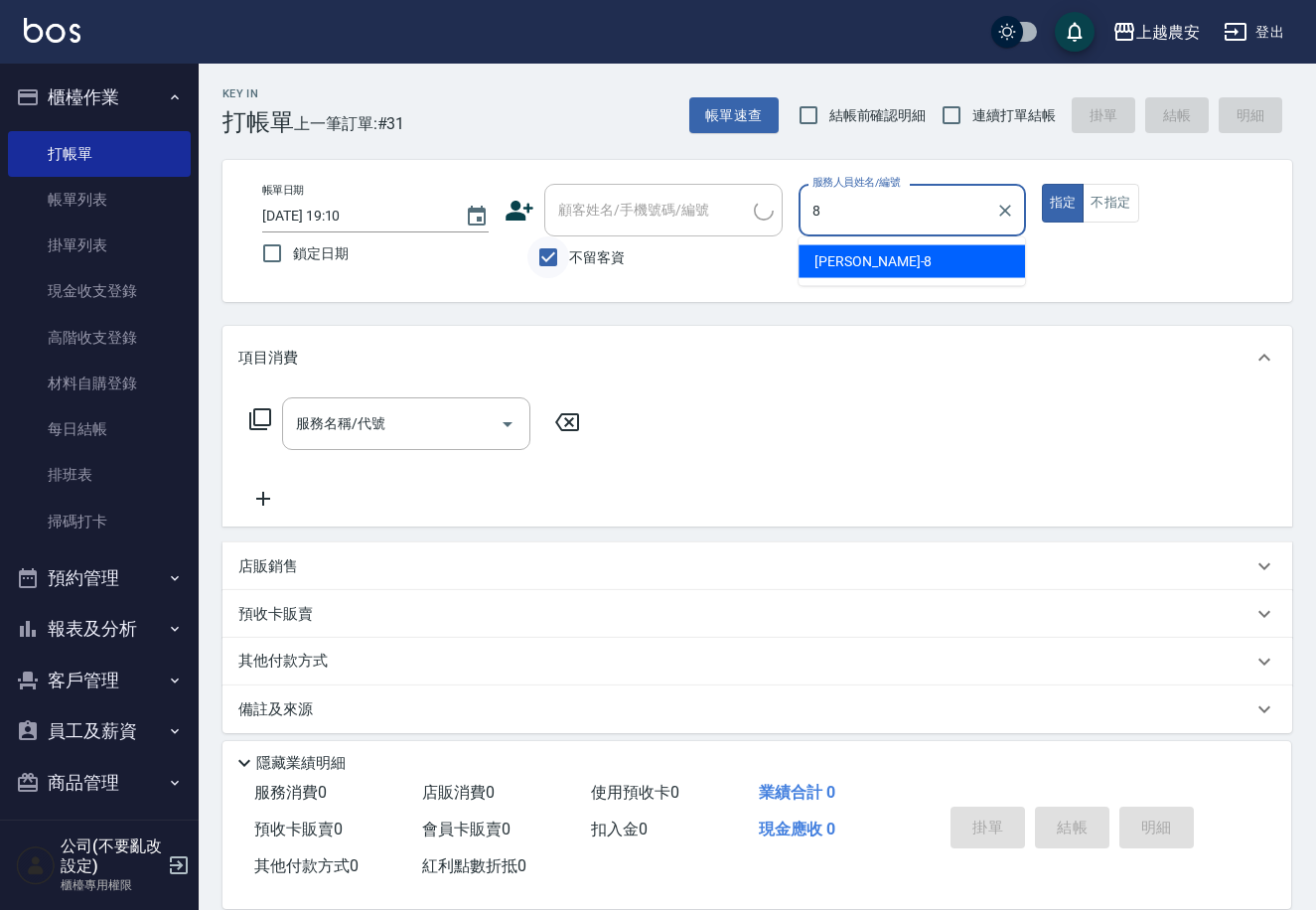 type on "黛慧-8" 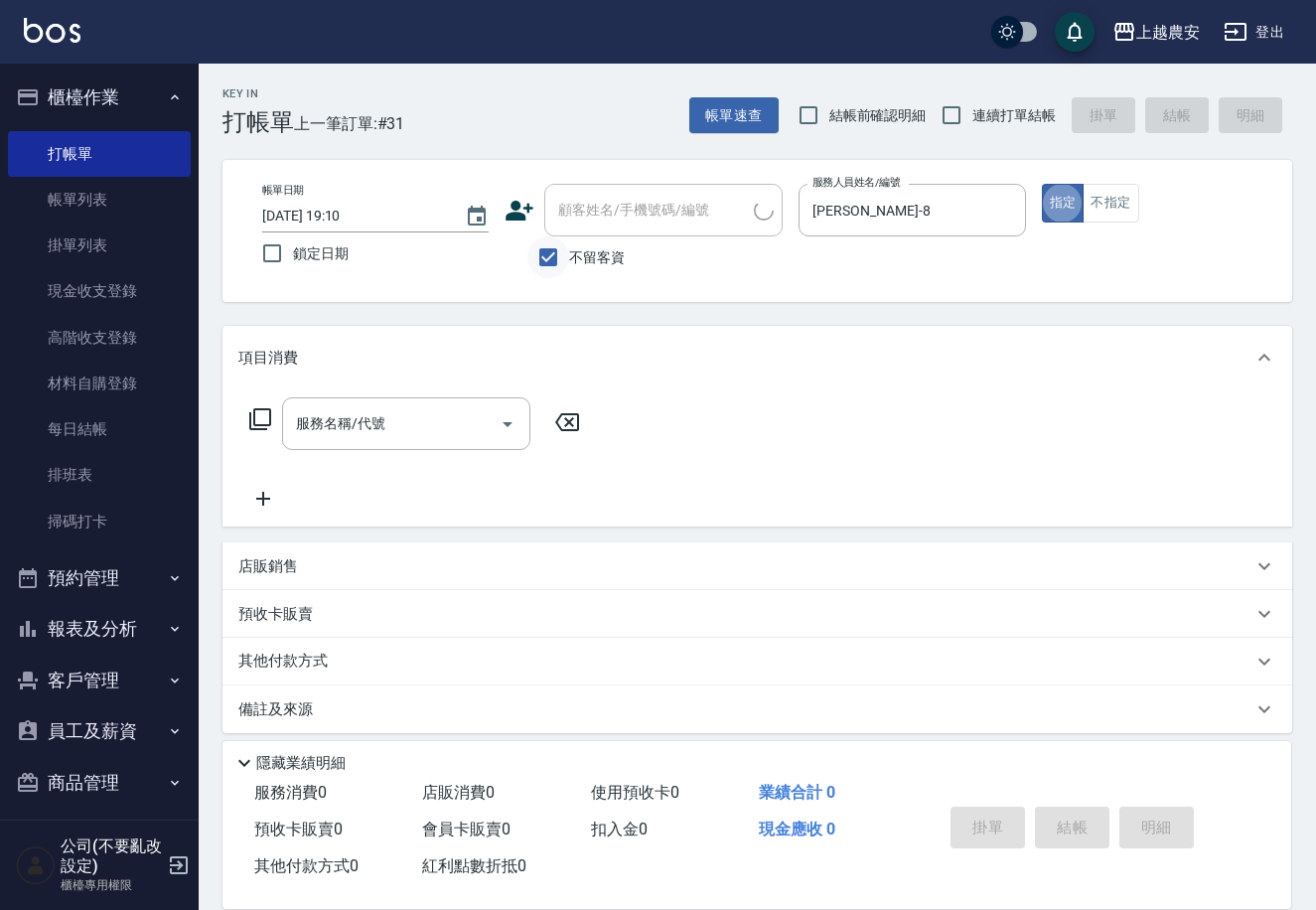 type on "true" 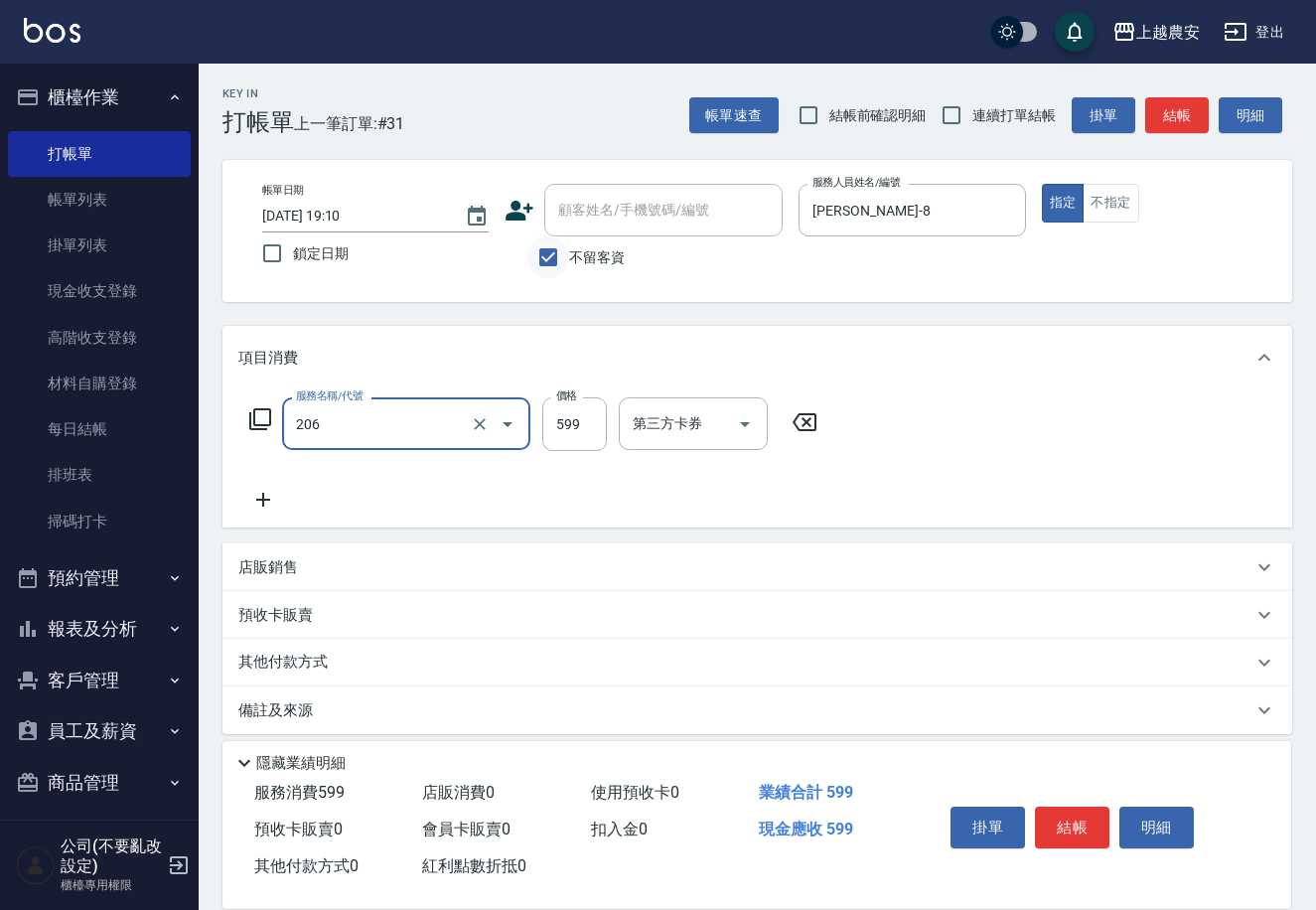 type on "洗+剪(206)" 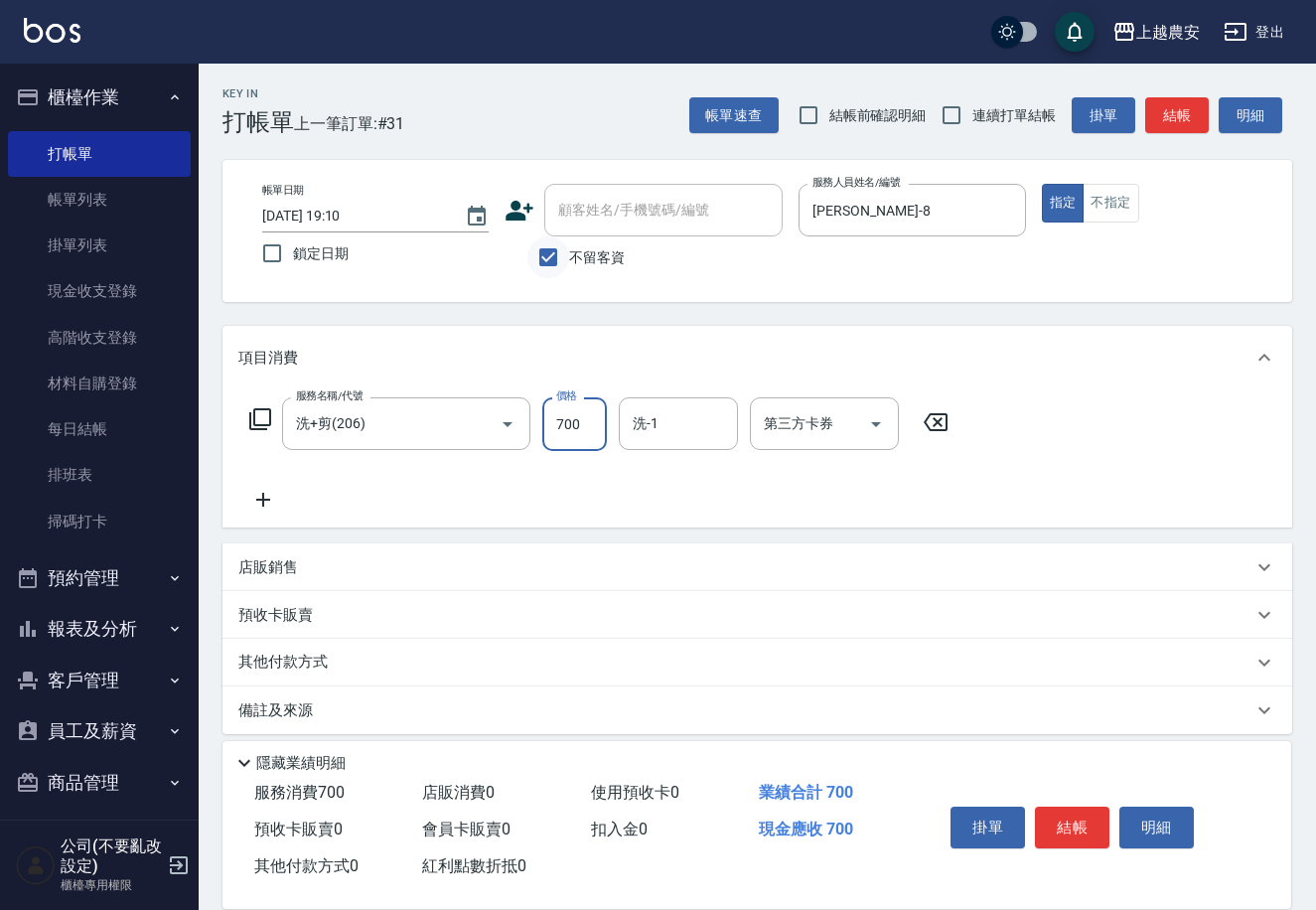 type on "700" 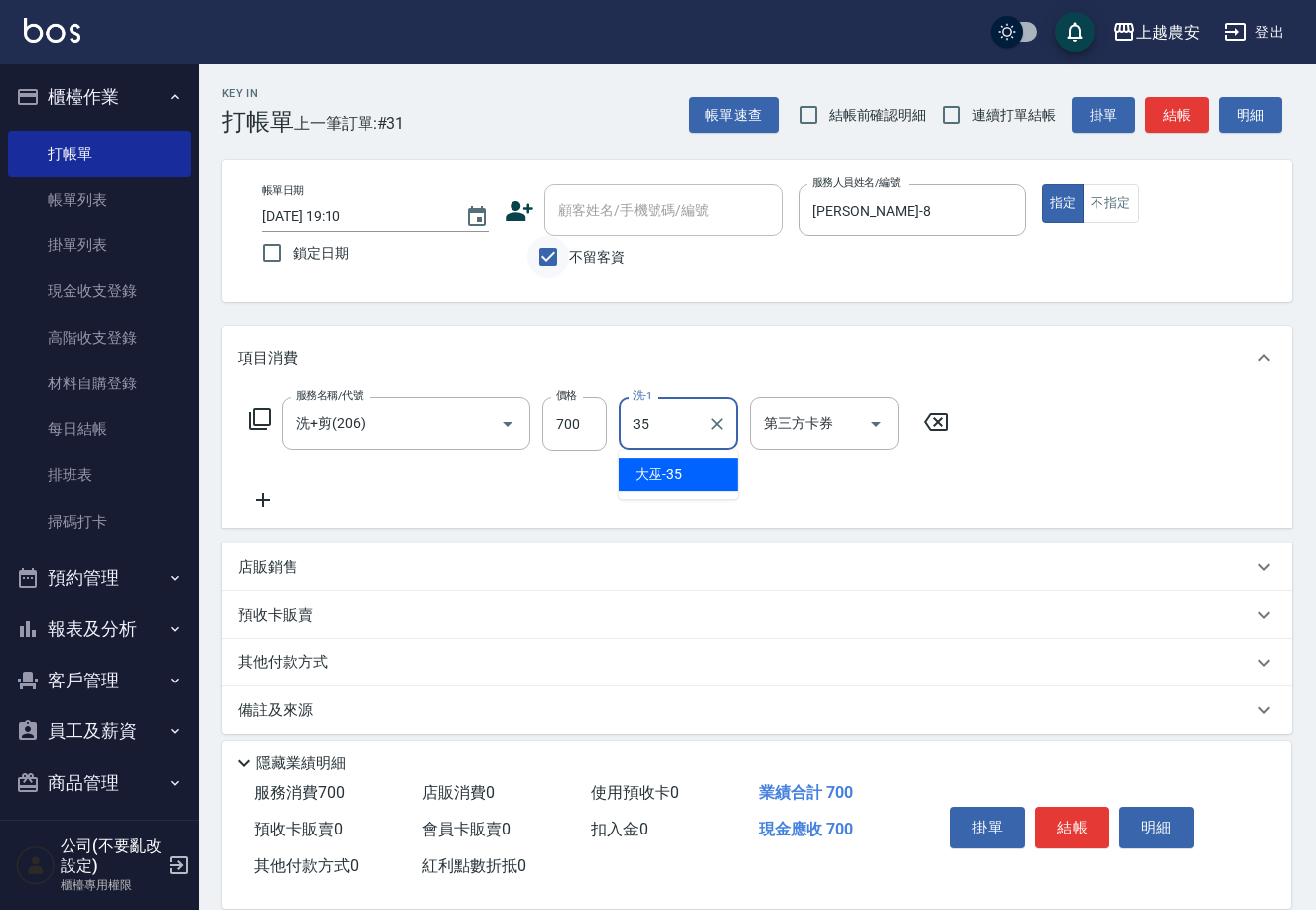 type on "大巫-35" 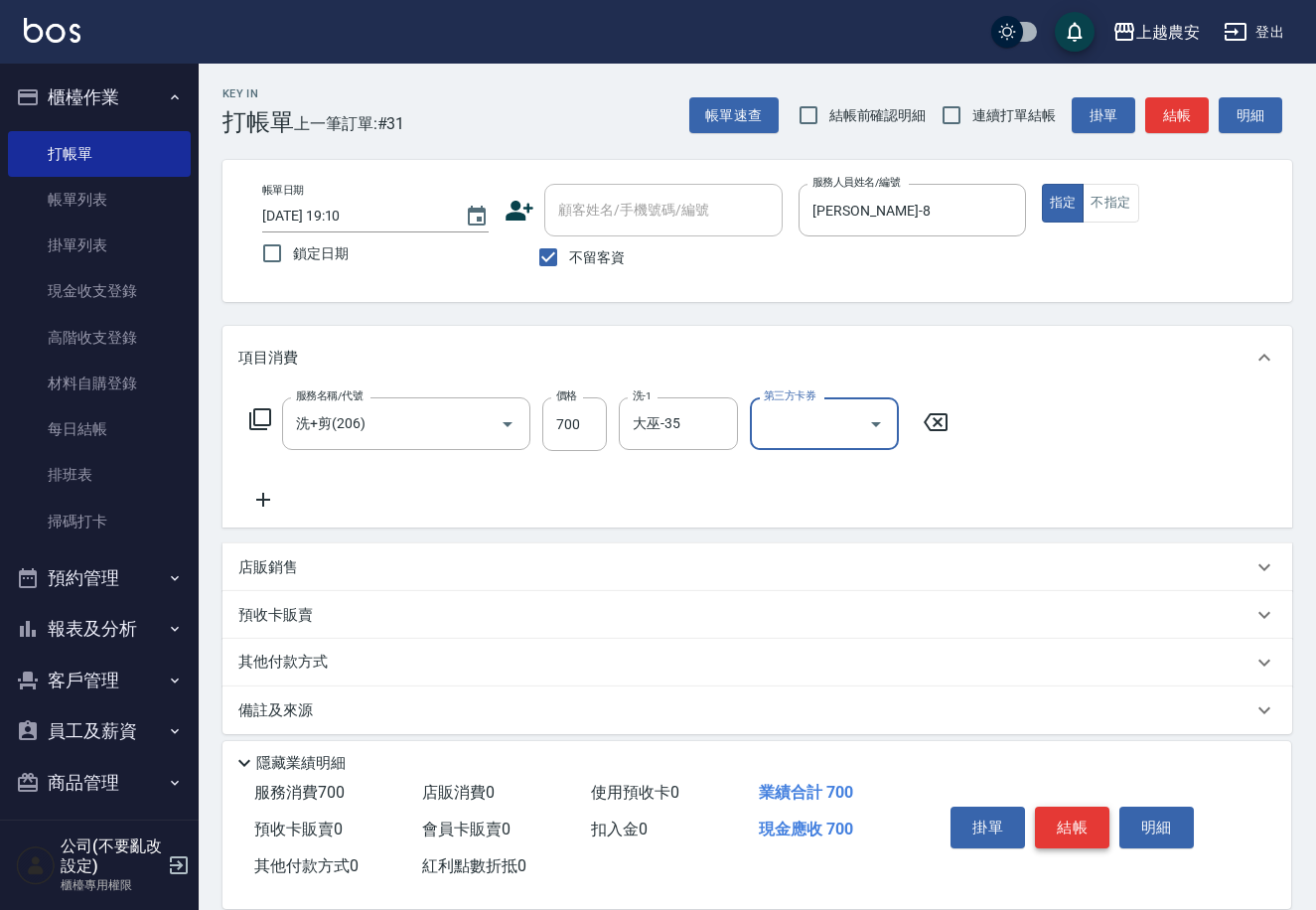 click on "結帳" at bounding box center (1072, 828) 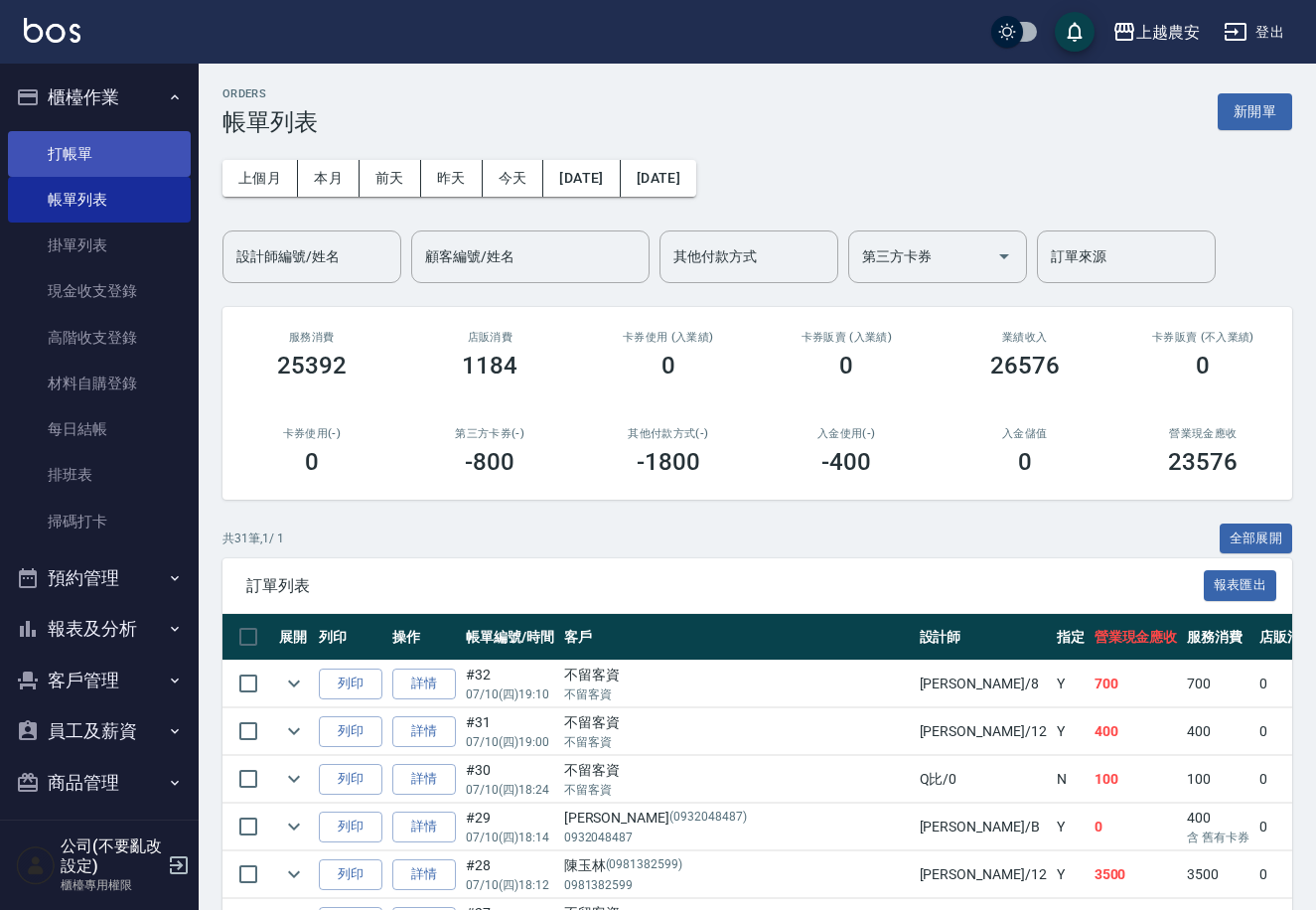 click on "打帳單" at bounding box center [99, 154] 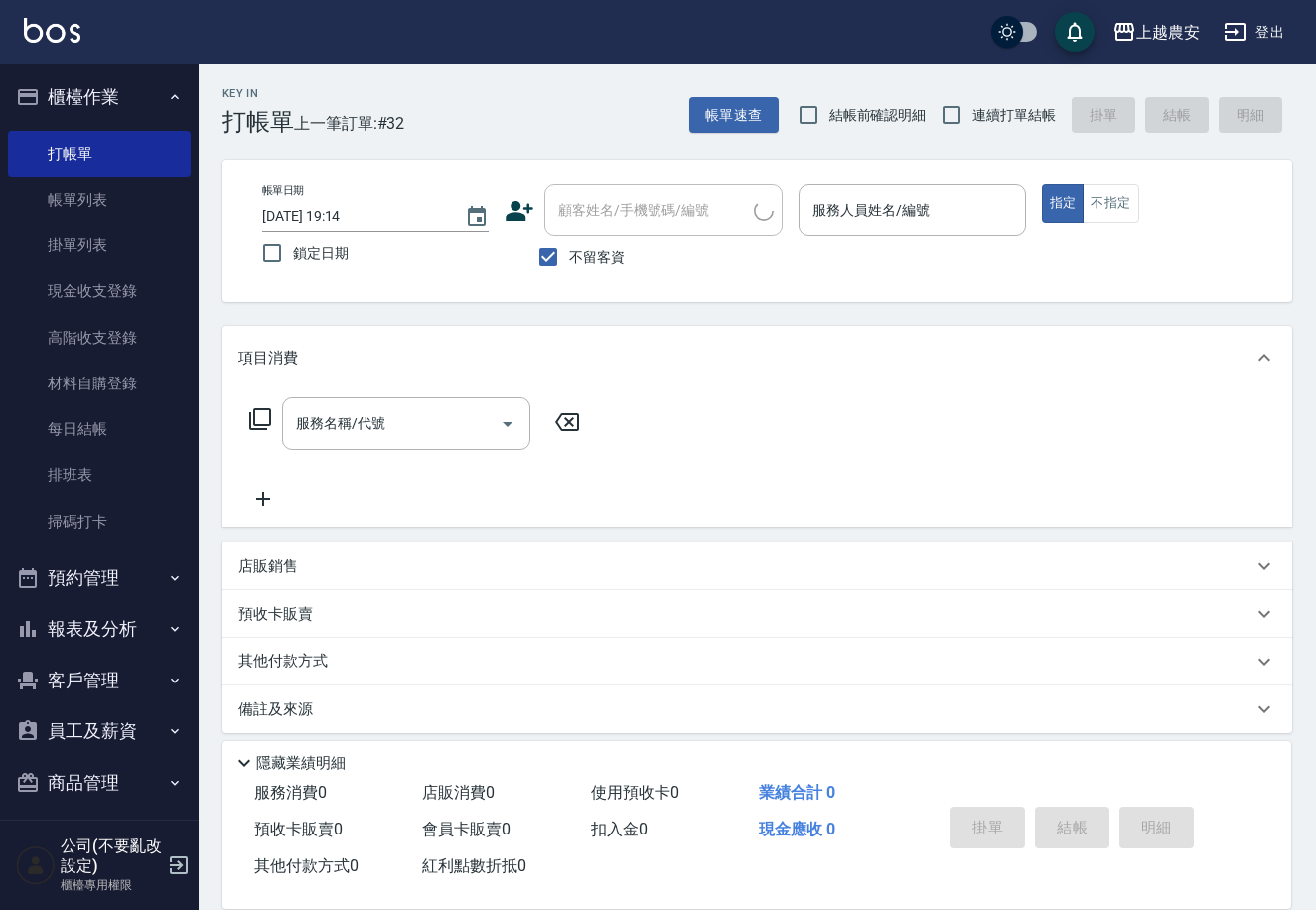 click on "不留客資" at bounding box center [597, 257] 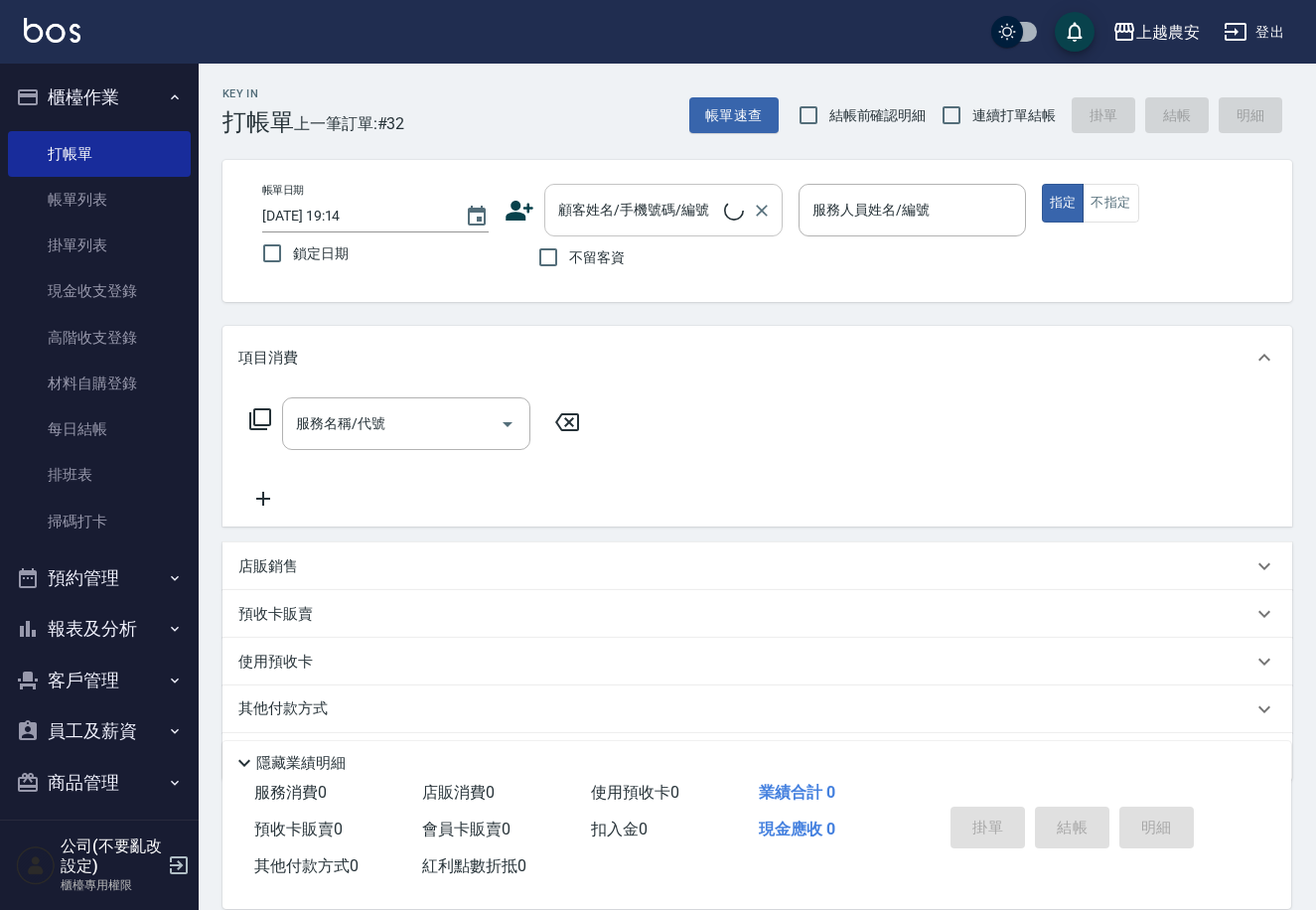 click on "顧客姓名/手機號碼/編號" at bounding box center [663, 210] 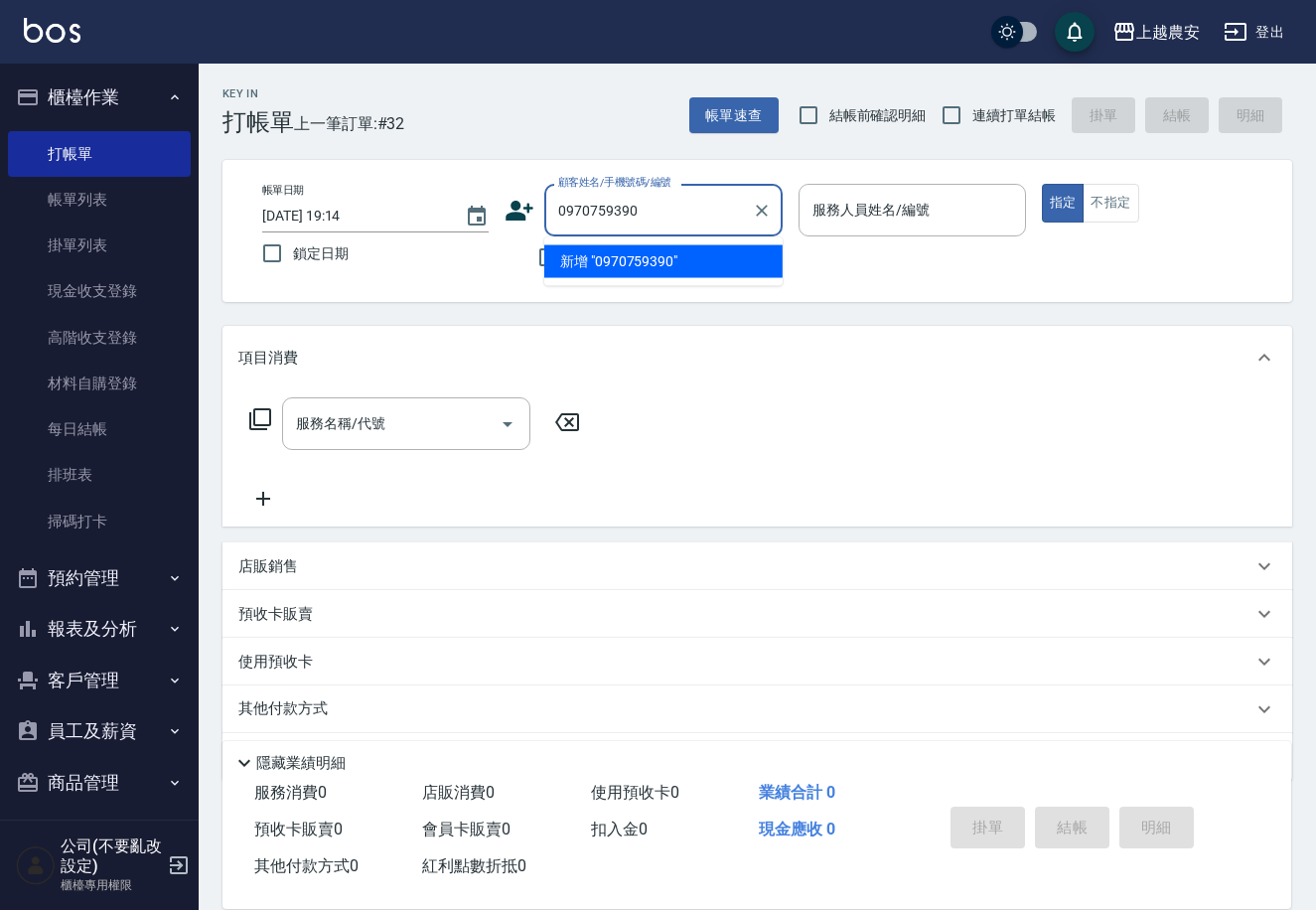 click on "0970759390" at bounding box center [649, 210] 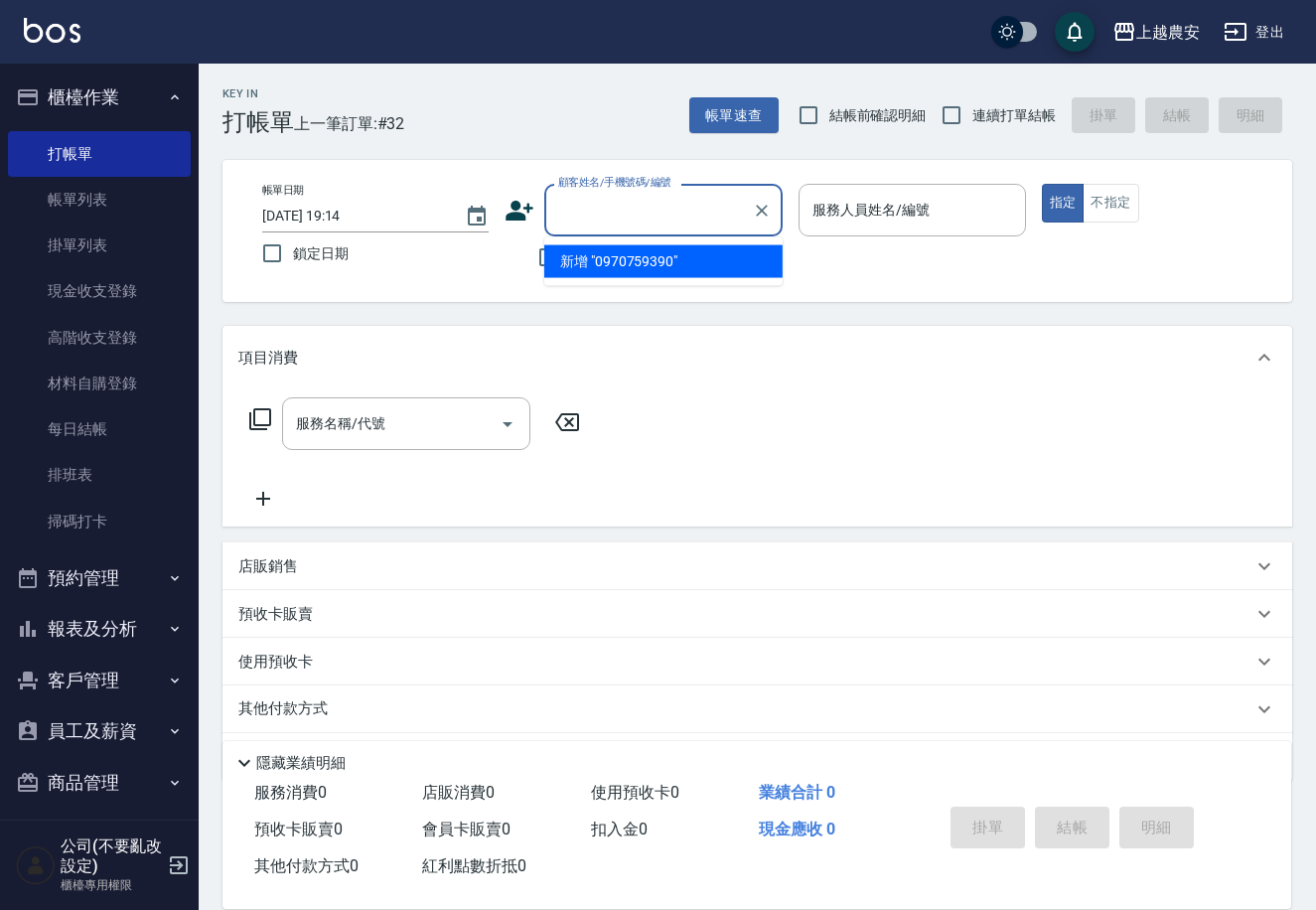 click at bounding box center (912, 246) 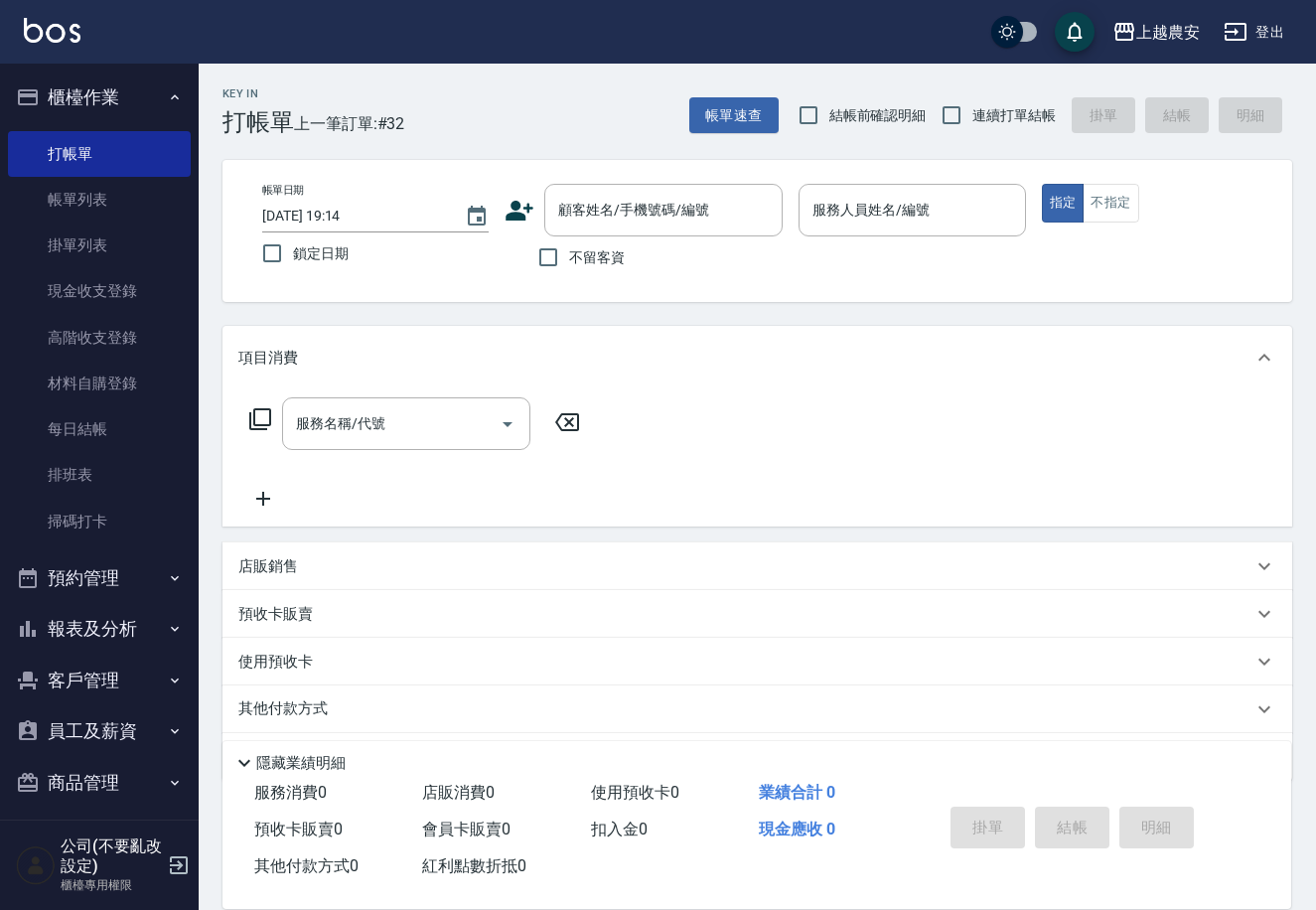 click 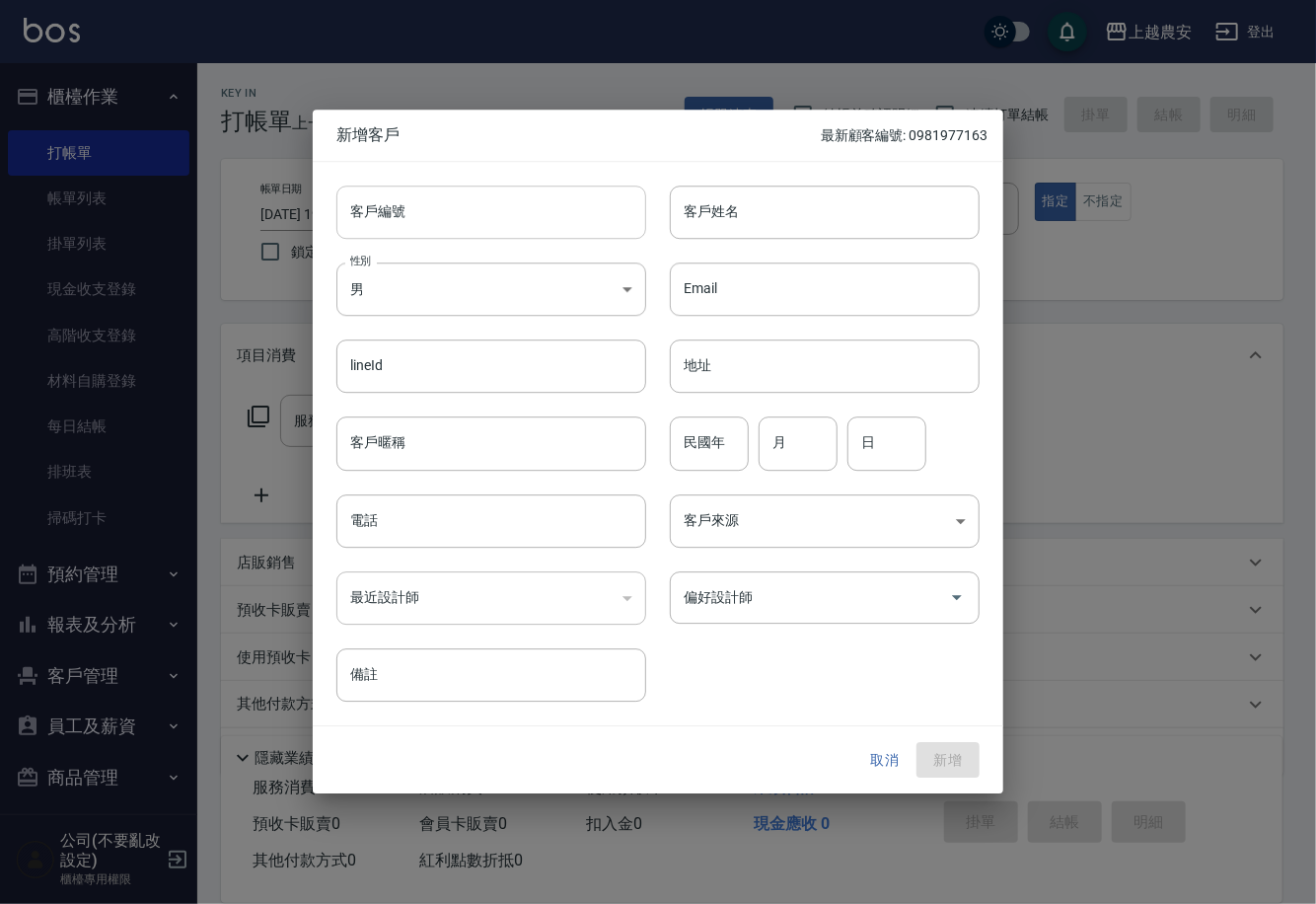 click on "客戶編號" at bounding box center [491, 212] 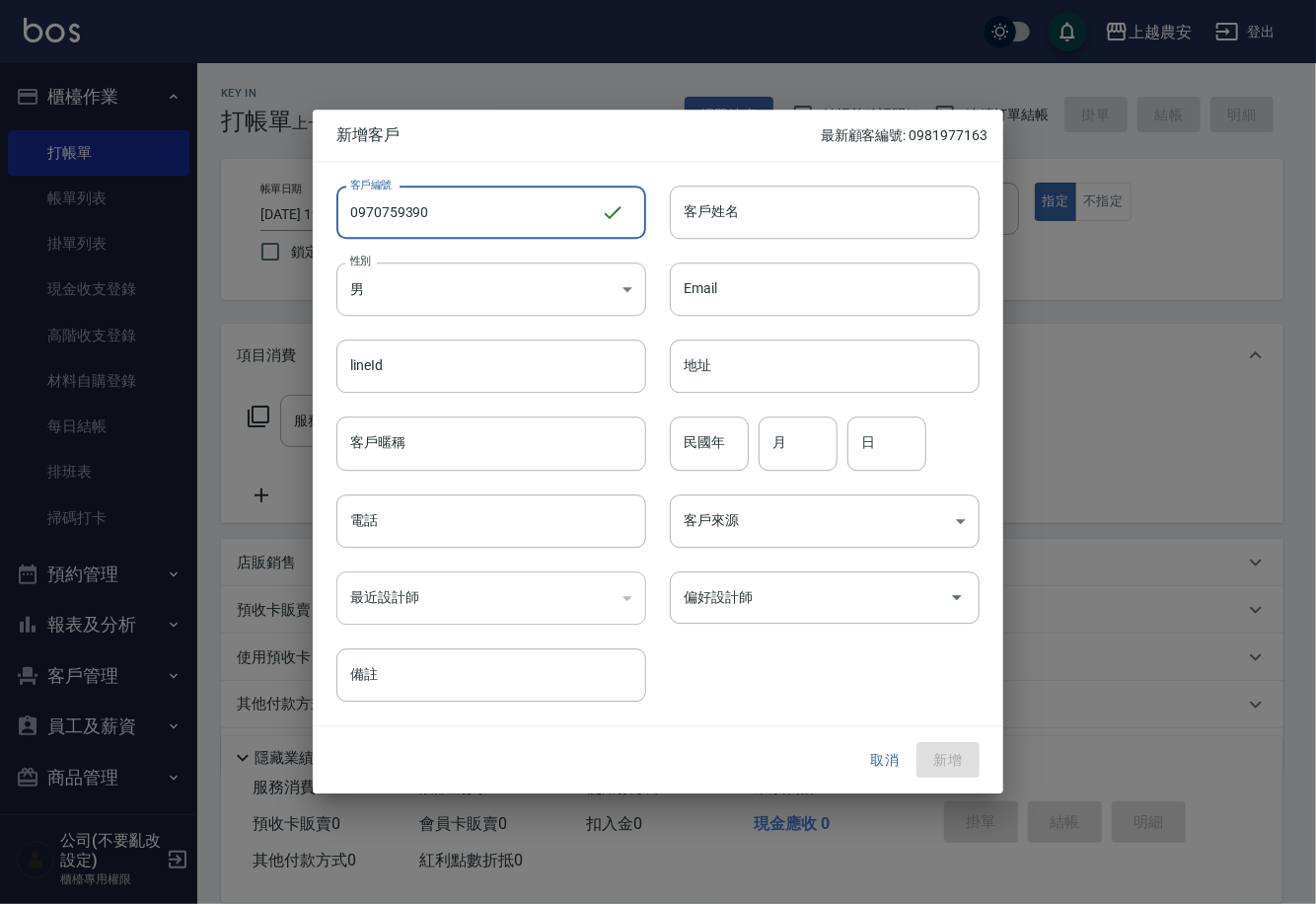 drag, startPoint x: 348, startPoint y: 212, endPoint x: 445, endPoint y: 223, distance: 97.62172 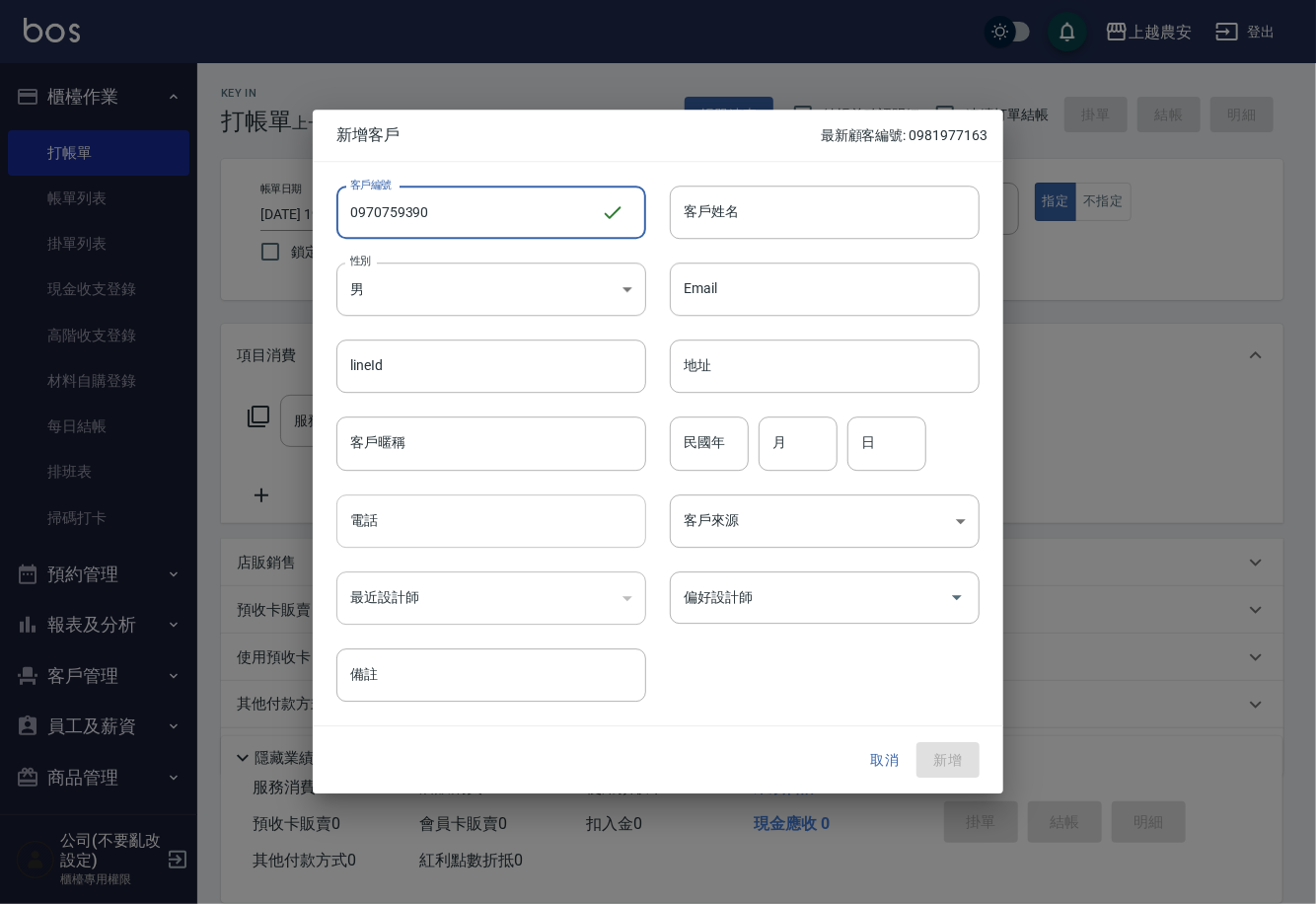 type on "0970759390" 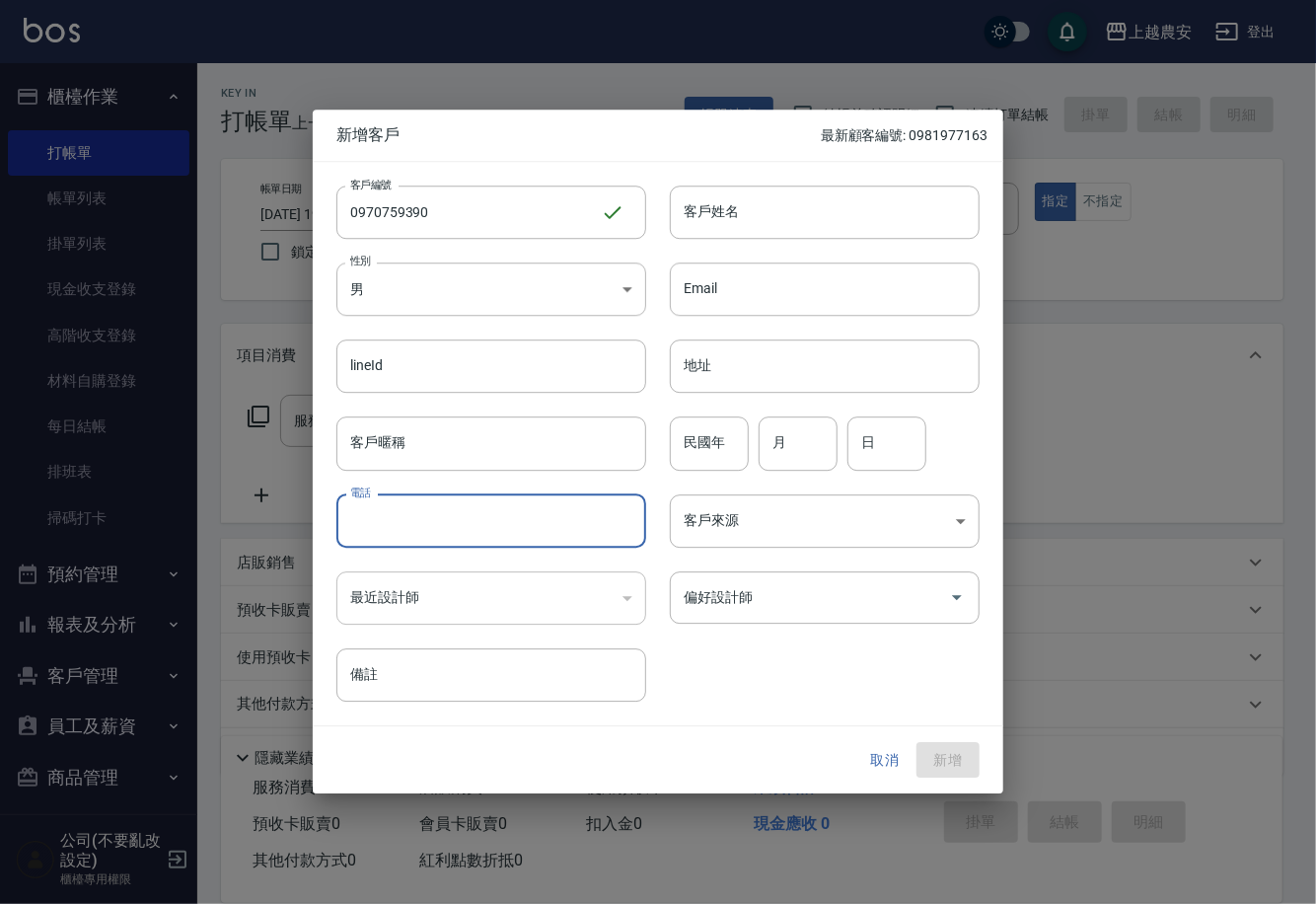 paste on "0970759390" 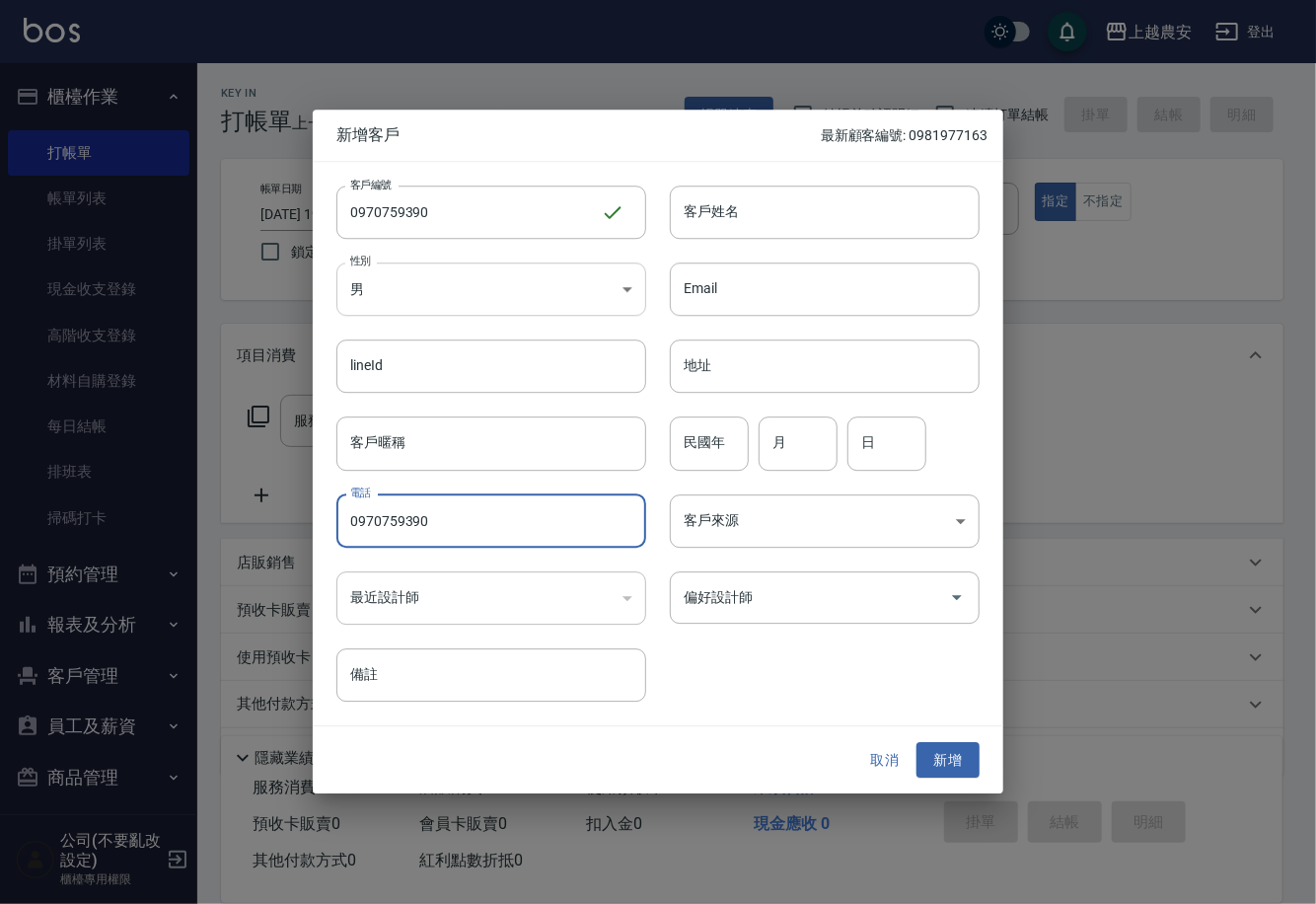 type on "0970759390" 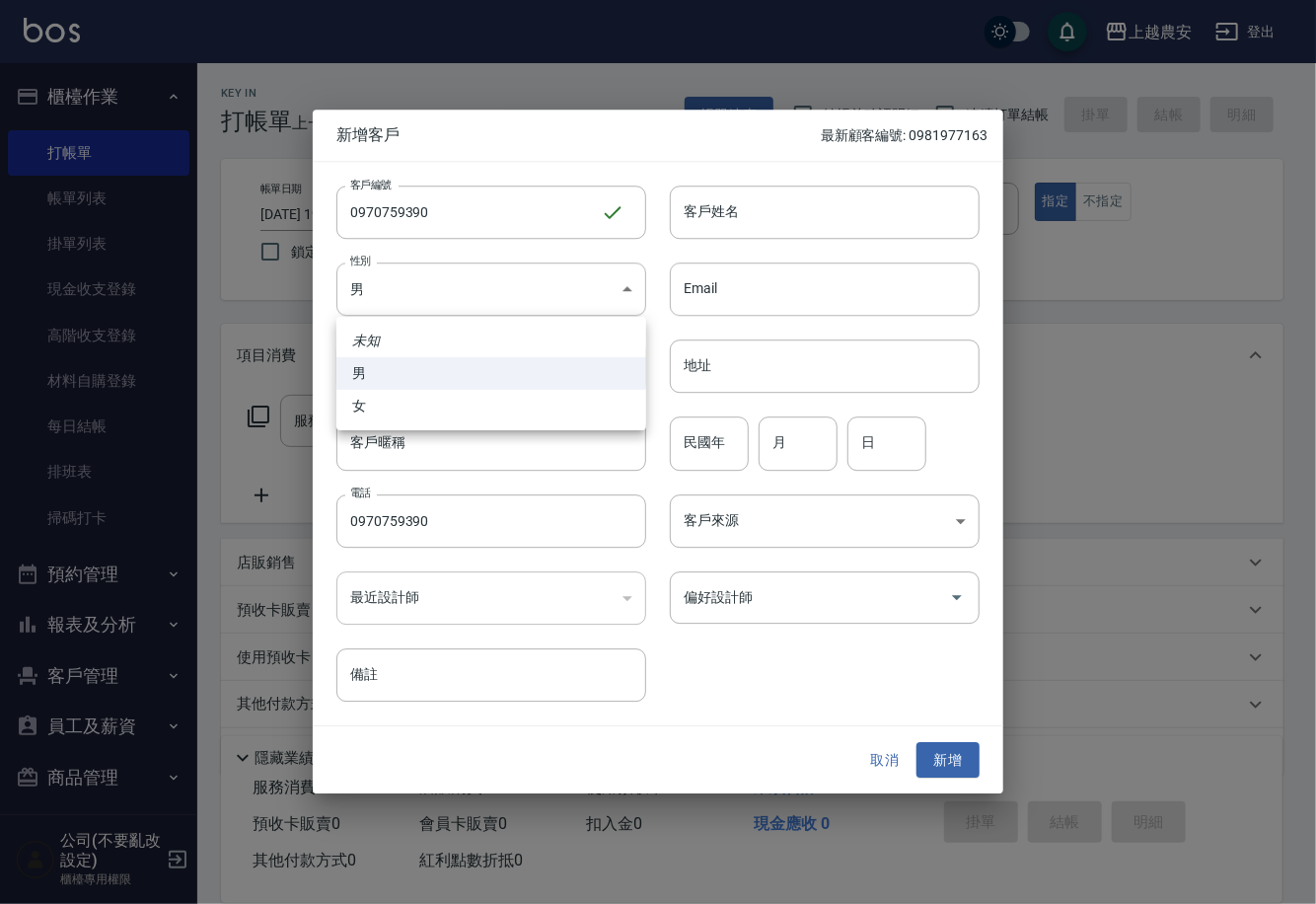 click at bounding box center [658, 452] 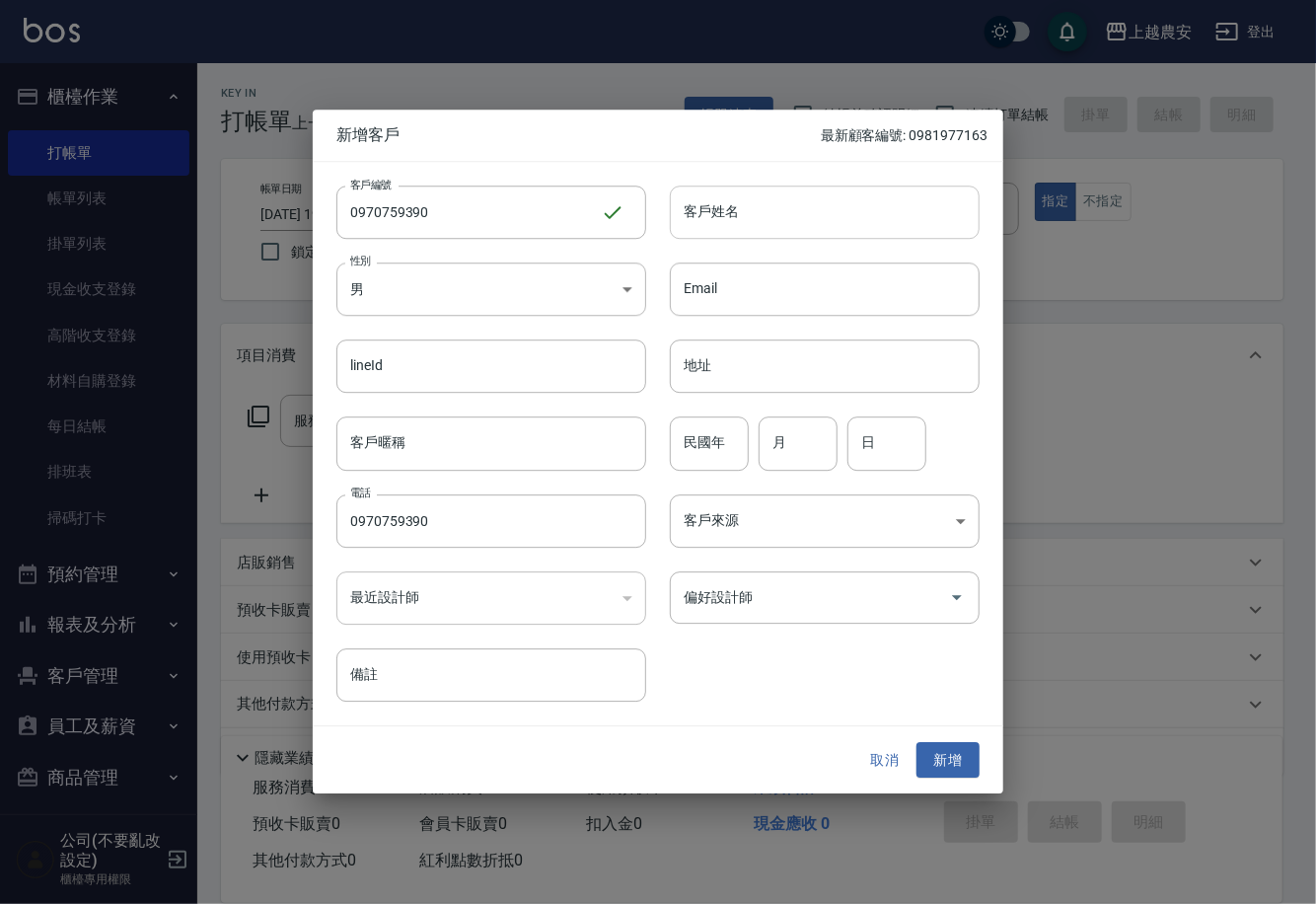 click on "客戶姓名" at bounding box center [825, 212] 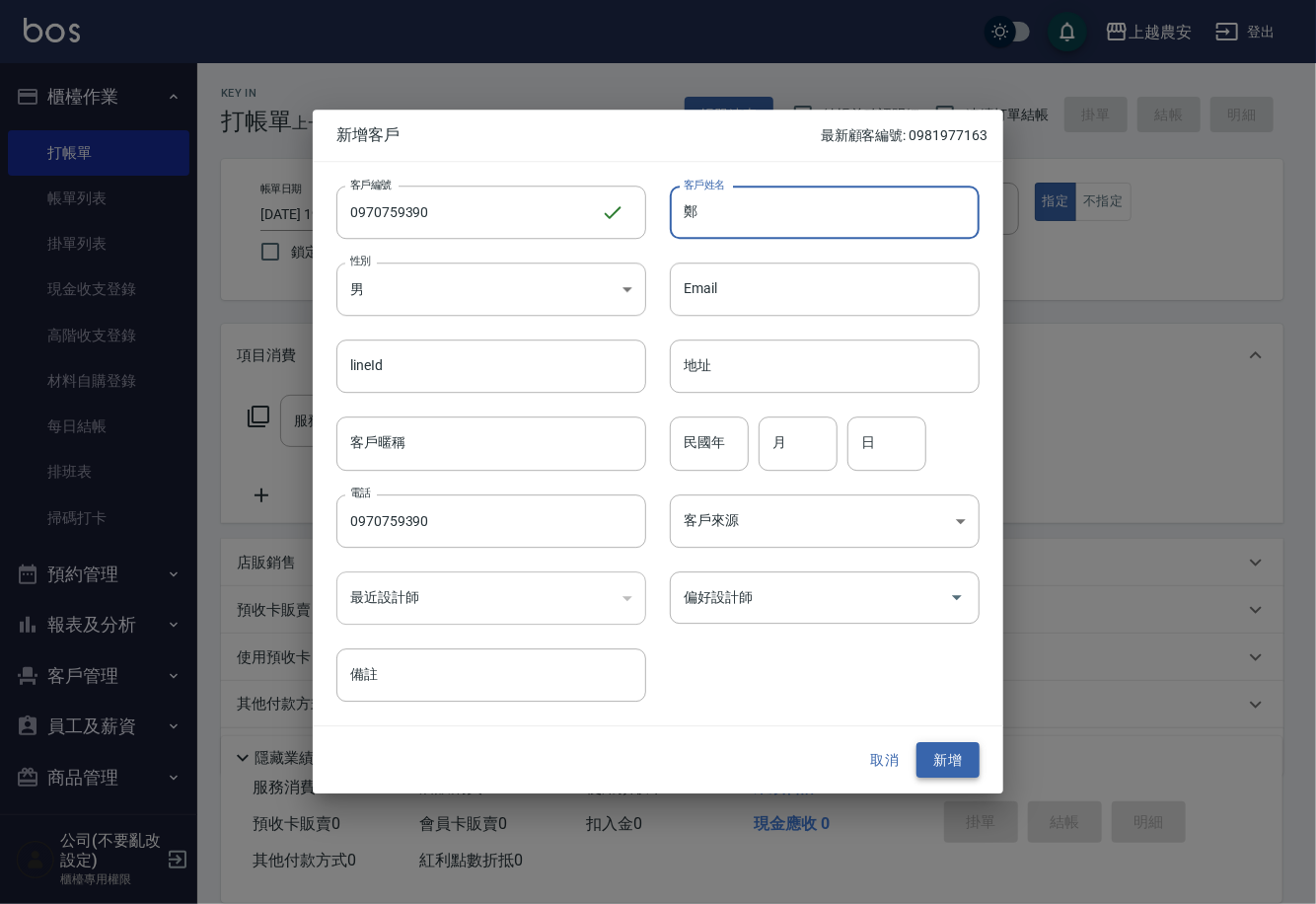 type on "鄭" 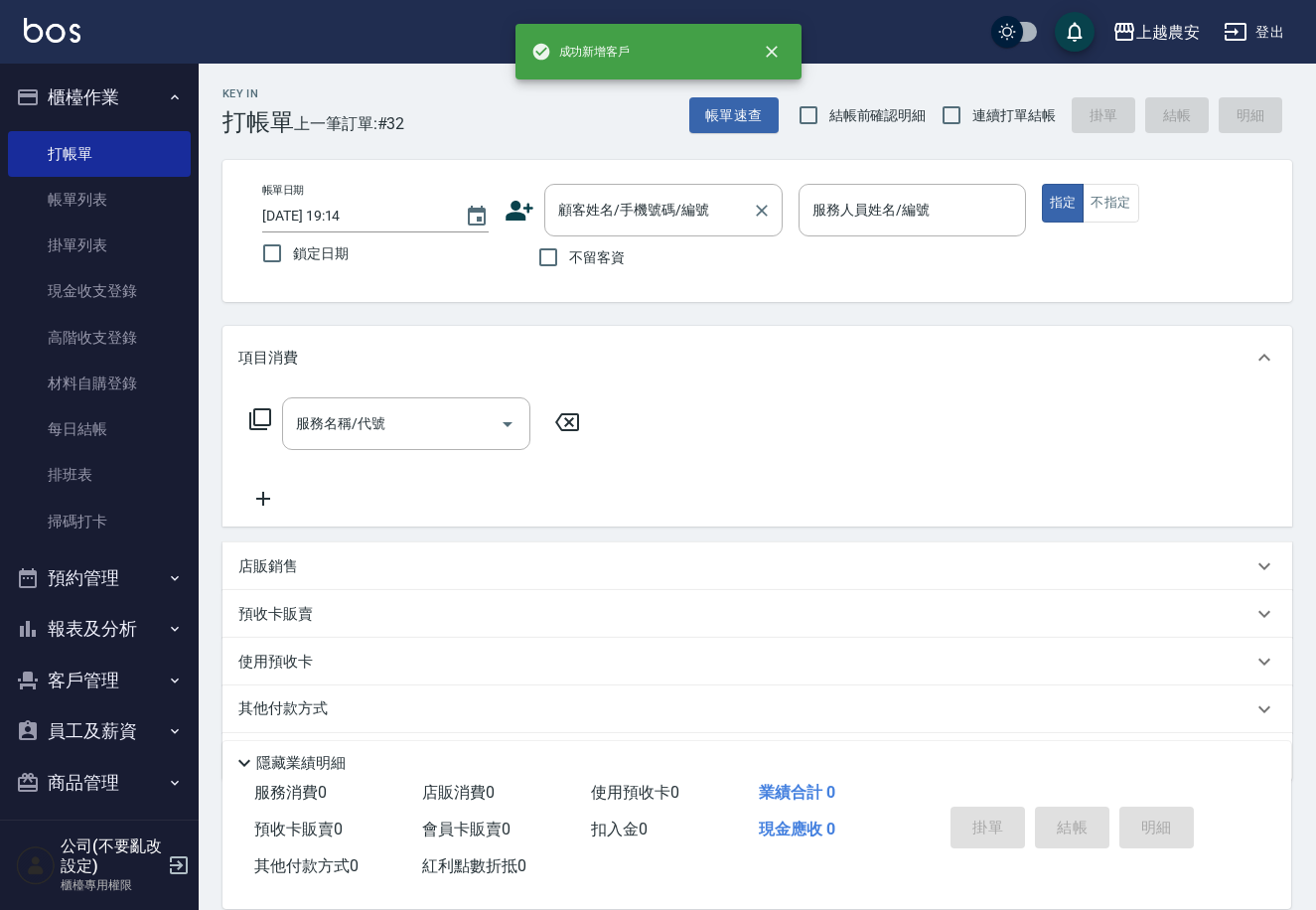 drag, startPoint x: 676, startPoint y: 228, endPoint x: 687, endPoint y: 217, distance: 15.55635 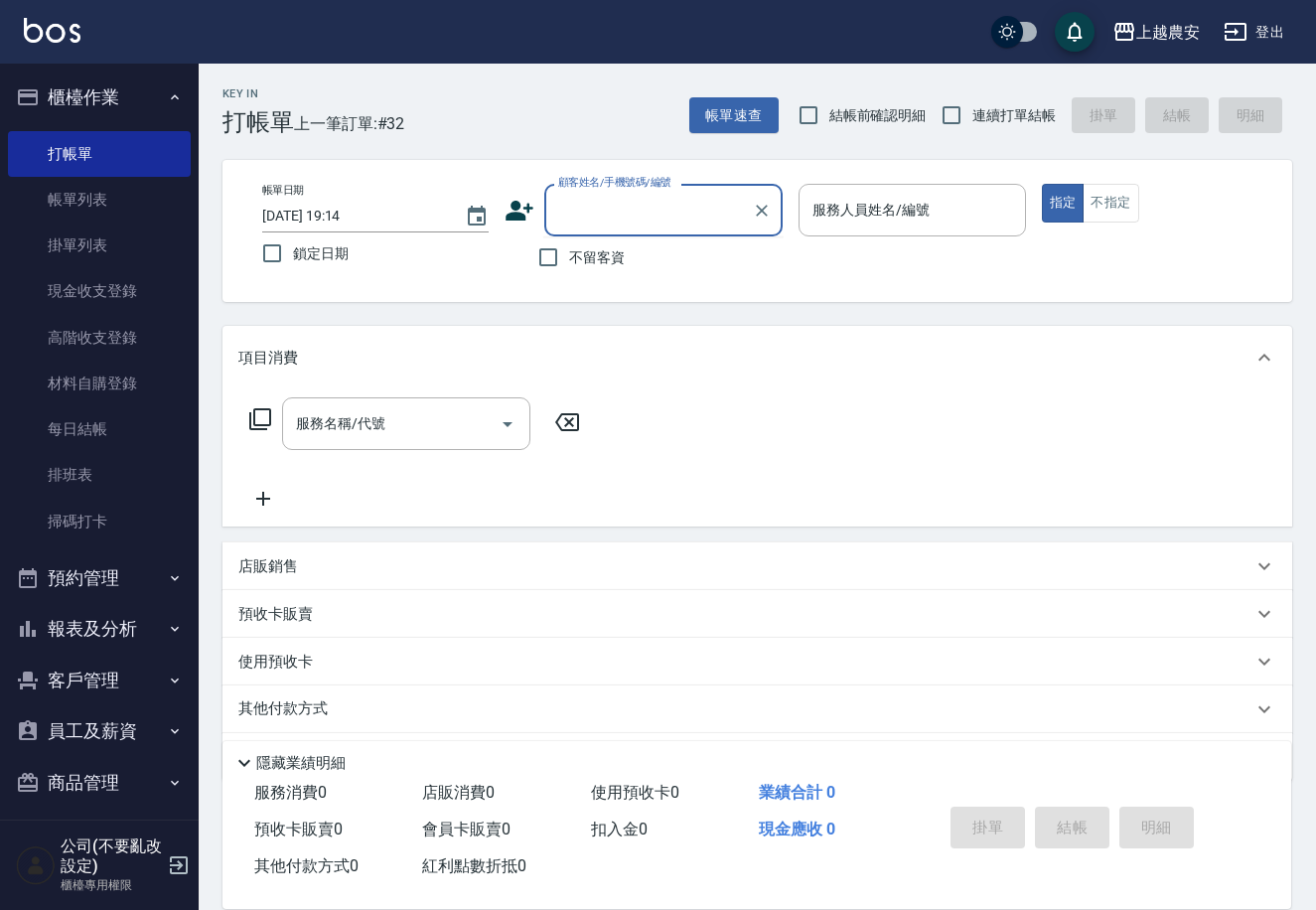 paste on "0970759390" 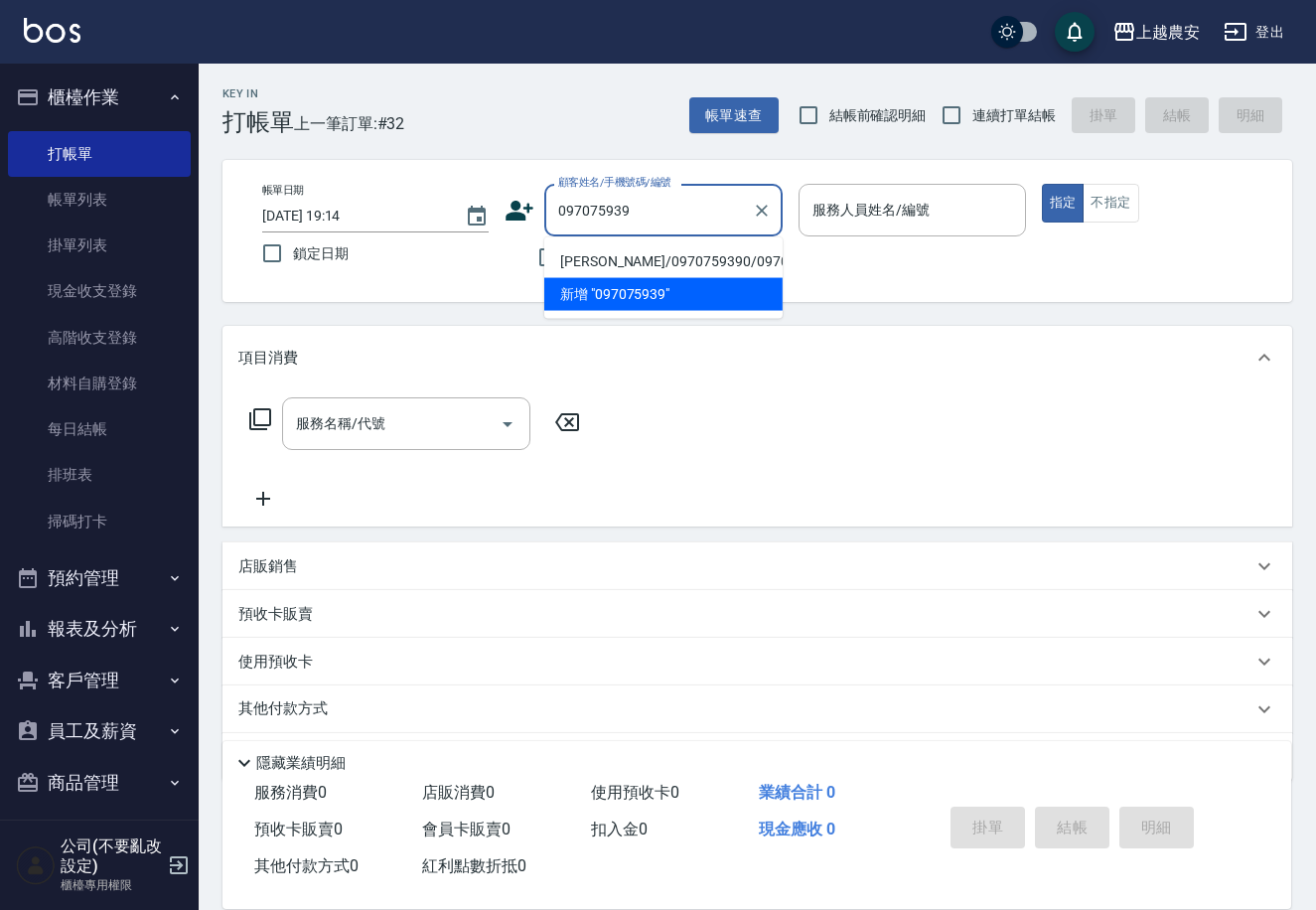 type on "鄭/0970759390/0970759390" 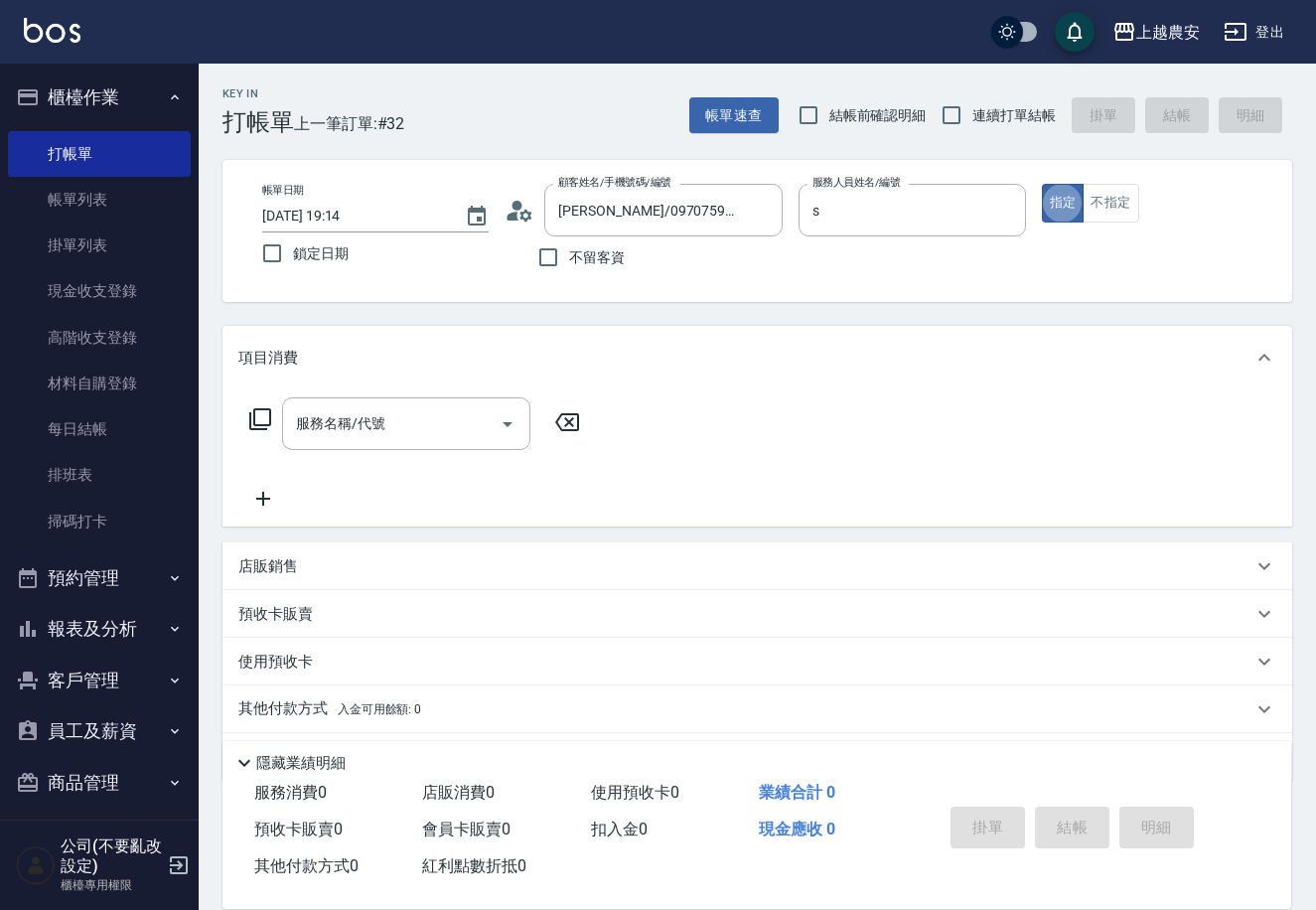 type on "Sandy-S" 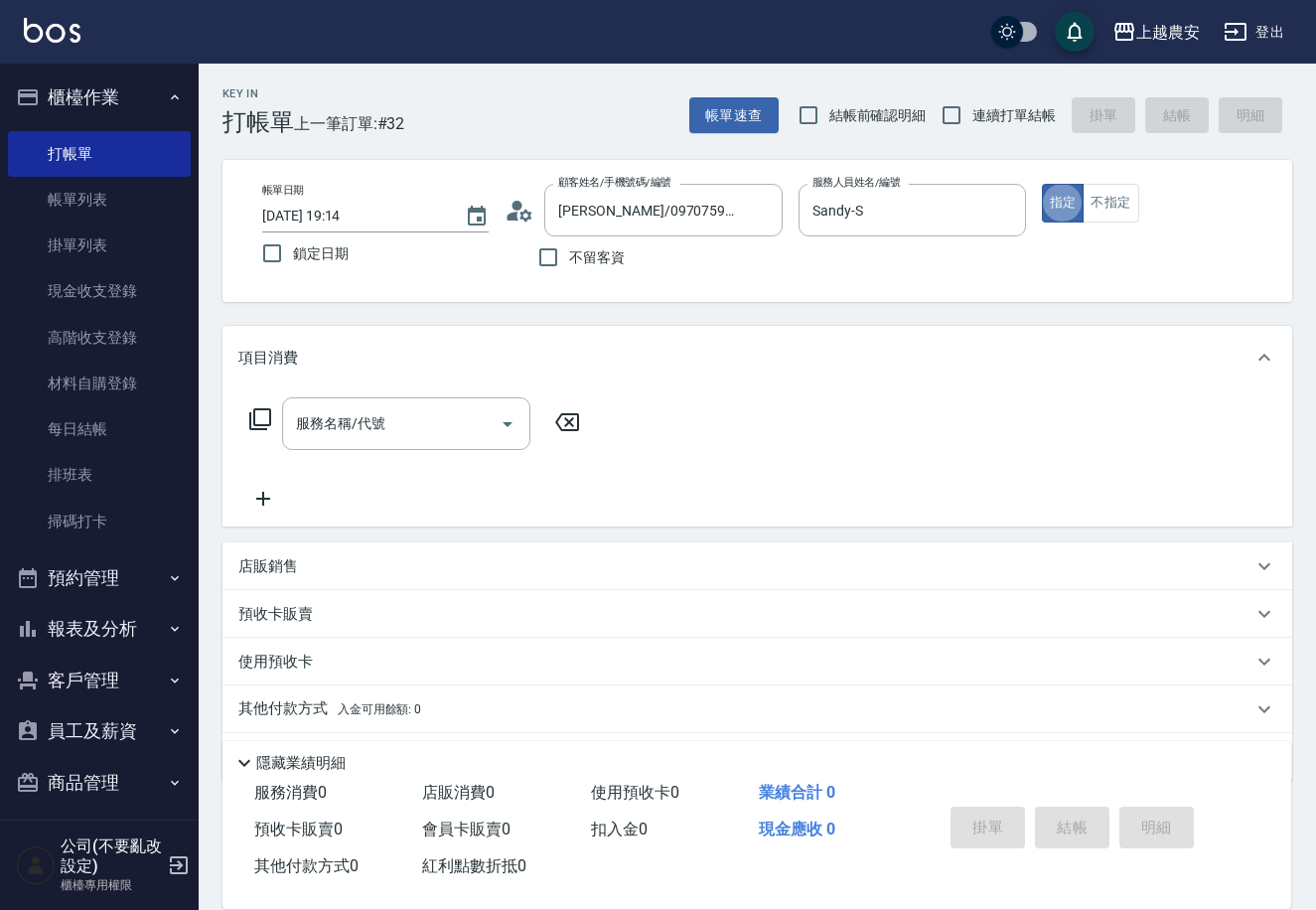 type on "true" 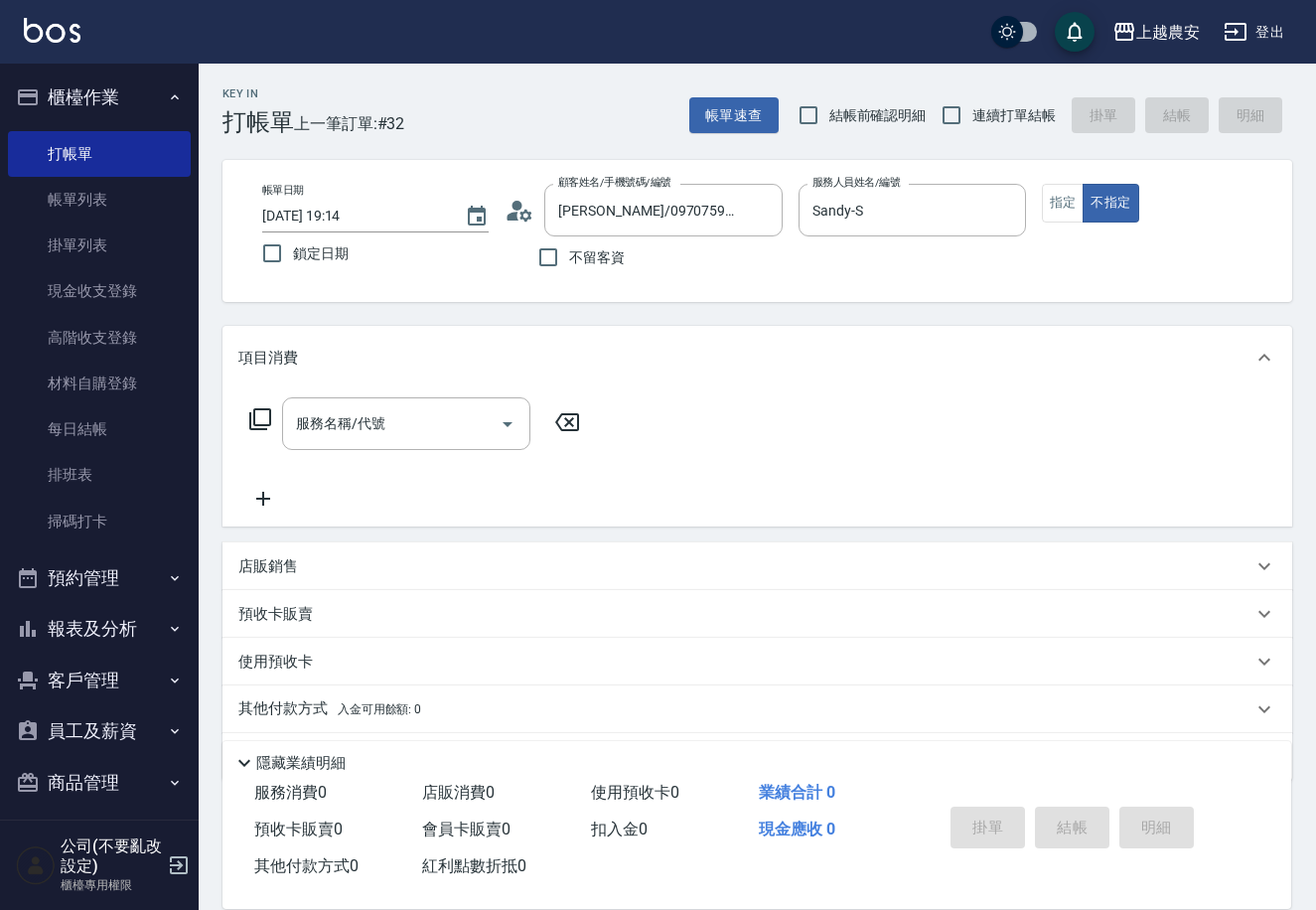click on "服務名稱/代號 服務名稱/代號" at bounding box center [415, 423] 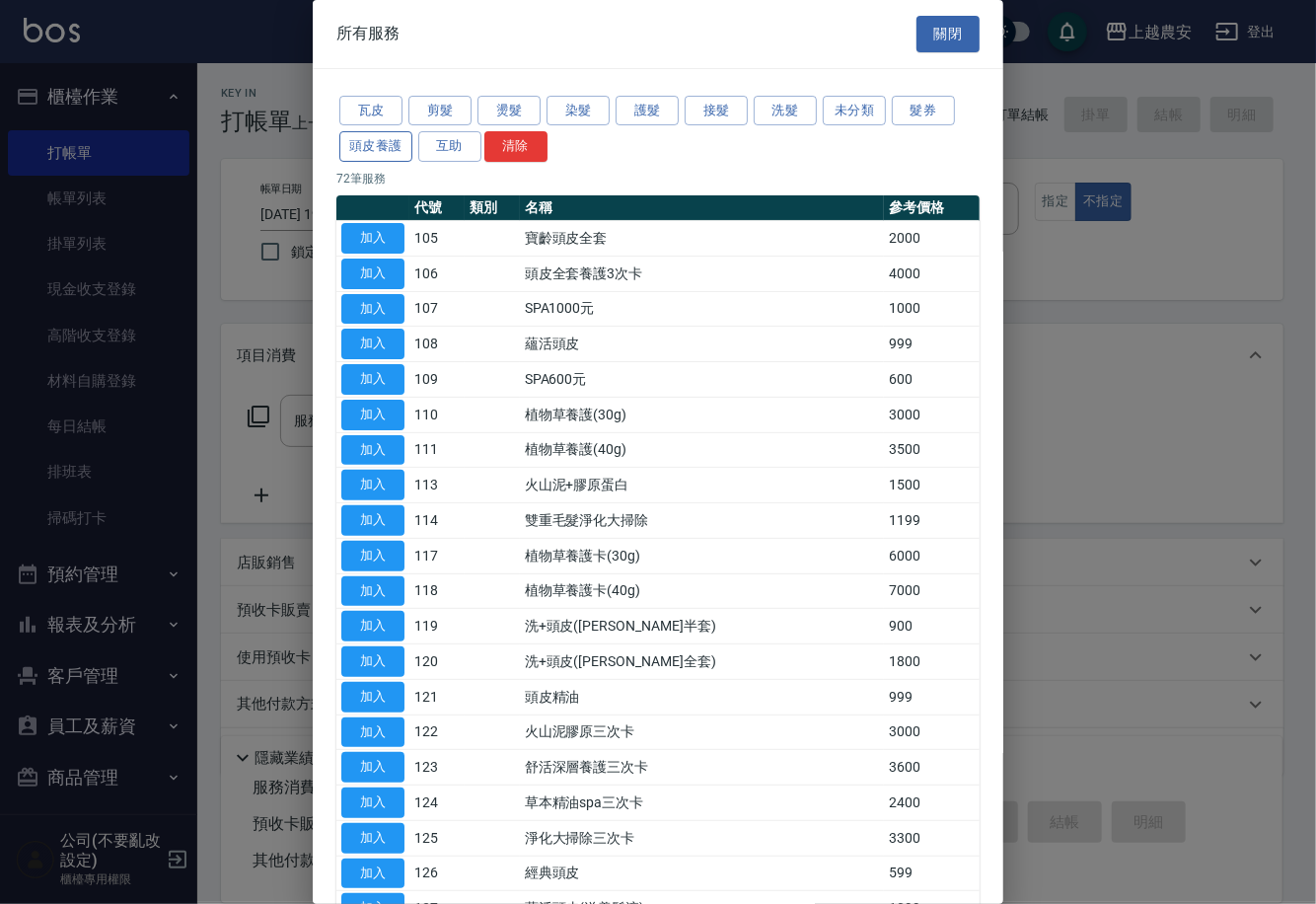 click on "頭皮養護" at bounding box center (376, 146) 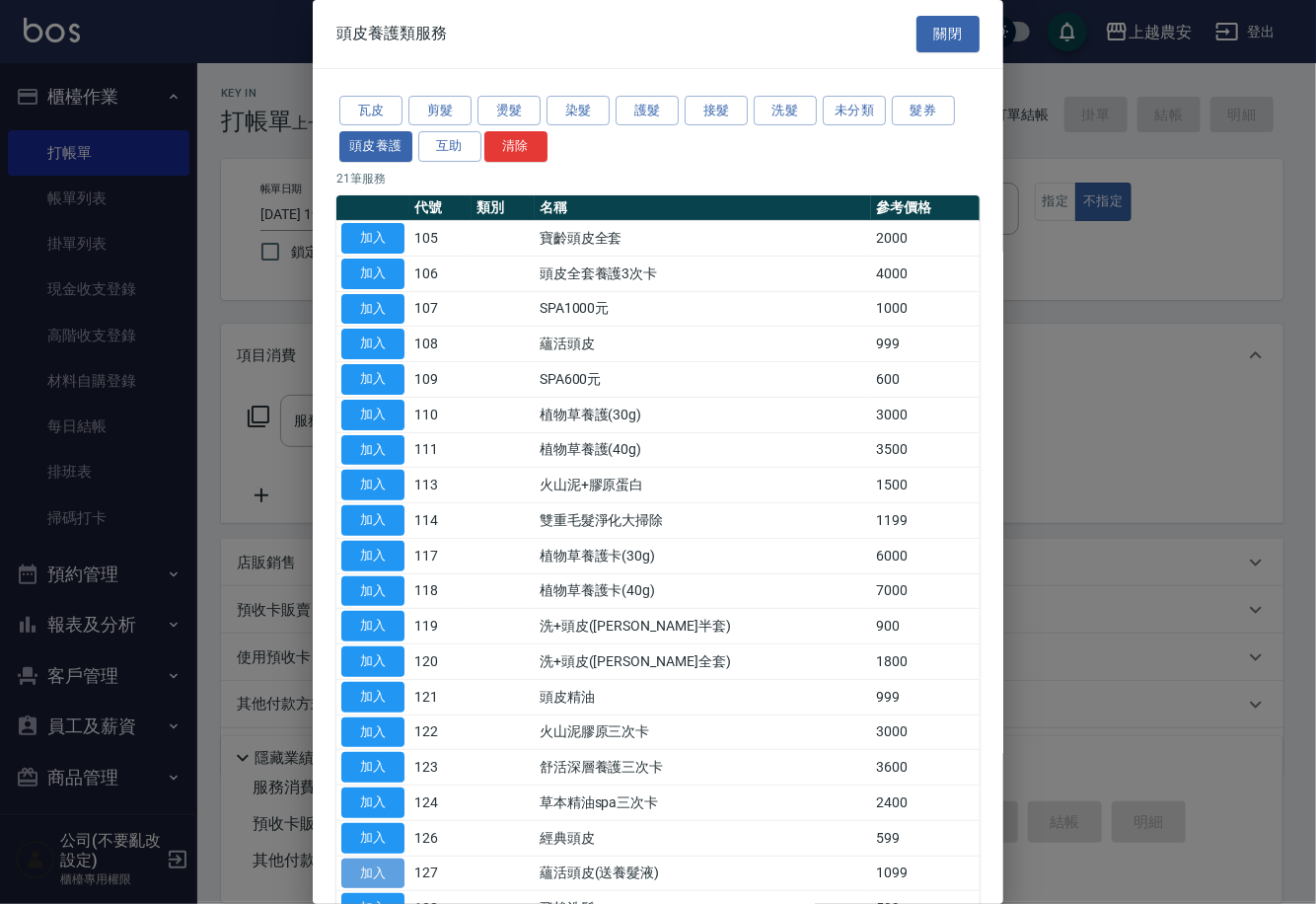 click on "加入" at bounding box center [373, 873] 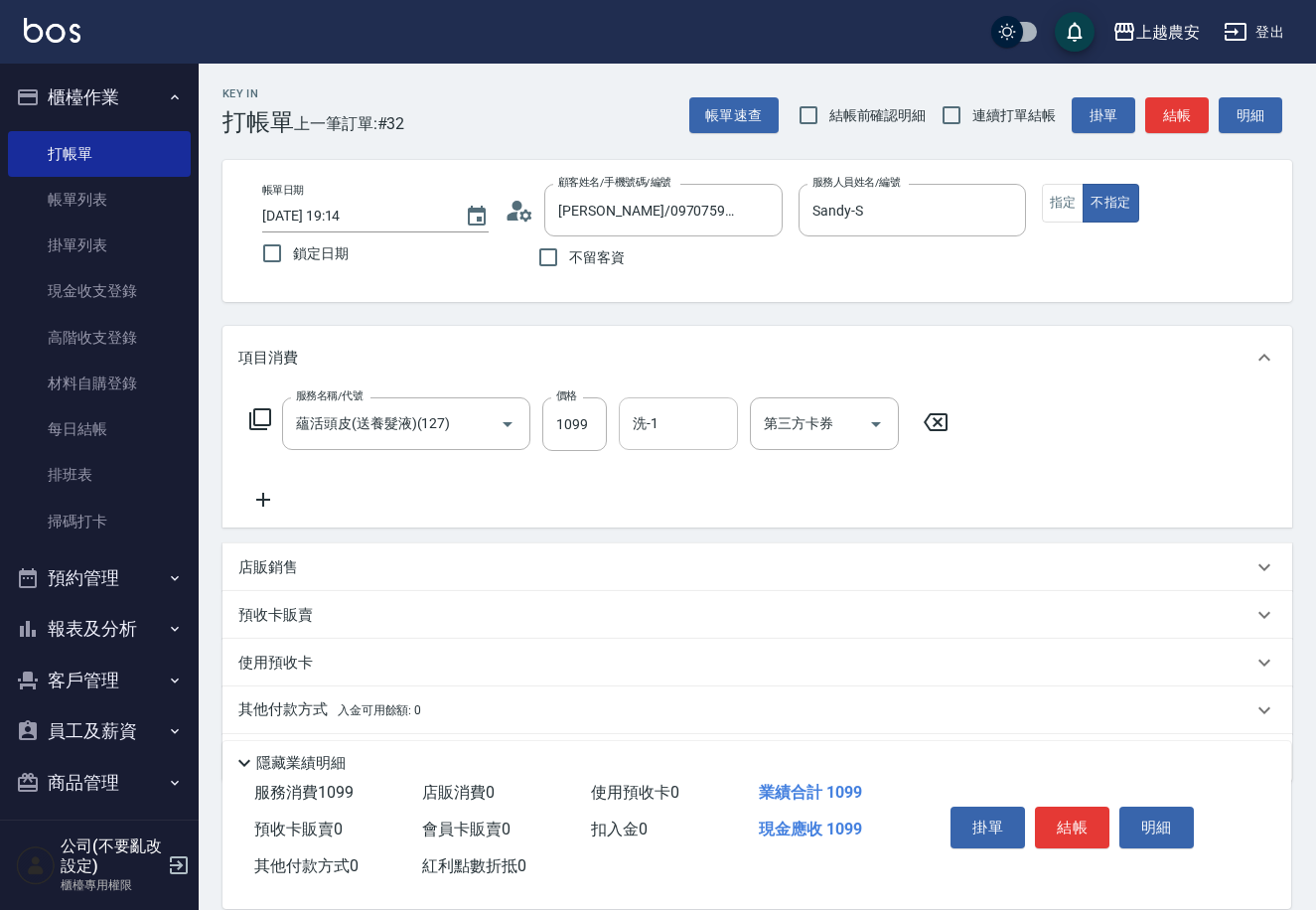 click on "洗-1" at bounding box center [678, 423] 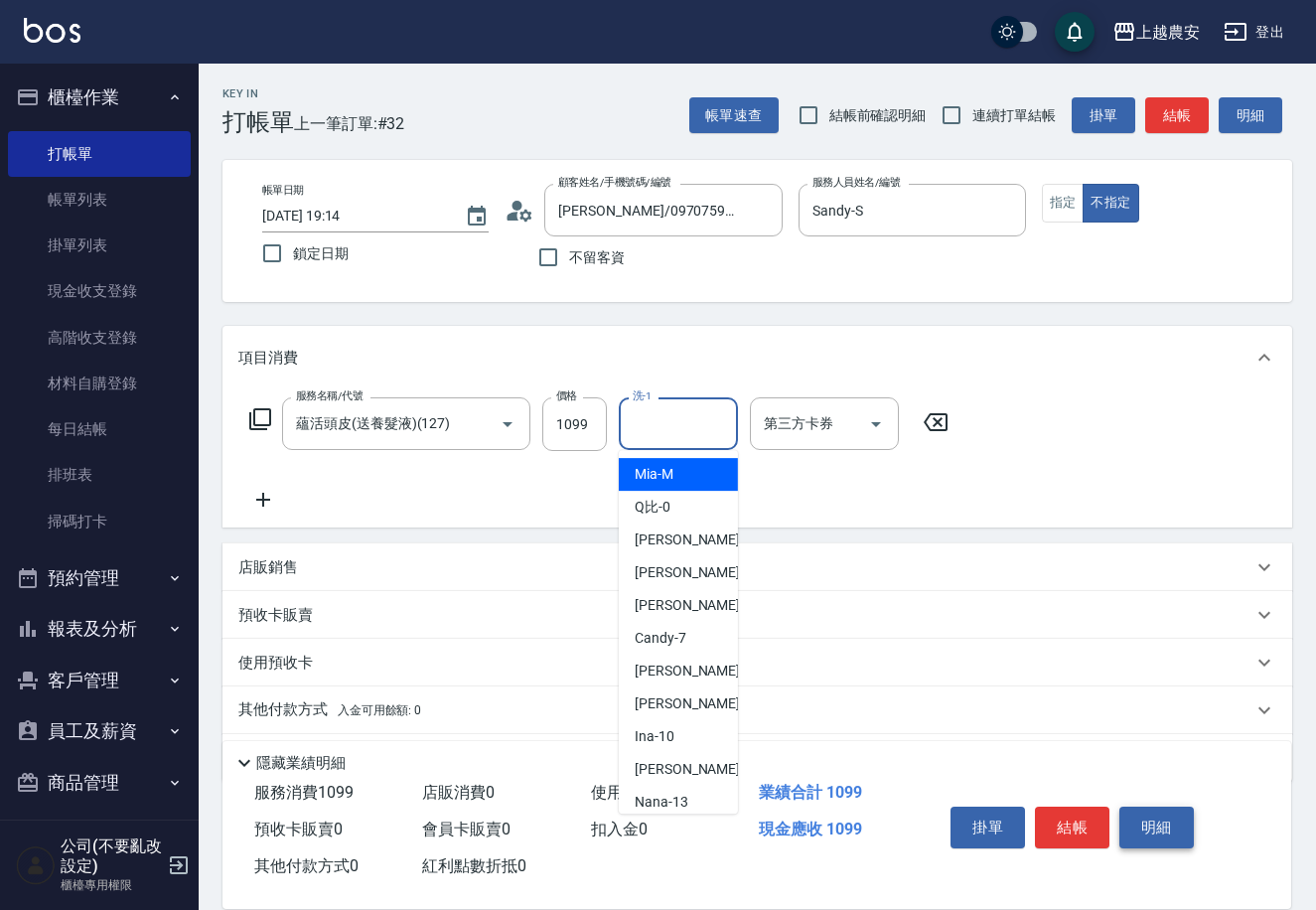 click on "明細" at bounding box center (1156, 828) 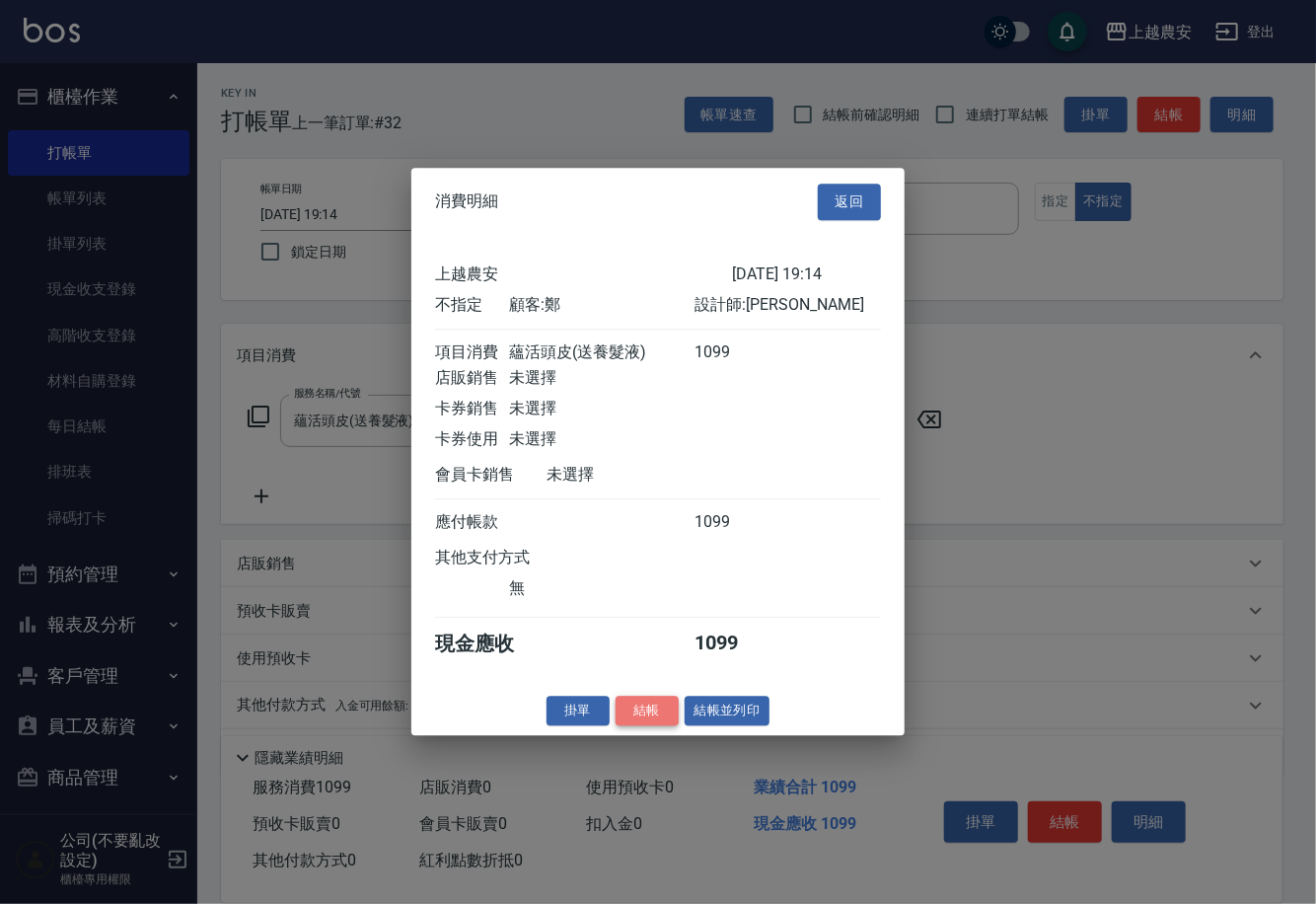 click on "結帳" at bounding box center (647, 711) 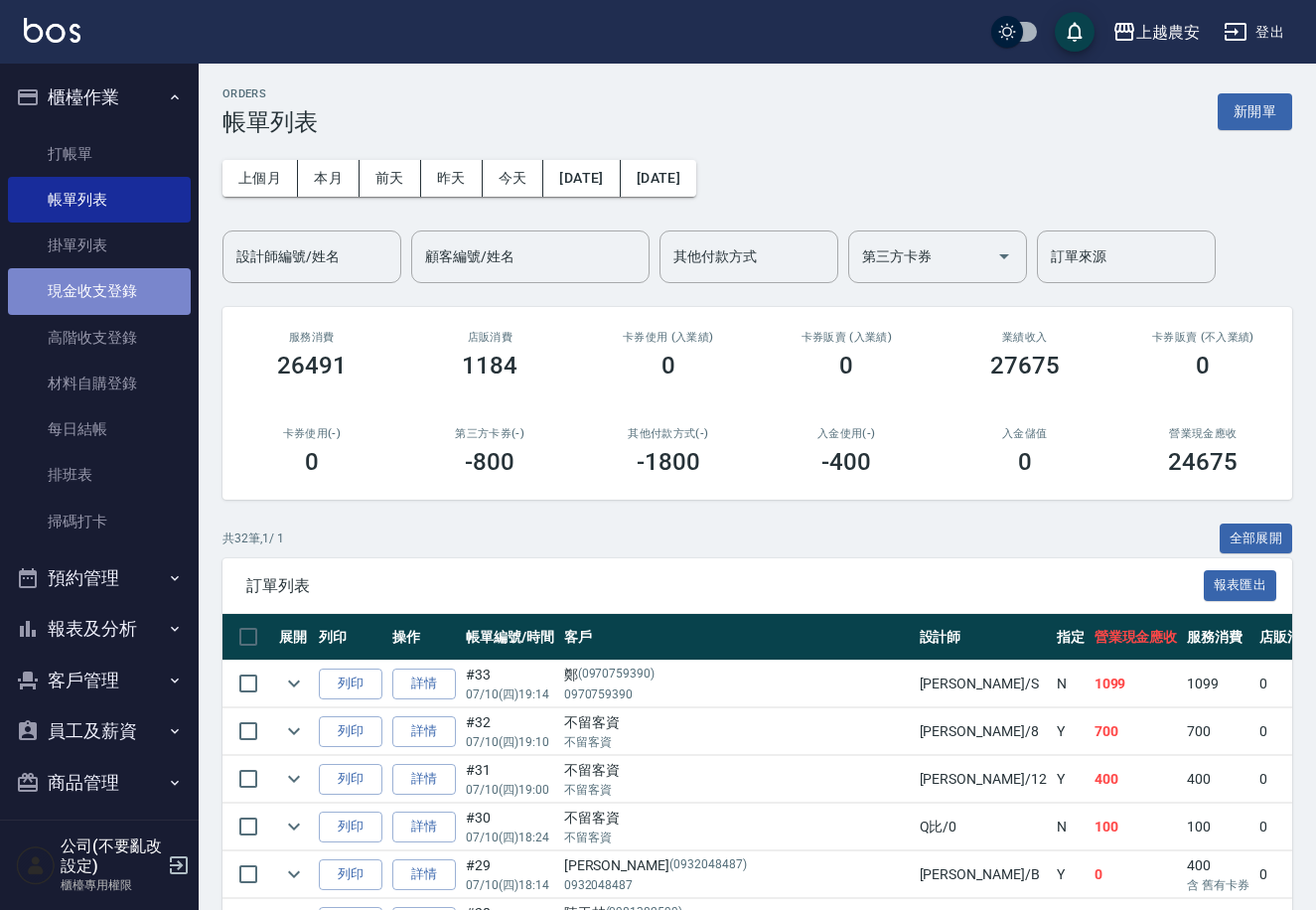 click on "現金收支登錄" at bounding box center (99, 291) 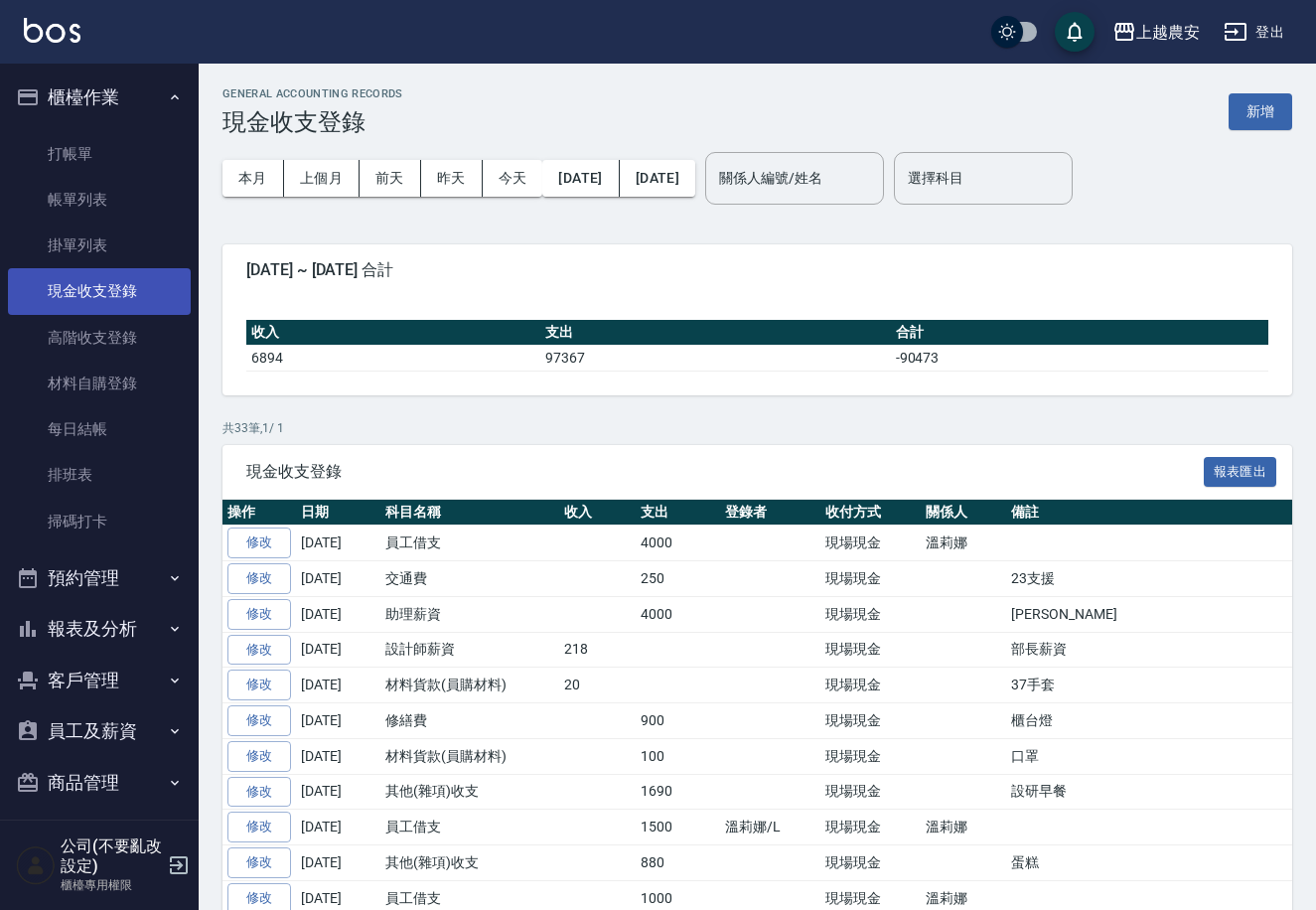 click on "現金收支登錄" at bounding box center [99, 291] 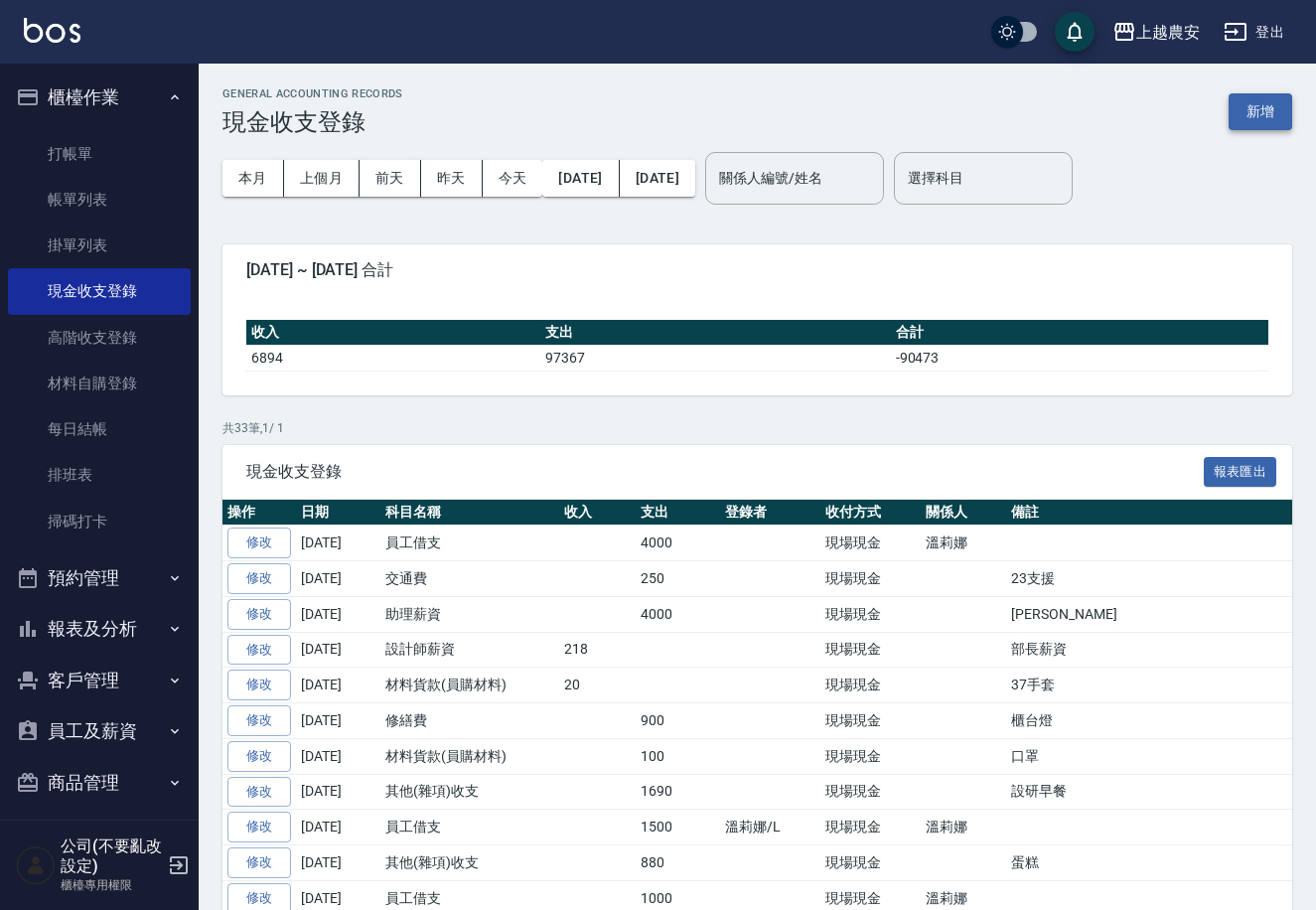 click on "新增" at bounding box center (1260, 111) 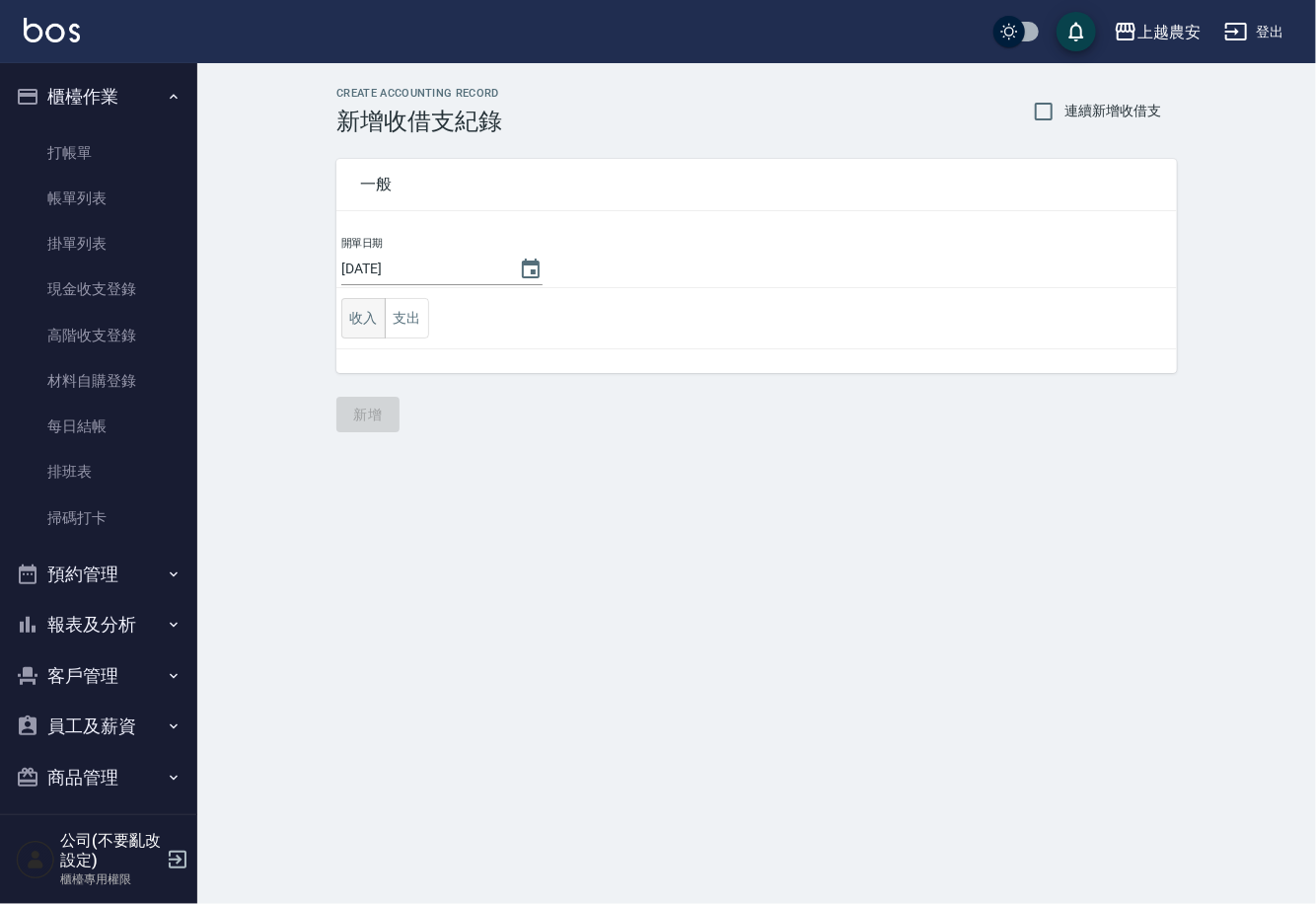 click on "收入" at bounding box center (363, 318) 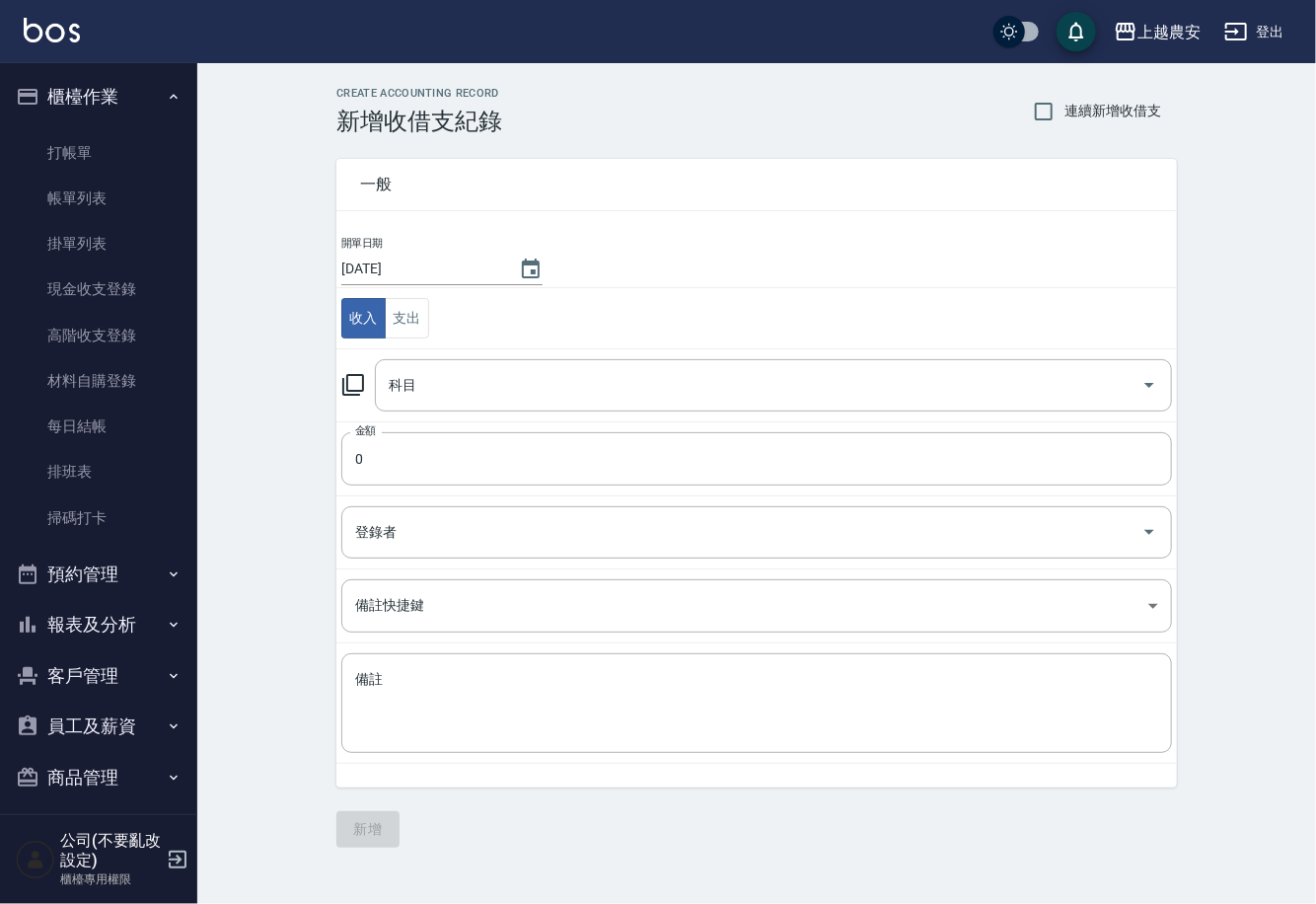 click 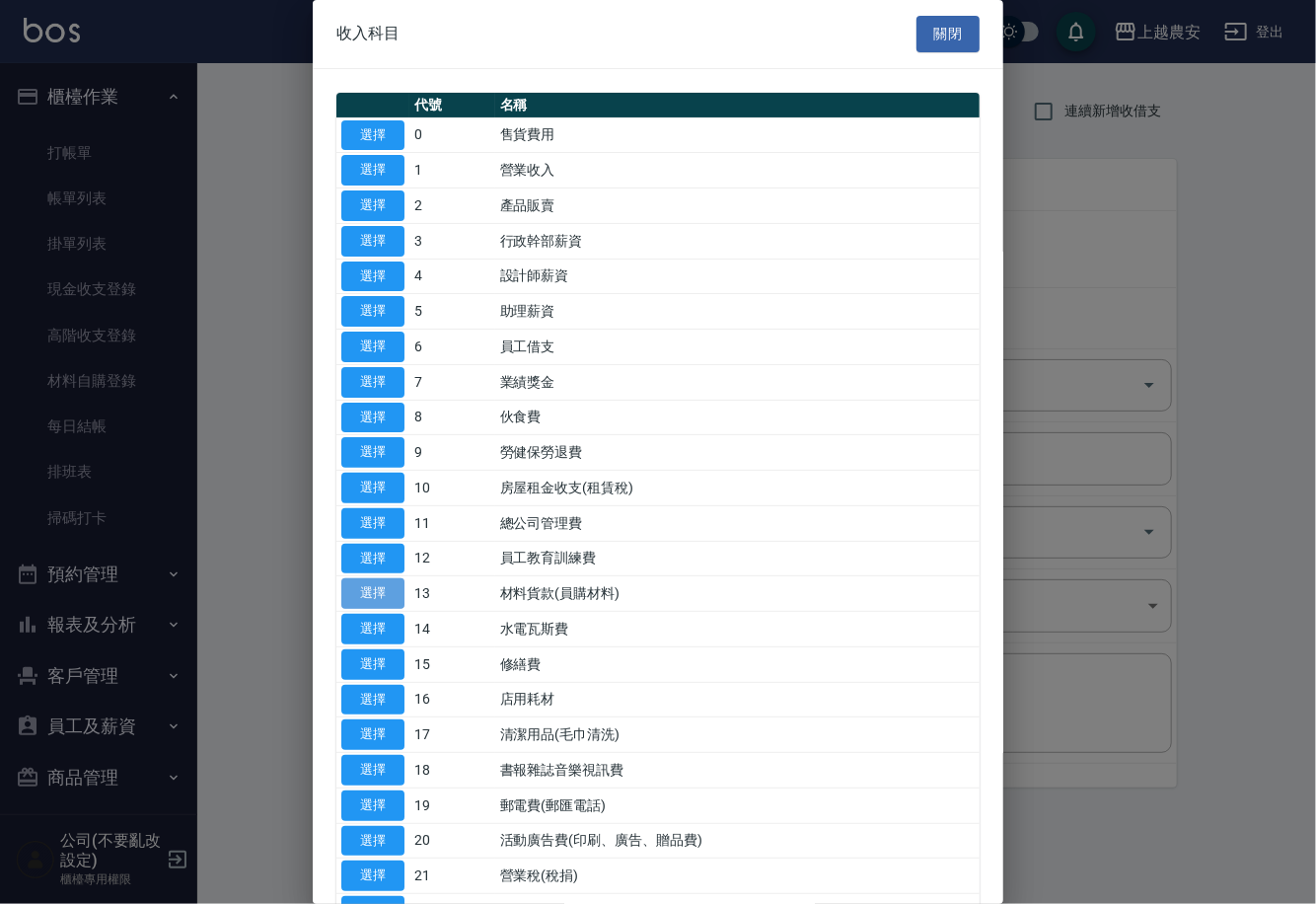click on "選擇" at bounding box center [373, 593] 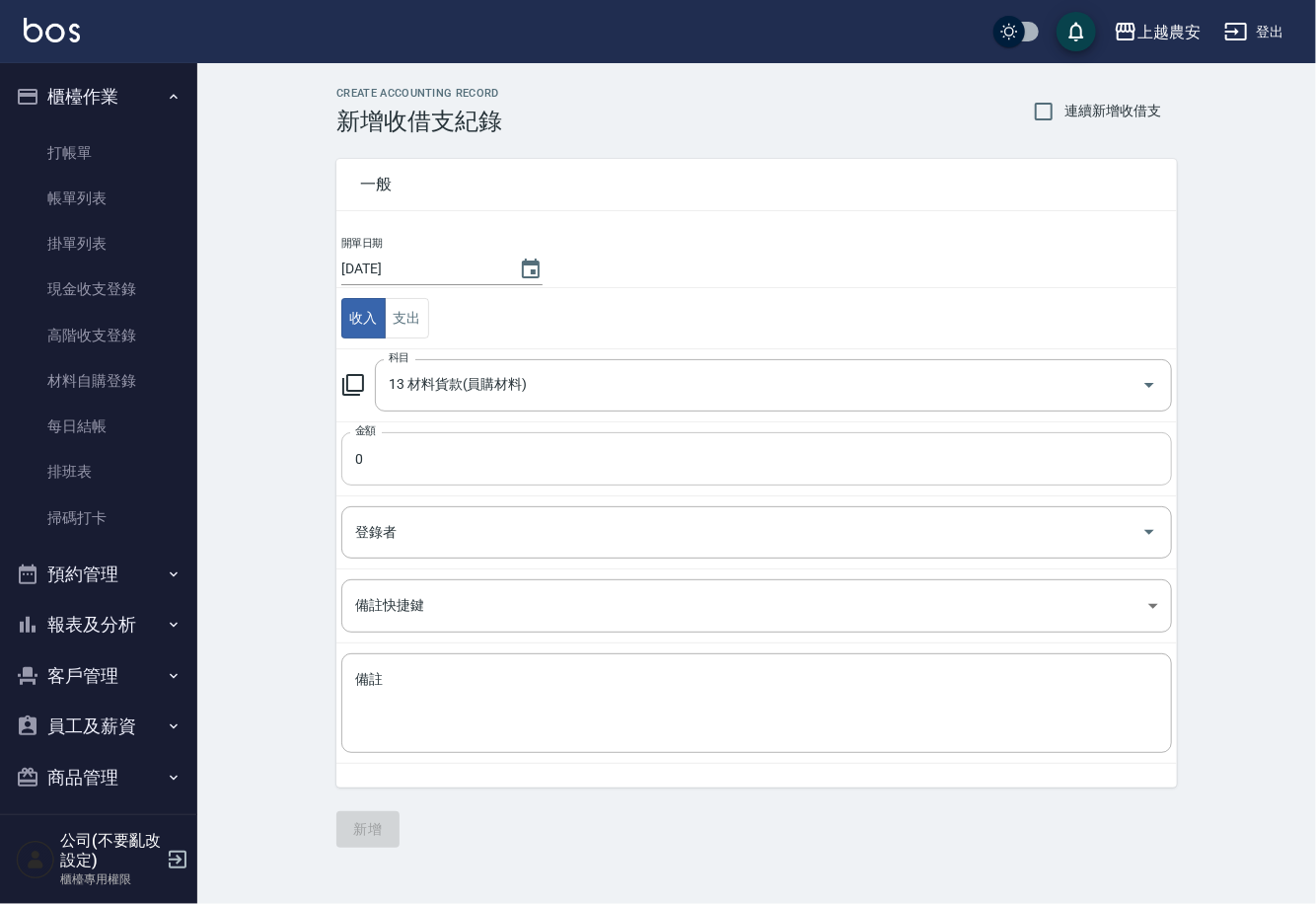 click on "0" at bounding box center (757, 459) 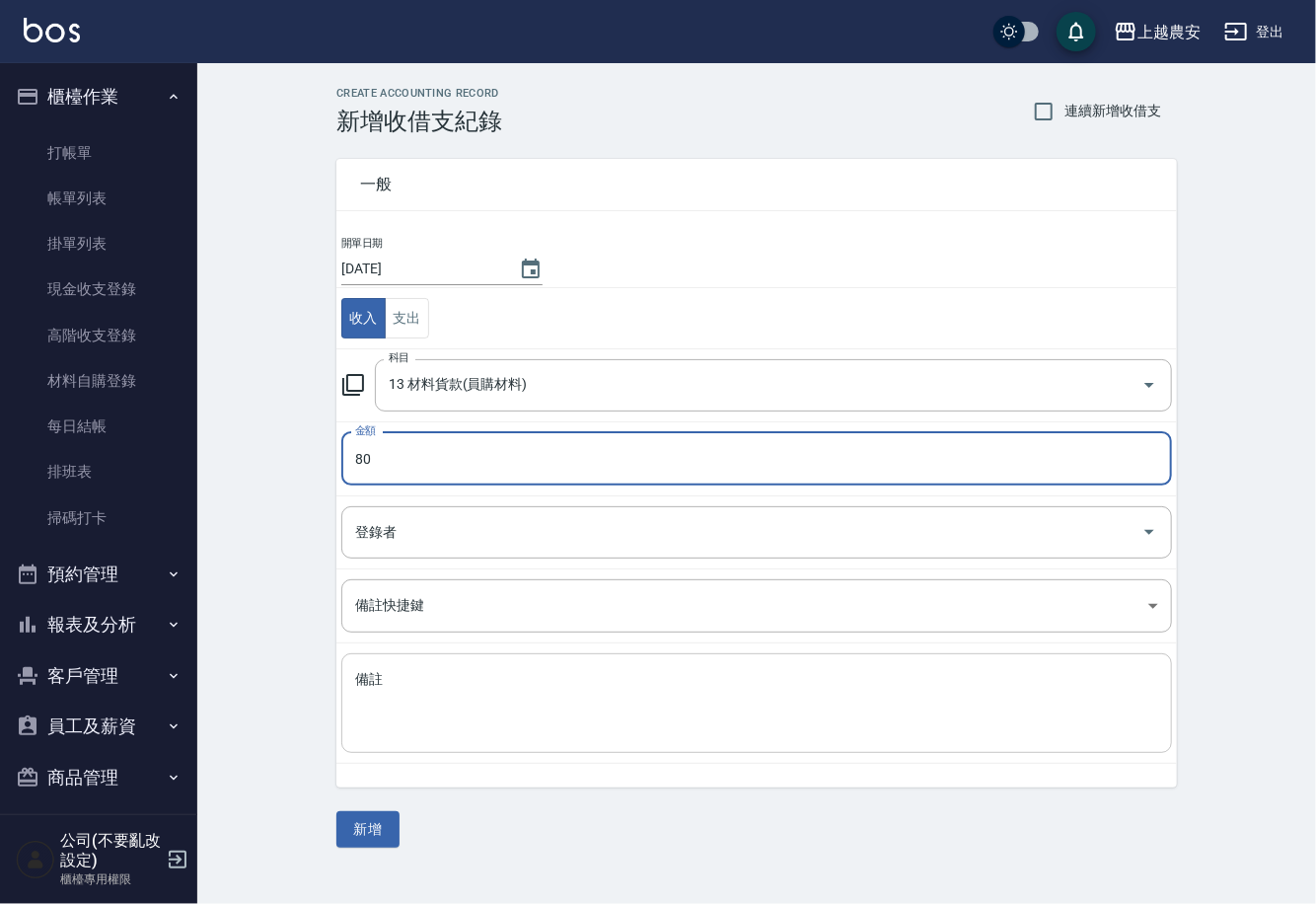 type on "80" 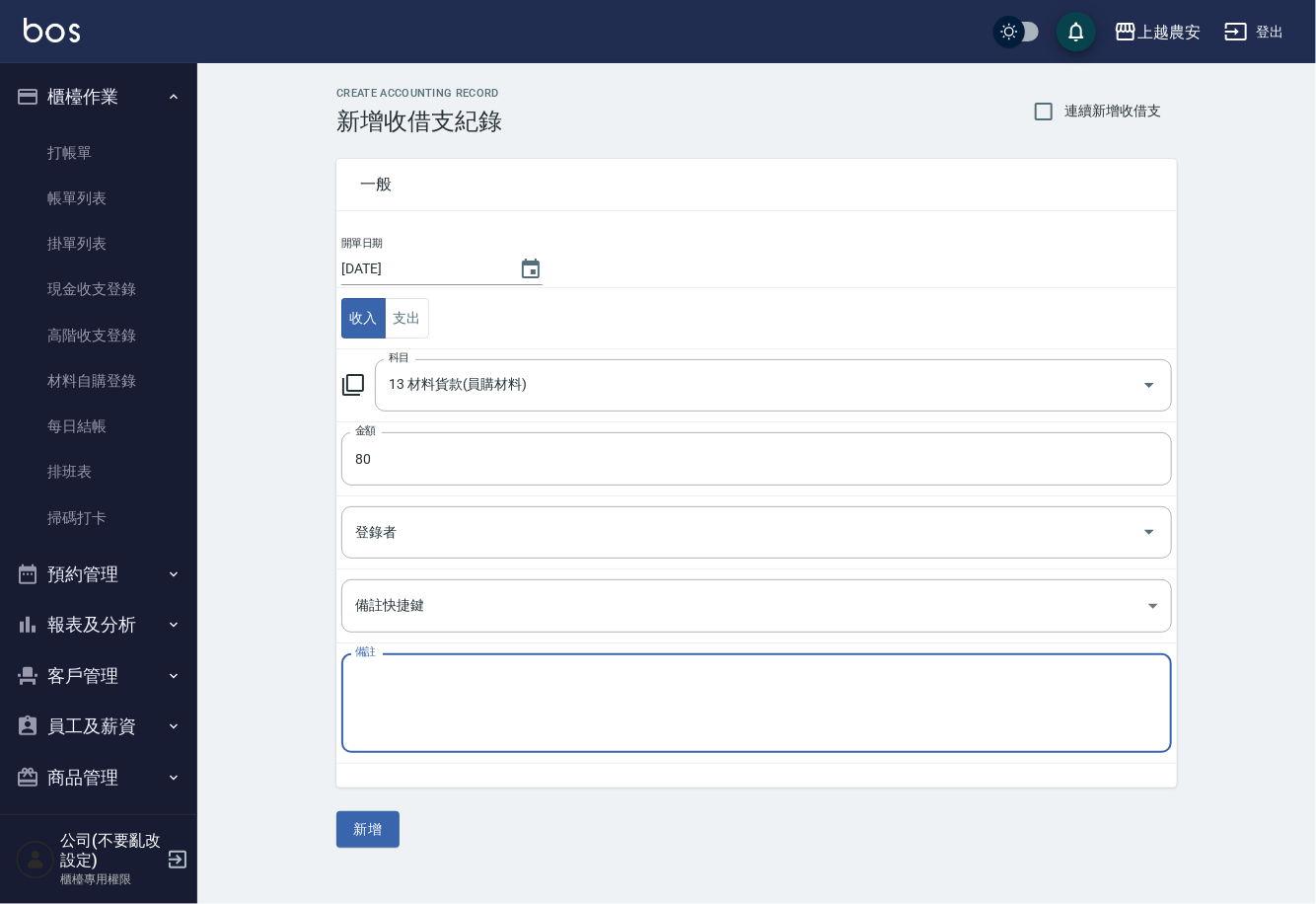 click on "備註" at bounding box center [757, 704] 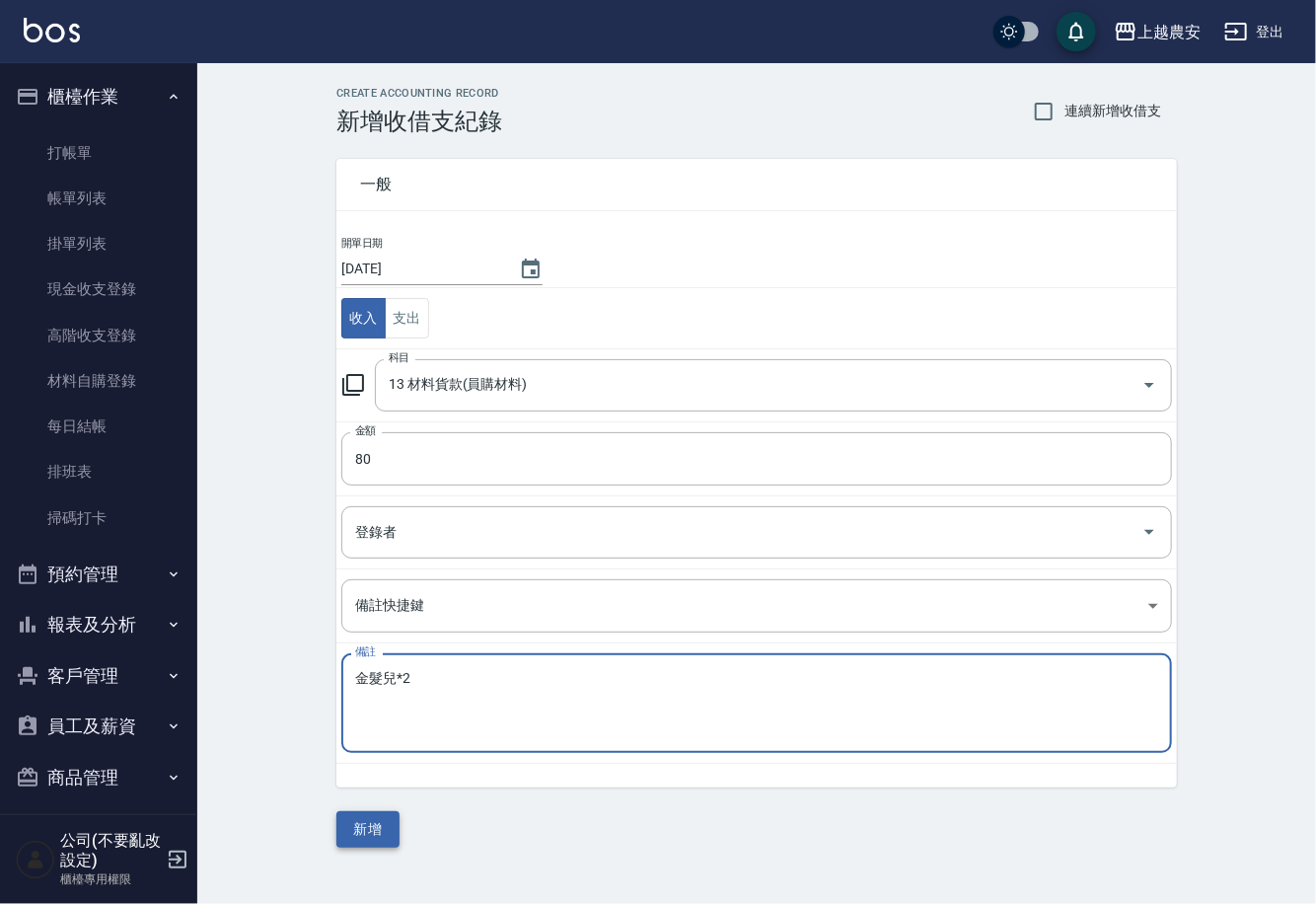 type on "金髮兒*2" 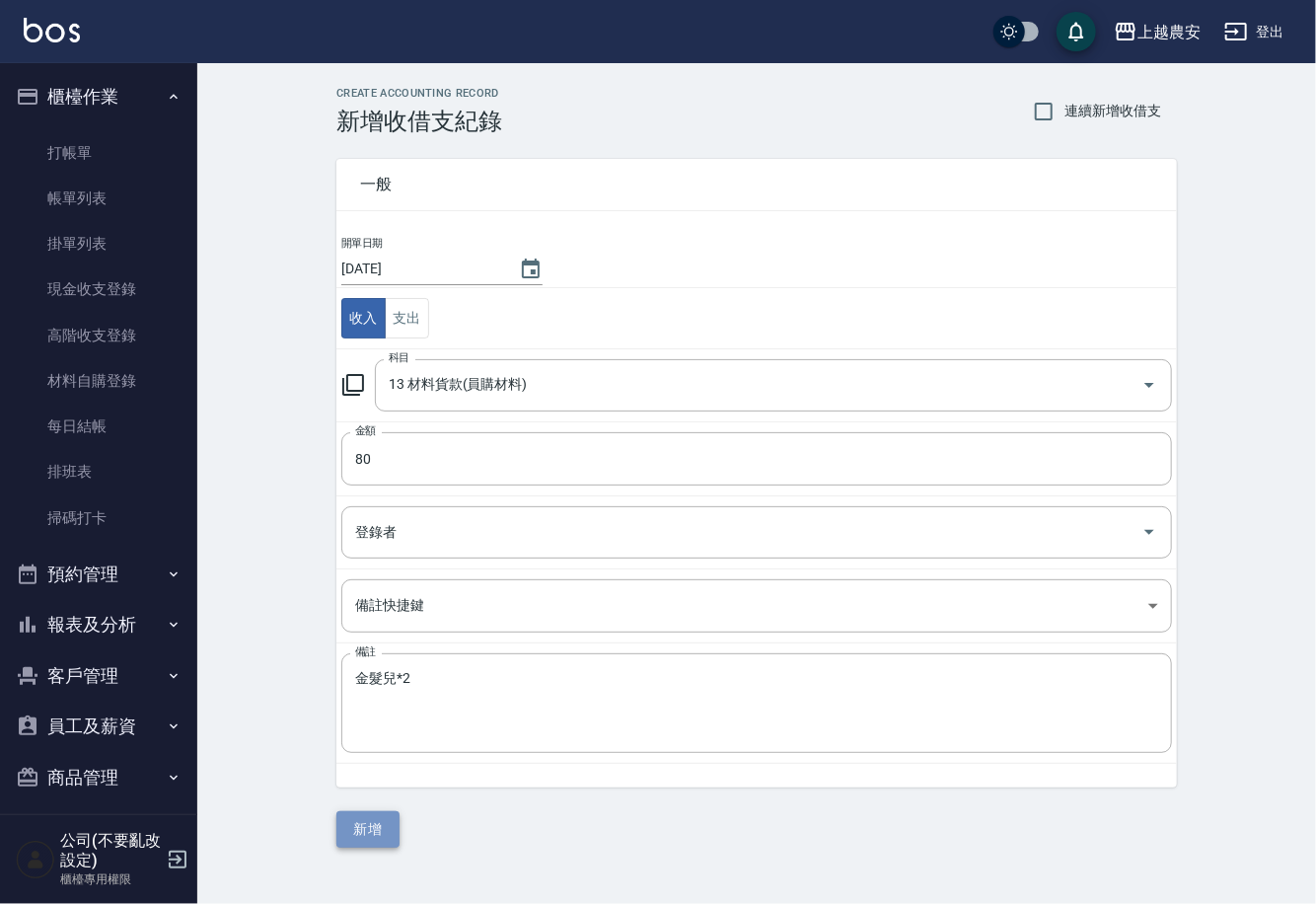 click on "新增" at bounding box center (368, 829) 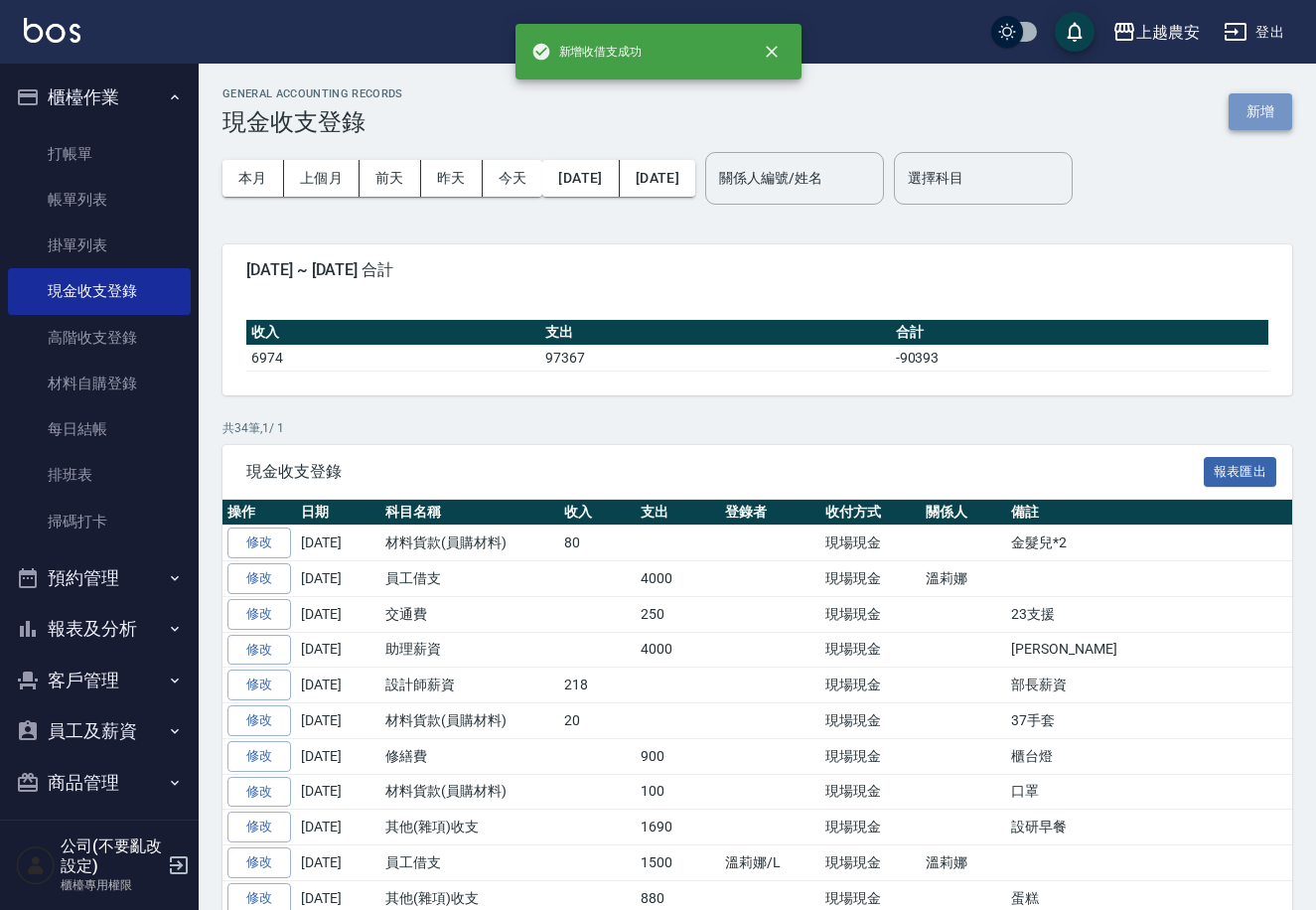 click on "新增" at bounding box center [1260, 111] 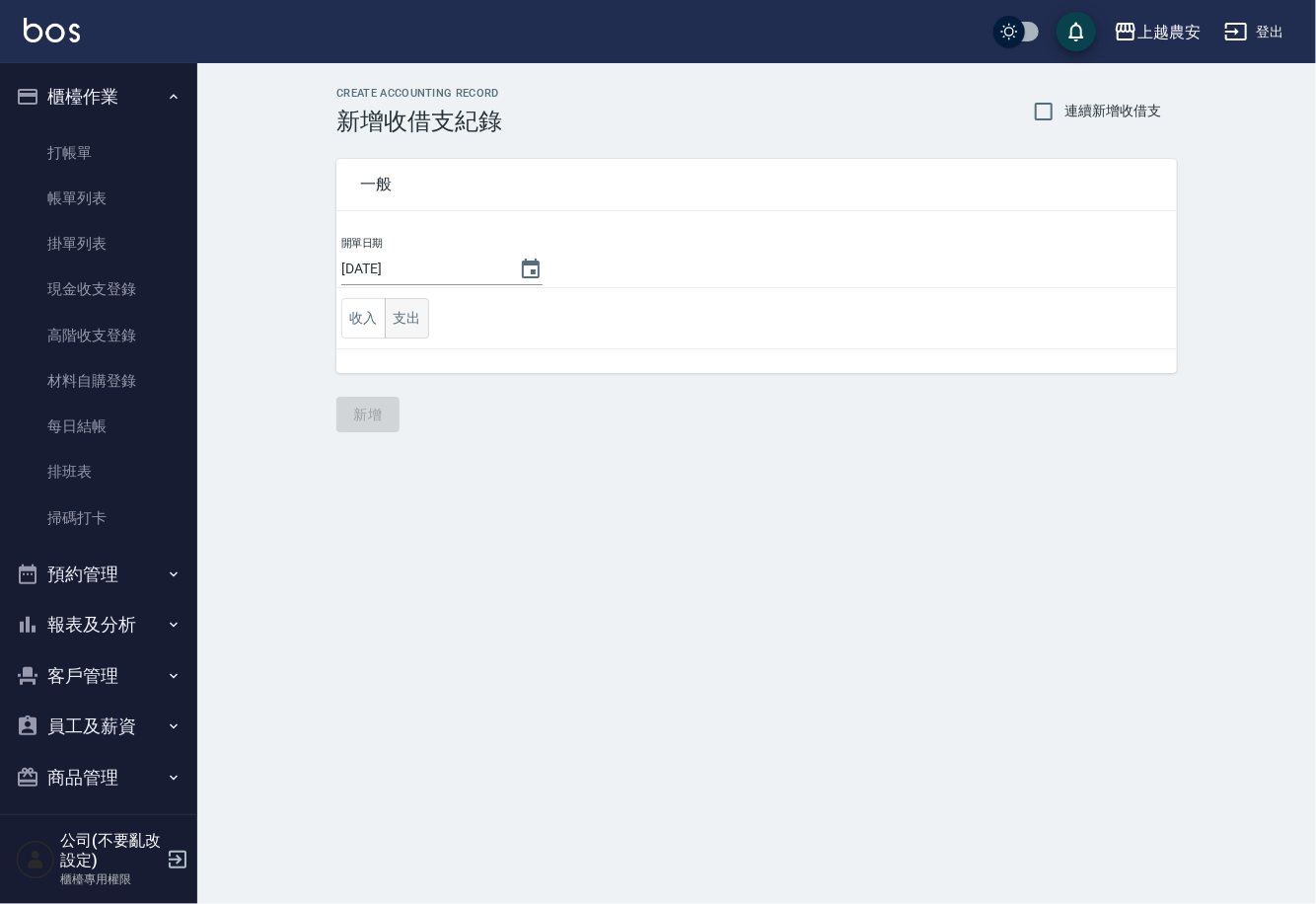 click on "支出" at bounding box center (406, 318) 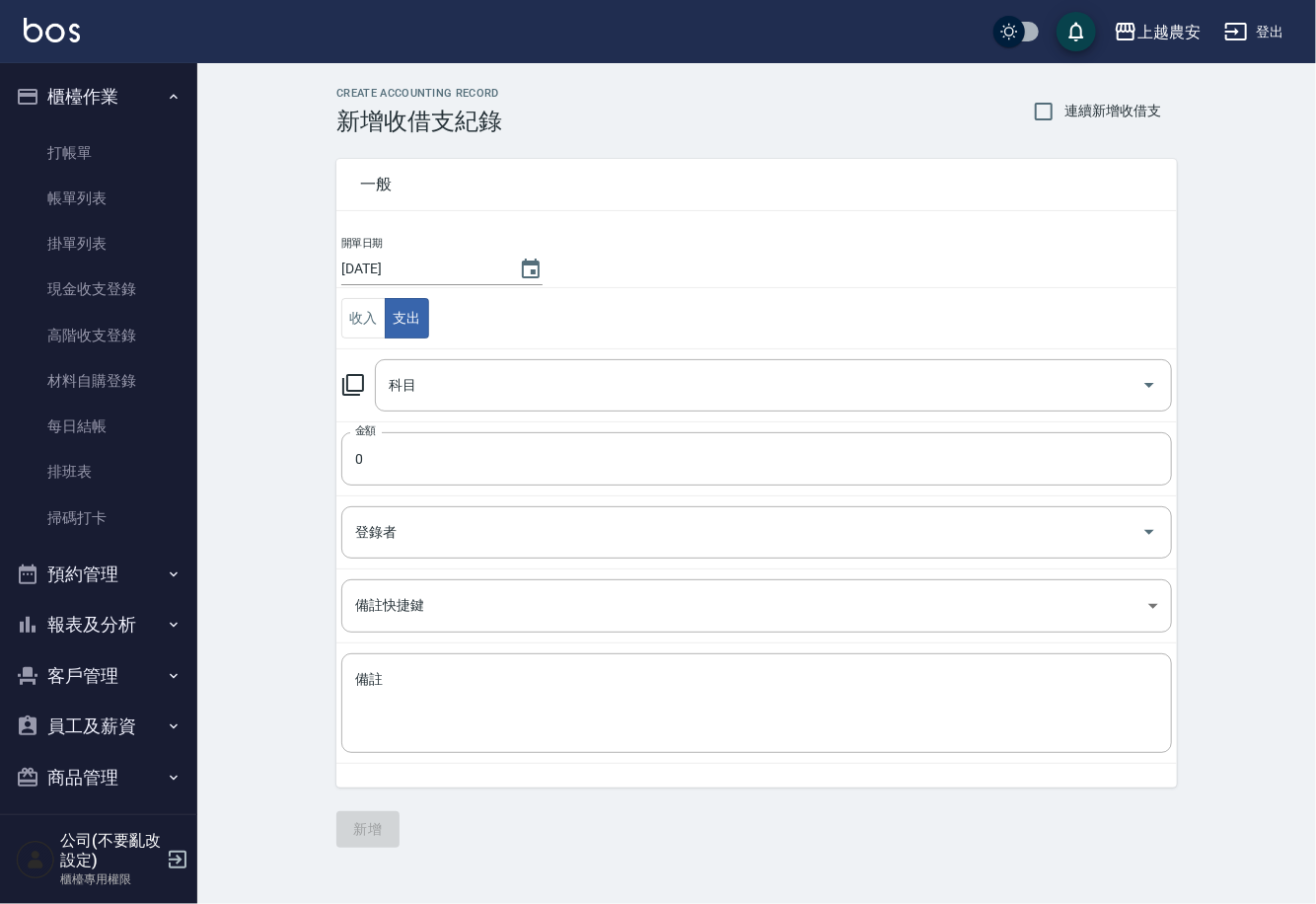 click 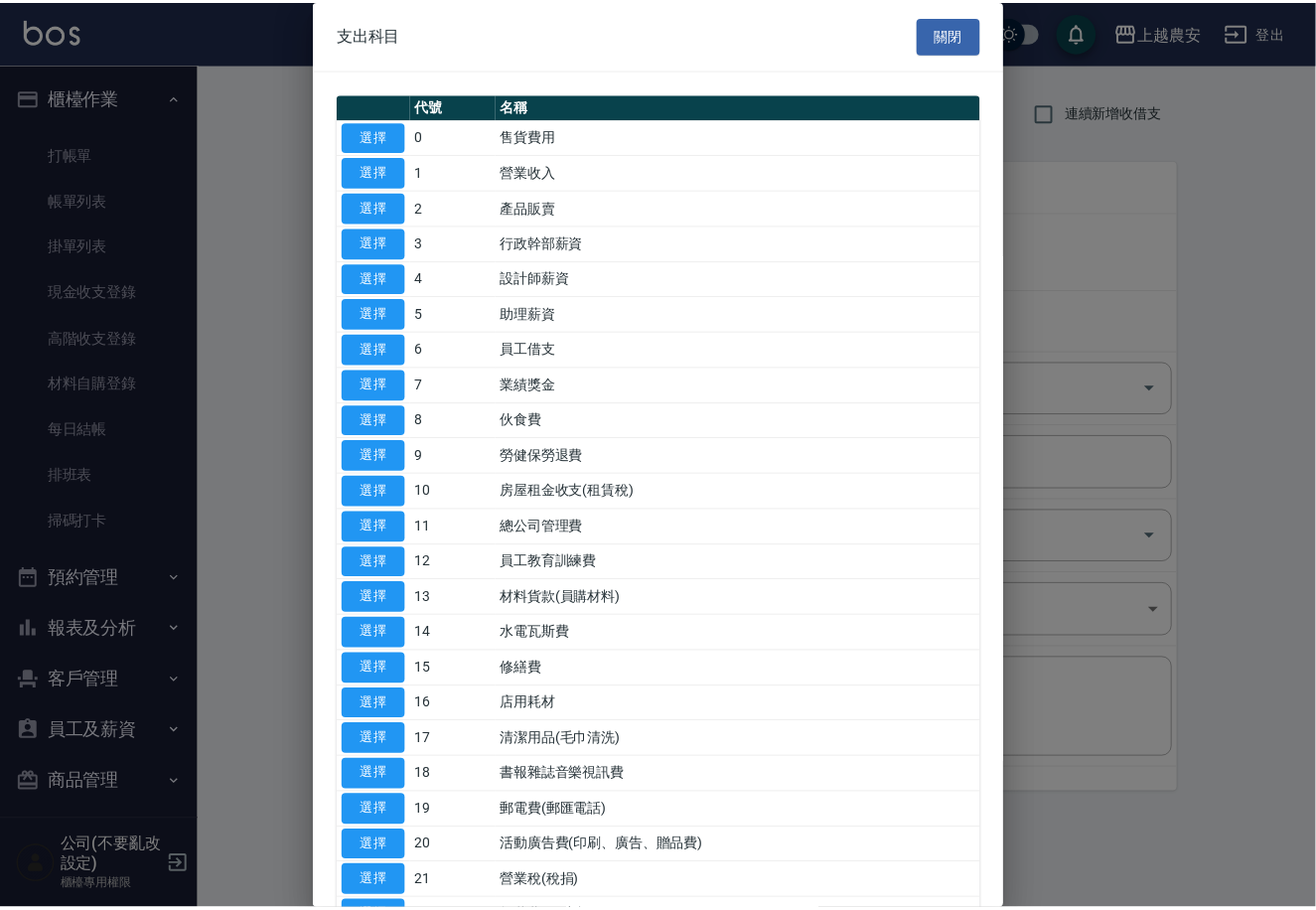scroll, scrollTop: 294, scrollLeft: 0, axis: vertical 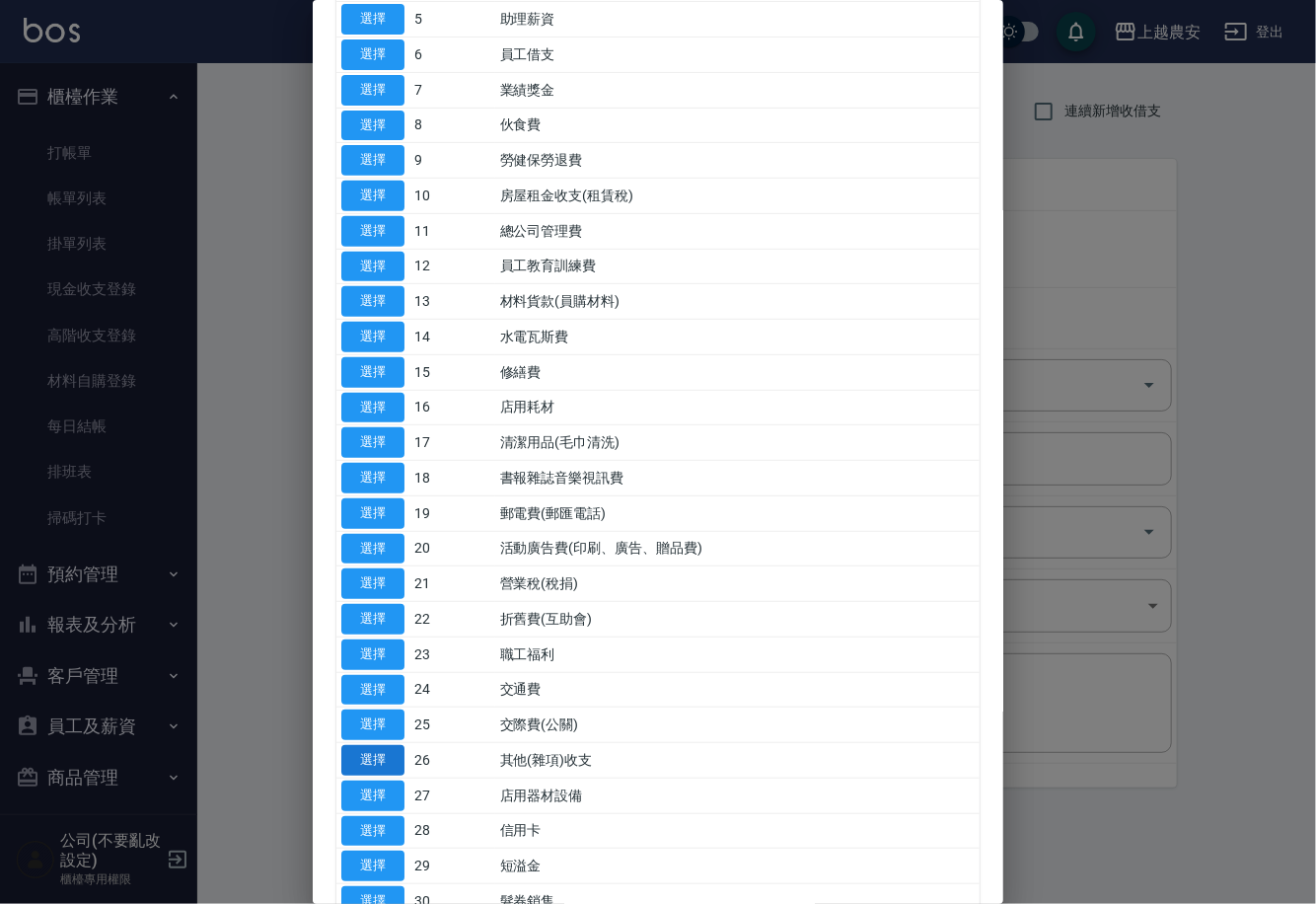 click on "選擇" at bounding box center (373, 760) 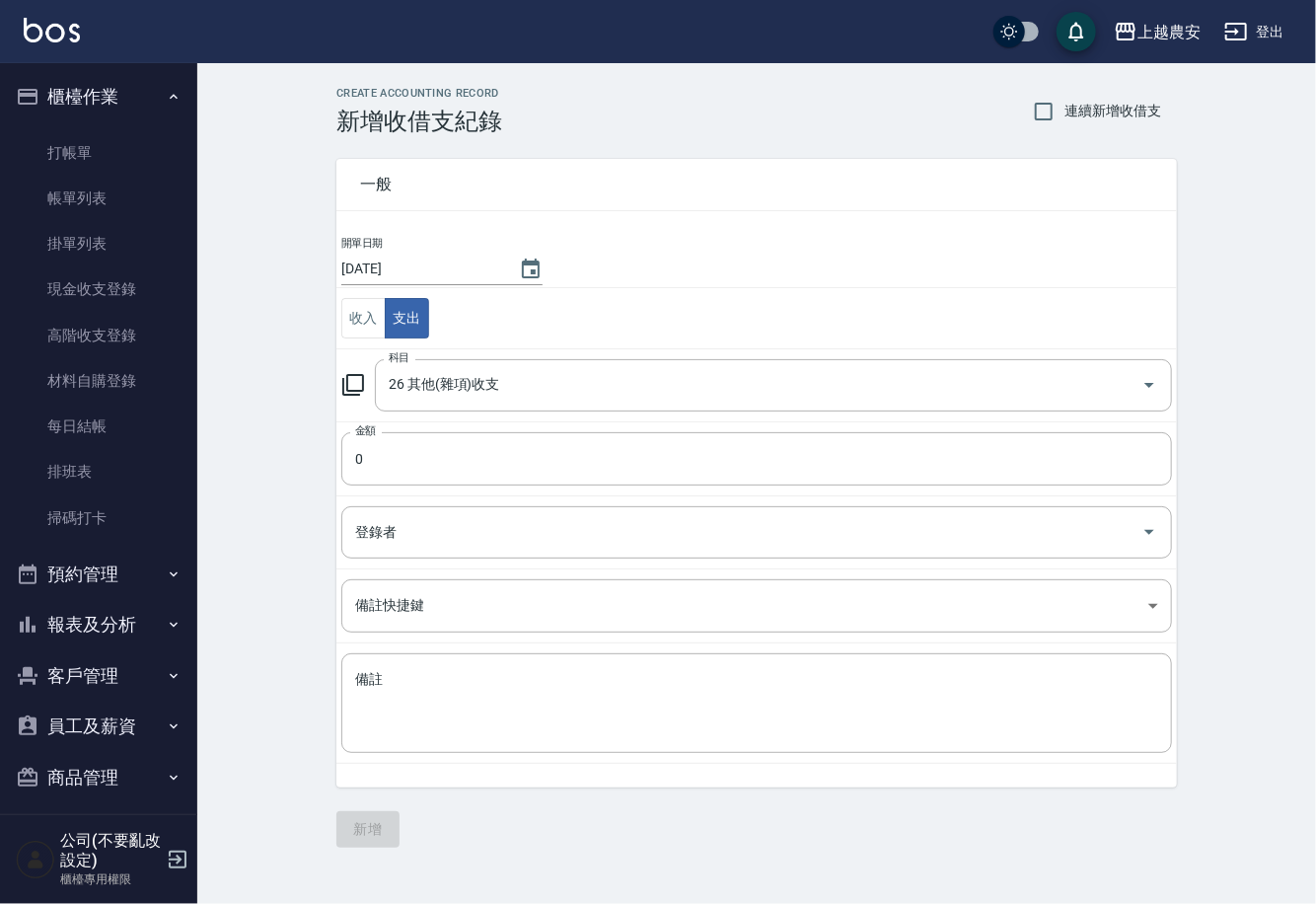 type on "26 其他(雜項)收支" 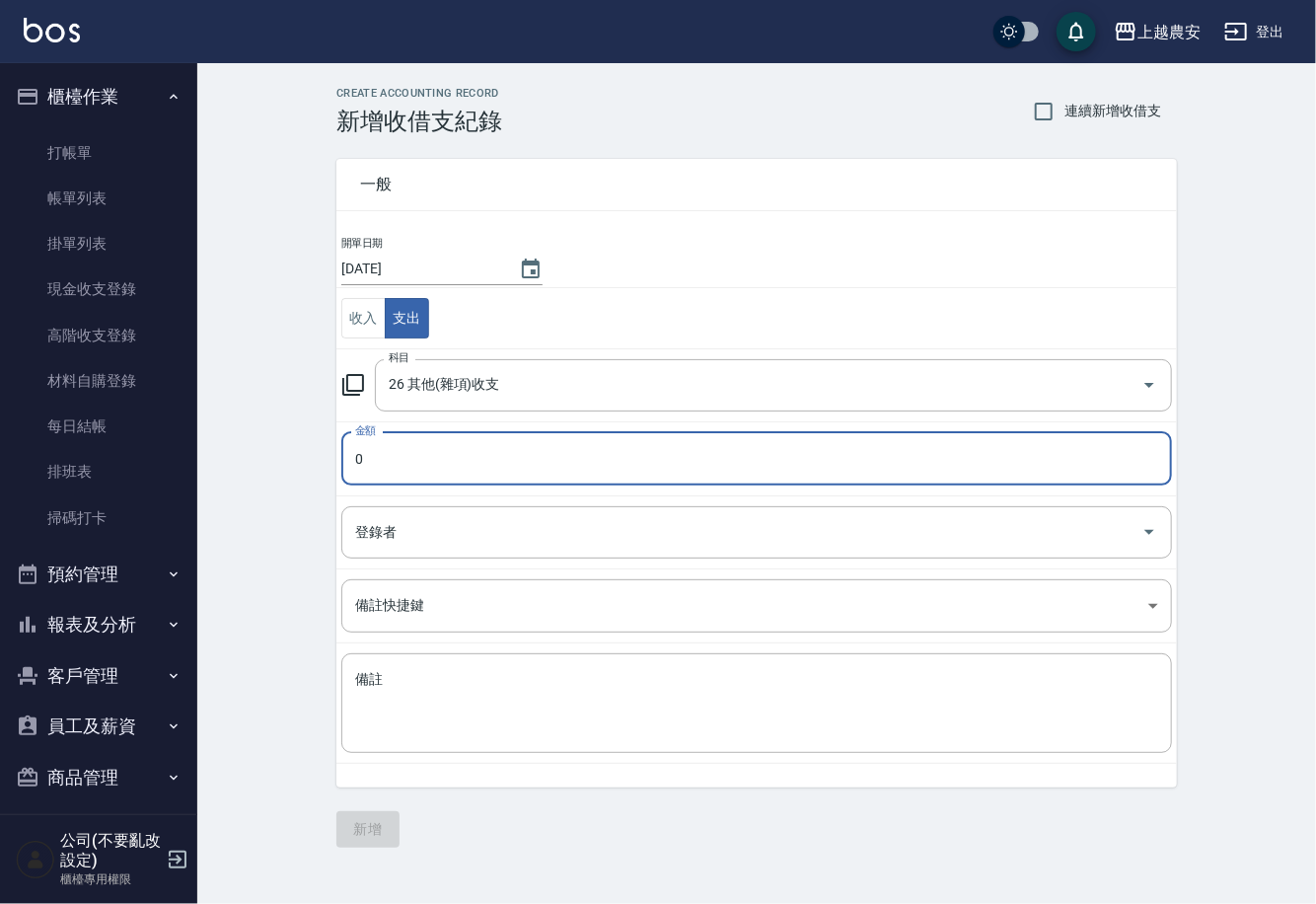 click on "0" at bounding box center [757, 459] 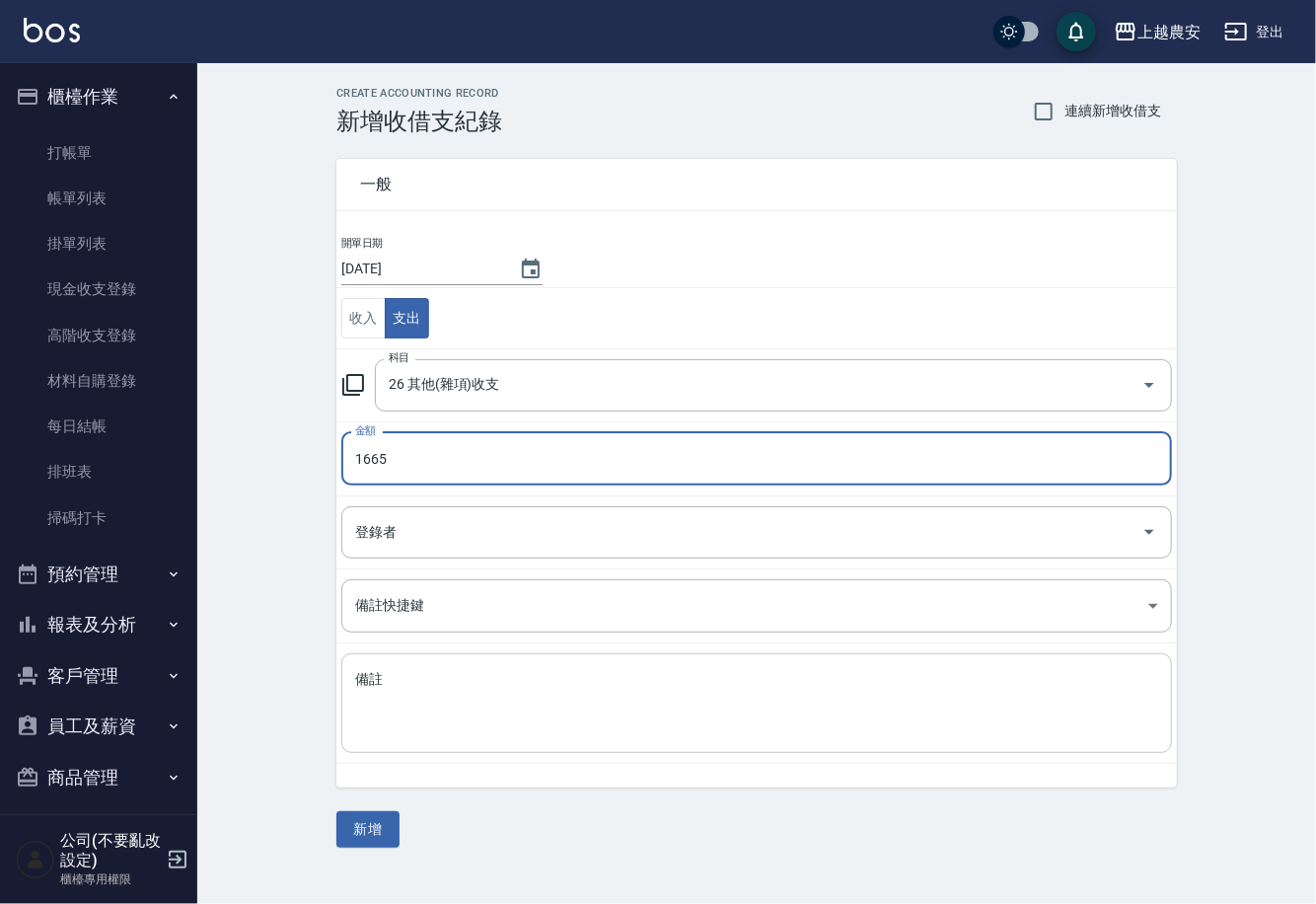 type on "1665" 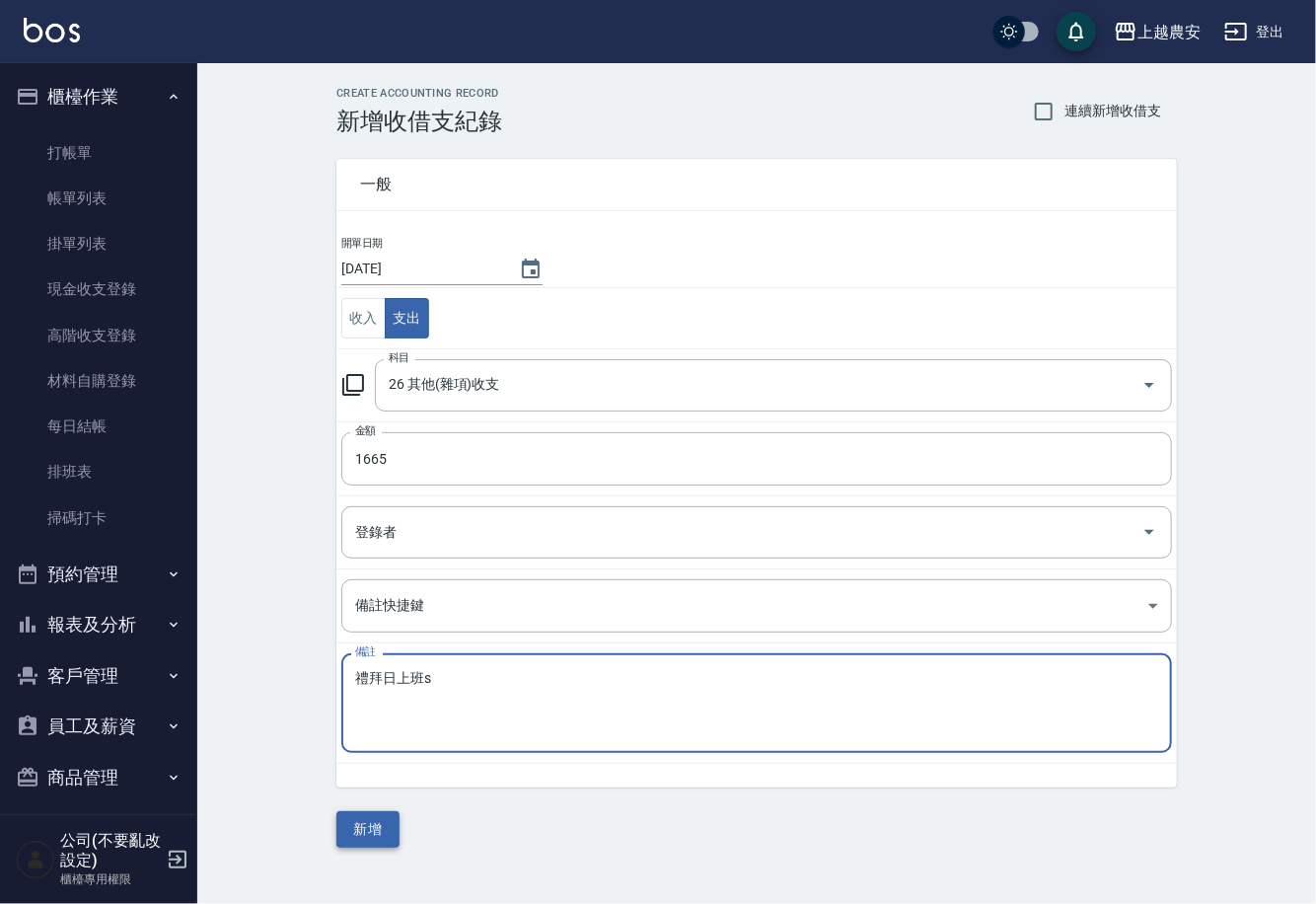type on "禮拜日上班s" 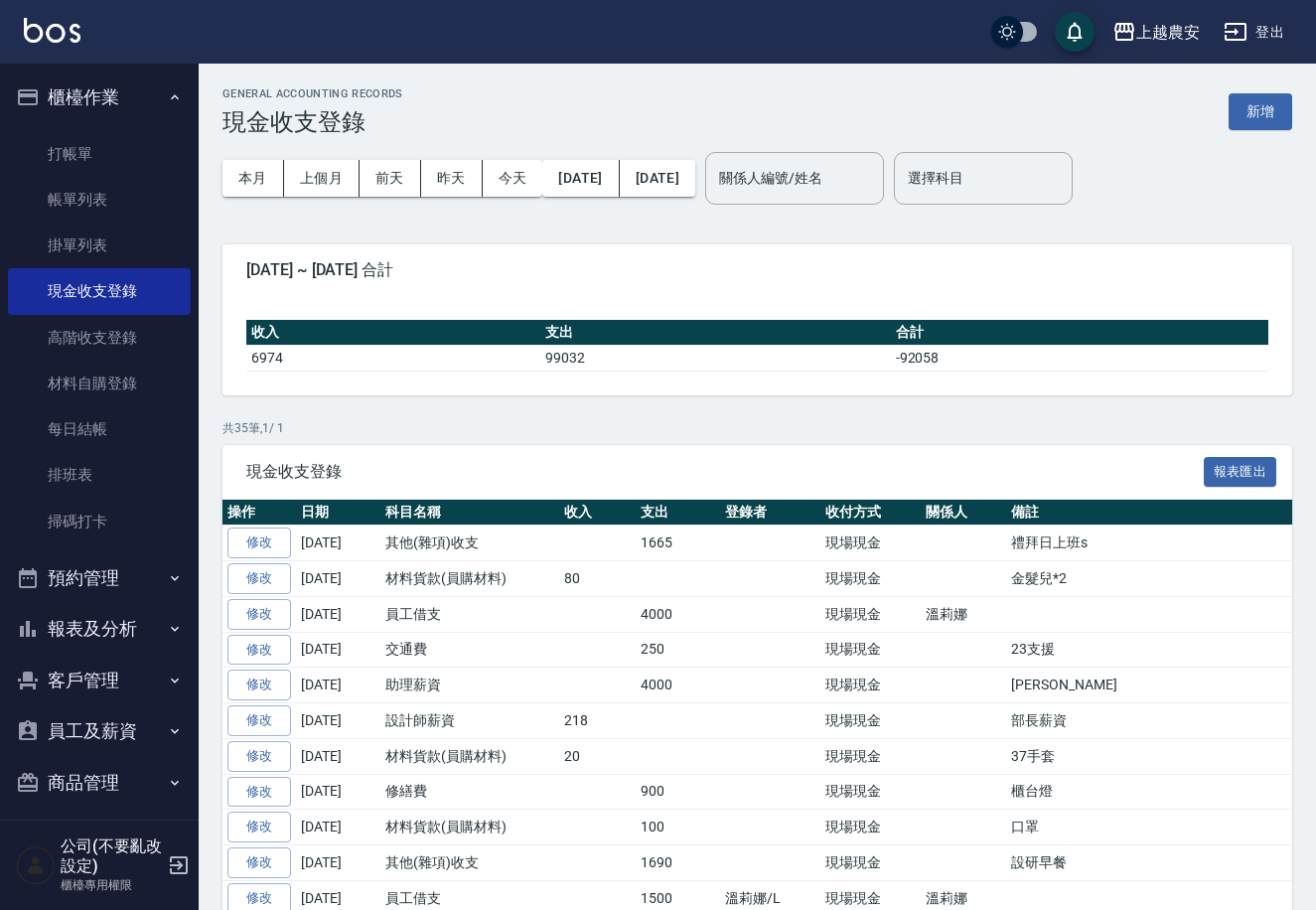 click on "報表及分析" at bounding box center (99, 629) 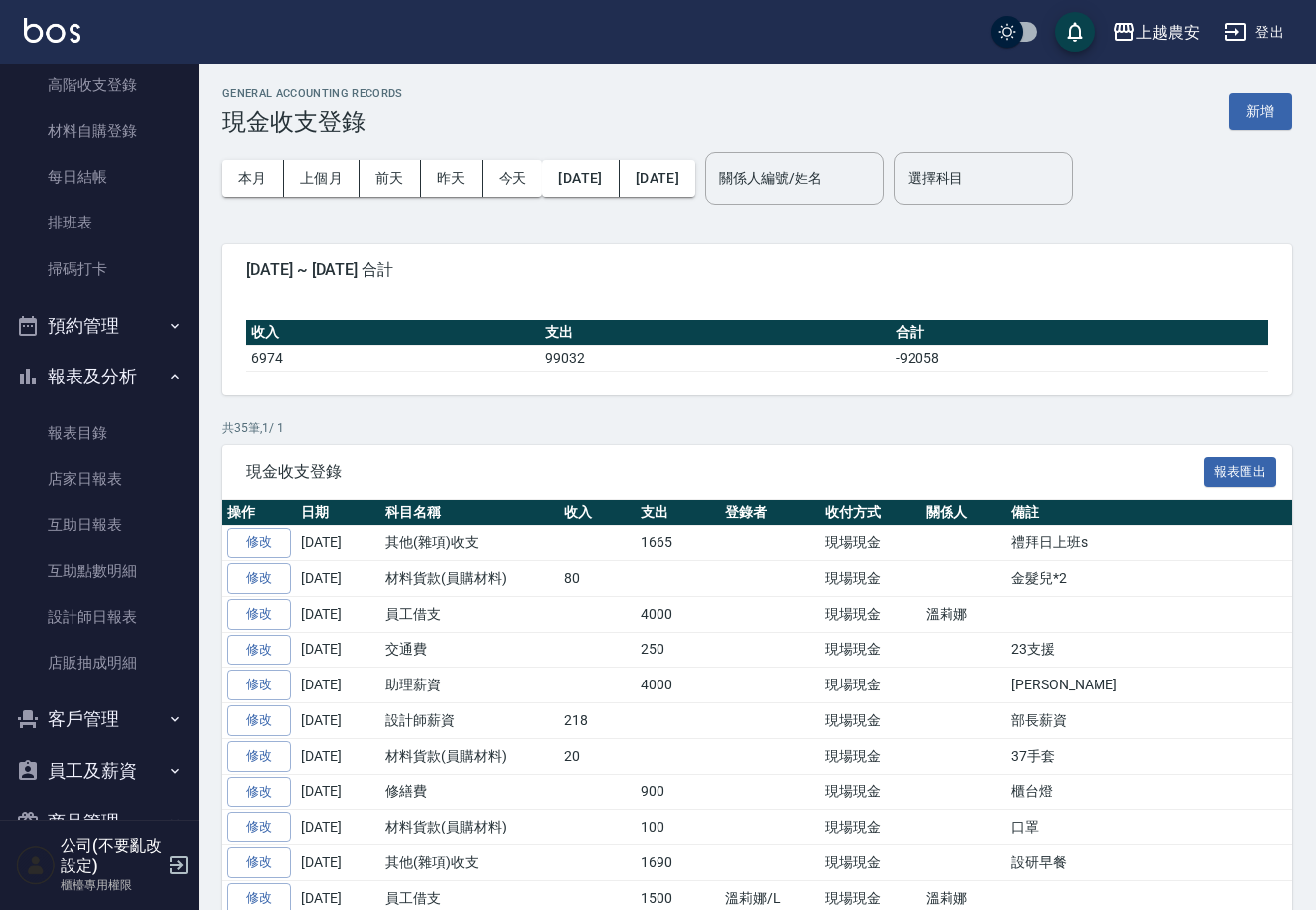 scroll, scrollTop: 302, scrollLeft: 0, axis: vertical 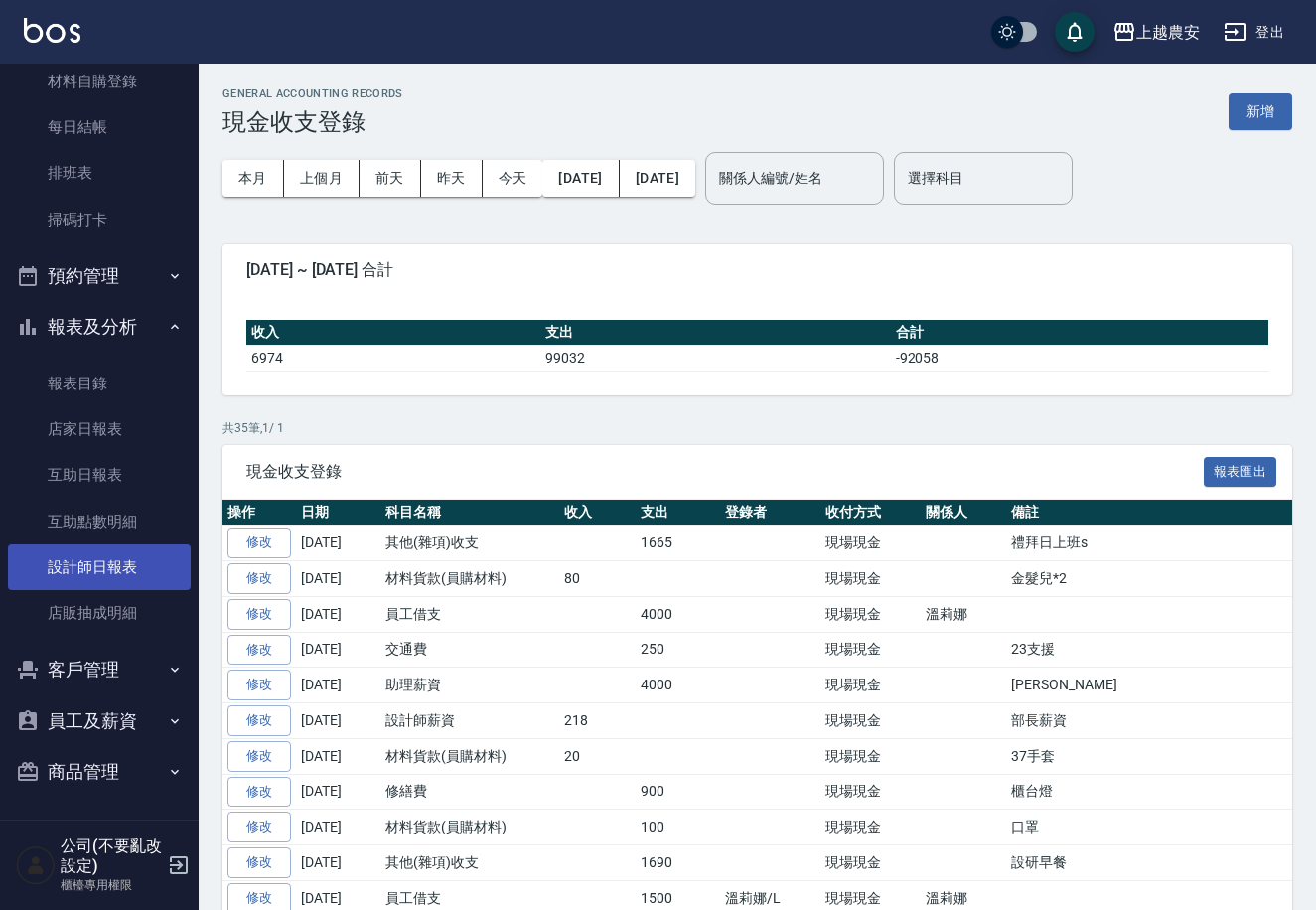 click on "設計師日報表" at bounding box center [99, 567] 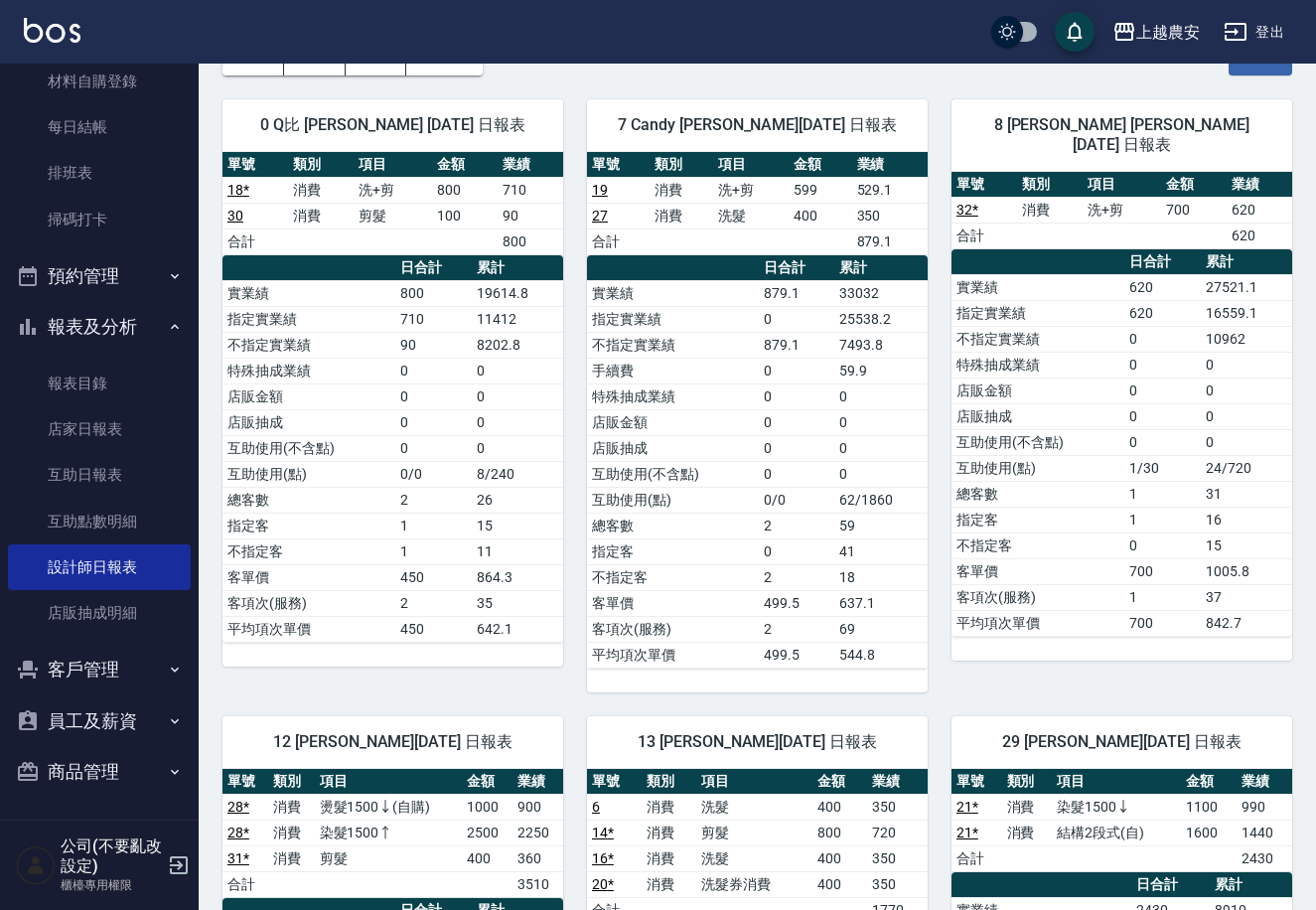 scroll, scrollTop: 0, scrollLeft: 0, axis: both 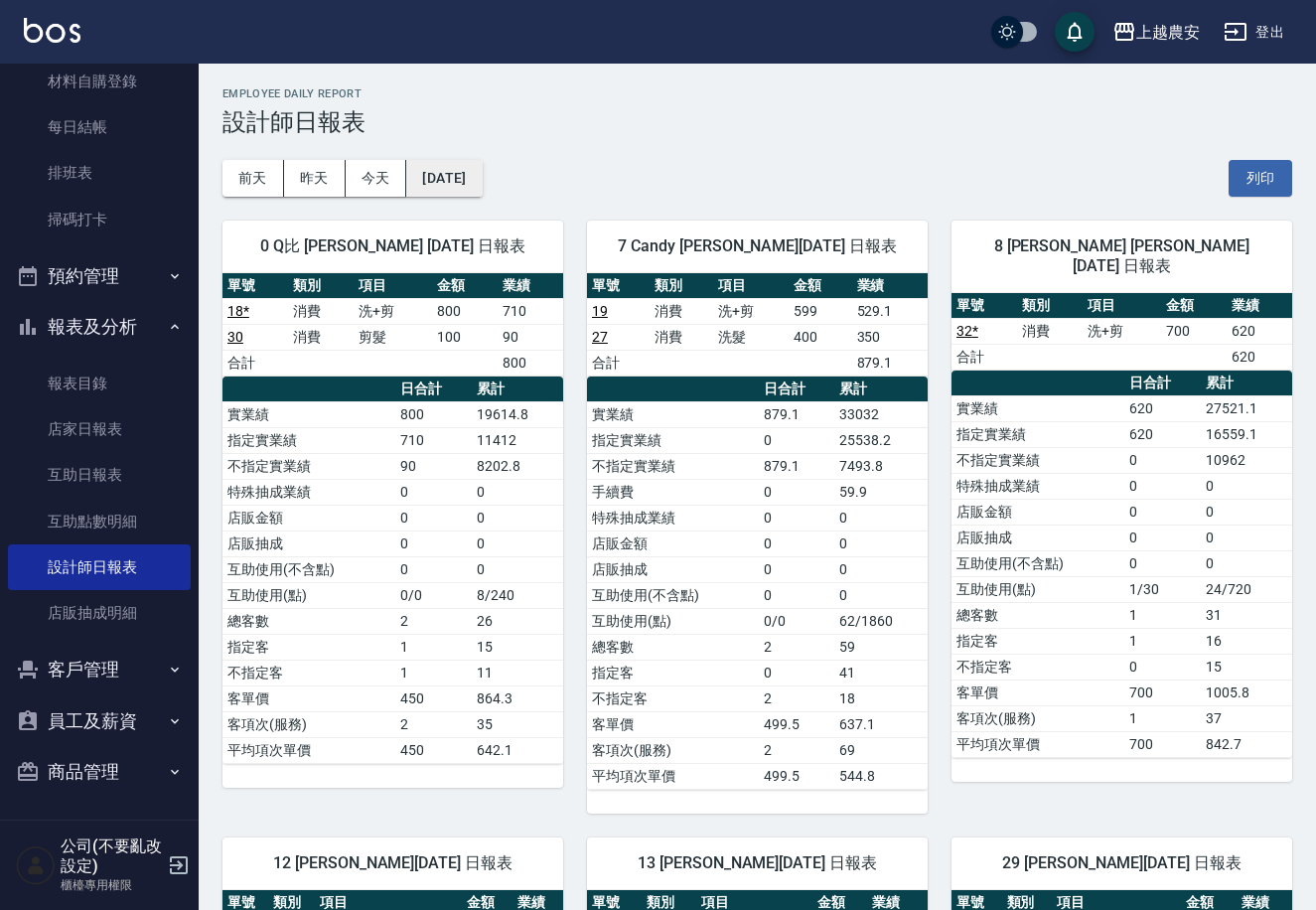 click on "[DATE]" at bounding box center [444, 178] 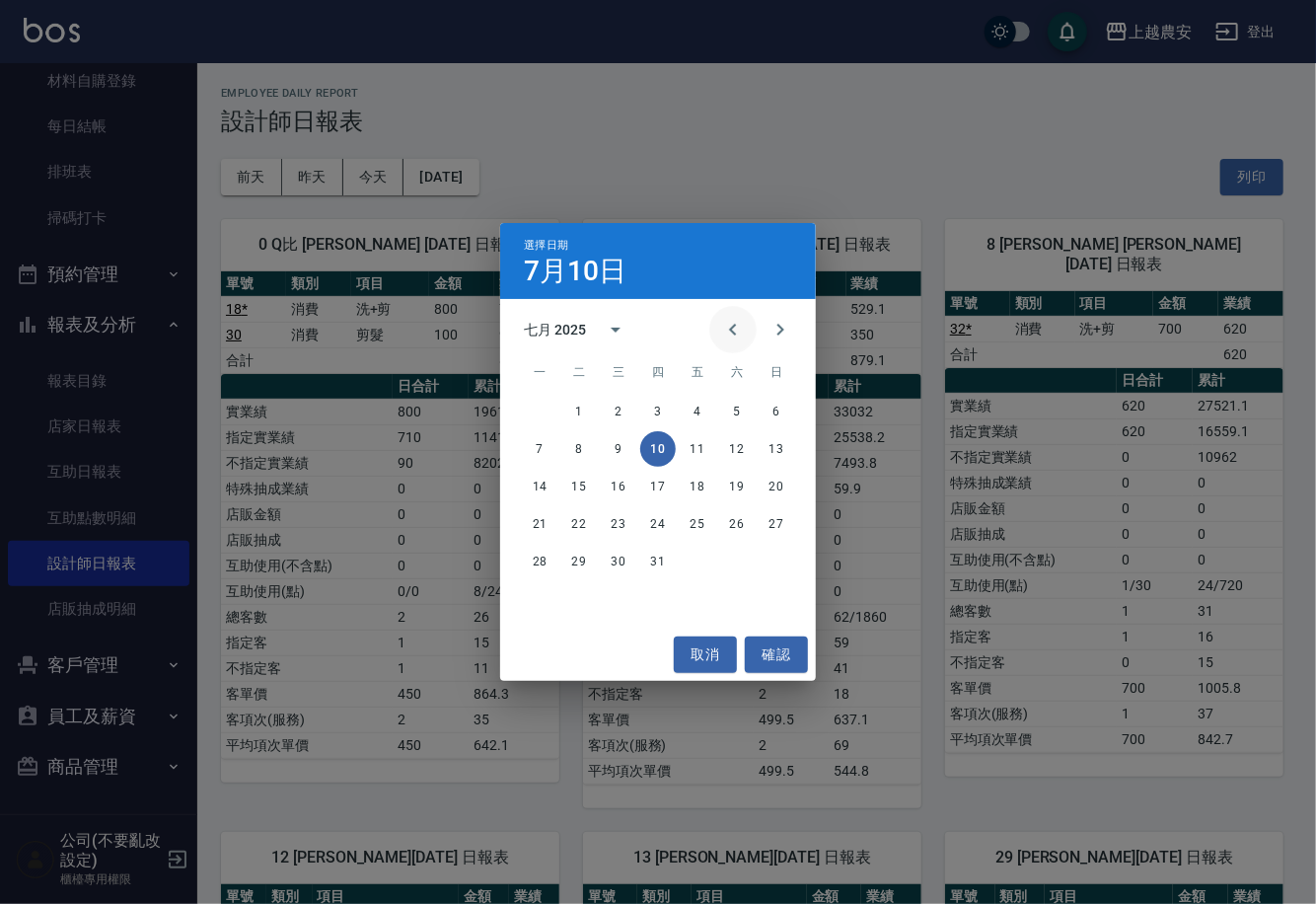 click 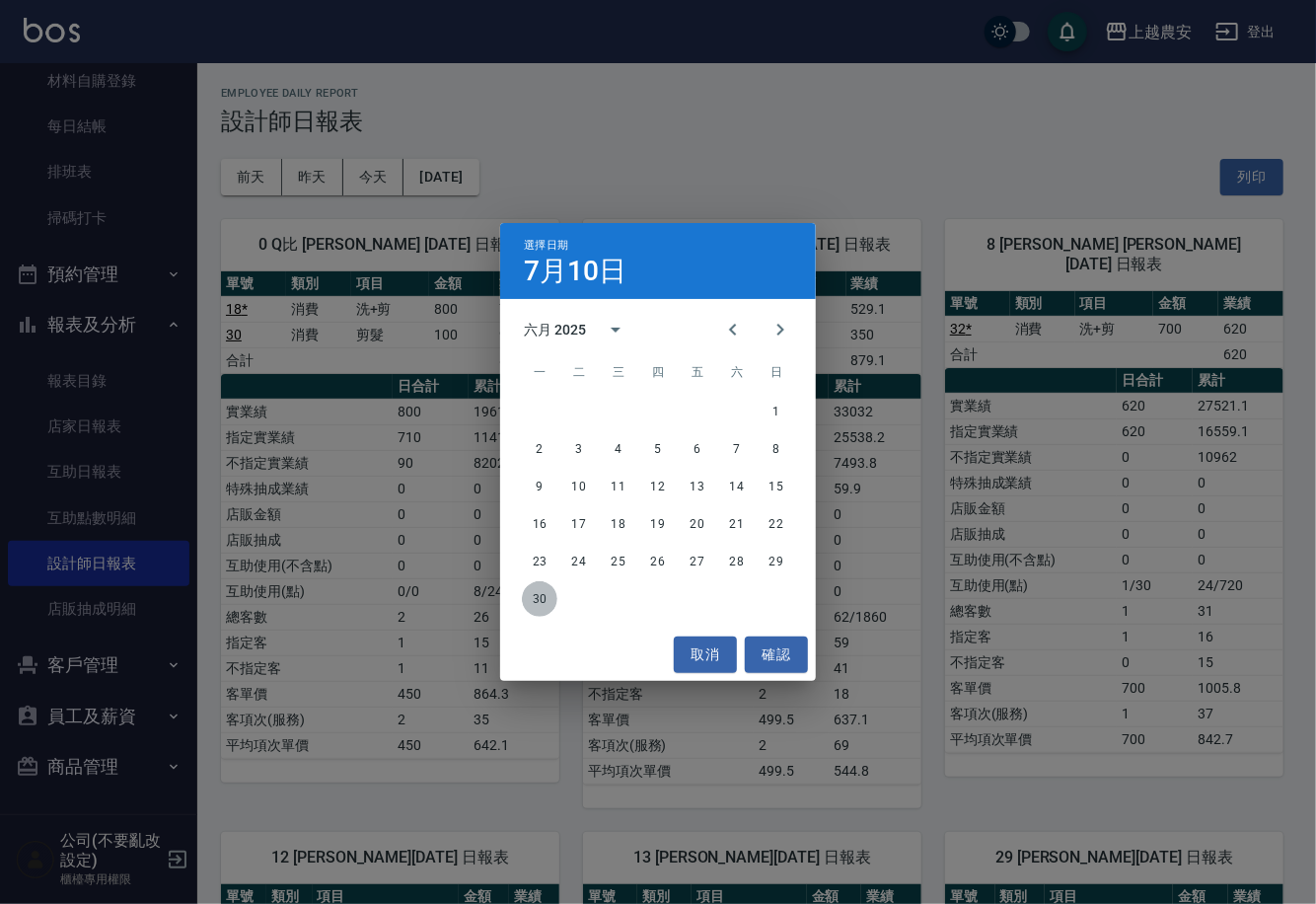 click on "30" at bounding box center (540, 599) 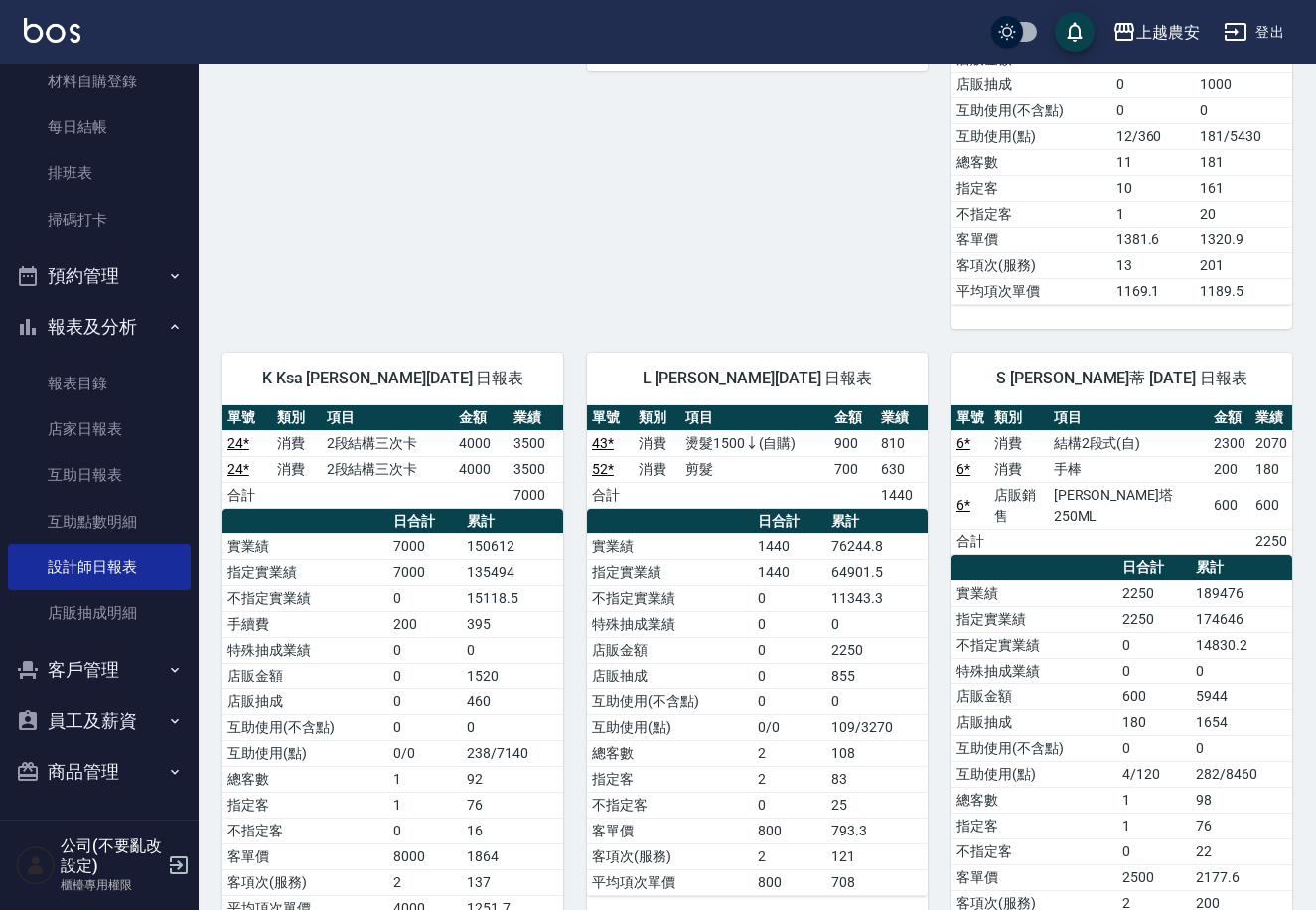 scroll, scrollTop: 2520, scrollLeft: 0, axis: vertical 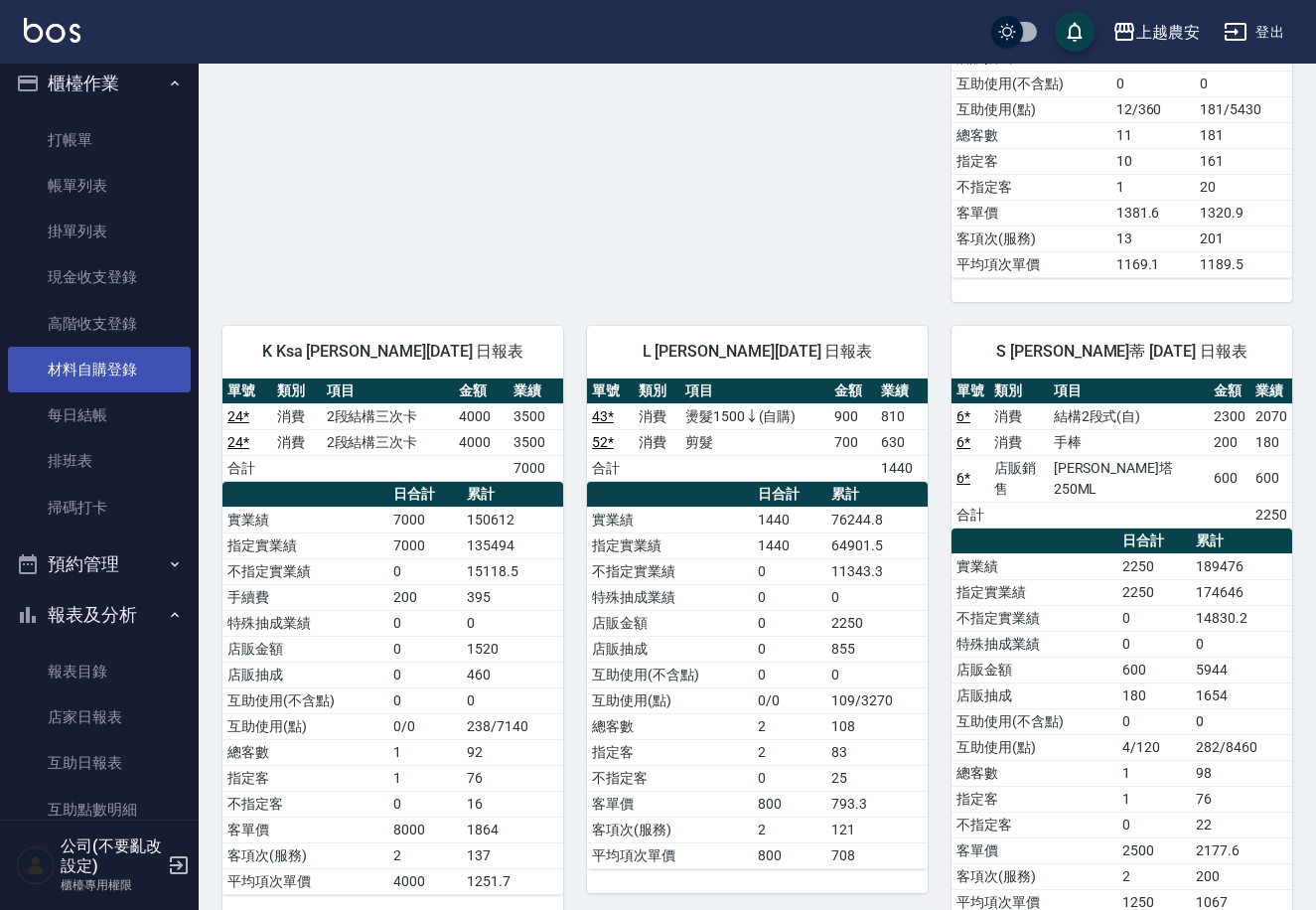 click on "材料自購登錄" at bounding box center (99, 370) 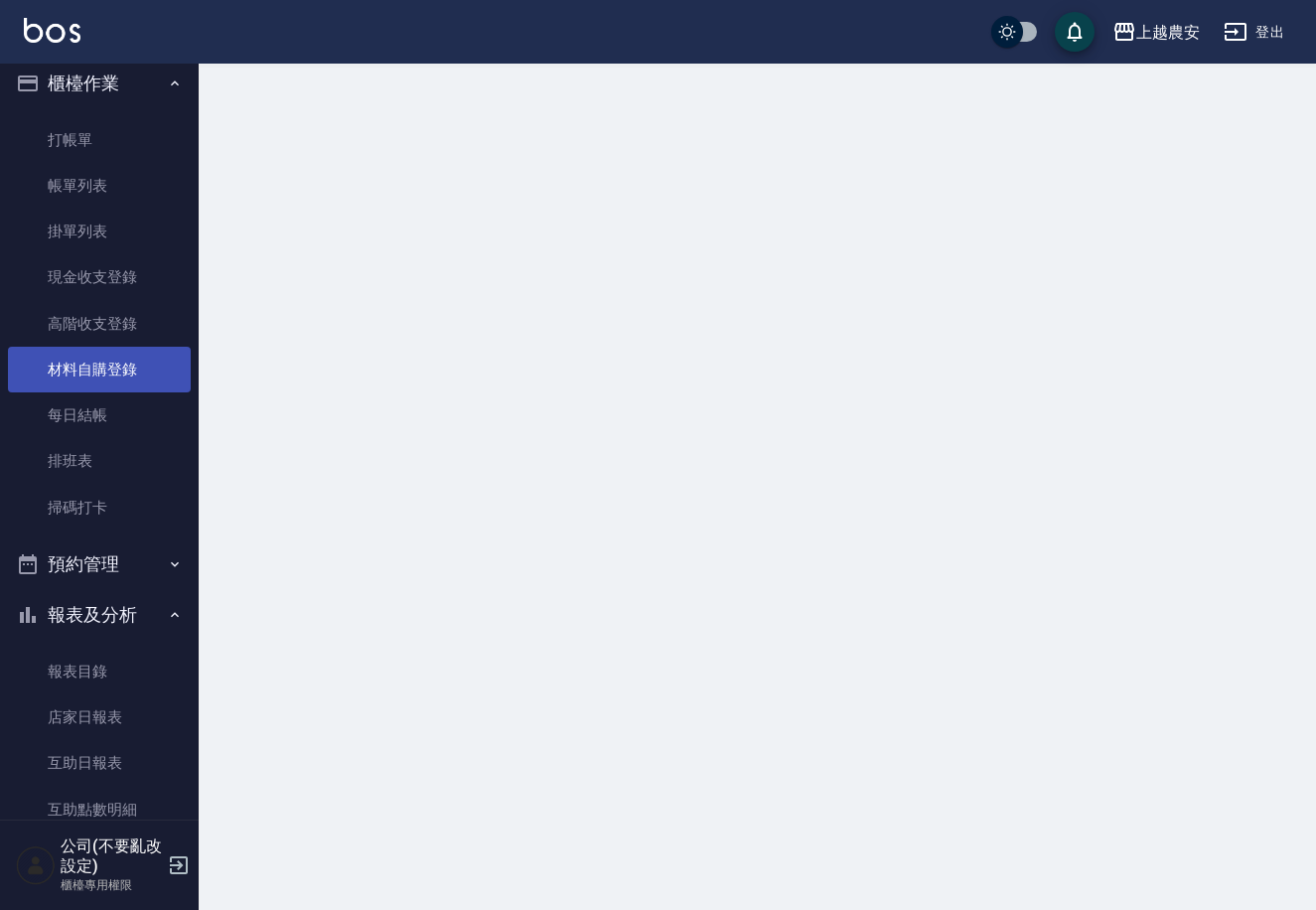 scroll, scrollTop: 0, scrollLeft: 0, axis: both 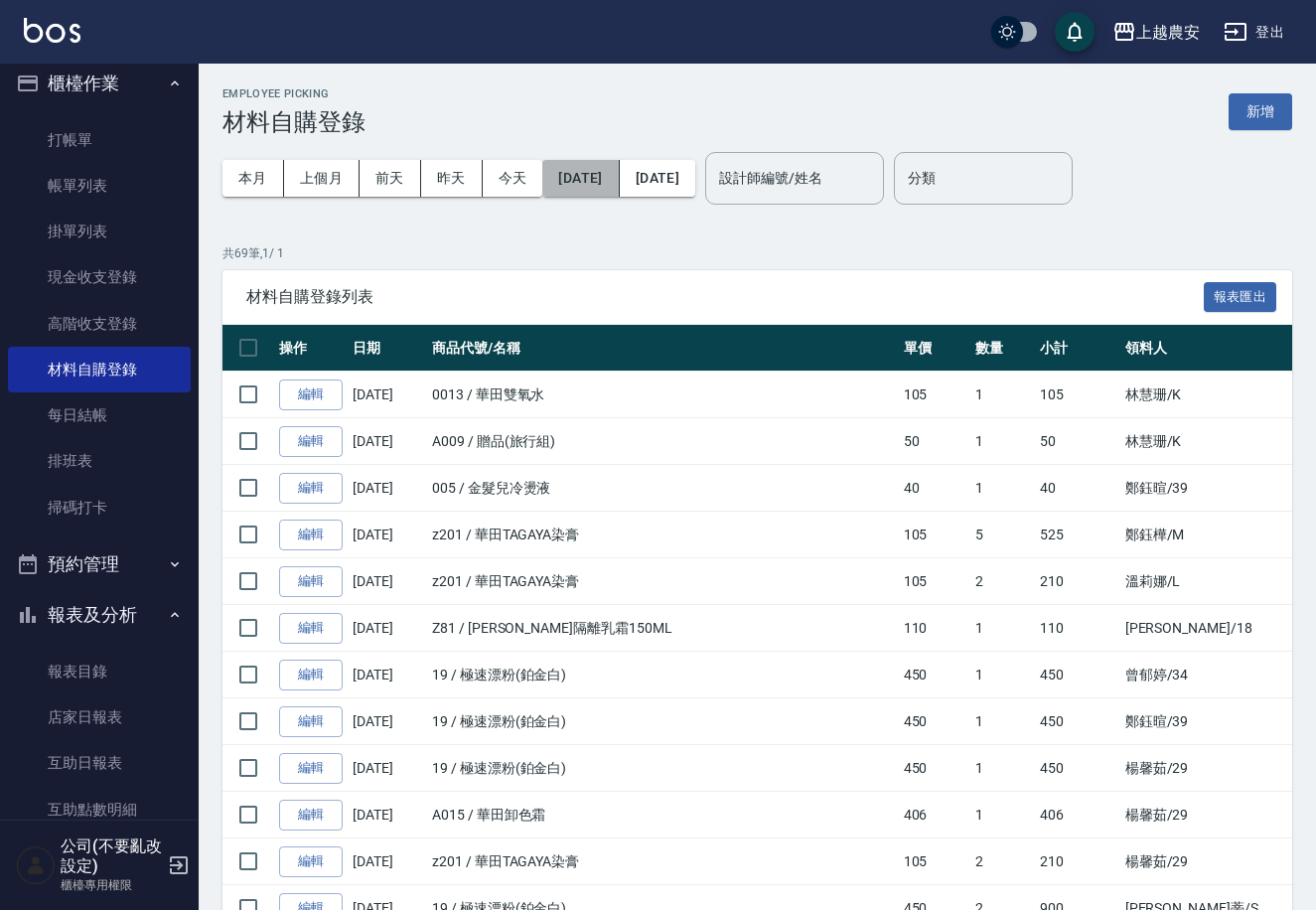click on "[DATE]" at bounding box center [580, 178] 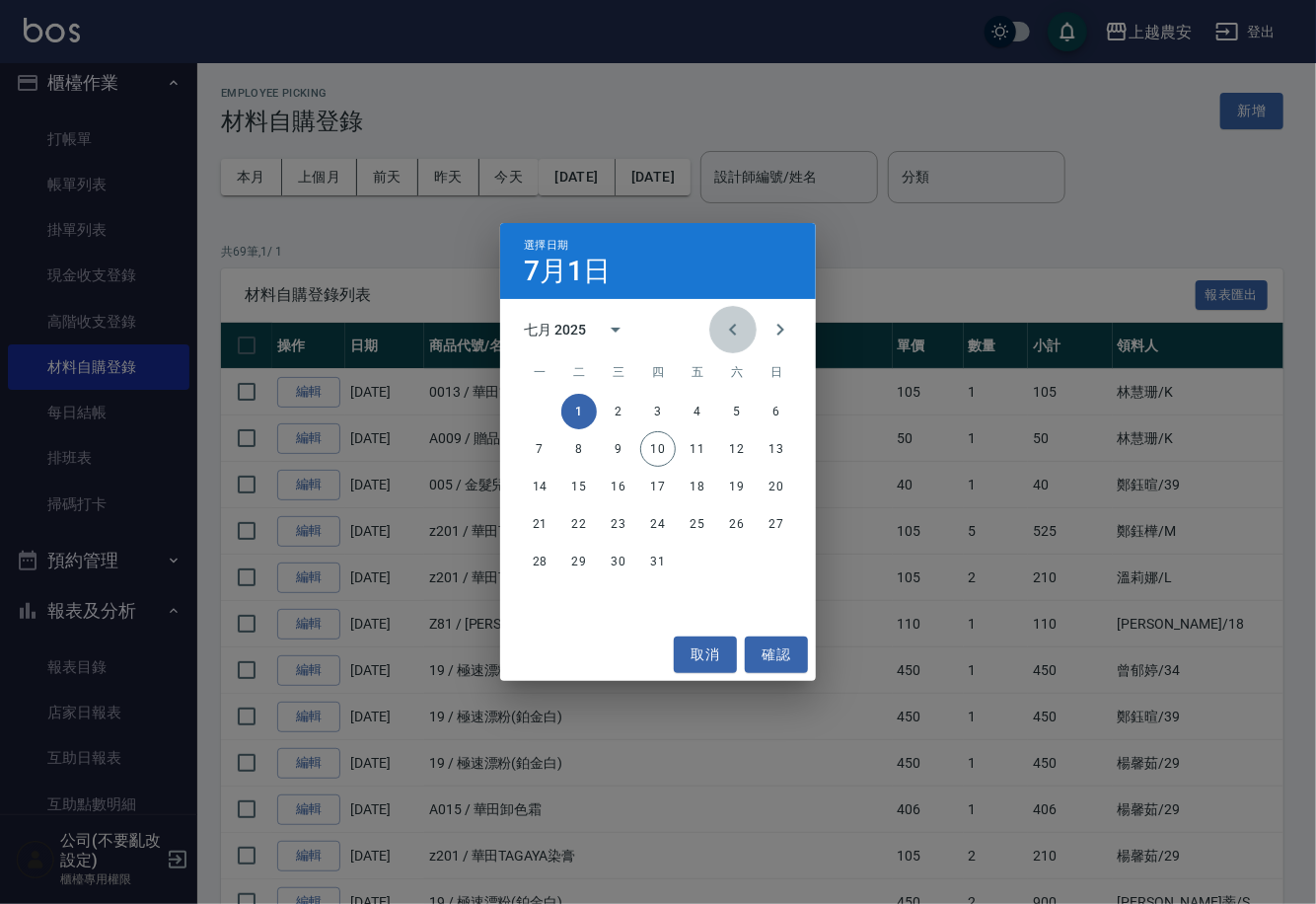 click 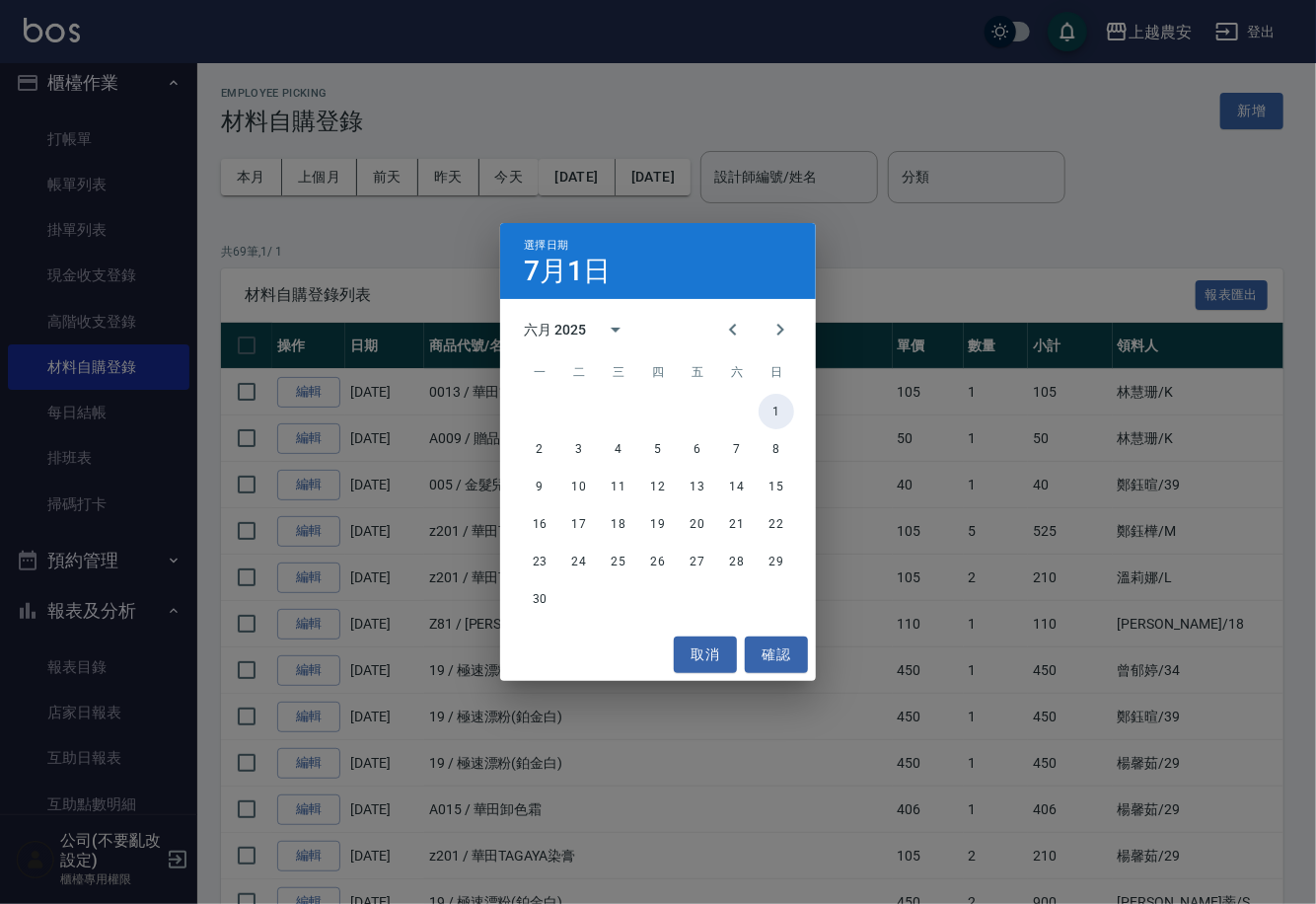 drag, startPoint x: 781, startPoint y: 415, endPoint x: 758, endPoint y: 302, distance: 115.31695 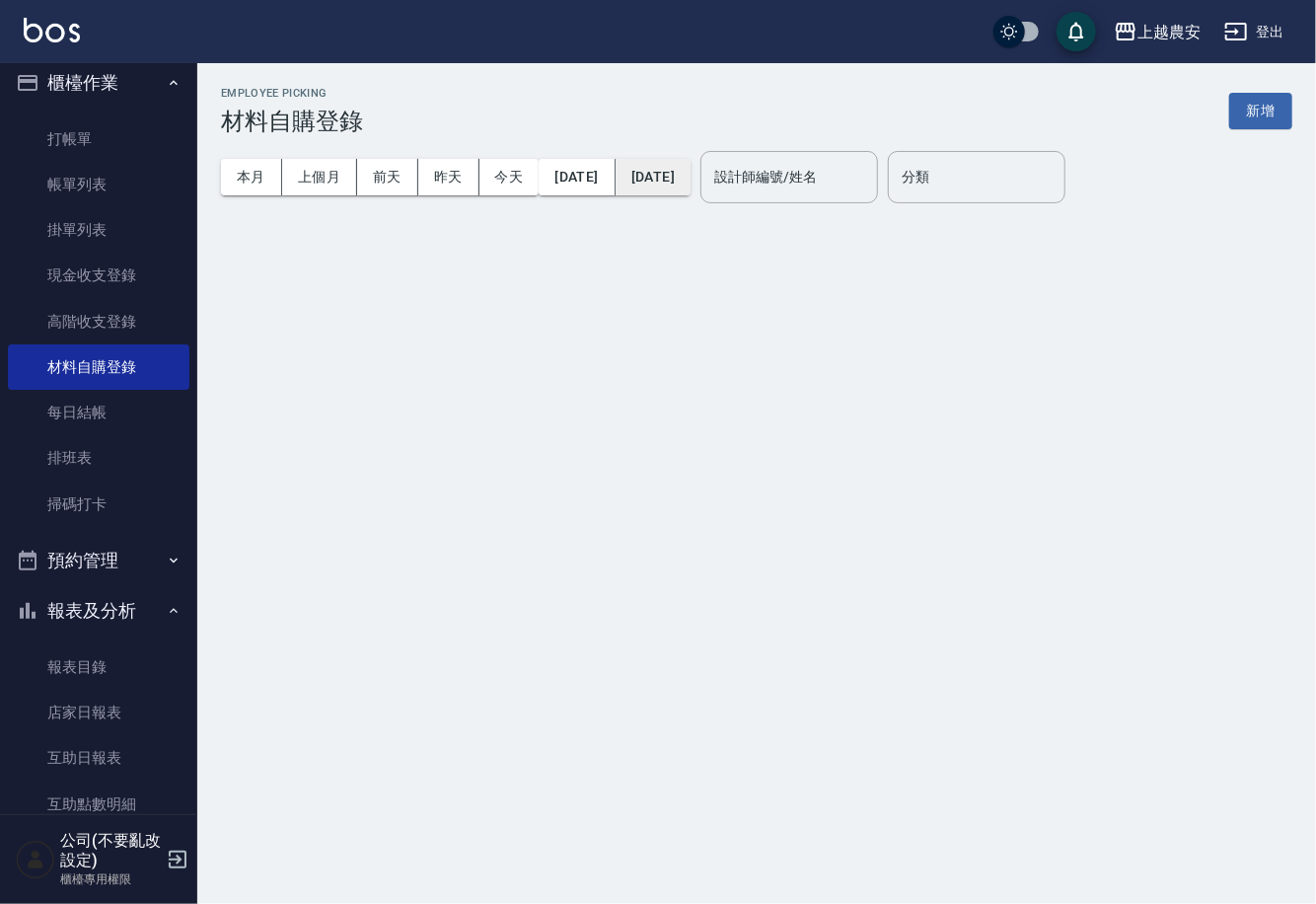 click on "[DATE]" at bounding box center (653, 177) 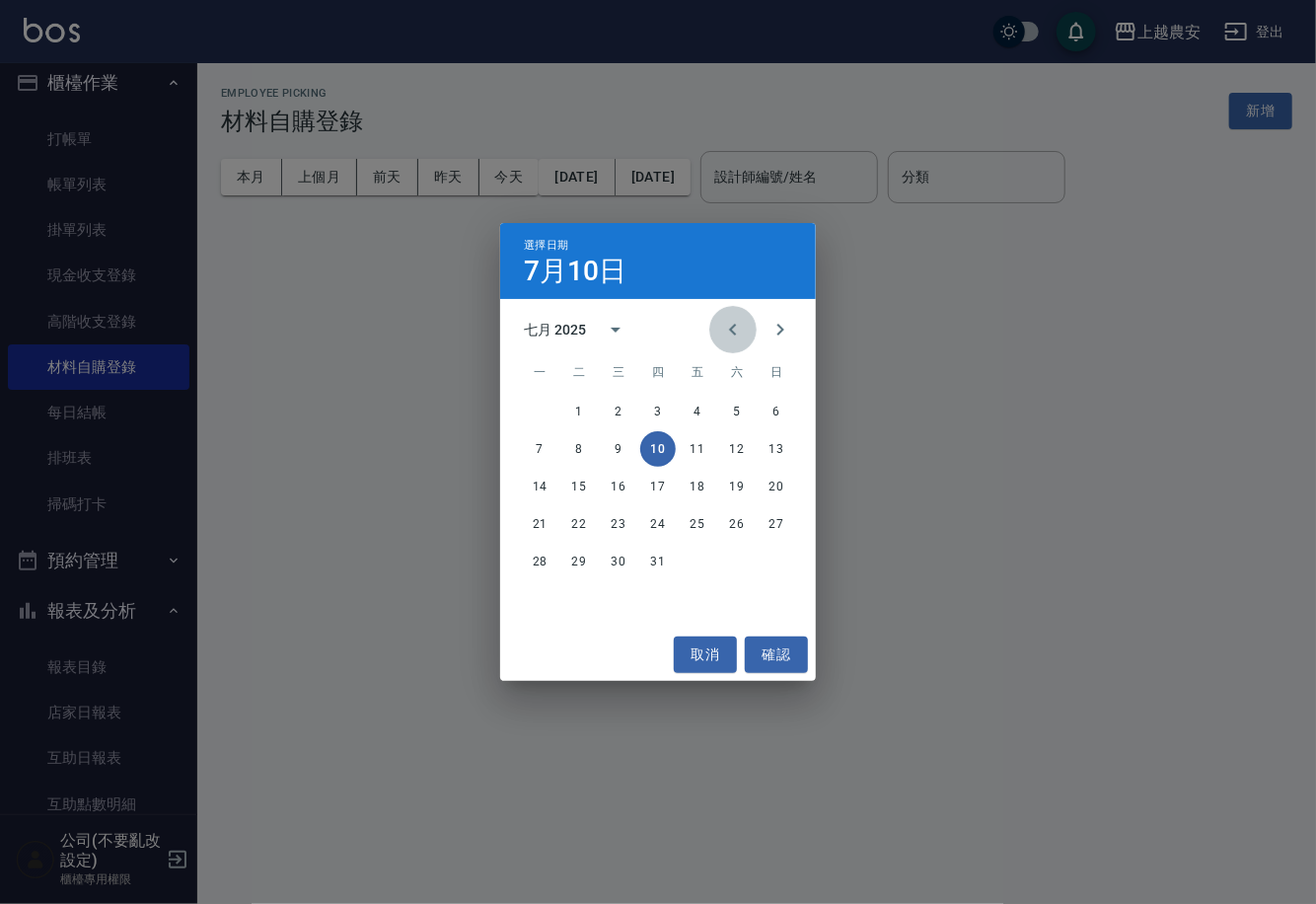 click at bounding box center [733, 330] 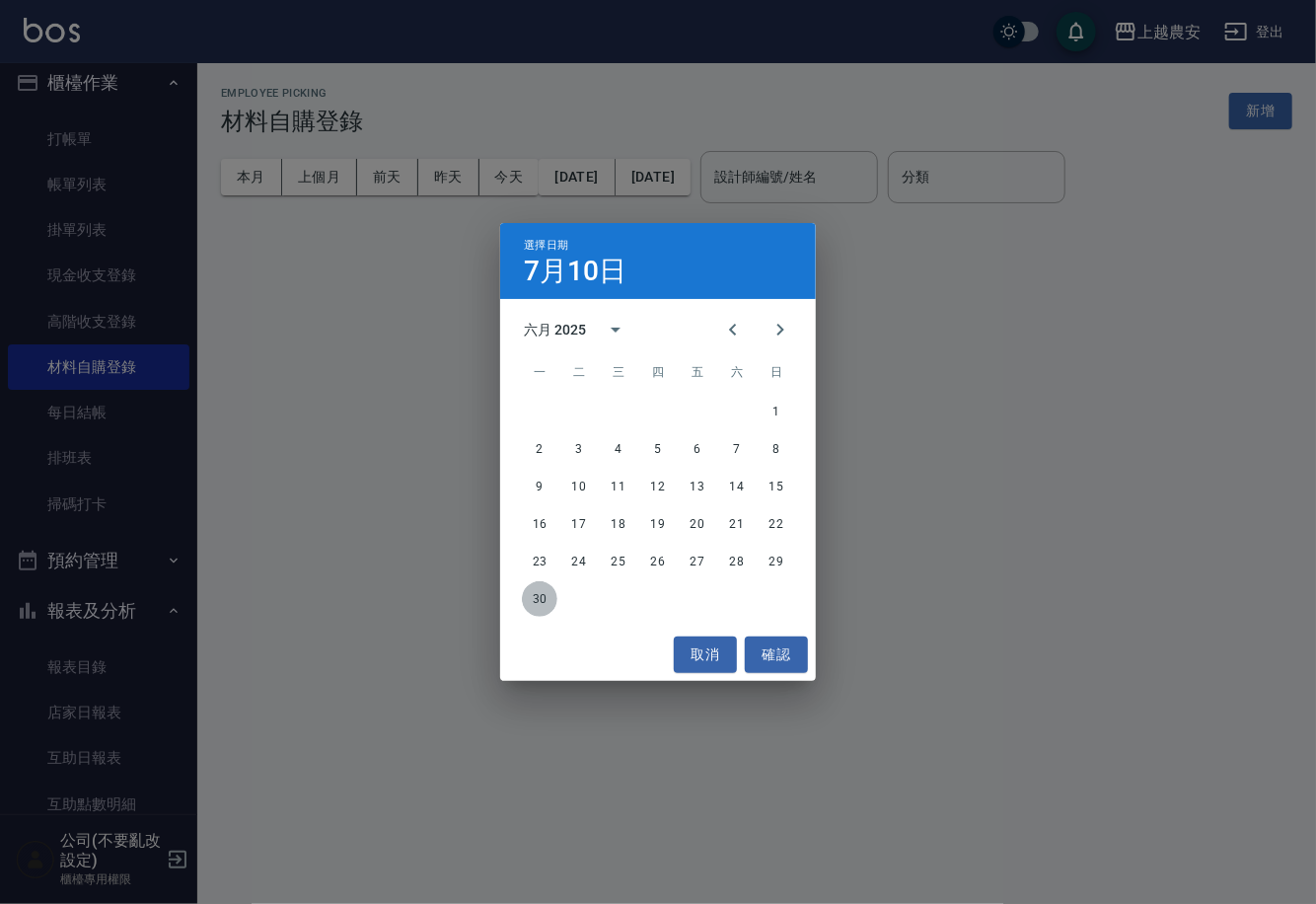click on "30" at bounding box center [540, 599] 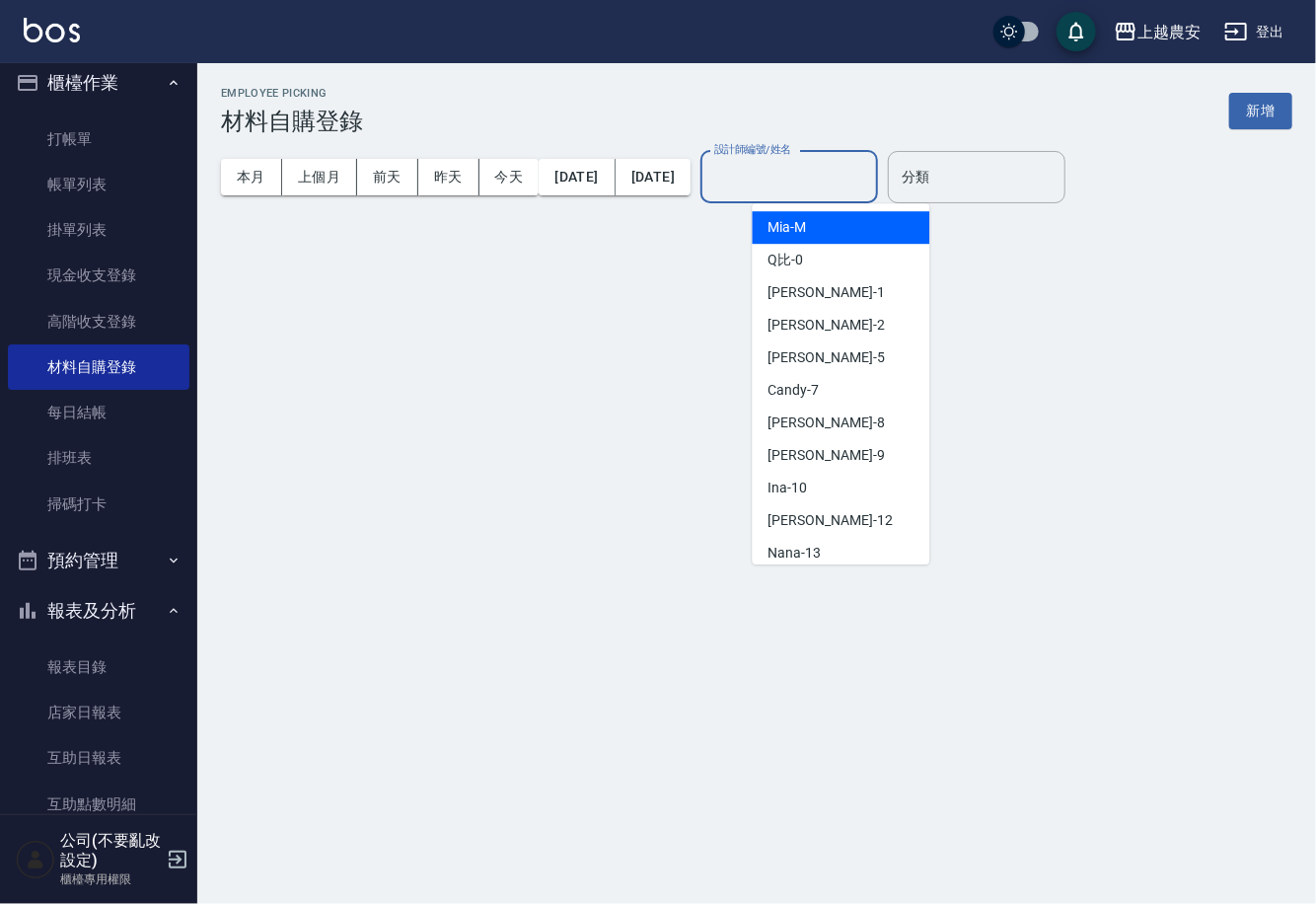 click on "設計師編號/姓名" at bounding box center (789, 177) 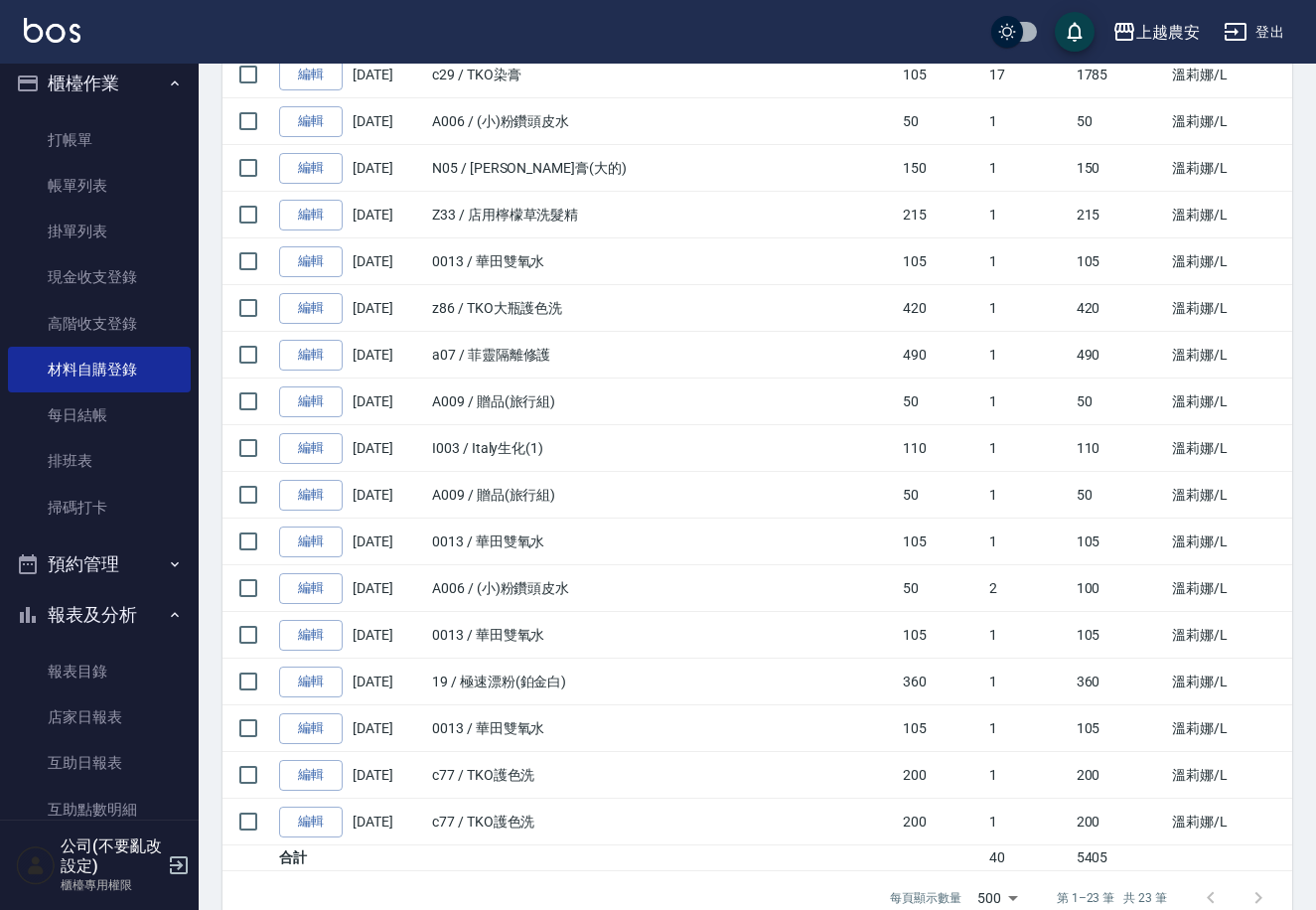 scroll, scrollTop: 637, scrollLeft: 0, axis: vertical 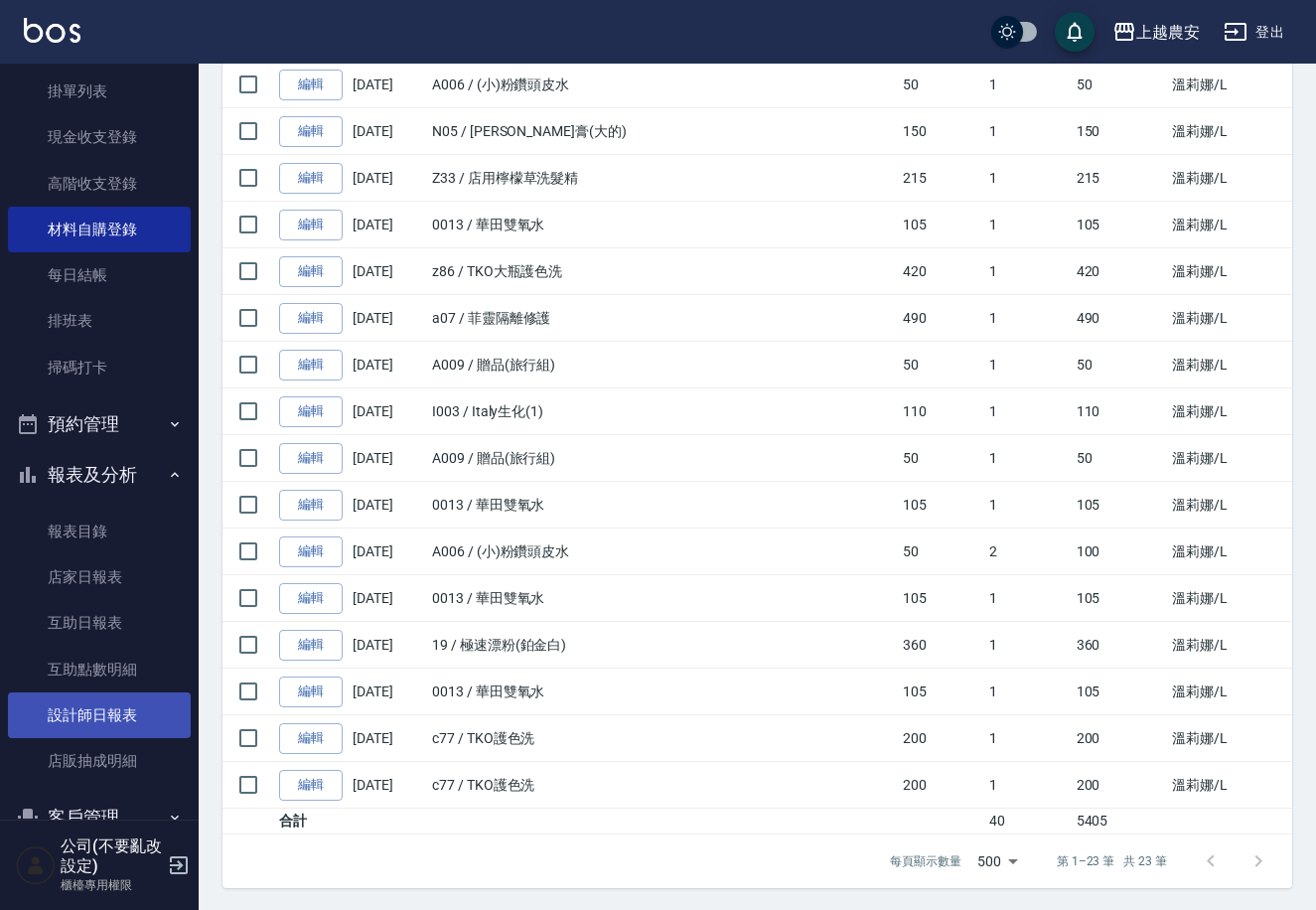 type on "Lina-L" 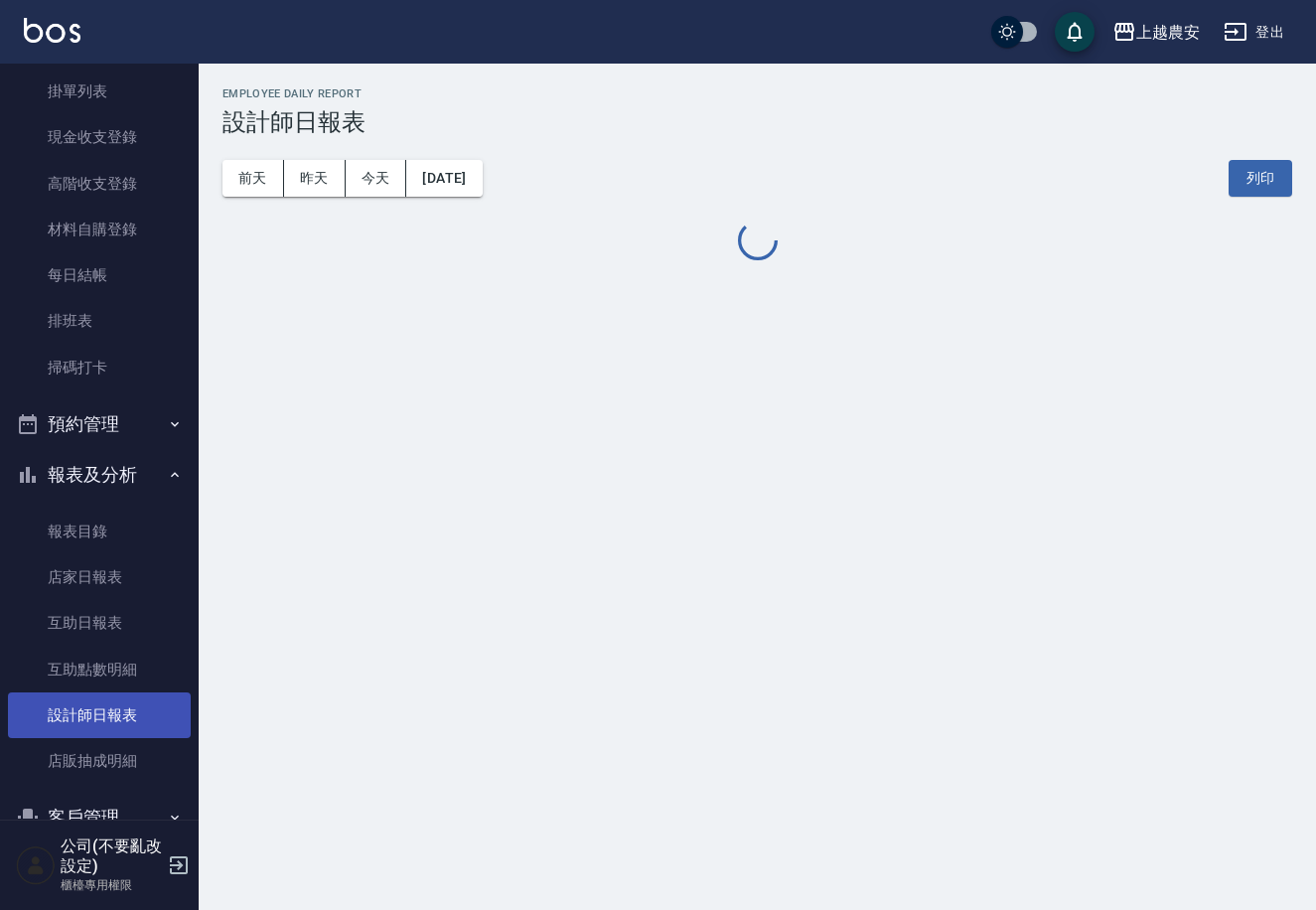 scroll, scrollTop: 0, scrollLeft: 0, axis: both 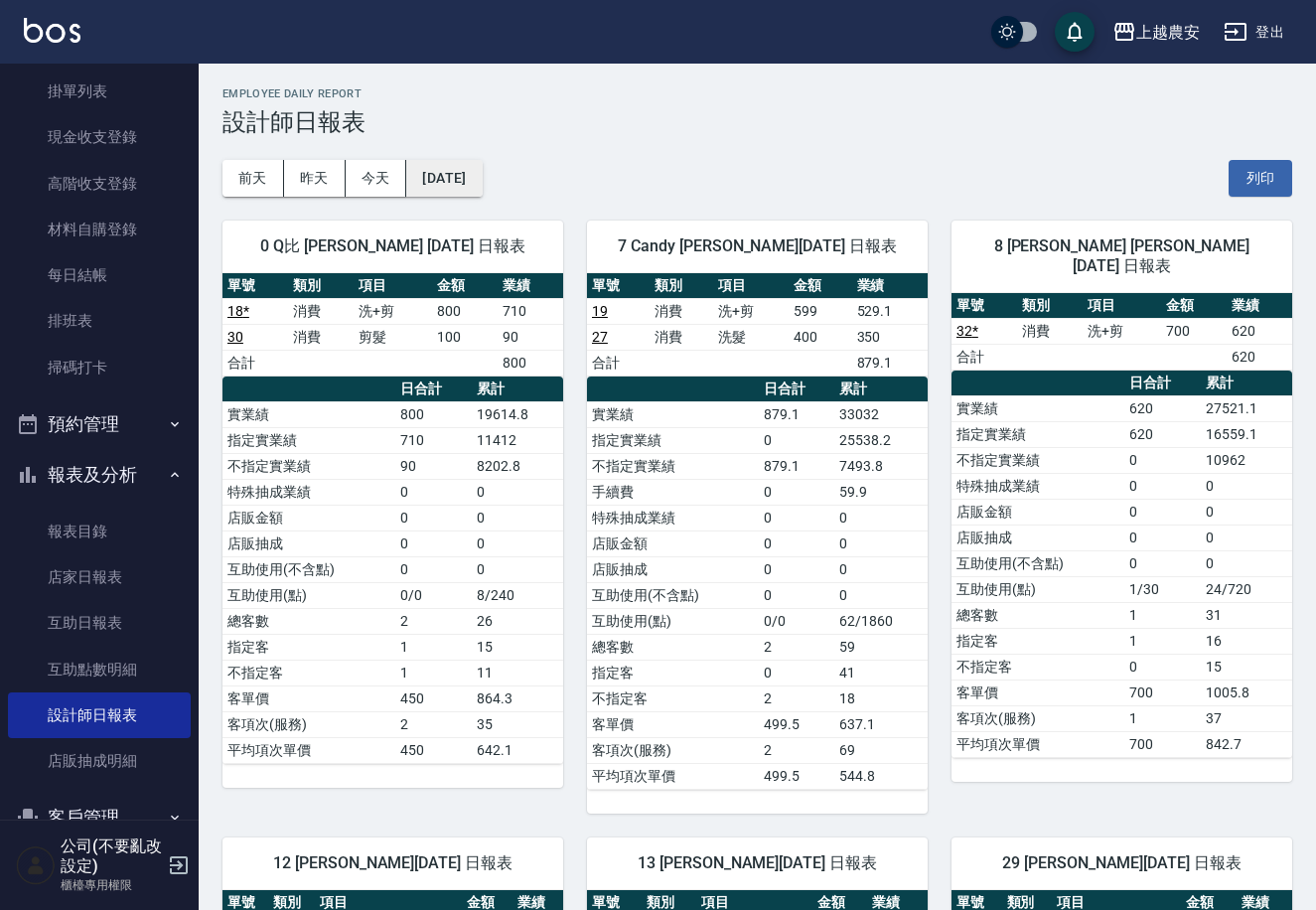 click on "[DATE]" at bounding box center (444, 178) 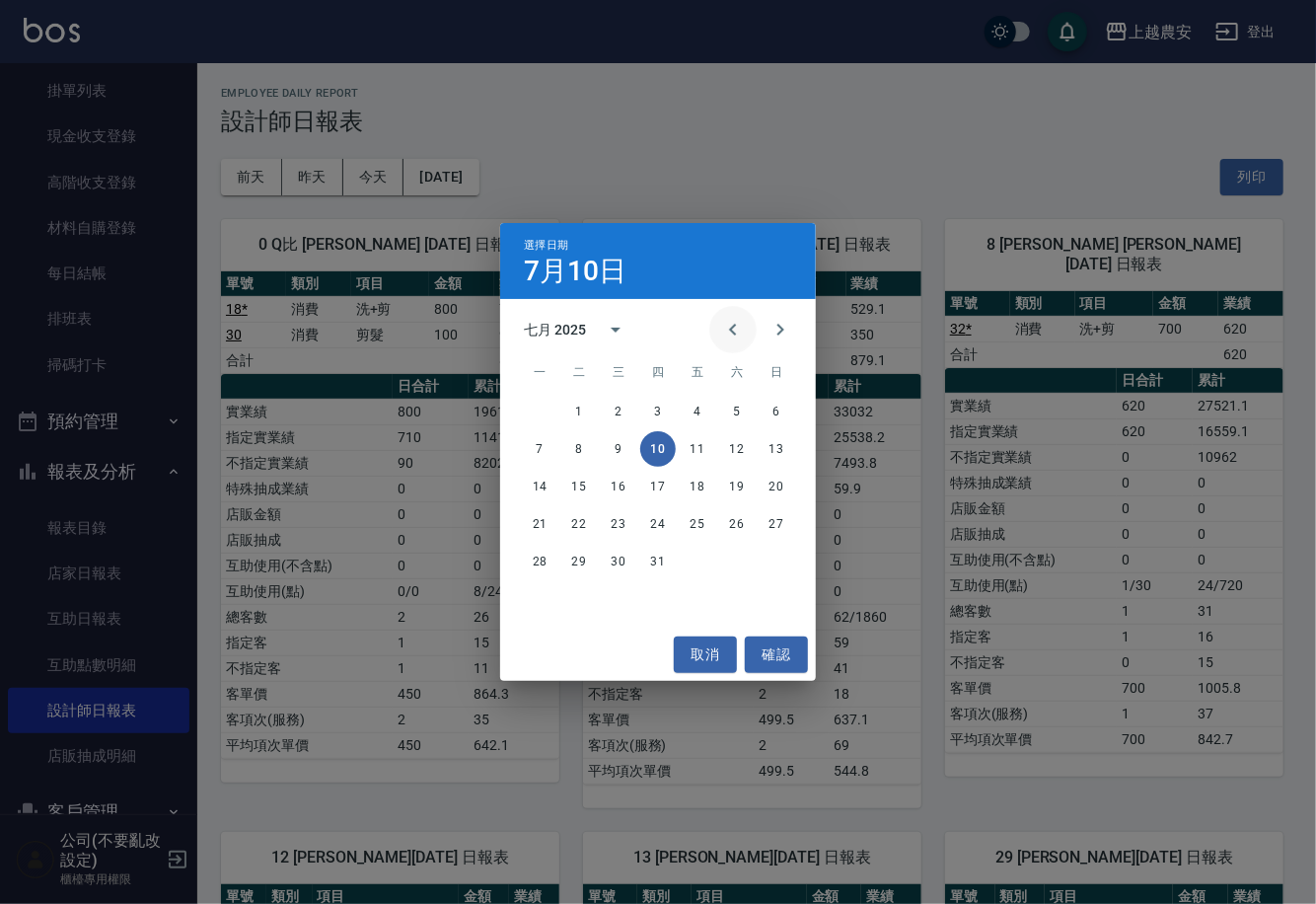click 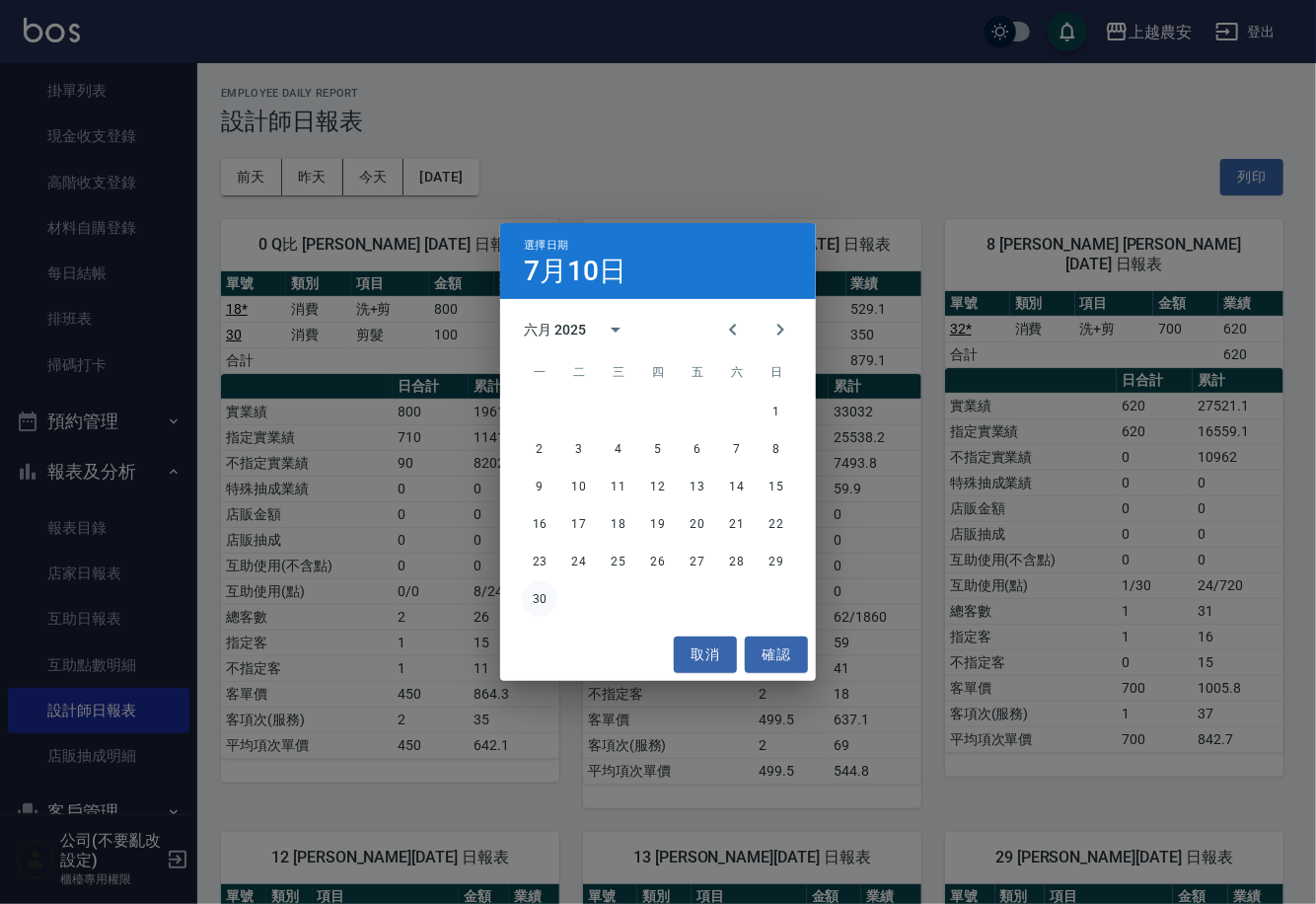 click on "30" at bounding box center [540, 599] 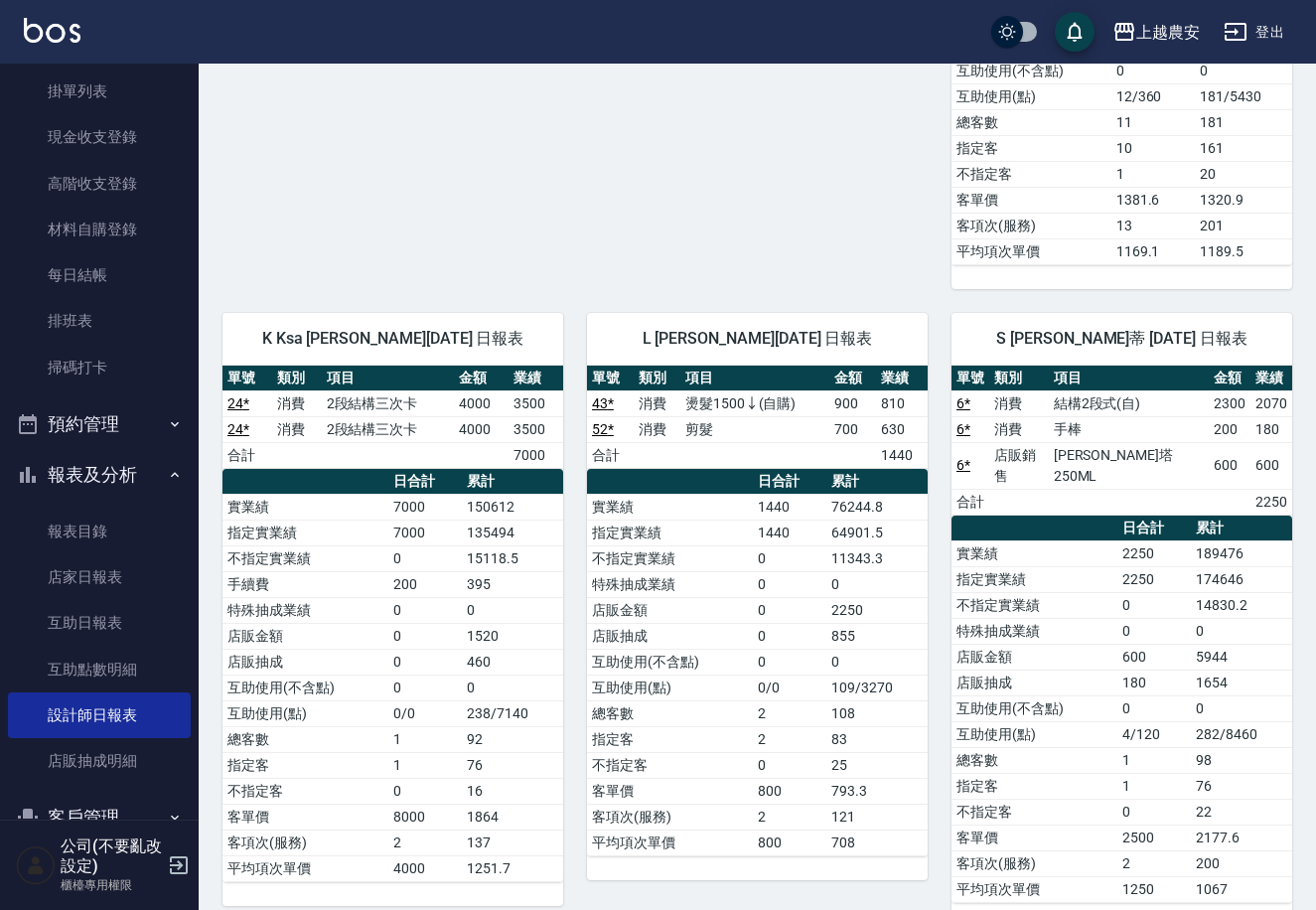 scroll, scrollTop: 2552, scrollLeft: 0, axis: vertical 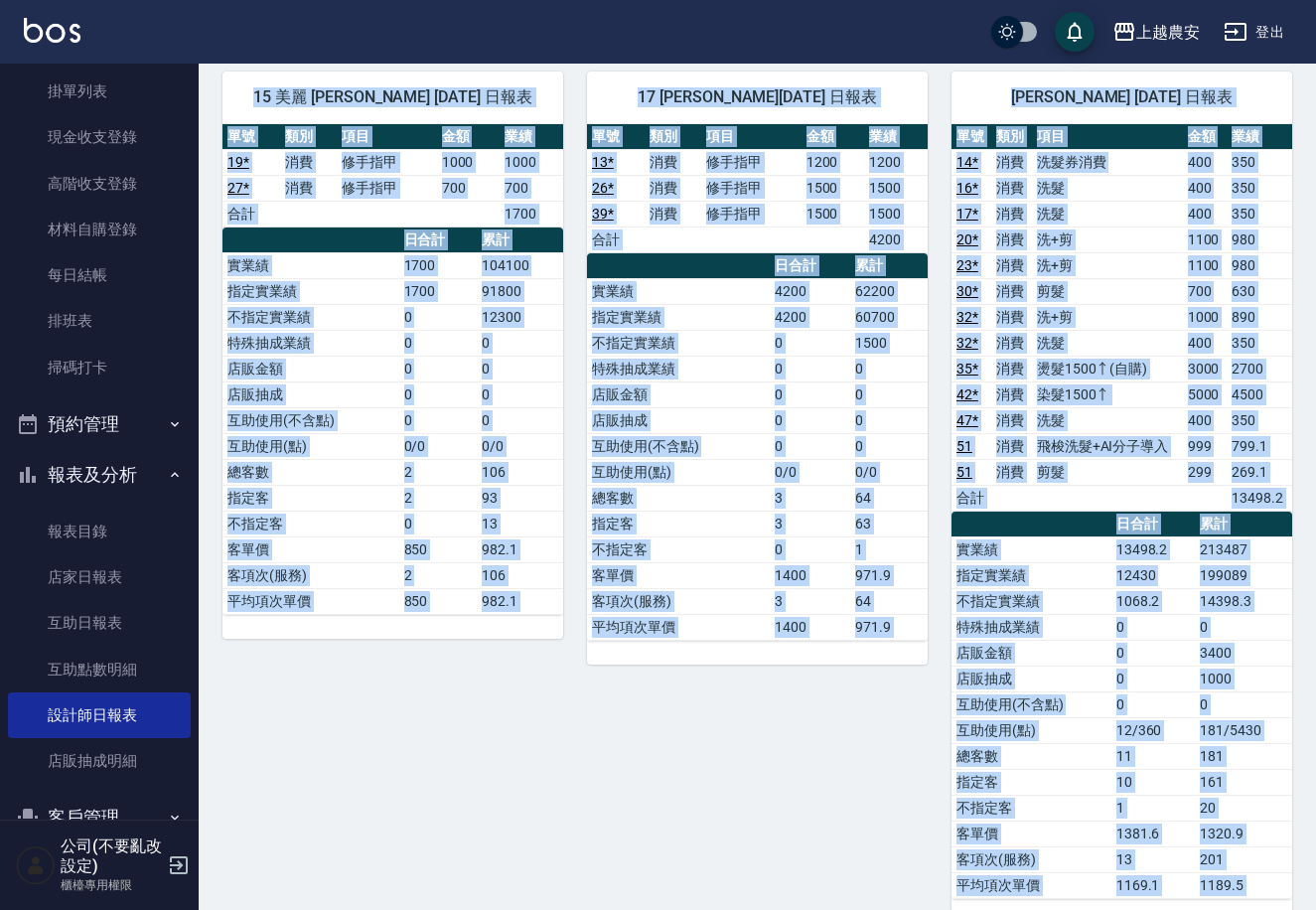 drag, startPoint x: 221, startPoint y: 184, endPoint x: 260, endPoint y: -108, distance: 294.59294 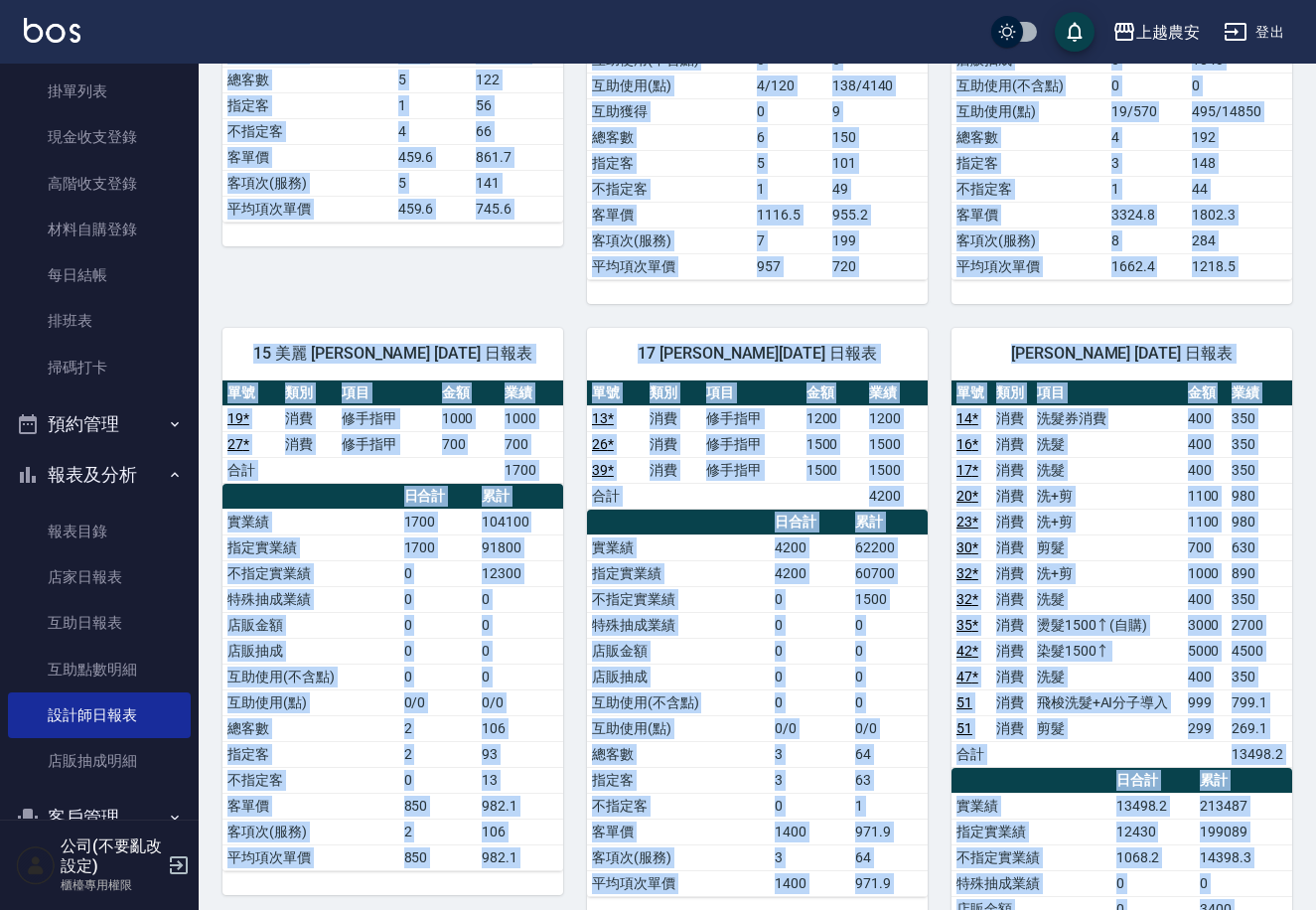scroll, scrollTop: 0, scrollLeft: 0, axis: both 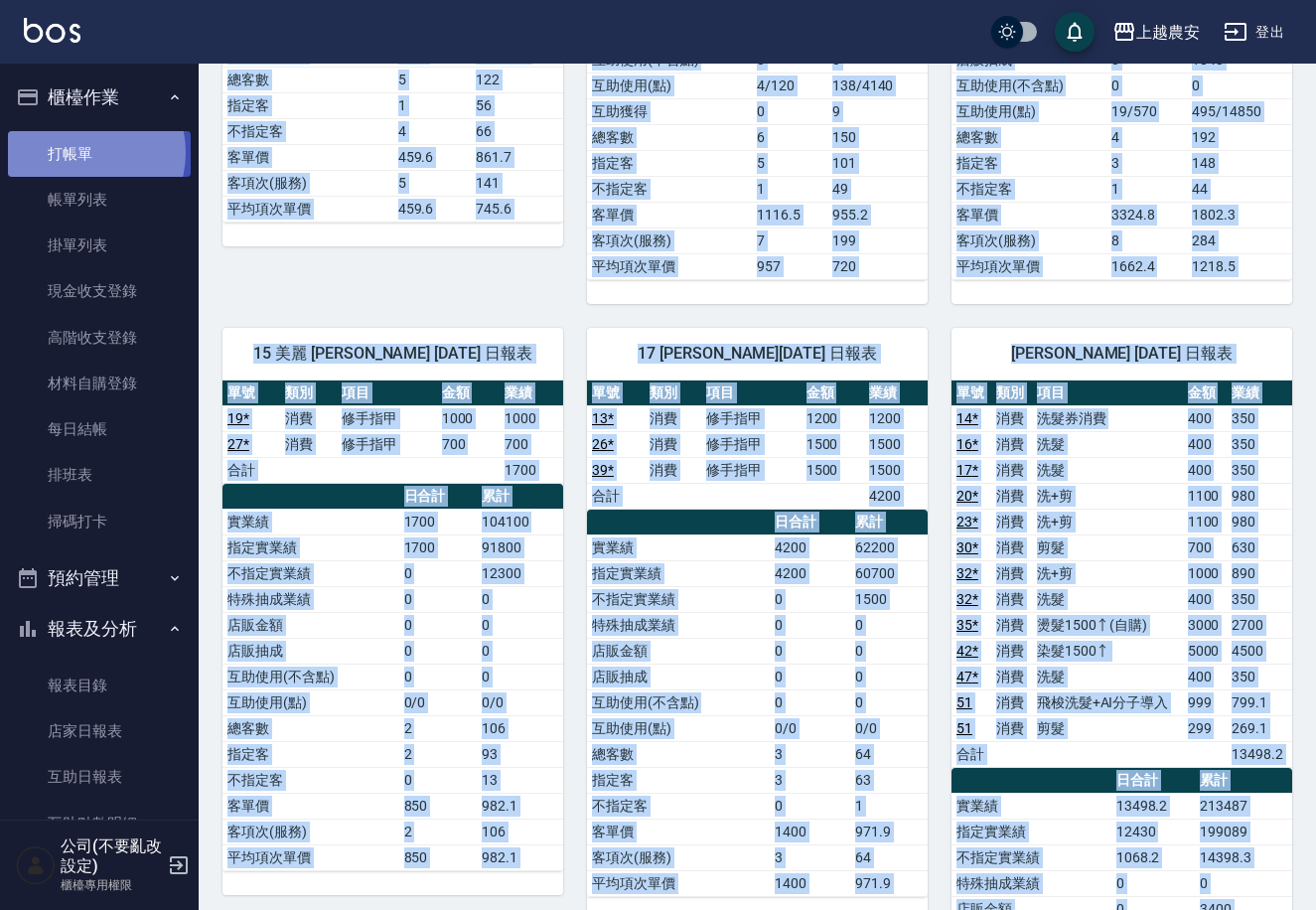 click on "打帳單" at bounding box center (99, 154) 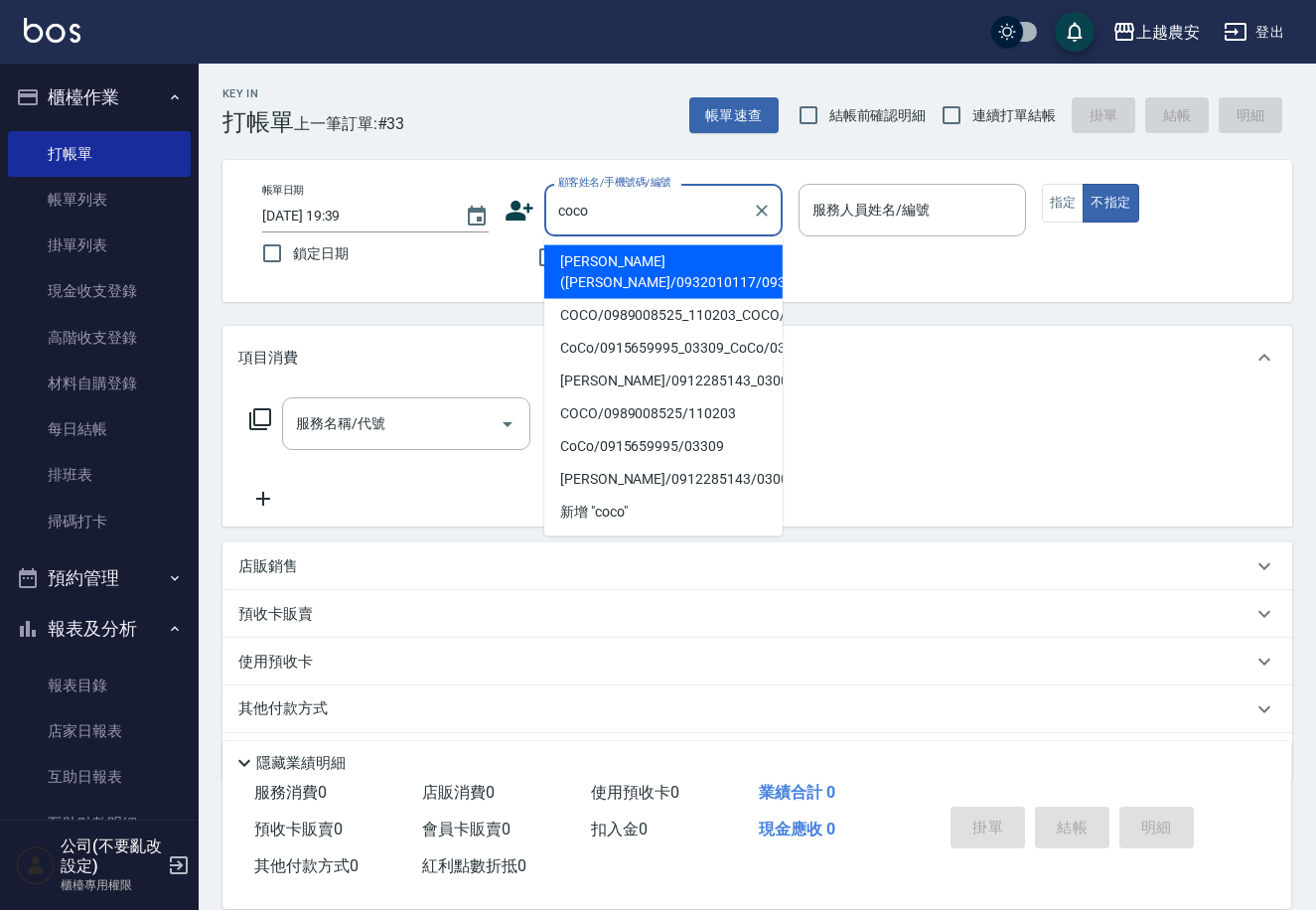 click on "易雅雯(COCO/0932010117/0932010117" at bounding box center [663, 272] 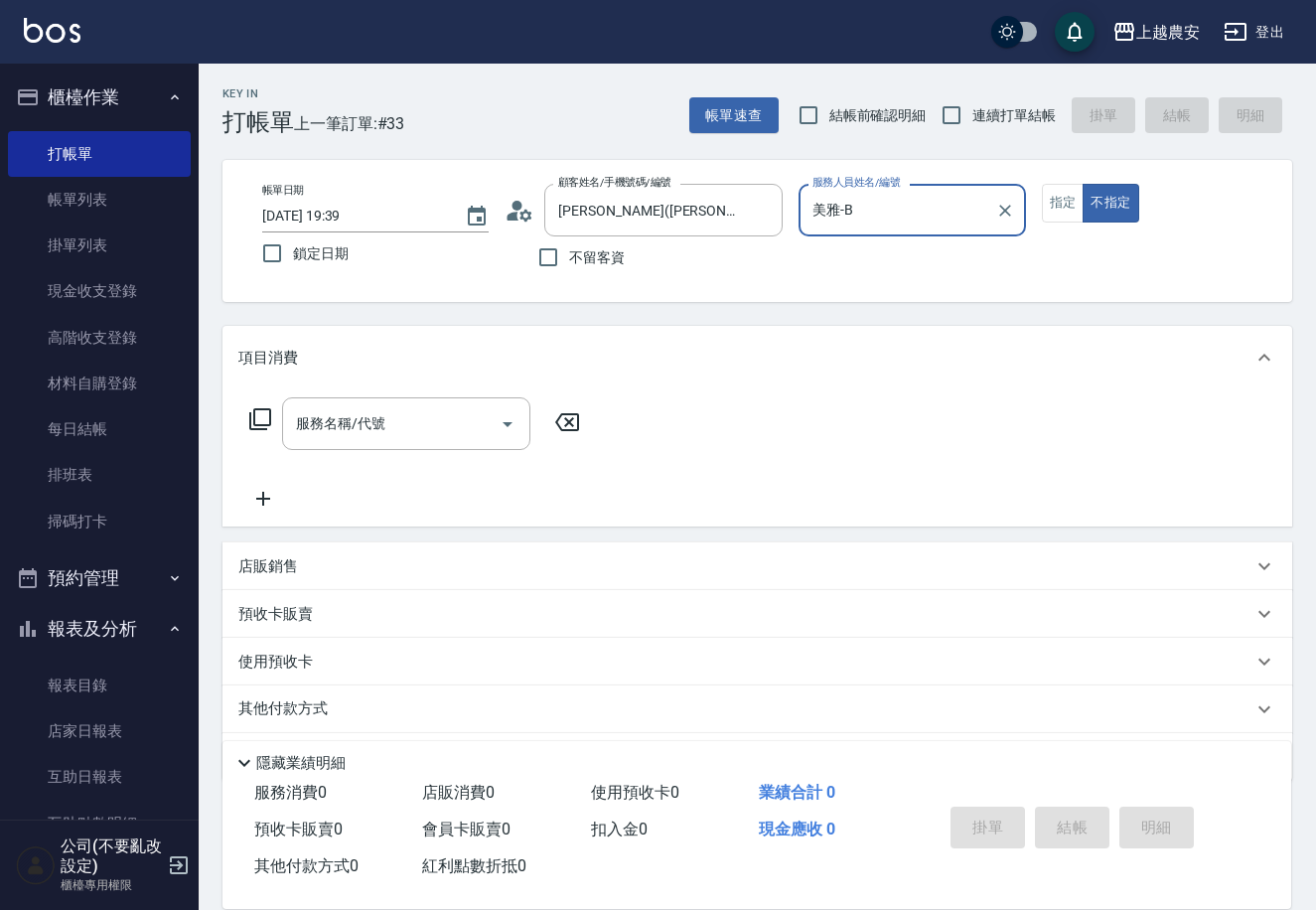 type on "美雅-B" 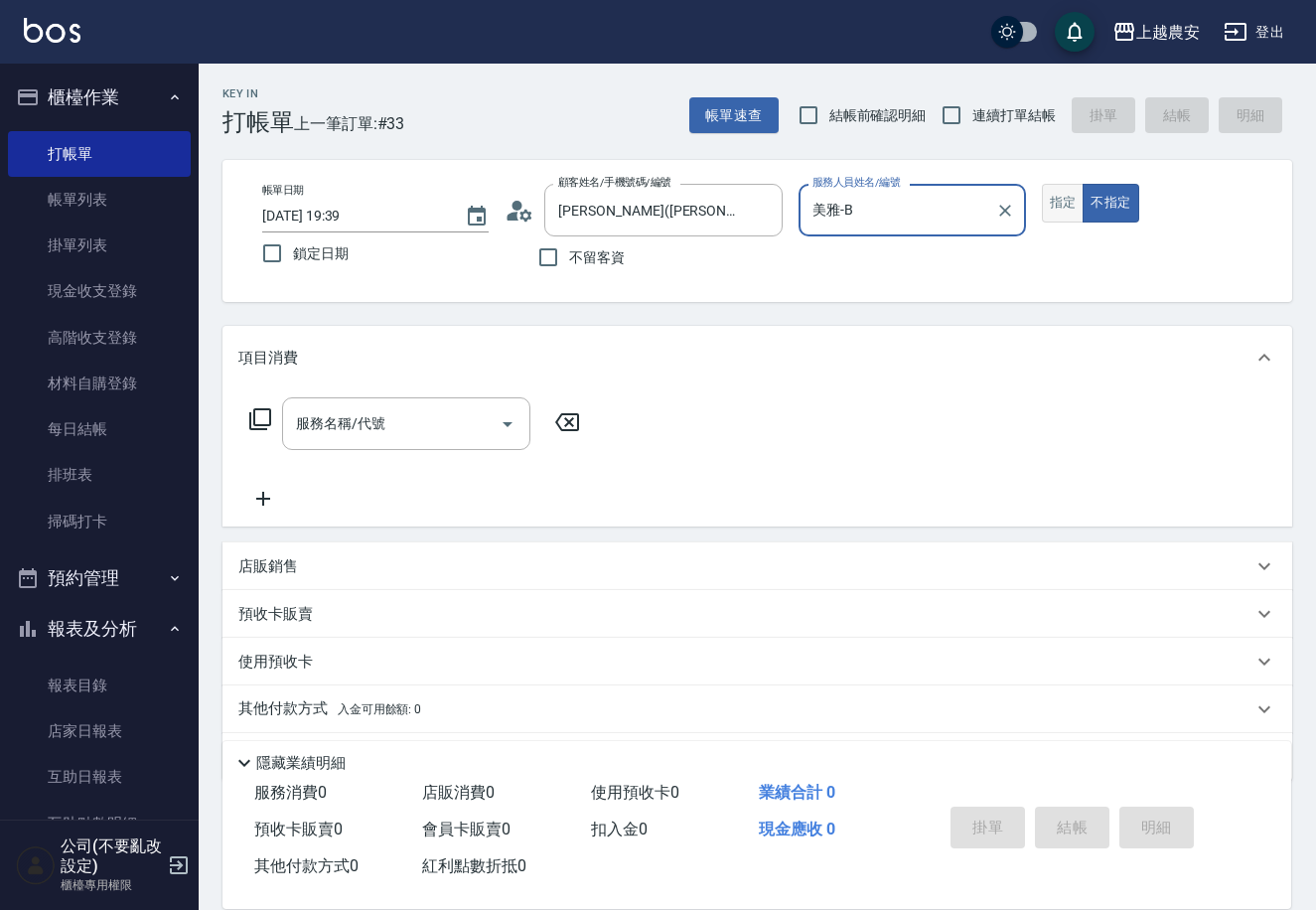 click on "指定" at bounding box center [1063, 203] 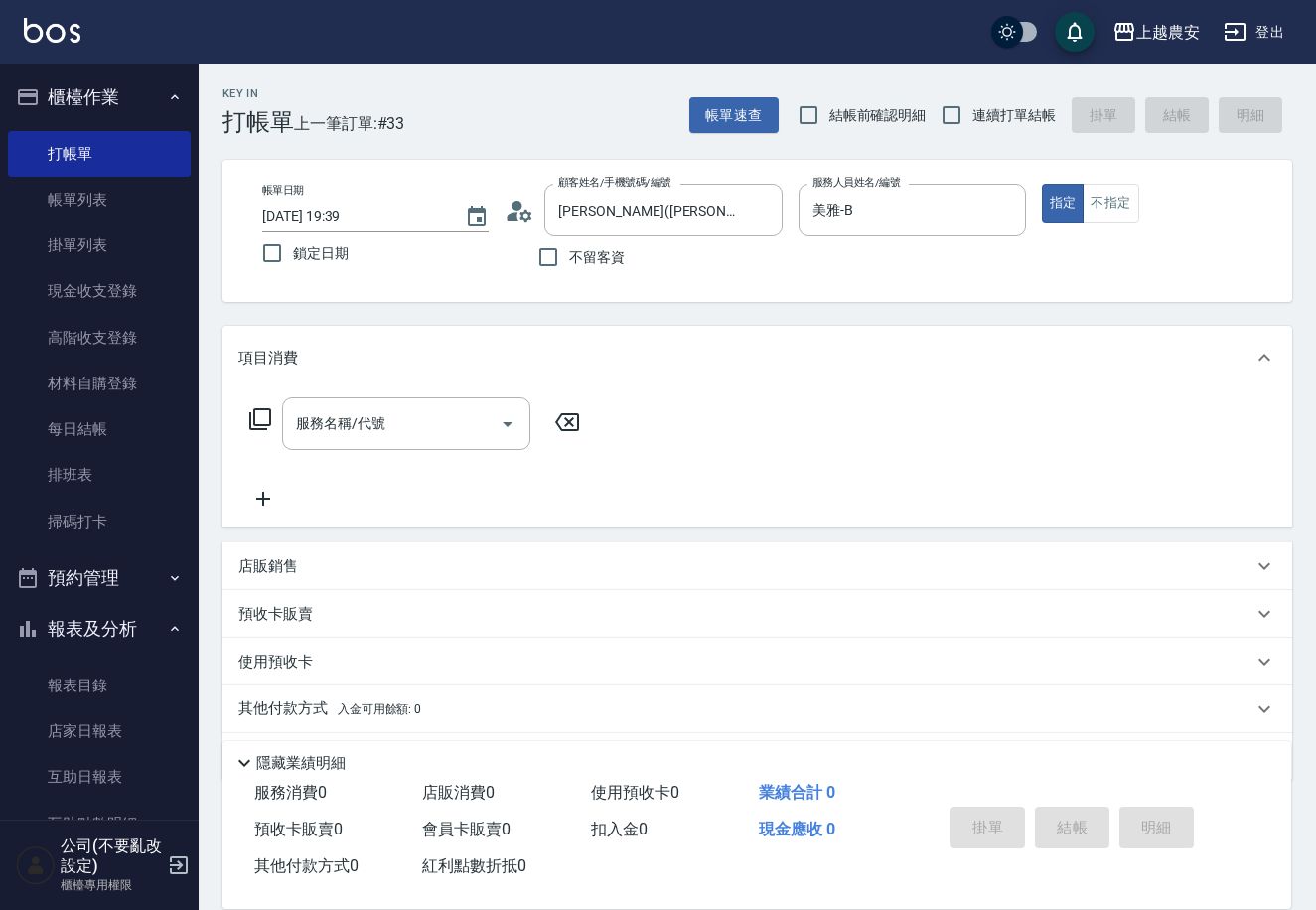 type on "true" 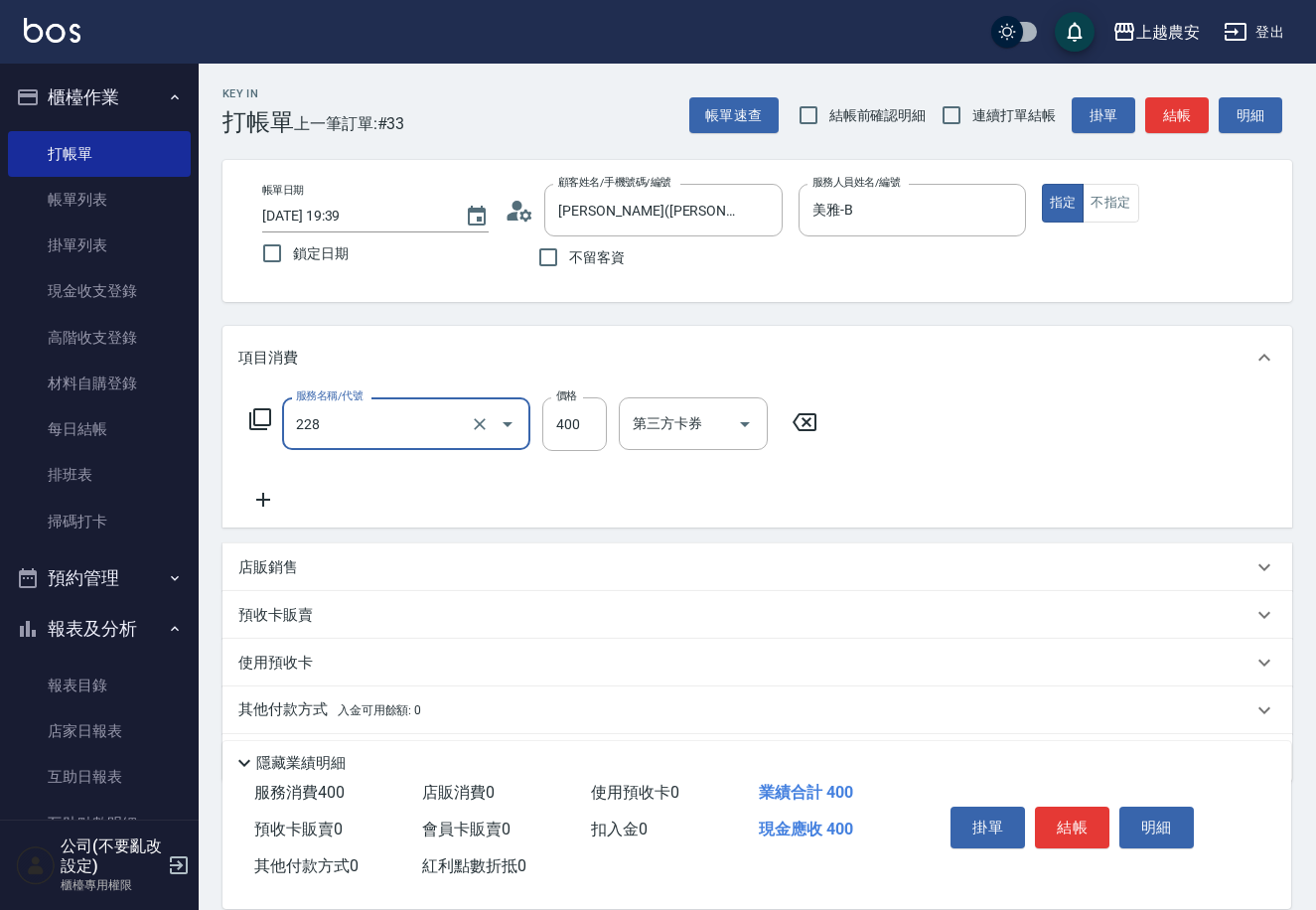 type on "洗髮(228)" 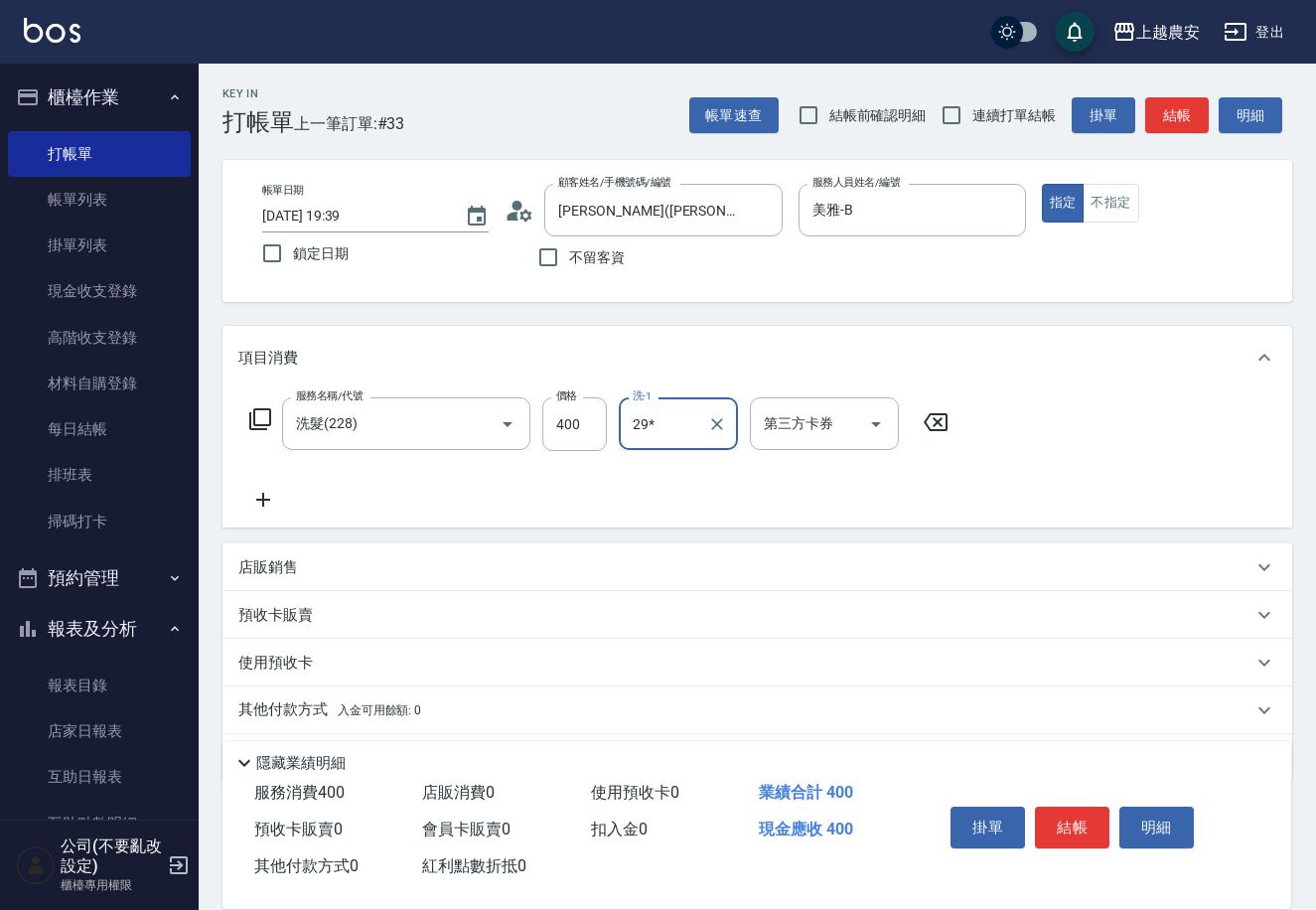 type on "29*" 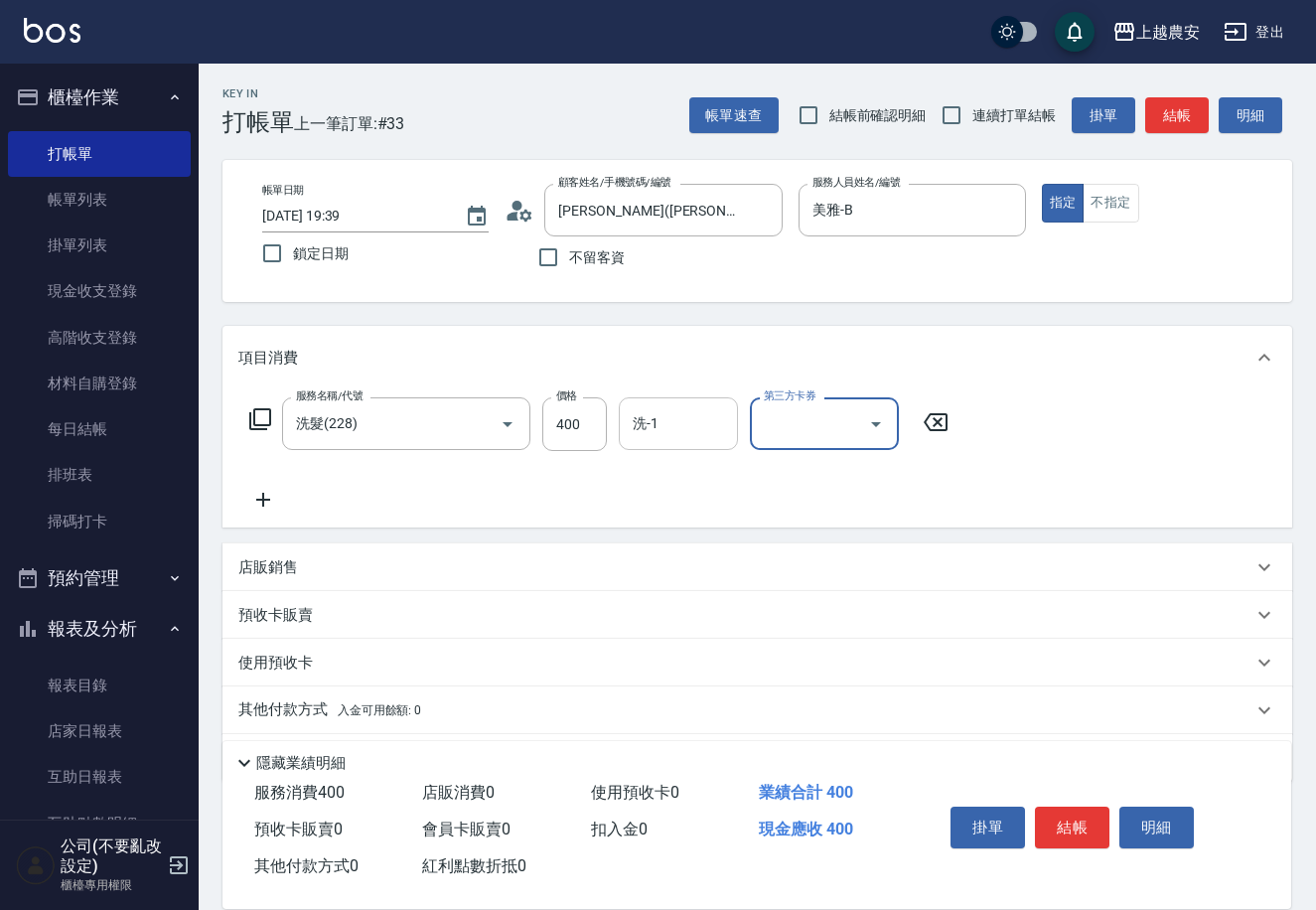 click on "洗-1" at bounding box center (678, 423) 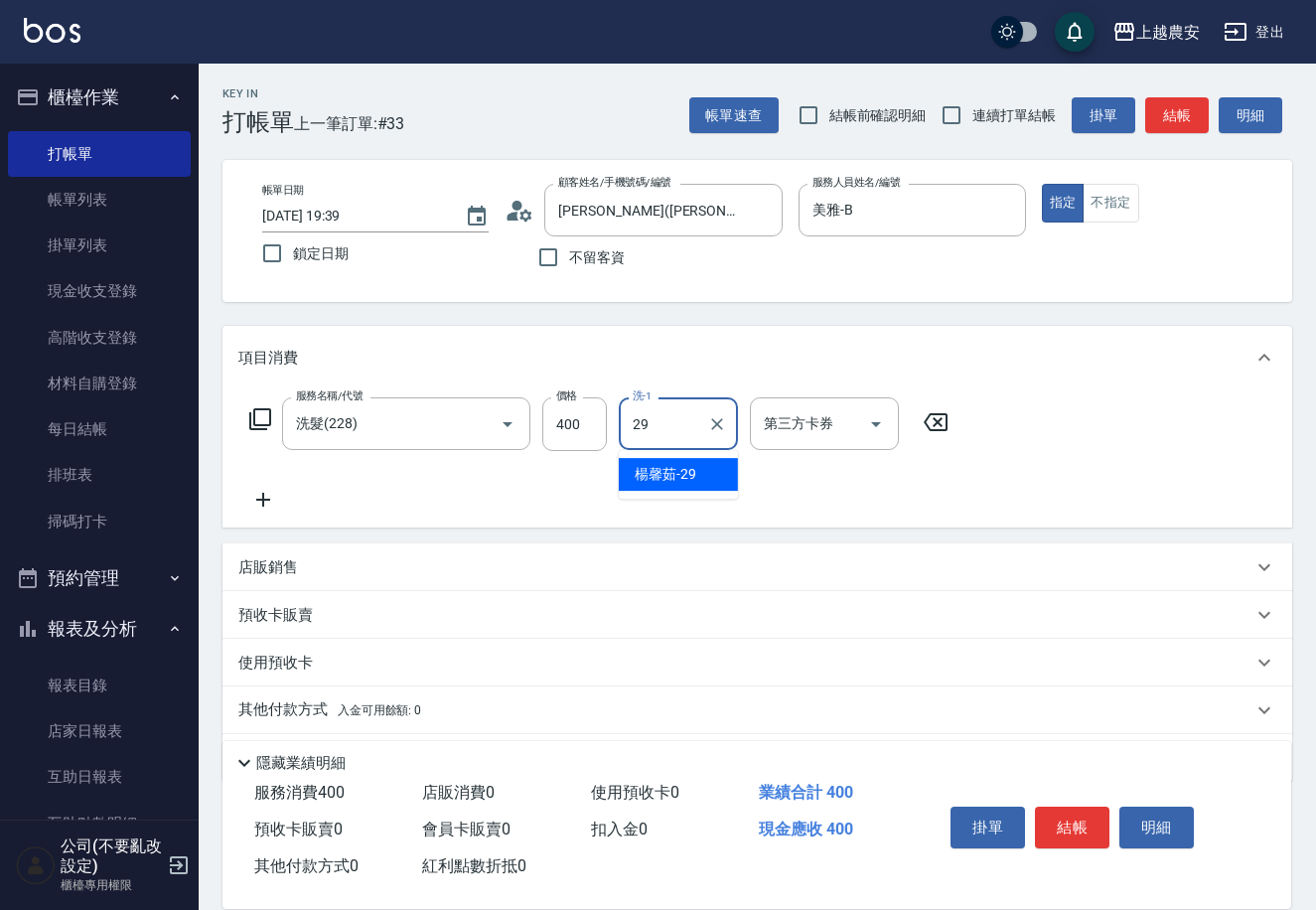 type on "楊馨茹-29" 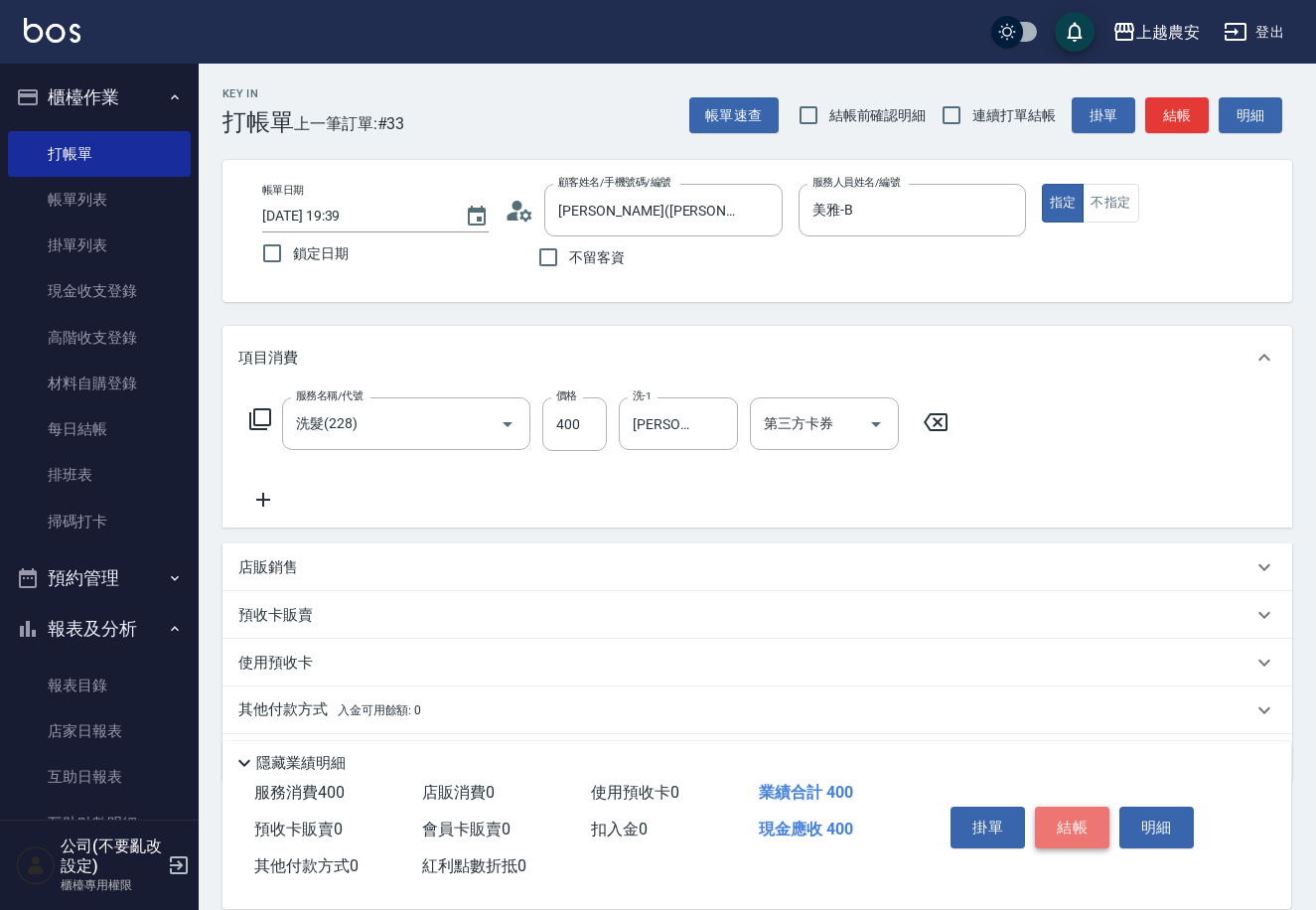 click on "結帳" at bounding box center [1072, 828] 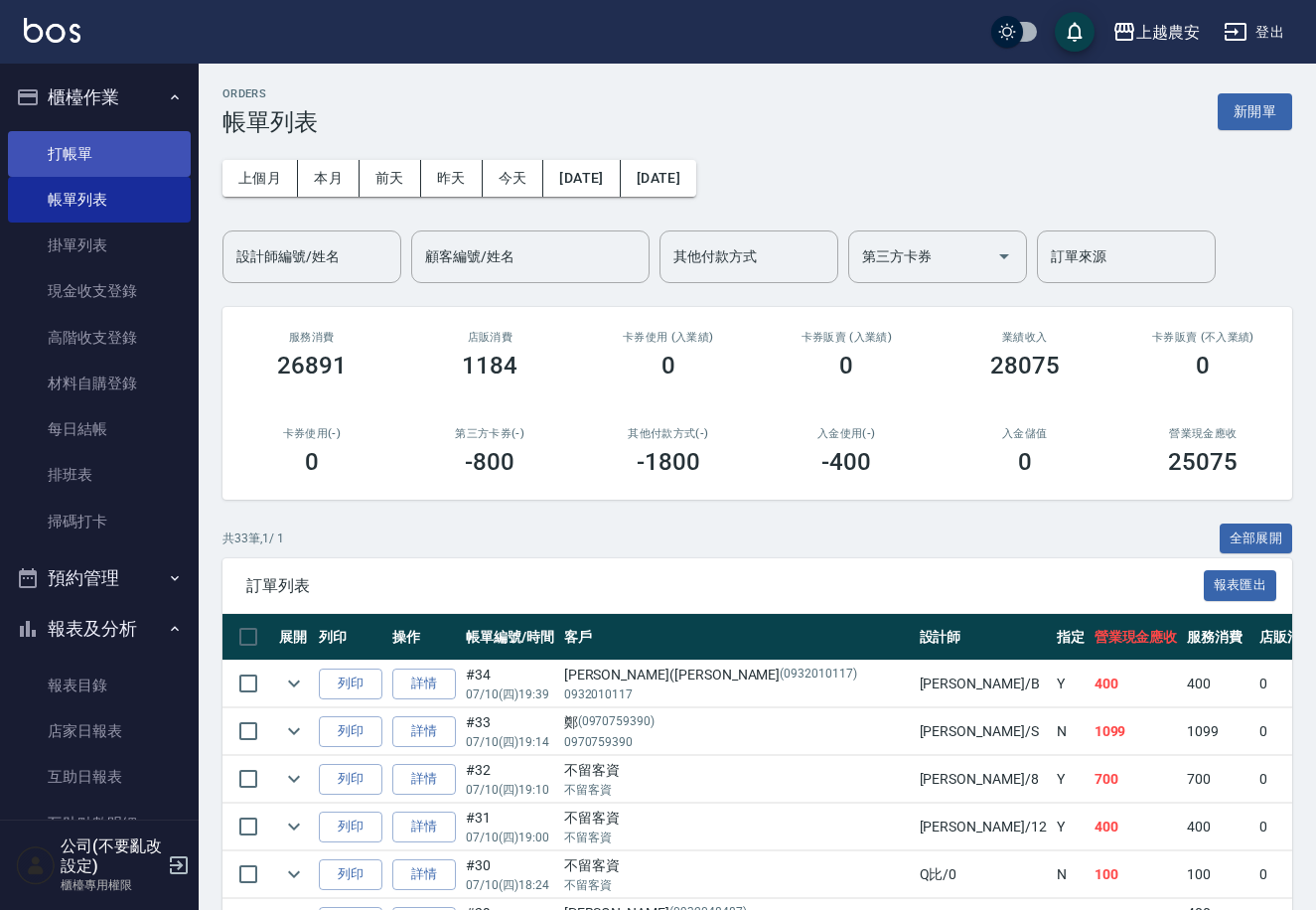 click on "打帳單" at bounding box center [99, 154] 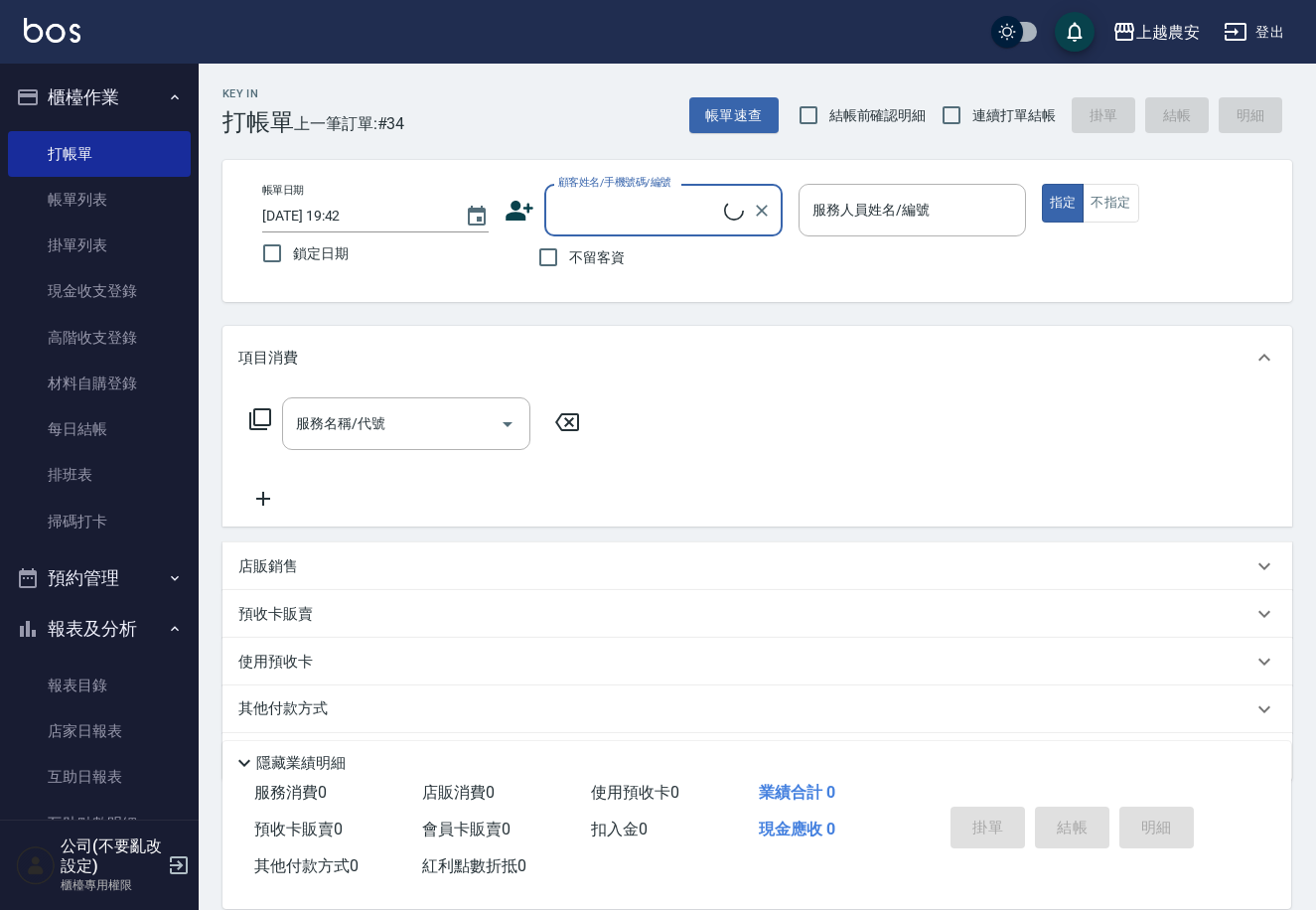 click on "不留客資" at bounding box center (597, 257) 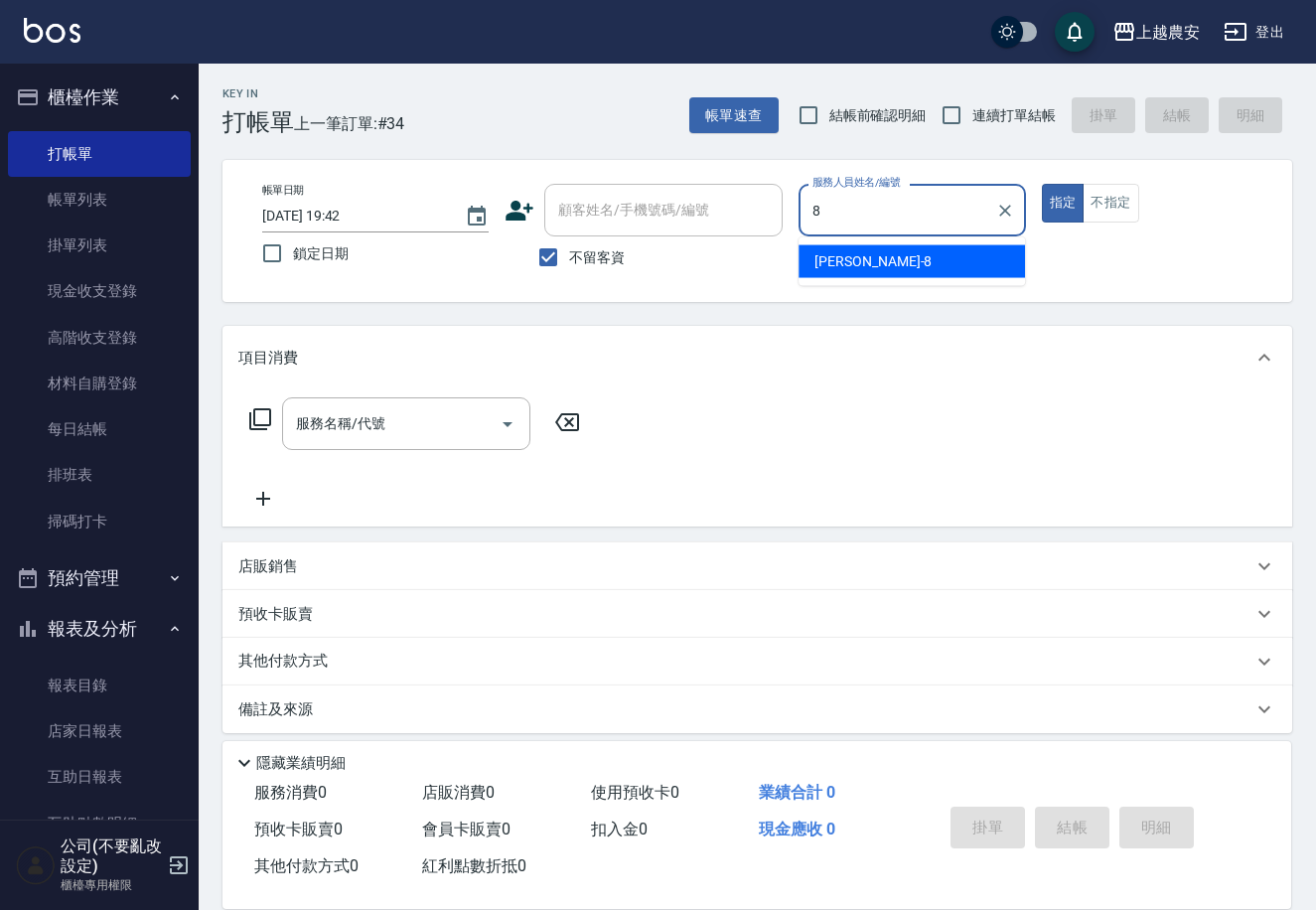 type on "黛慧-8" 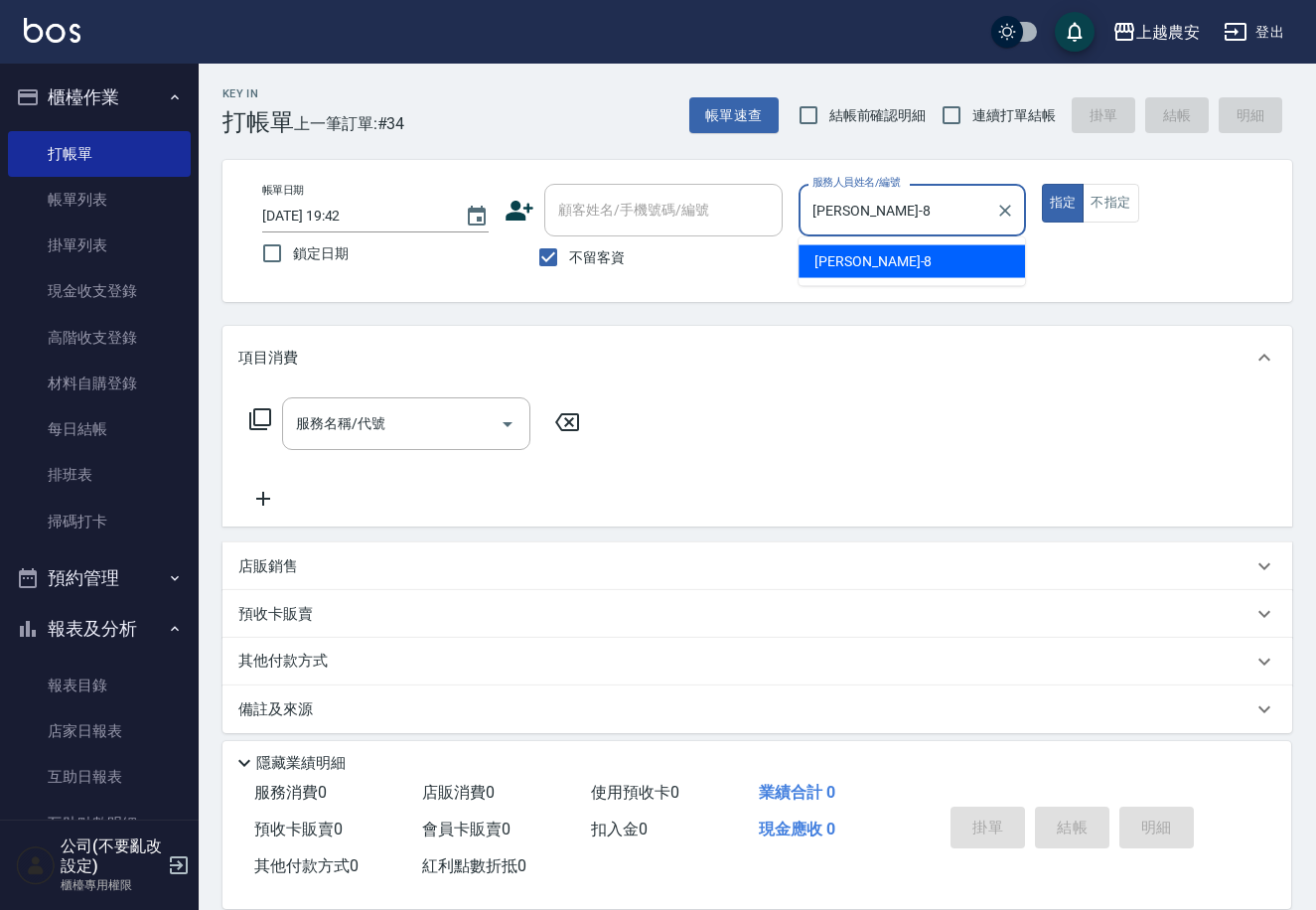 type on "true" 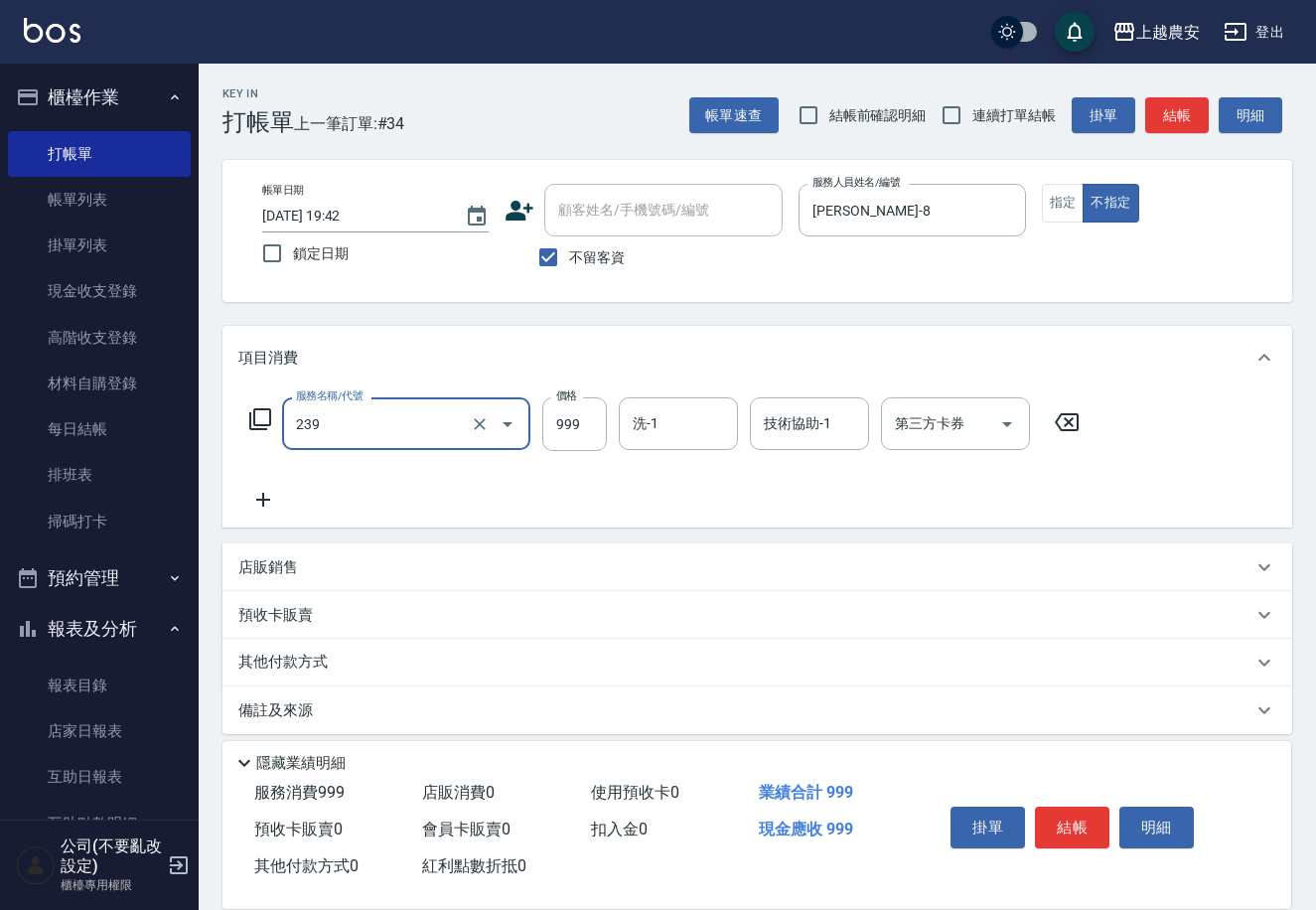 type on "頭皮SPA洗髮(239)" 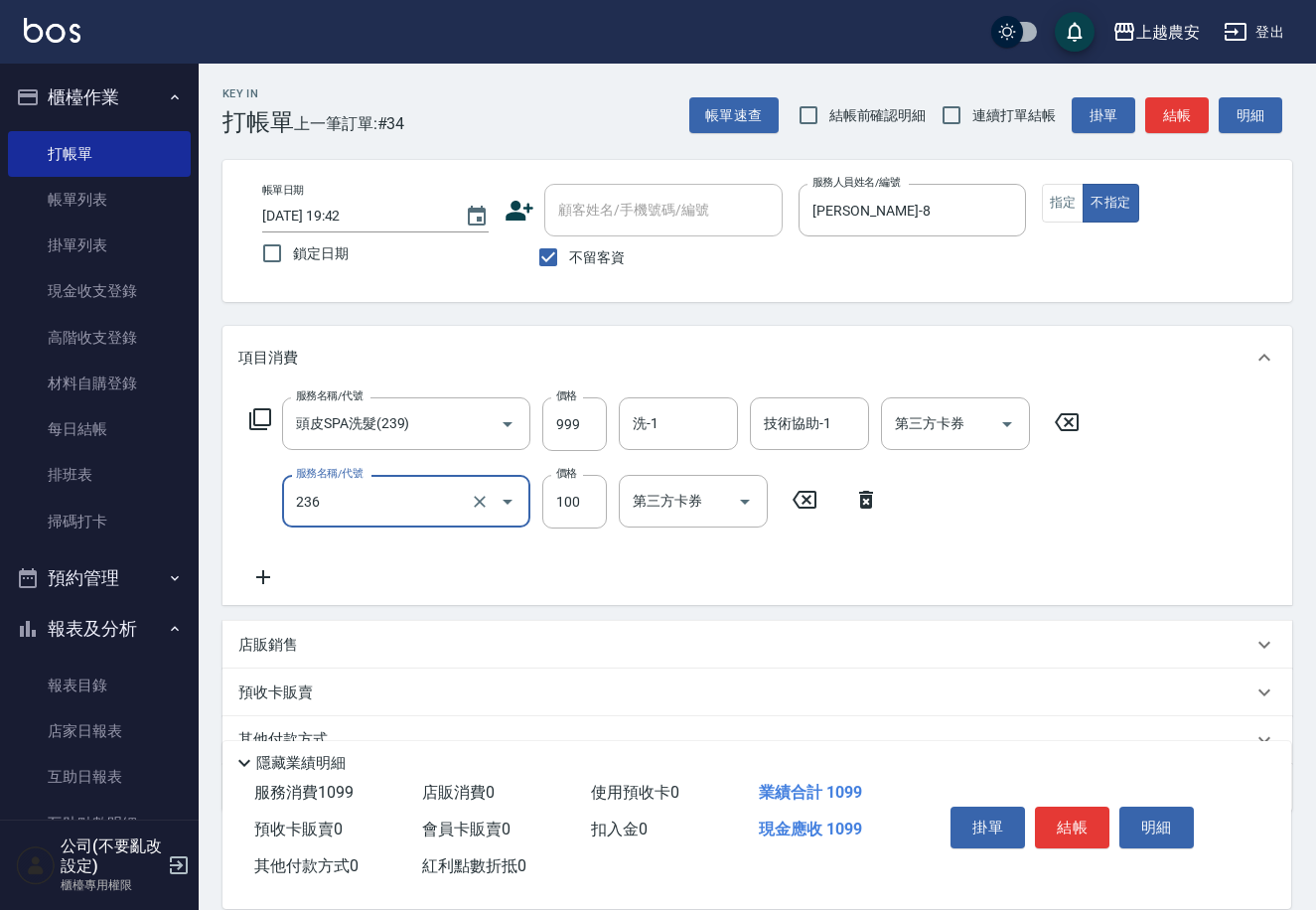 type on "手棒(236)" 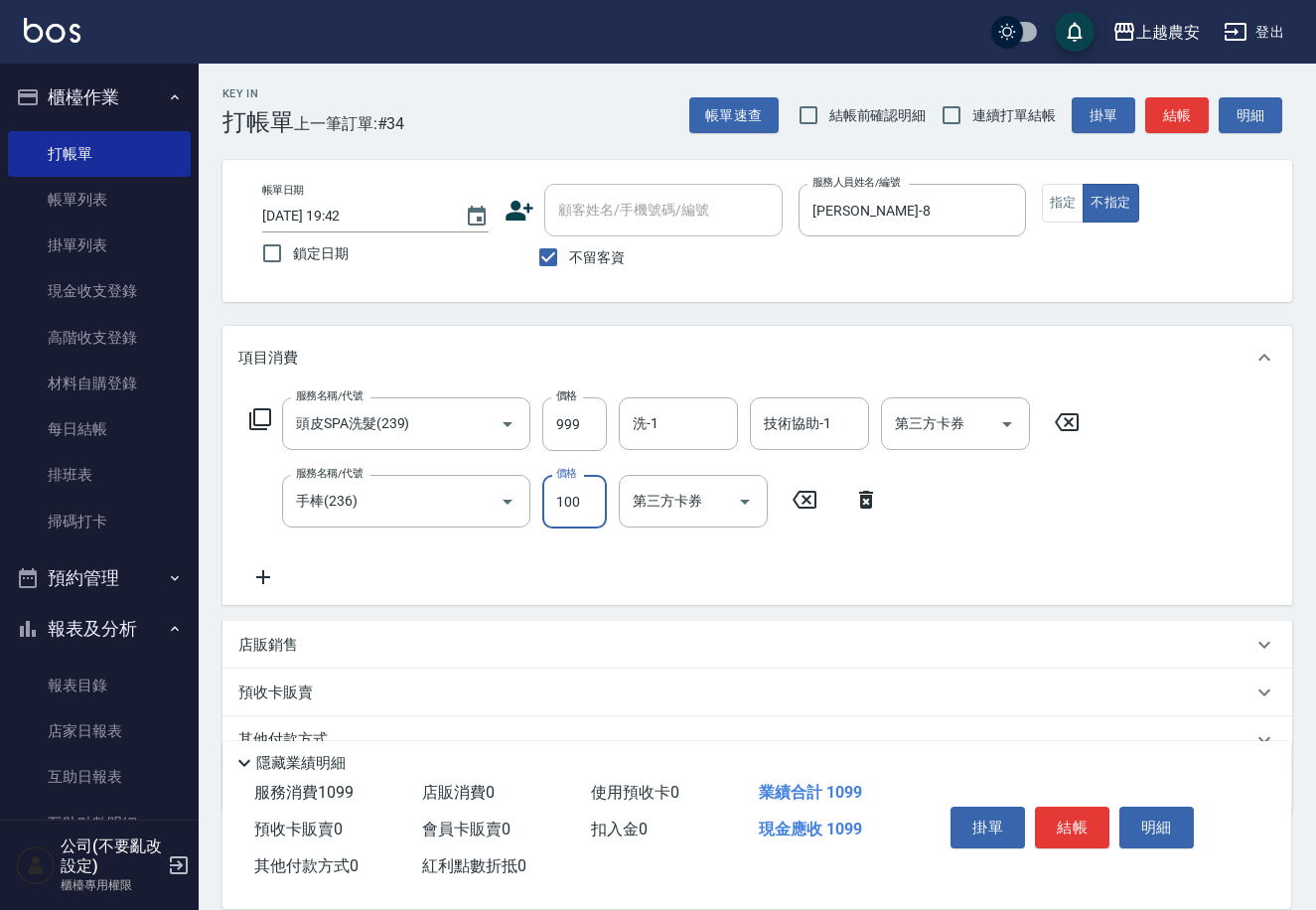 click on "結帳" at bounding box center [1072, 828] 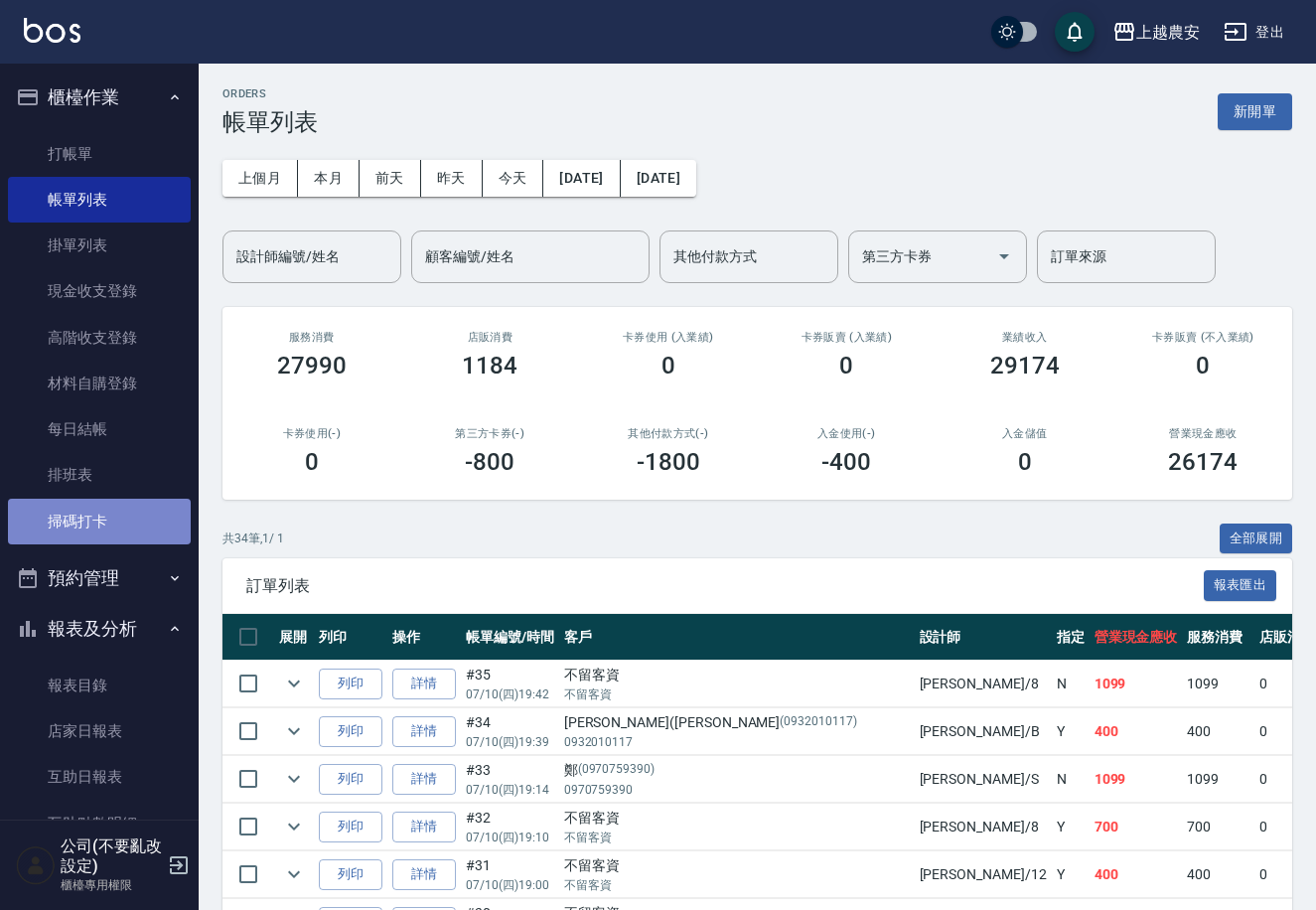 click on "掃碼打卡" at bounding box center [99, 522] 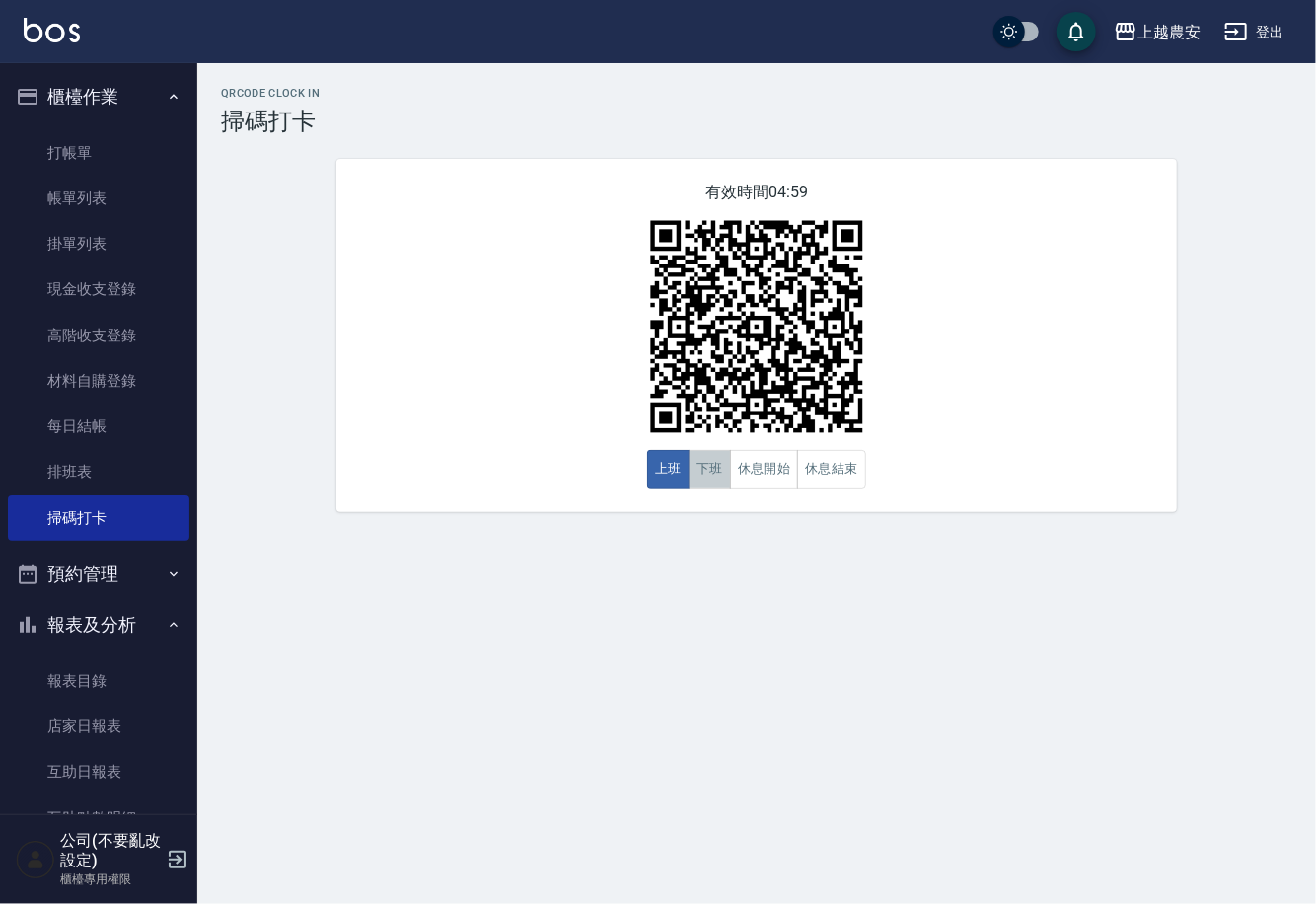 click on "下班" at bounding box center (709, 469) 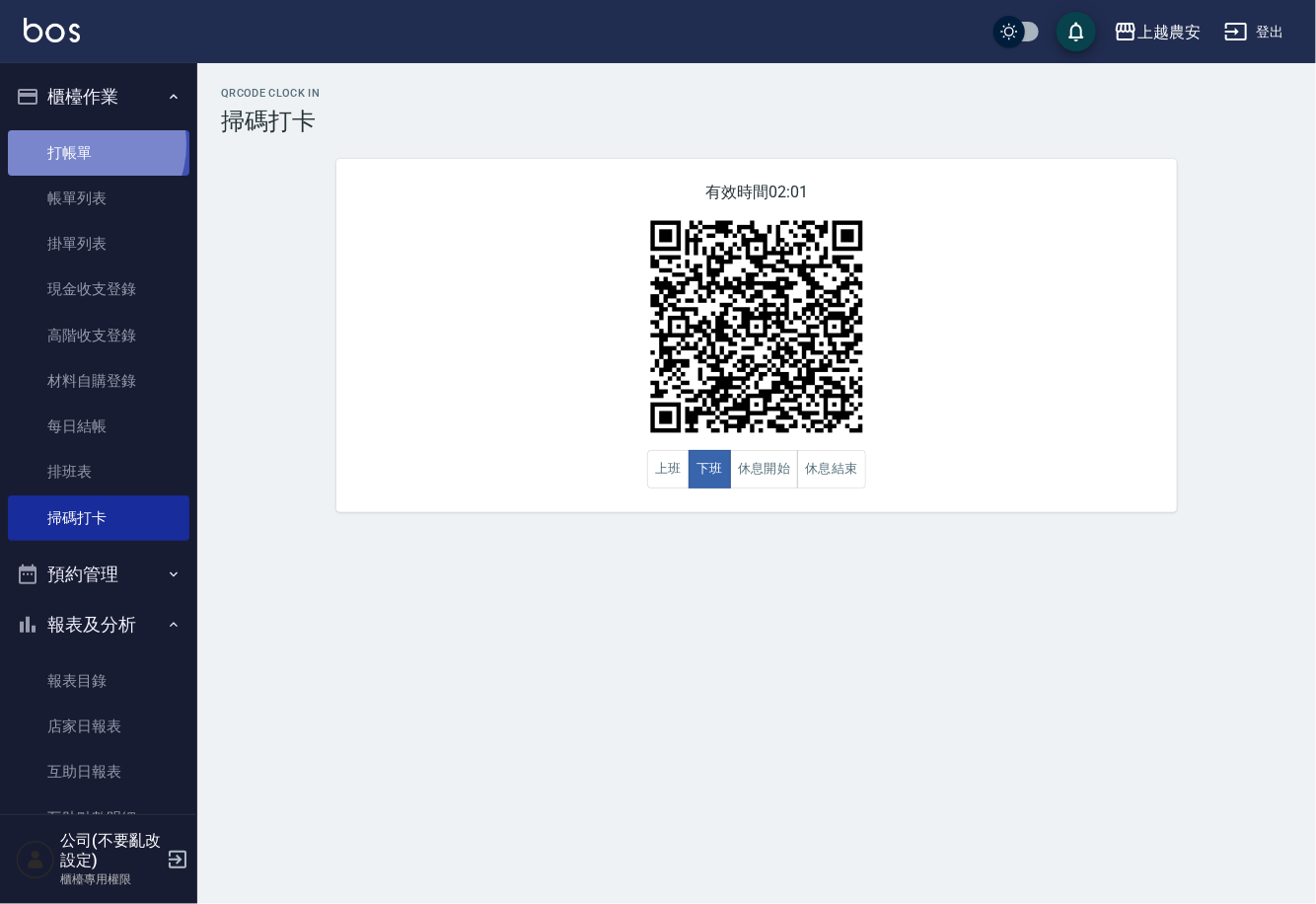 click on "打帳單" at bounding box center [99, 153] 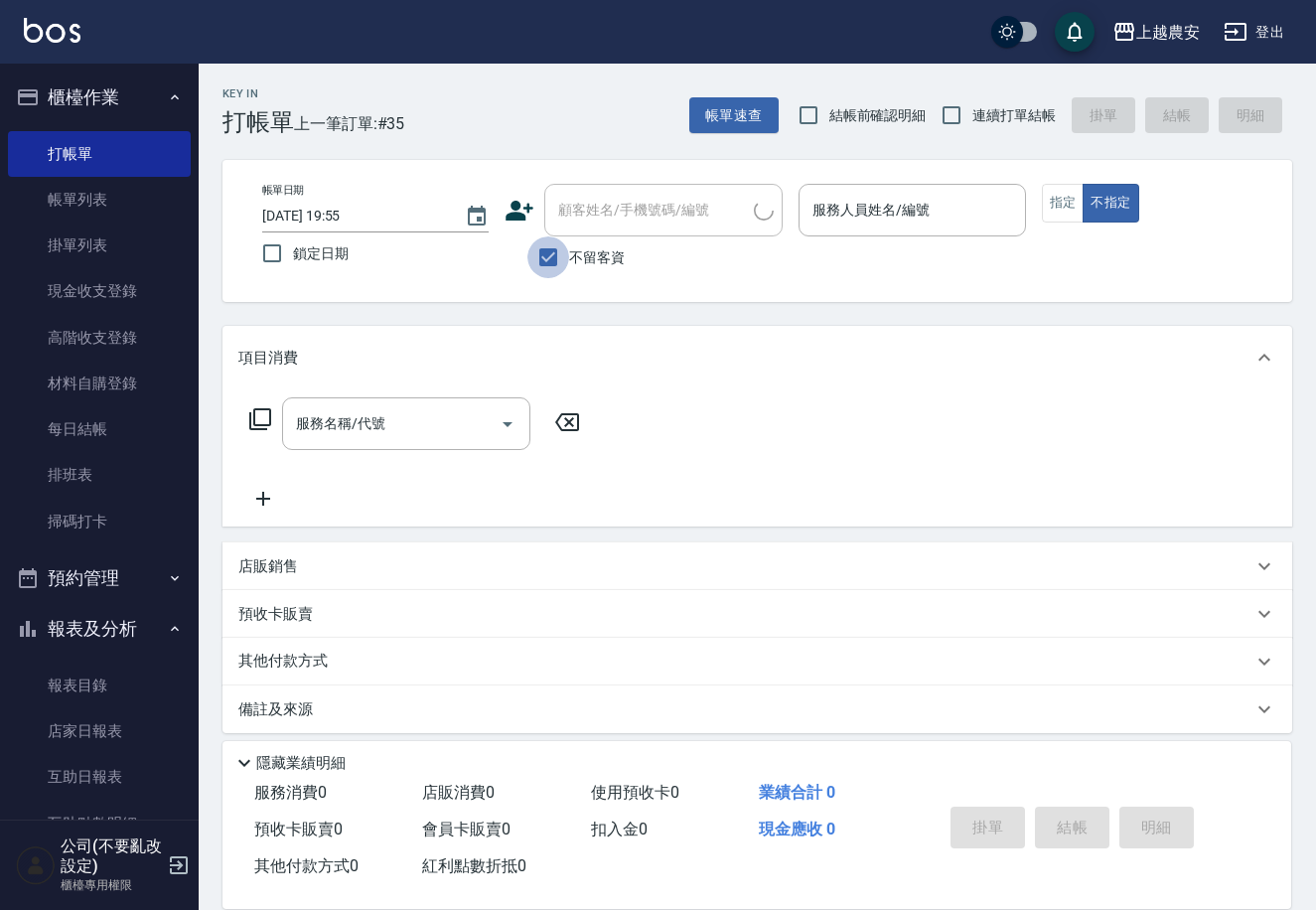 click on "不留客資" at bounding box center (548, 257) 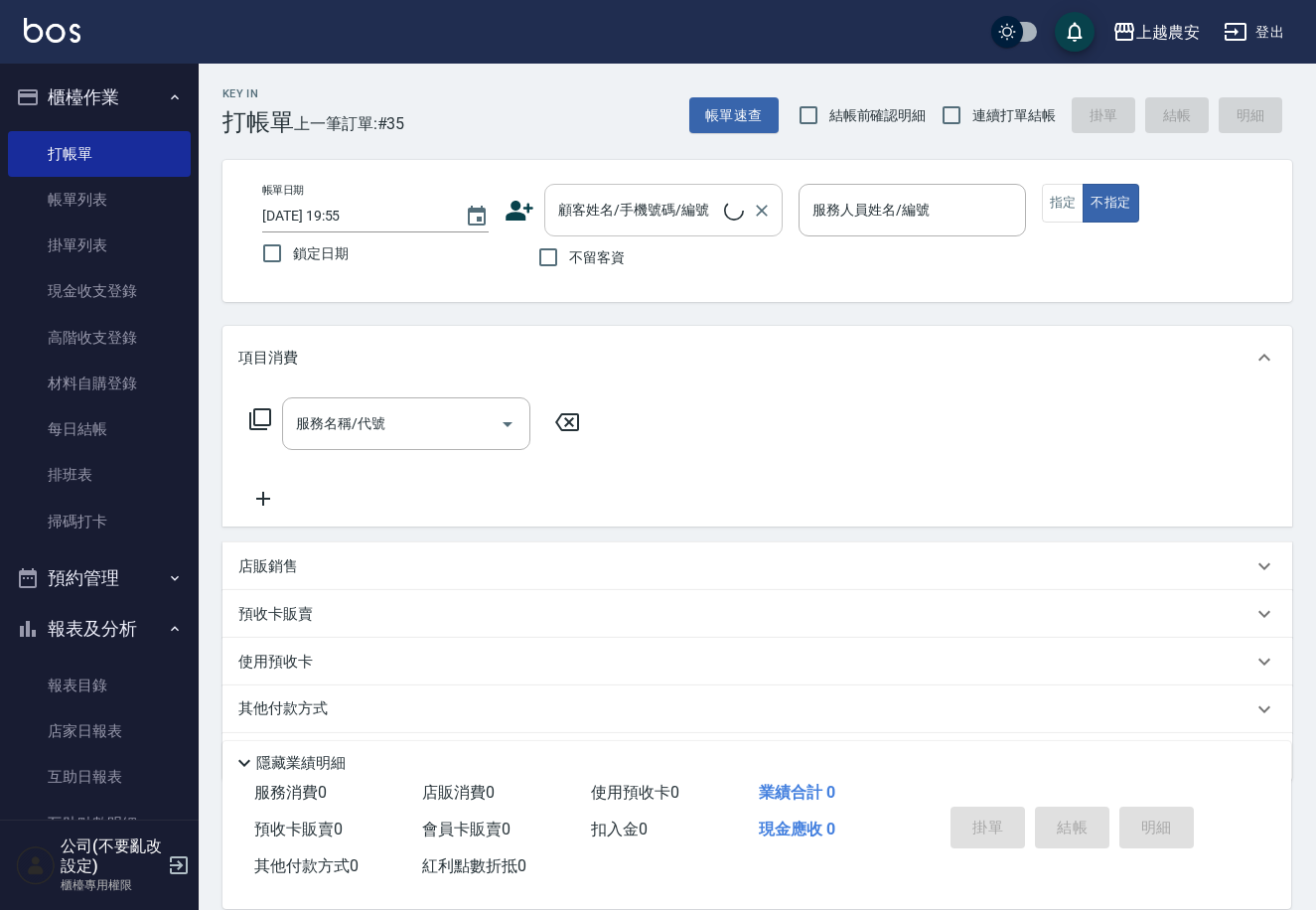 click on "顧客姓名/手機號碼/編號" at bounding box center [639, 210] 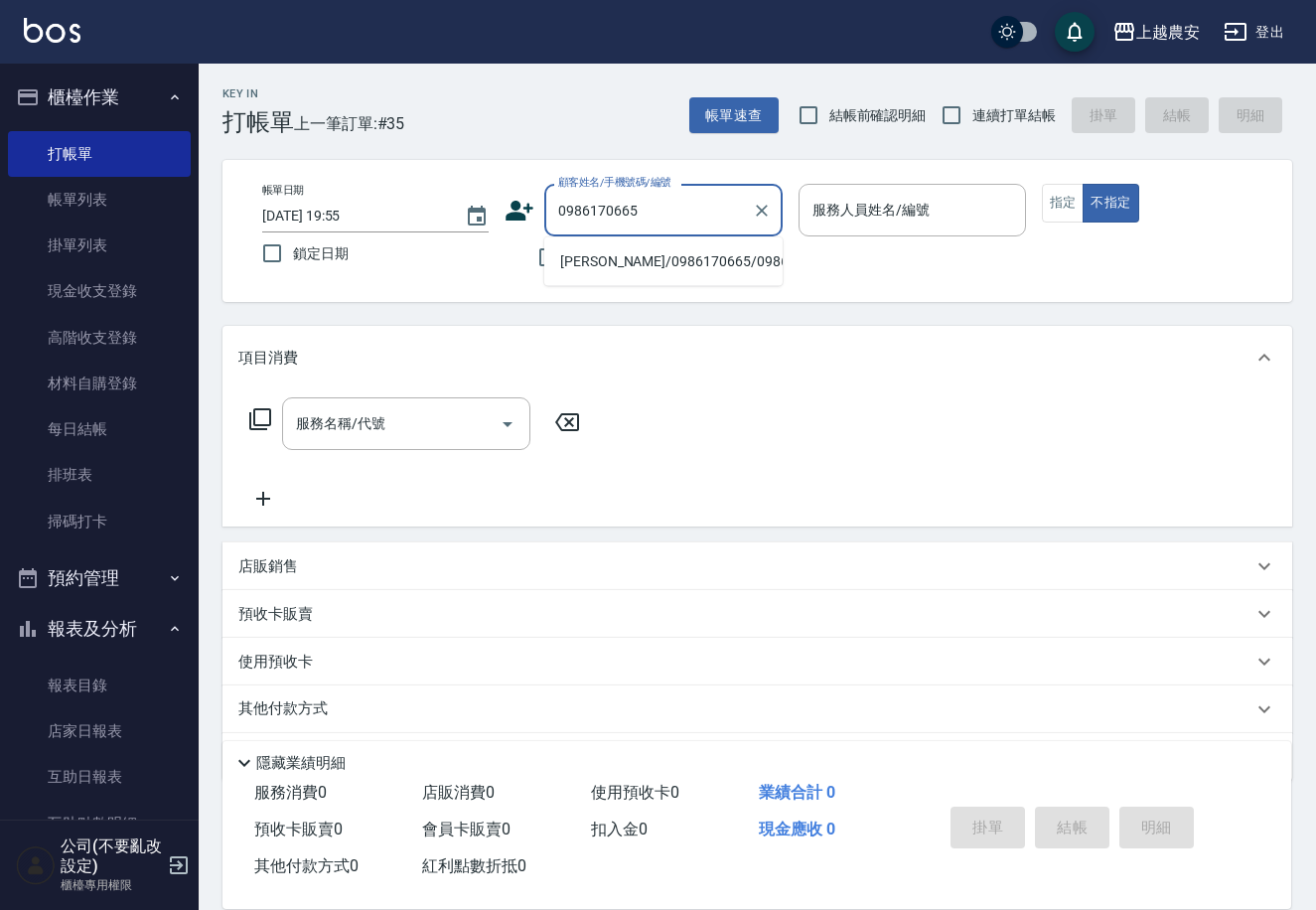 click on "李柔臻/0986170665/0986170665" at bounding box center (663, 261) 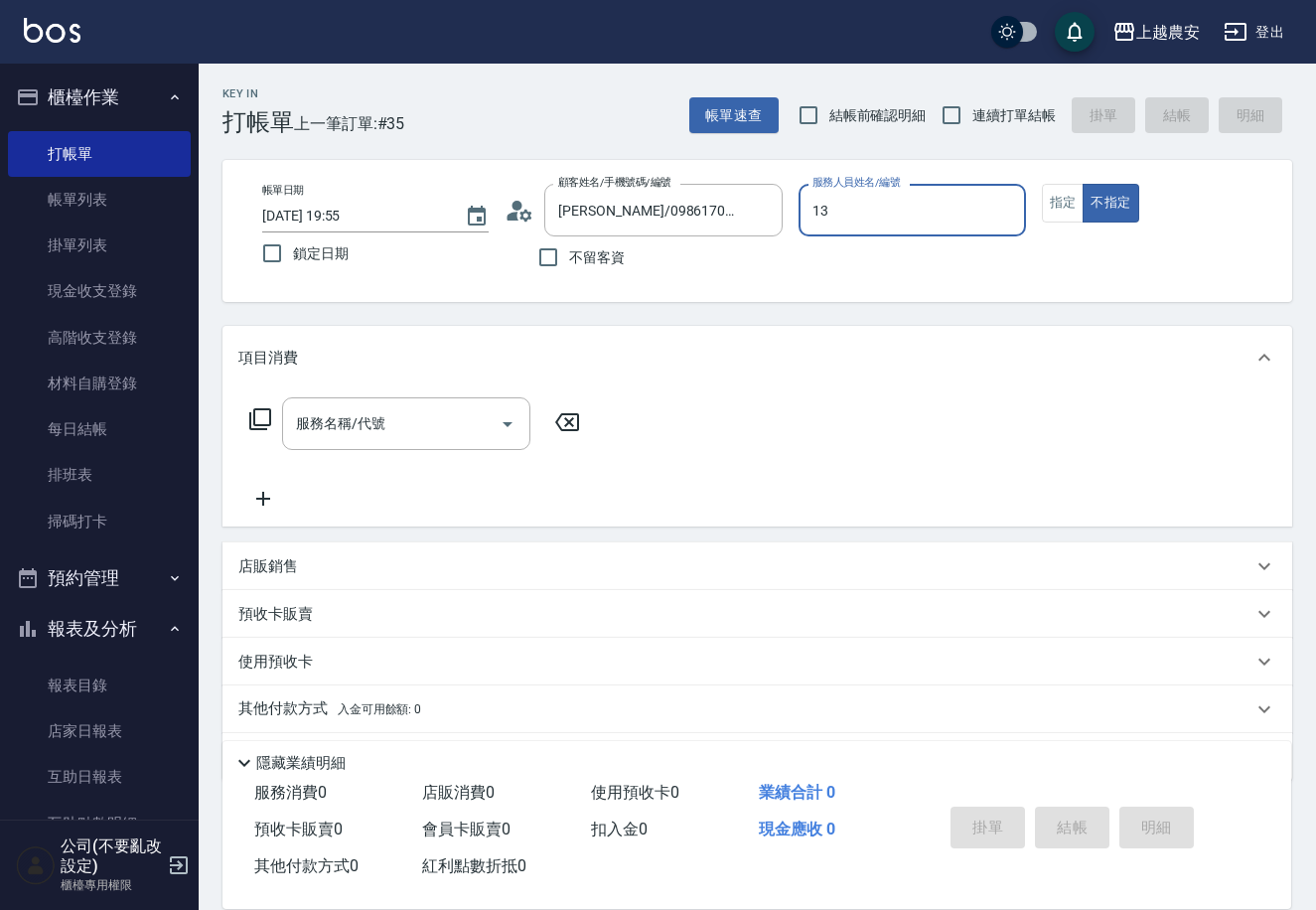 type on "Nana-13" 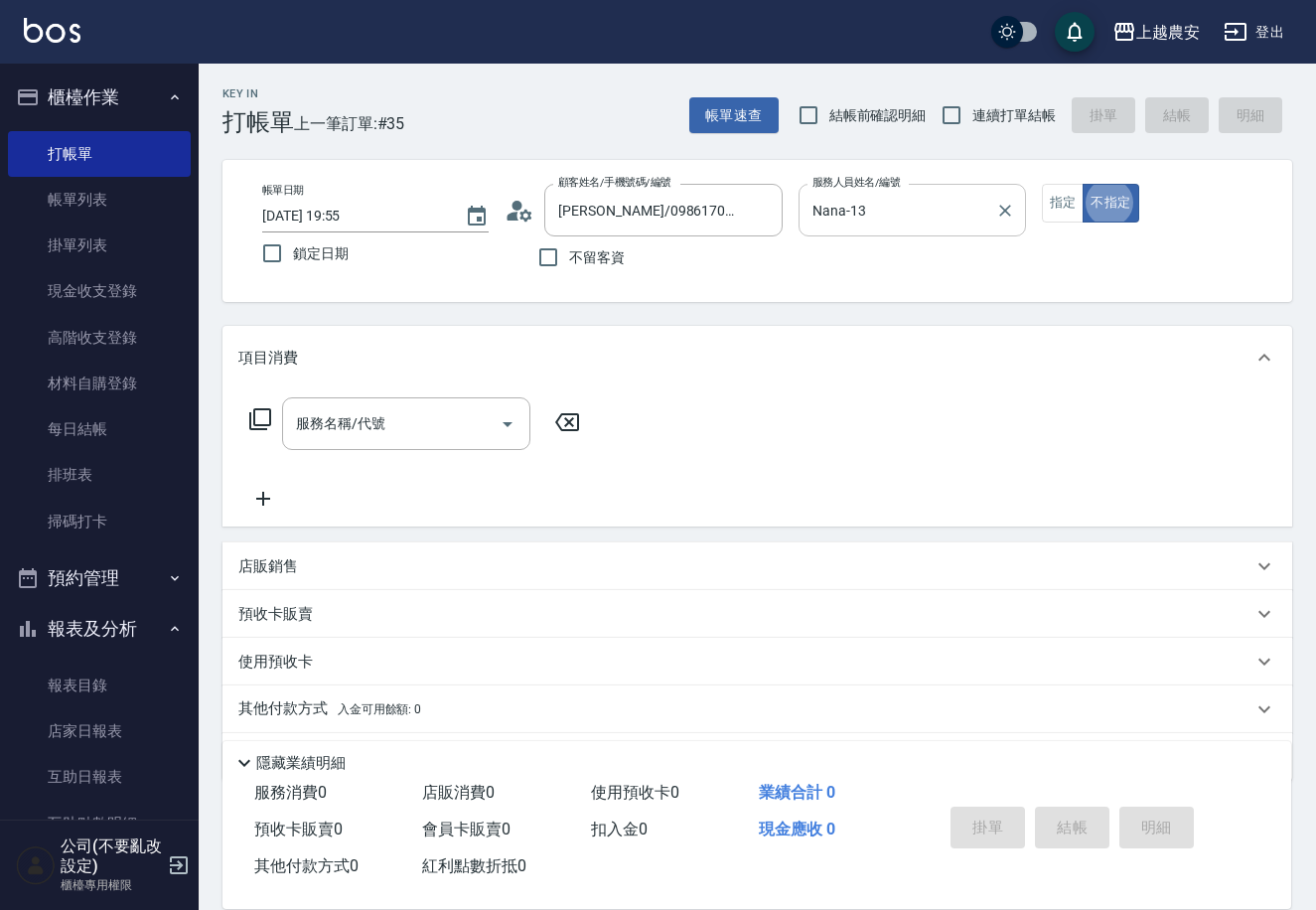 type on "false" 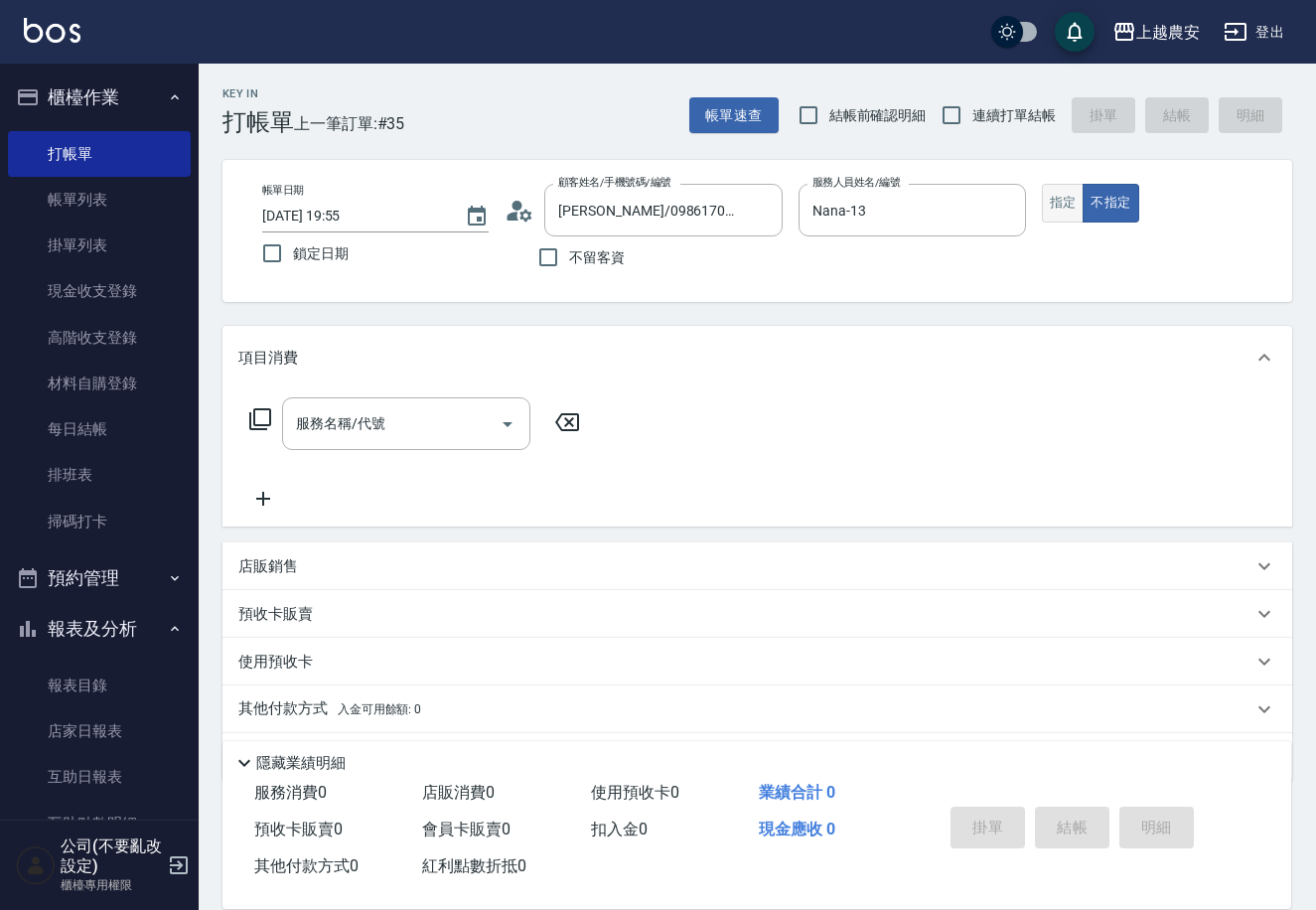 click on "指定" at bounding box center [1063, 203] 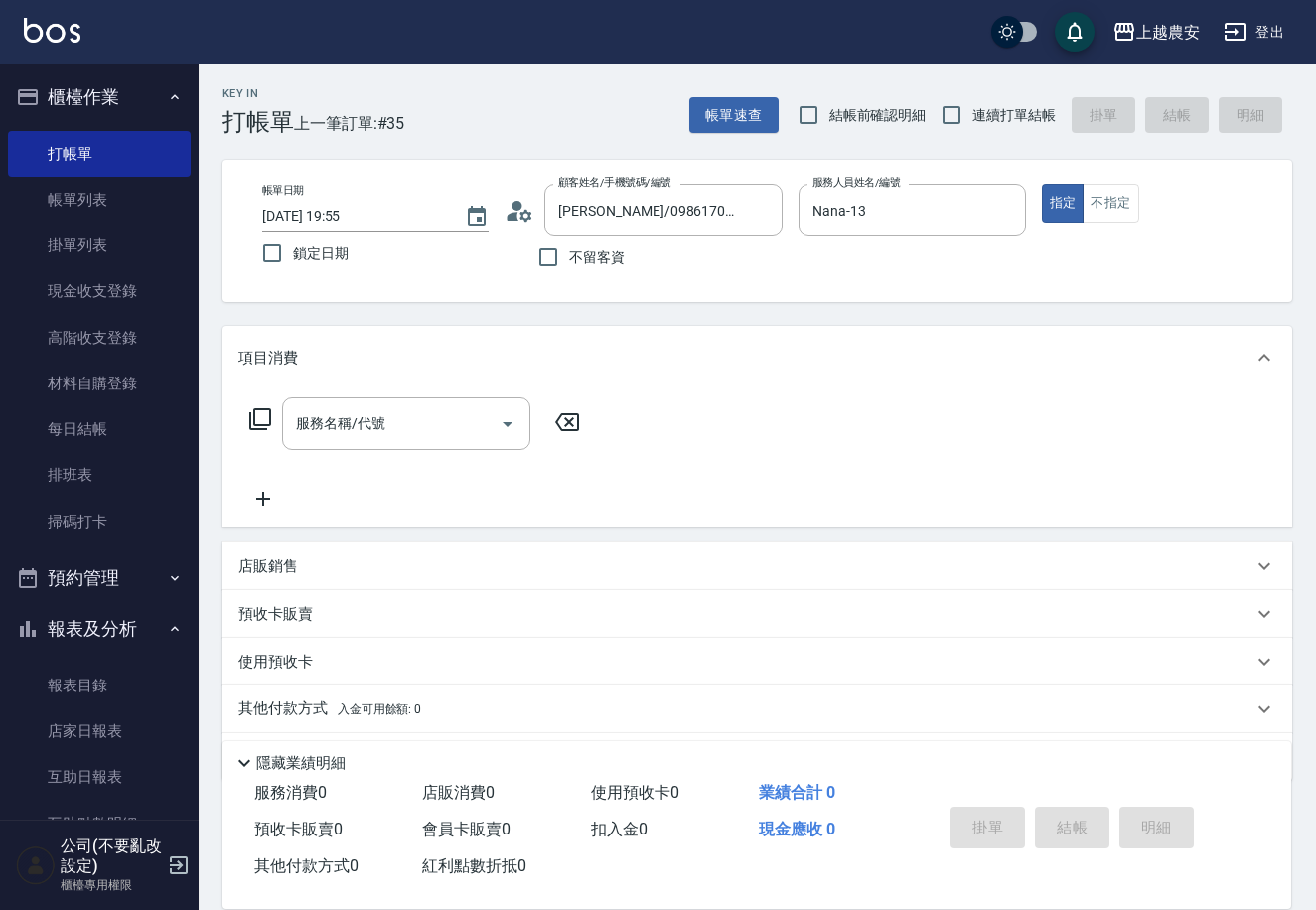 click 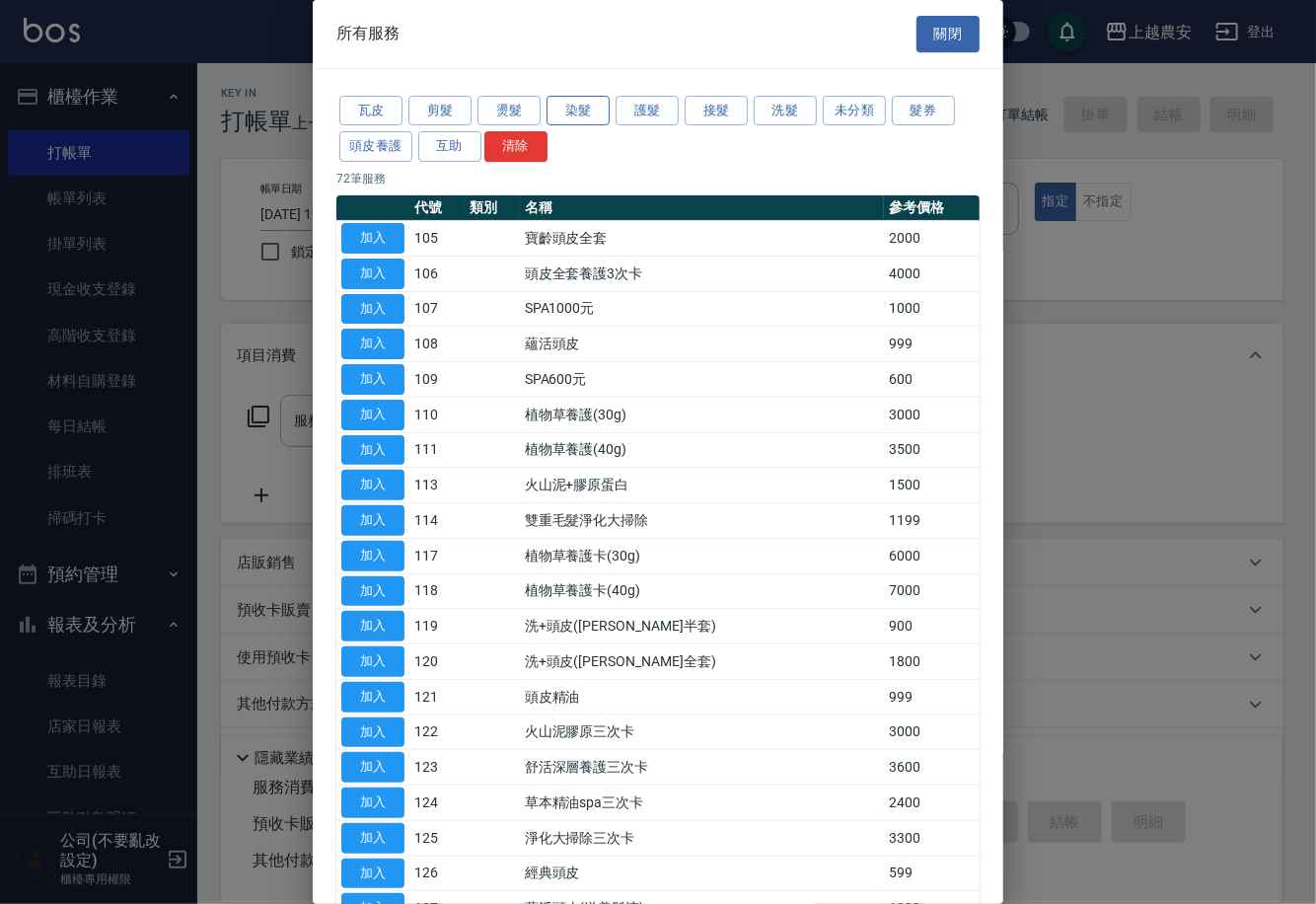 click on "染髮" at bounding box center [578, 111] 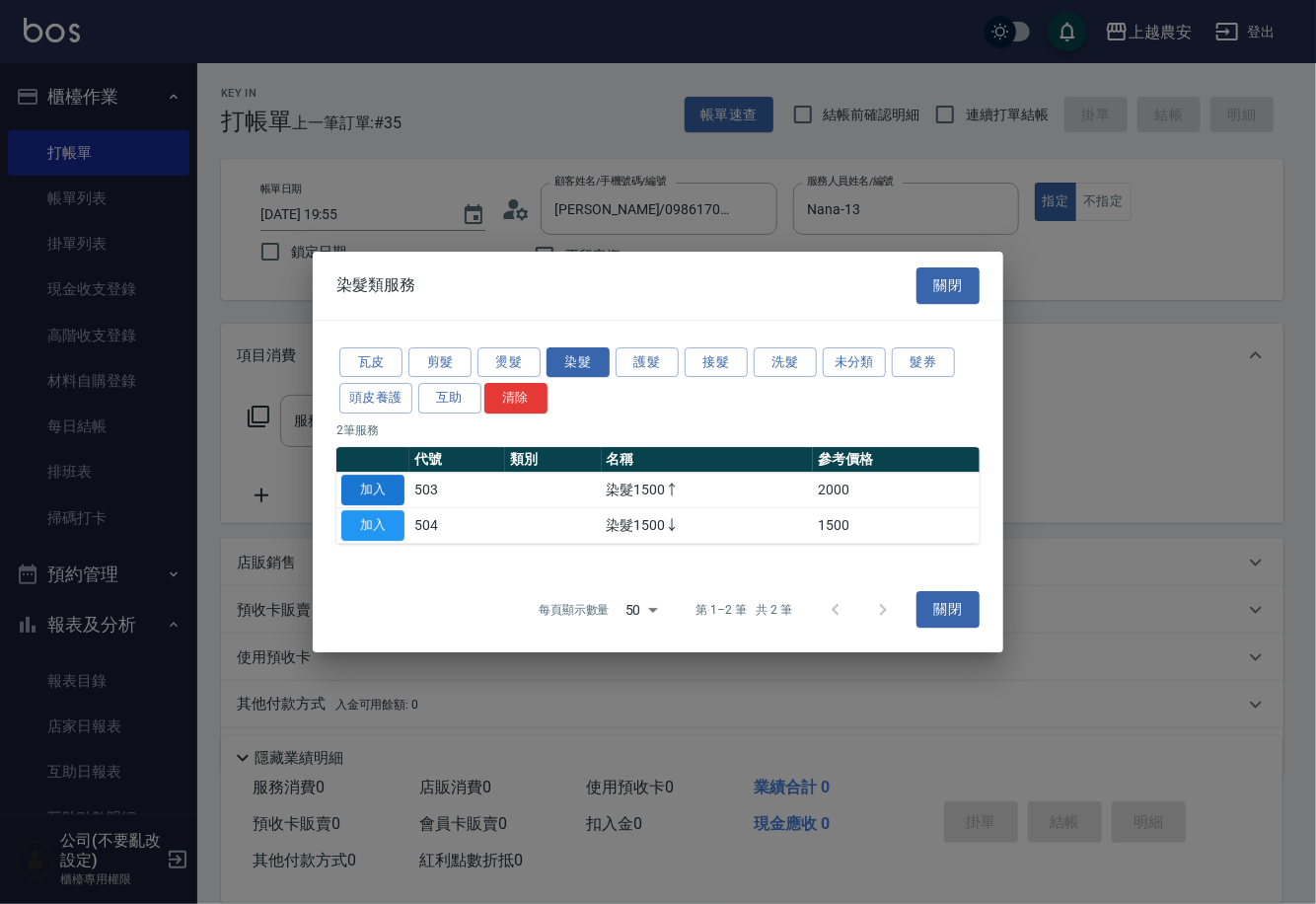 click on "加入" at bounding box center [373, 490] 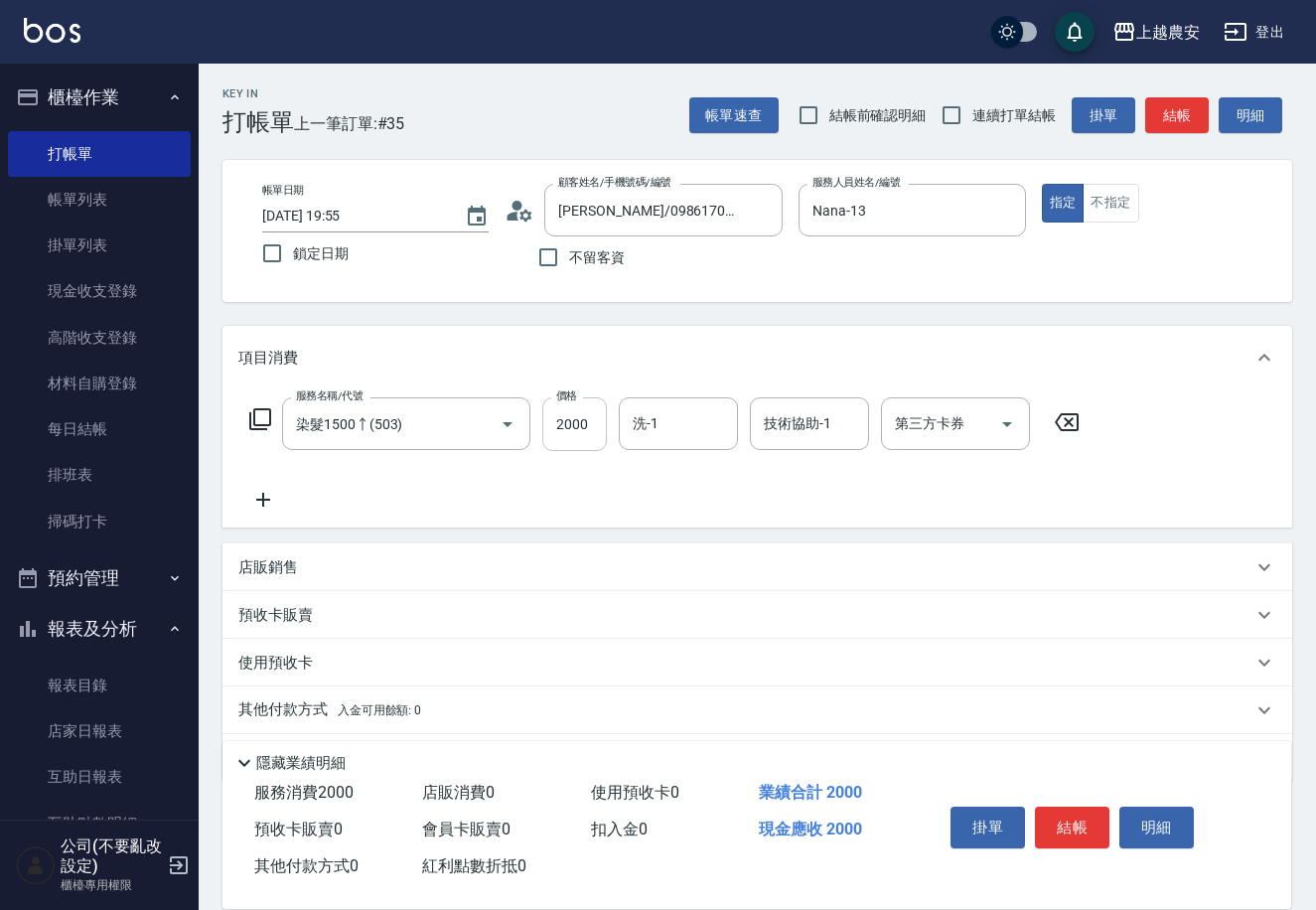 click on "2000" at bounding box center (574, 424) 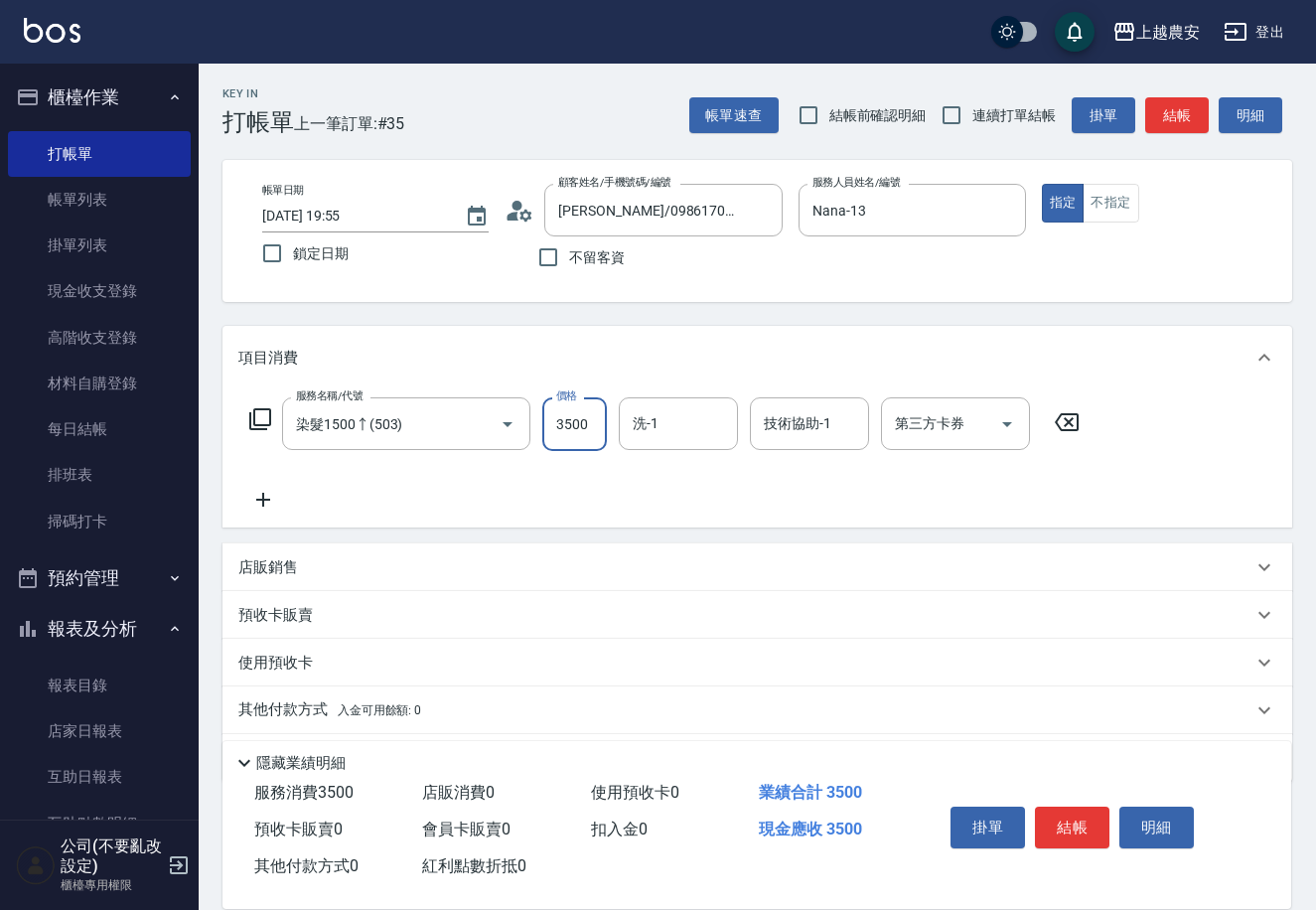 type on "3500" 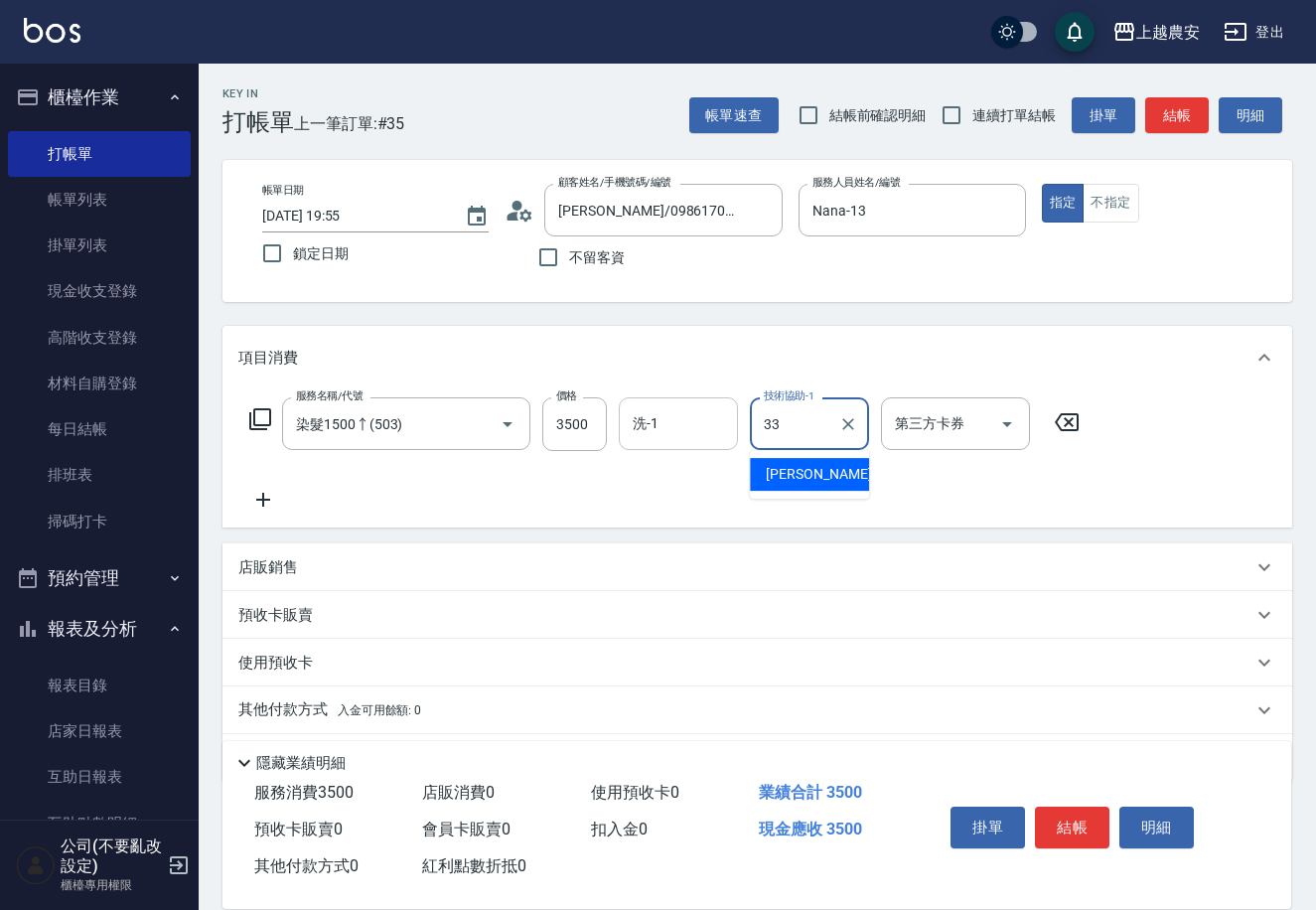 type on "小欣-33" 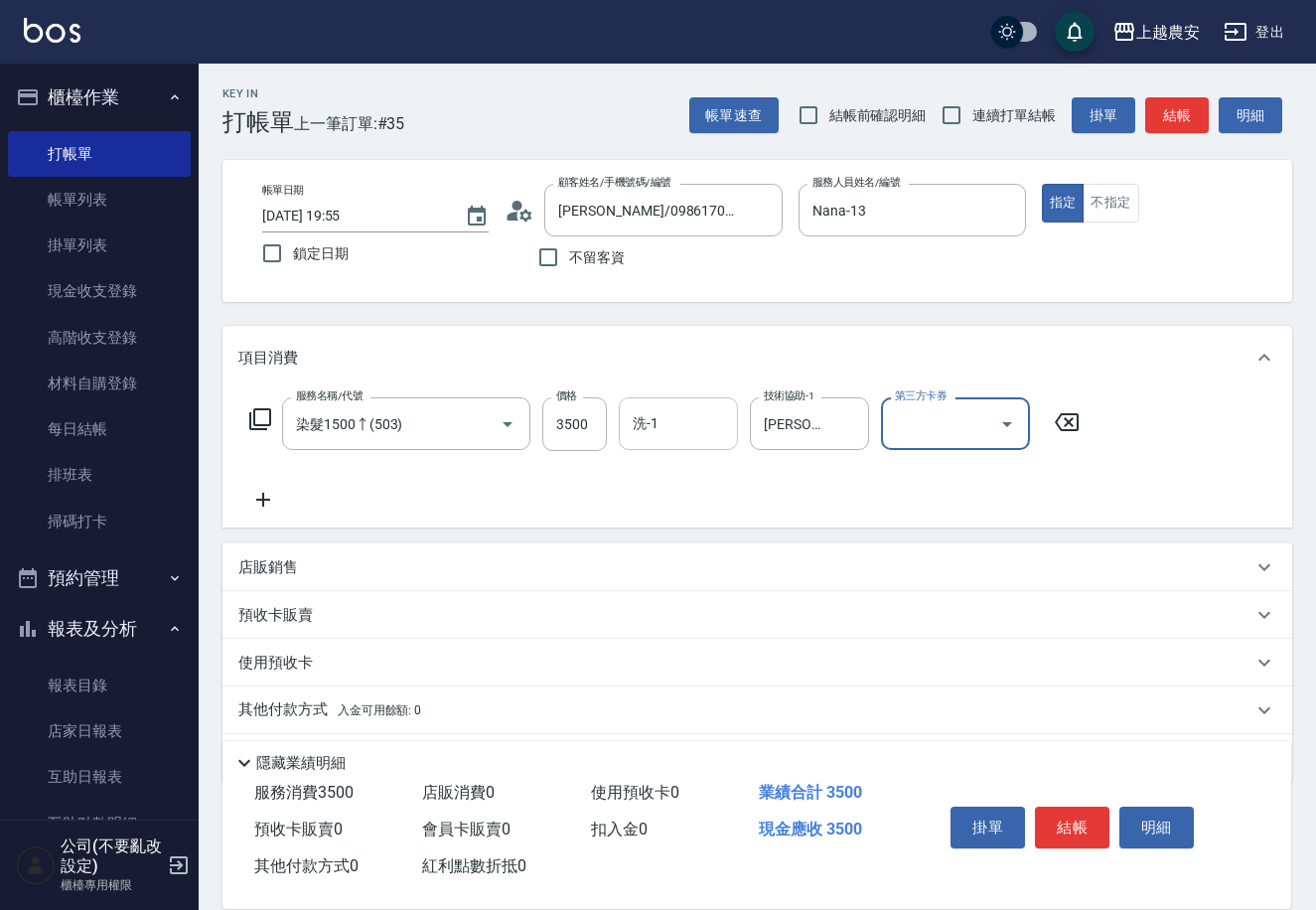 click on "洗-1" at bounding box center [678, 423] 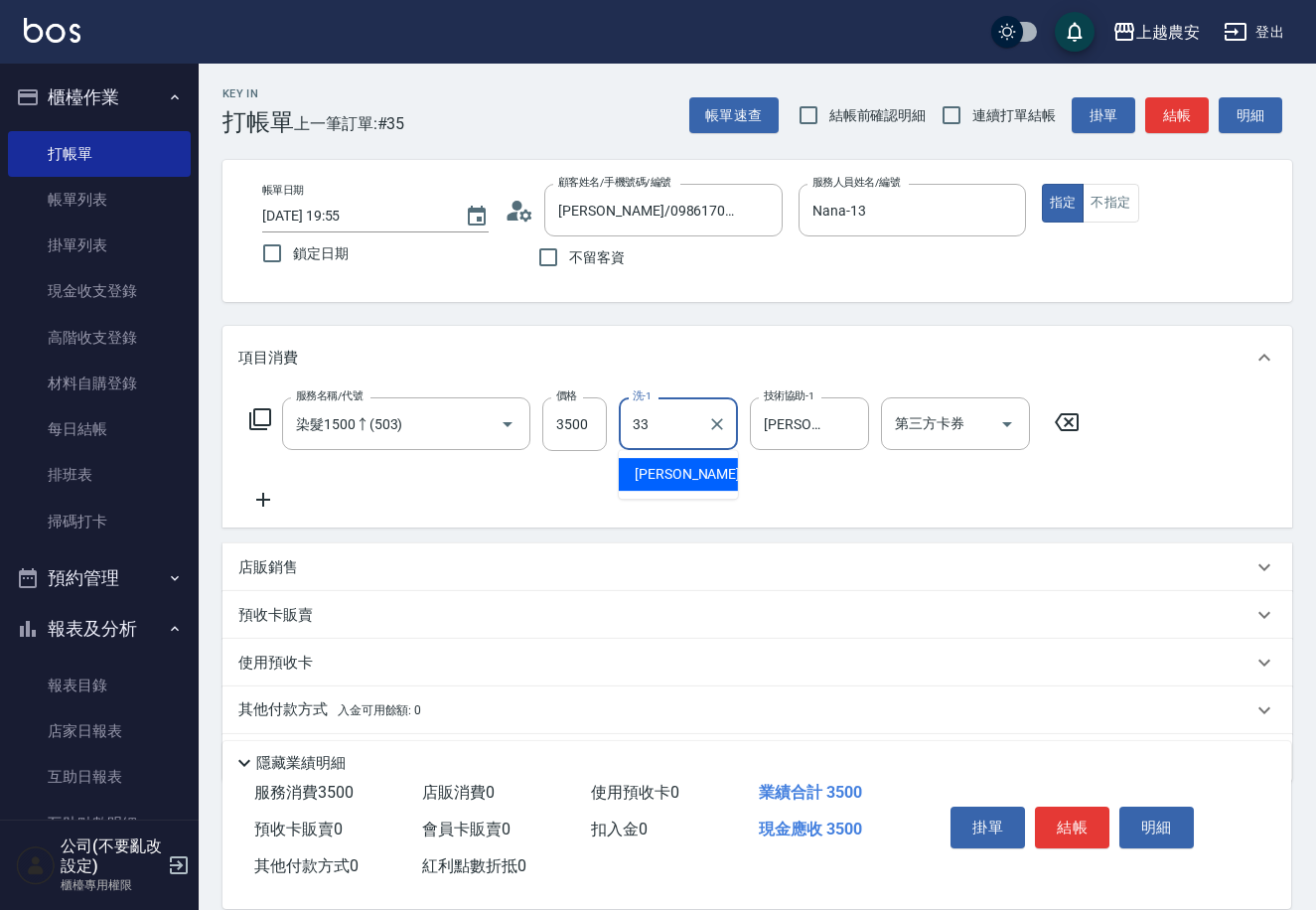 type on "小欣-33" 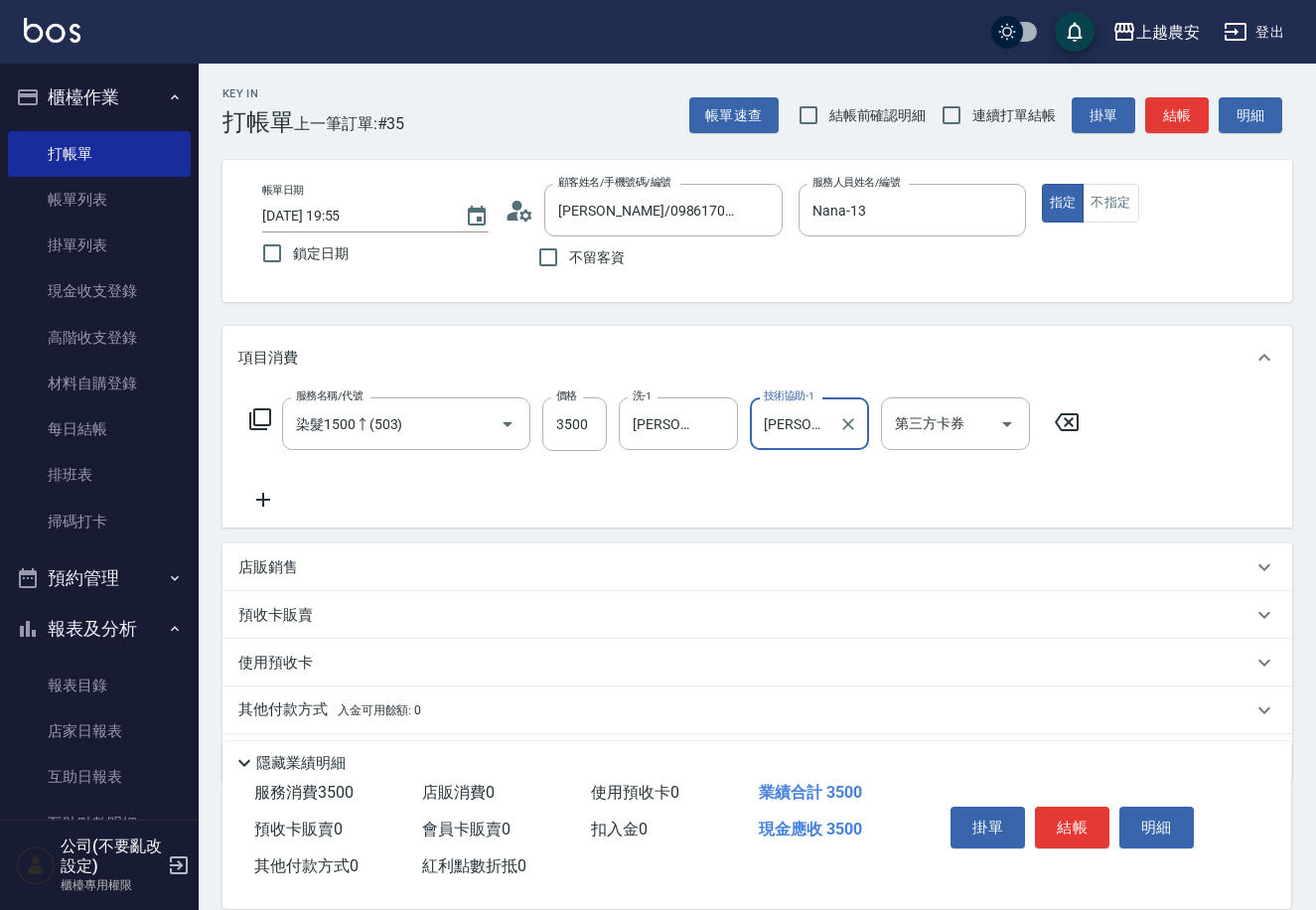 click 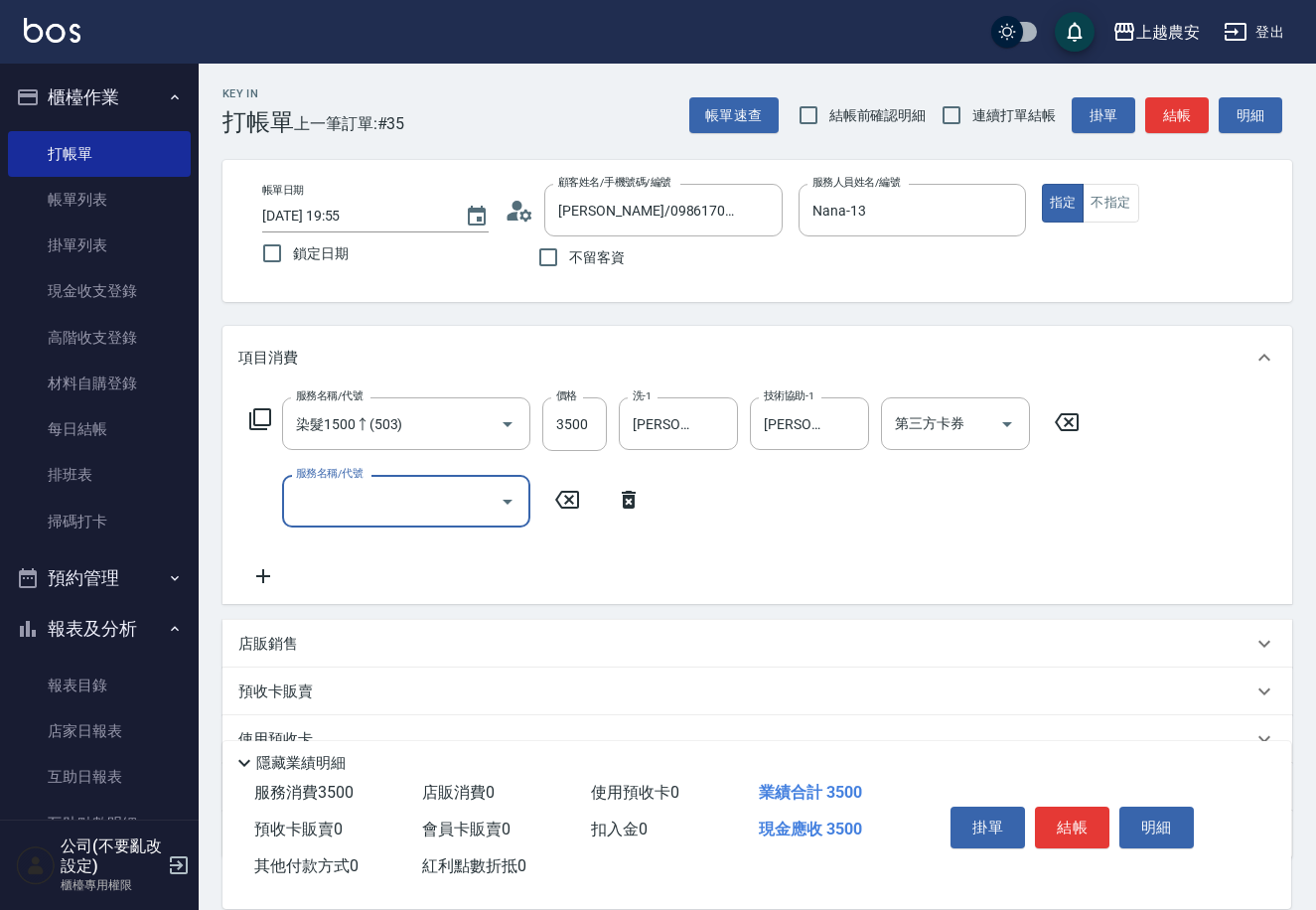 drag, startPoint x: 616, startPoint y: 497, endPoint x: 638, endPoint y: 501, distance: 22.36068 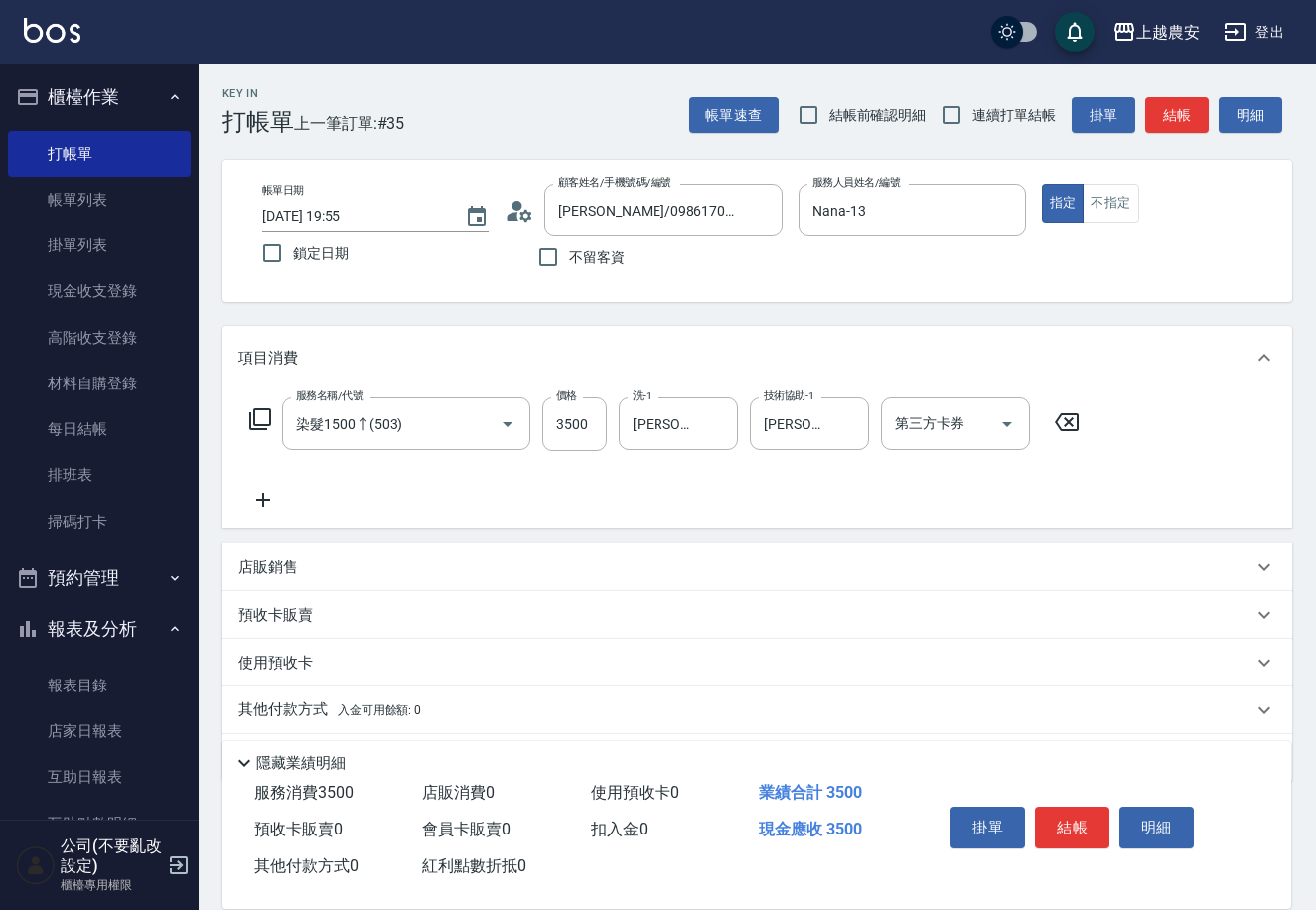 click on "服務名稱/代號 染髮1500↑(503) 服務名稱/代號 價格 3500 價格 洗-1 小欣-33 洗-1 技術協助-1 小欣-33 技術協助-1 第三方卡券 第三方卡券" at bounding box center [664, 454] 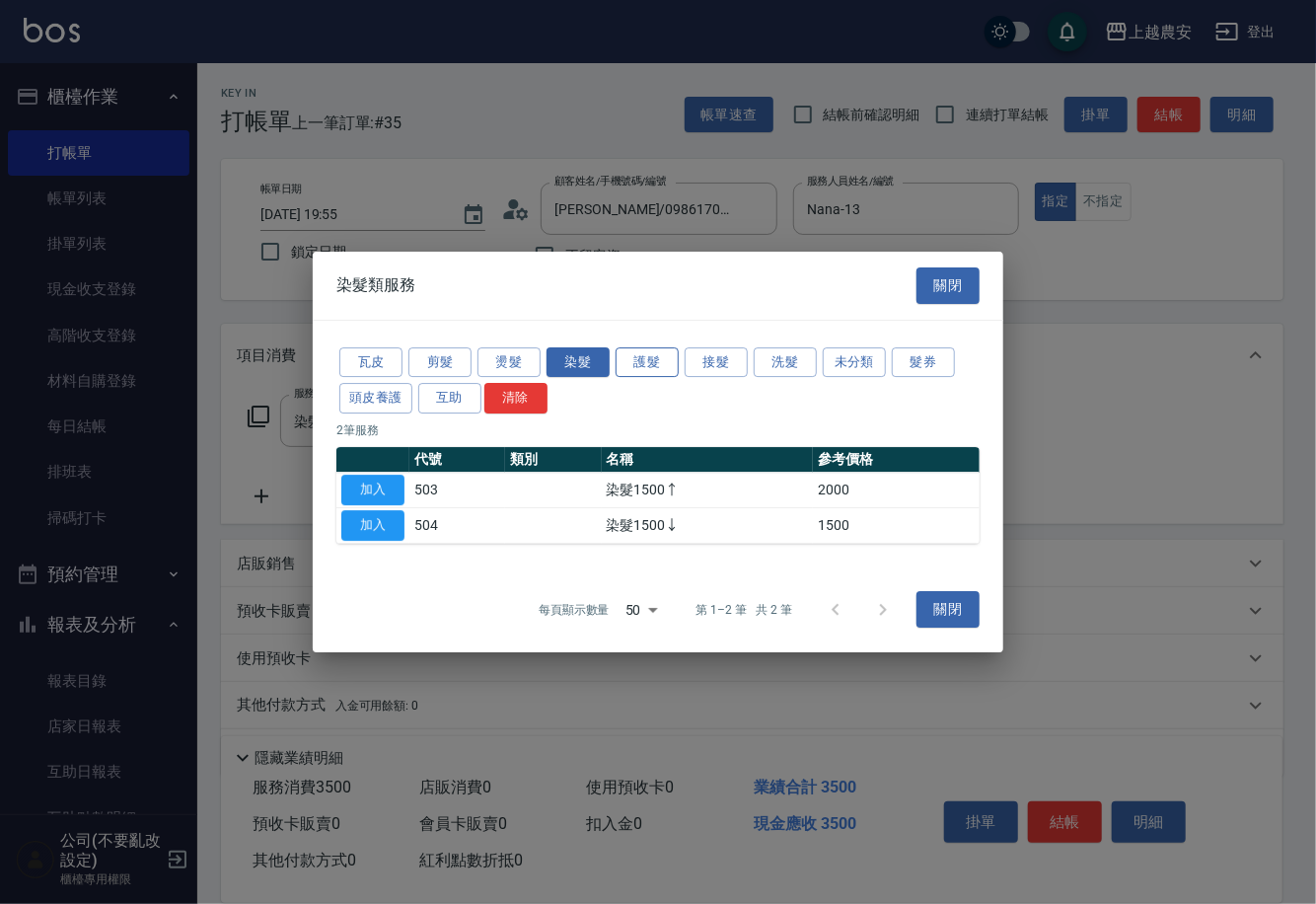 click on "護髮" at bounding box center [647, 362] 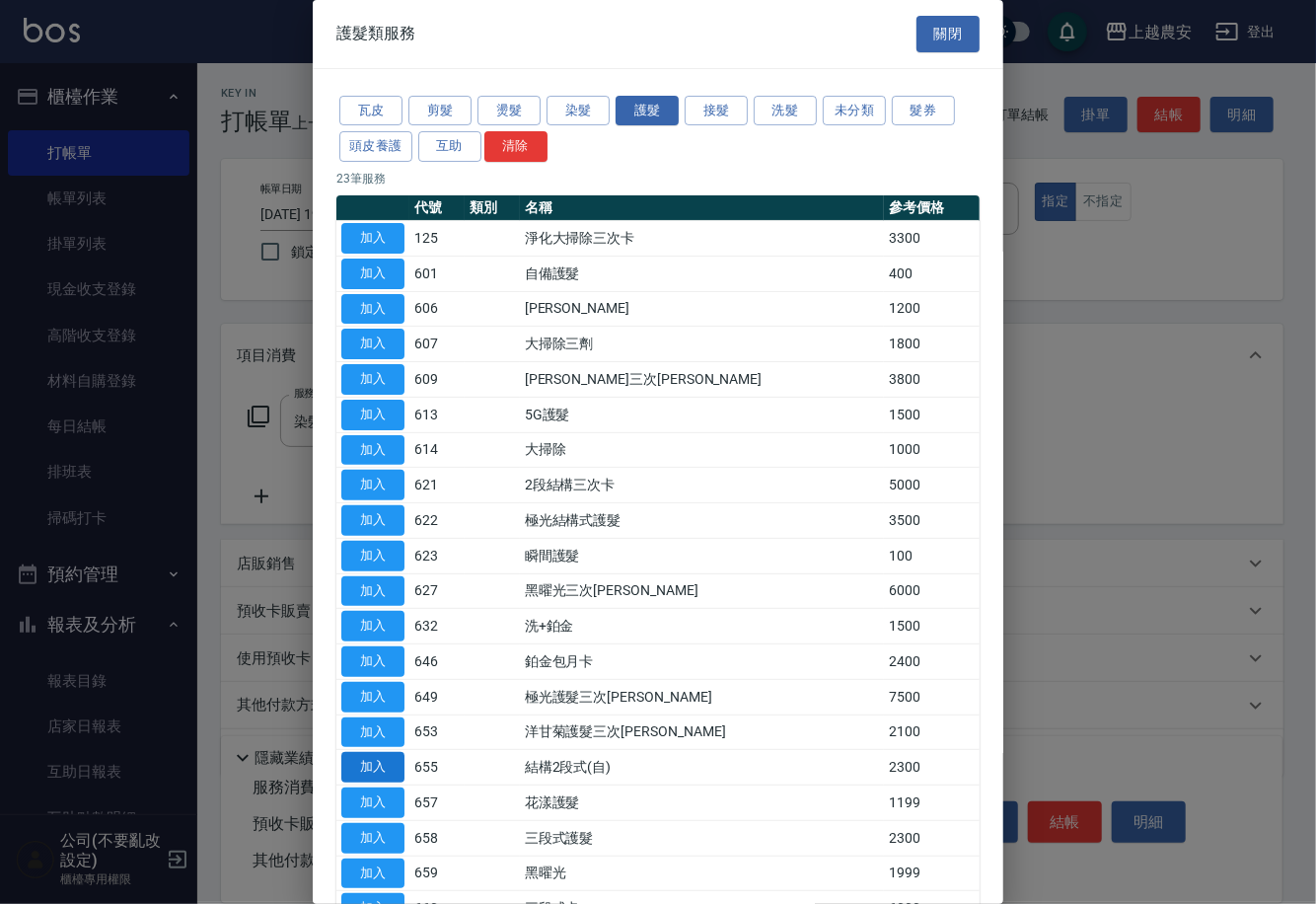 click on "加入" at bounding box center [373, 767] 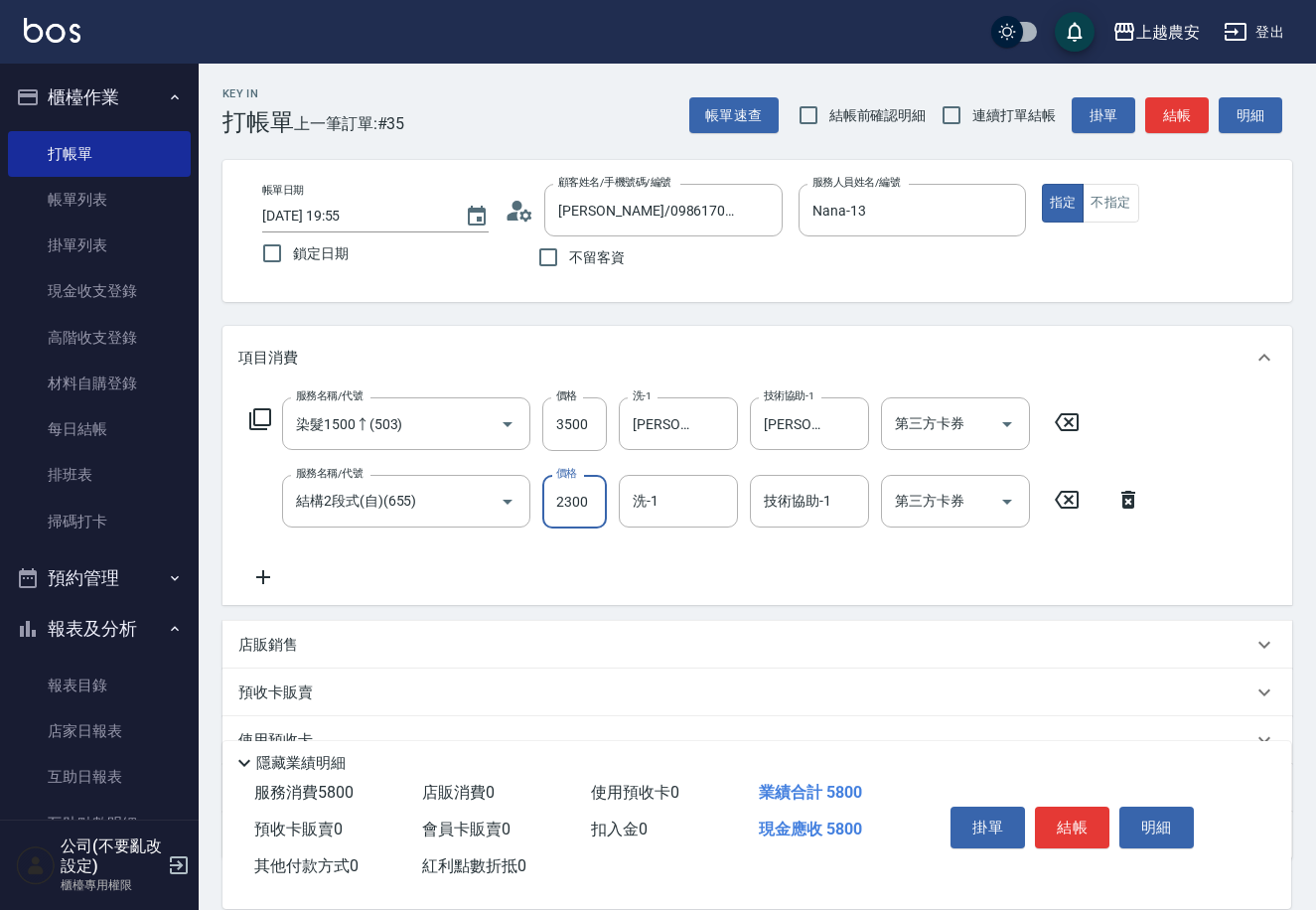 click on "2300" at bounding box center (574, 502) 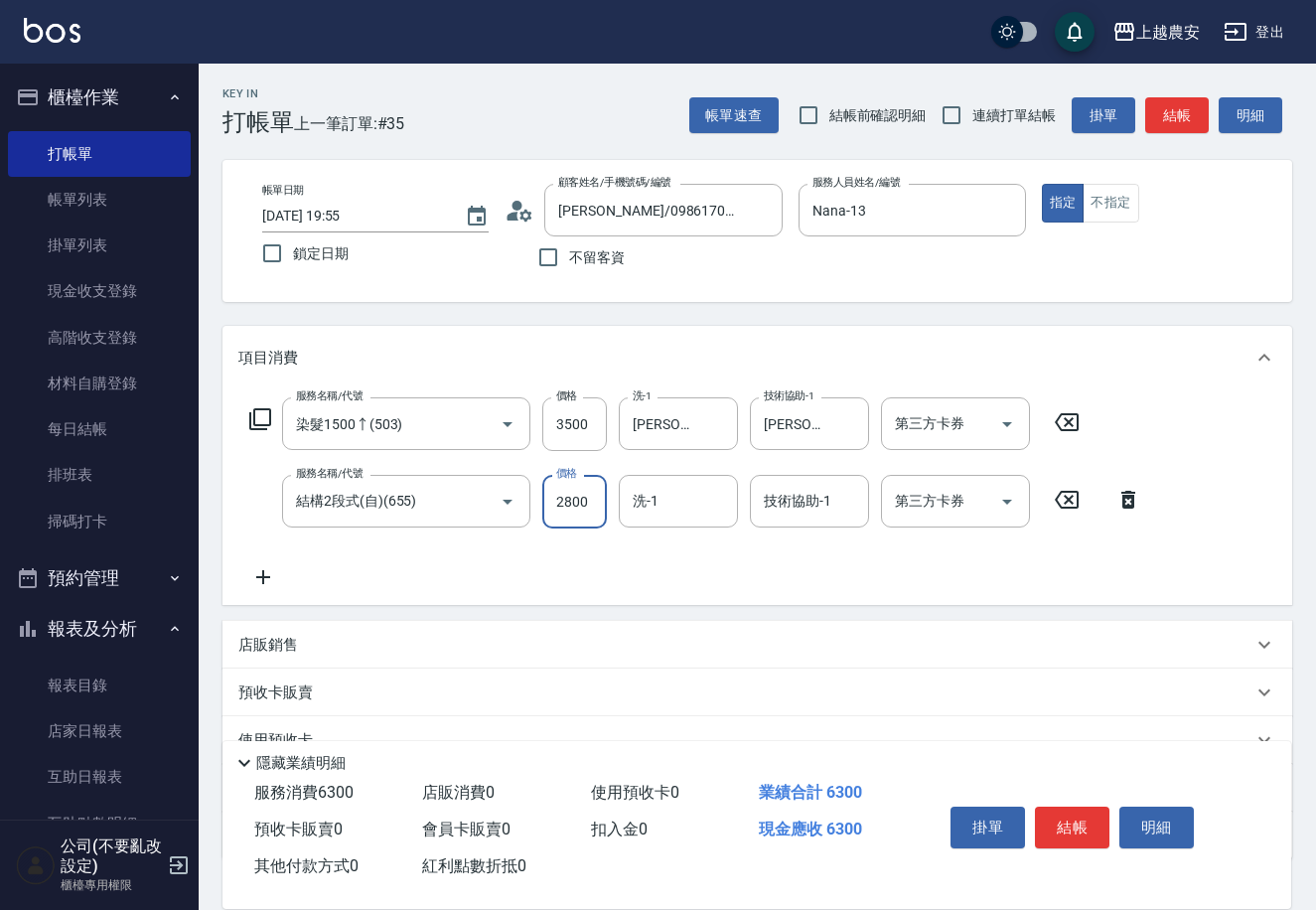 type on "2800" 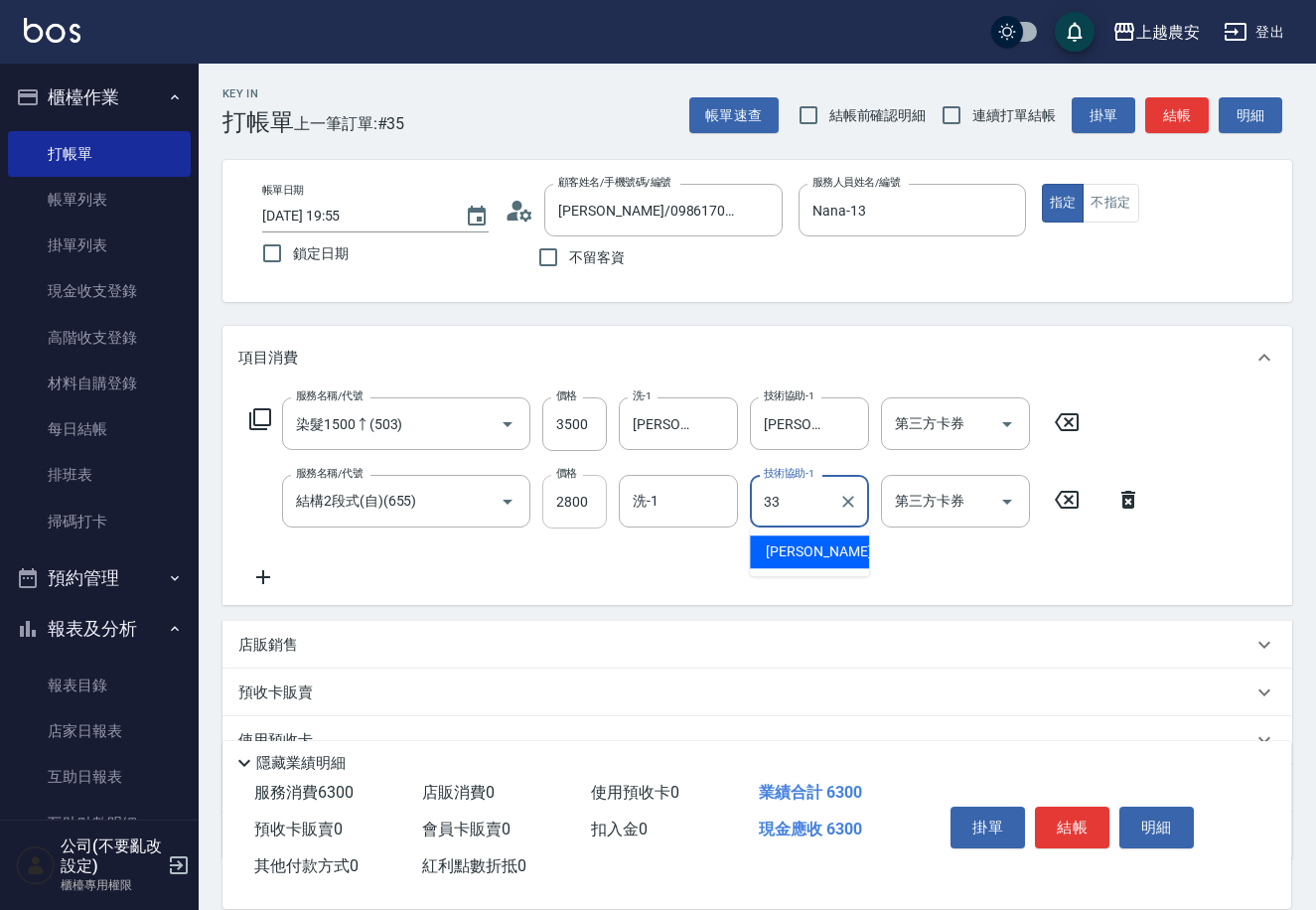 type on "小欣-33" 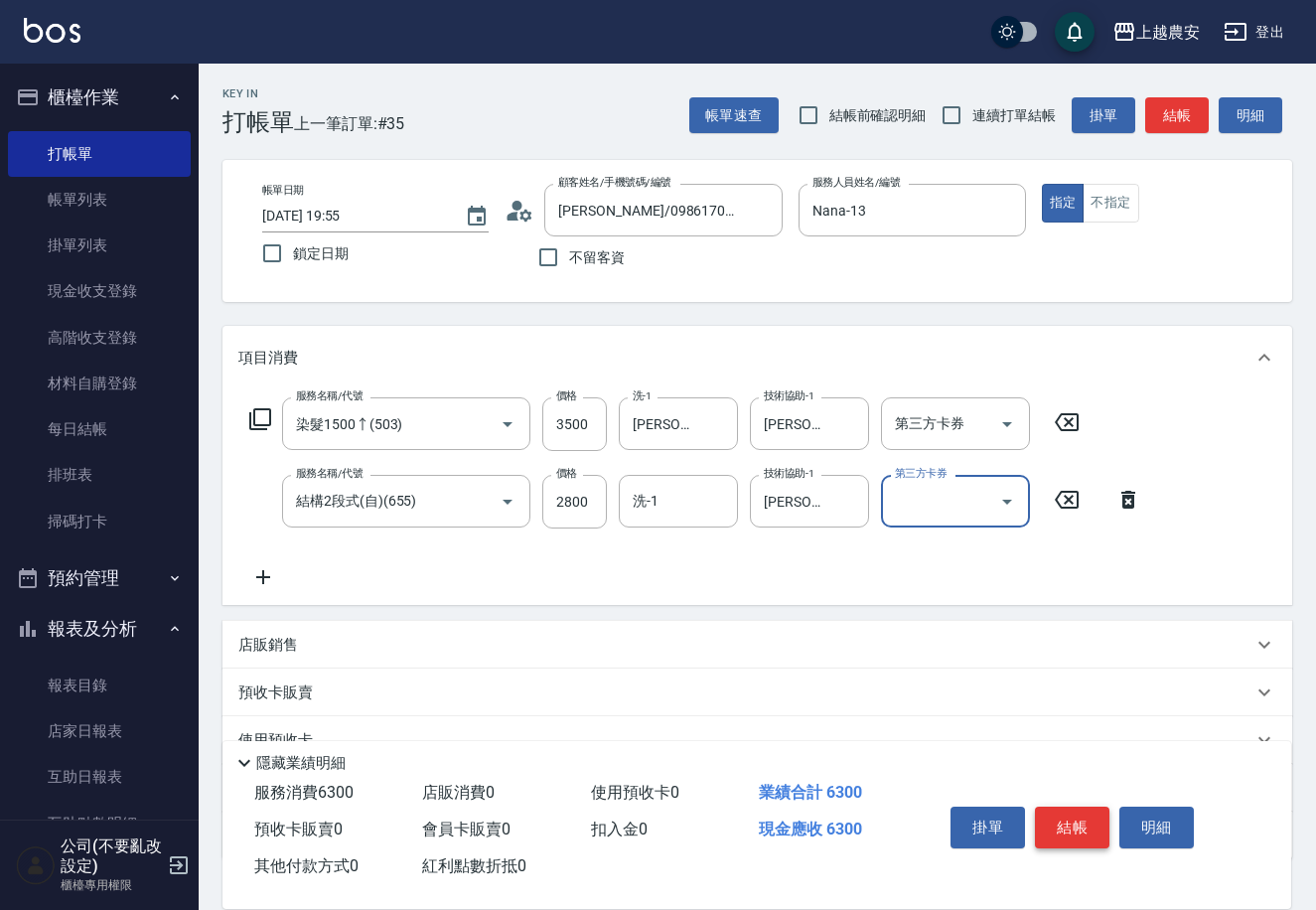 click on "結帳" at bounding box center [1072, 828] 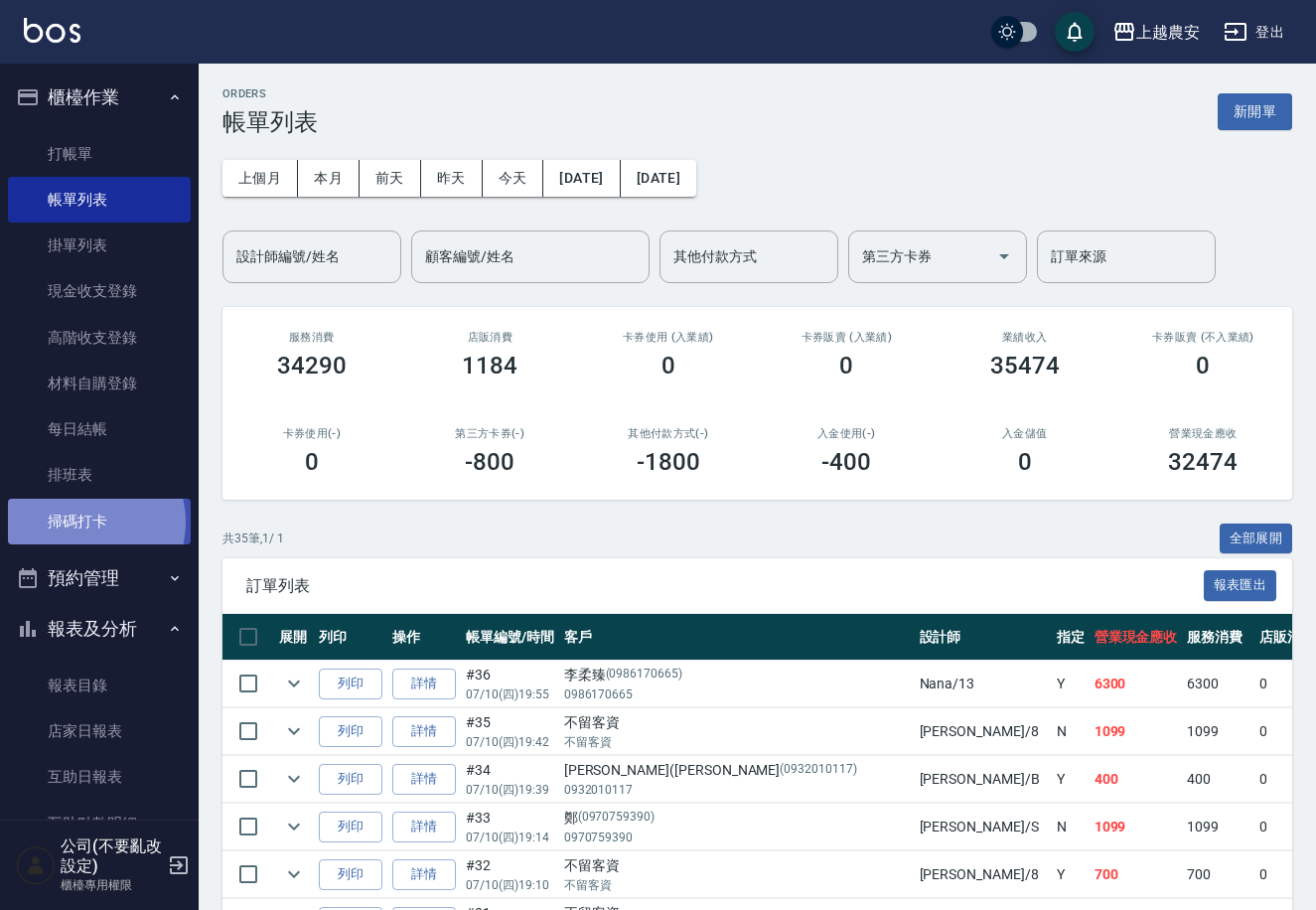 click on "掃碼打卡" at bounding box center [99, 522] 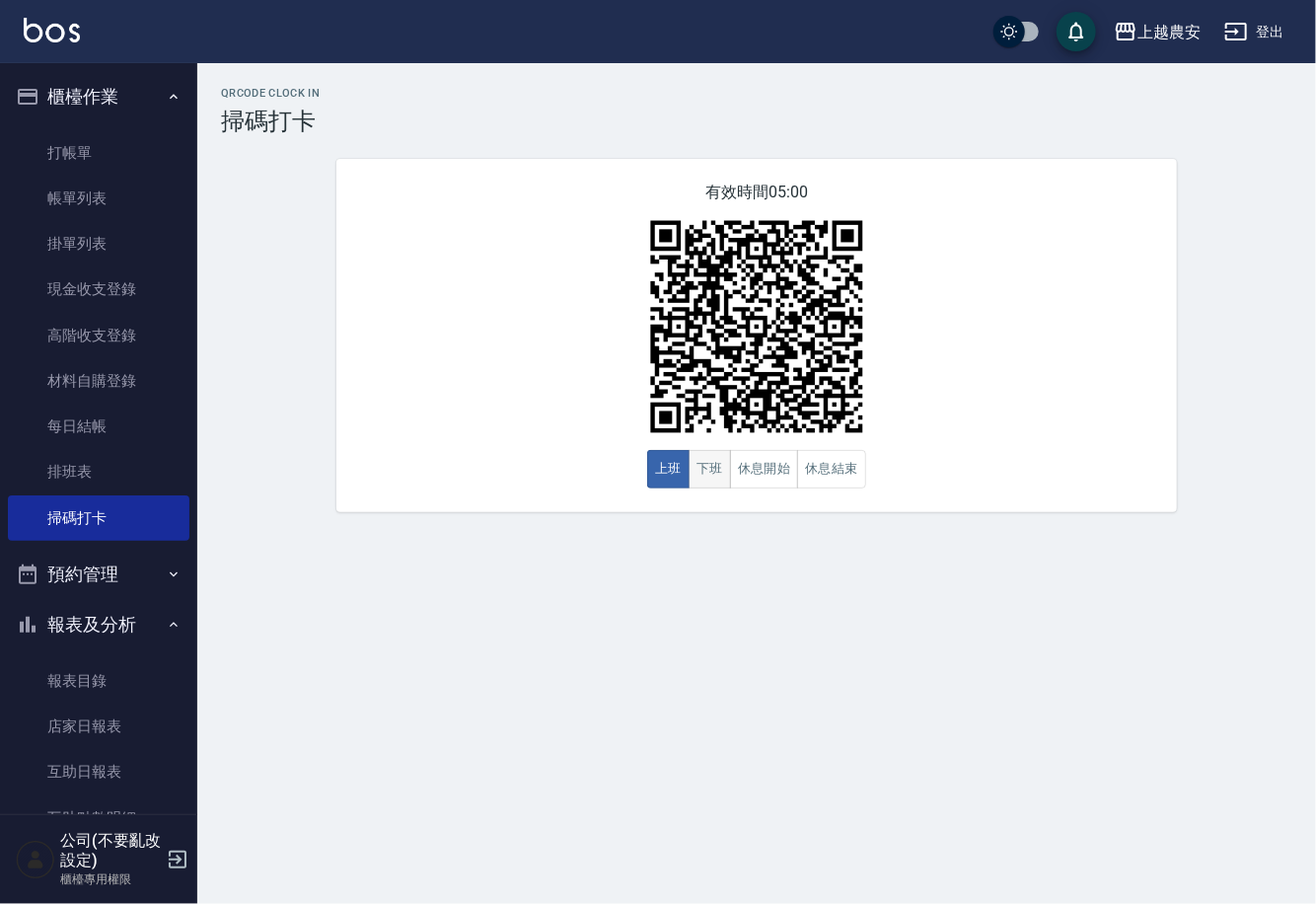 click on "上班 下班 休息開始 休息結束" at bounding box center (757, 469) 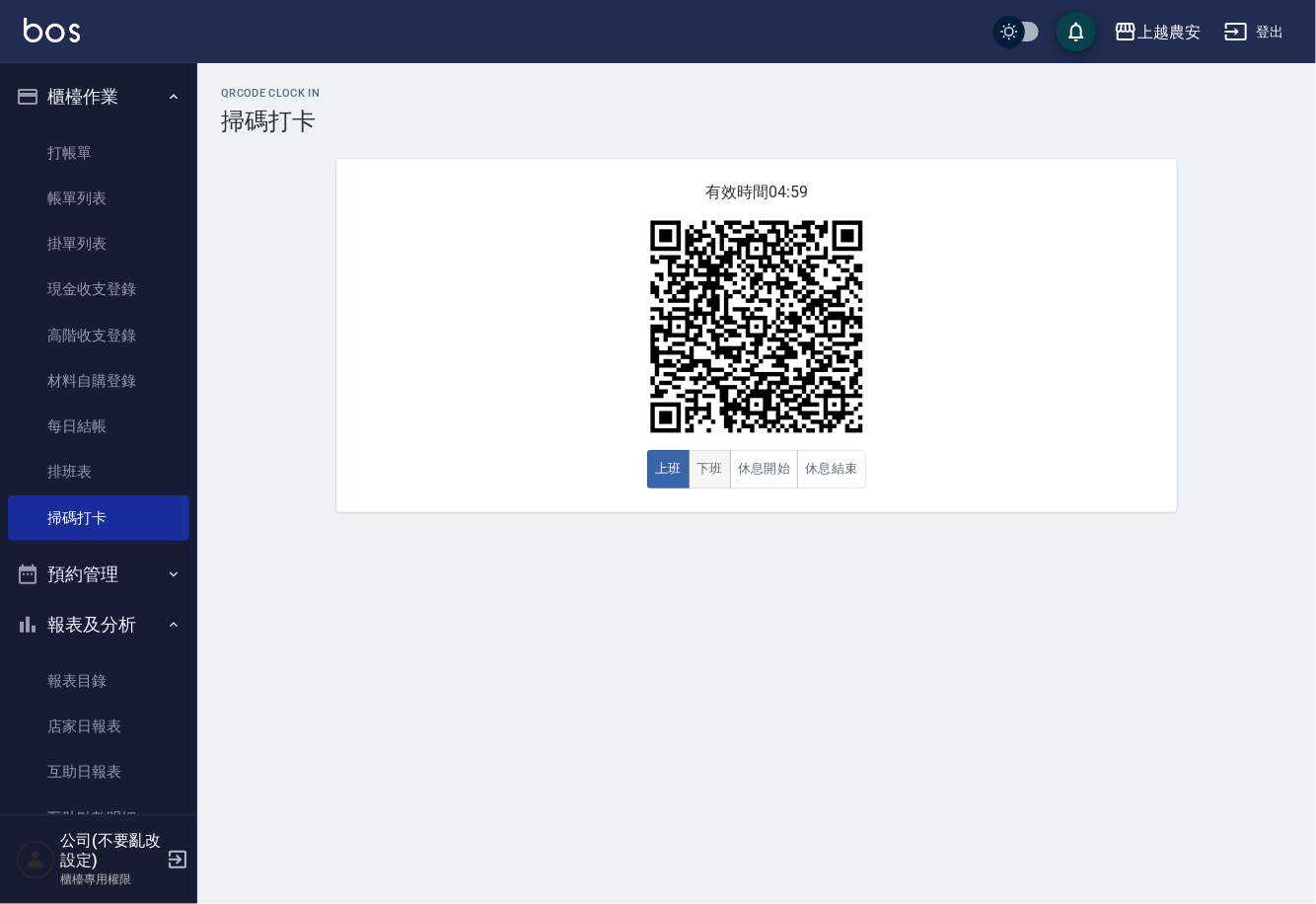 click on "下班" at bounding box center [709, 469] 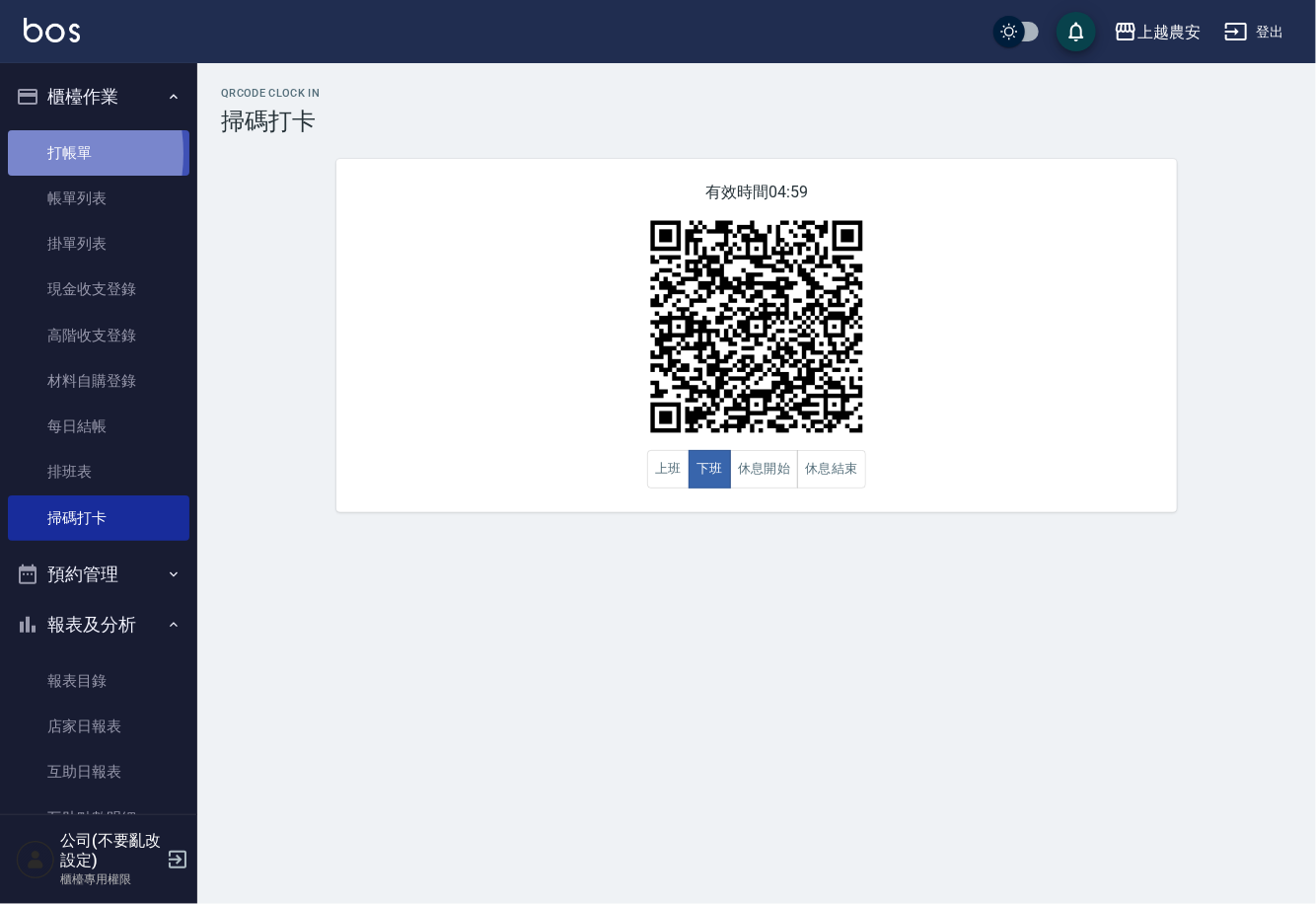 click on "打帳單" at bounding box center (99, 153) 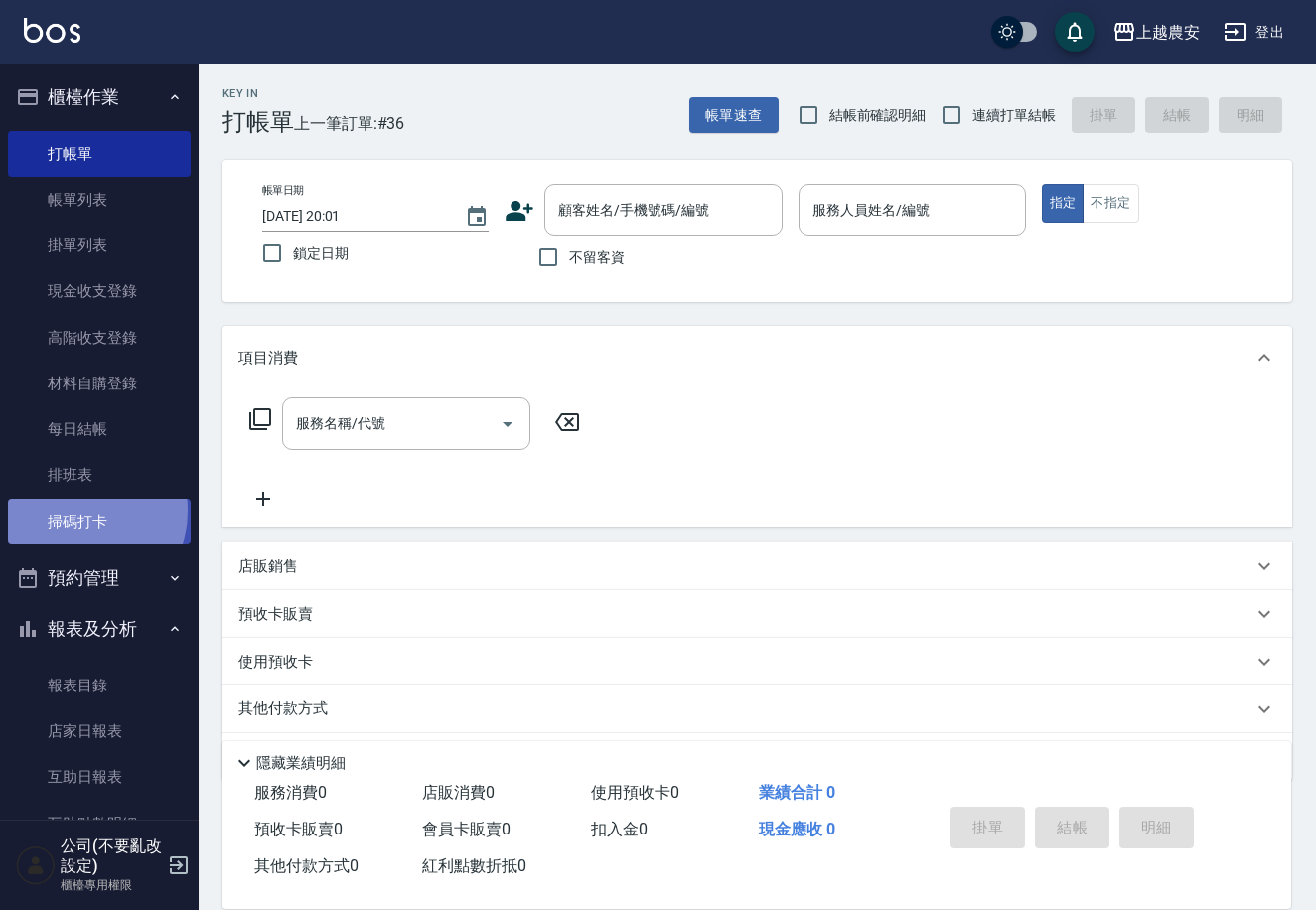 click on "掃碼打卡" at bounding box center (99, 522) 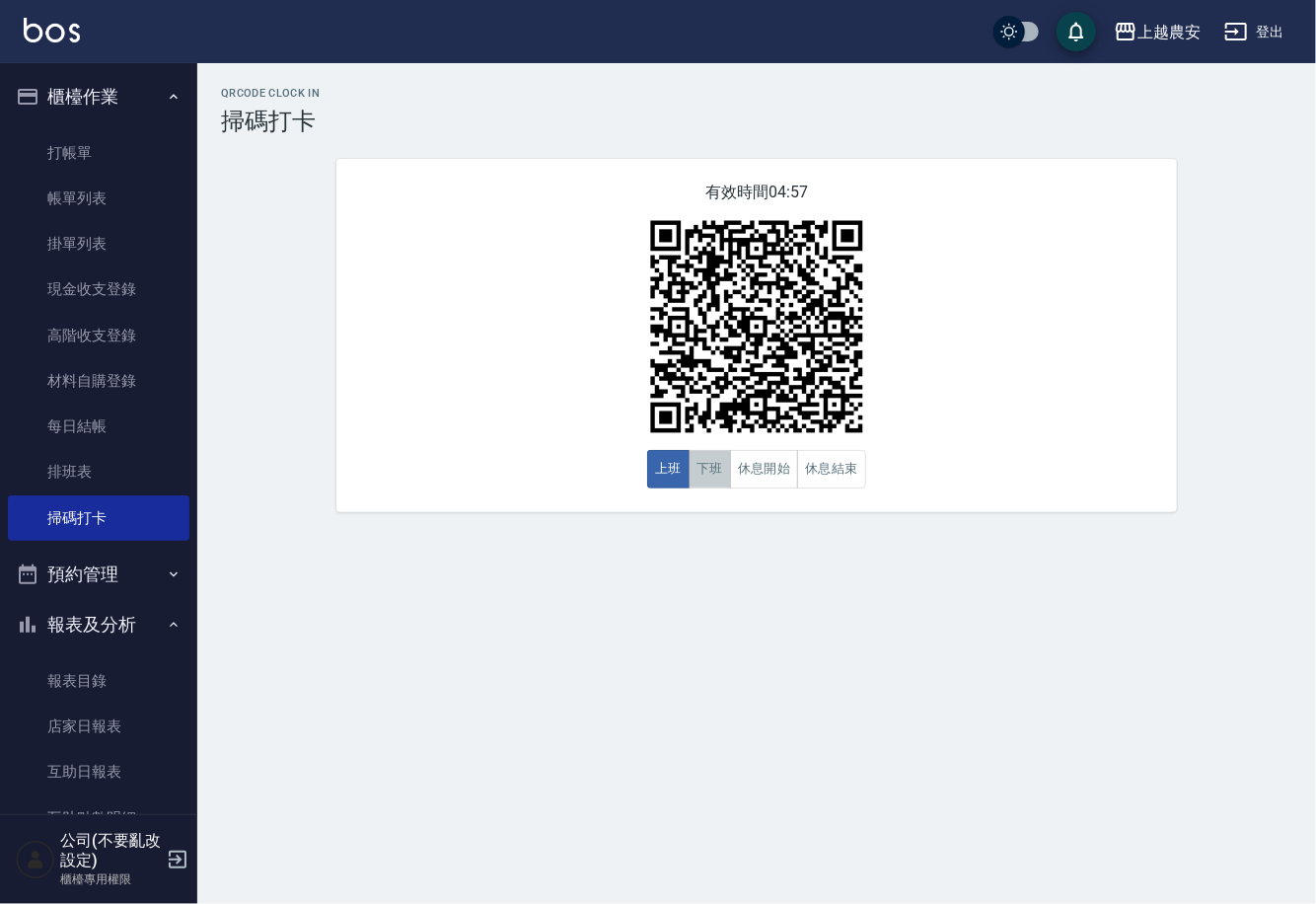 click on "下班" at bounding box center (709, 469) 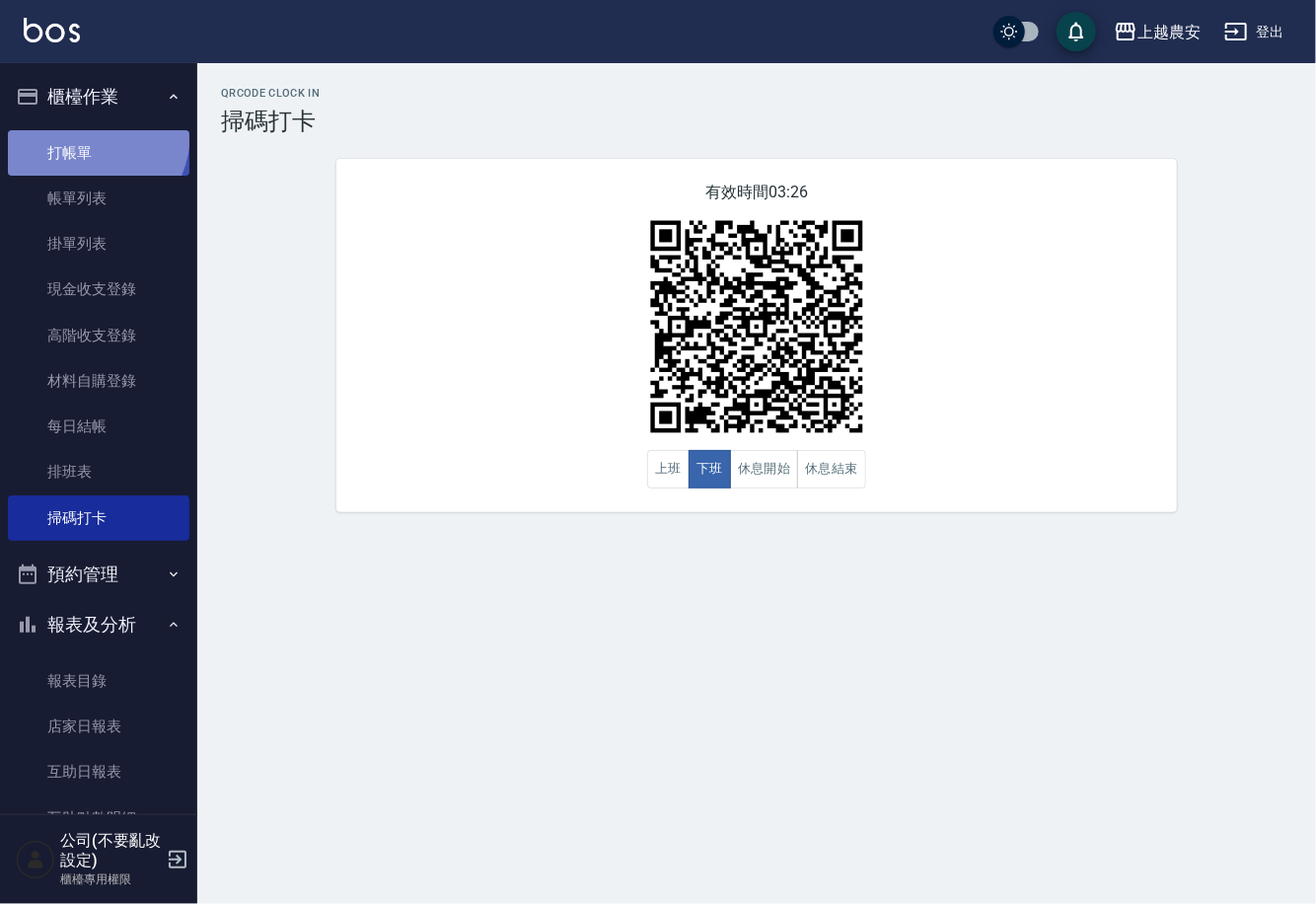 click on "打帳單" at bounding box center (99, 153) 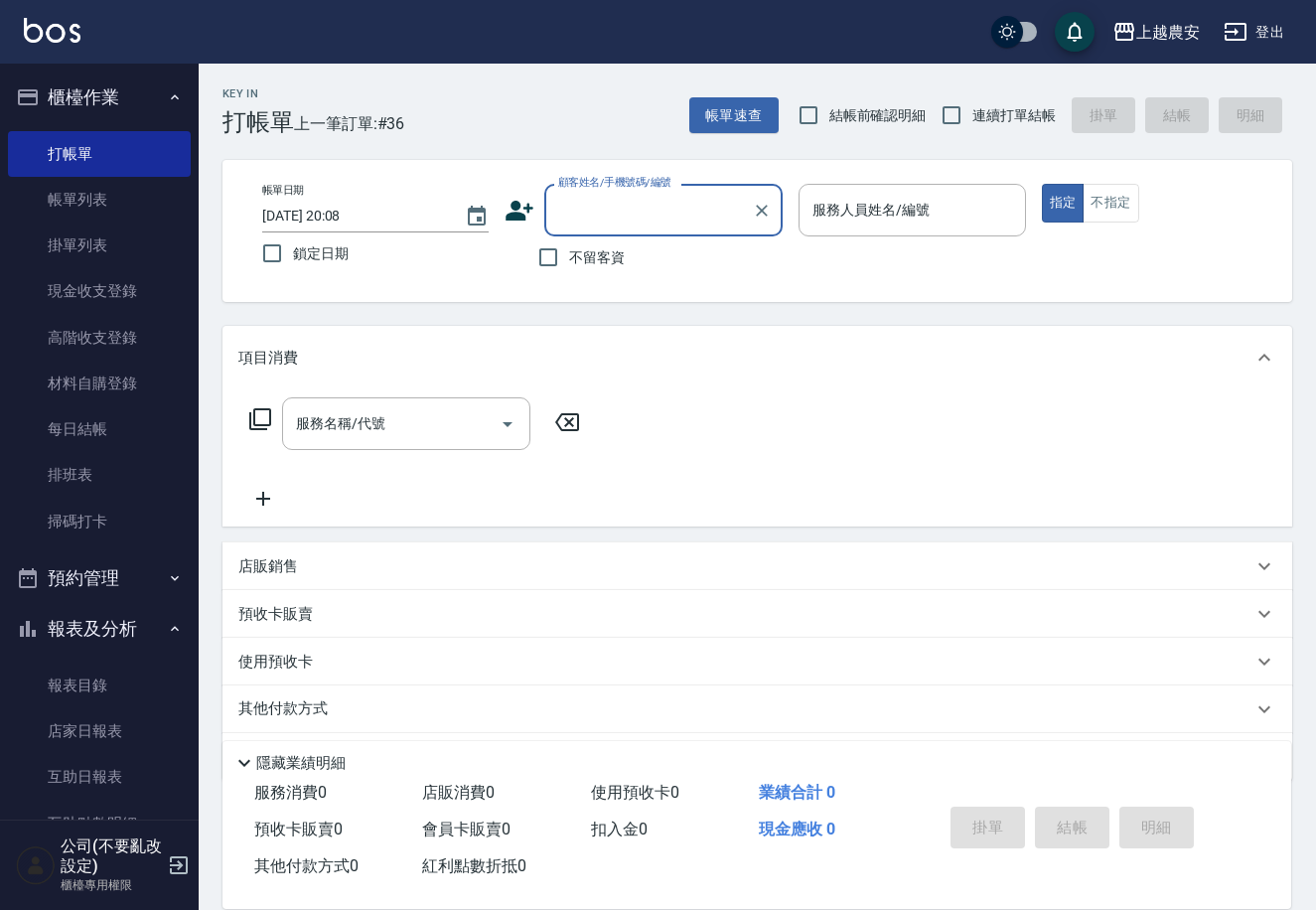 click 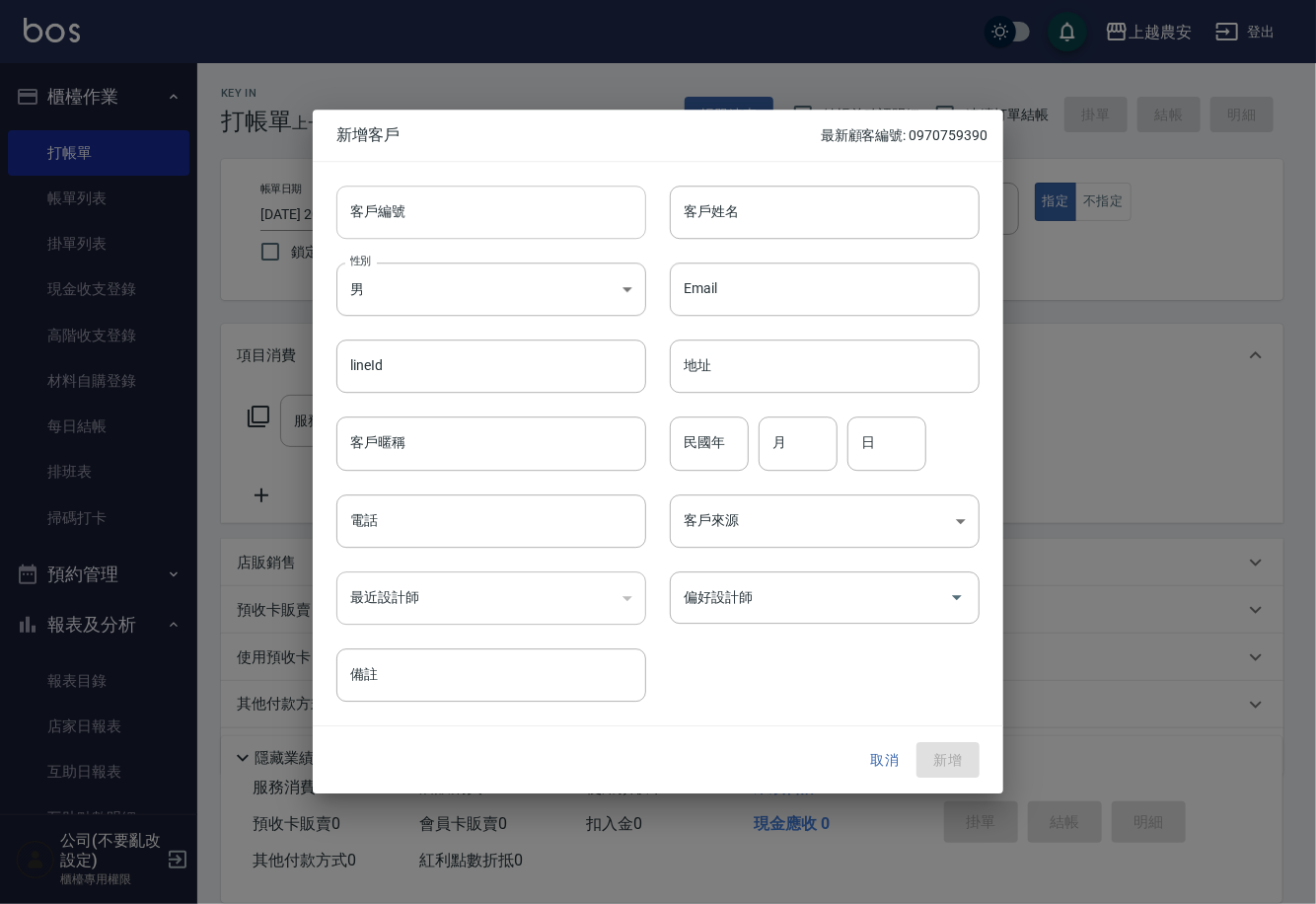 click on "客戶編號" at bounding box center [491, 212] 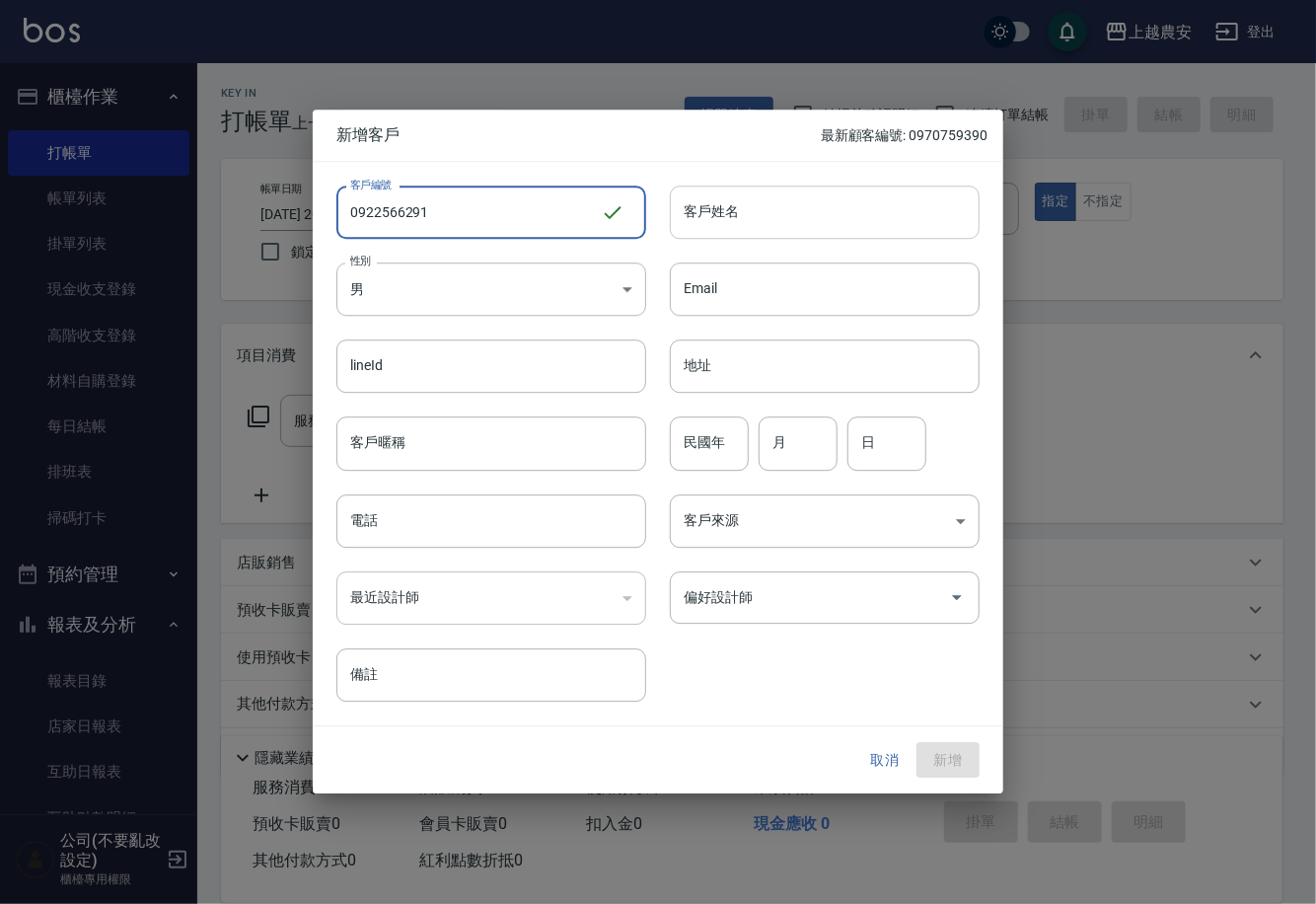 drag, startPoint x: 345, startPoint y: 211, endPoint x: 503, endPoint y: 195, distance: 158.808 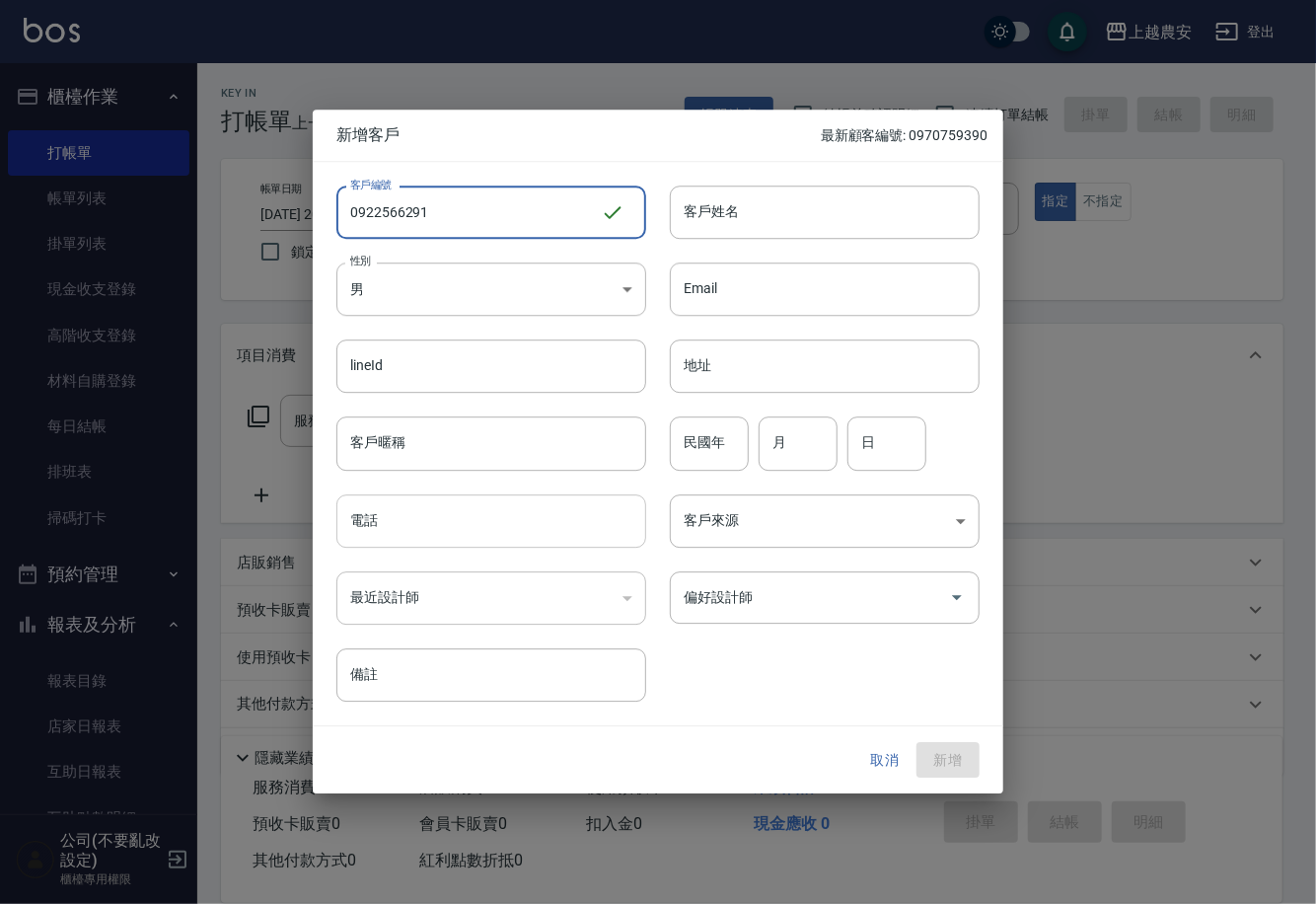 type on "0922566291" 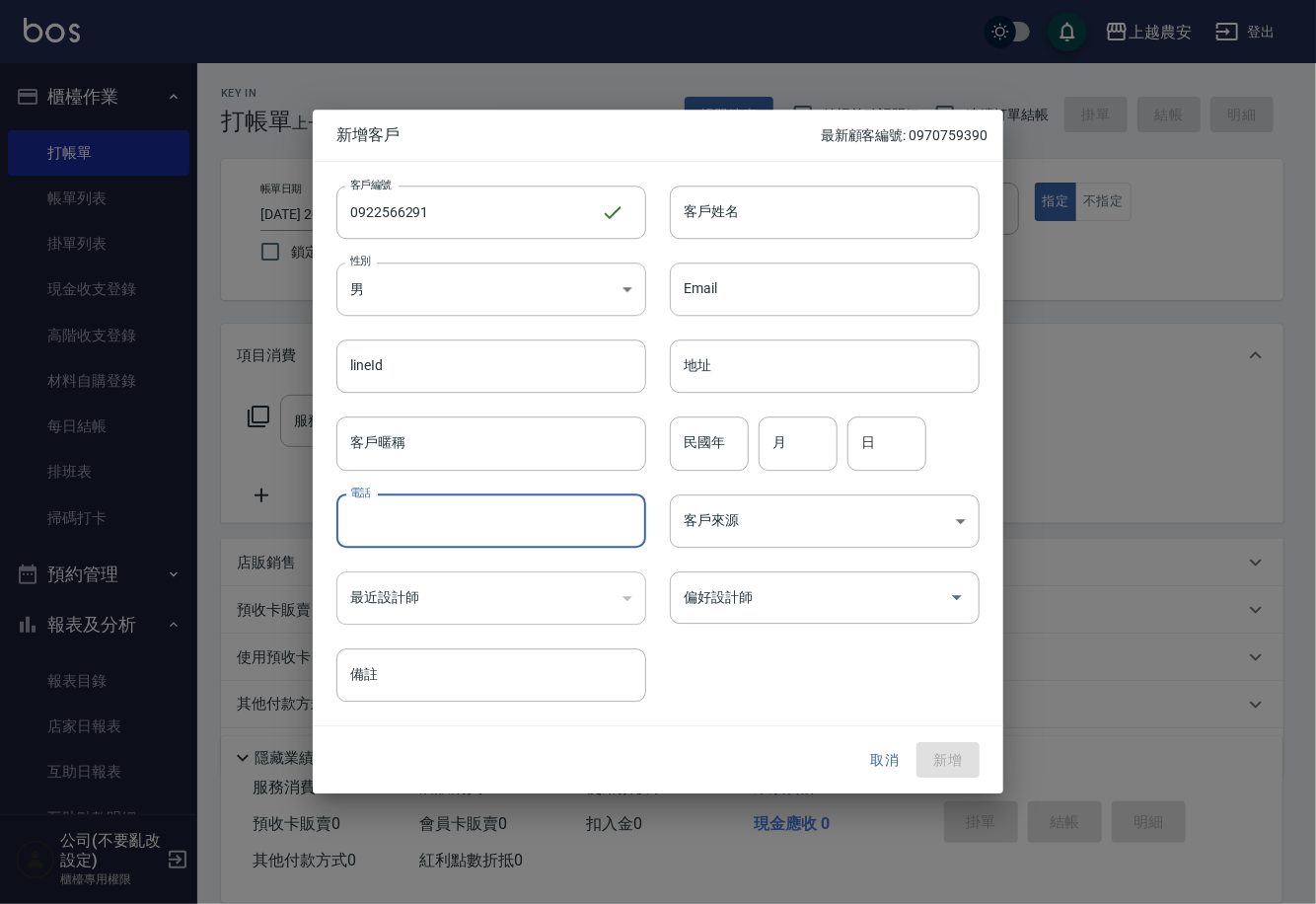 paste on "0922566291" 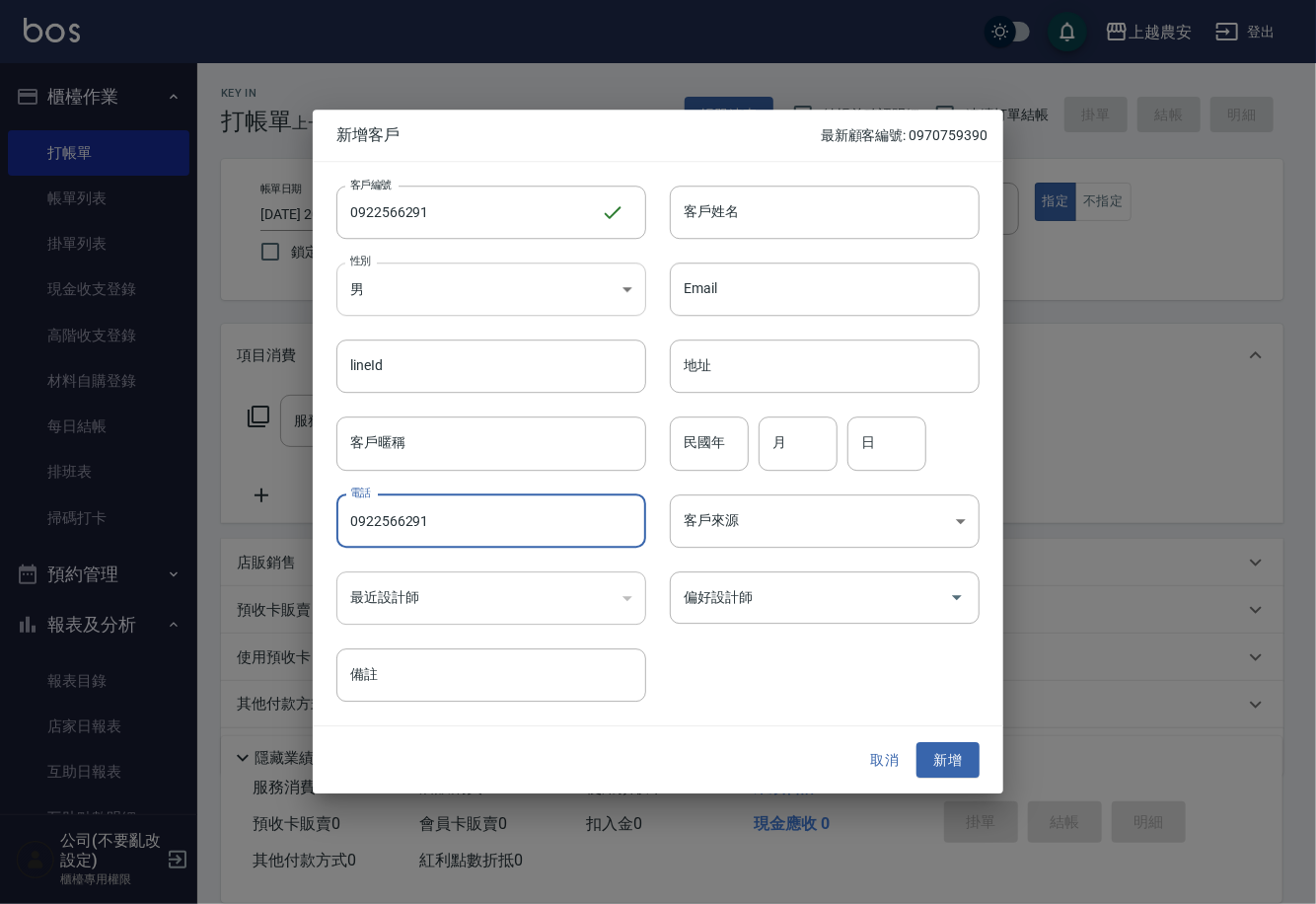 type on "0922566291" 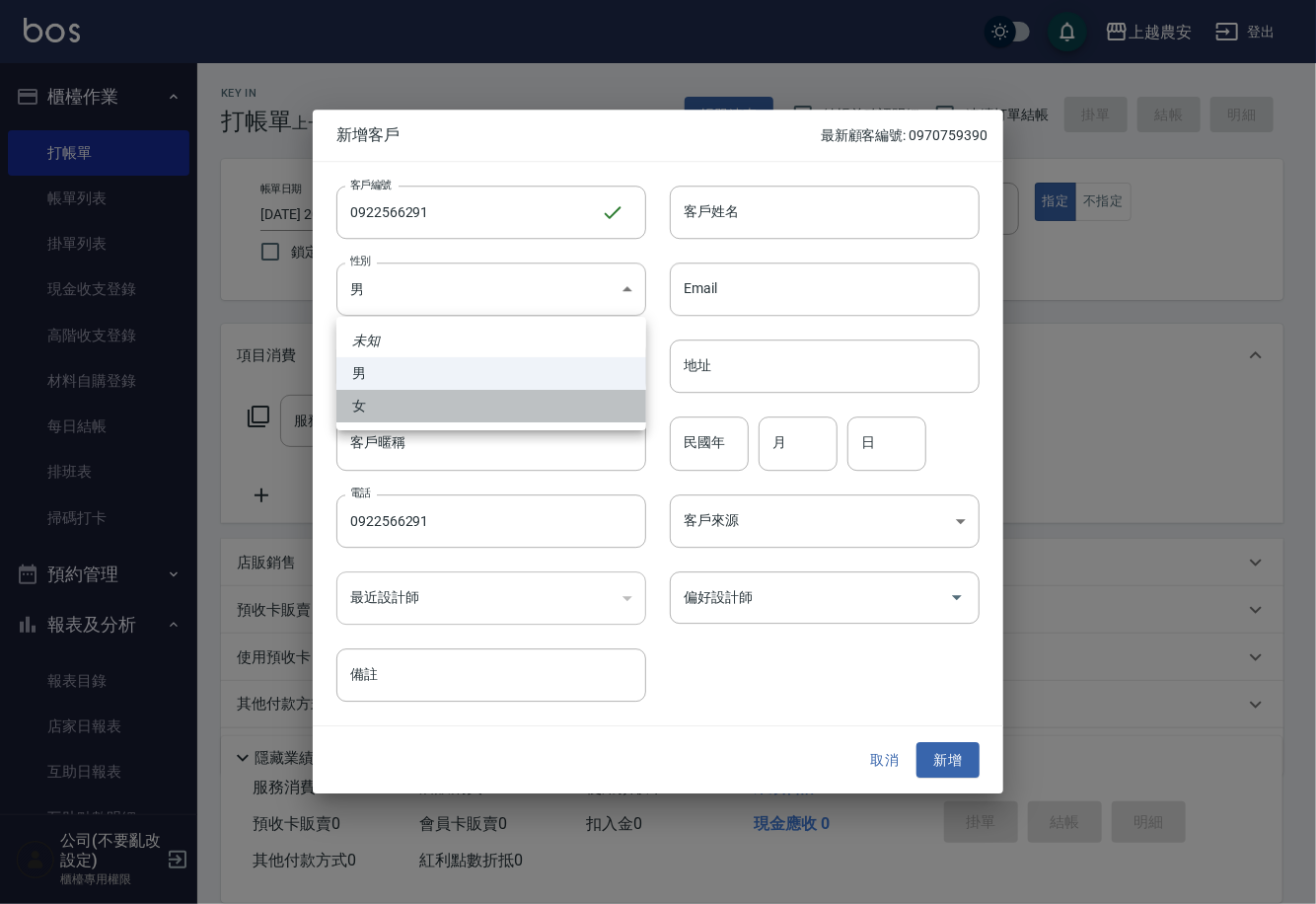 click on "女" at bounding box center [491, 406] 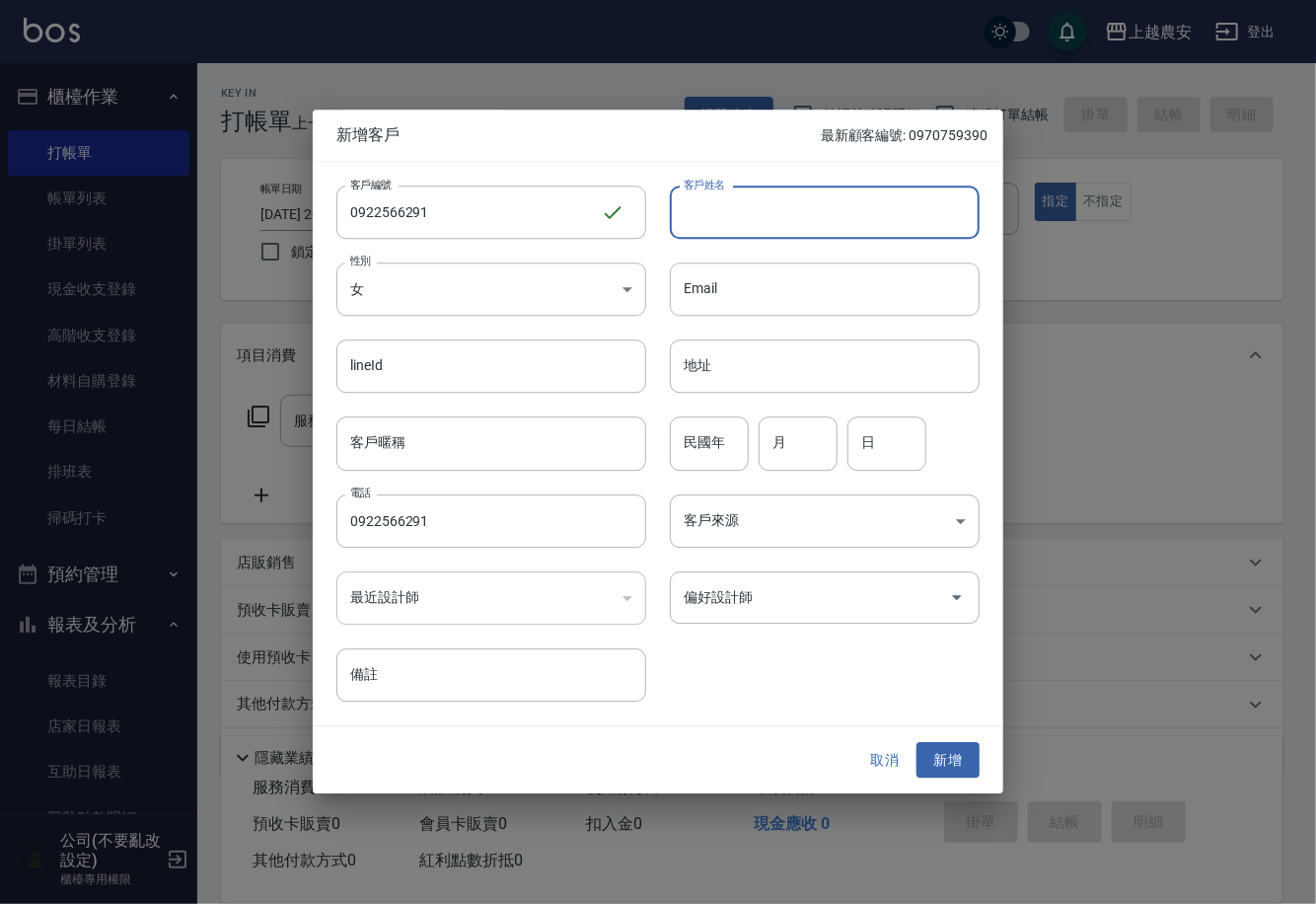 click on "客戶姓名" at bounding box center [825, 212] 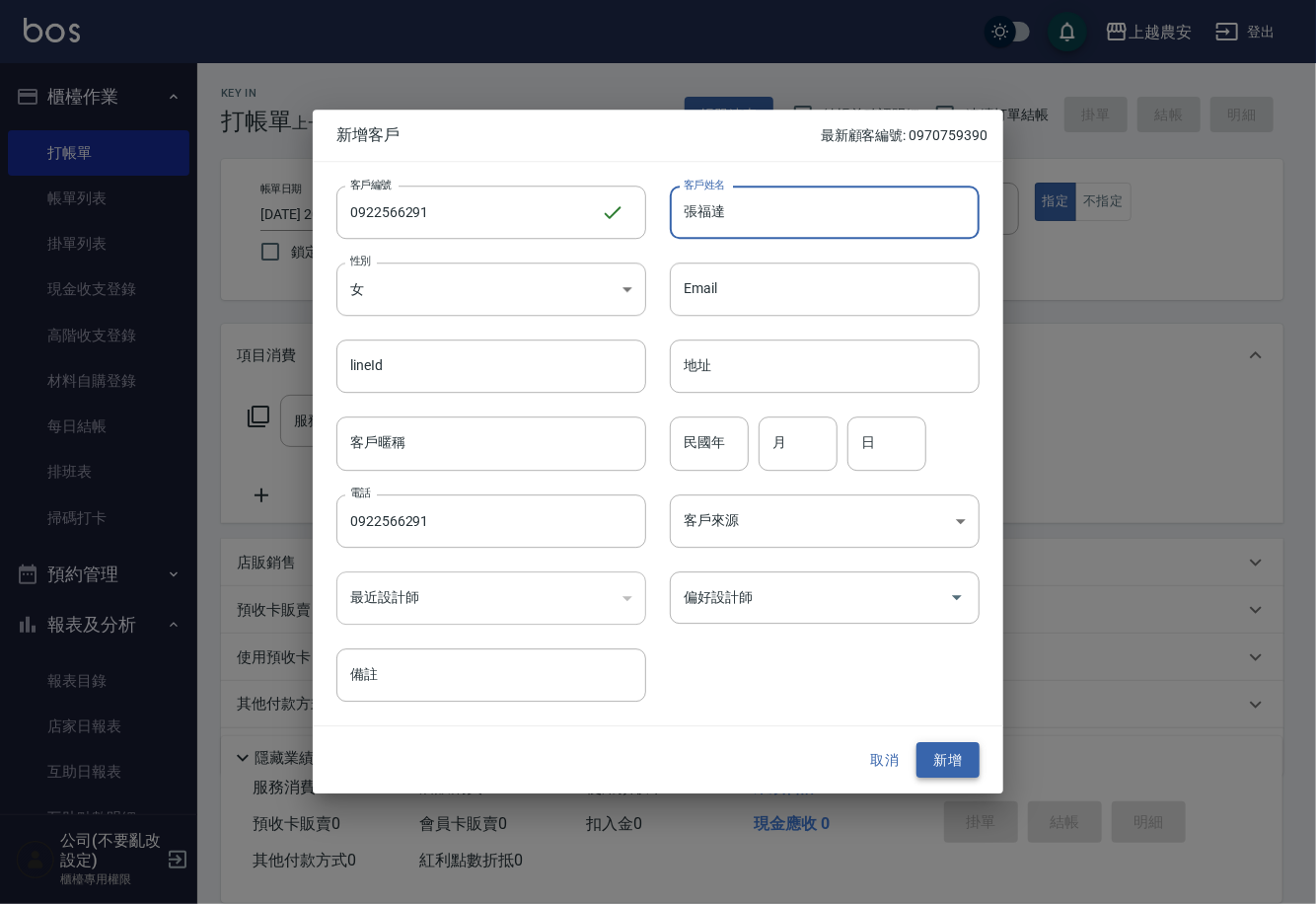 type on "張福達" 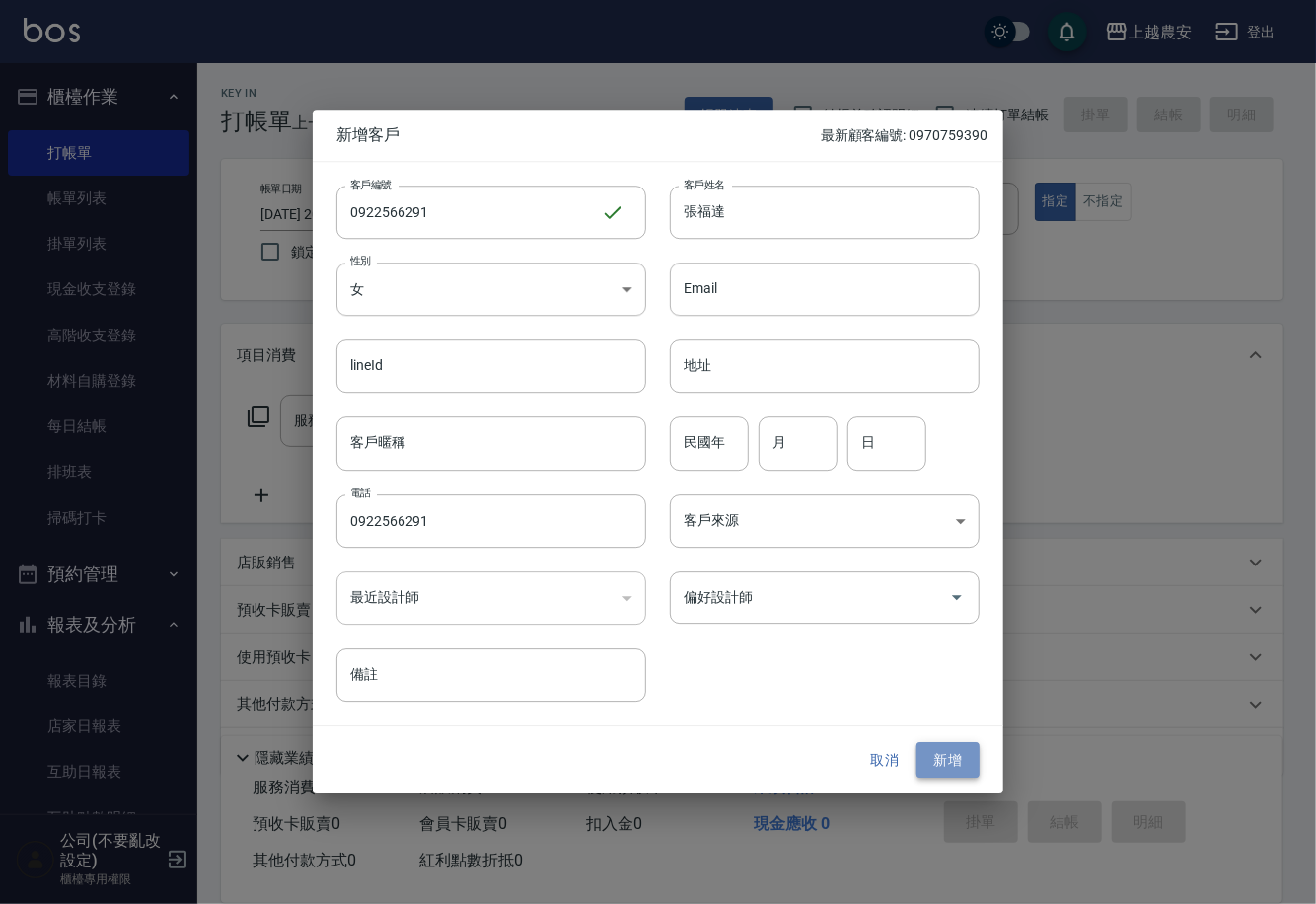 click on "新增" at bounding box center [948, 760] 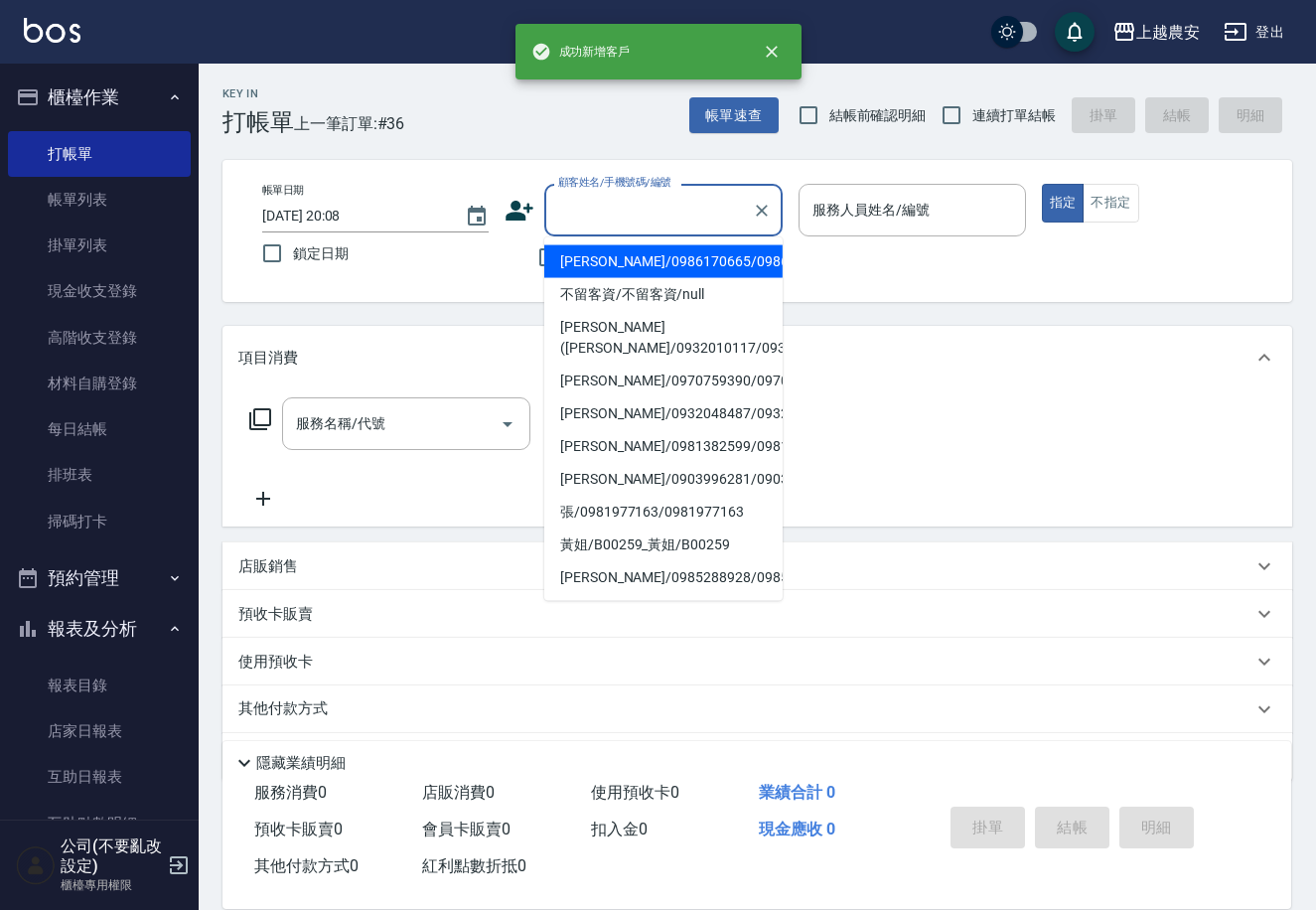 paste on "0922566291" 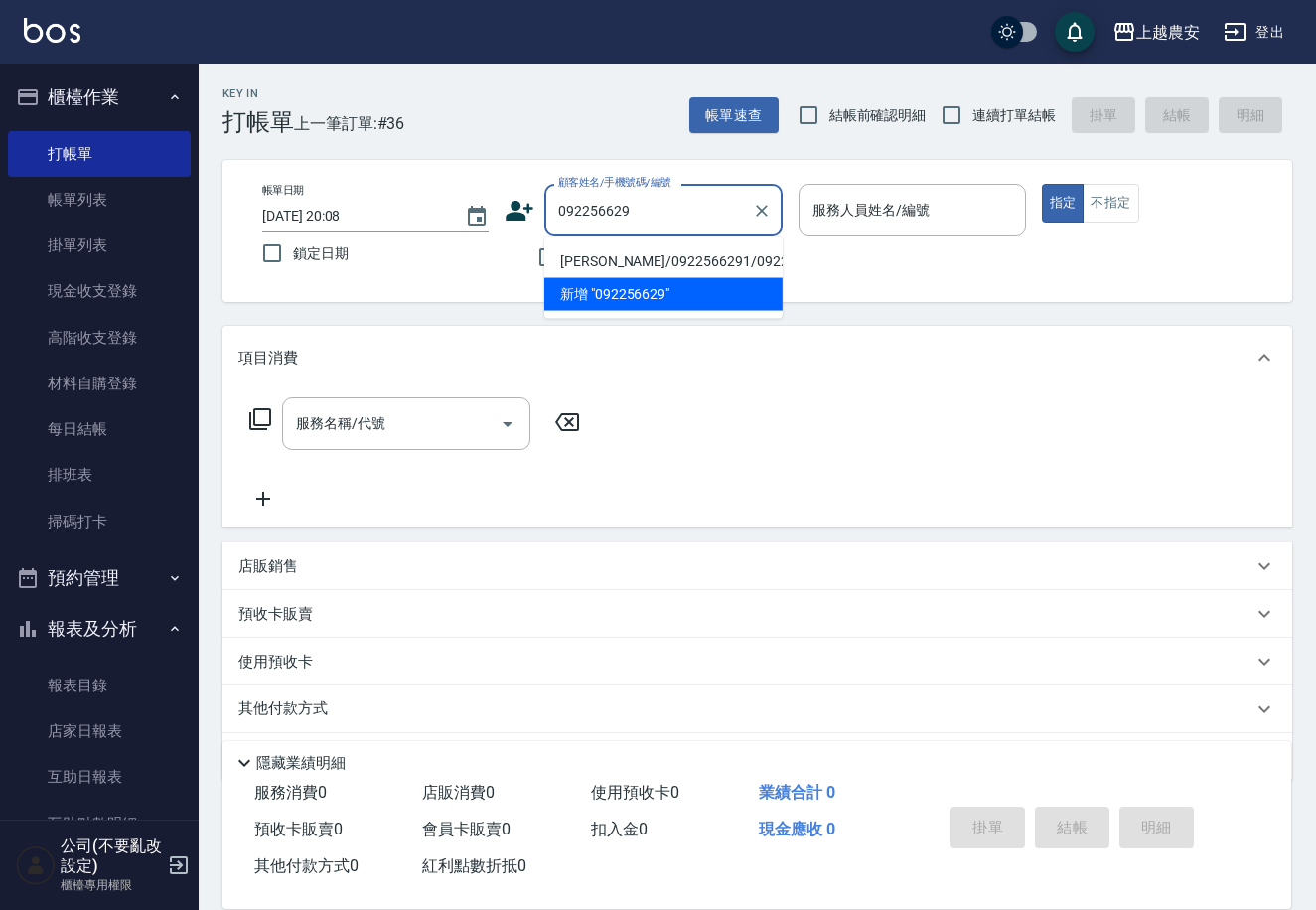 type on "張福達/0922566291/0922566291" 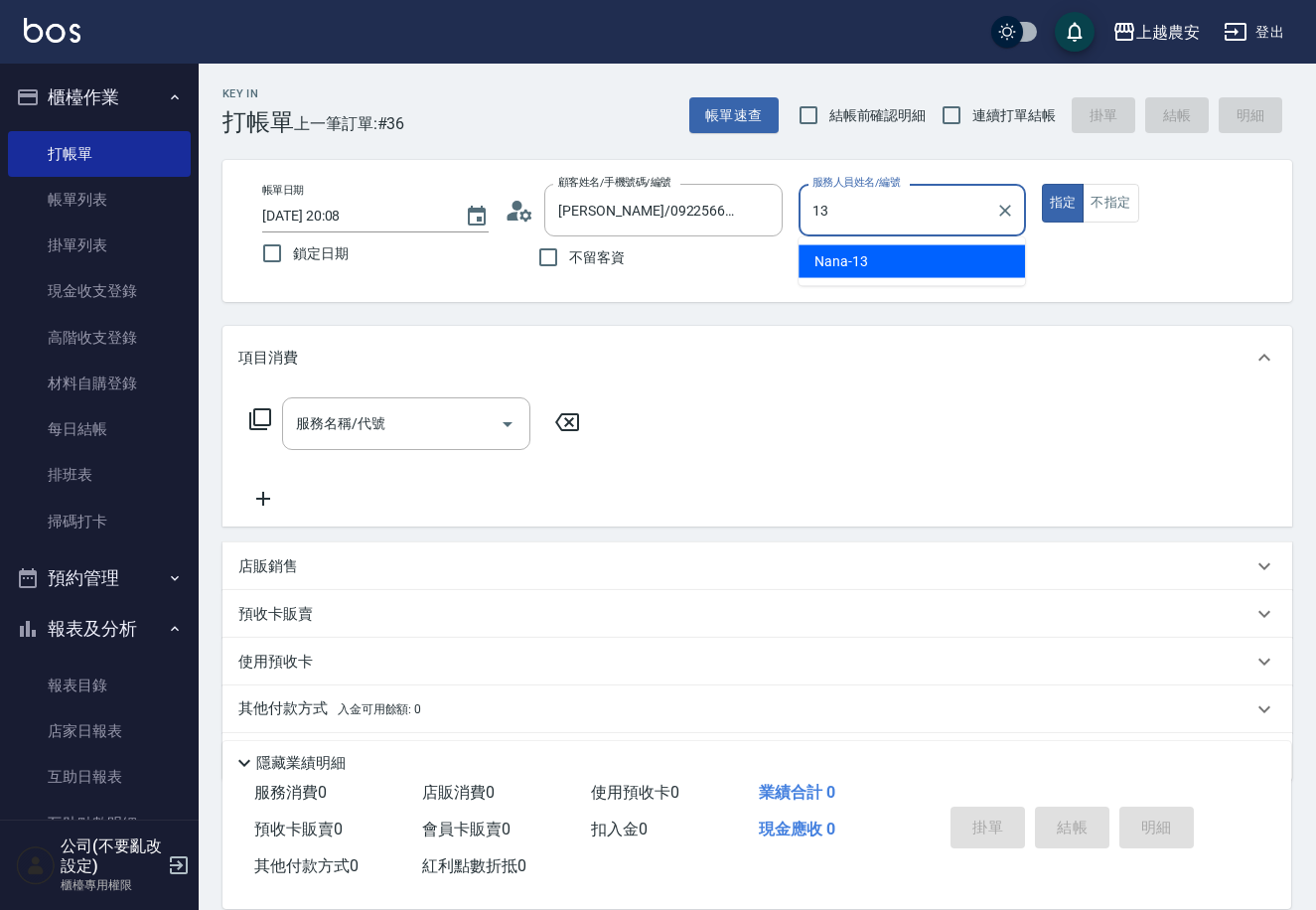 type on "Nana-13" 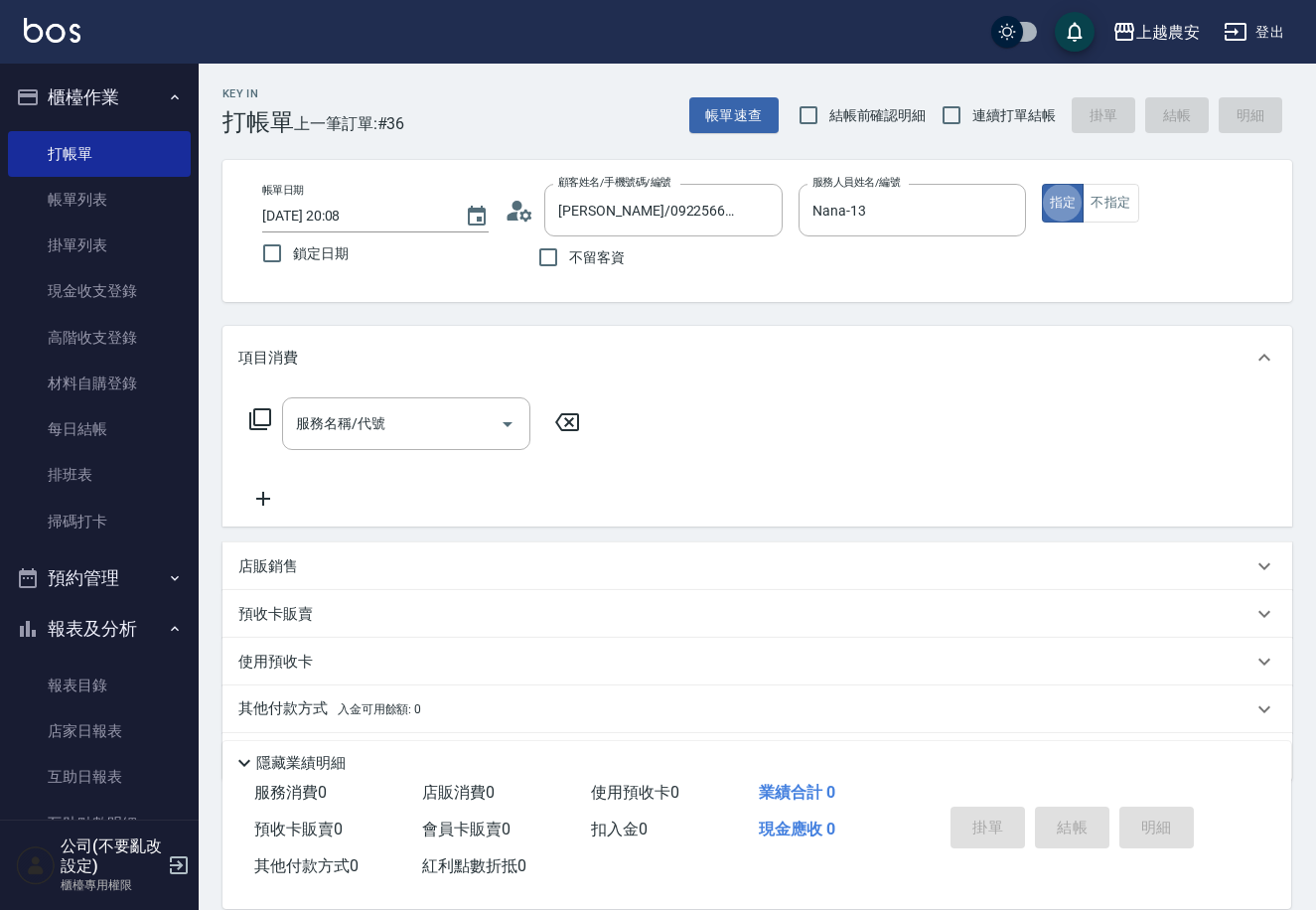type on "true" 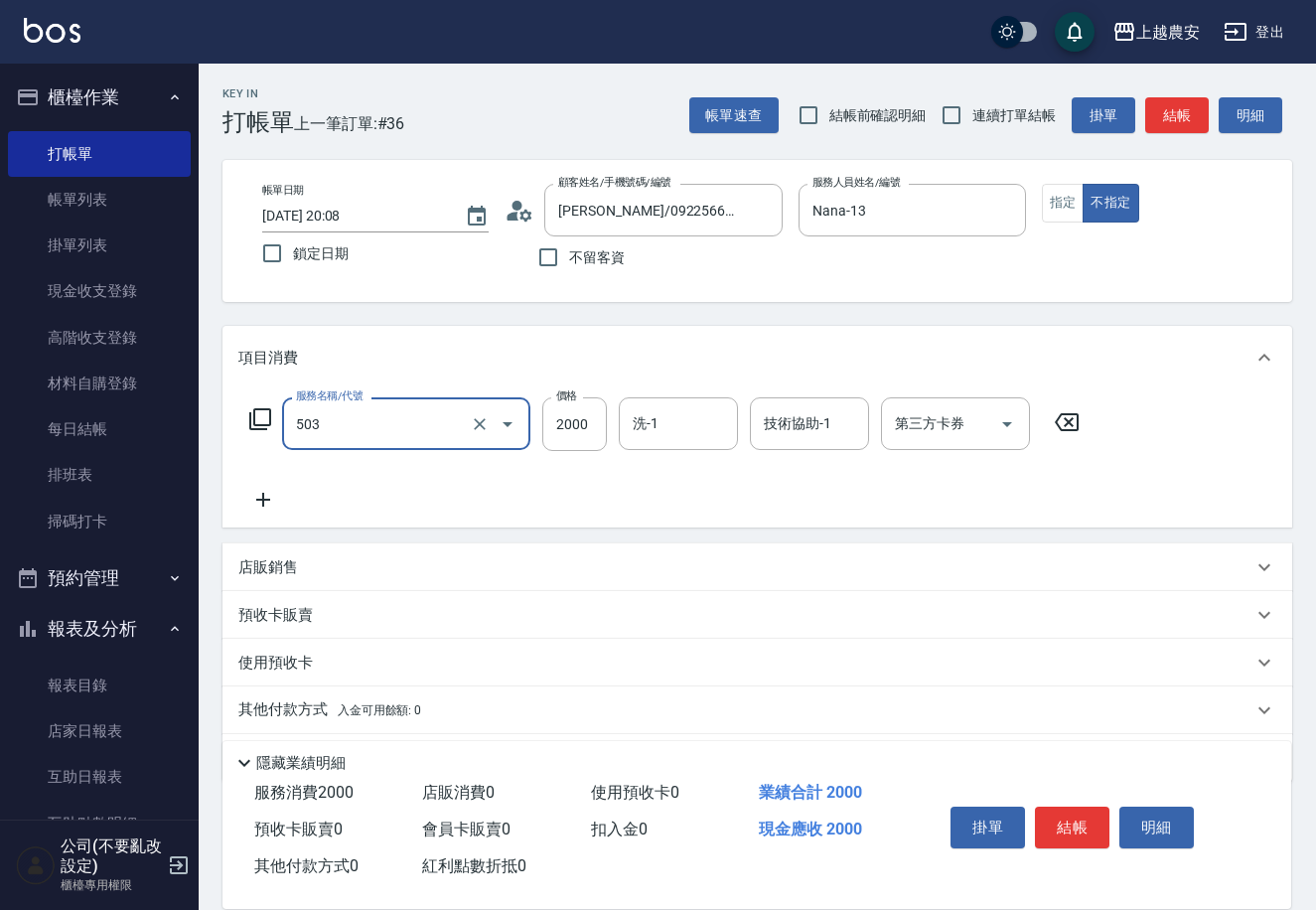 type on "染髮1500↑(503)" 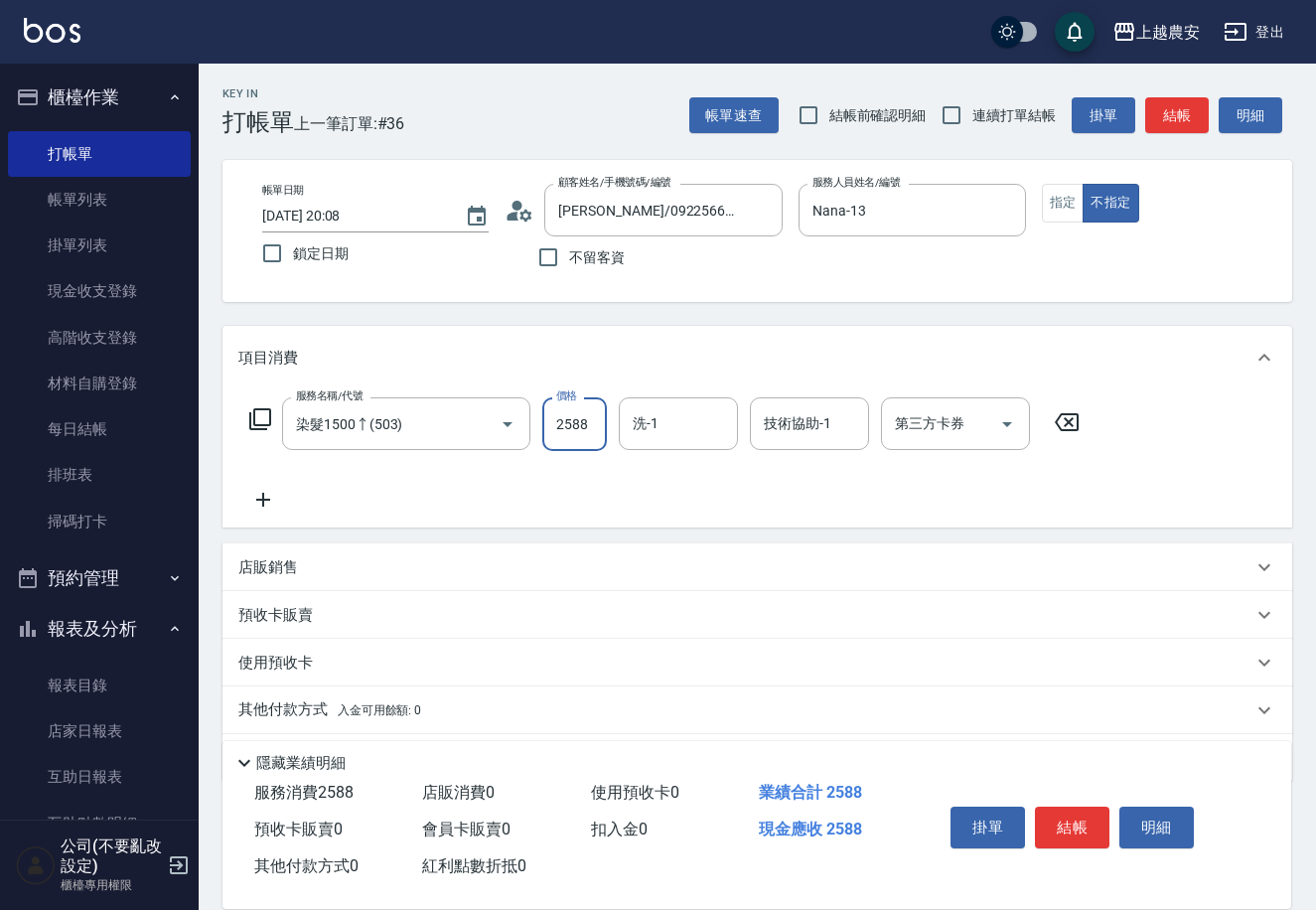 type on "2588" 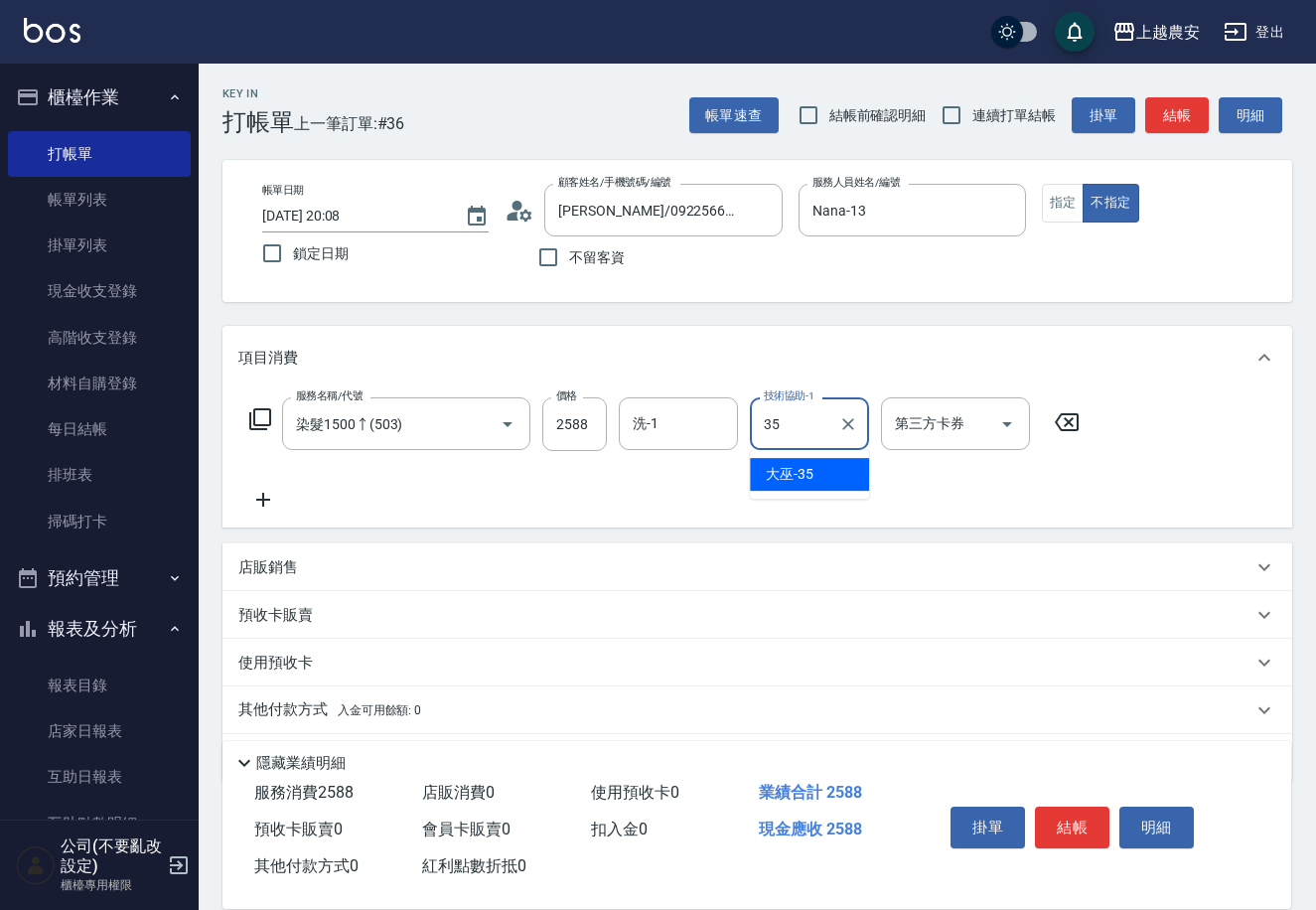 type on "大巫-35" 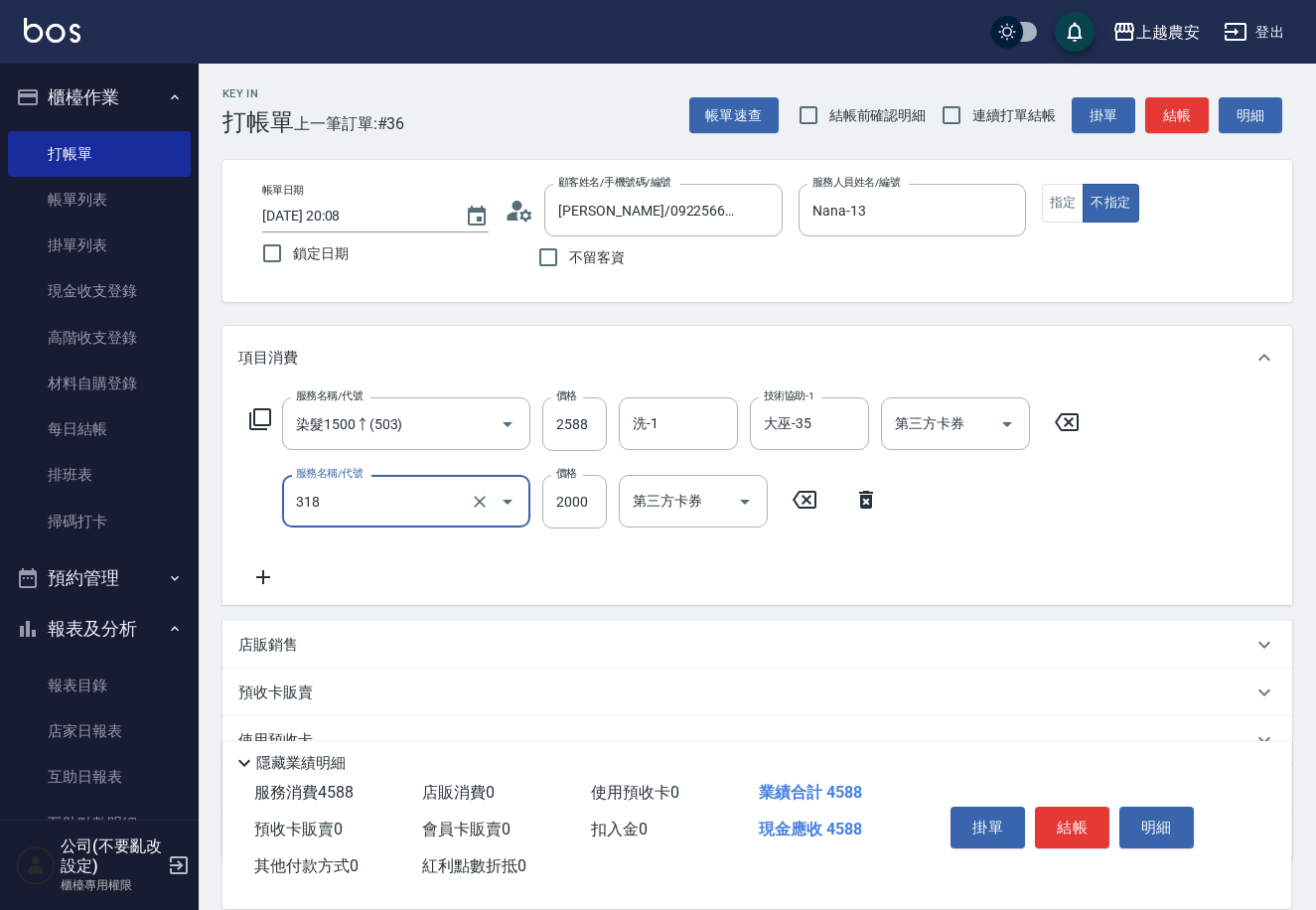 type on "燙髮1500↑(自購)(318)" 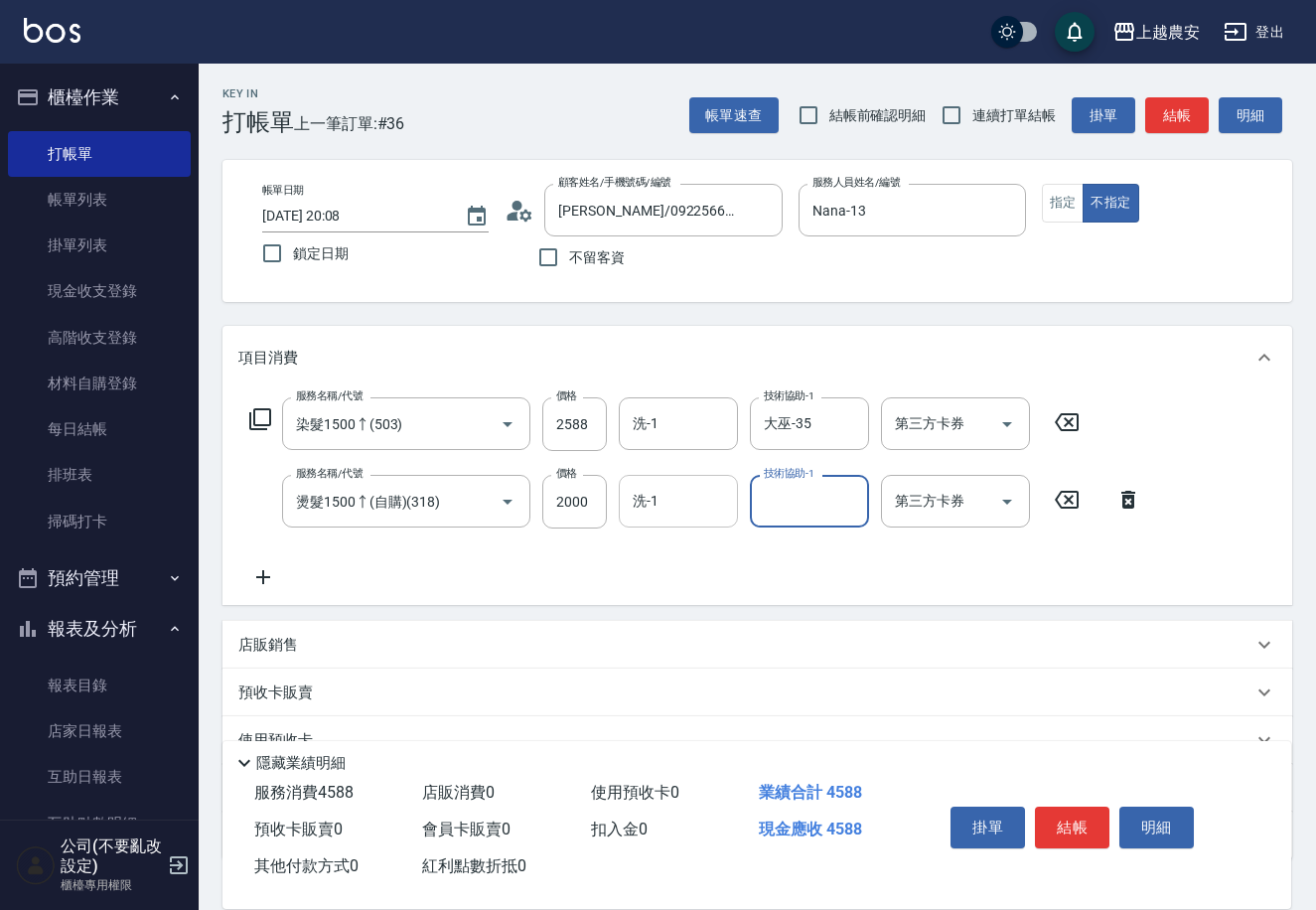 click on "洗-1" at bounding box center (678, 501) 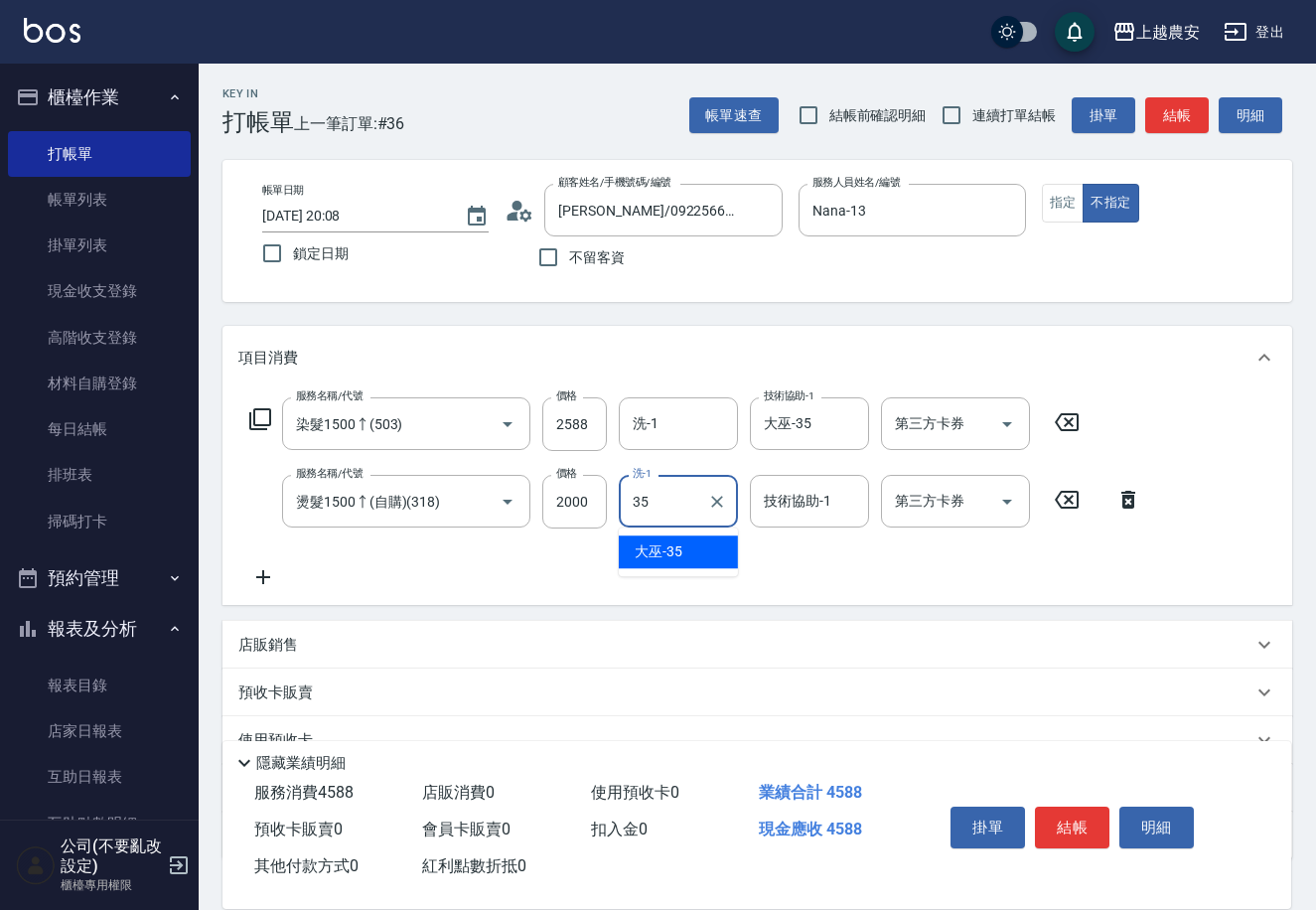 type on "大巫-35" 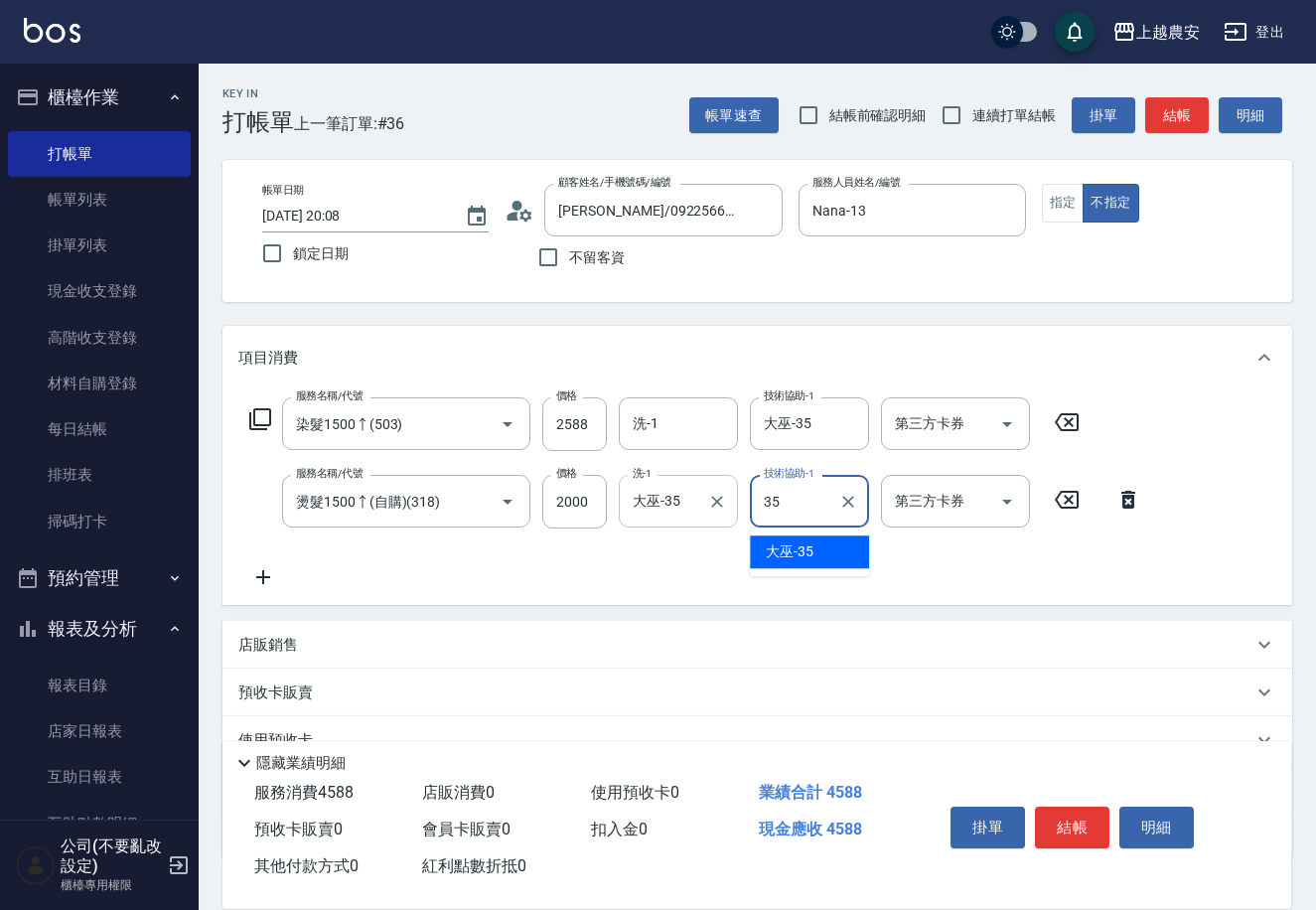 type on "大巫-35" 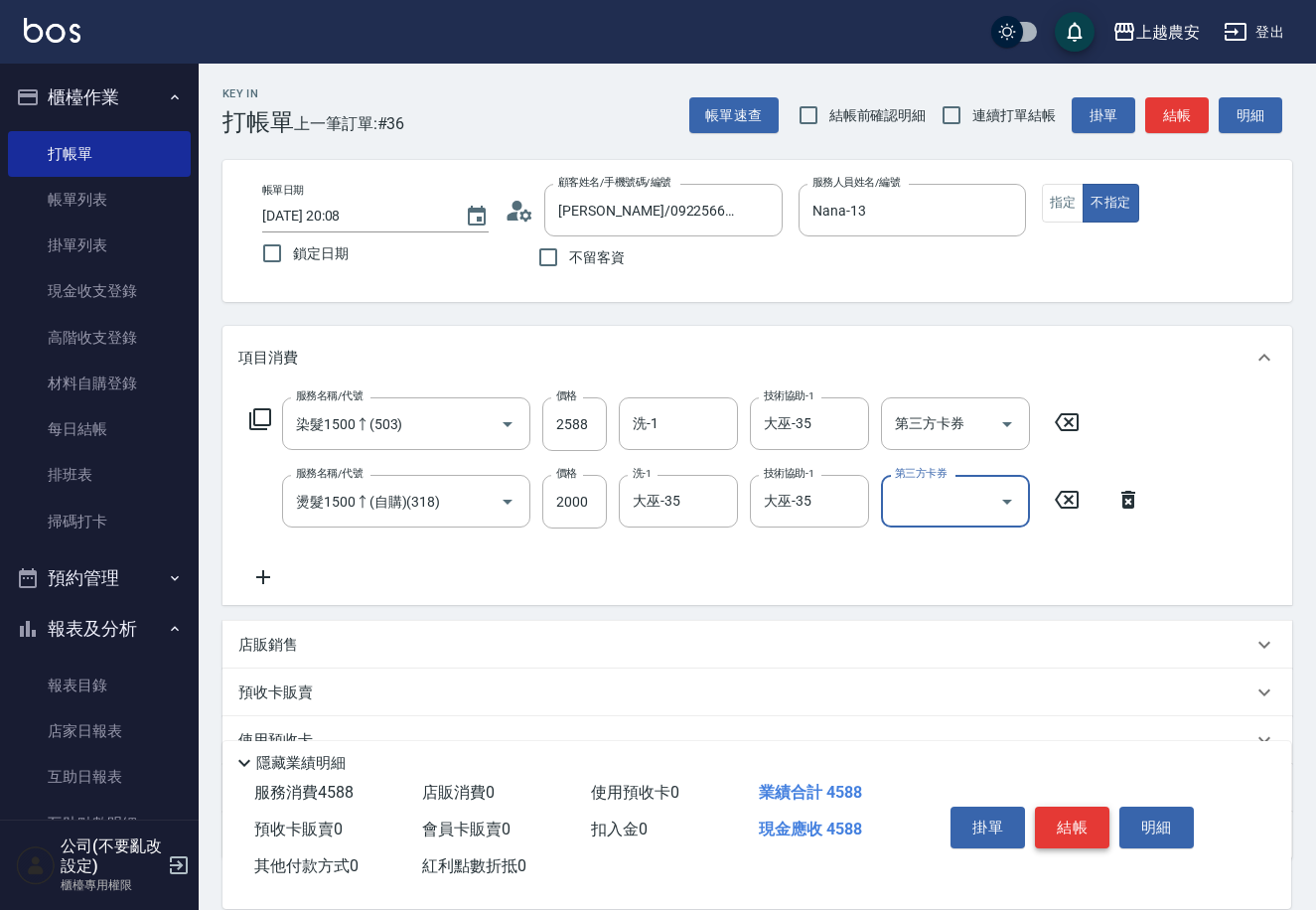 click on "結帳" at bounding box center (1072, 828) 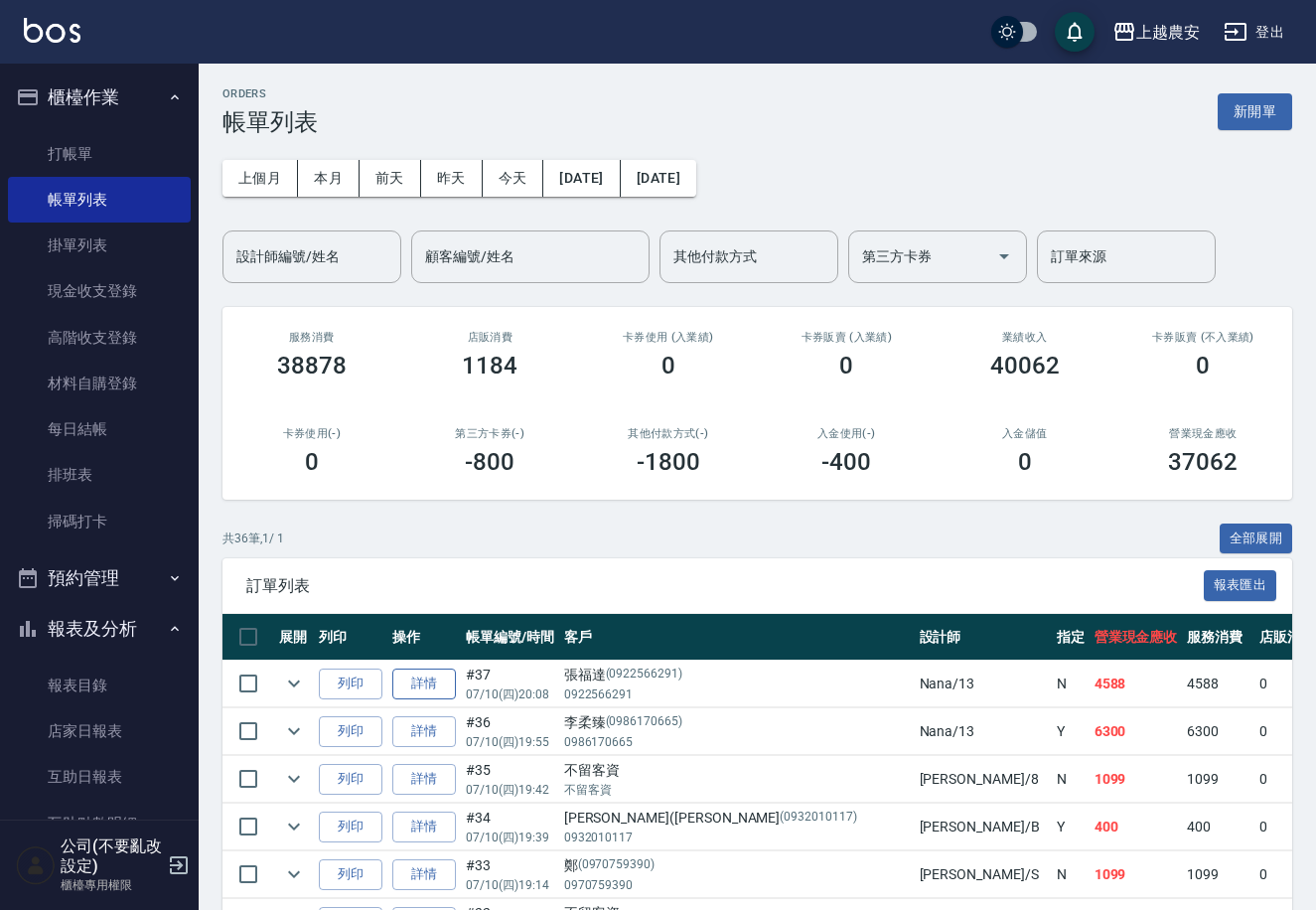 click on "詳情" at bounding box center (424, 683) 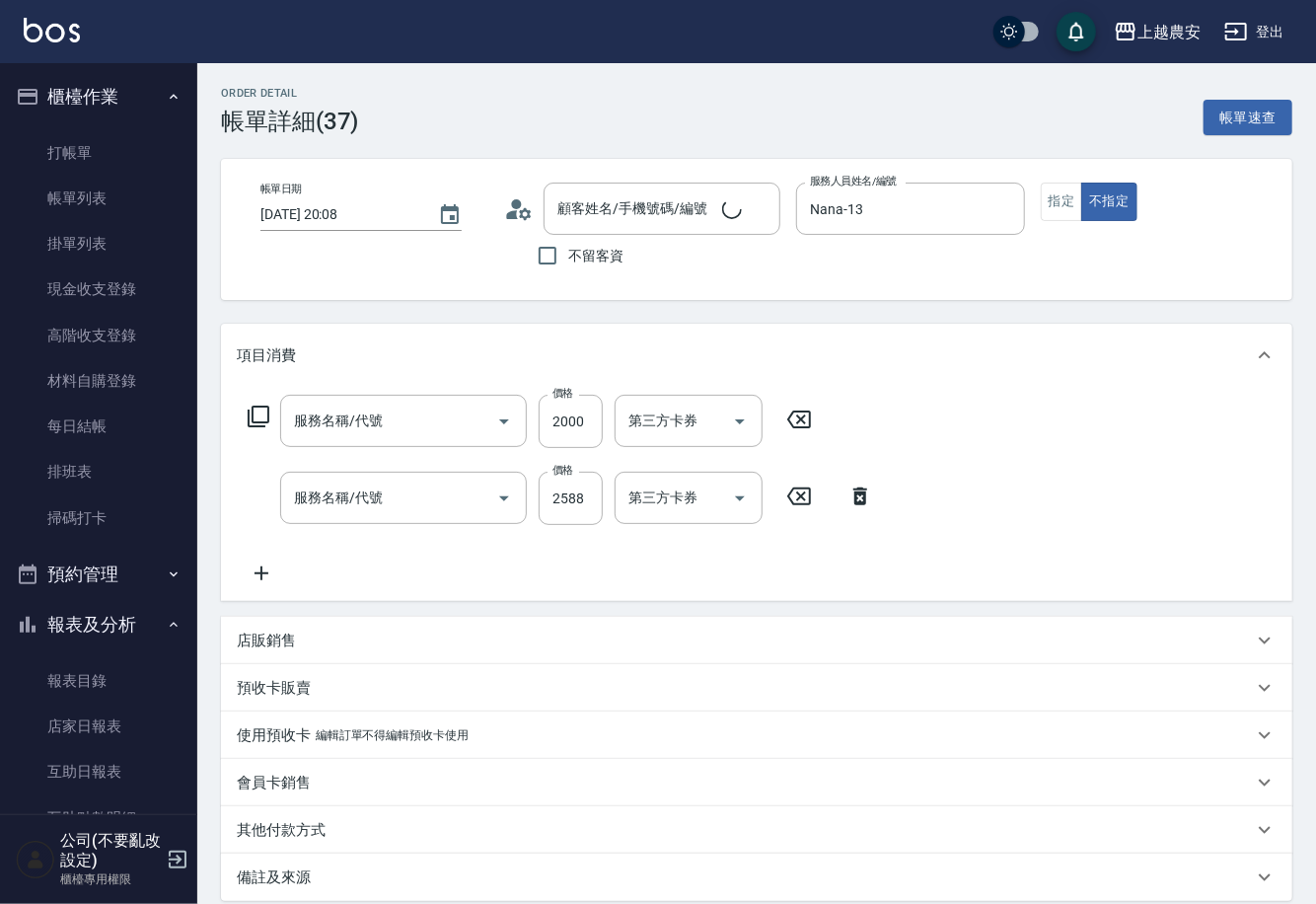 type on "2025/07/10 20:08" 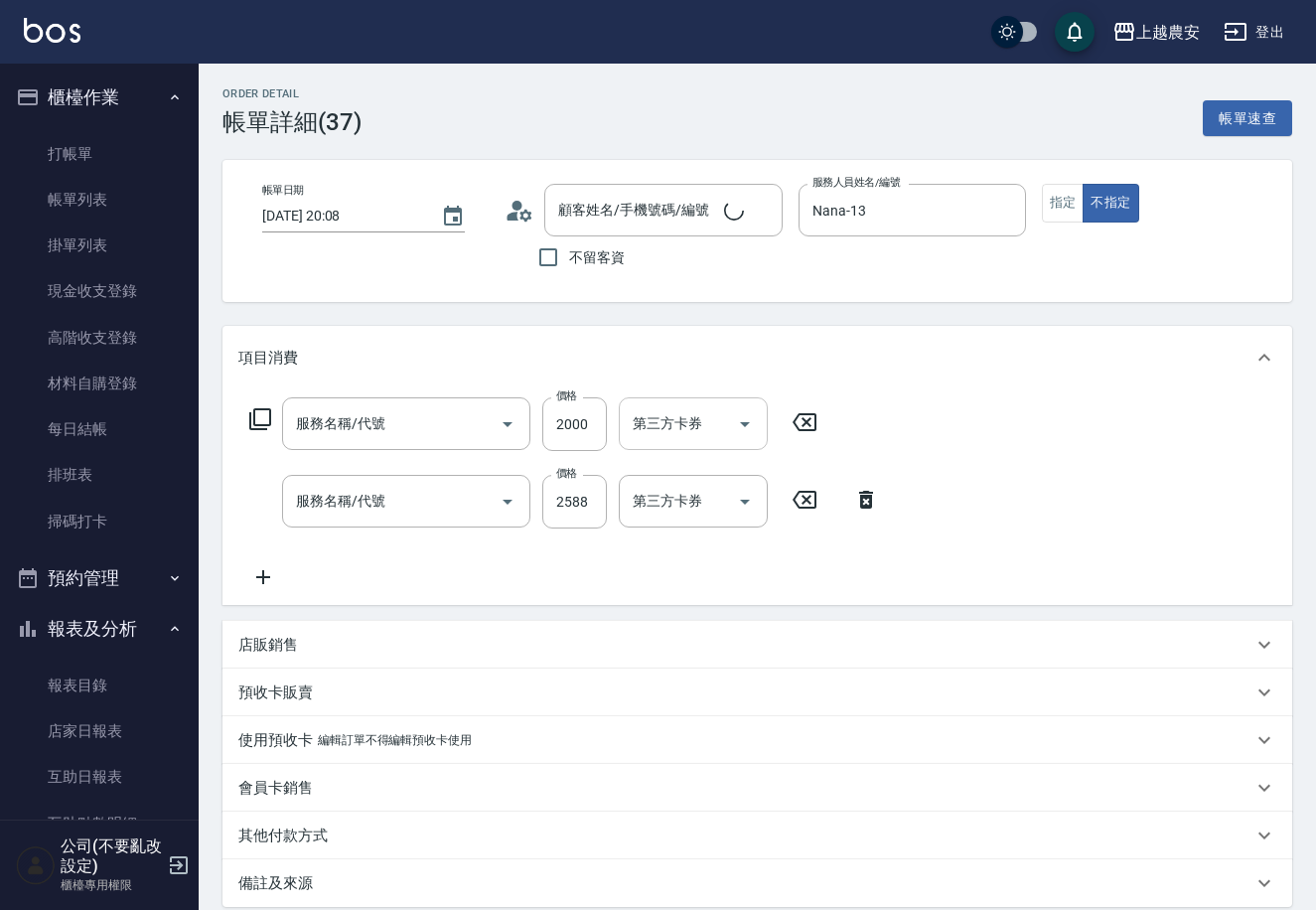 type on "燙髮1500↑(自購)(318)" 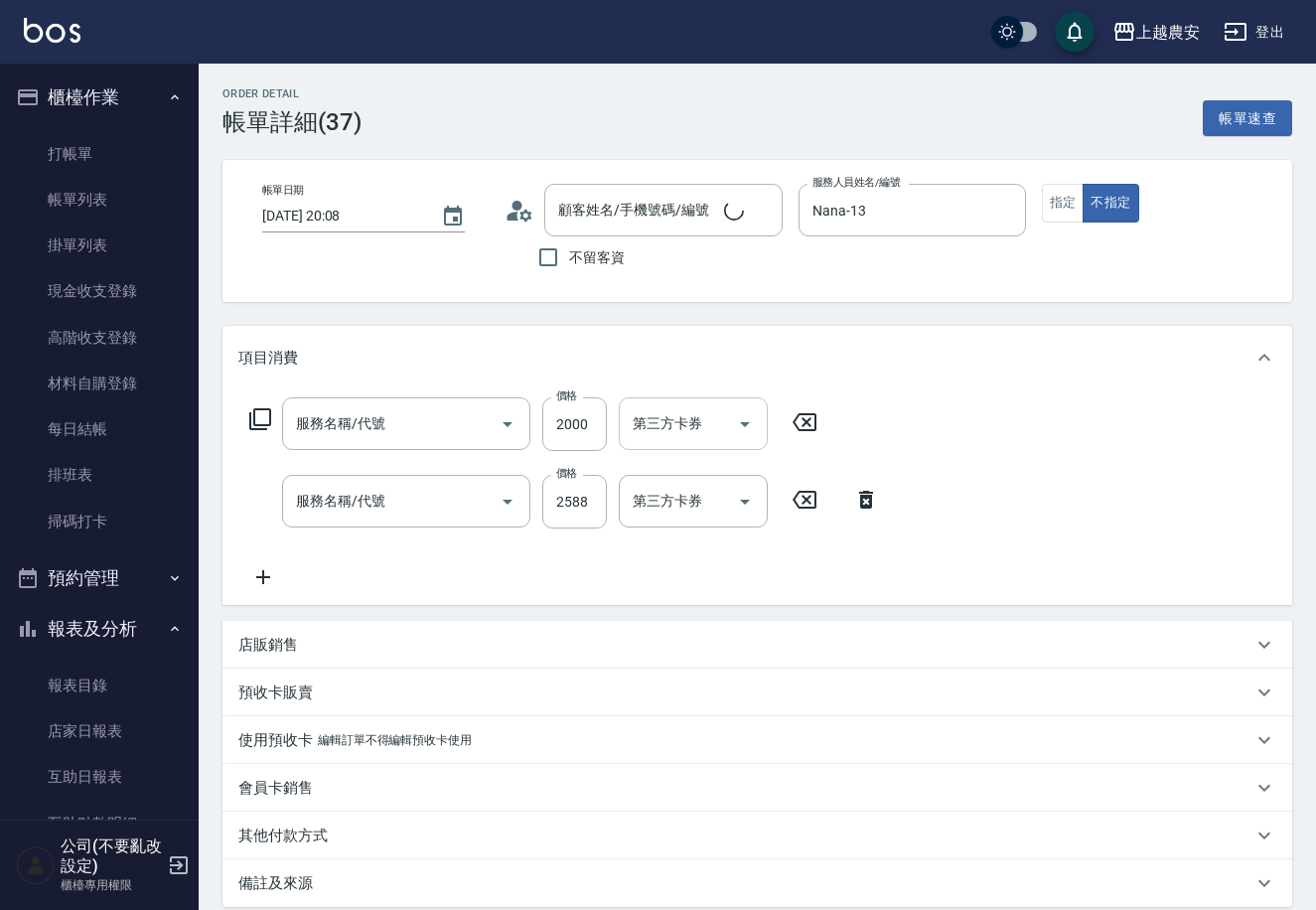 type on "染髮1500↑(503)" 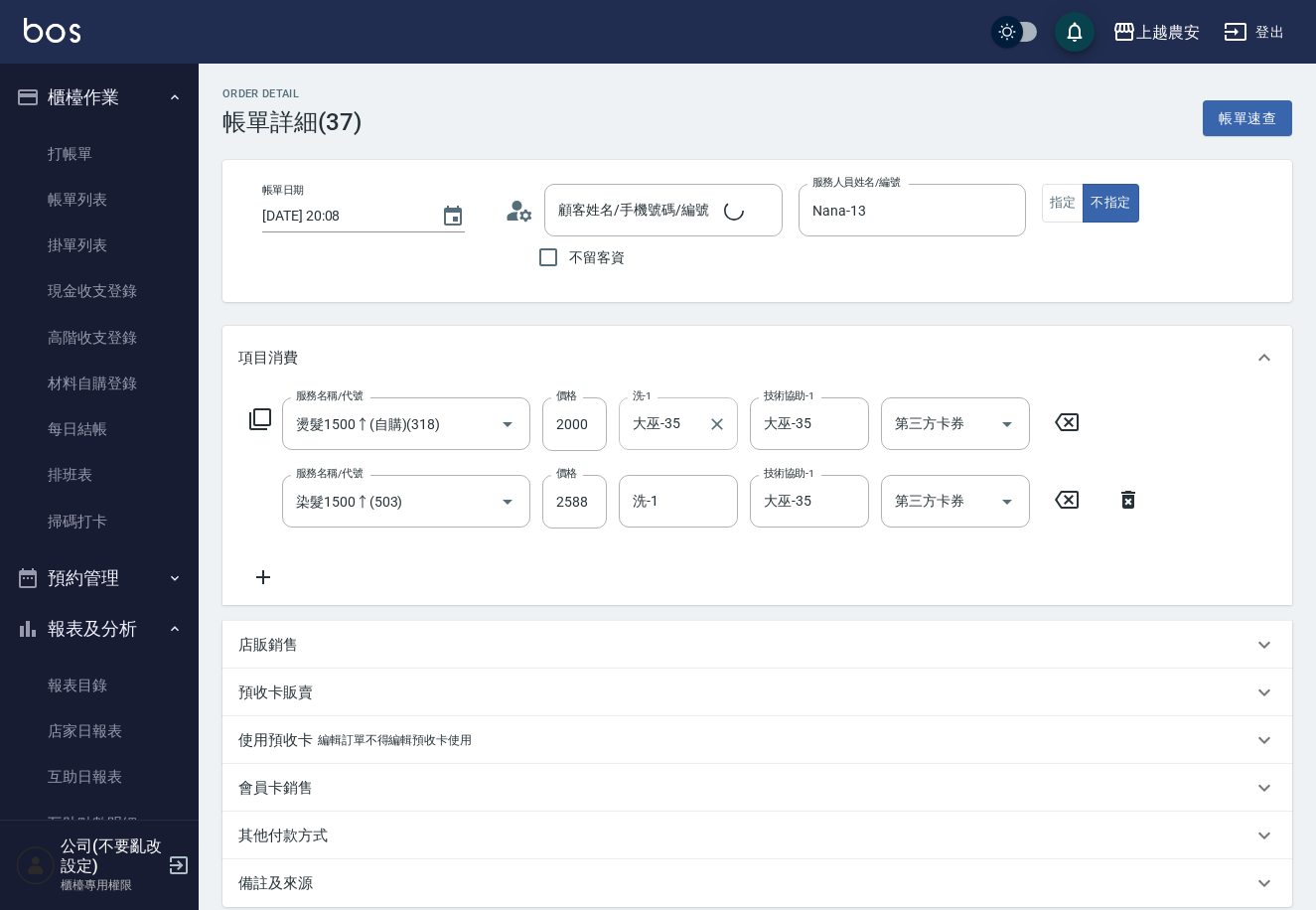 click on "大巫-35" at bounding box center (663, 423) 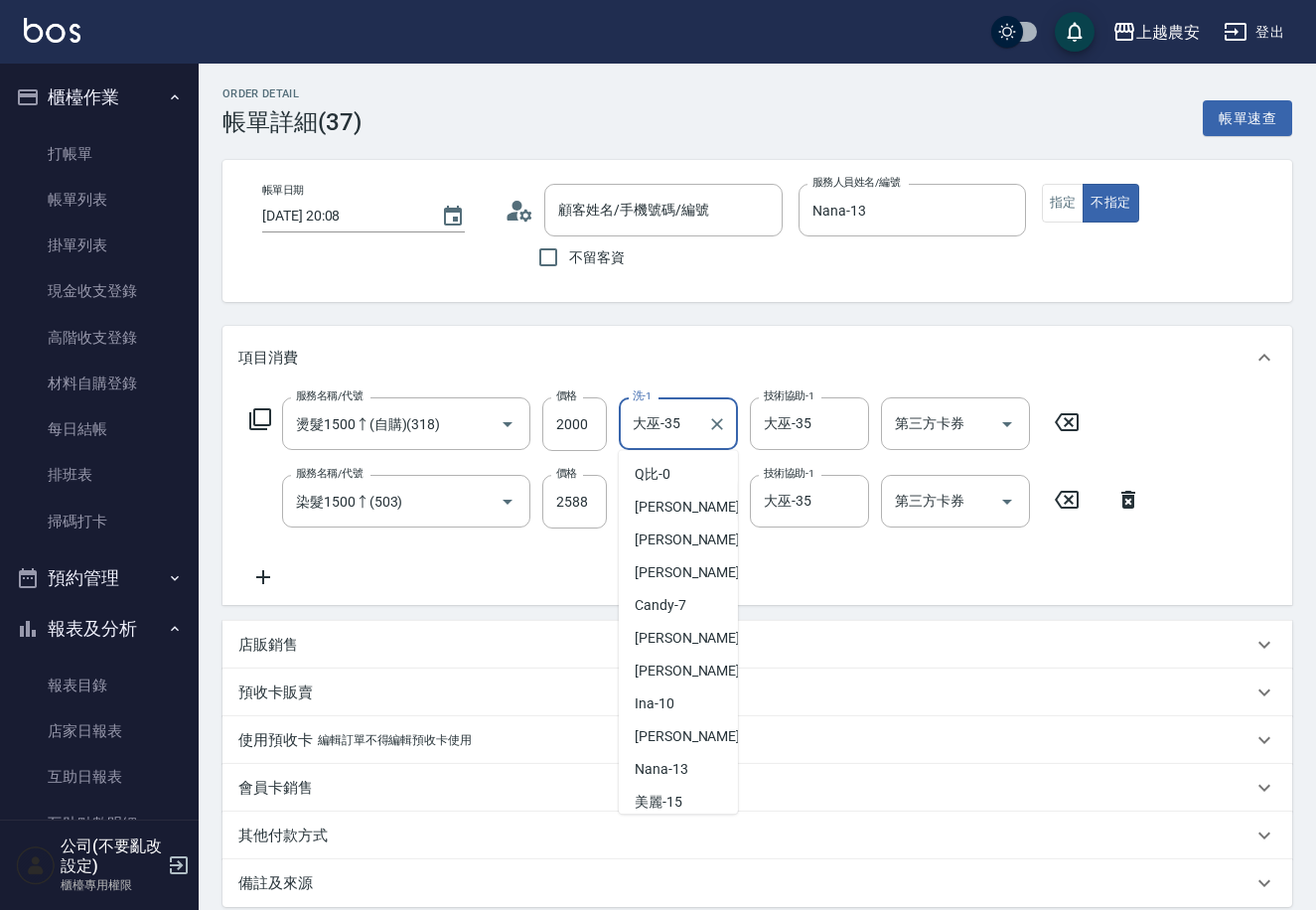 scroll, scrollTop: 592, scrollLeft: 0, axis: vertical 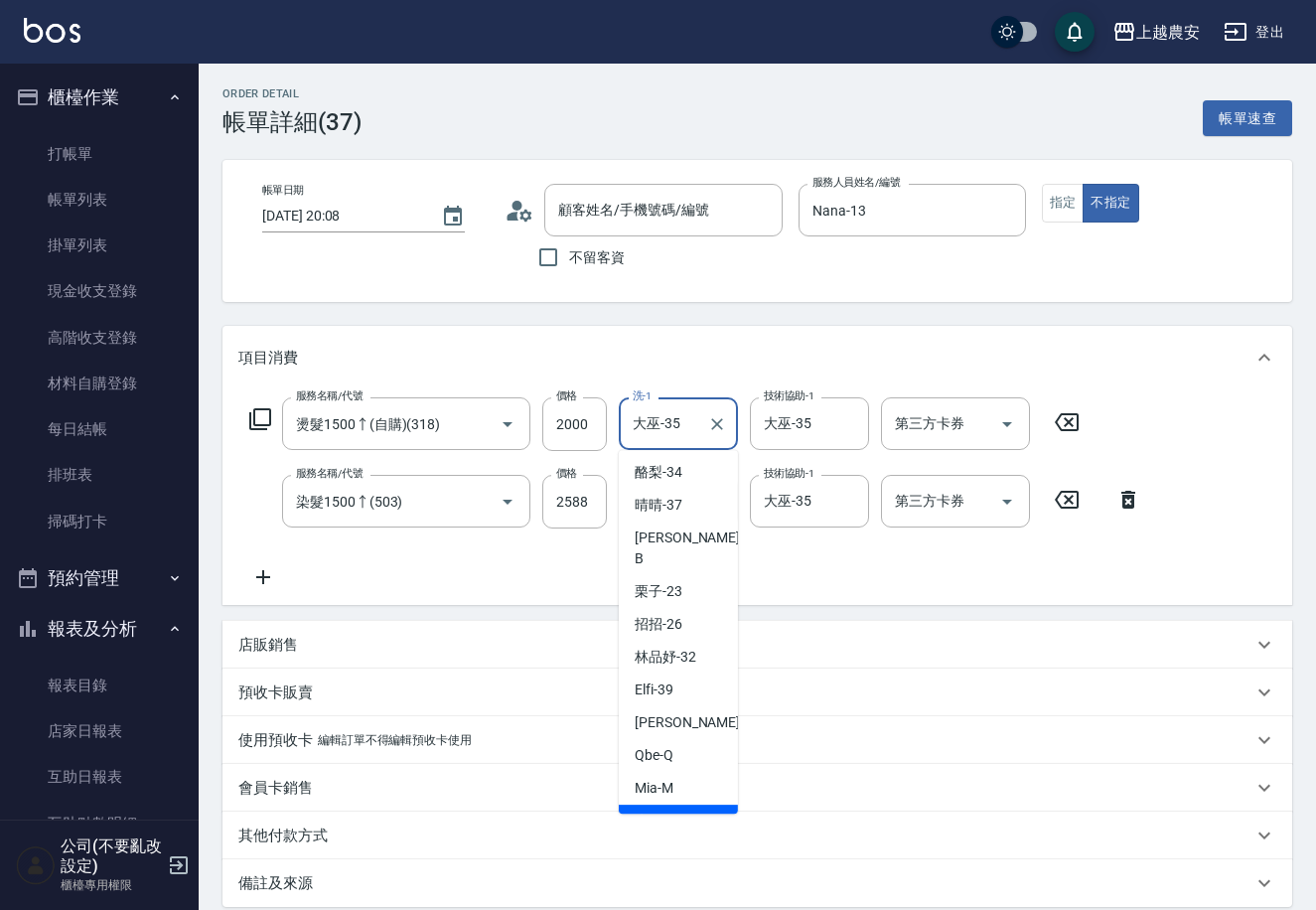 type on "張福達/0922566291/0922566291" 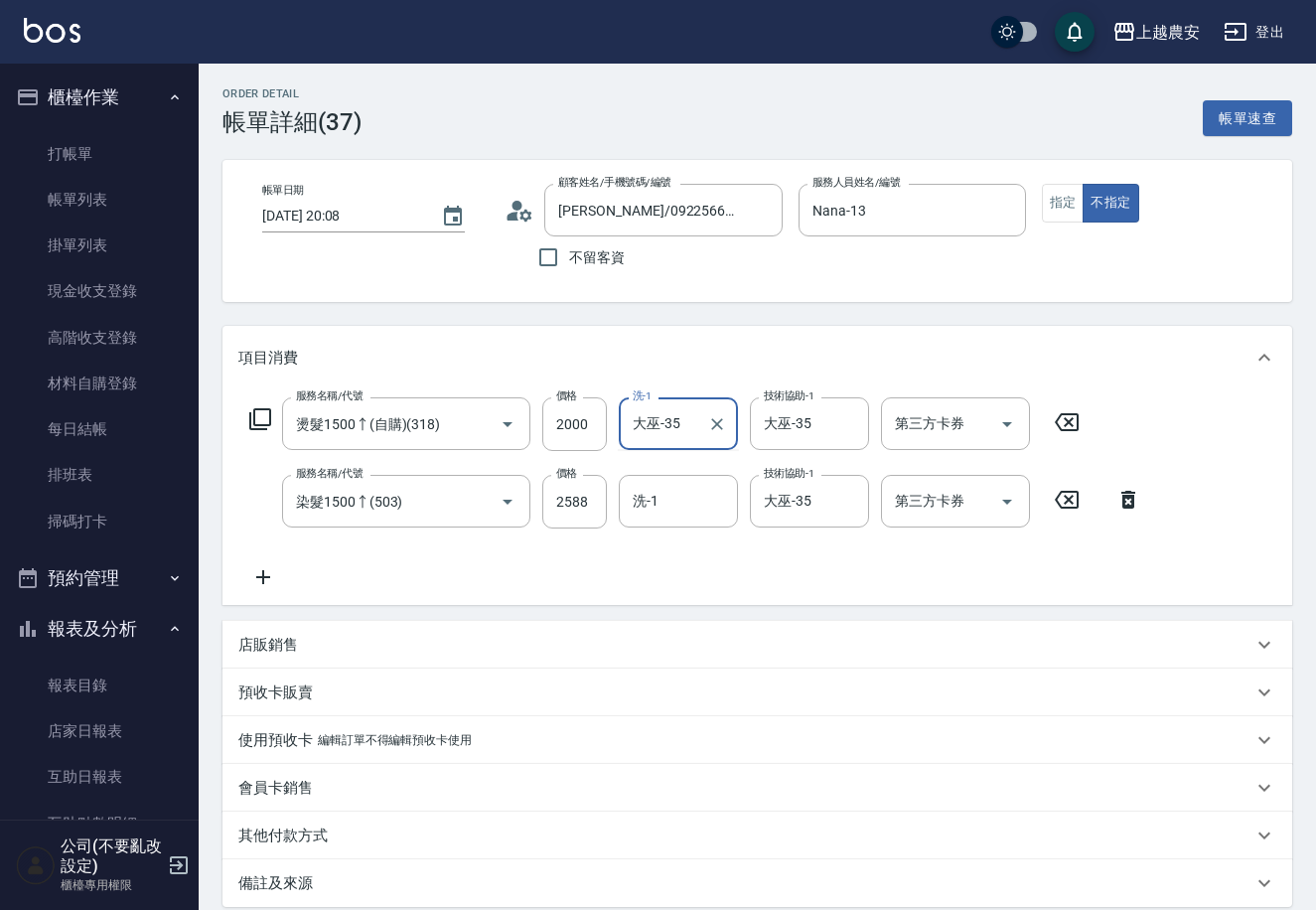 type on "巫-35" 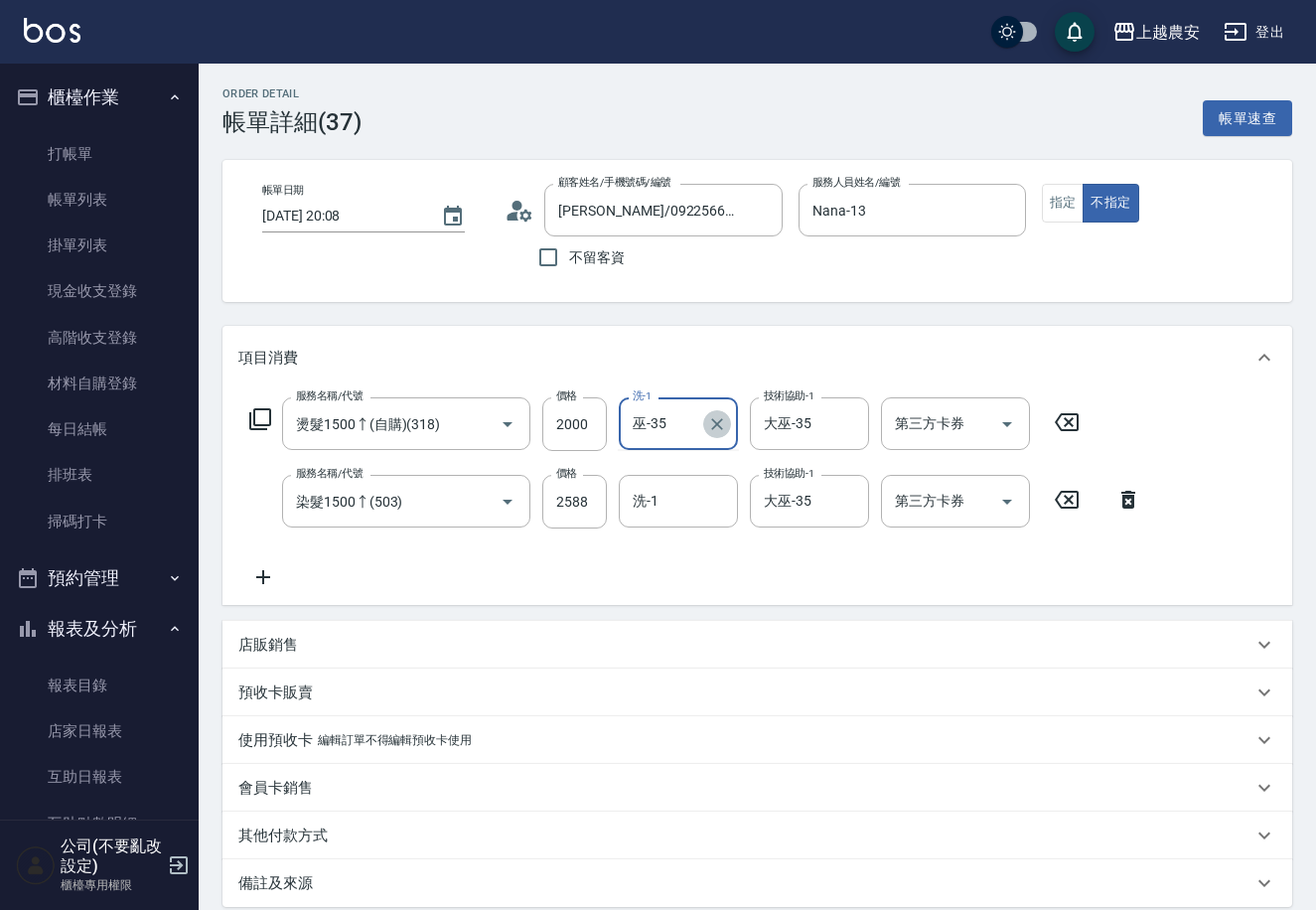 click 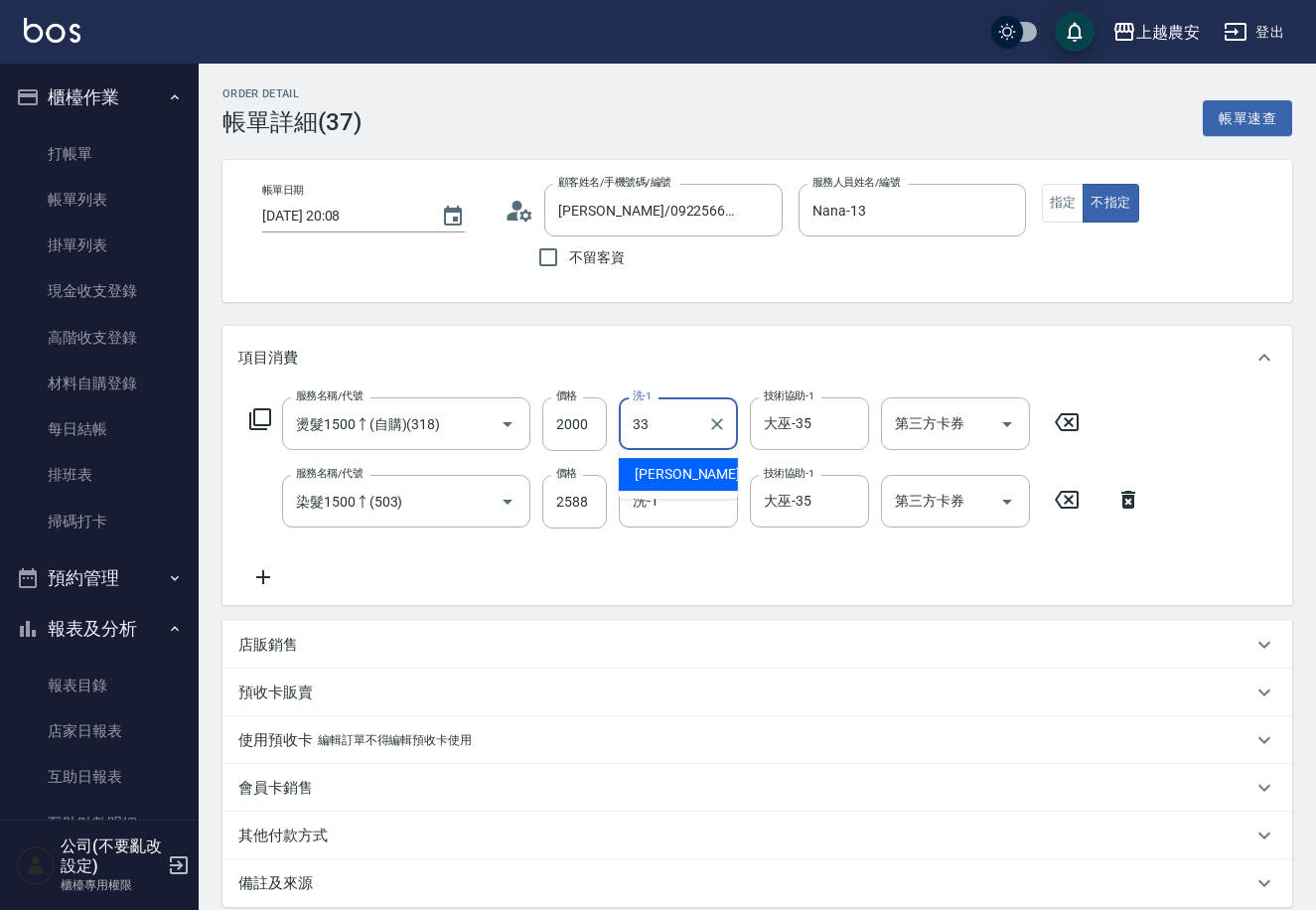 type on "小欣-33" 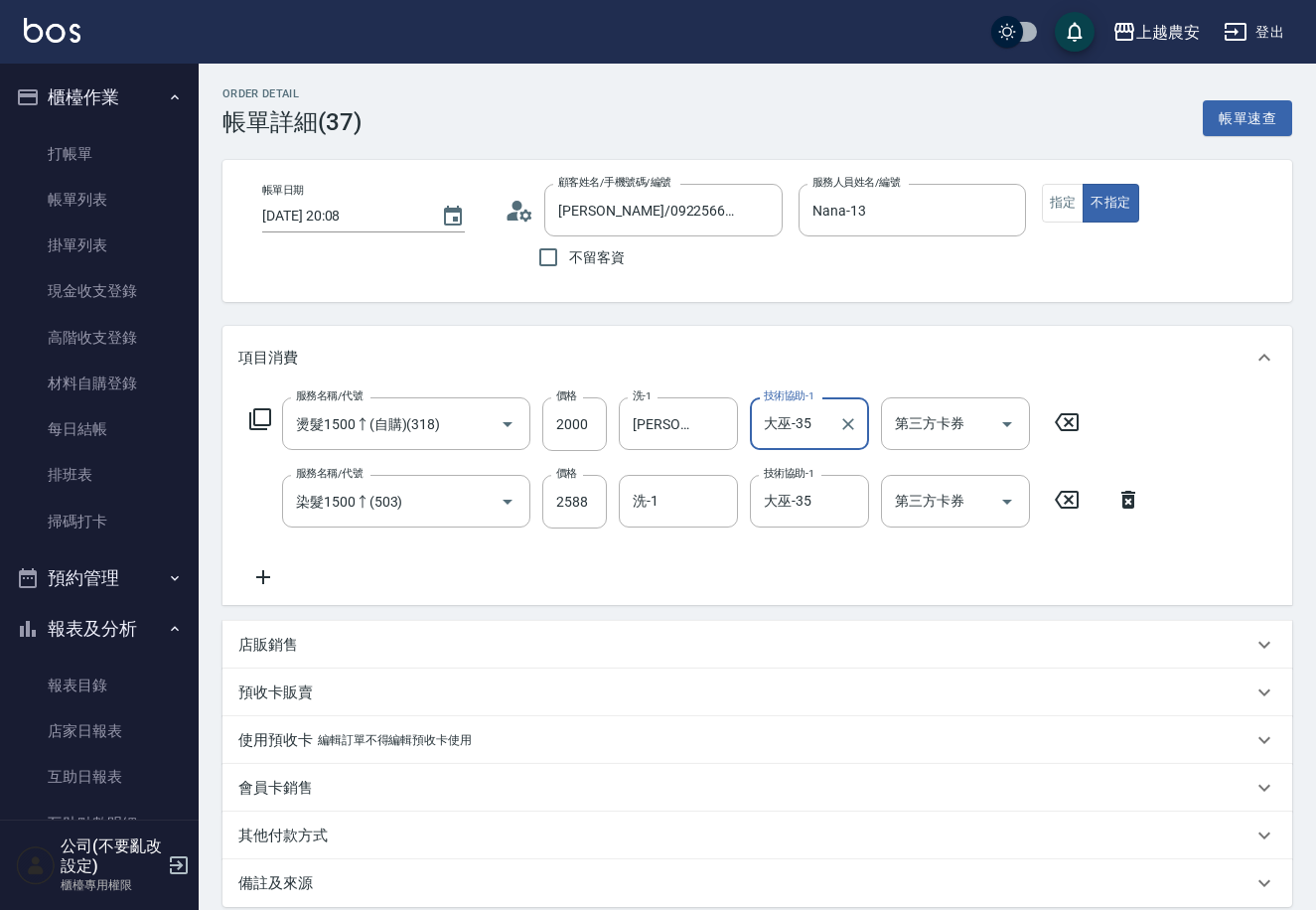 scroll, scrollTop: 208, scrollLeft: 0, axis: vertical 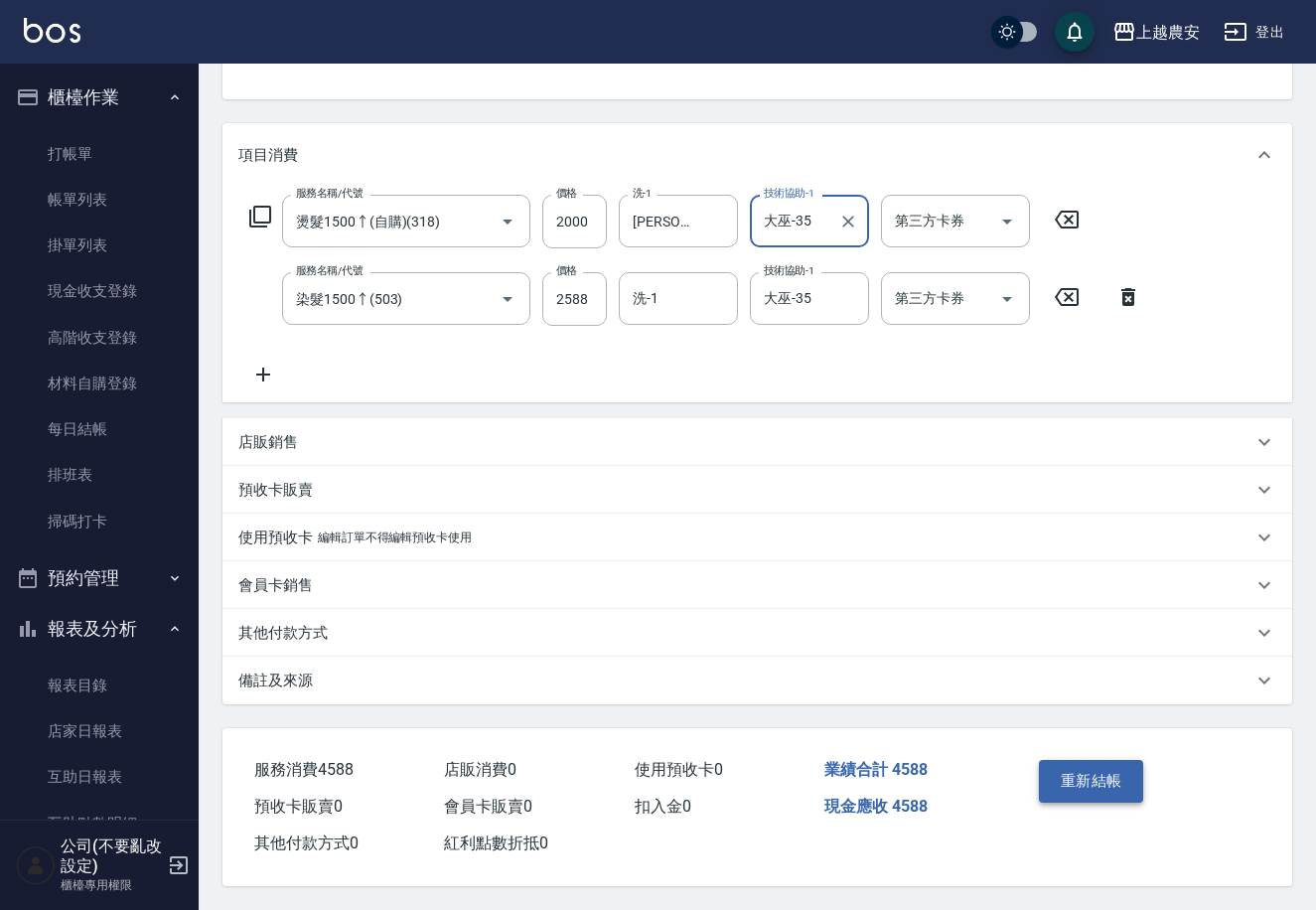 click on "重新結帳" at bounding box center [1092, 781] 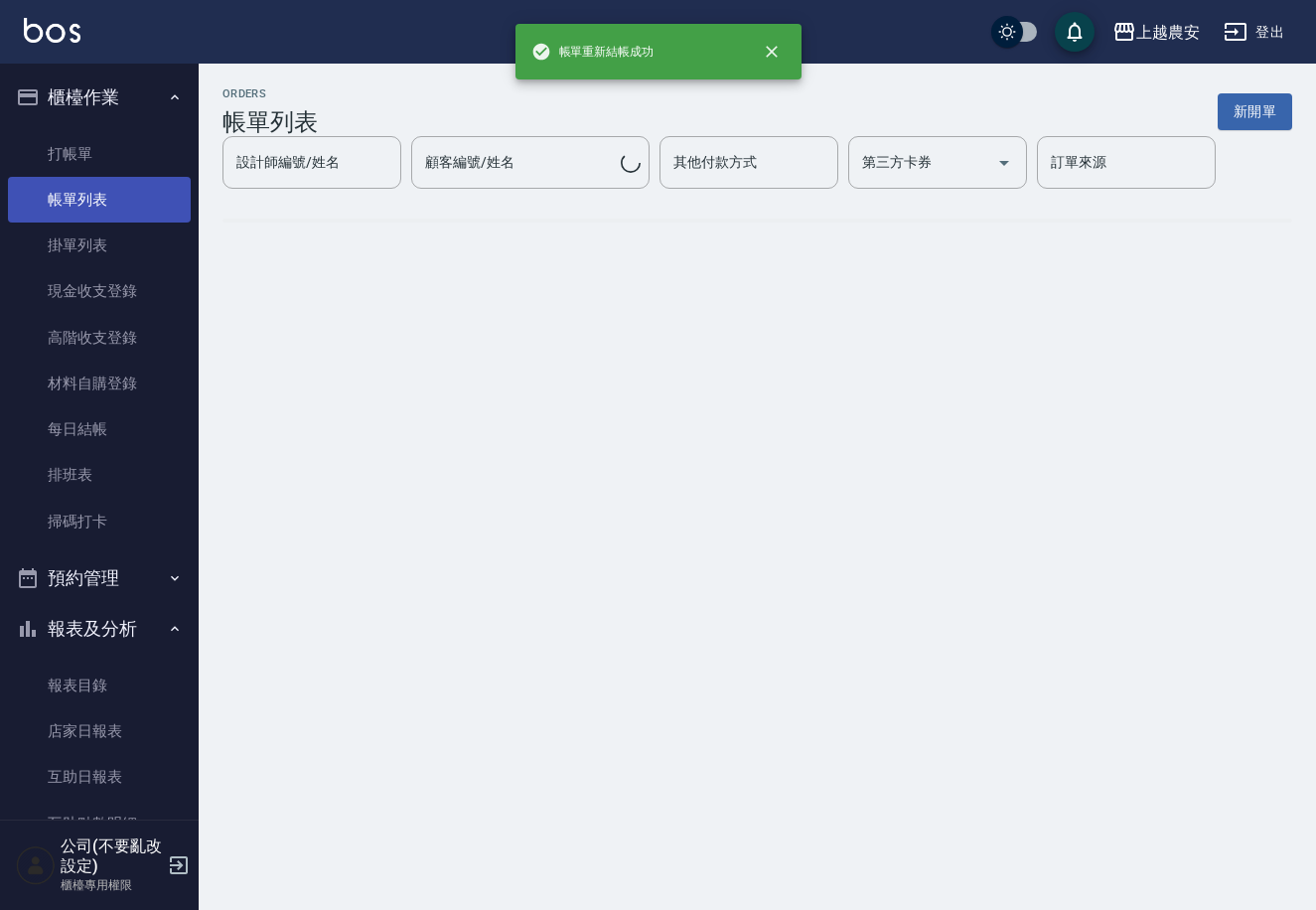 scroll, scrollTop: 0, scrollLeft: 0, axis: both 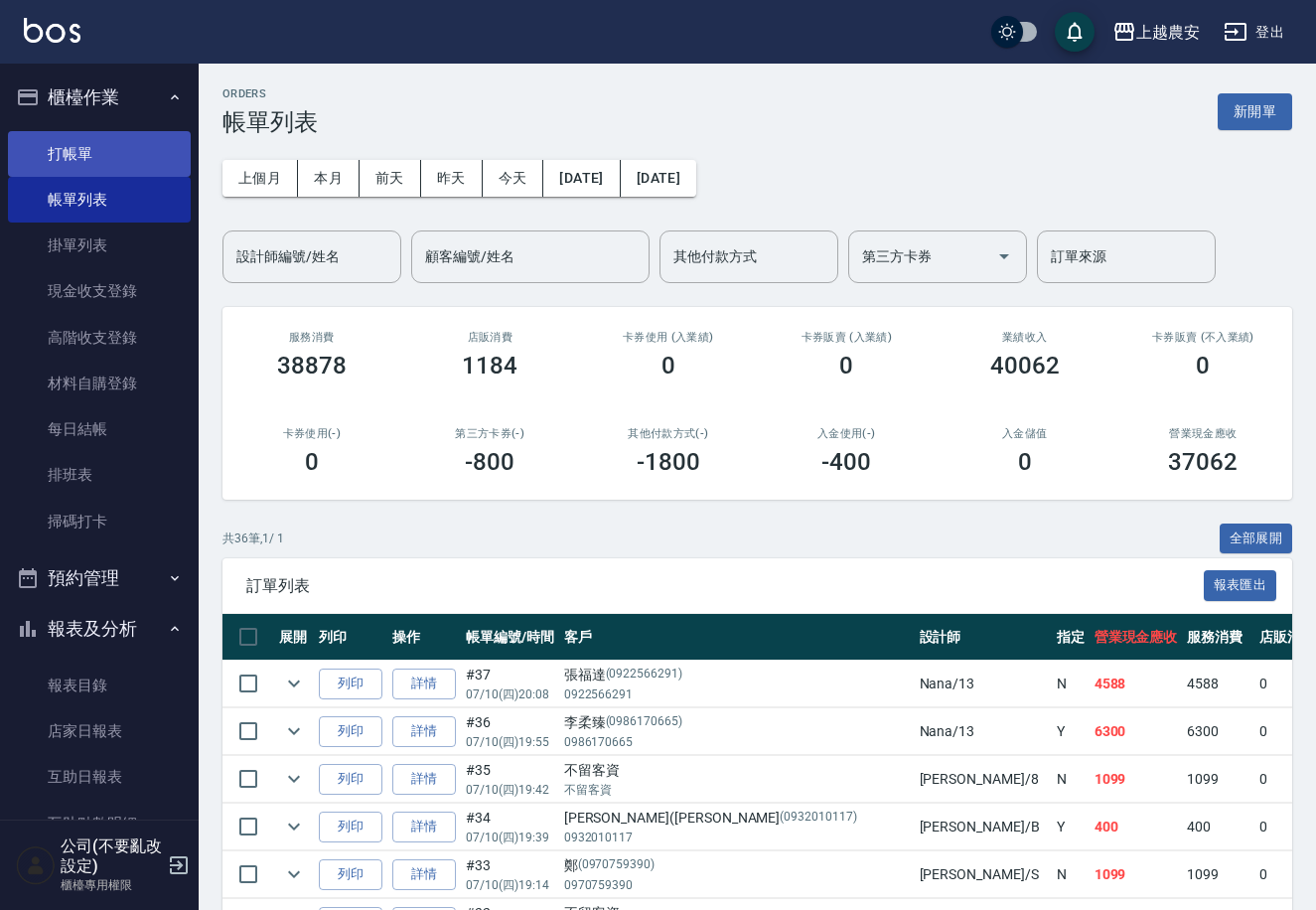 click on "打帳單" at bounding box center [99, 154] 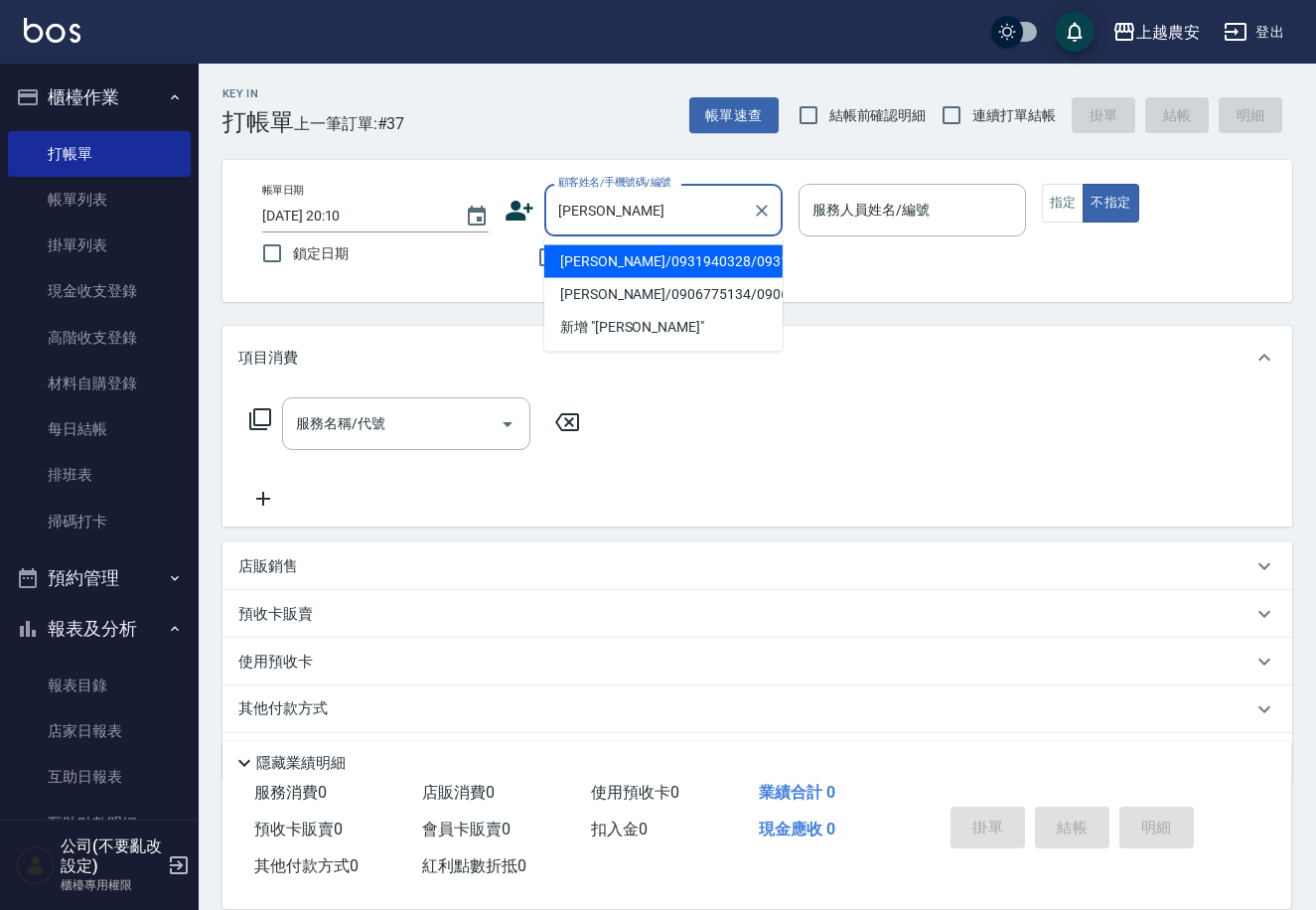 click on "吳郁儒/0931940328/0931940328" at bounding box center [663, 261] 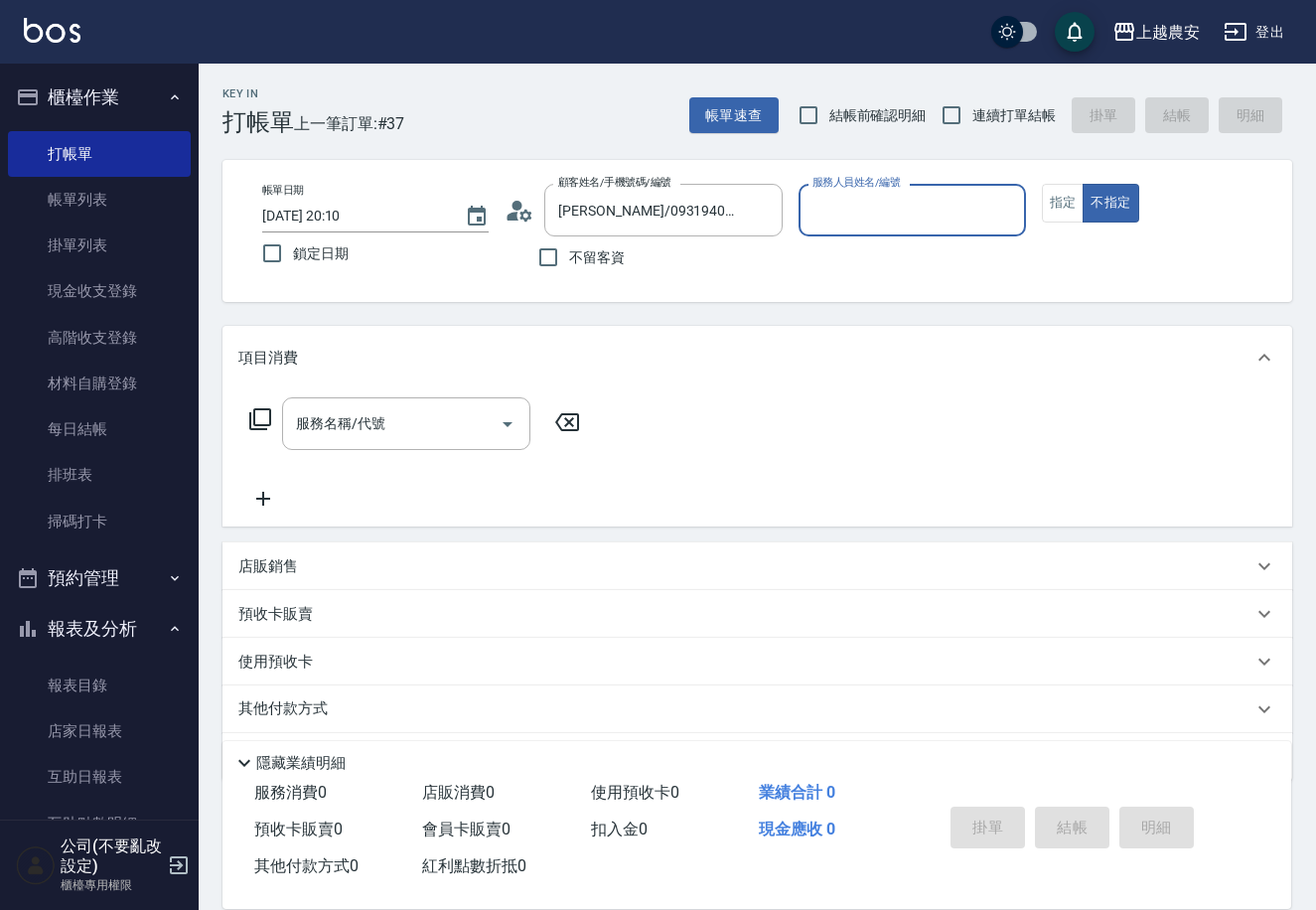 type on "Yuna-18" 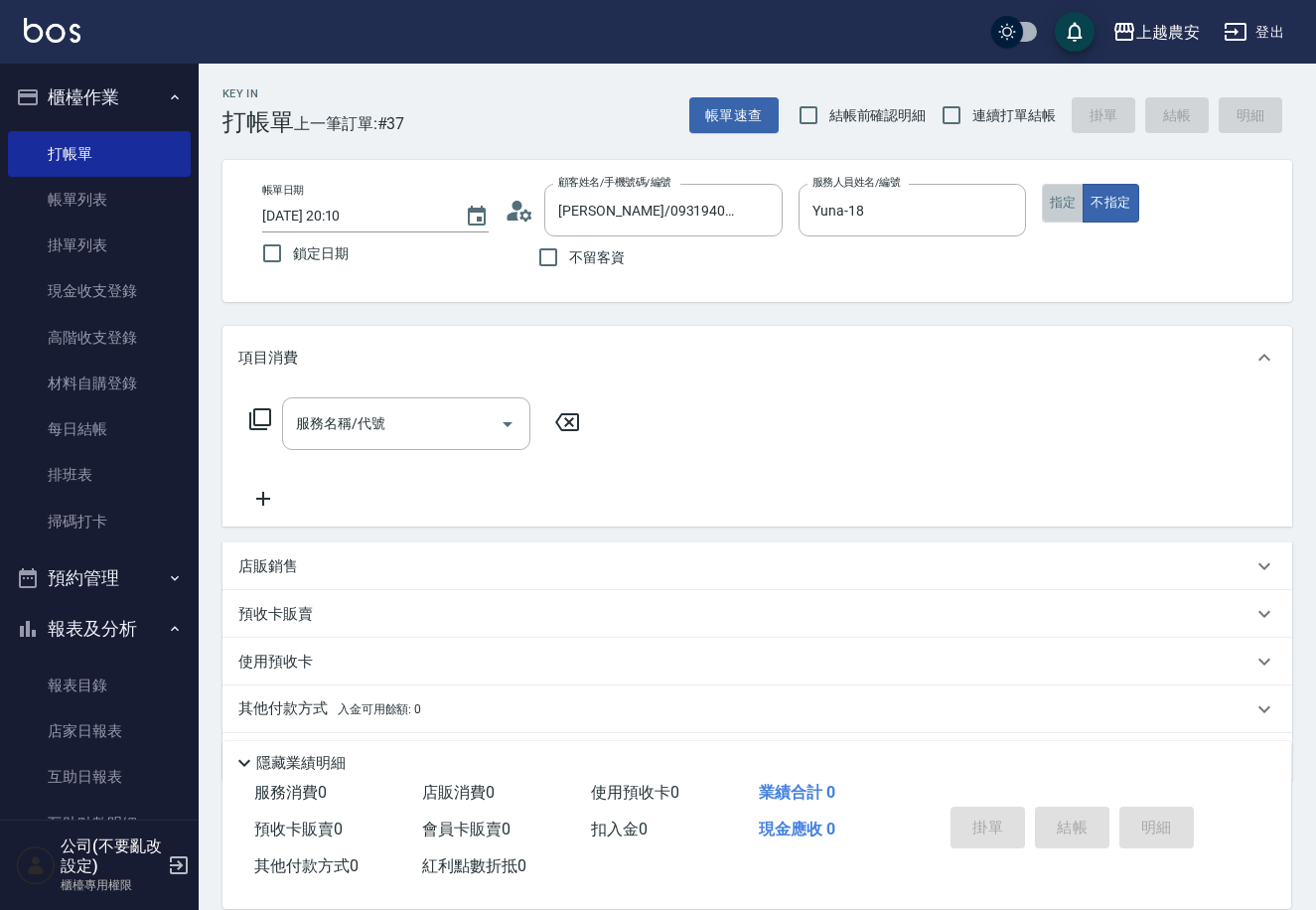 click on "指定" at bounding box center (1063, 203) 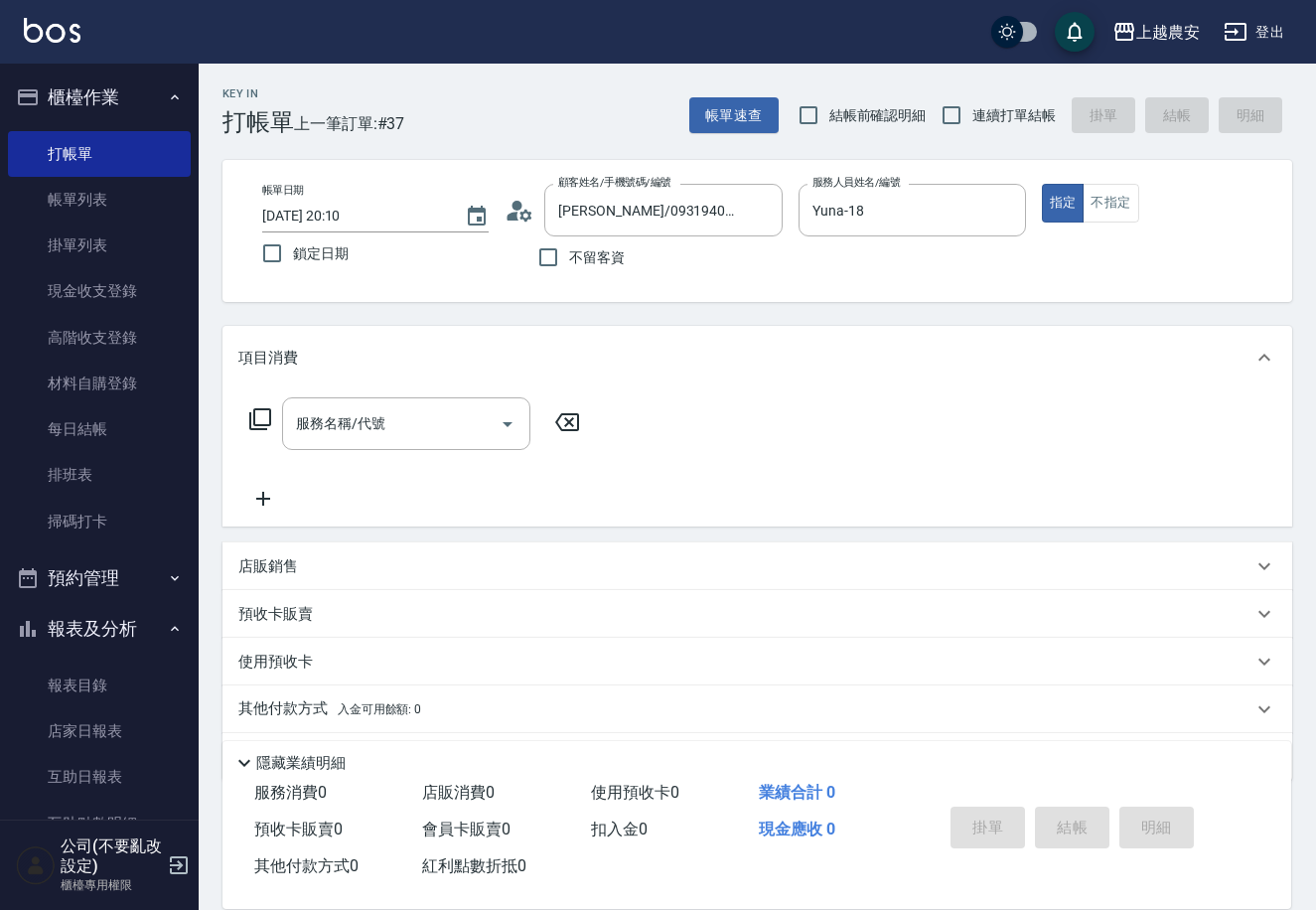 type on "true" 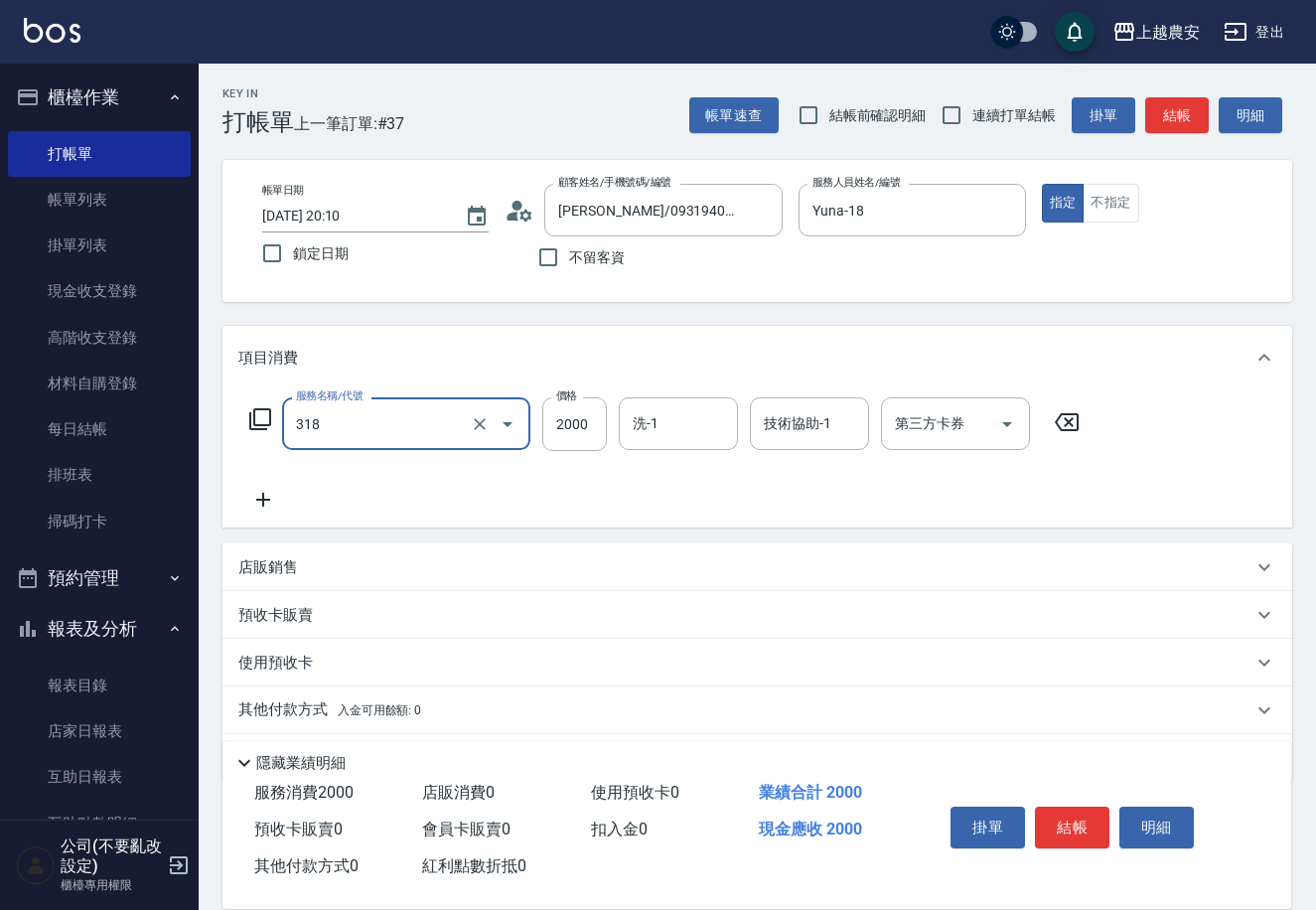 type on "燙髮1500↑(自購)(318)" 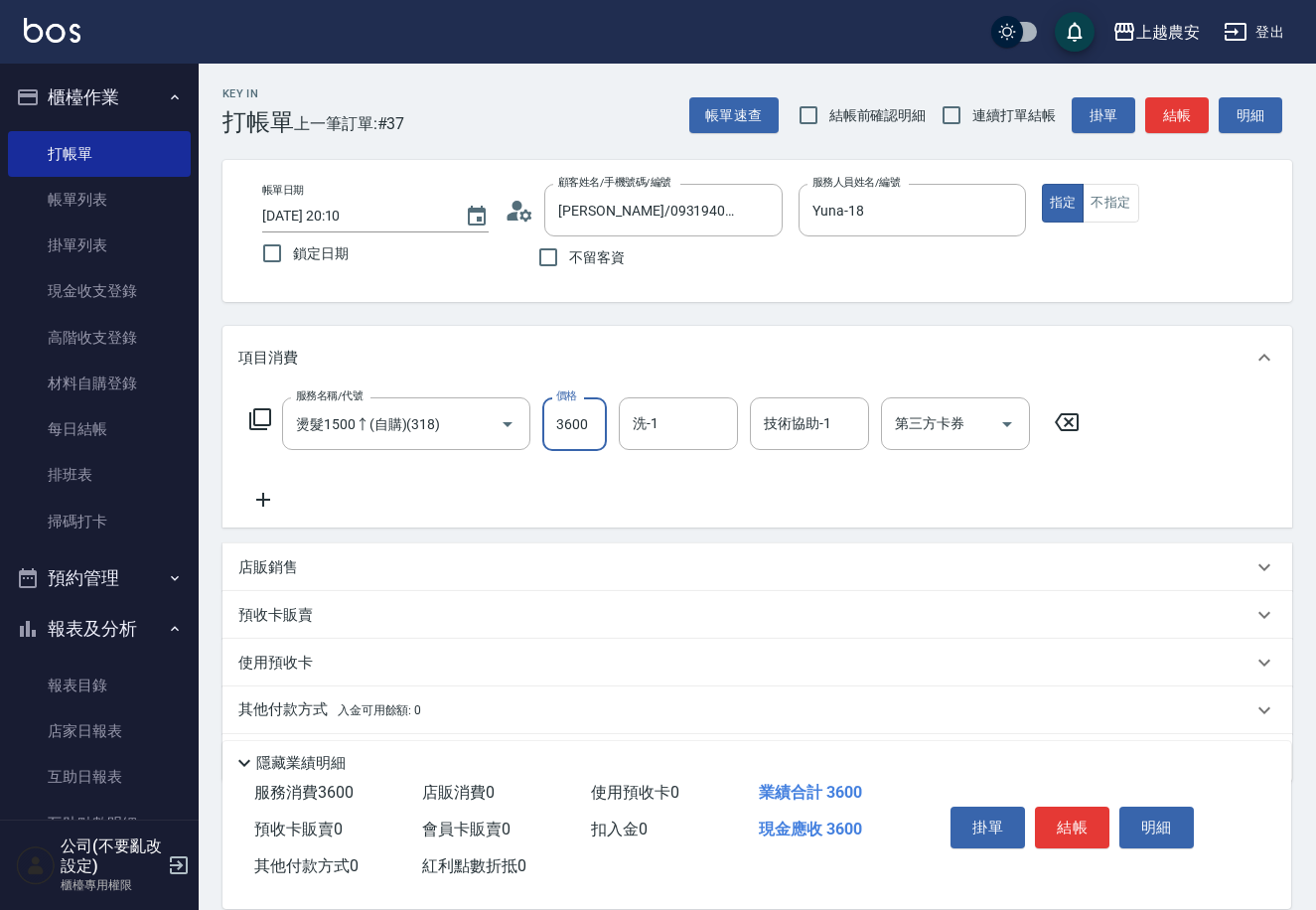 type on "3600" 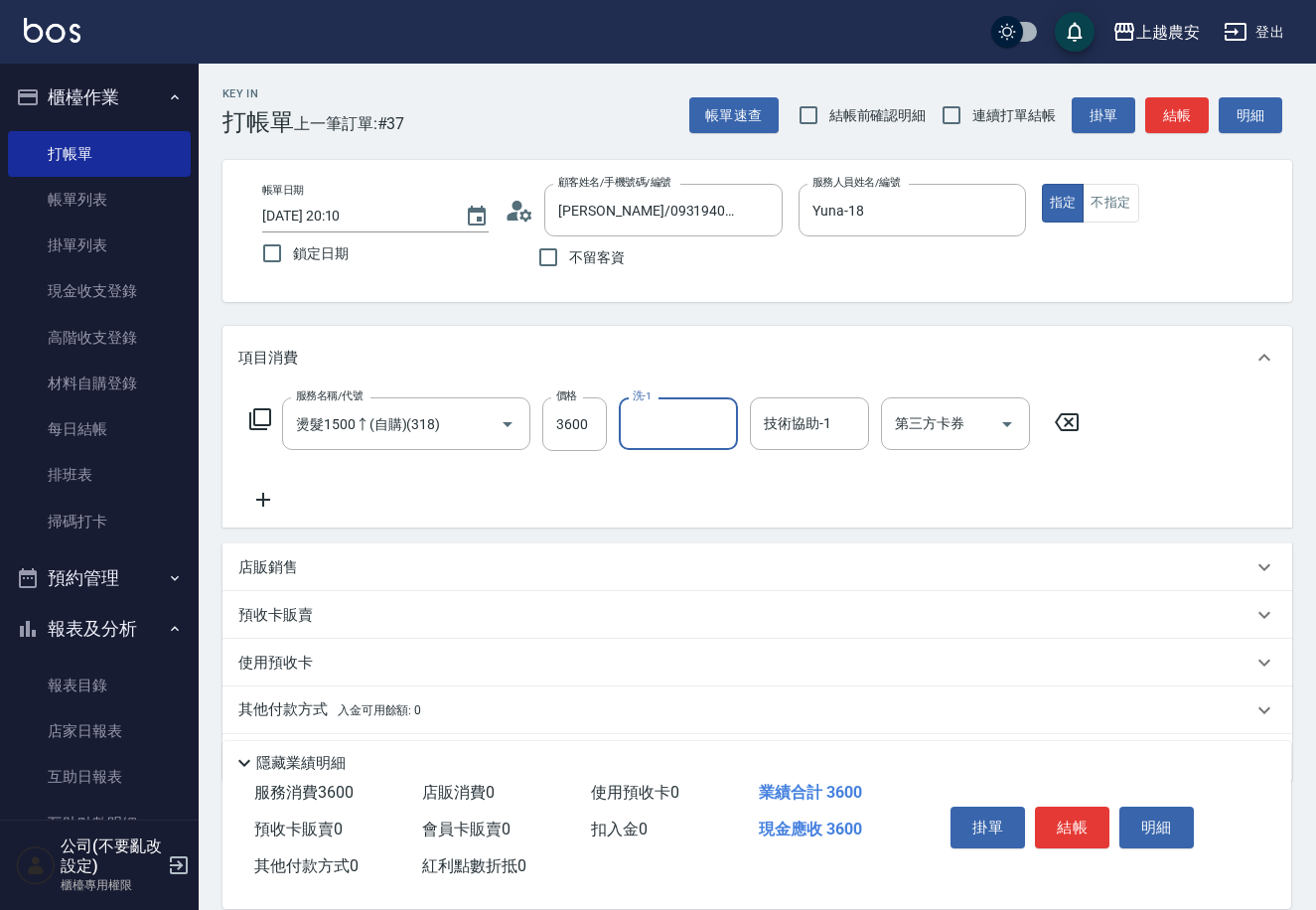 drag, startPoint x: 314, startPoint y: 709, endPoint x: 328, endPoint y: 708, distance: 14.035669 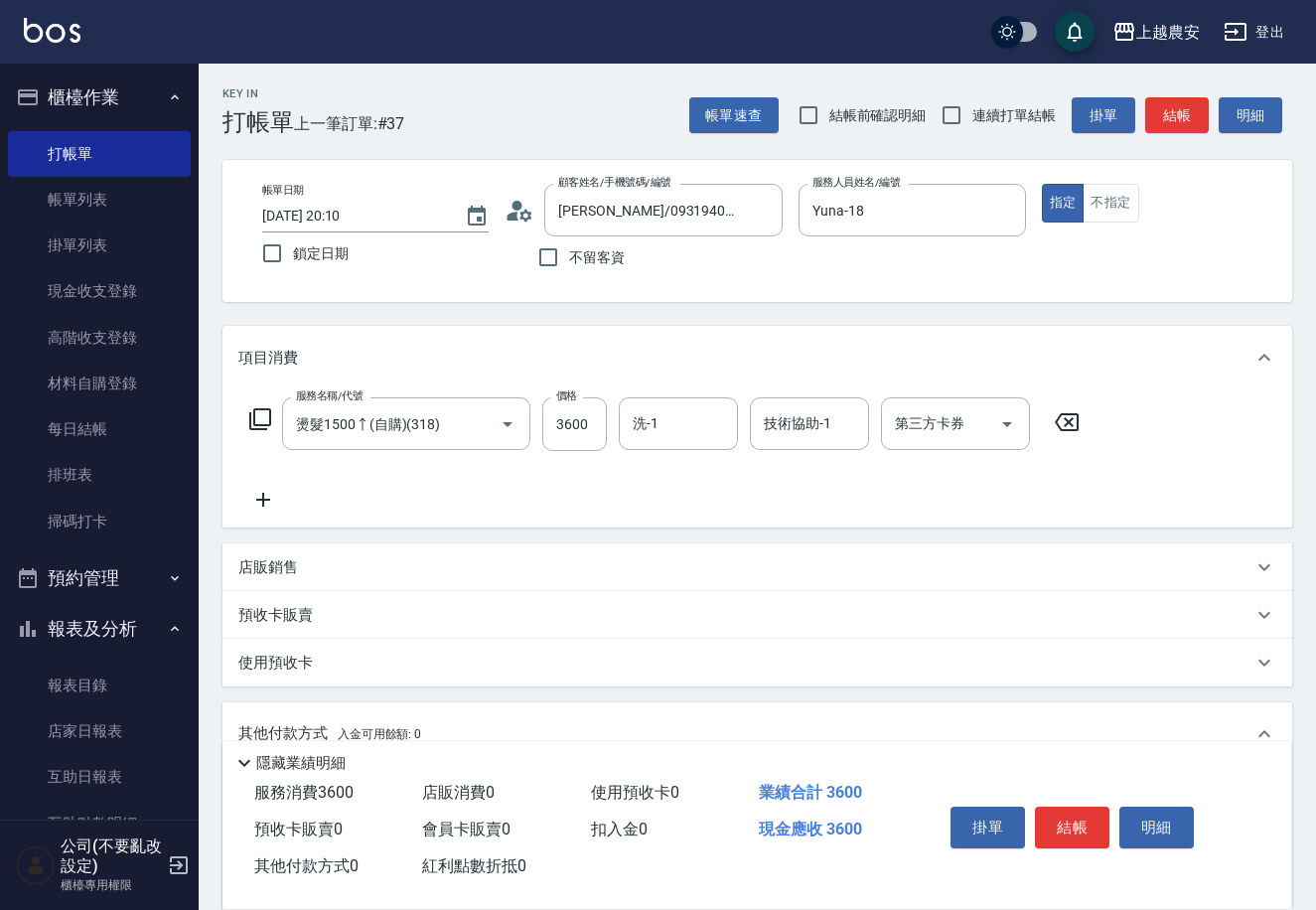 scroll, scrollTop: 0, scrollLeft: 0, axis: both 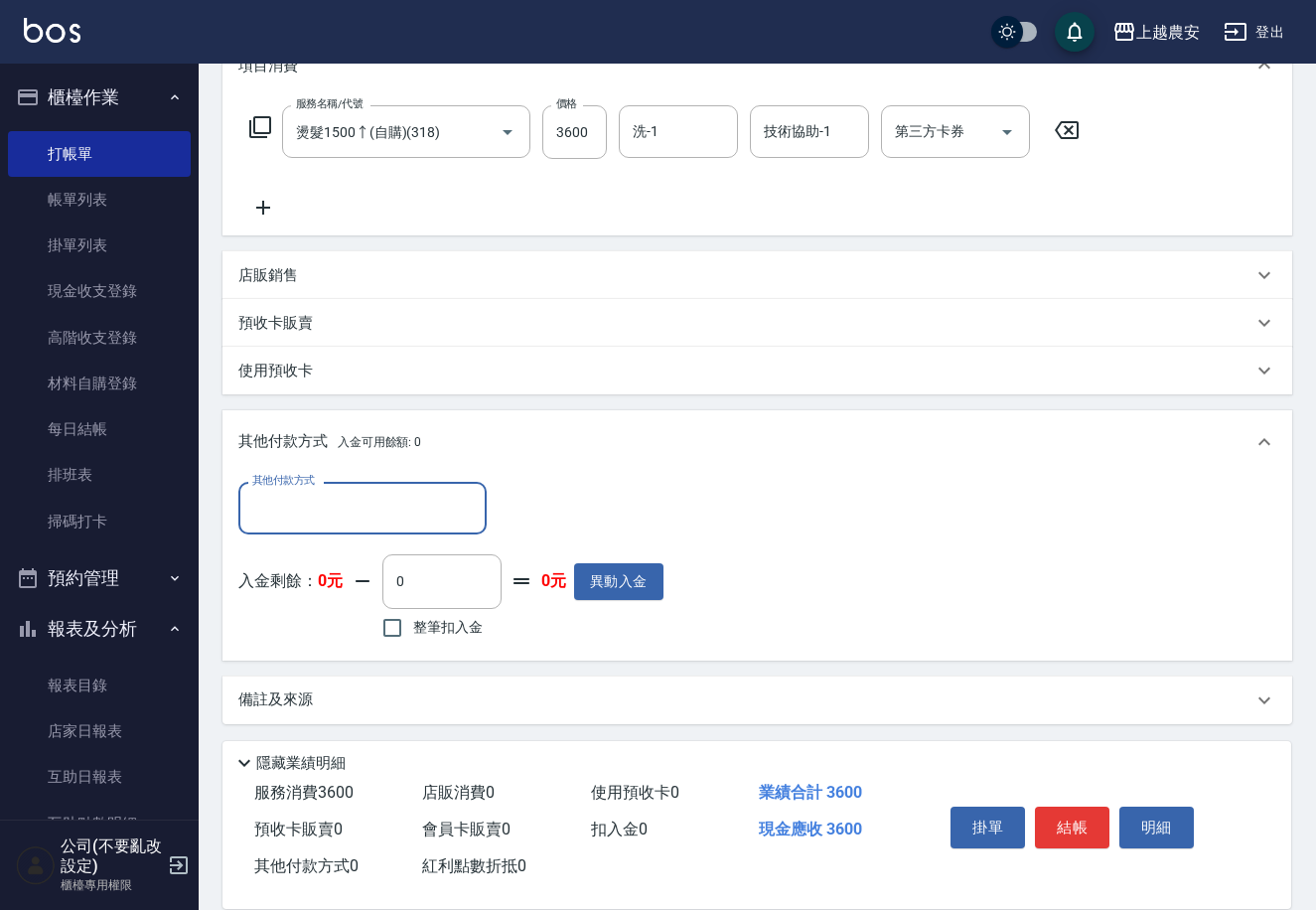click on "其他付款方式" at bounding box center [363, 508] 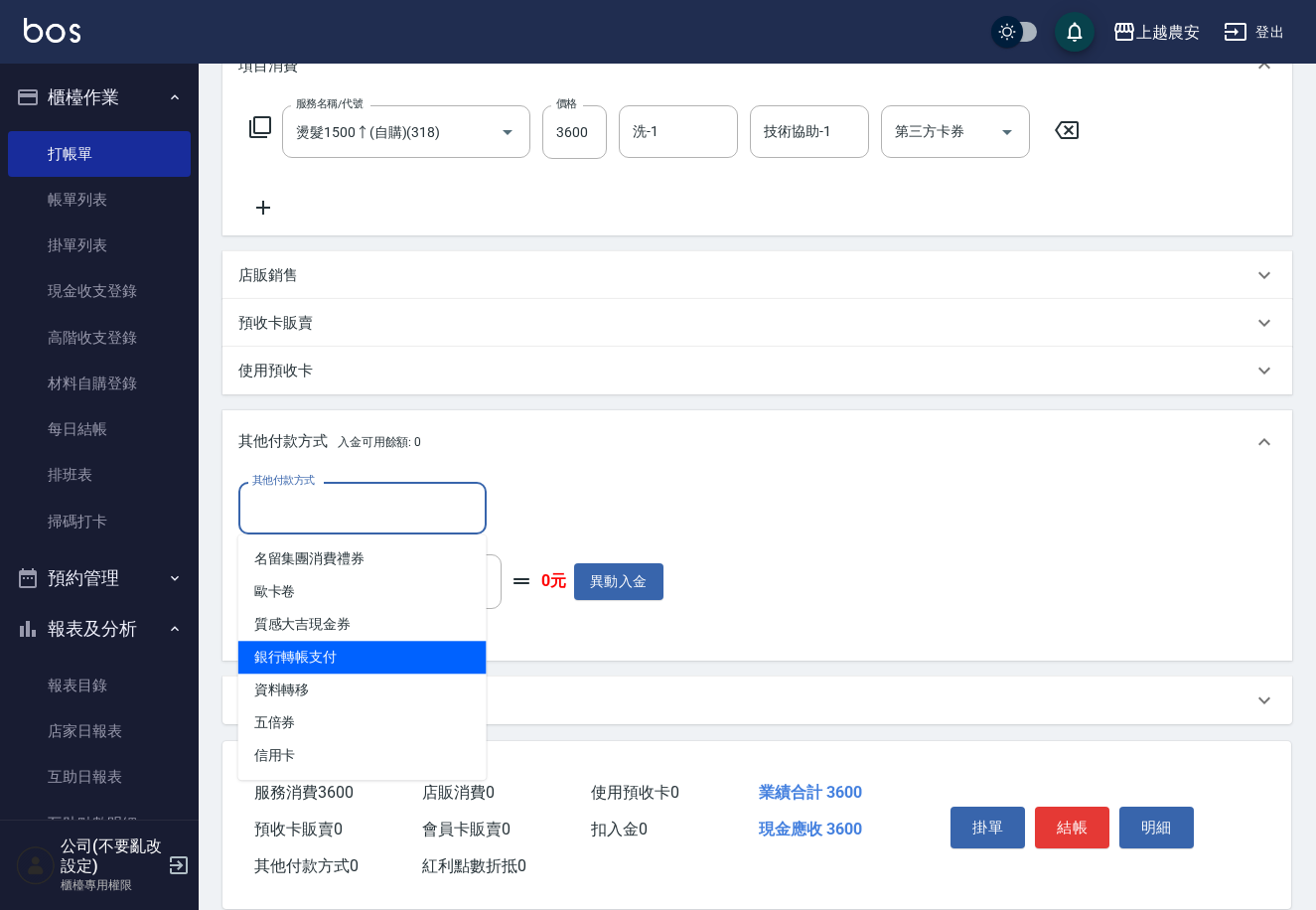 click on "銀行轉帳支付" at bounding box center (363, 657) 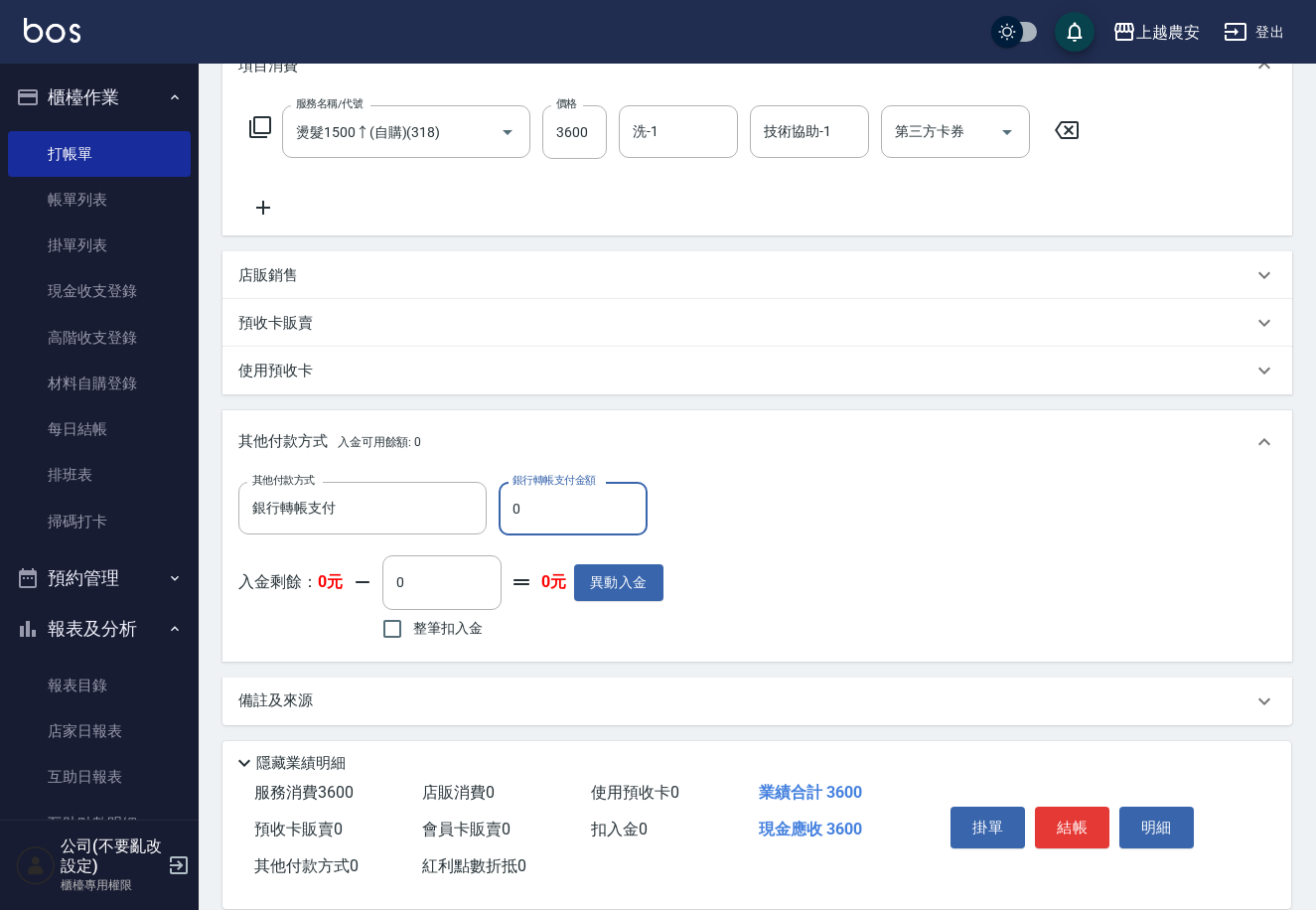 drag, startPoint x: 525, startPoint y: 504, endPoint x: 581, endPoint y: 520, distance: 58.24088 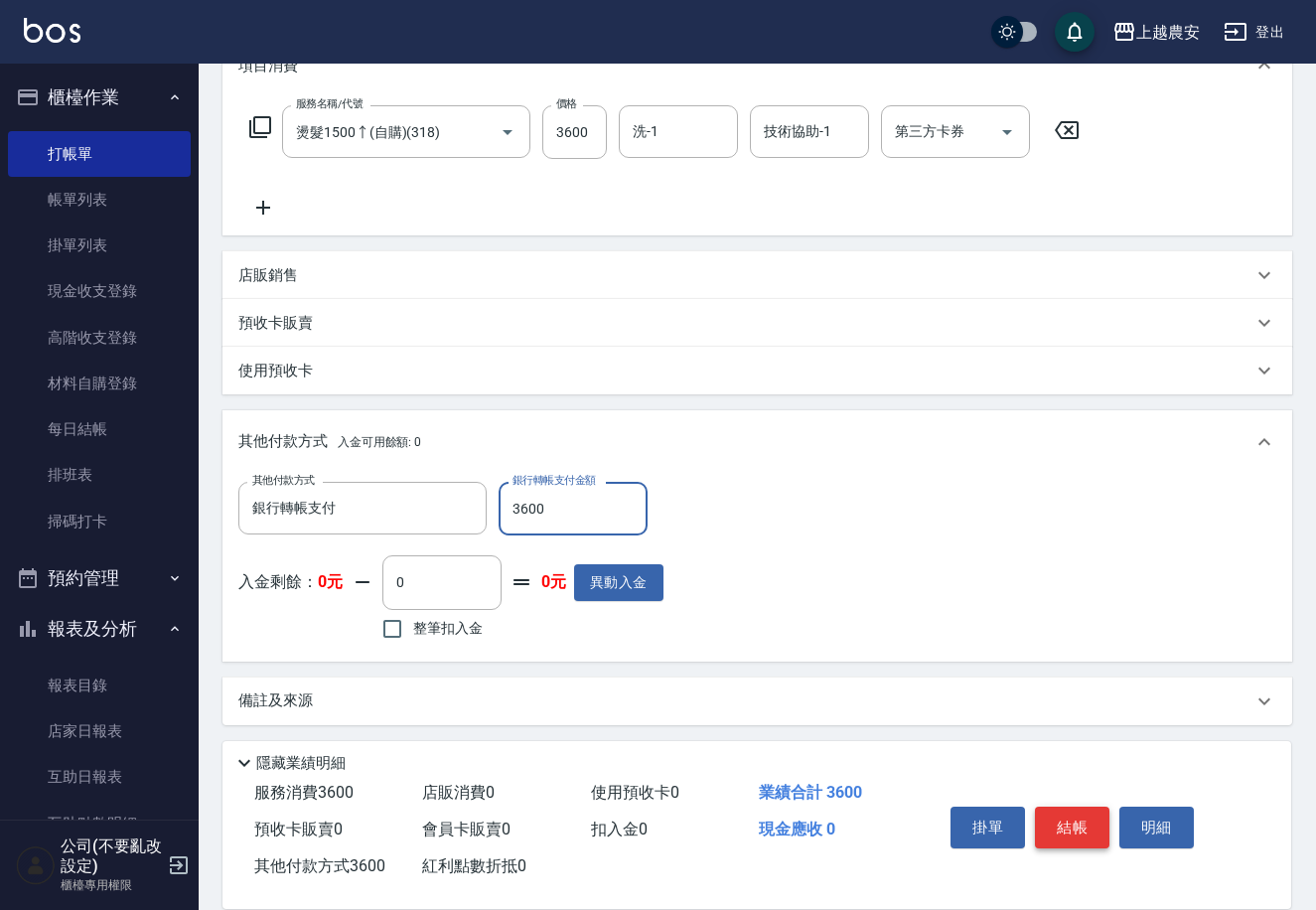 type on "3600" 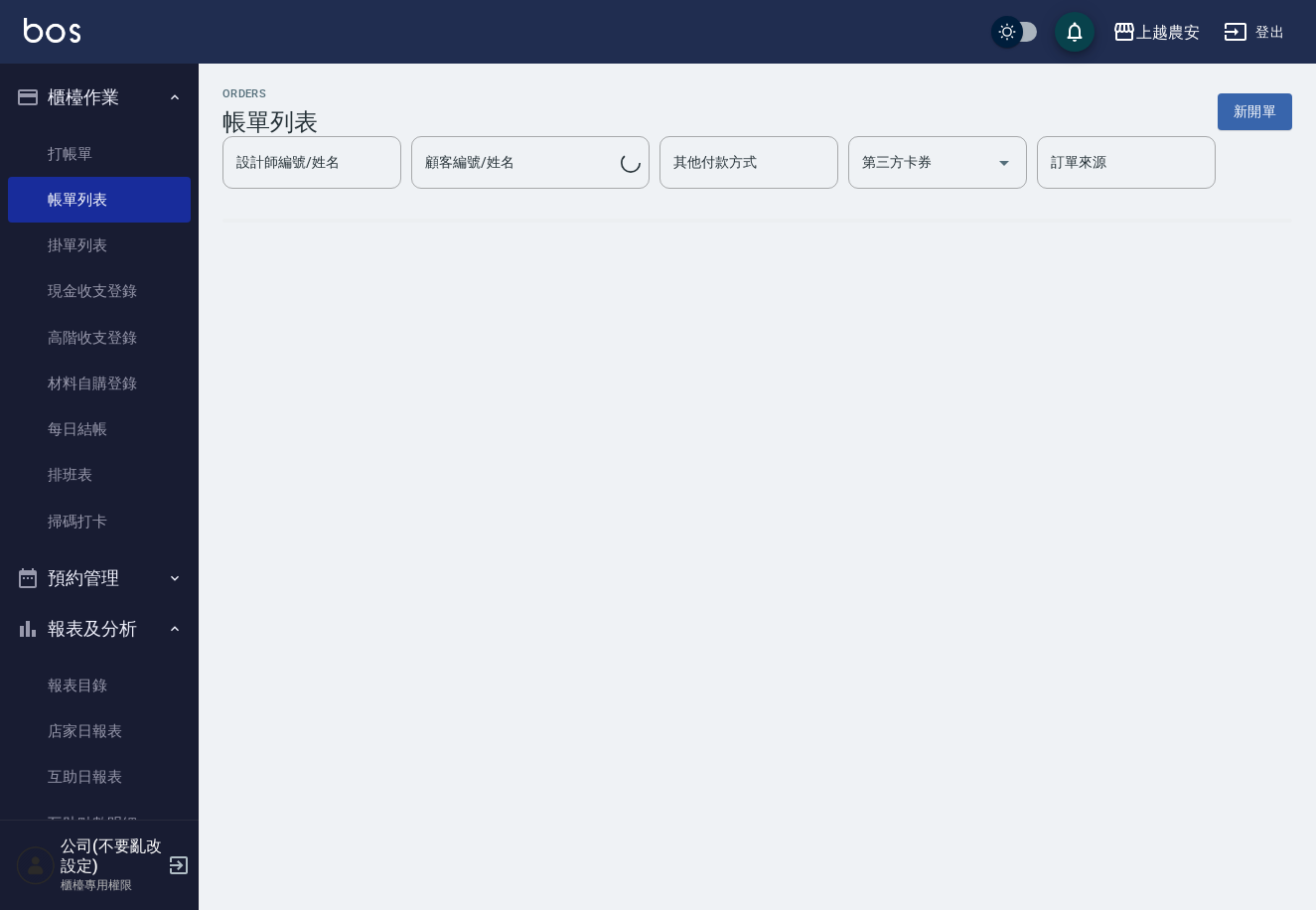 scroll, scrollTop: 0, scrollLeft: 0, axis: both 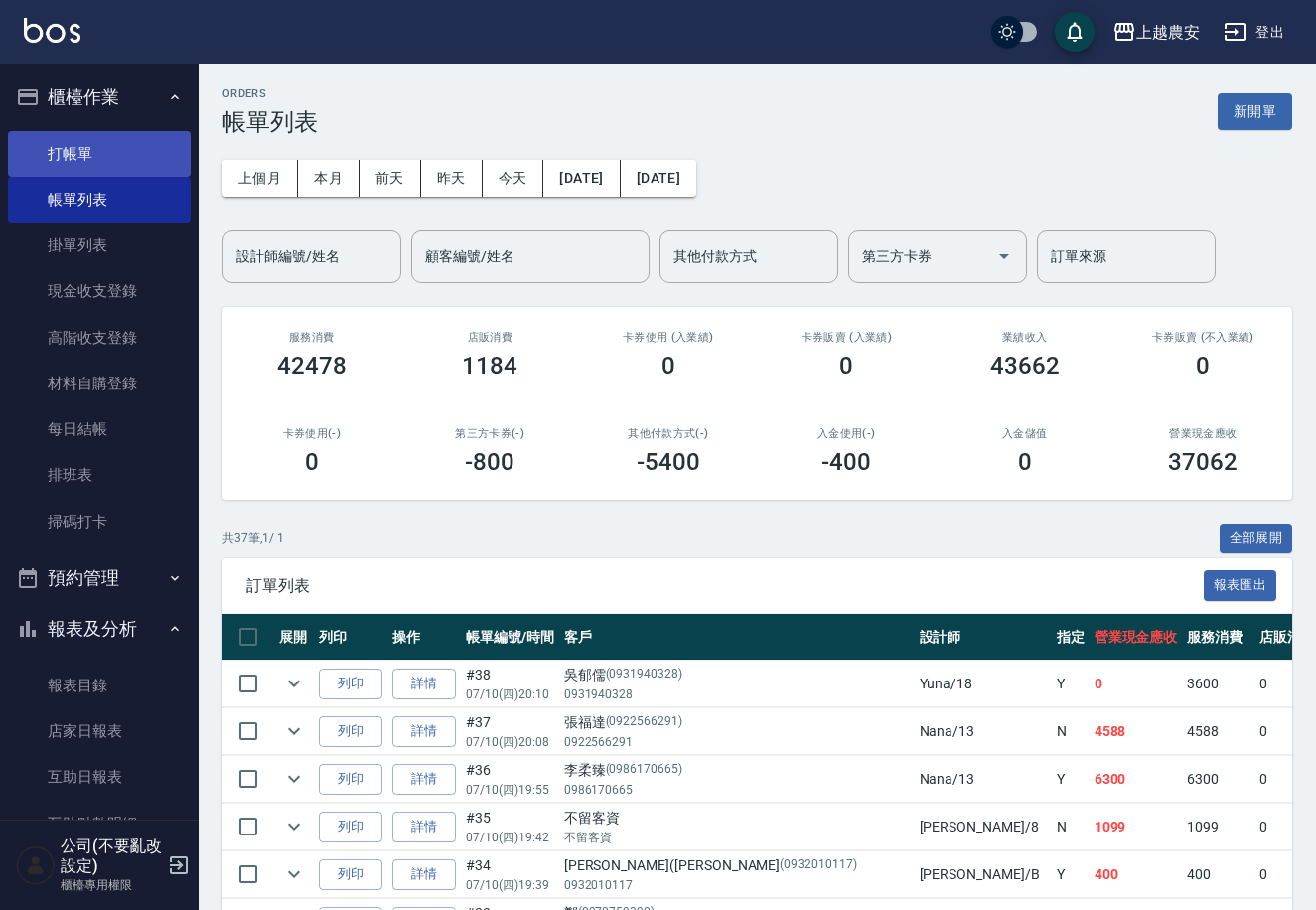 click on "打帳單" at bounding box center [99, 154] 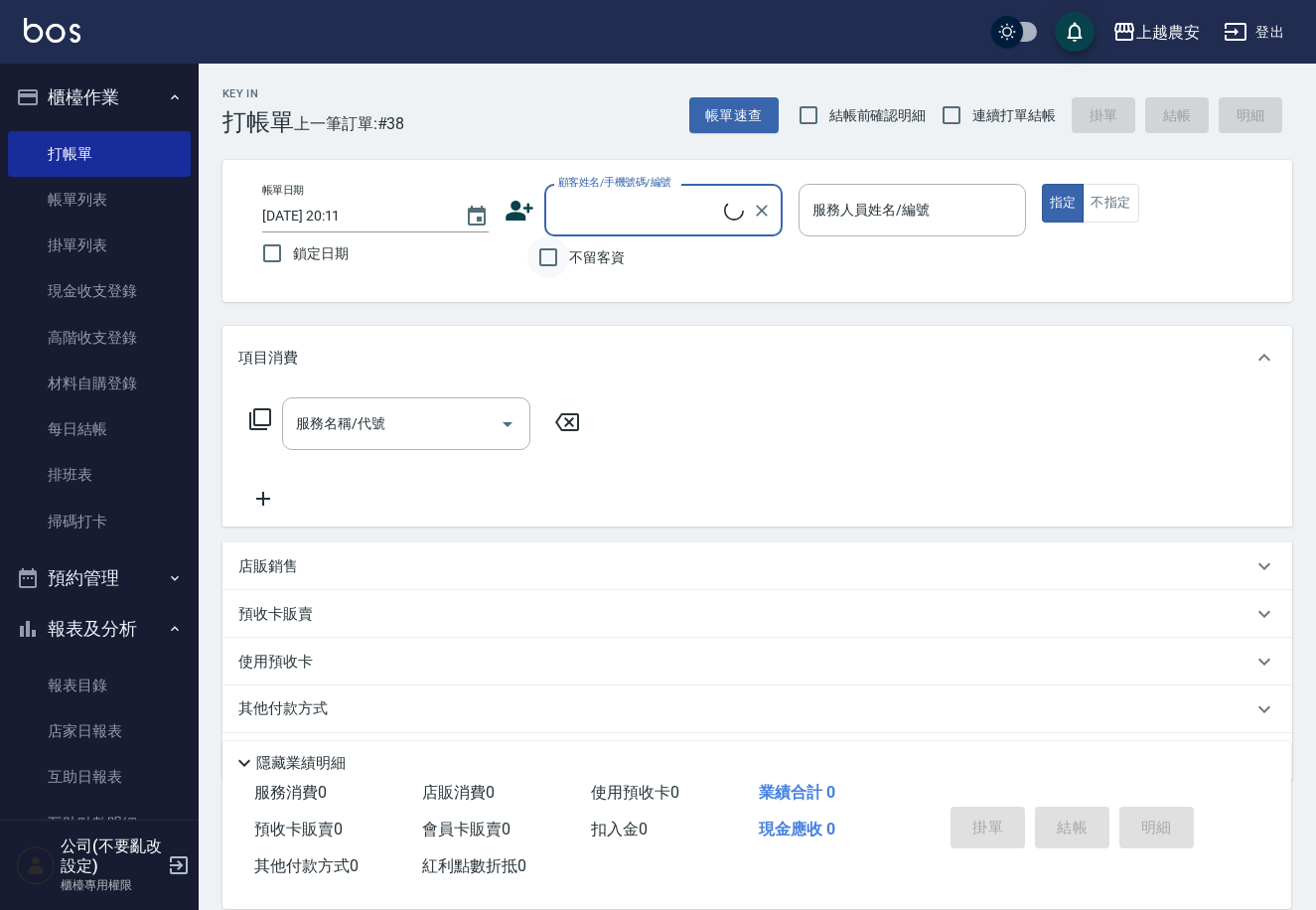 click on "不留客資" at bounding box center [548, 257] 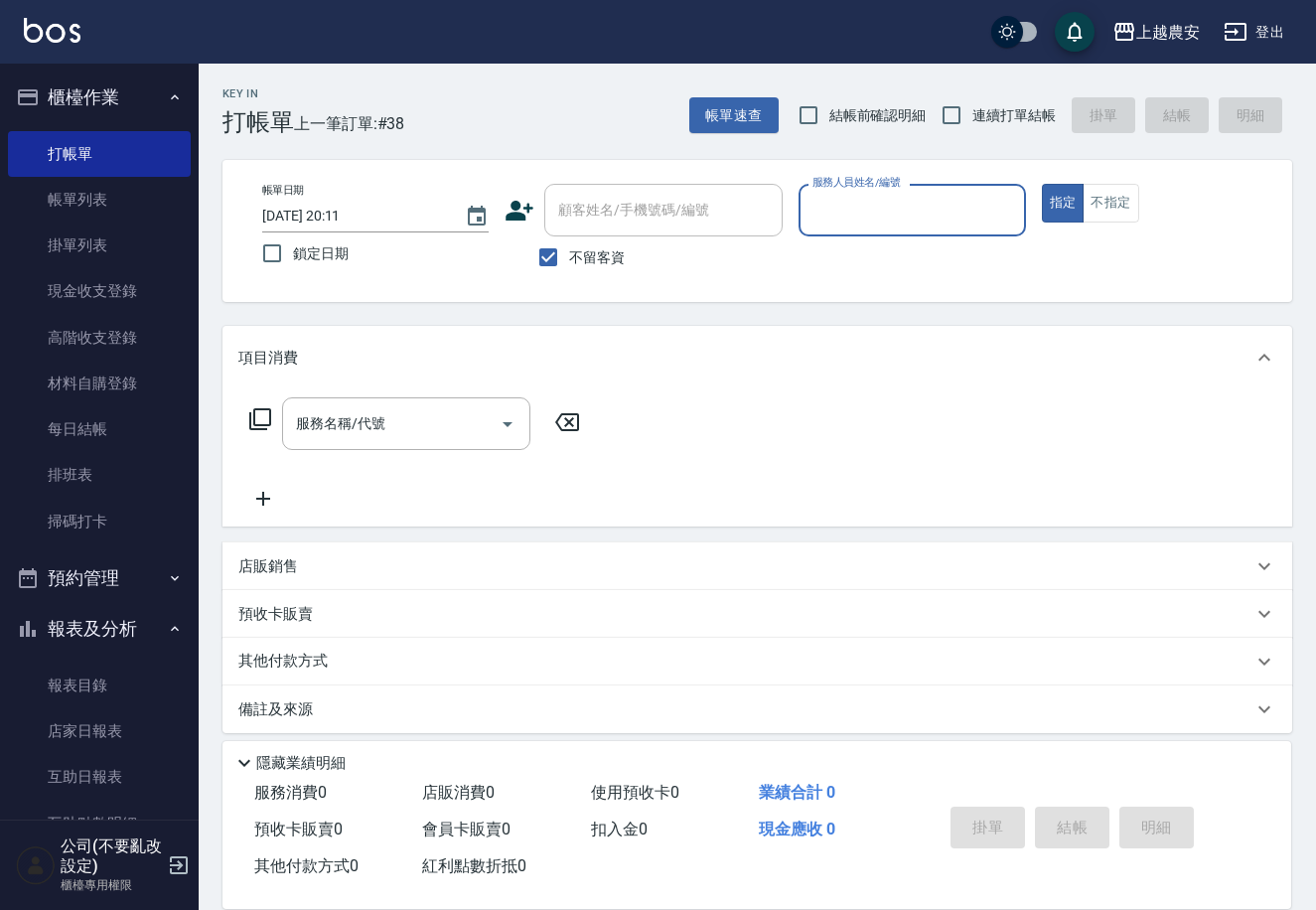 drag, startPoint x: 584, startPoint y: 249, endPoint x: 601, endPoint y: 220, distance: 33.61547 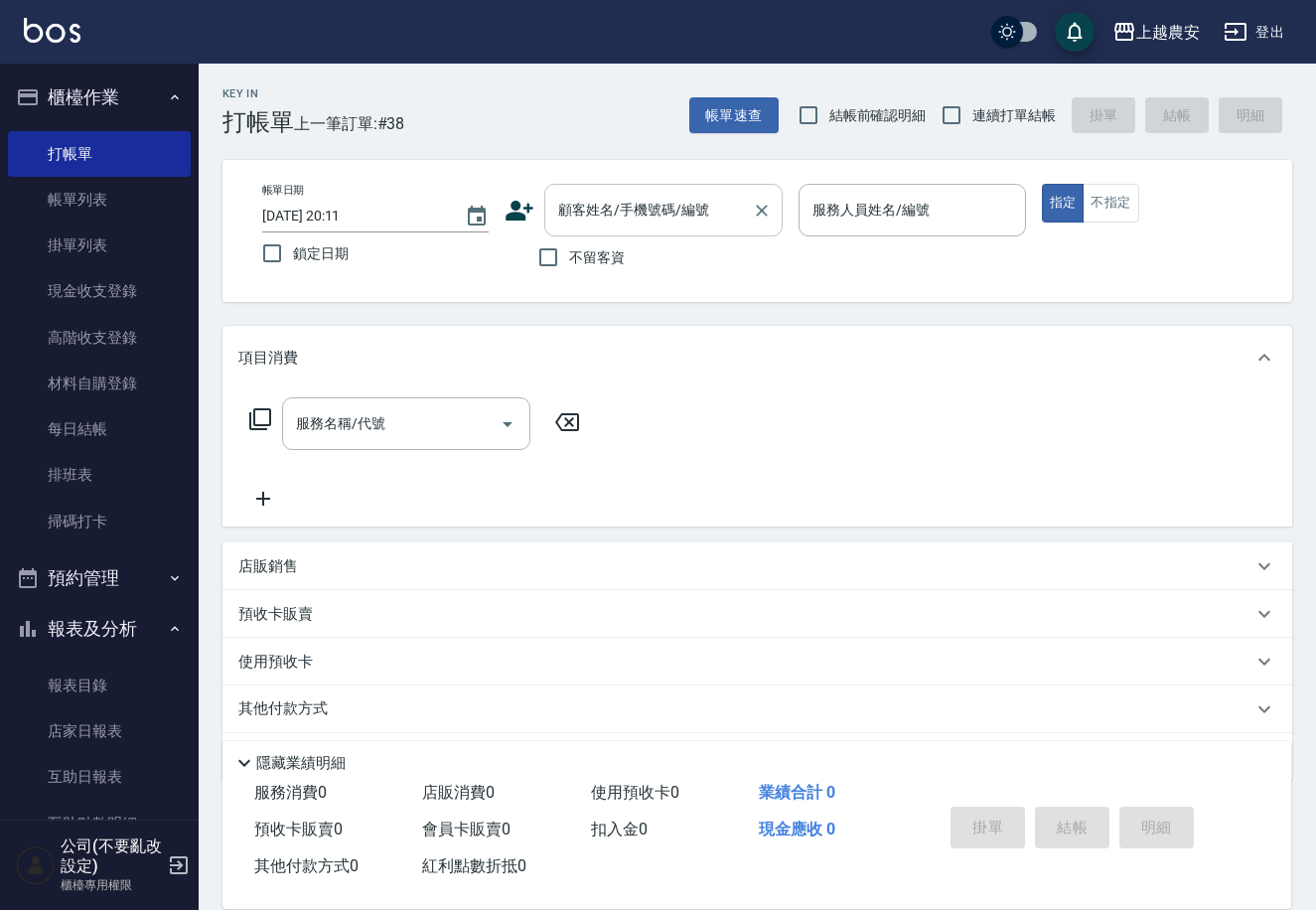 click on "顧客姓名/手機號碼/編號" at bounding box center [649, 210] 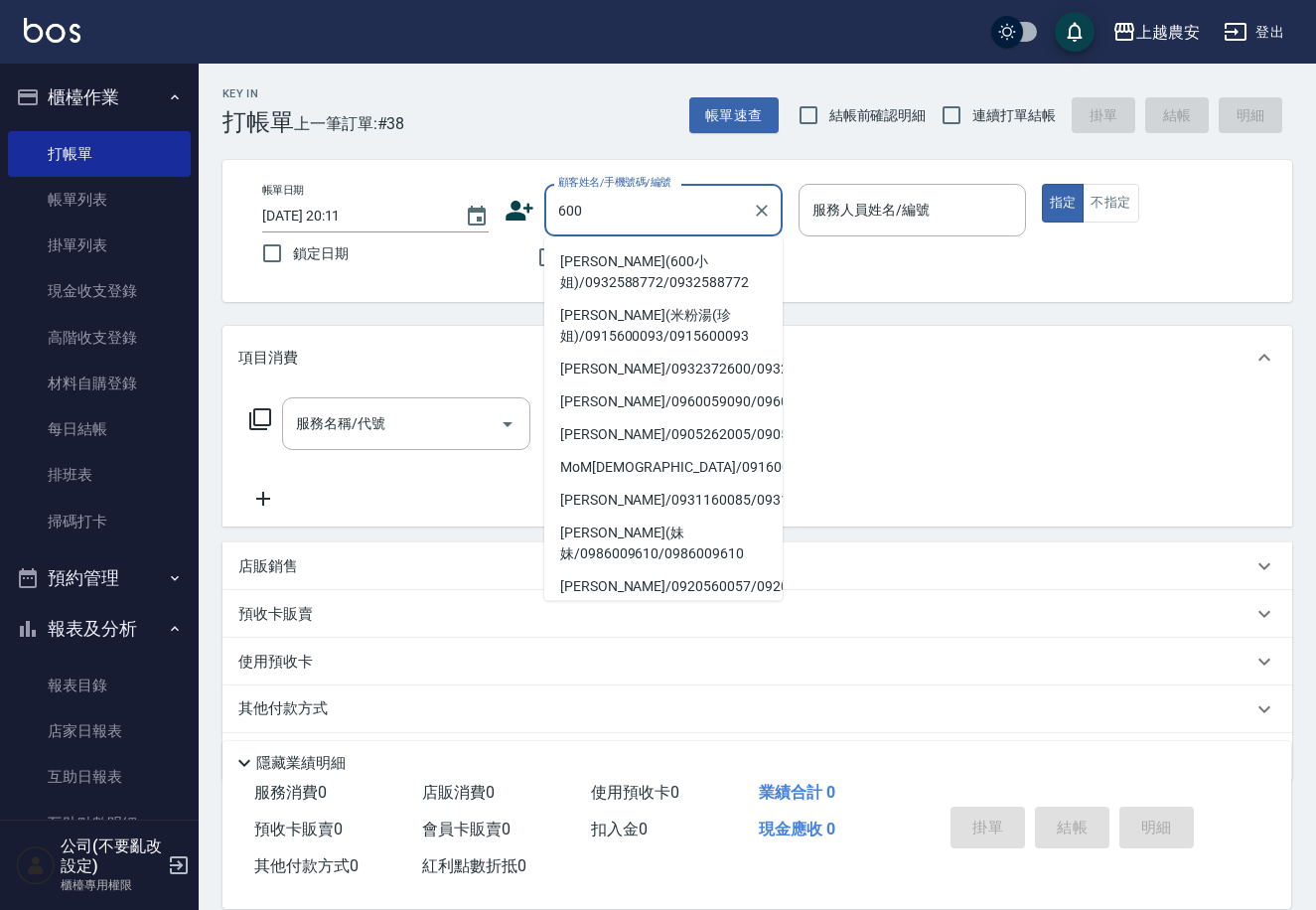 click on "徐(600小姐)/0932588772/0932588772" at bounding box center [663, 272] 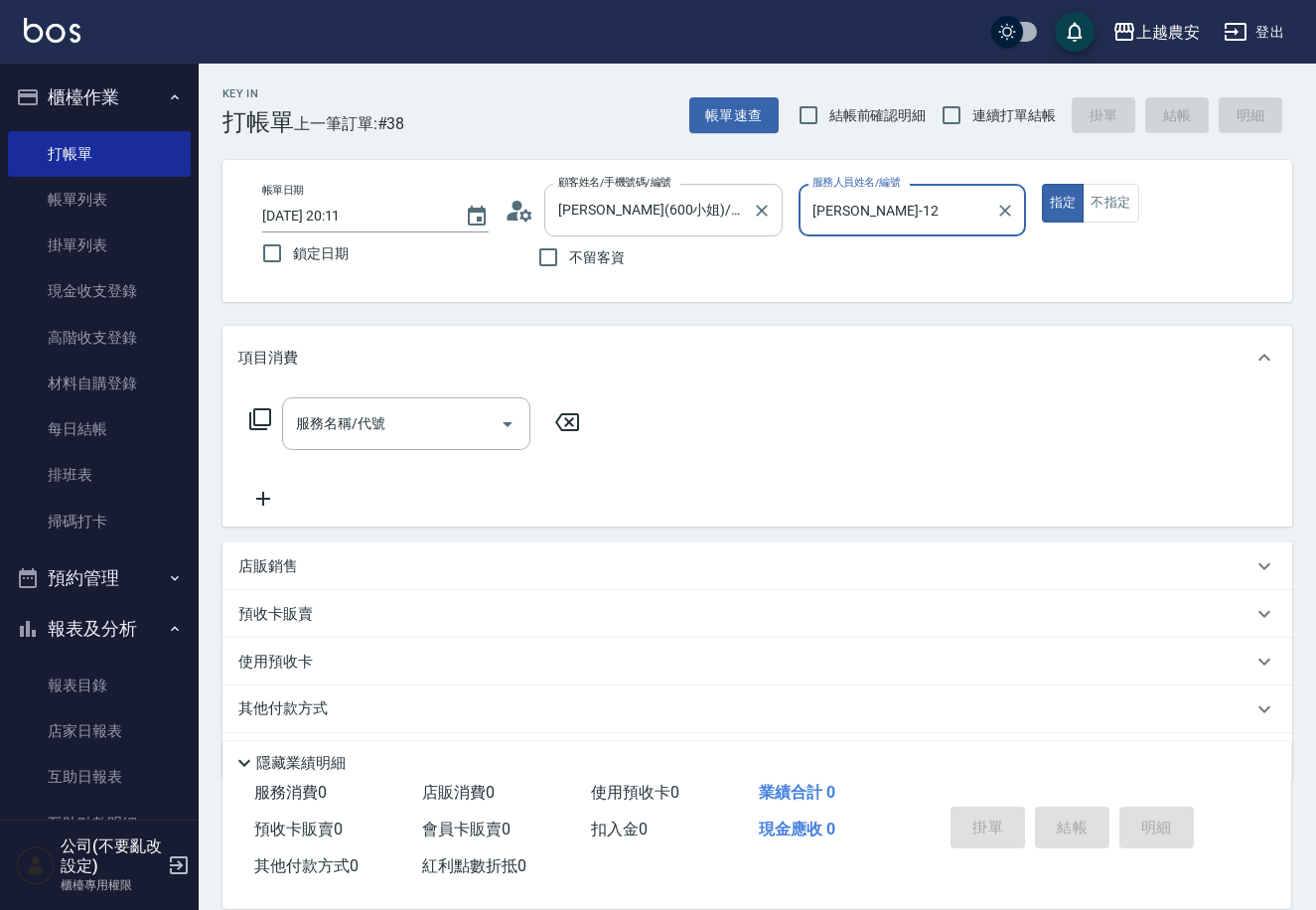 type on "[PERSON_NAME]-12" 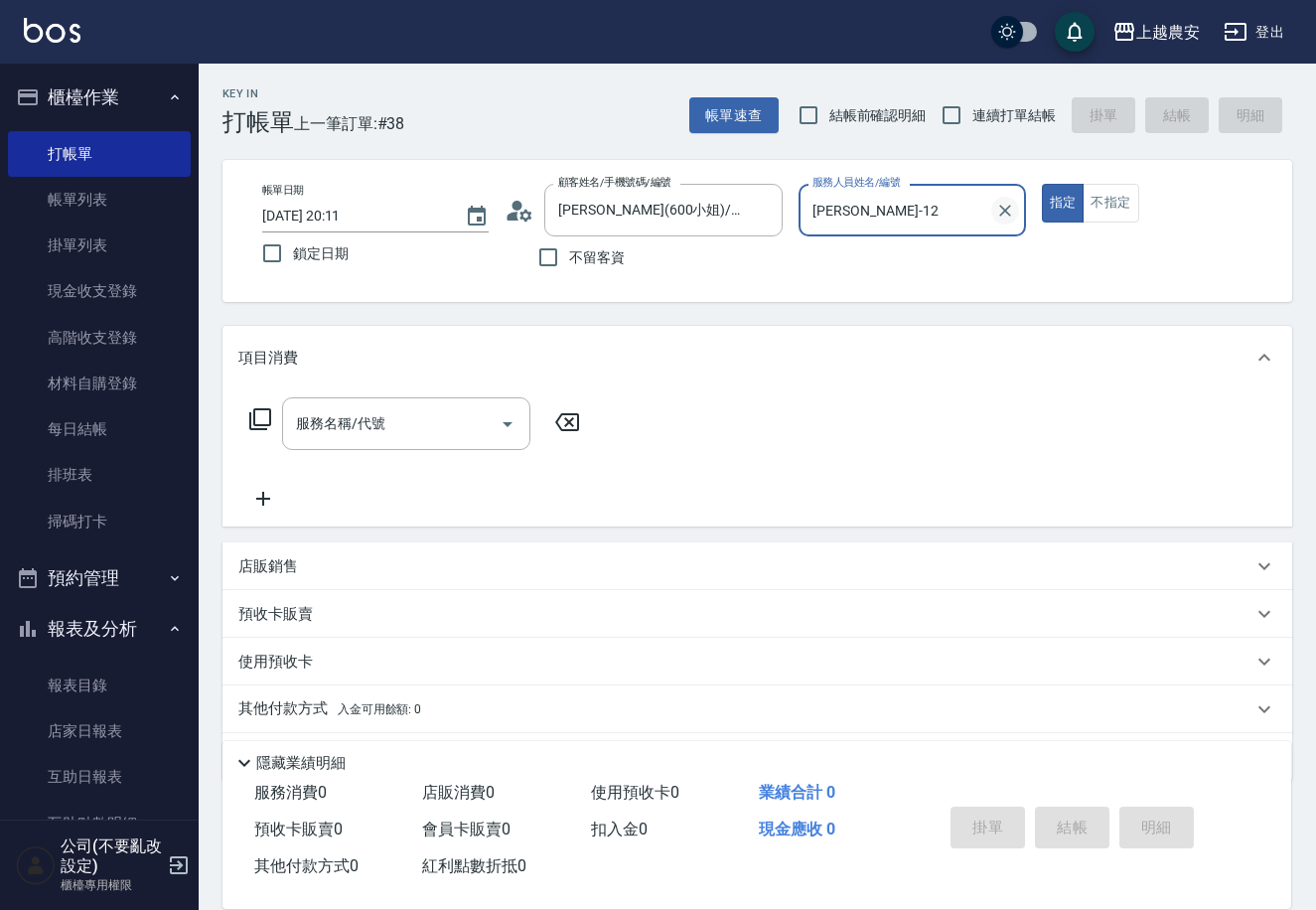 click on "指定" at bounding box center (1063, 203) 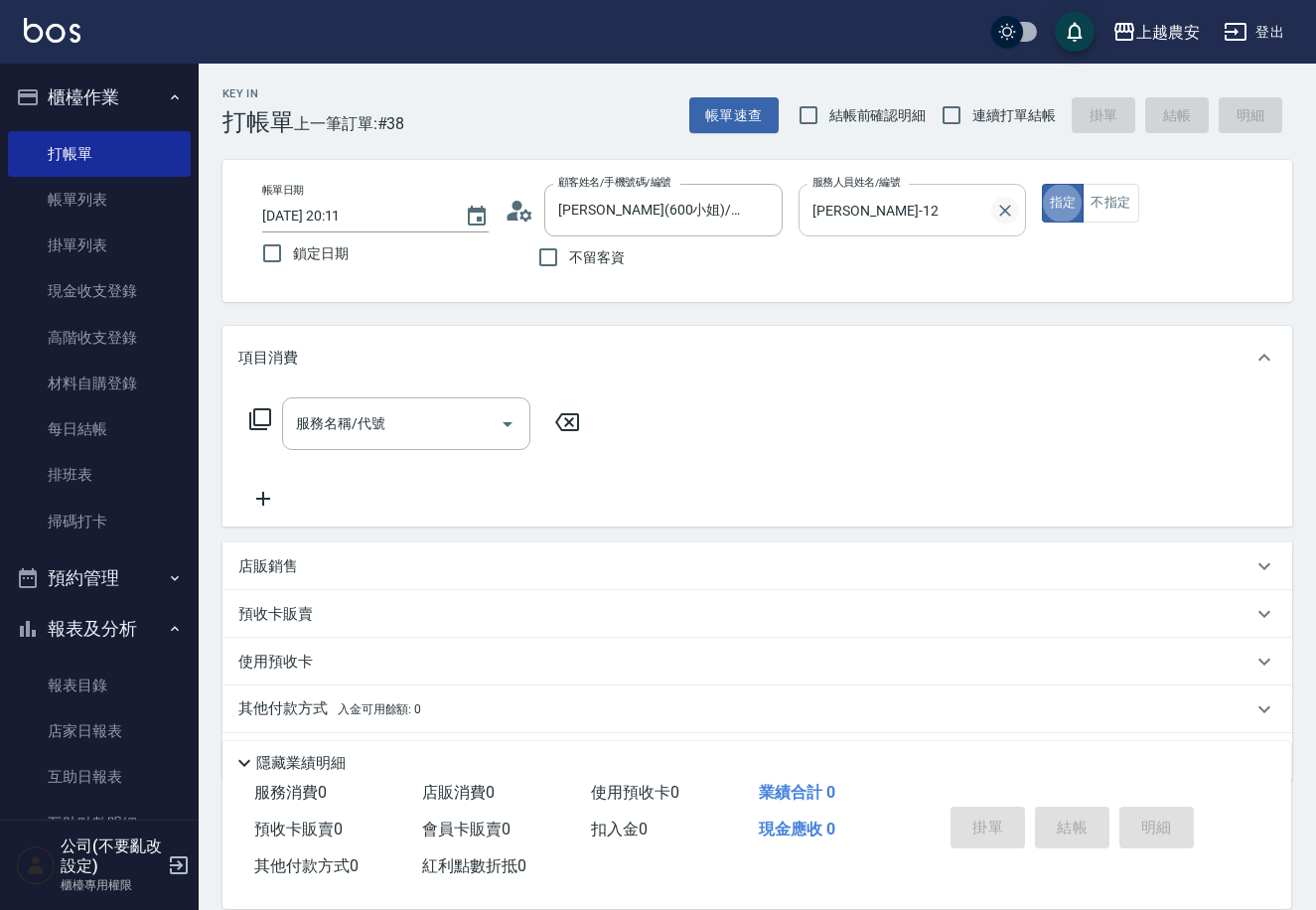 type on "true" 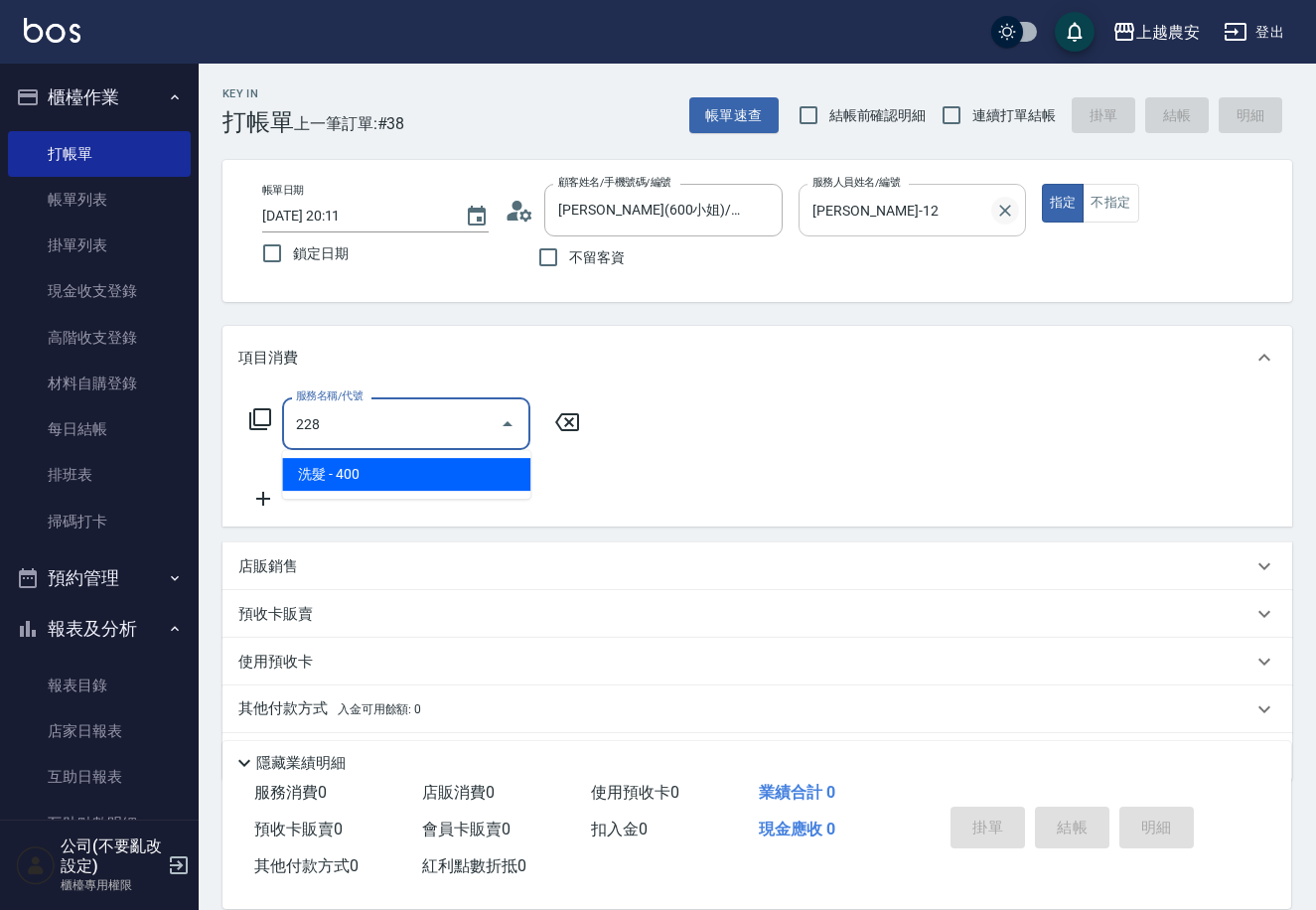 type on "洗髮(228)" 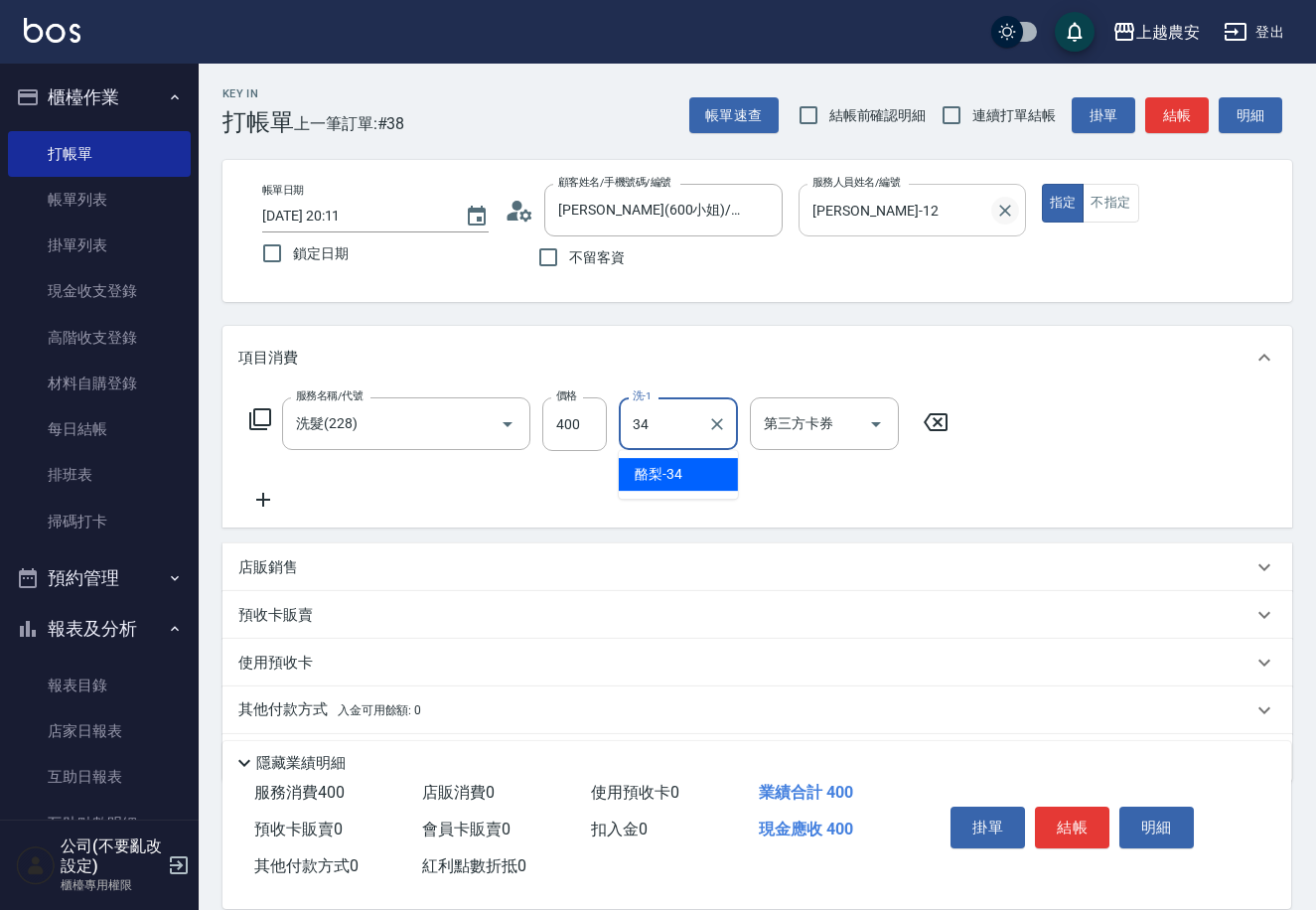 type on "酪梨-34" 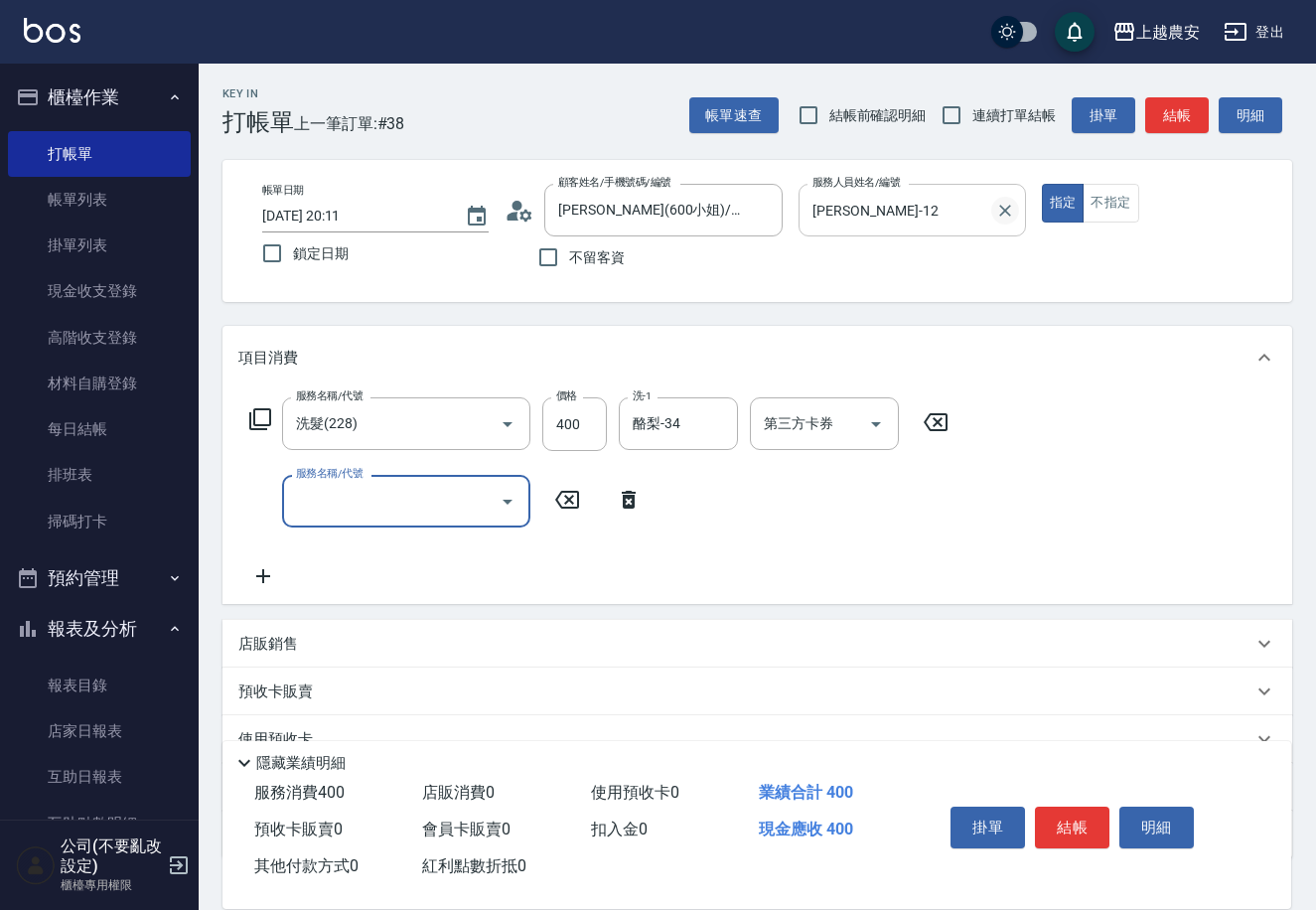 type on "3" 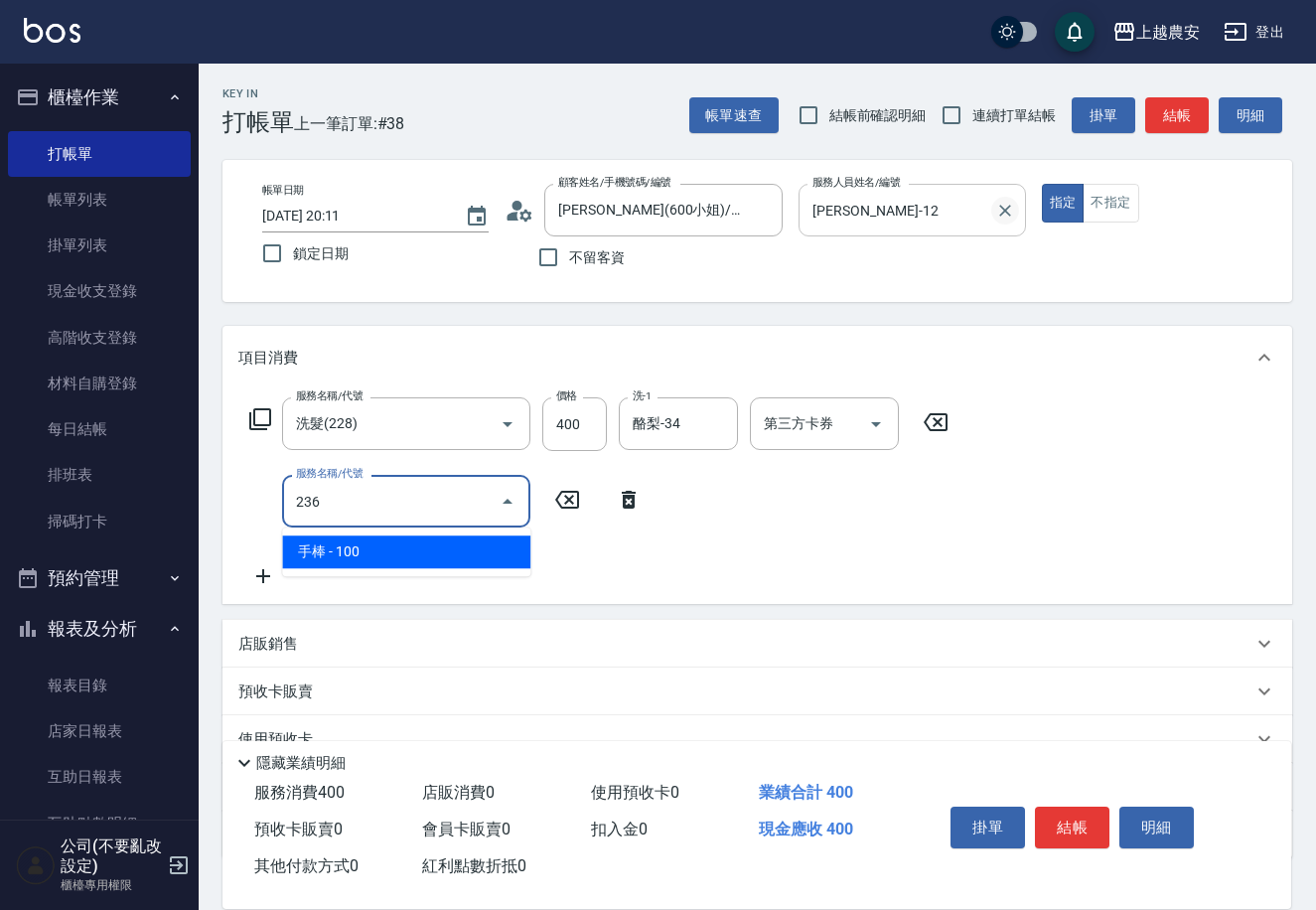 type on "手棒(236)" 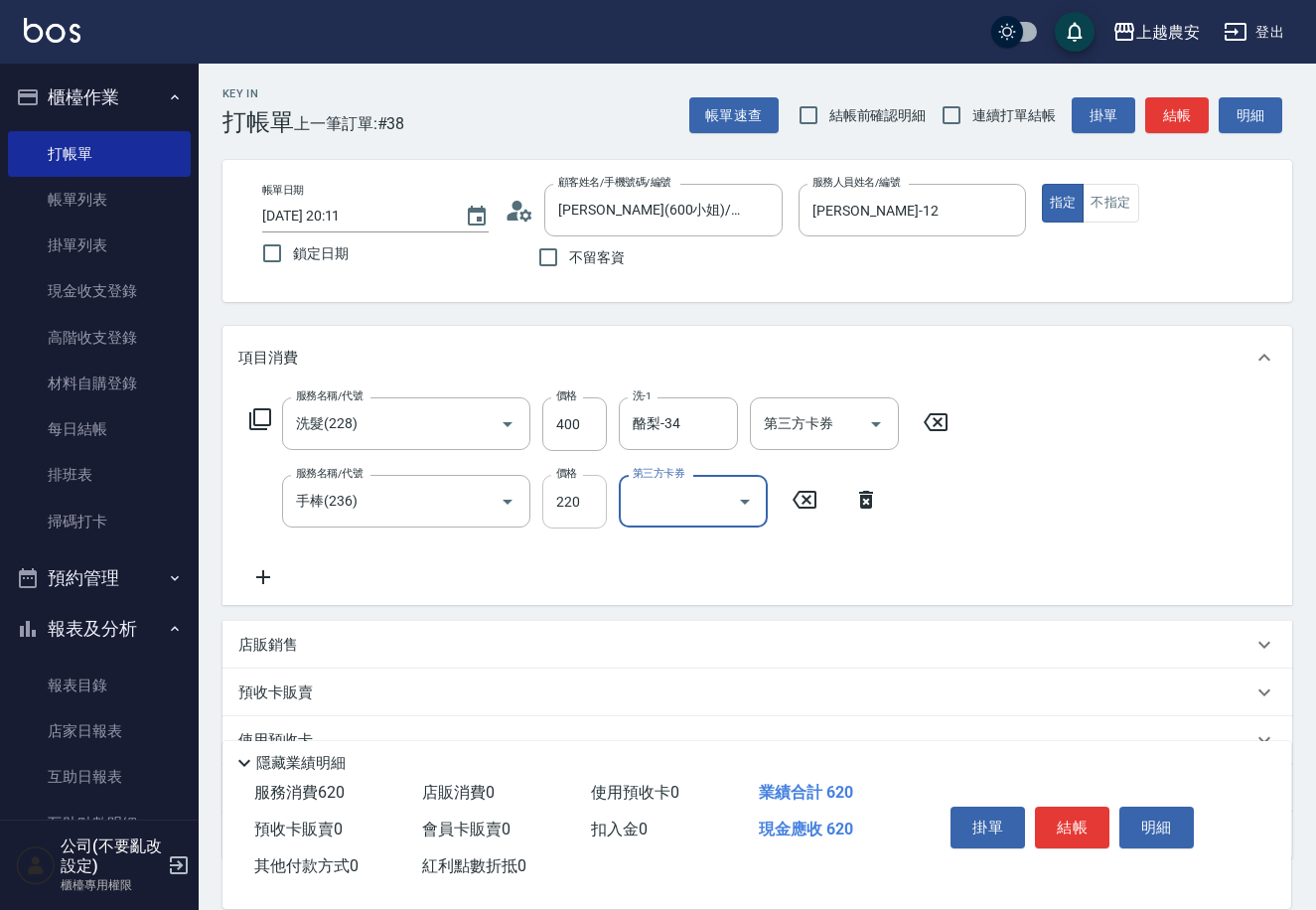 click on "220" at bounding box center [574, 502] 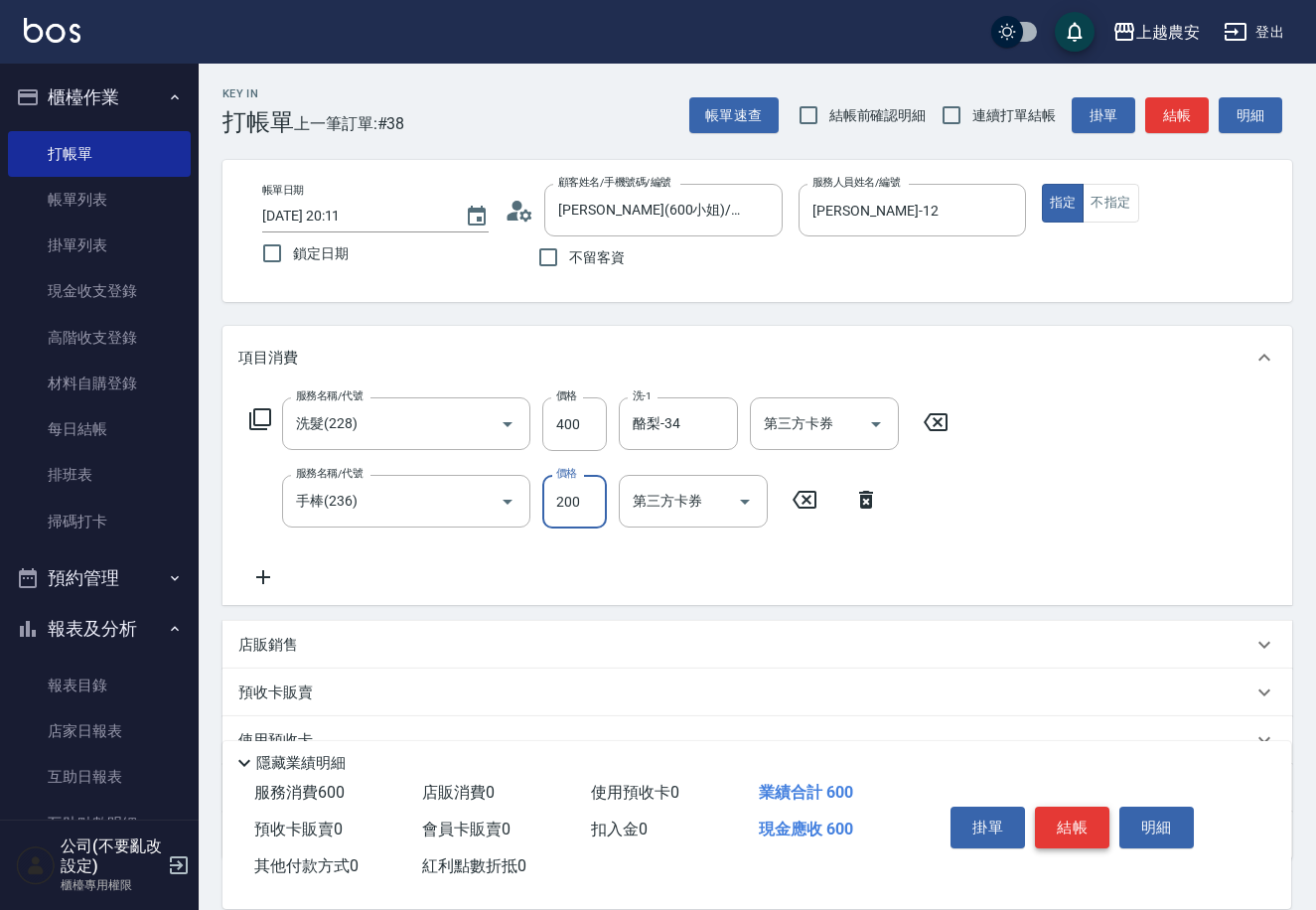 type on "200" 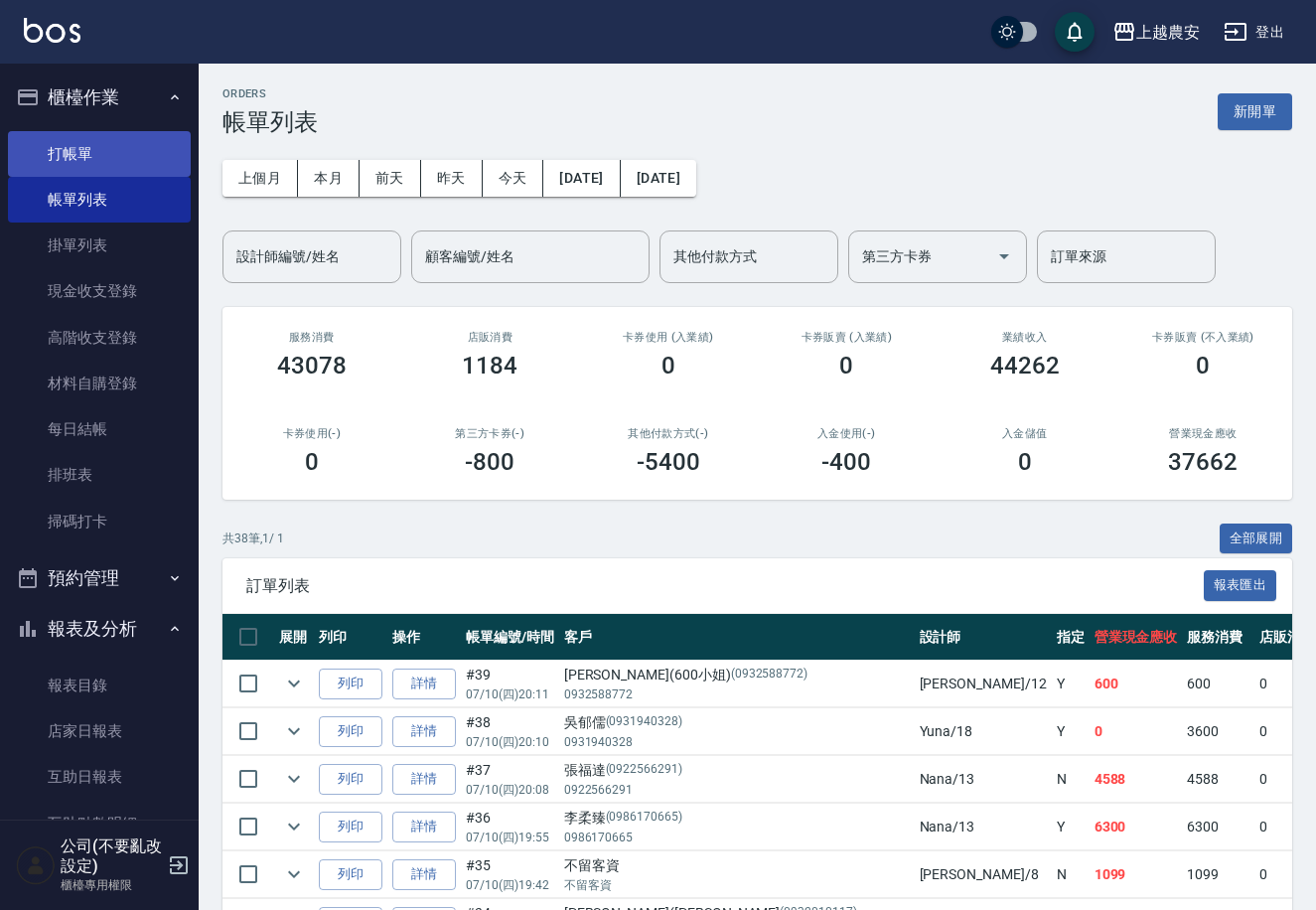 click on "打帳單" at bounding box center [99, 154] 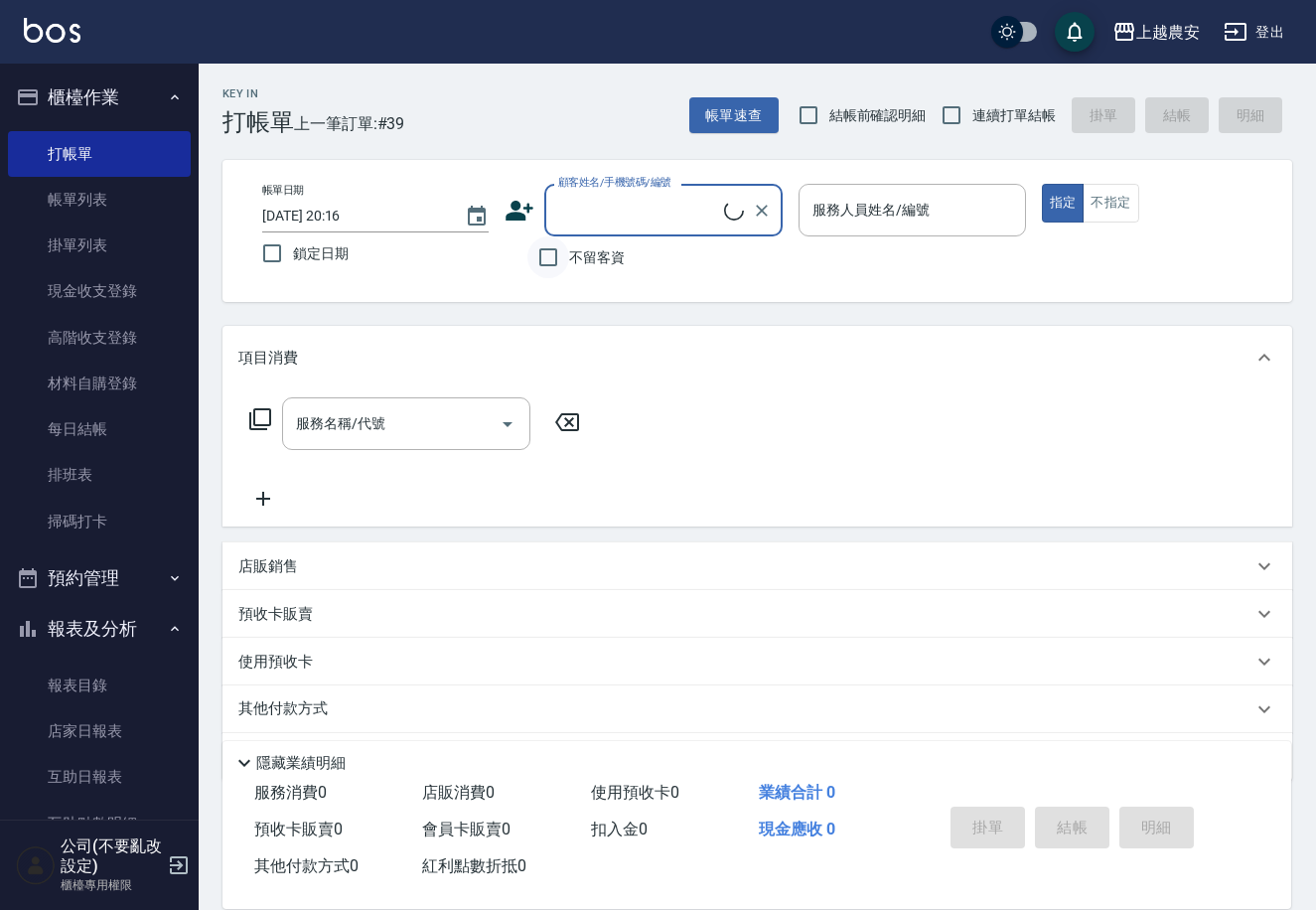 click on "不留客資" at bounding box center (548, 257) 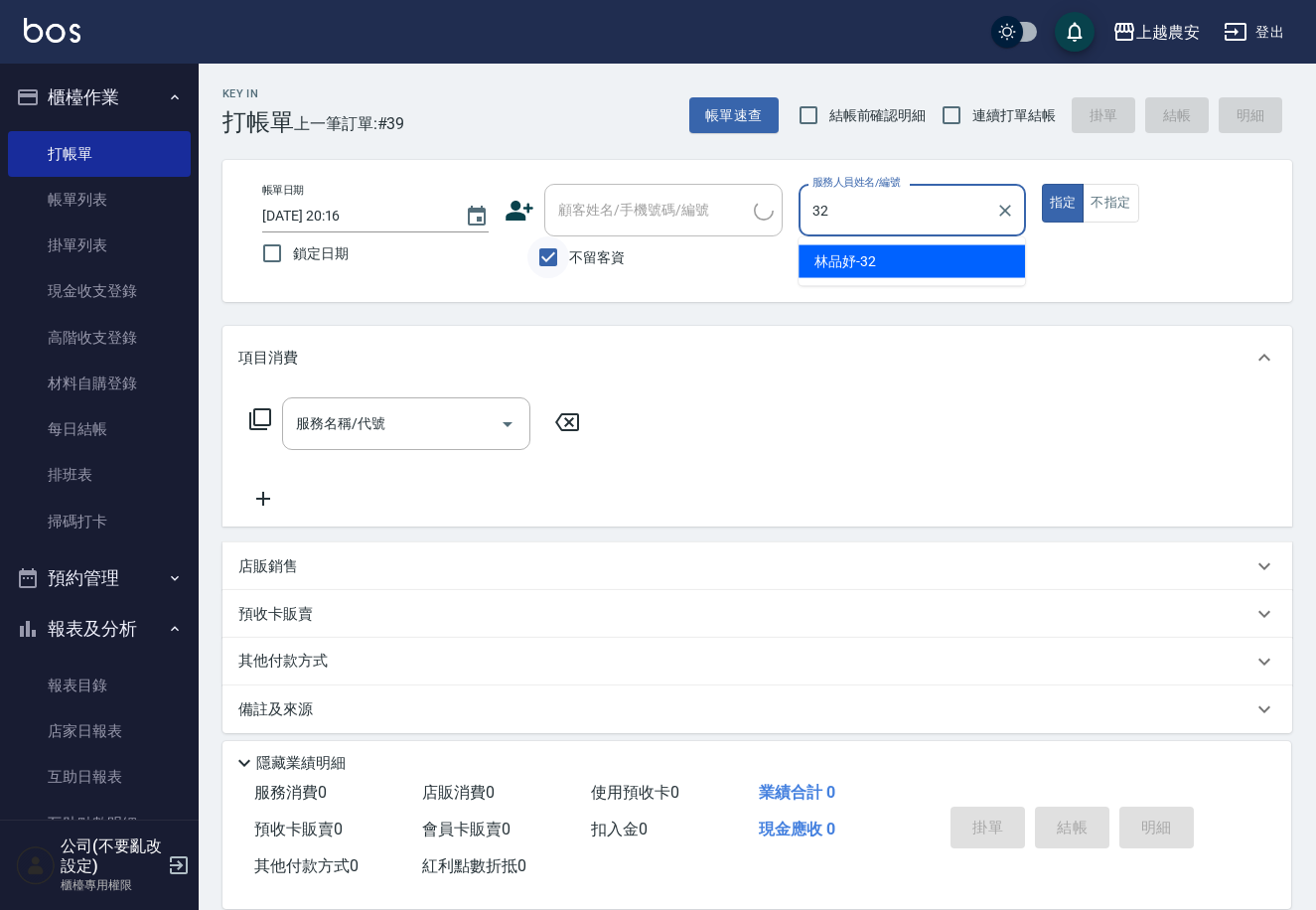 type on "林品妤-32" 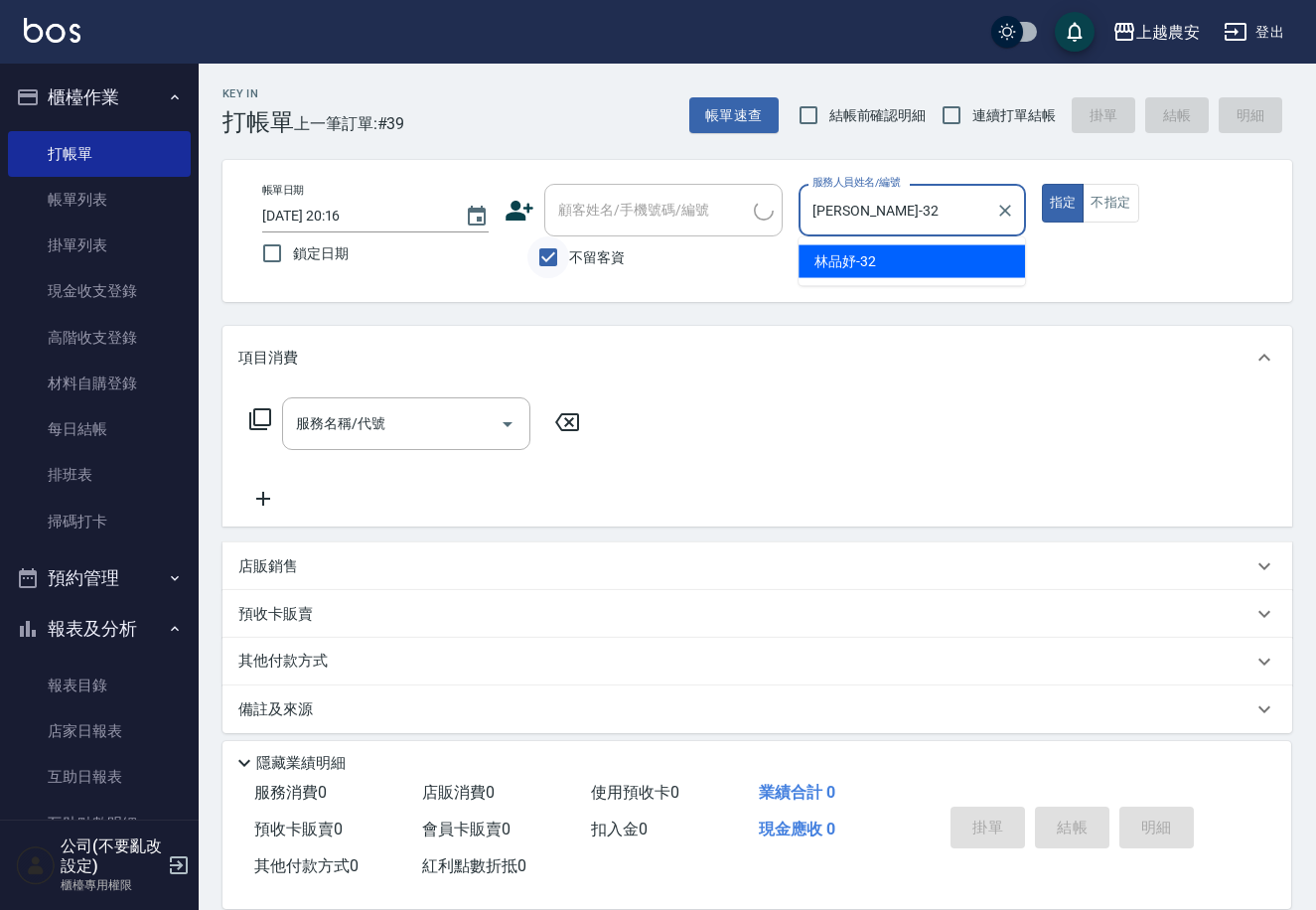 type on "true" 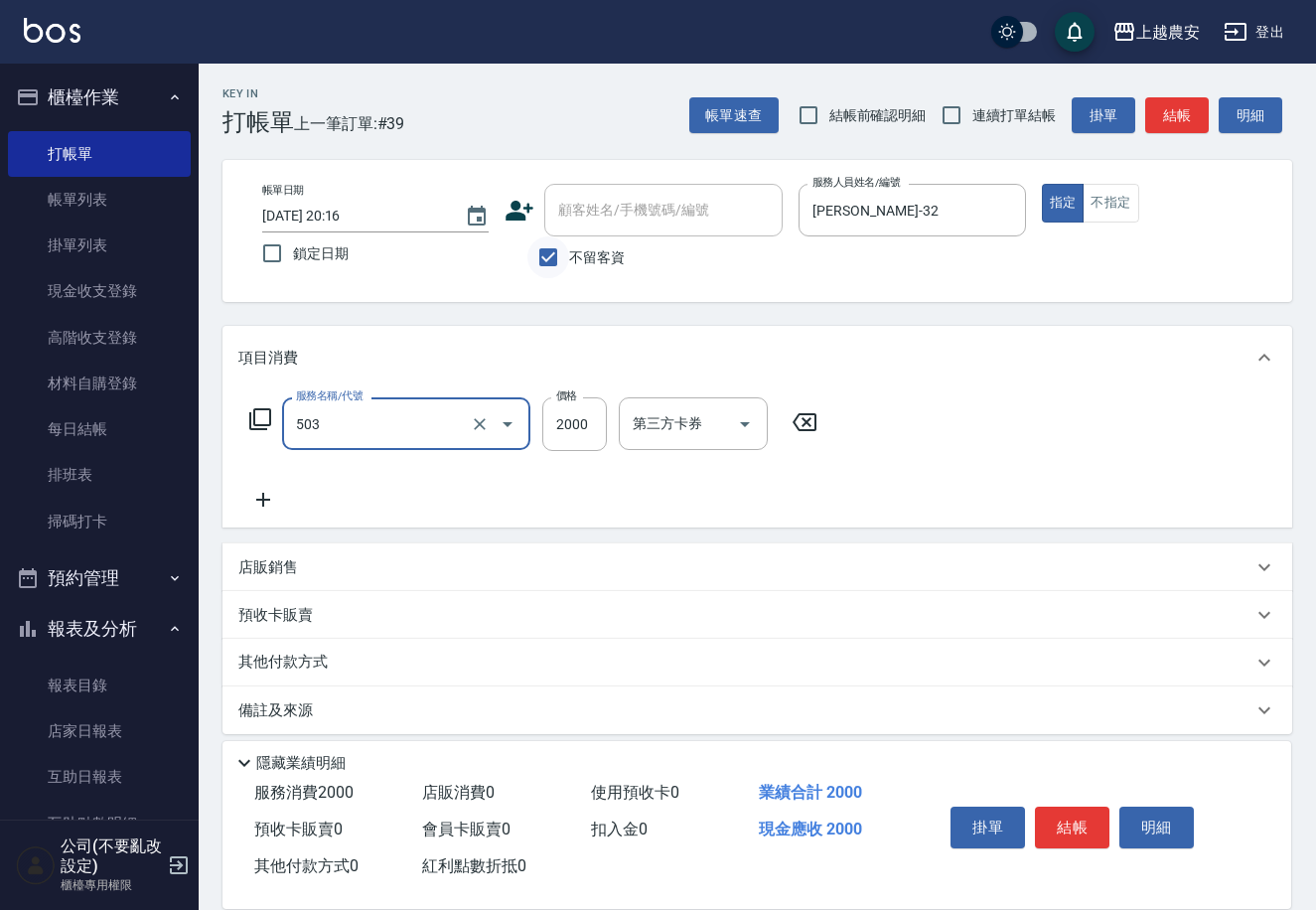 type on "染髮1500↑(503)" 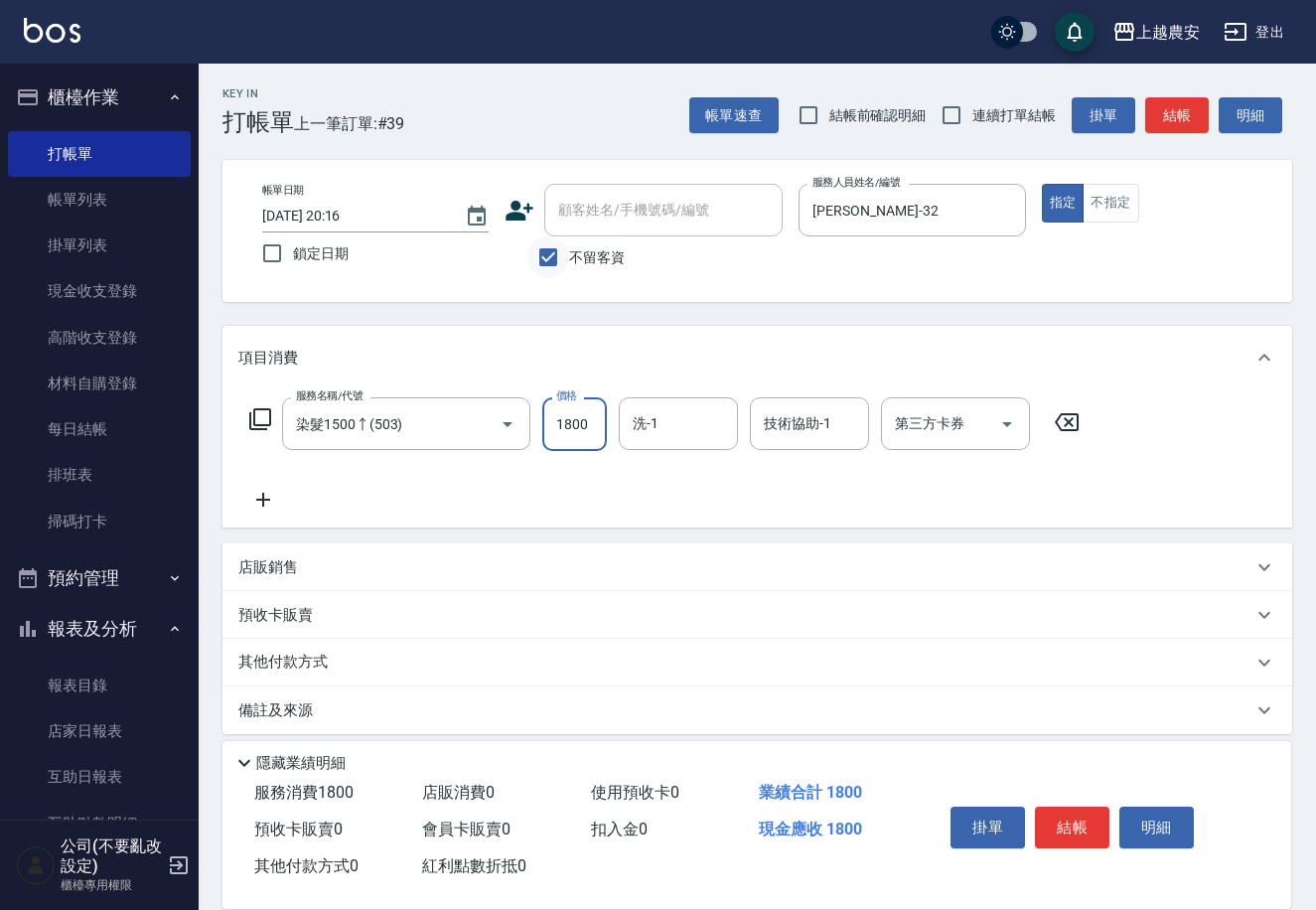 type on "1800" 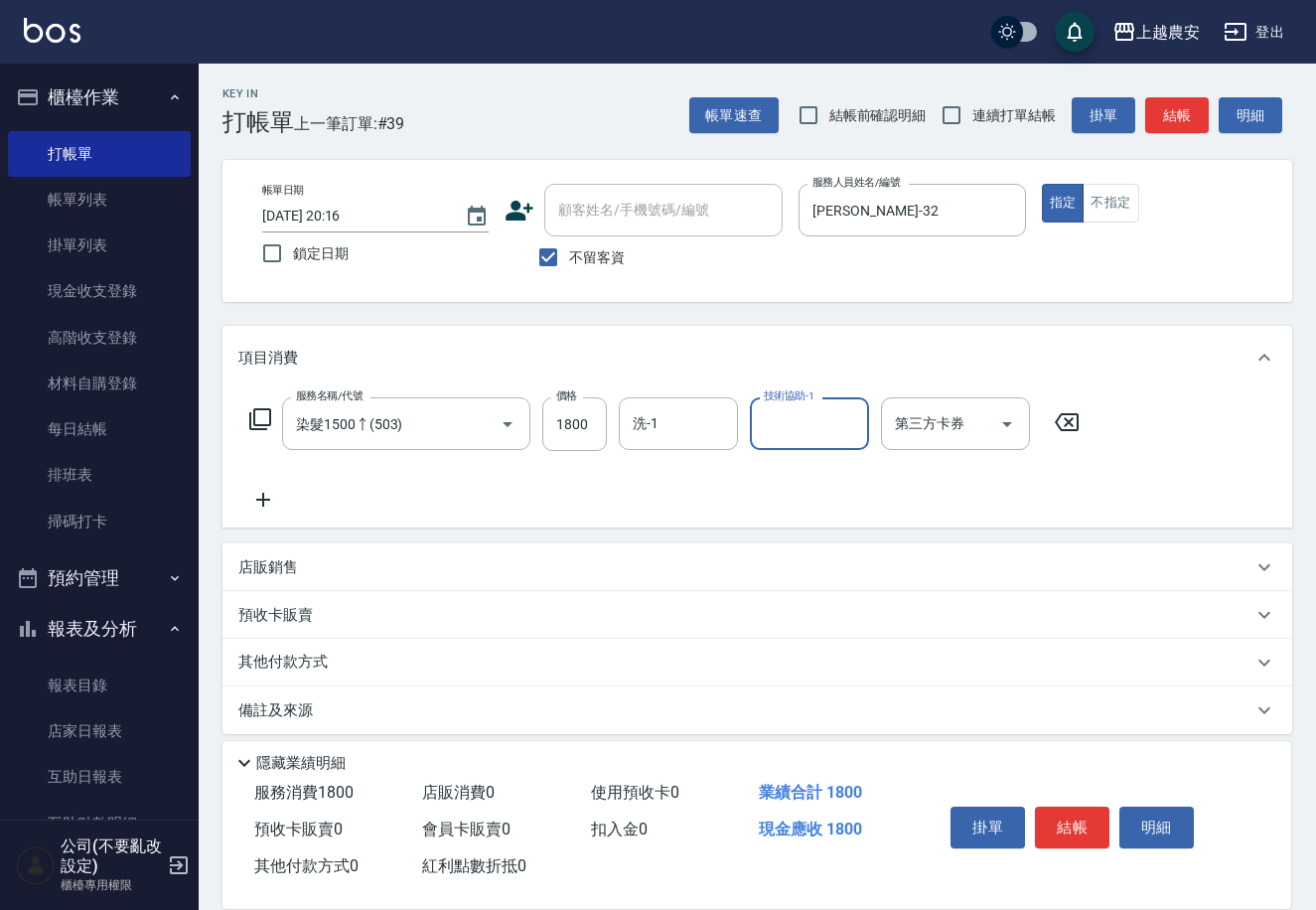 click on "店販銷售" at bounding box center (268, 567) 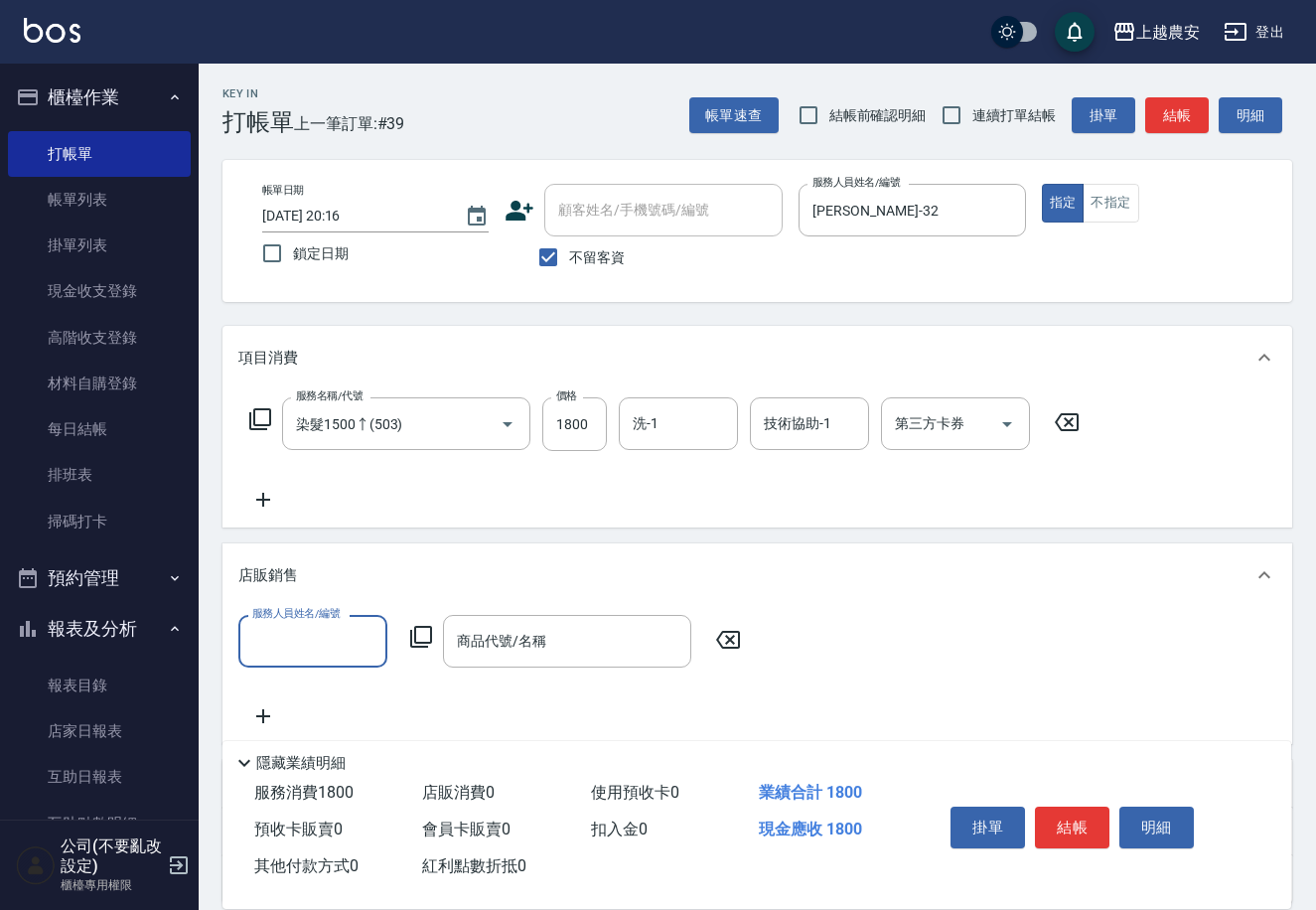 scroll, scrollTop: 1, scrollLeft: 0, axis: vertical 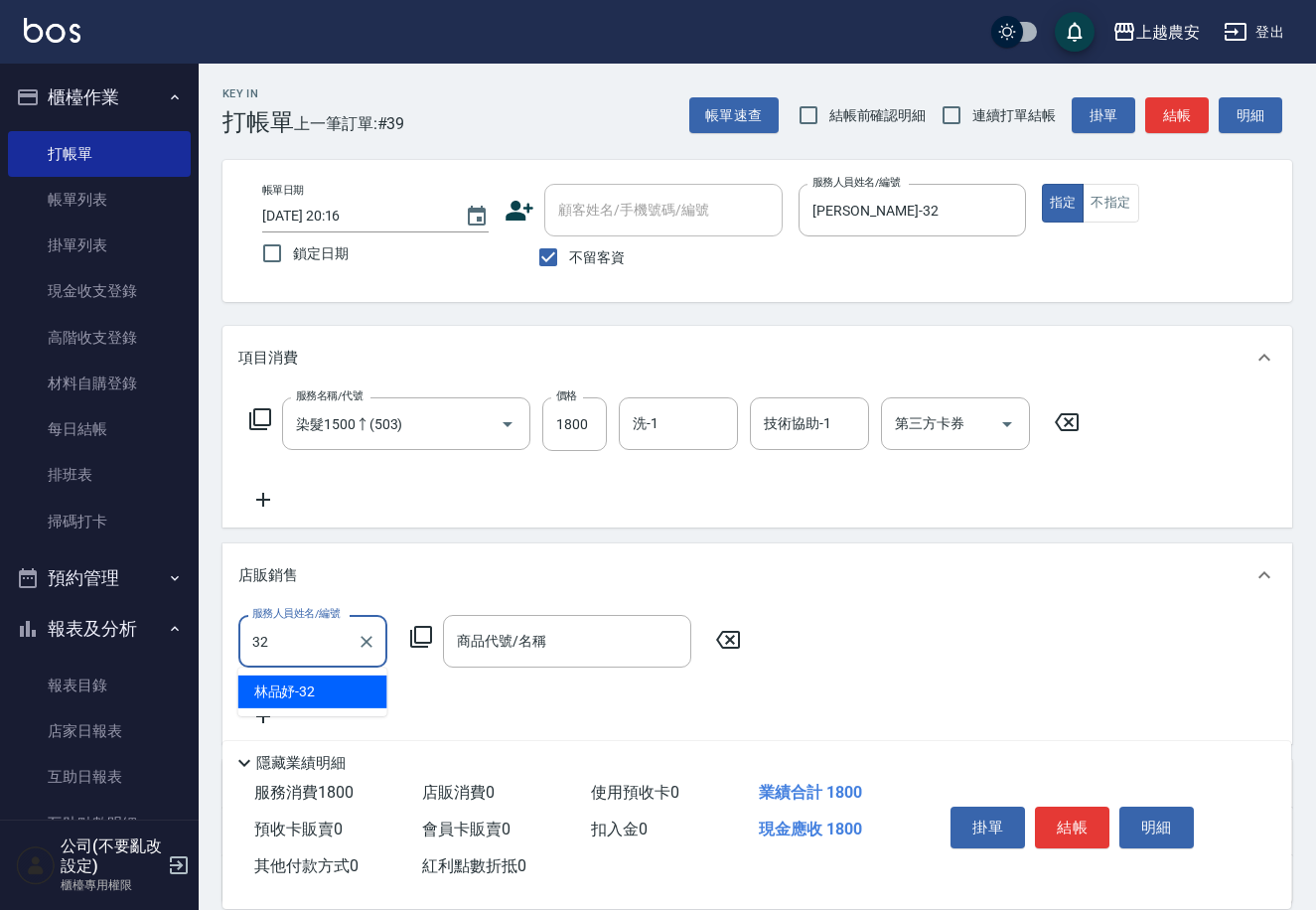 type on "林品妤-32" 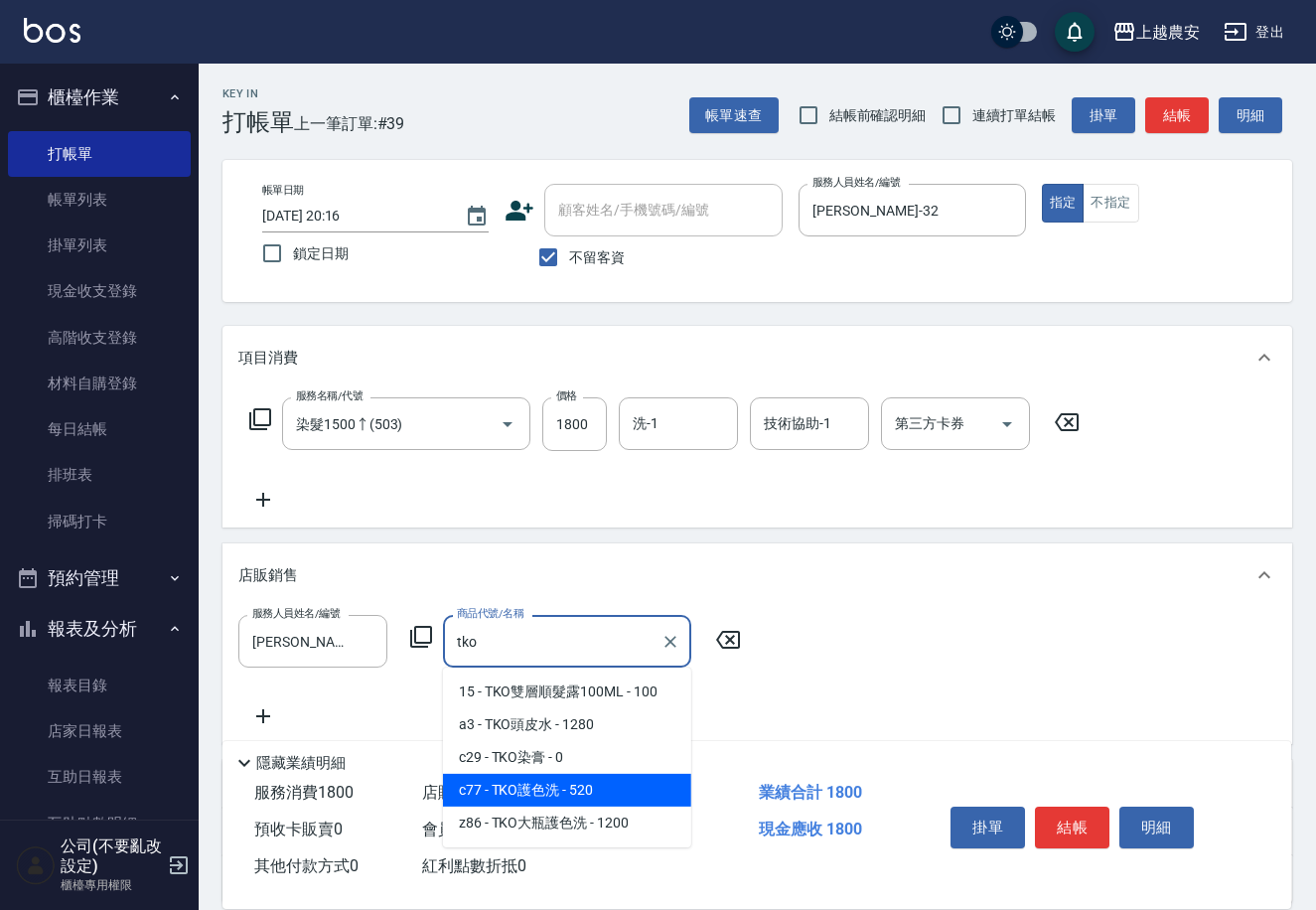 click on "c77 - TKO護色洗 - 520" at bounding box center (567, 790) 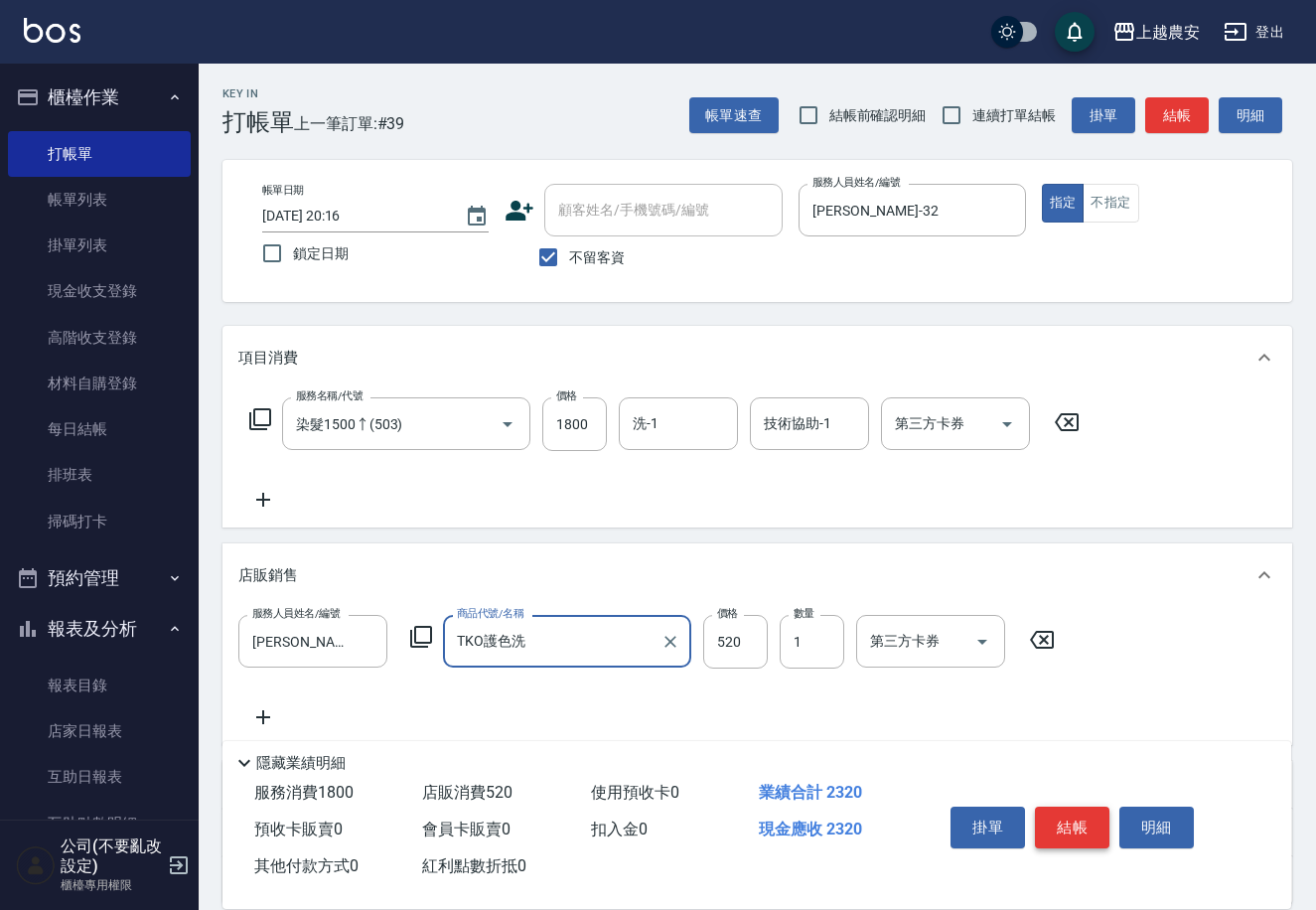 type on "TKO護色洗" 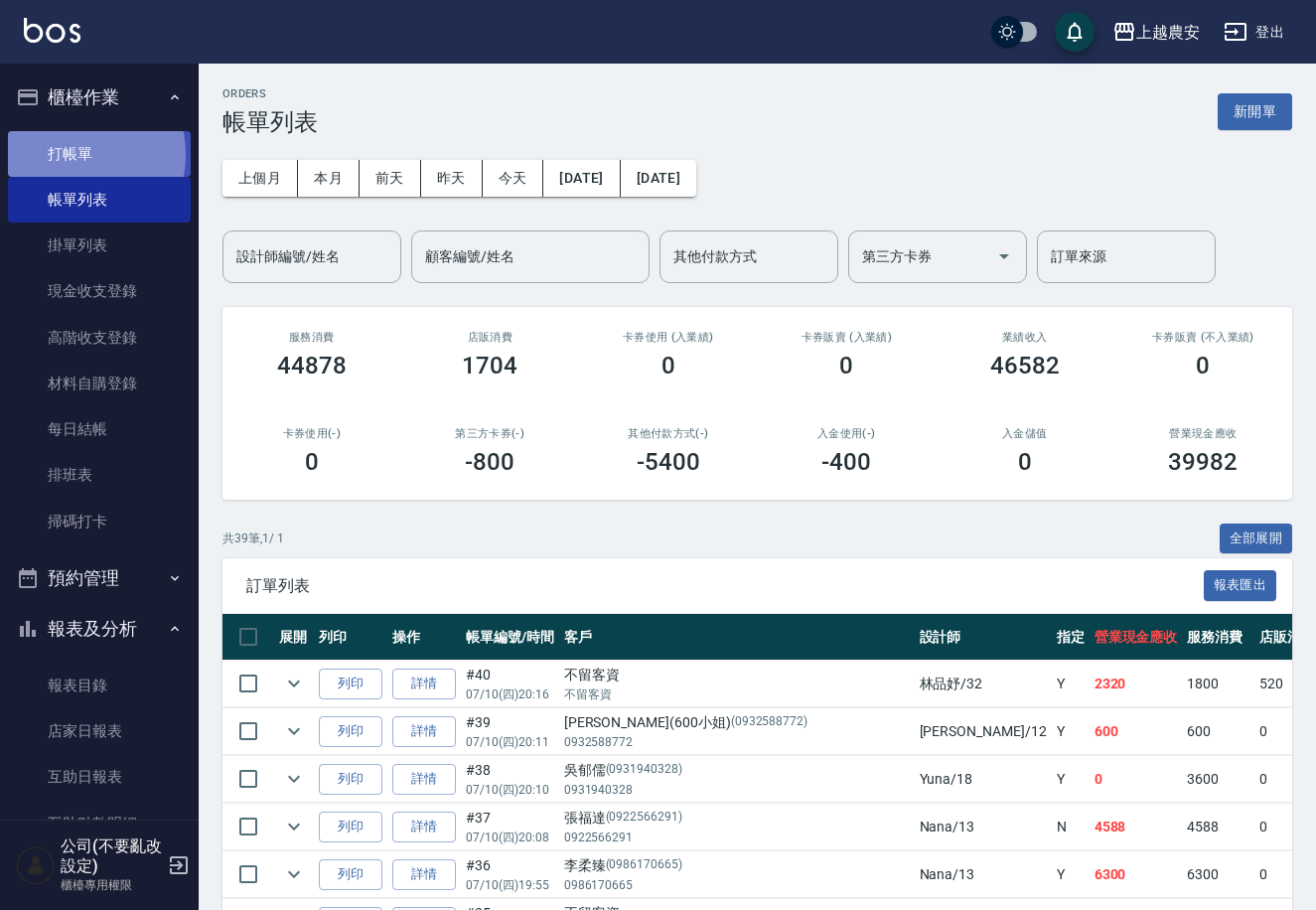 click on "打帳單" at bounding box center (99, 154) 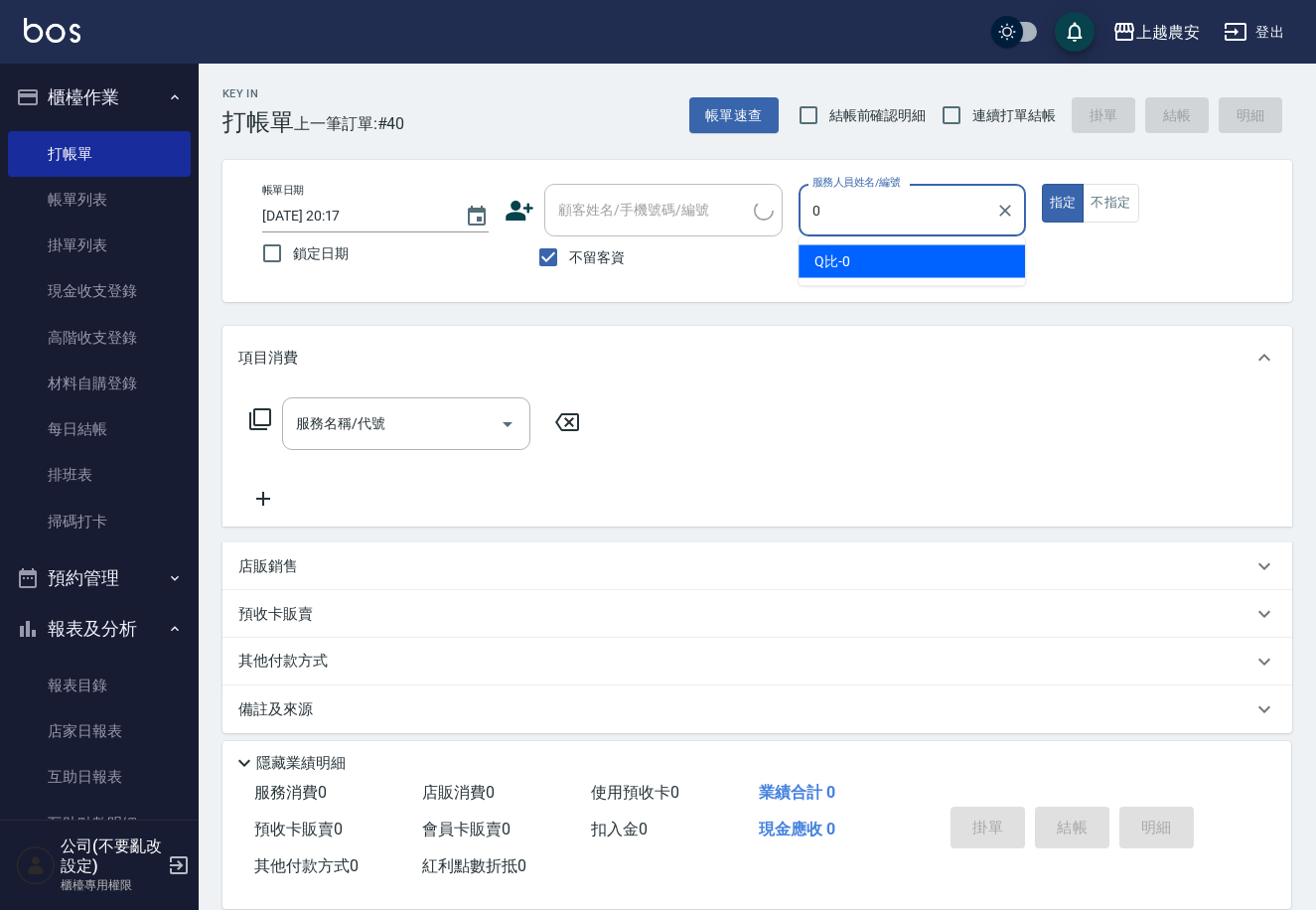 type on "Q比-0" 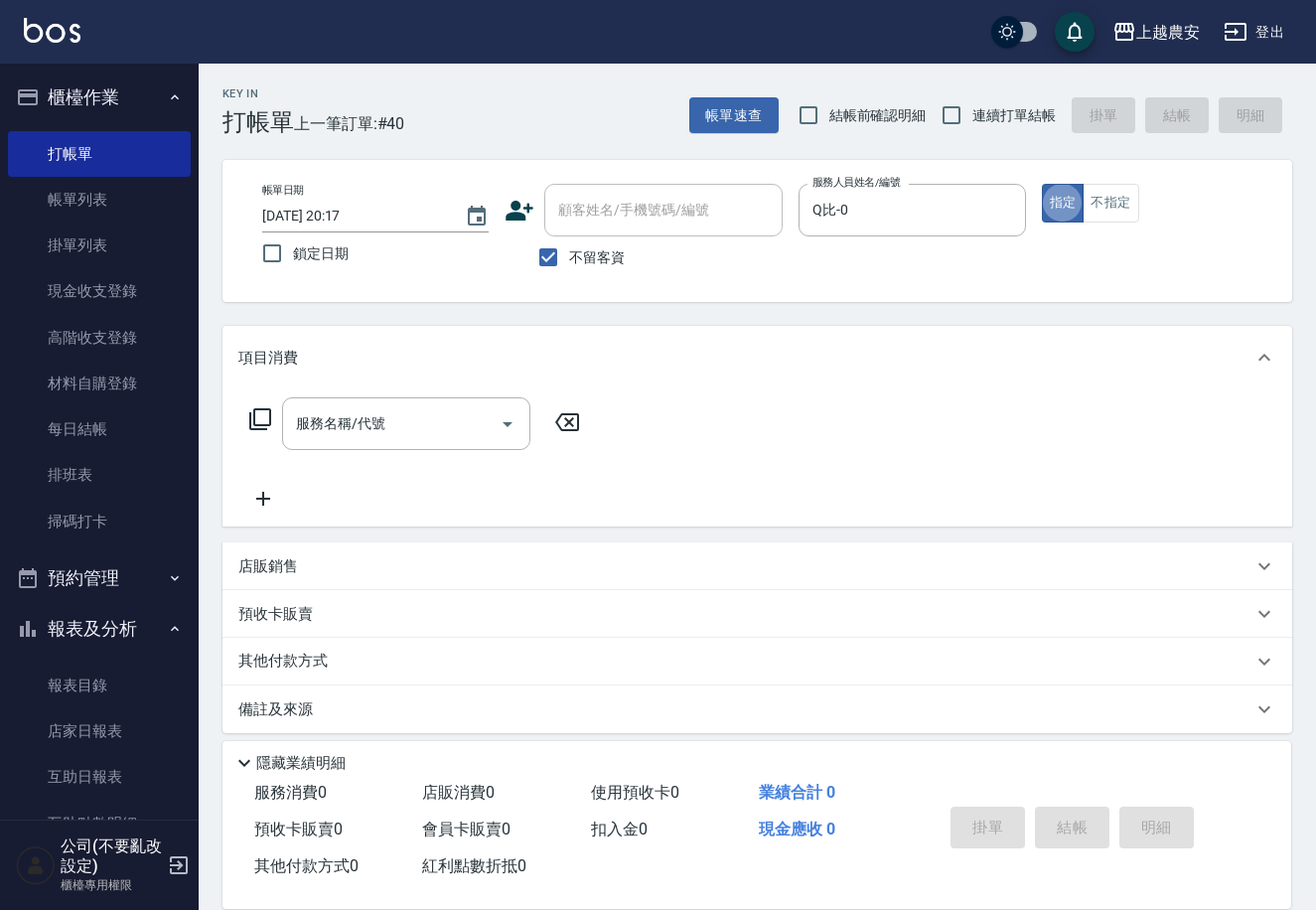 type on "true" 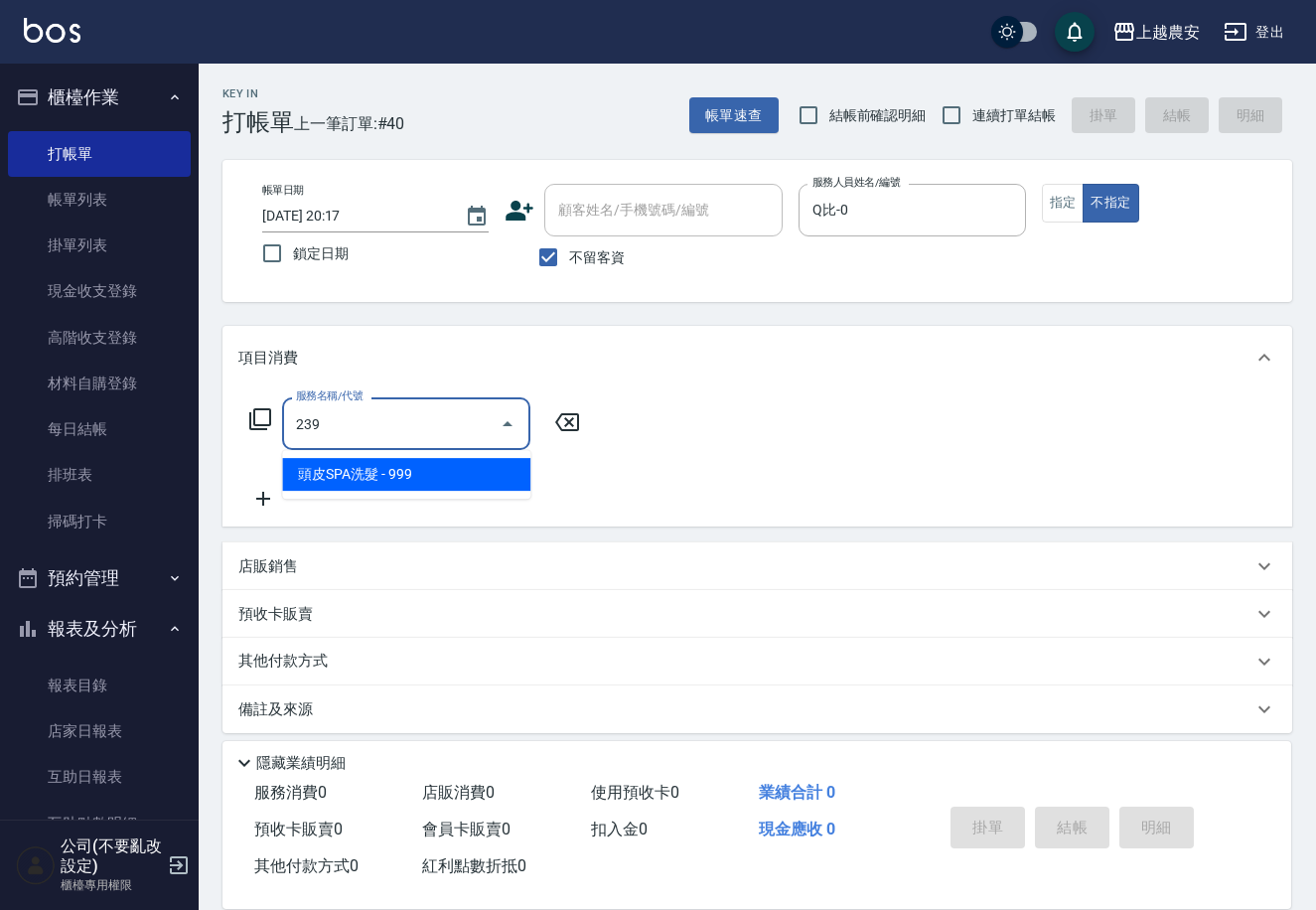 type on "頭皮SPA洗髮(239)" 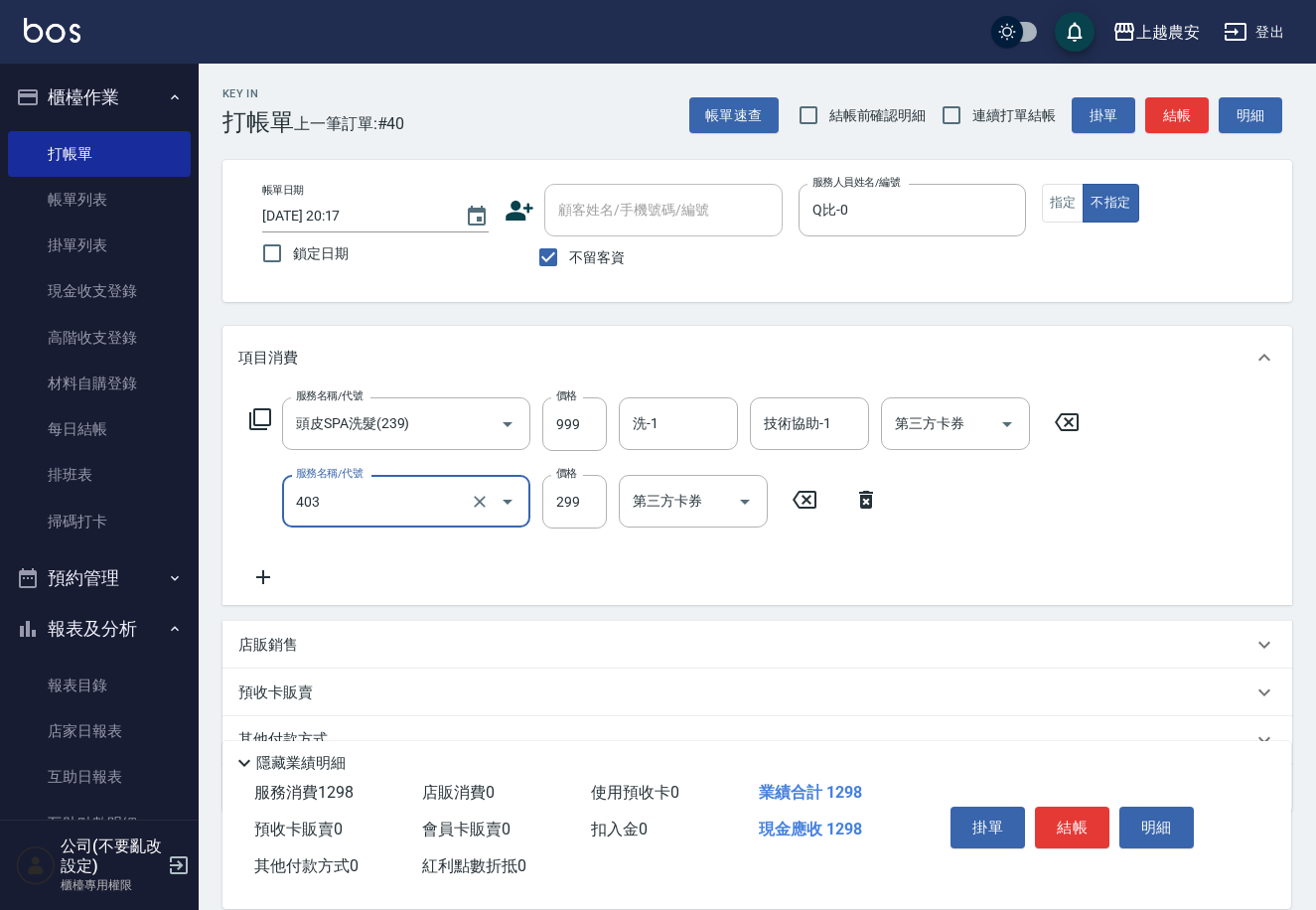 type on "剪髮(403)" 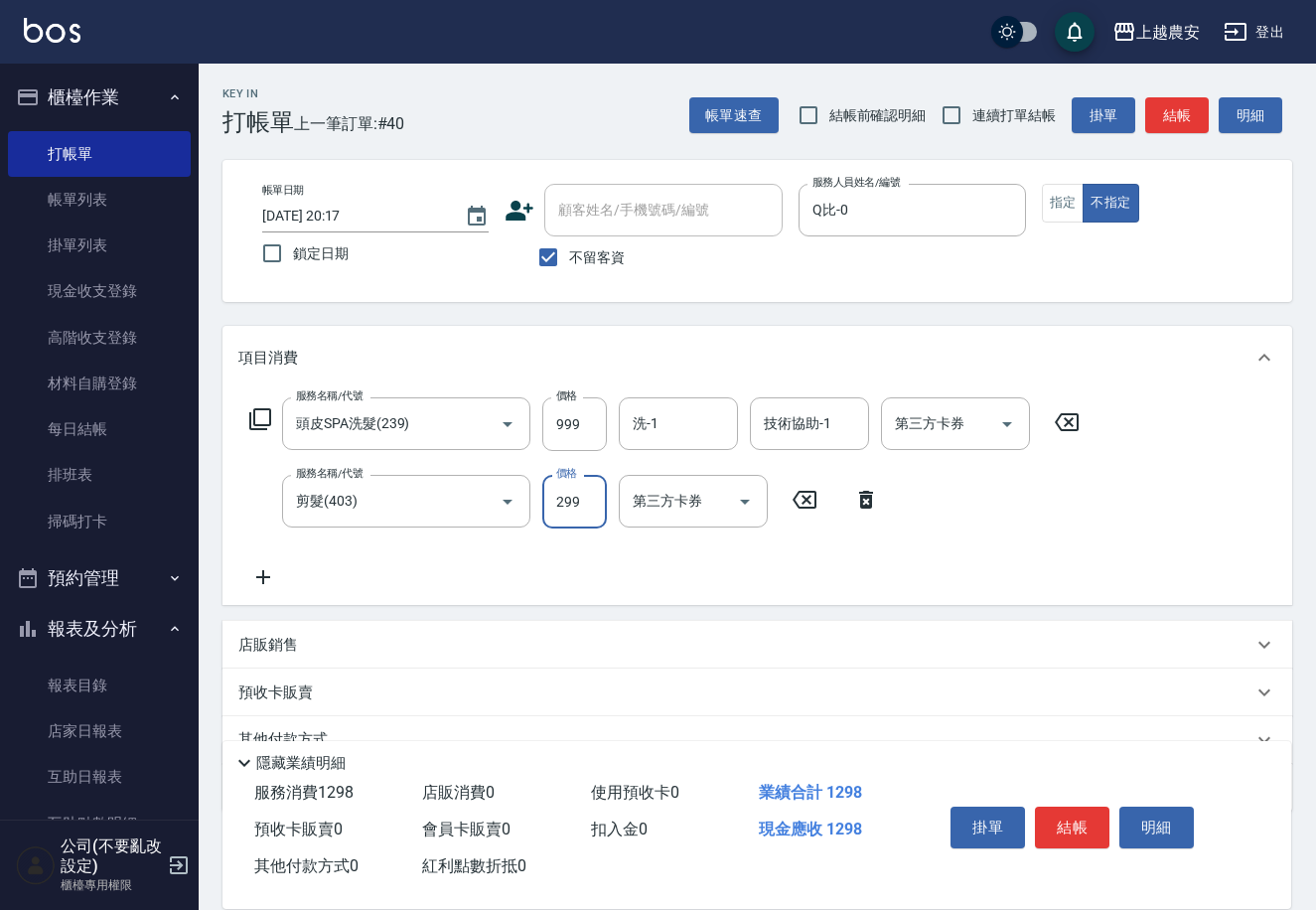 click on "結帳" at bounding box center [1072, 828] 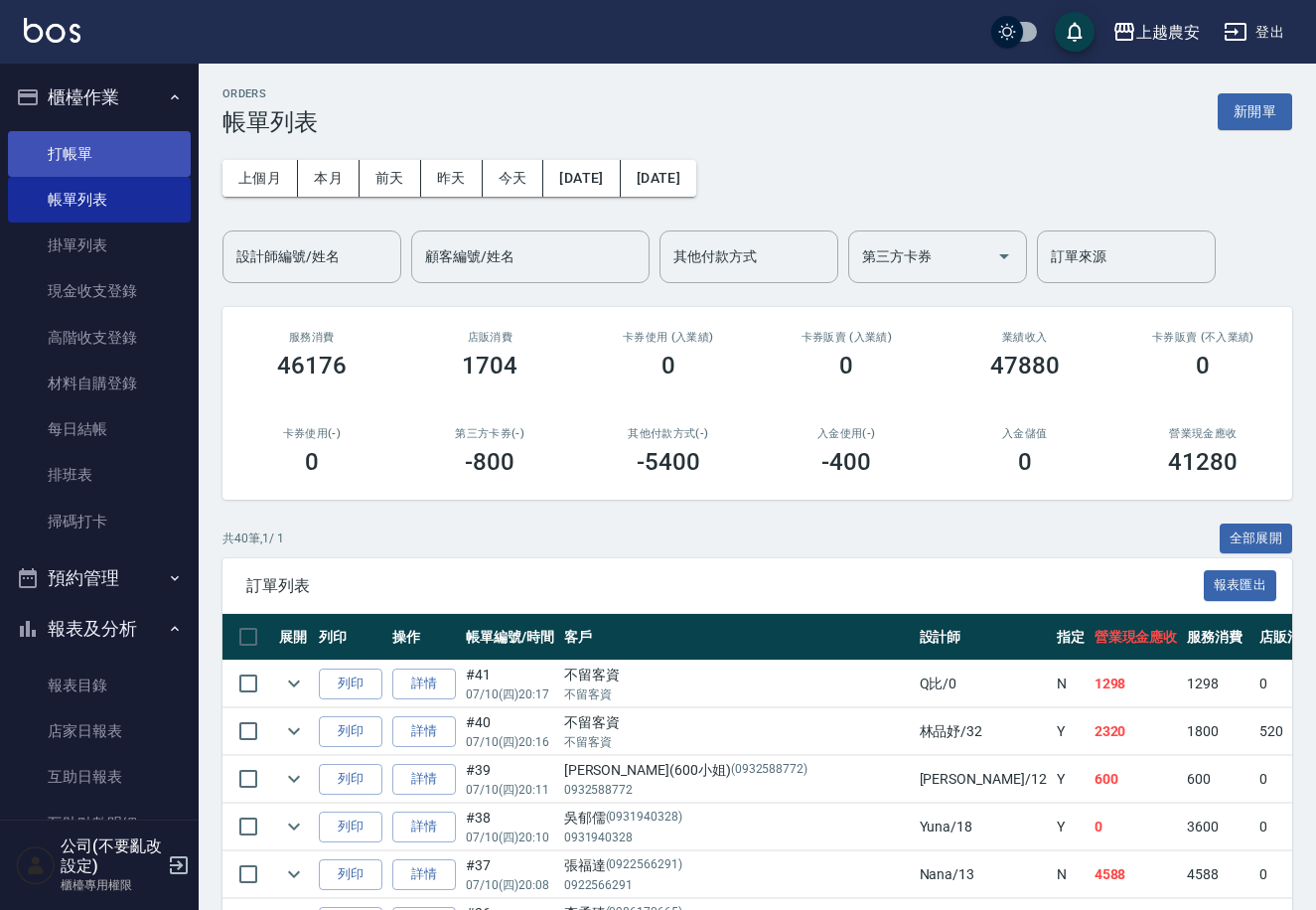 click on "打帳單" at bounding box center (99, 154) 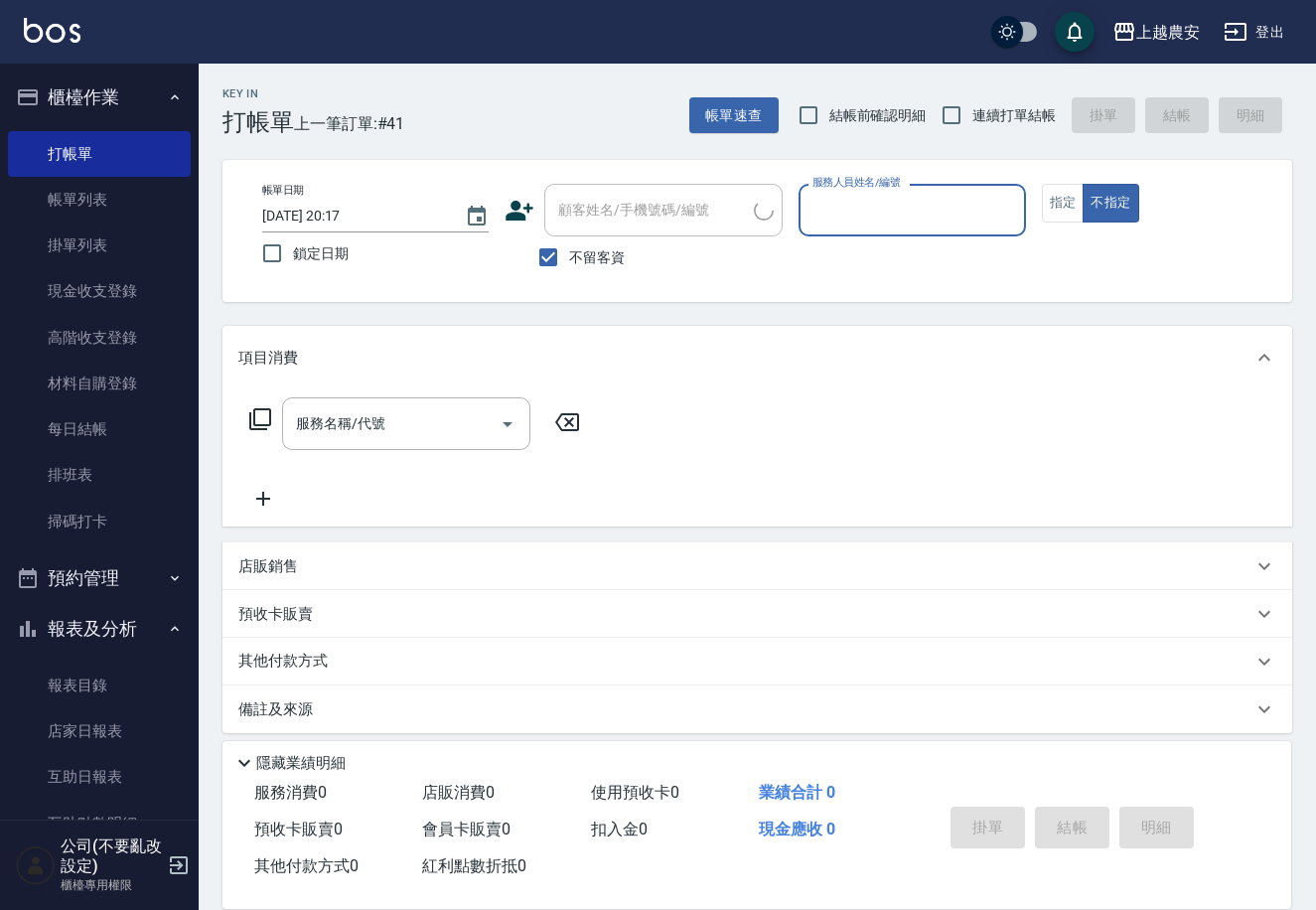 drag, startPoint x: 600, startPoint y: 251, endPoint x: 586, endPoint y: 247, distance: 14.56022 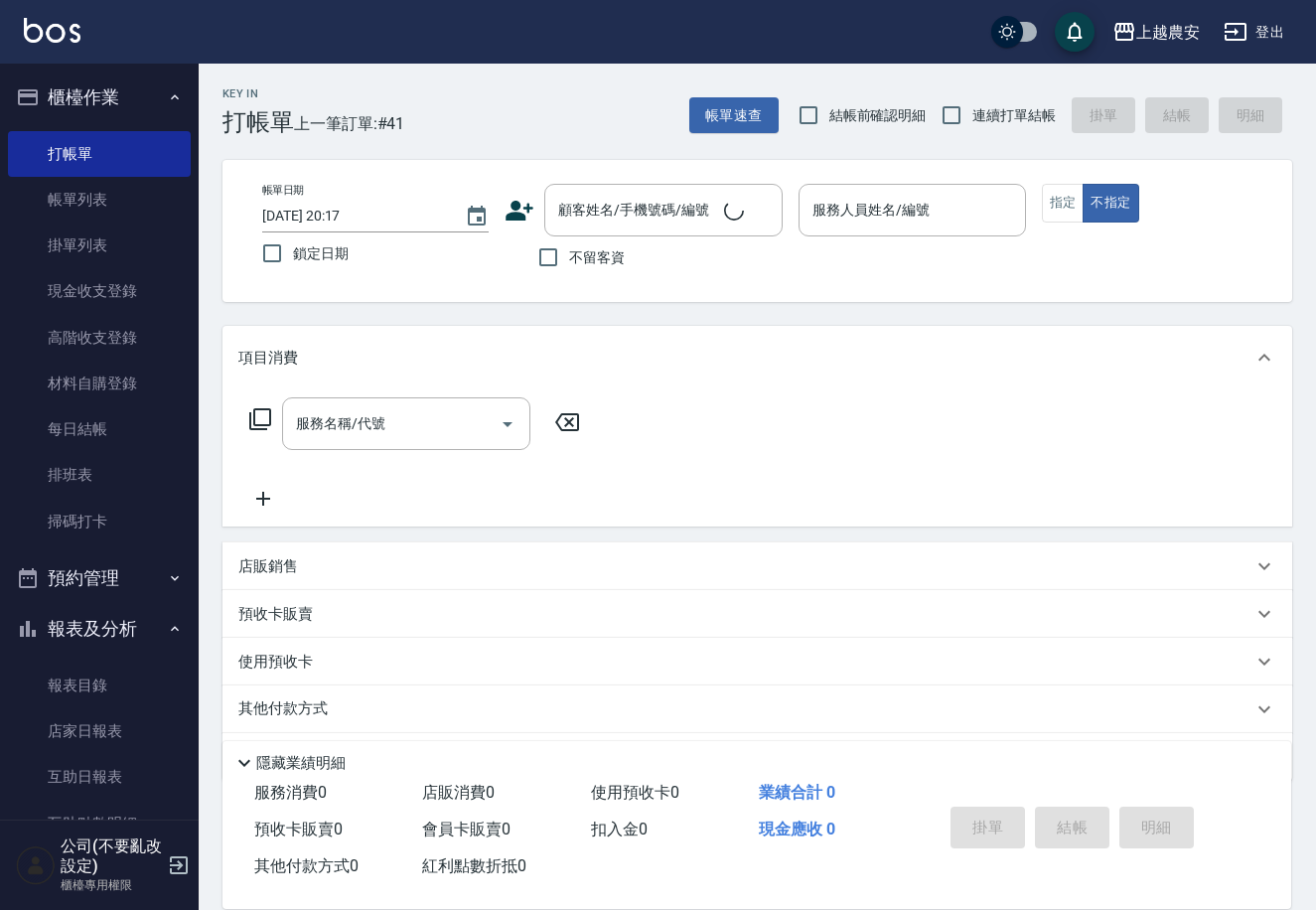 click on "不留客資" at bounding box center (597, 257) 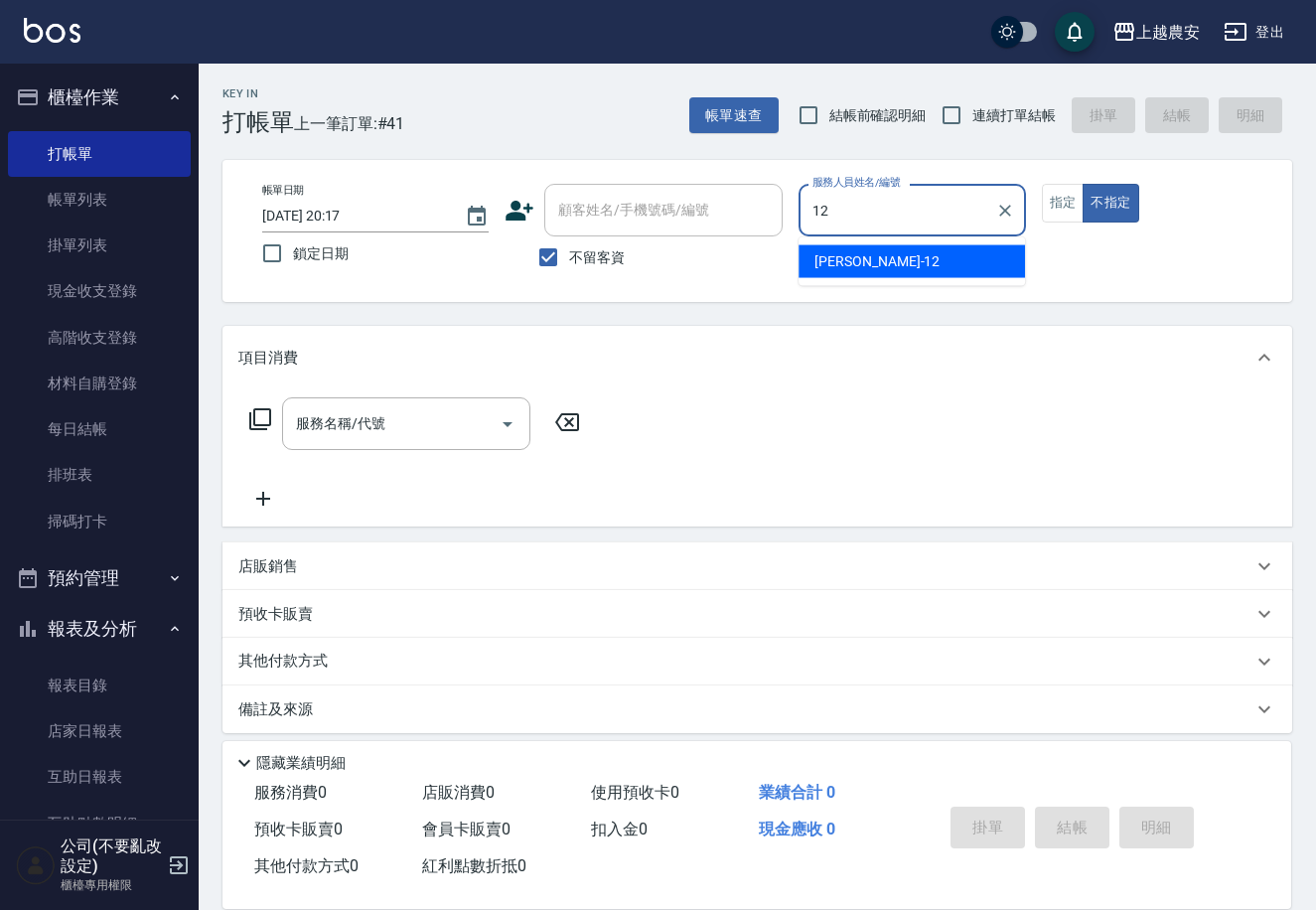 type on "[PERSON_NAME]-12" 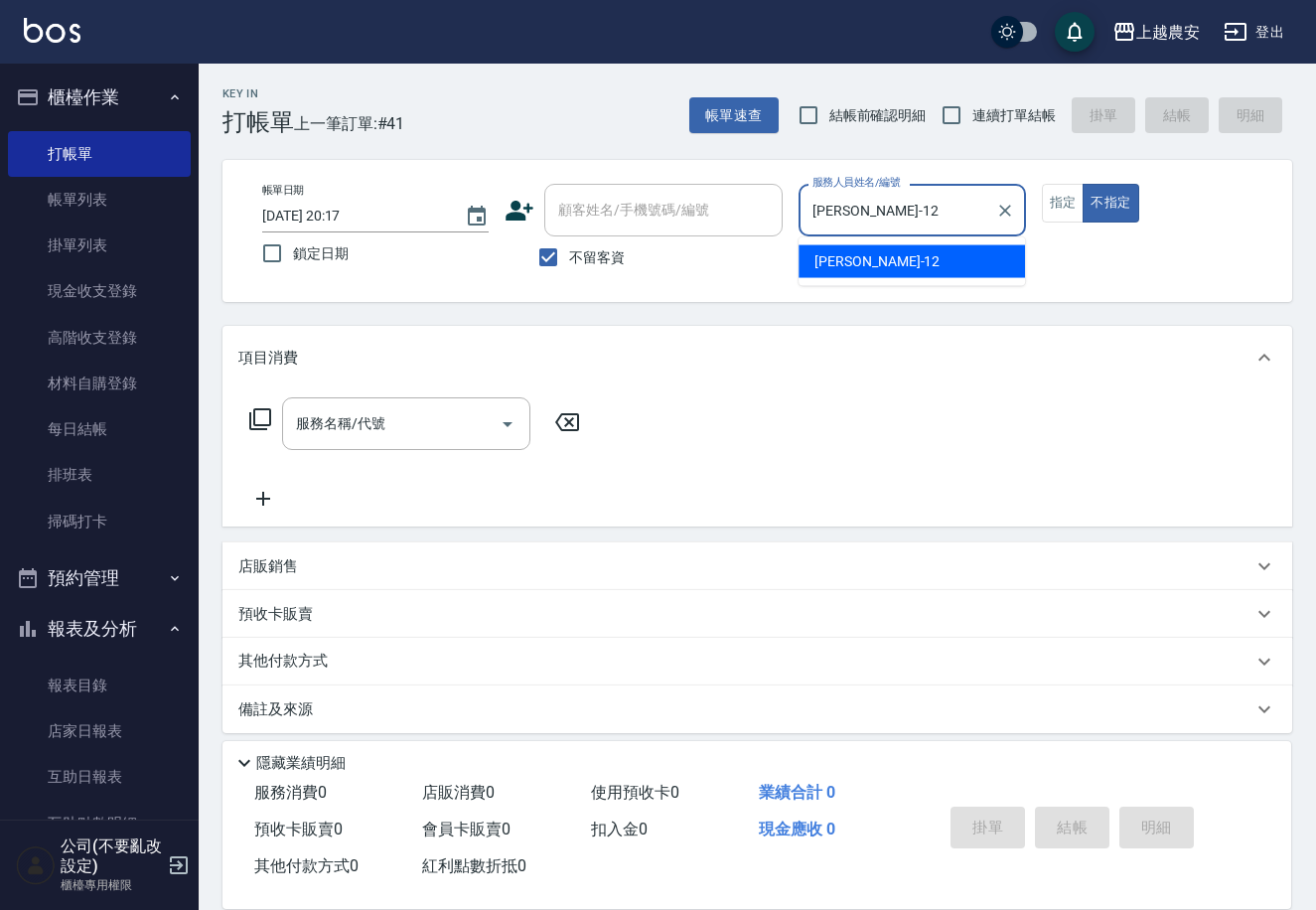 type on "false" 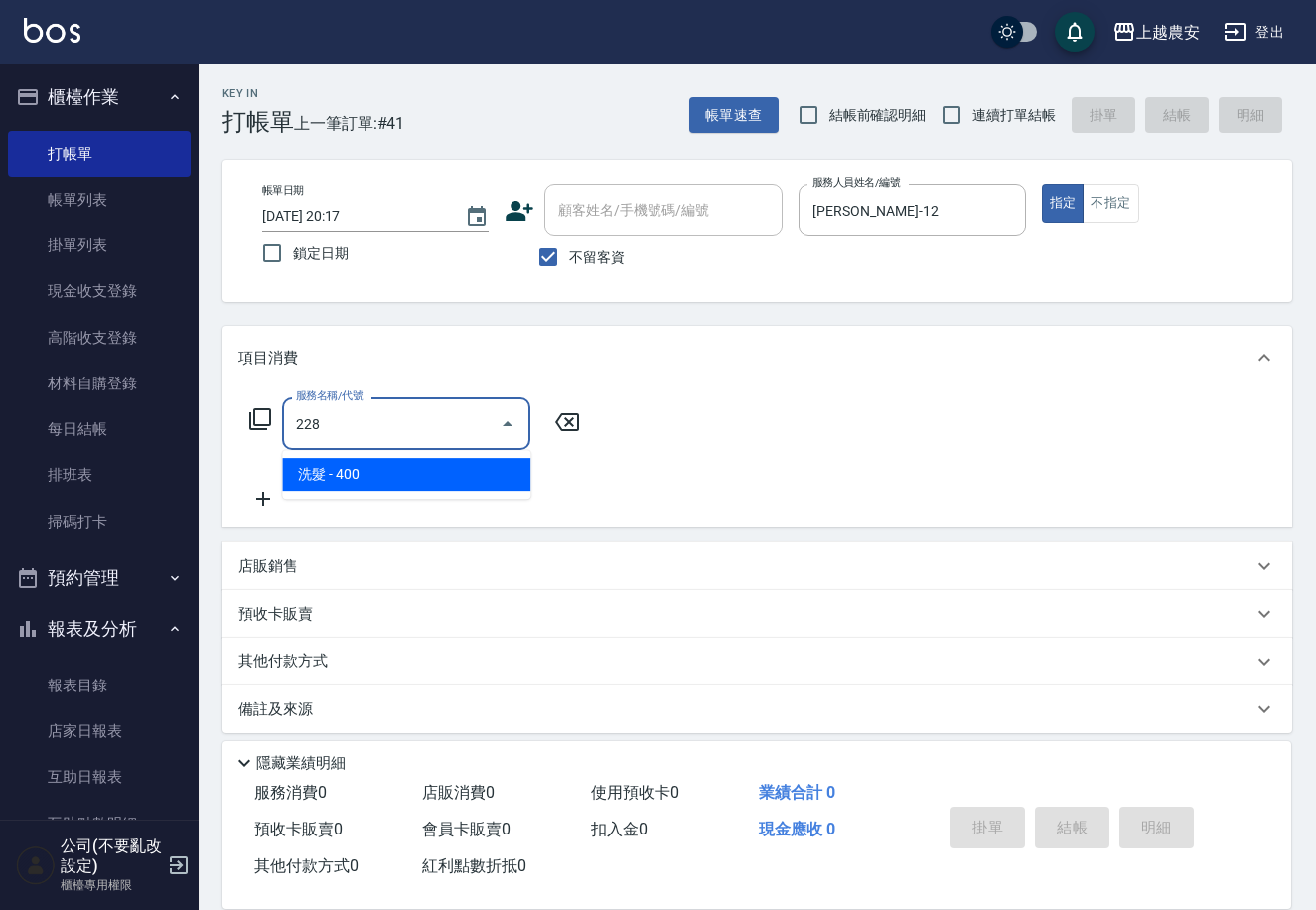 type on "洗髮(228)" 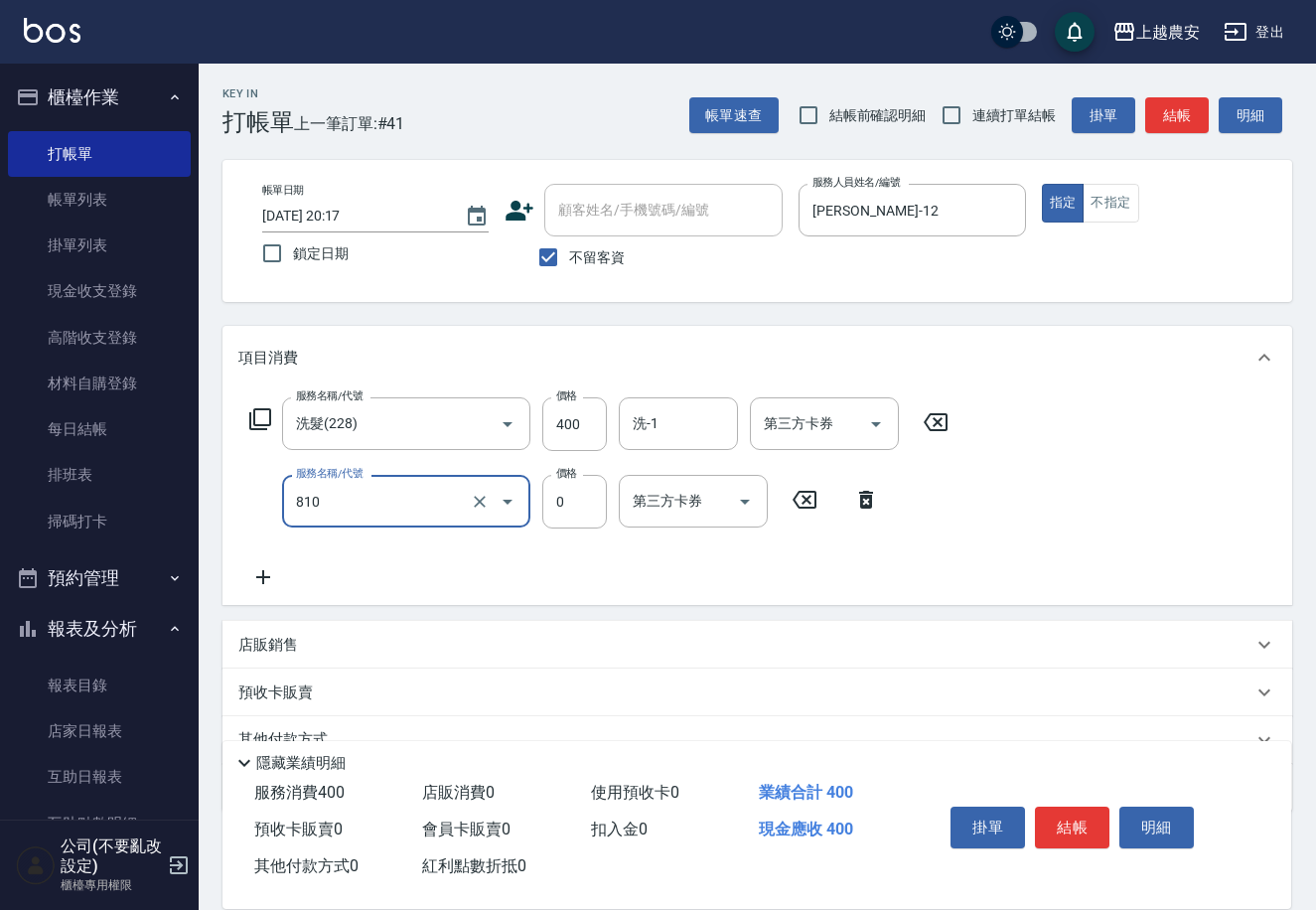 type on "頭皮護髮卡券使用(810)" 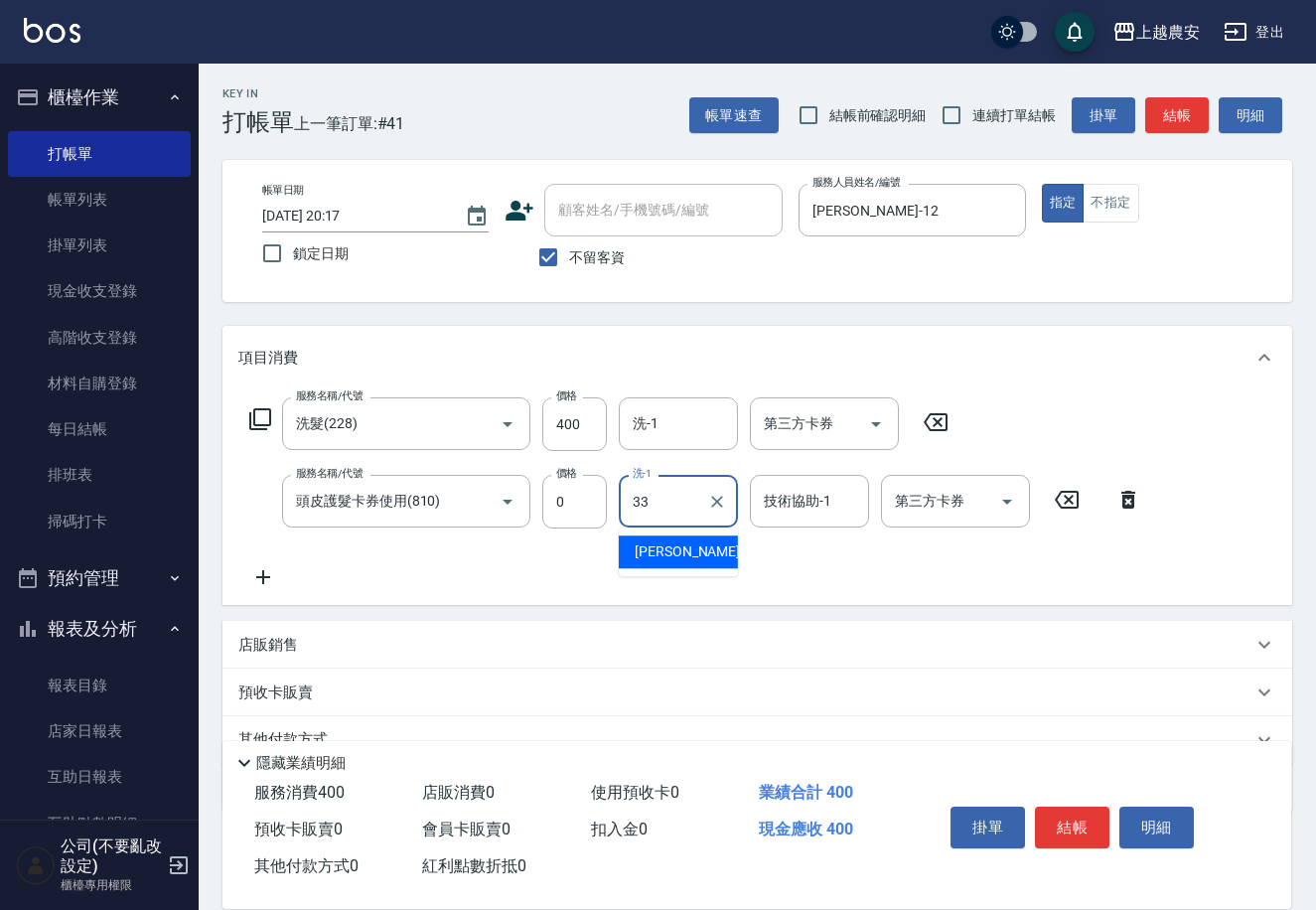 type on "小欣-33" 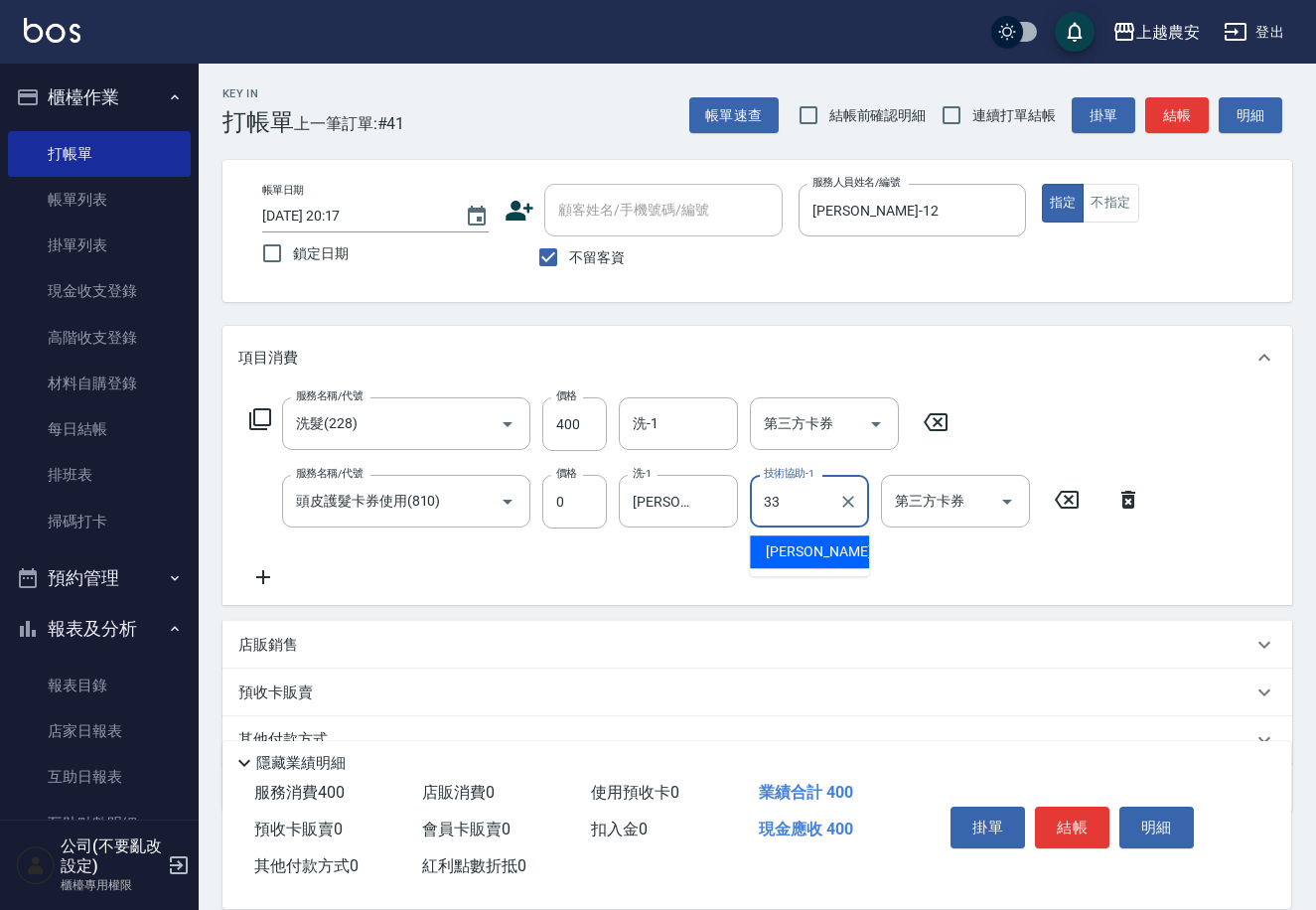 type on "小欣-33" 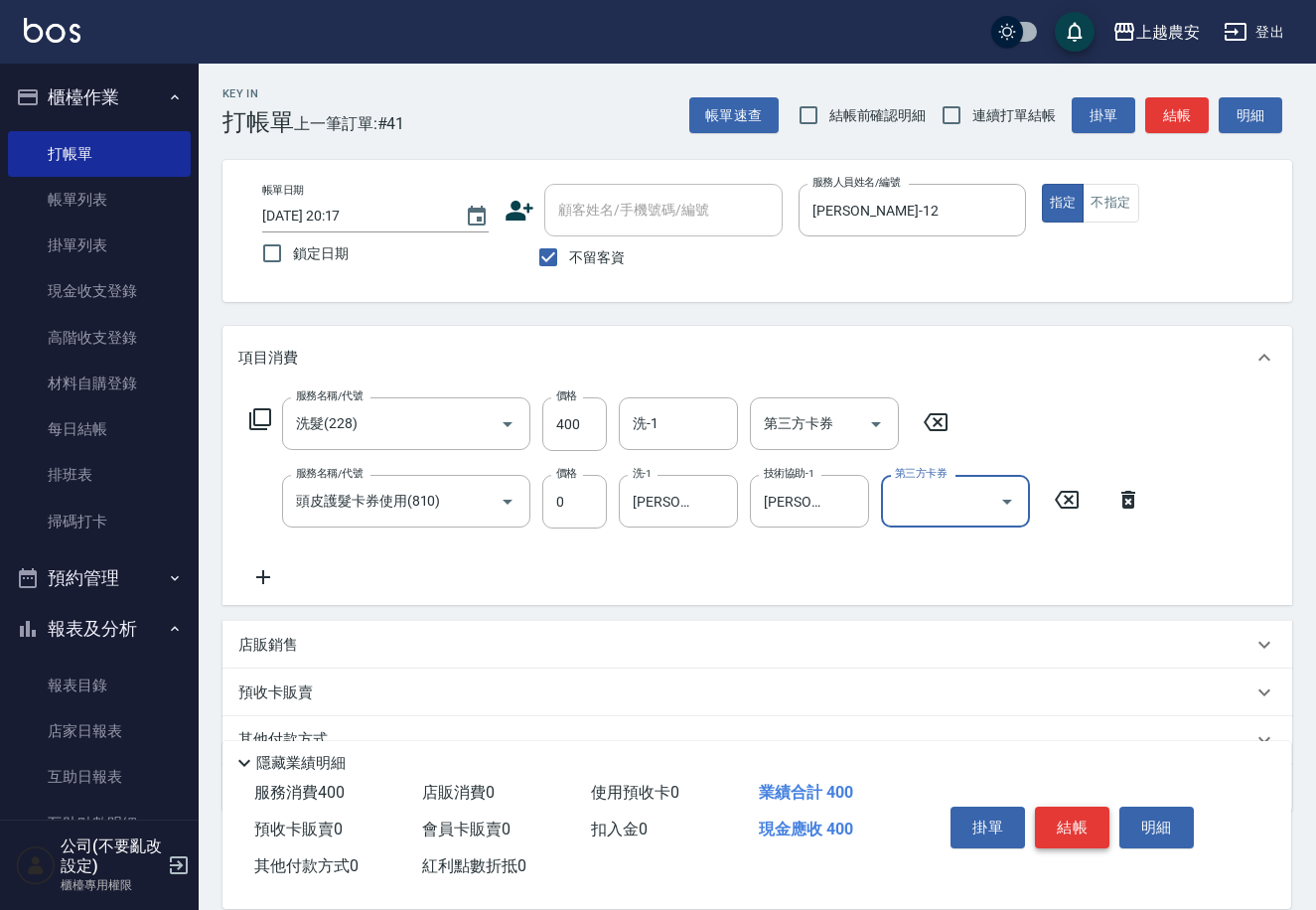 click on "結帳" at bounding box center (1072, 828) 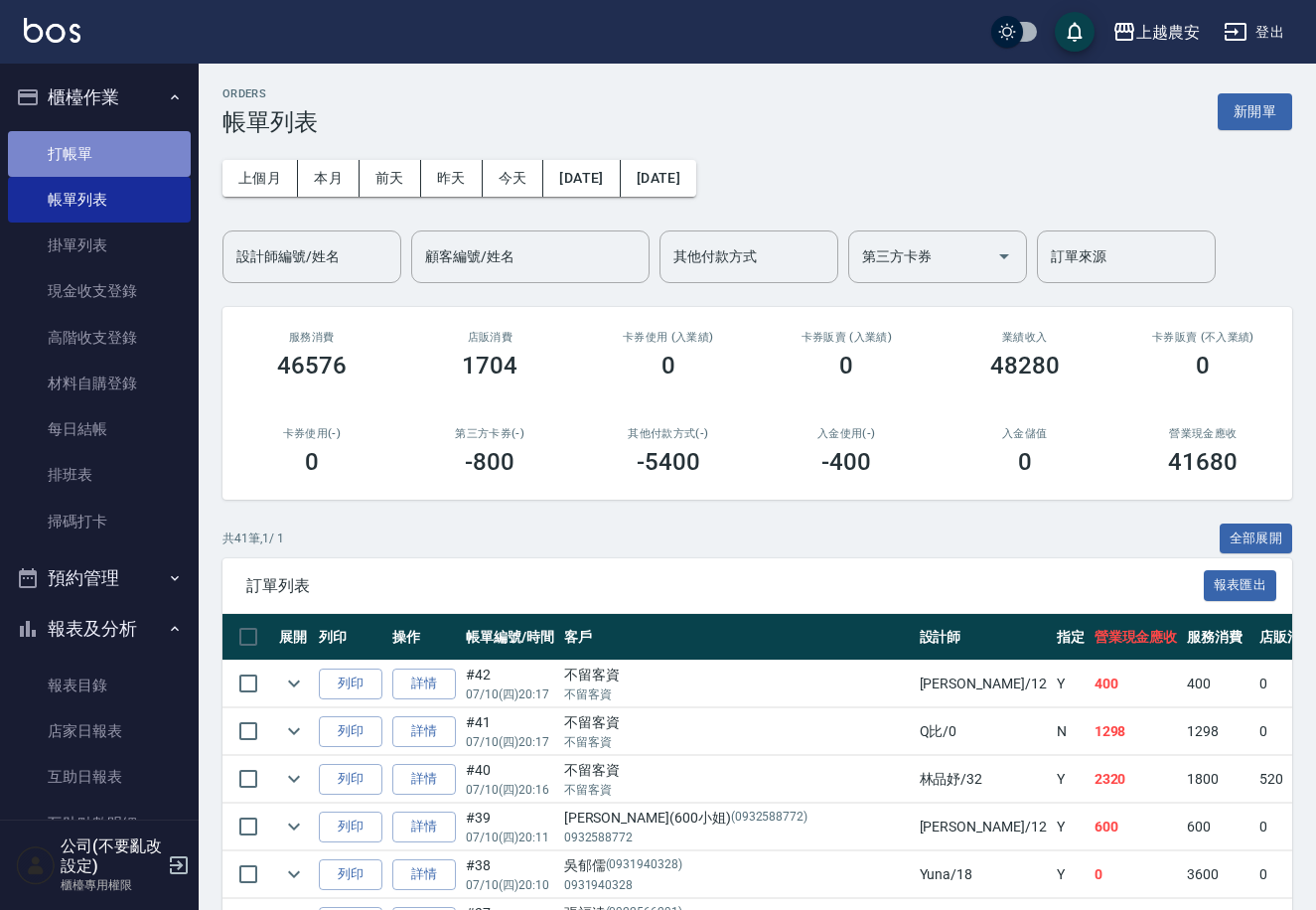 click on "打帳單" at bounding box center (99, 154) 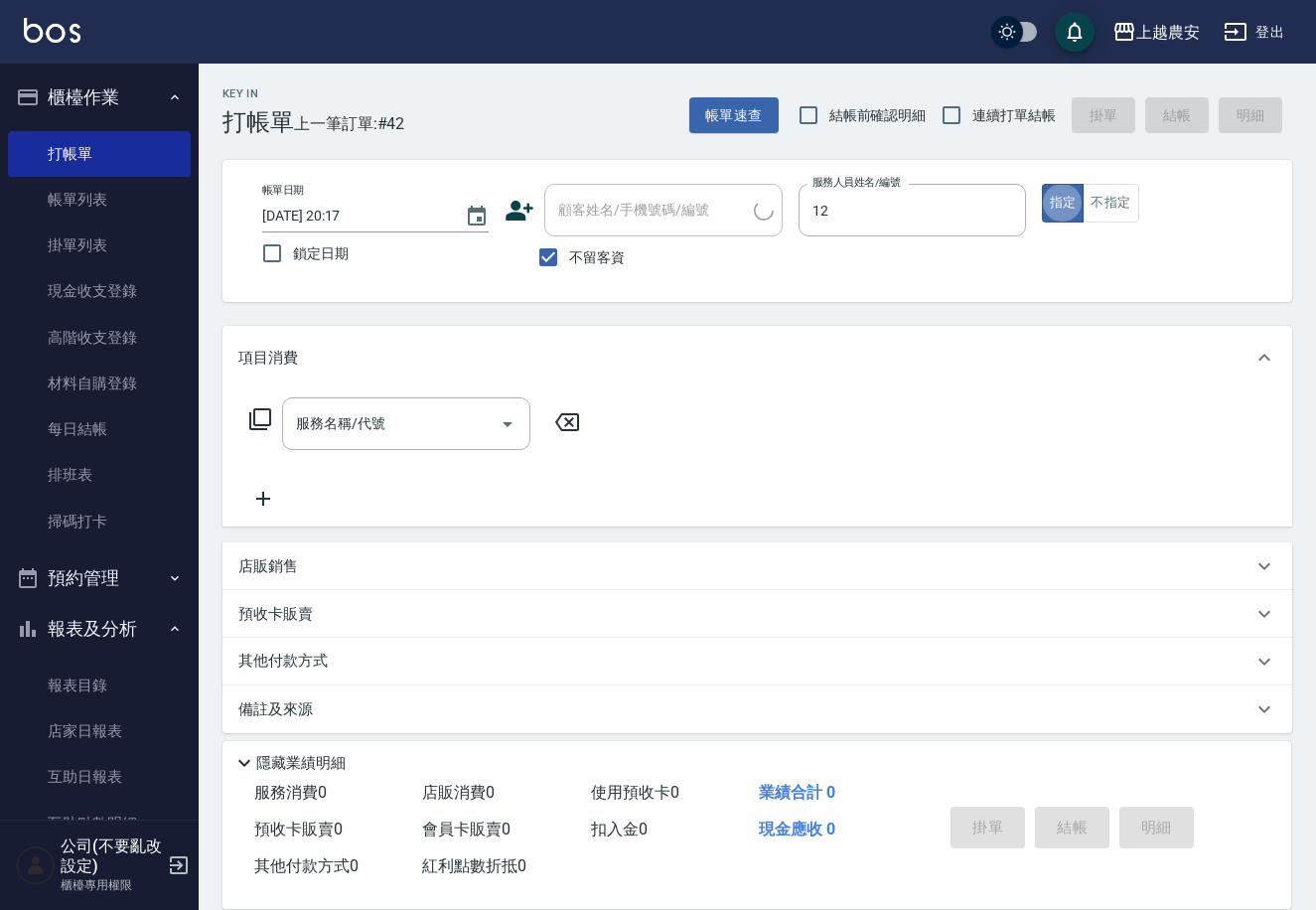 type on "[PERSON_NAME]-12" 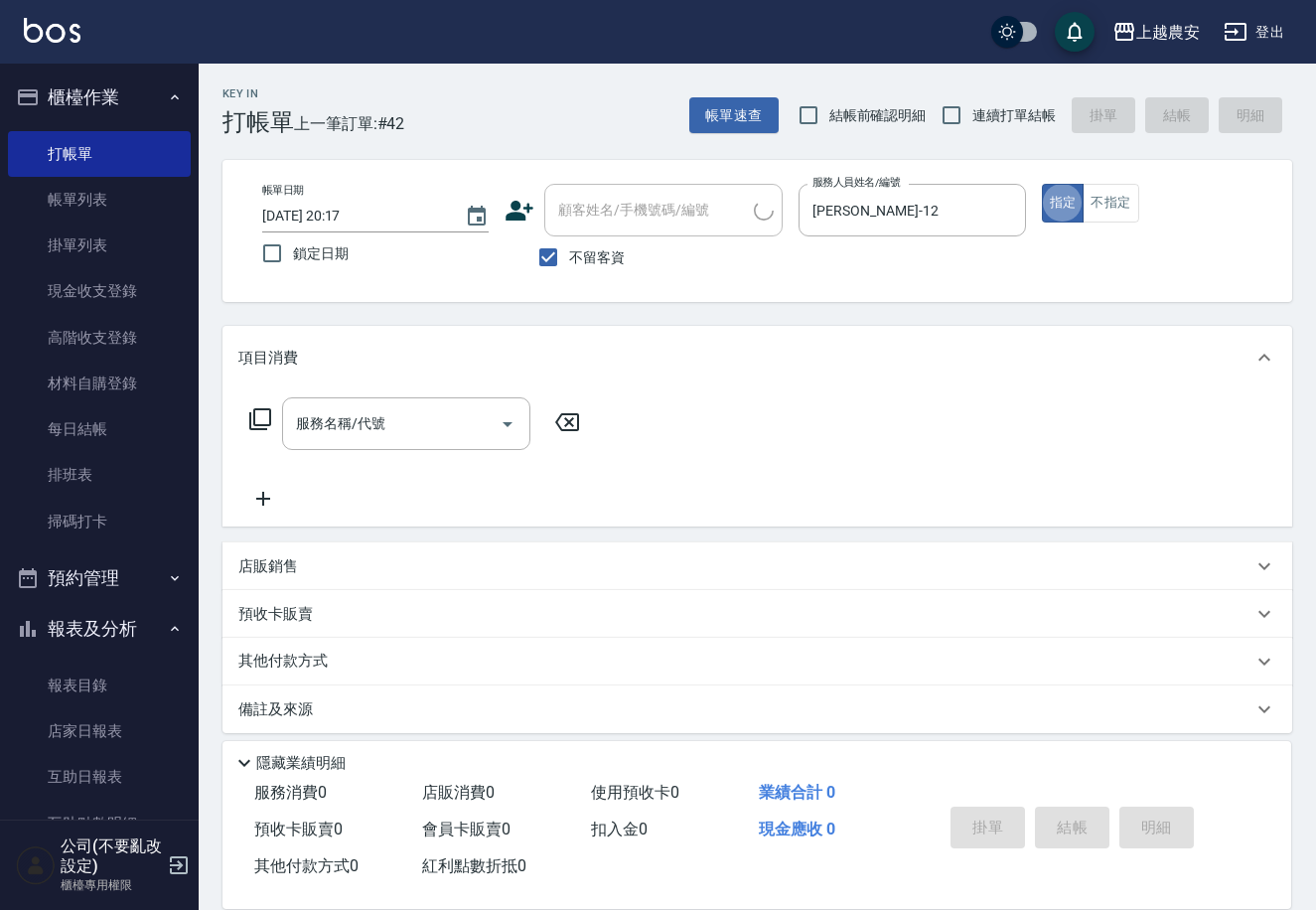 type on "true" 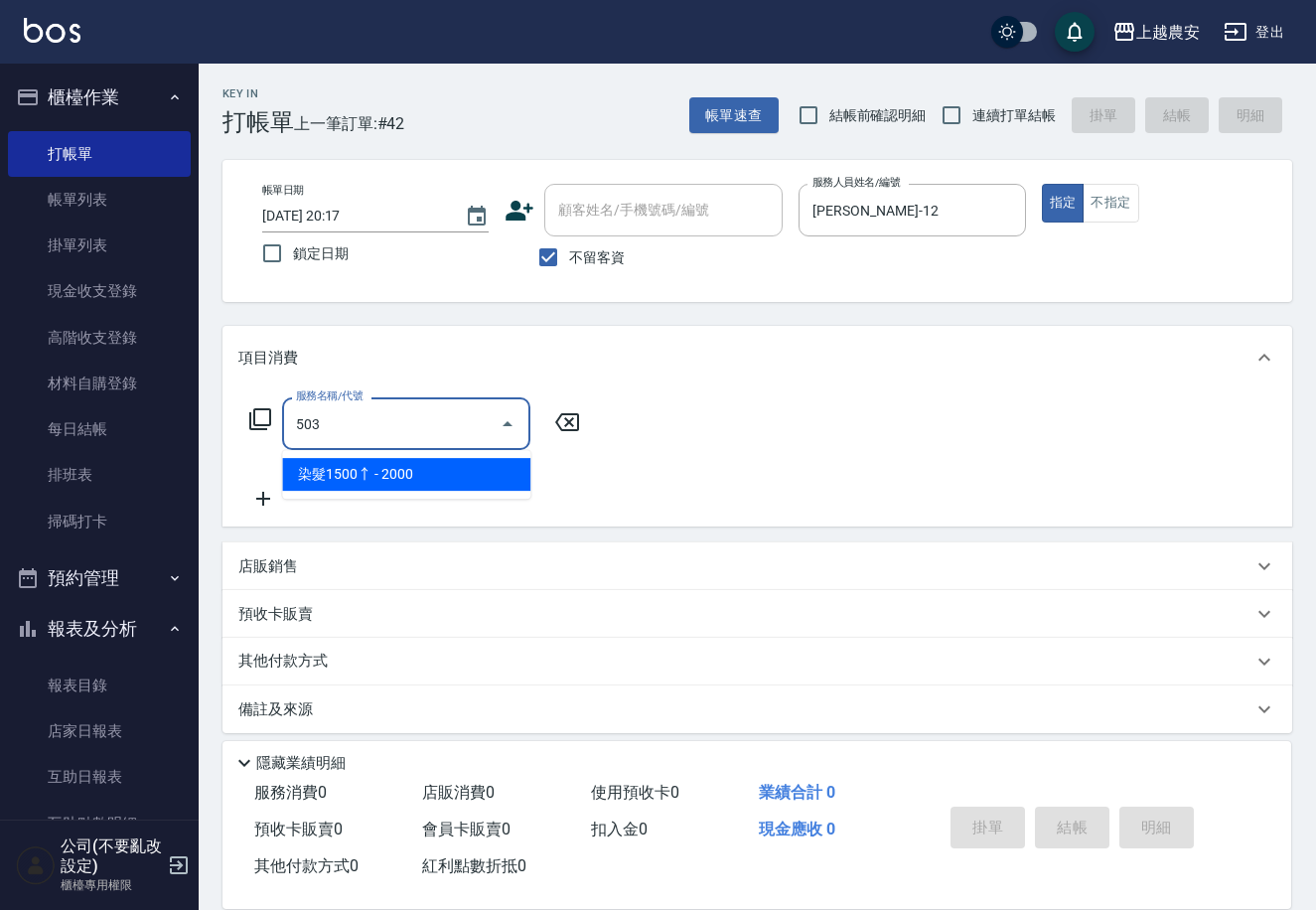 type on "染髮1500↑(503)" 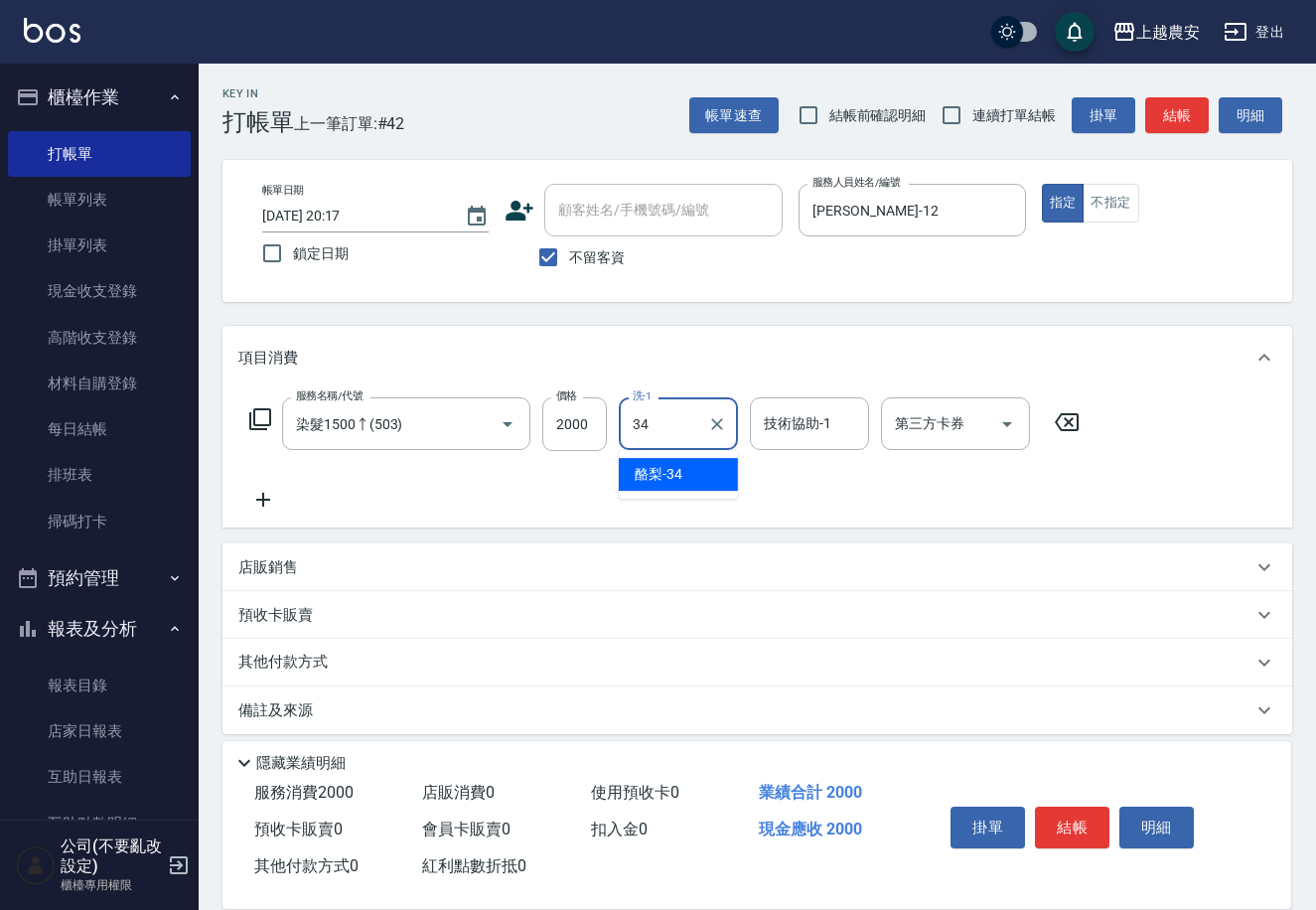 type on "酪梨-34" 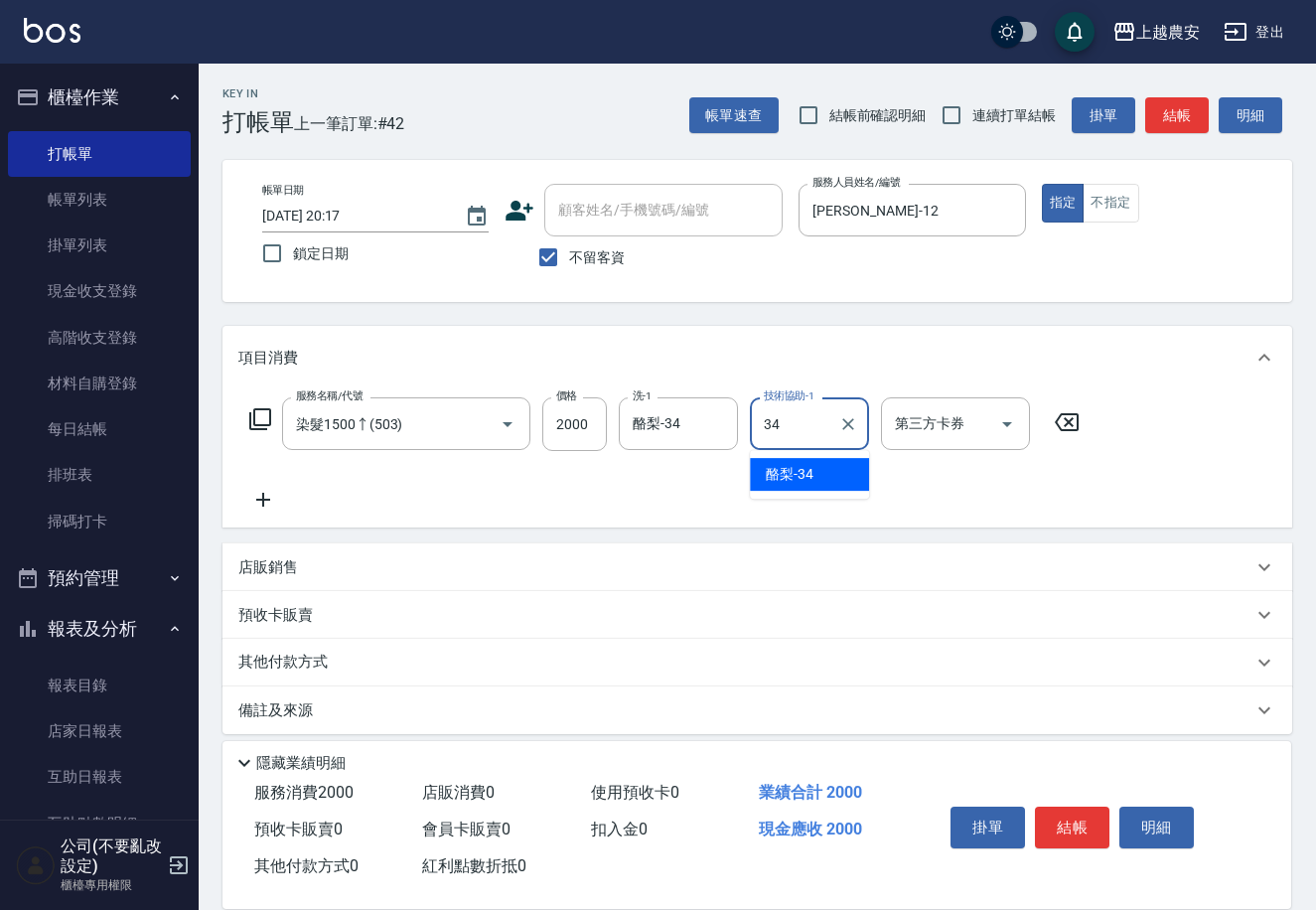 type on "酪梨-34" 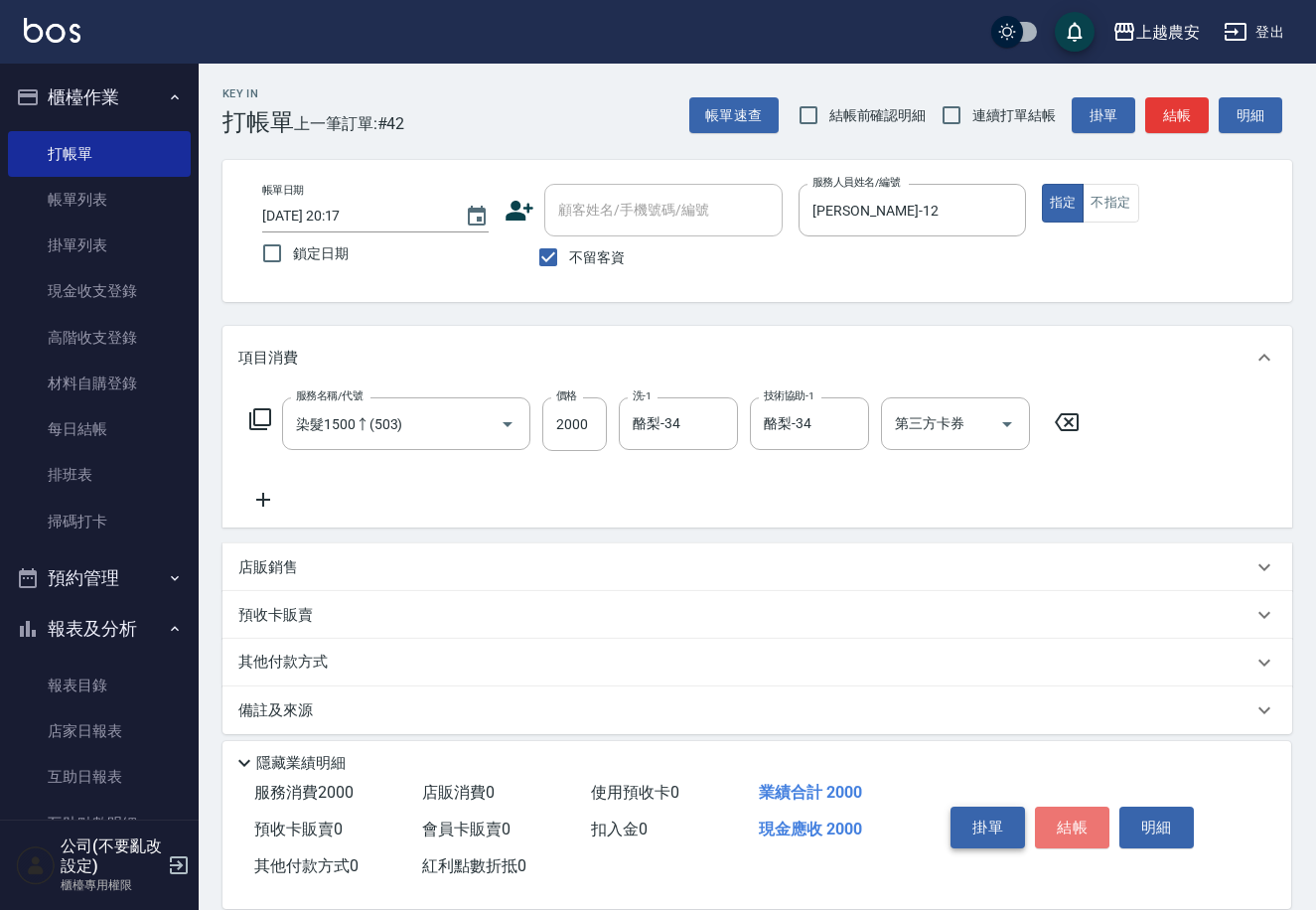 drag, startPoint x: 1056, startPoint y: 816, endPoint x: 990, endPoint y: 822, distance: 66.27217 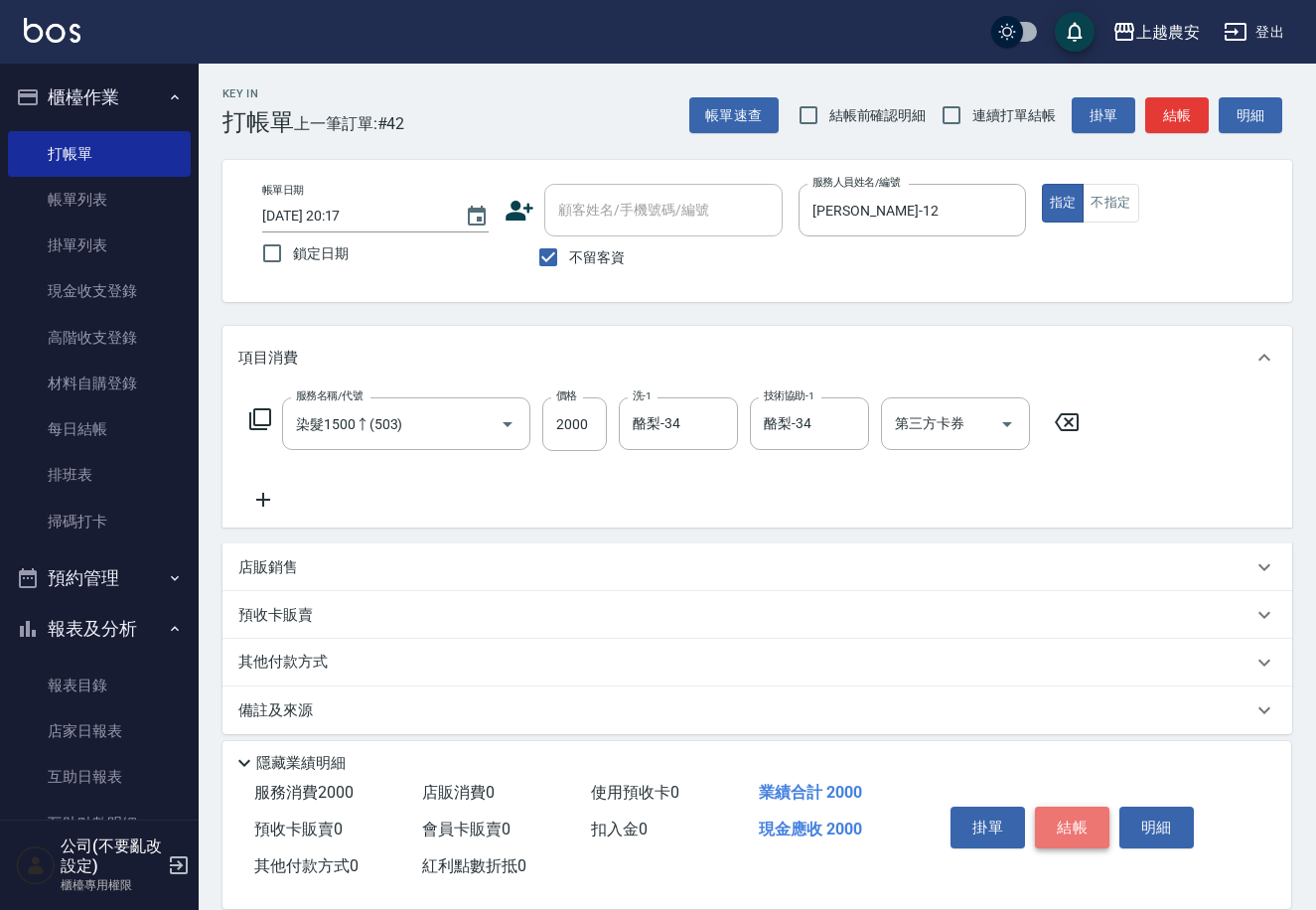 click on "結帳" at bounding box center [1072, 828] 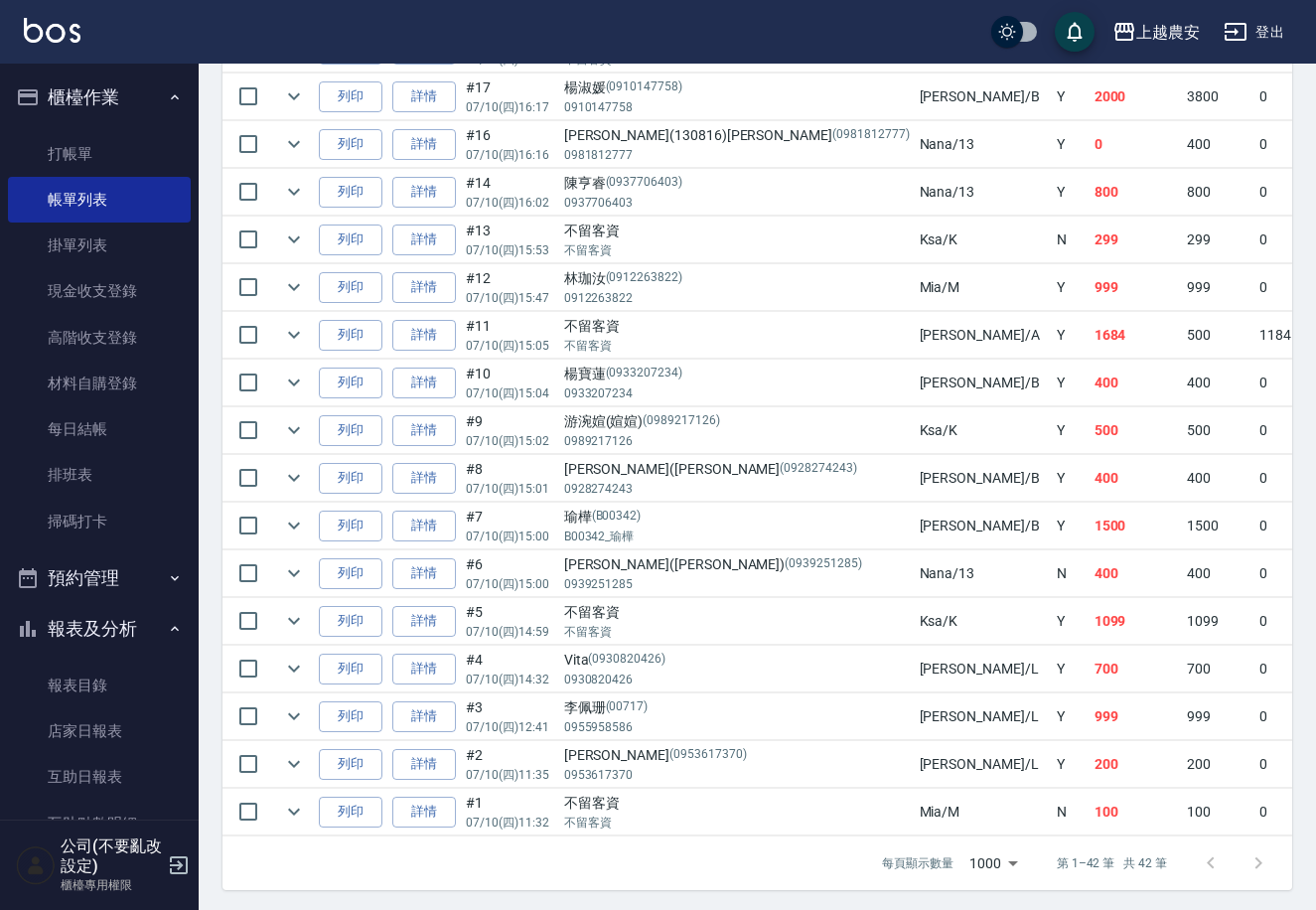scroll, scrollTop: 1849, scrollLeft: 0, axis: vertical 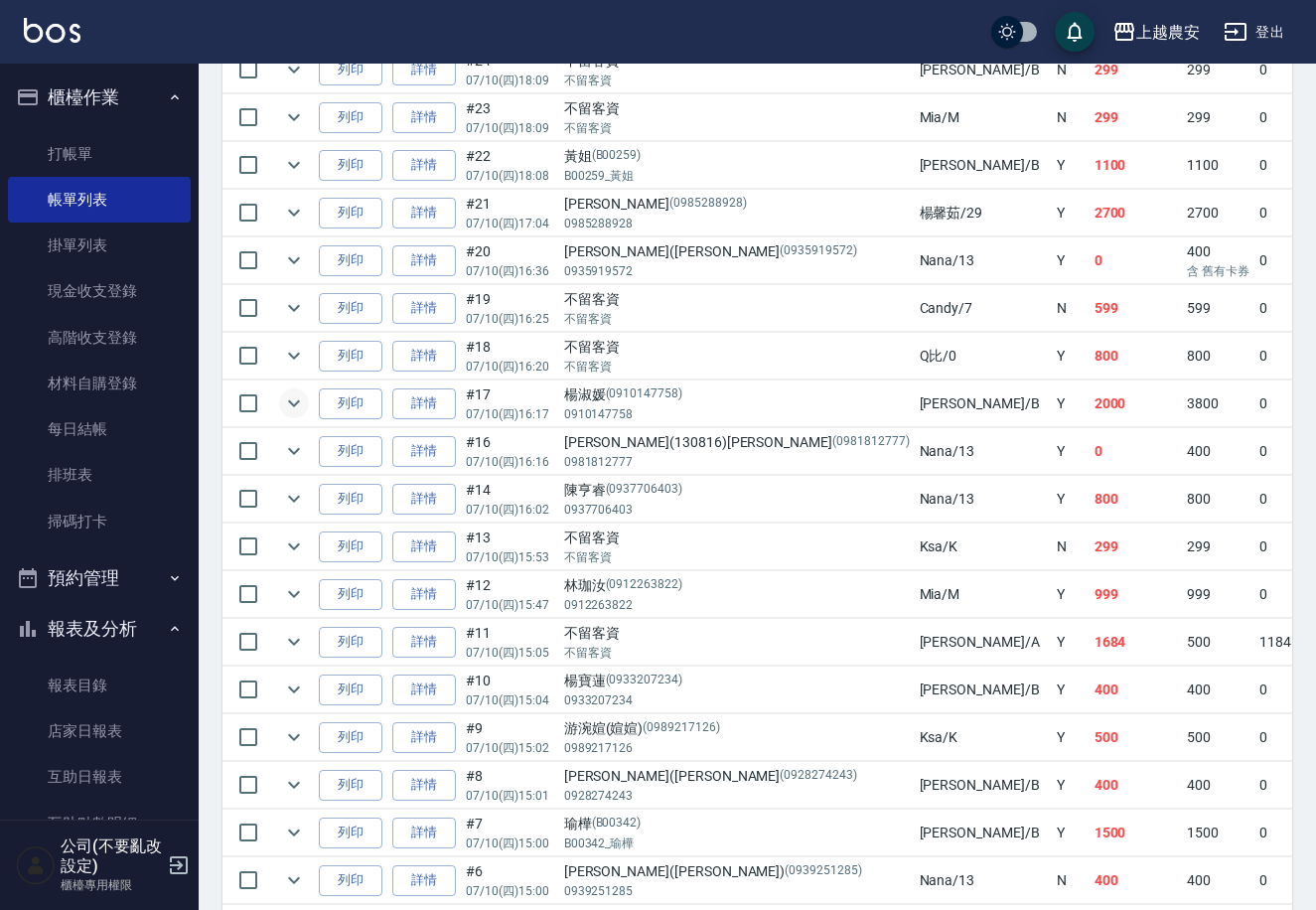 click 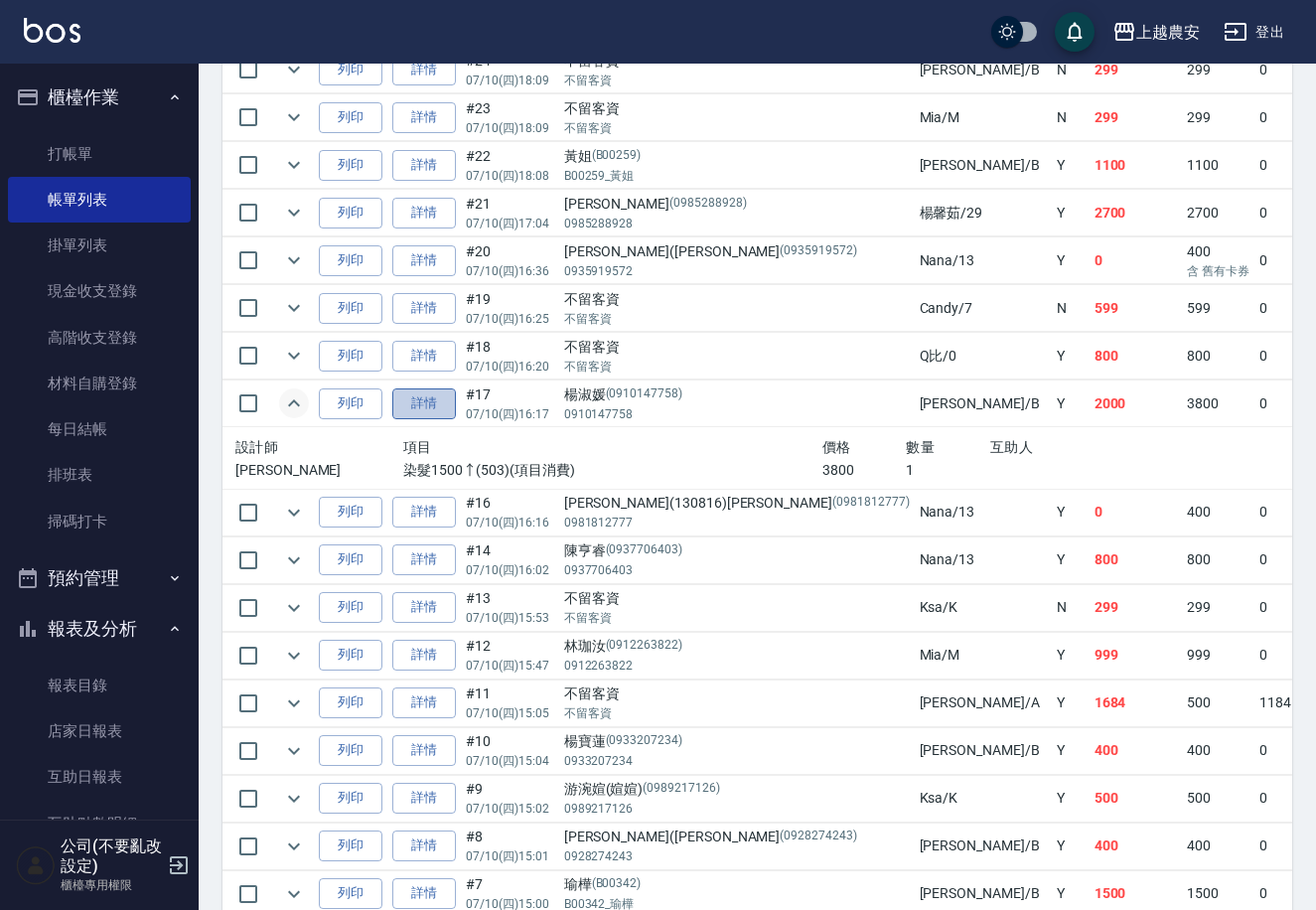 click on "詳情" at bounding box center [424, 403] 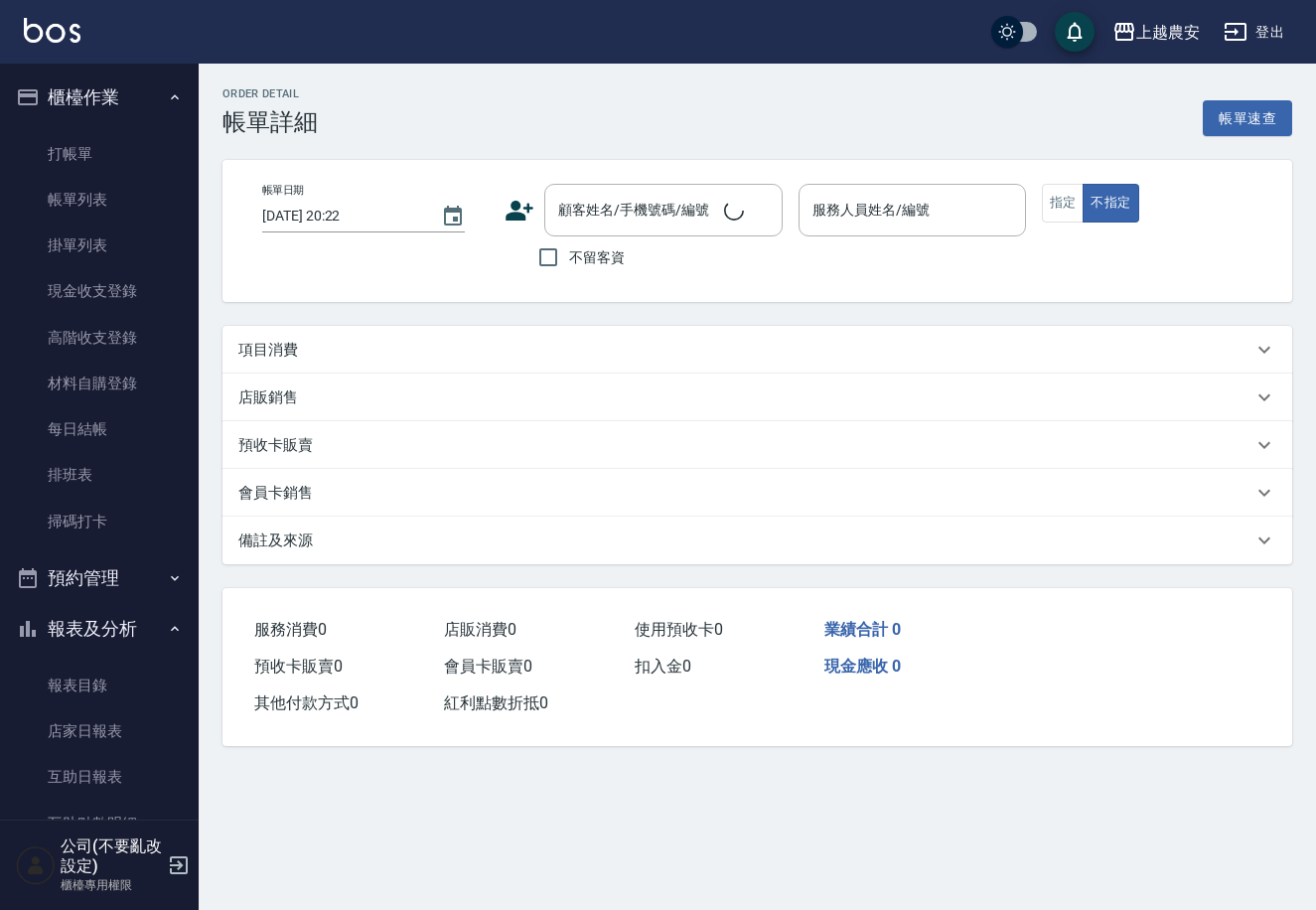 scroll, scrollTop: 0, scrollLeft: 0, axis: both 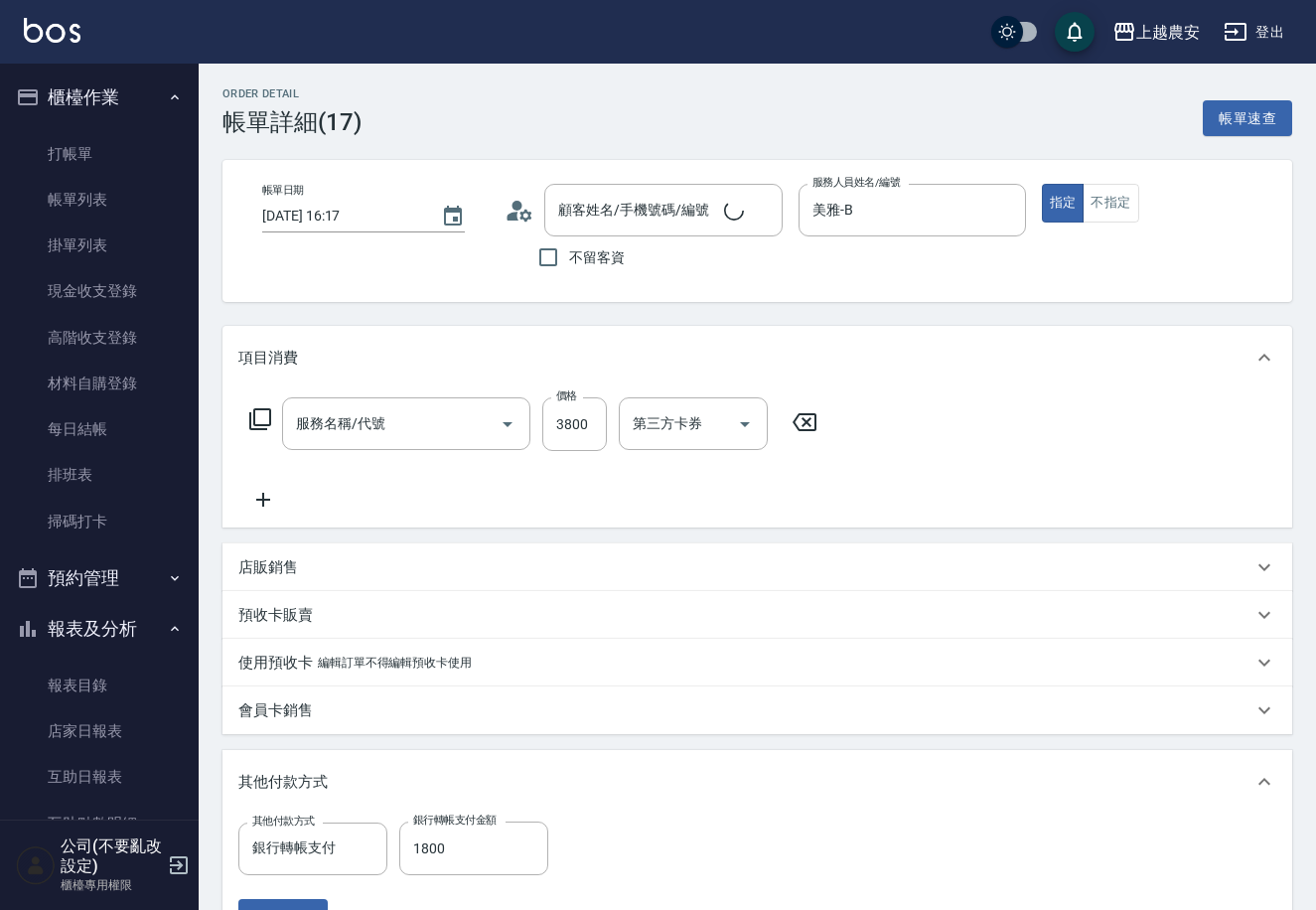 type on "2025/07/10 16:17" 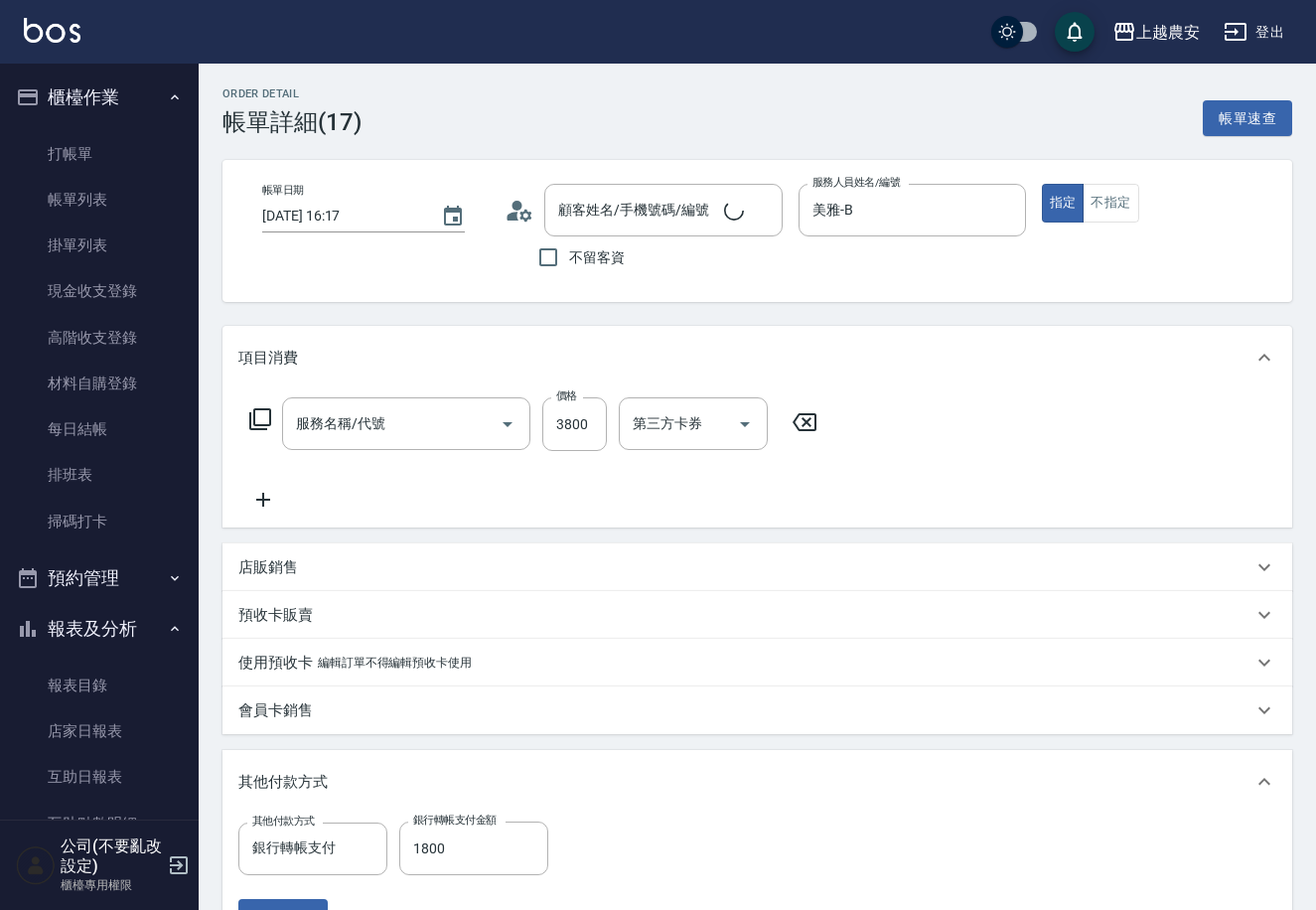 type on "美雅-B" 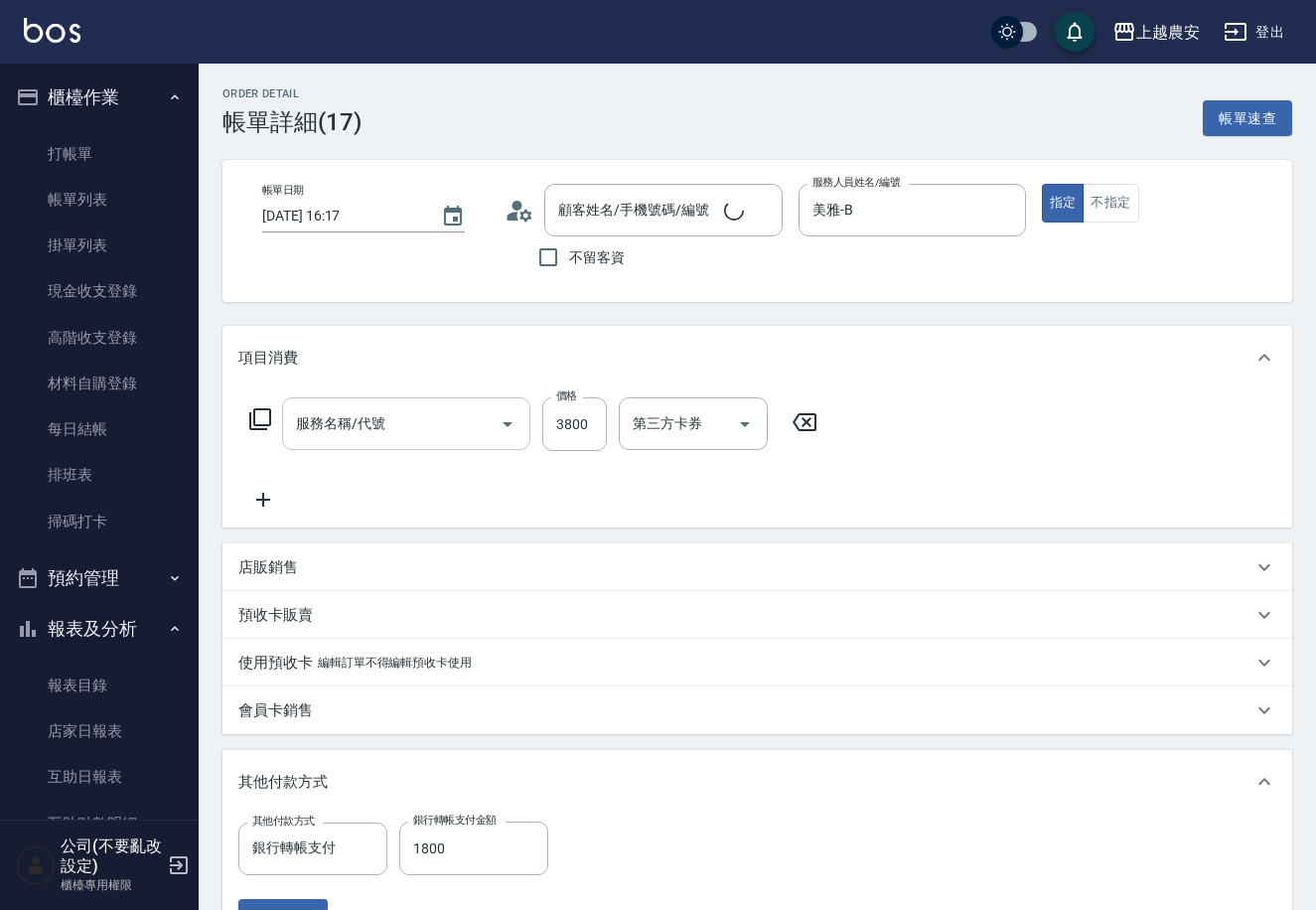 type on "楊淑媛/0910147758/0910147758" 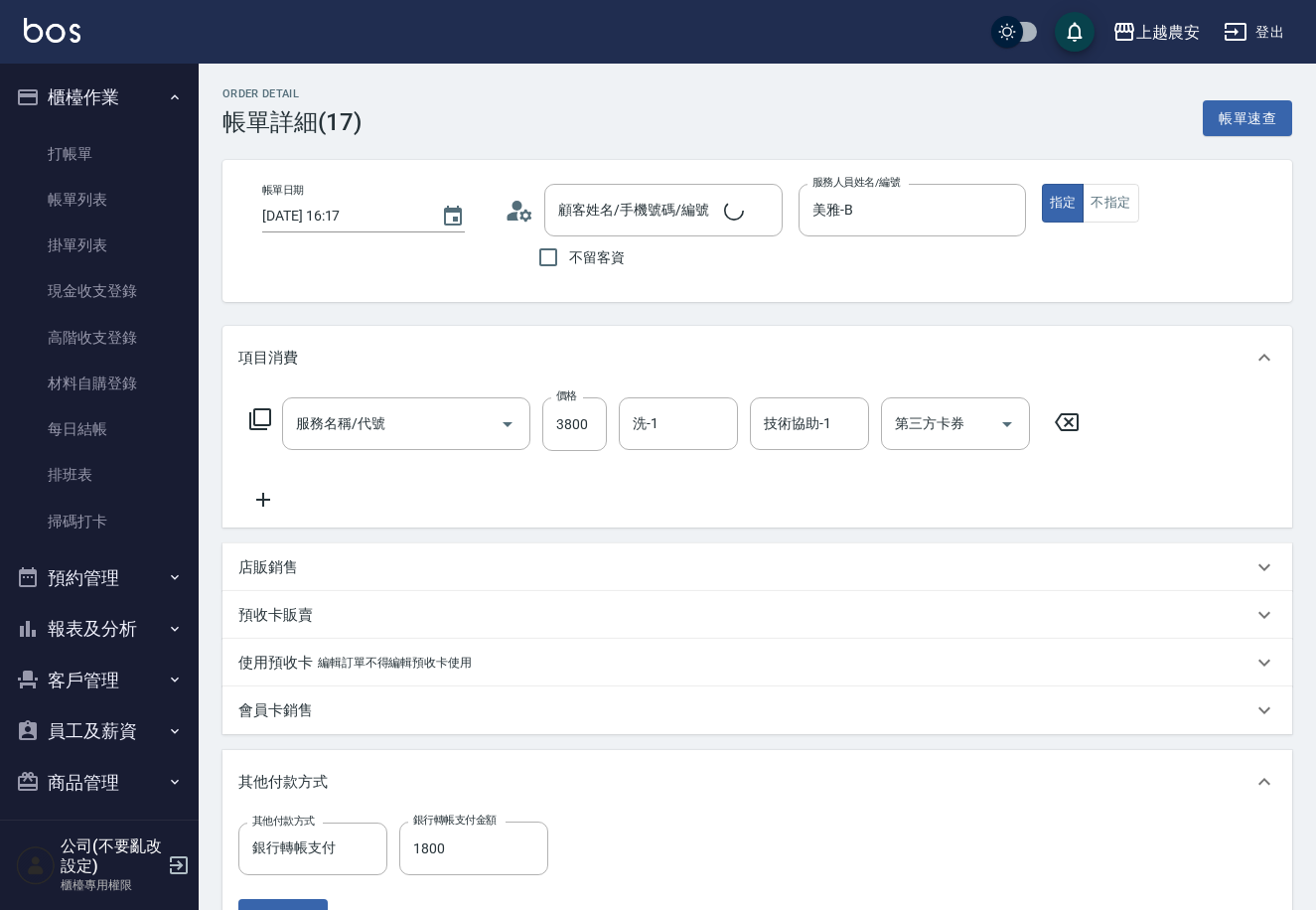 scroll, scrollTop: 0, scrollLeft: 0, axis: both 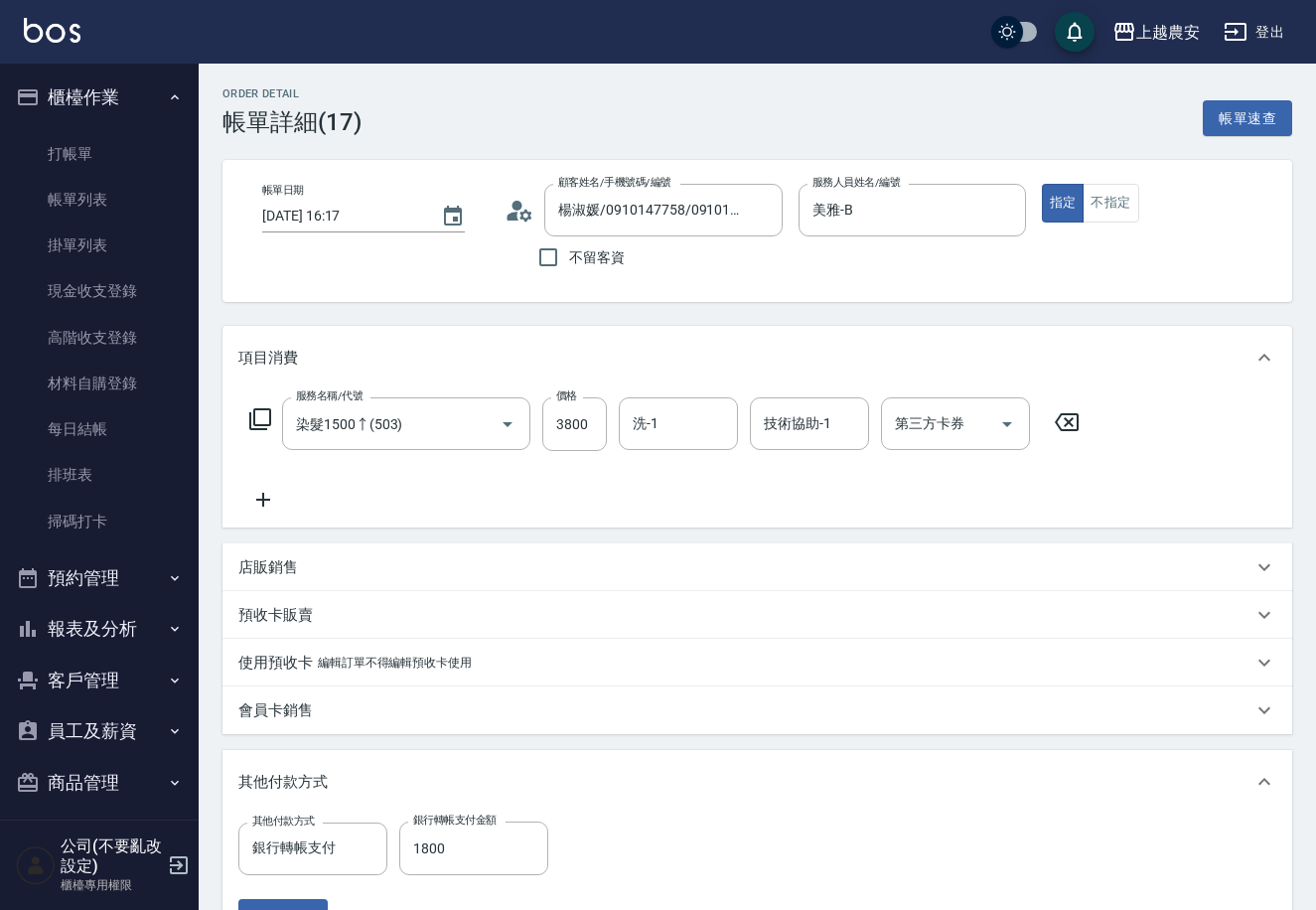 type on "染髮1500↑(503)" 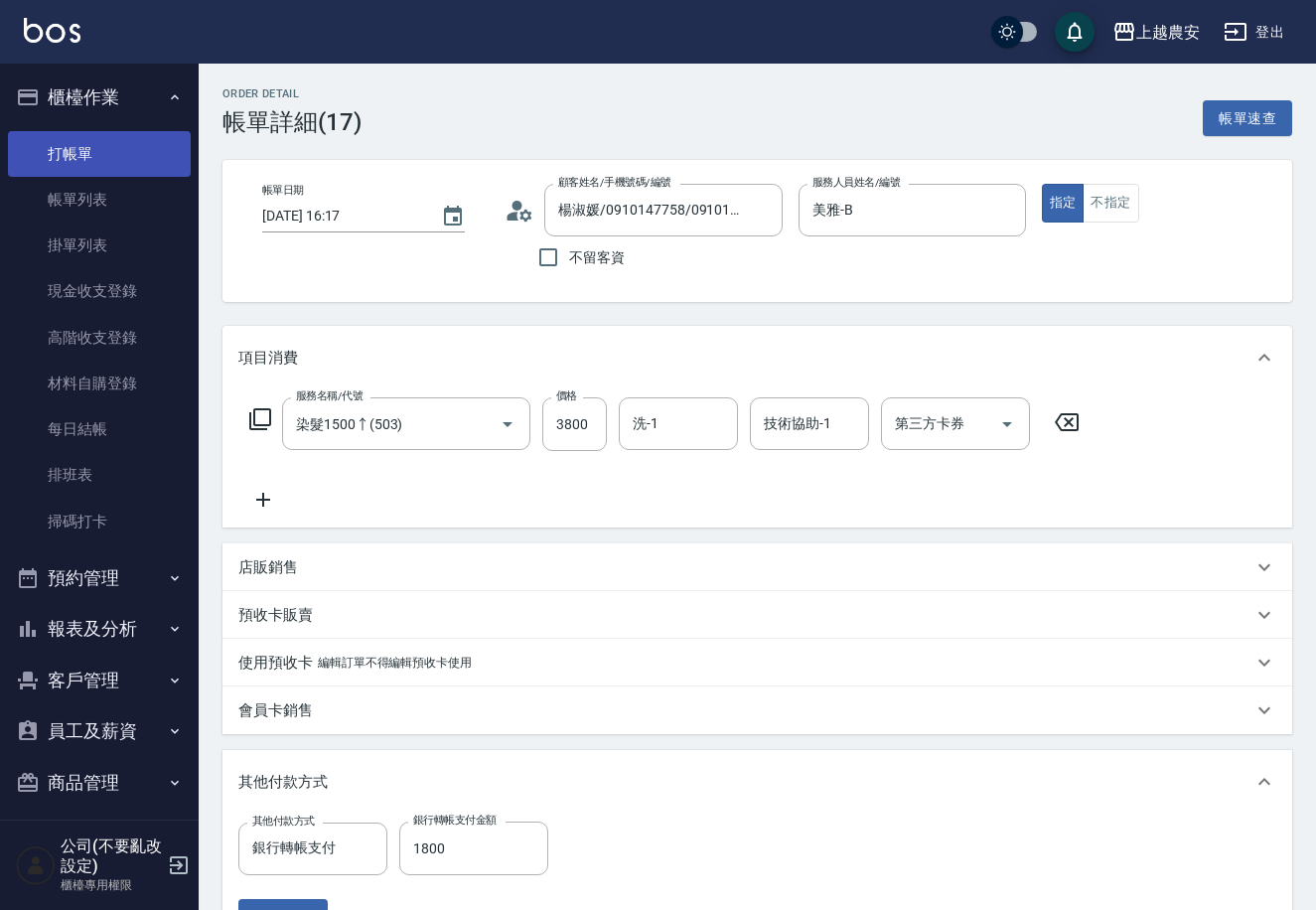 click on "打帳單" at bounding box center [99, 154] 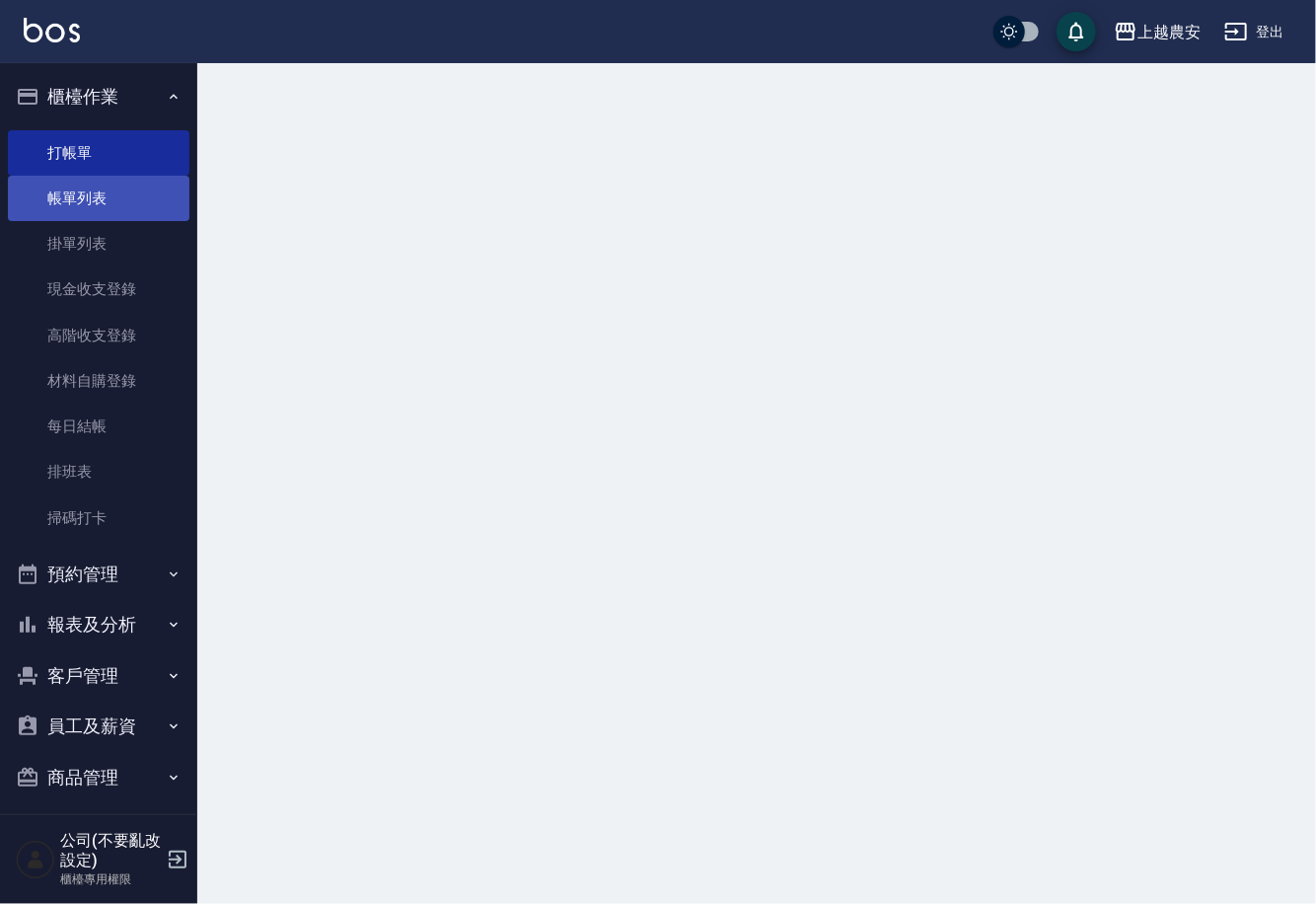 click on "帳單列表" at bounding box center (99, 198) 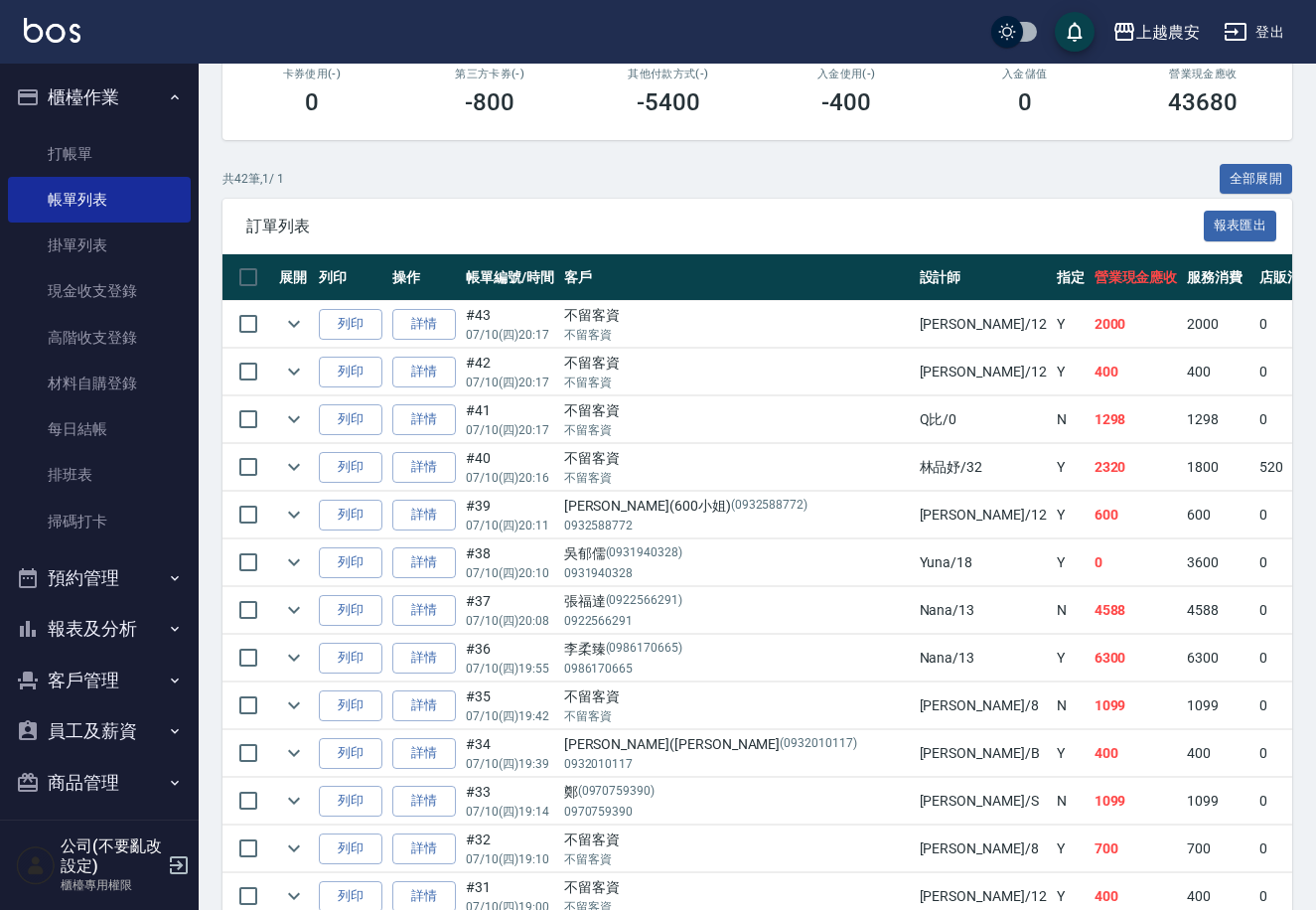 scroll, scrollTop: 504, scrollLeft: 0, axis: vertical 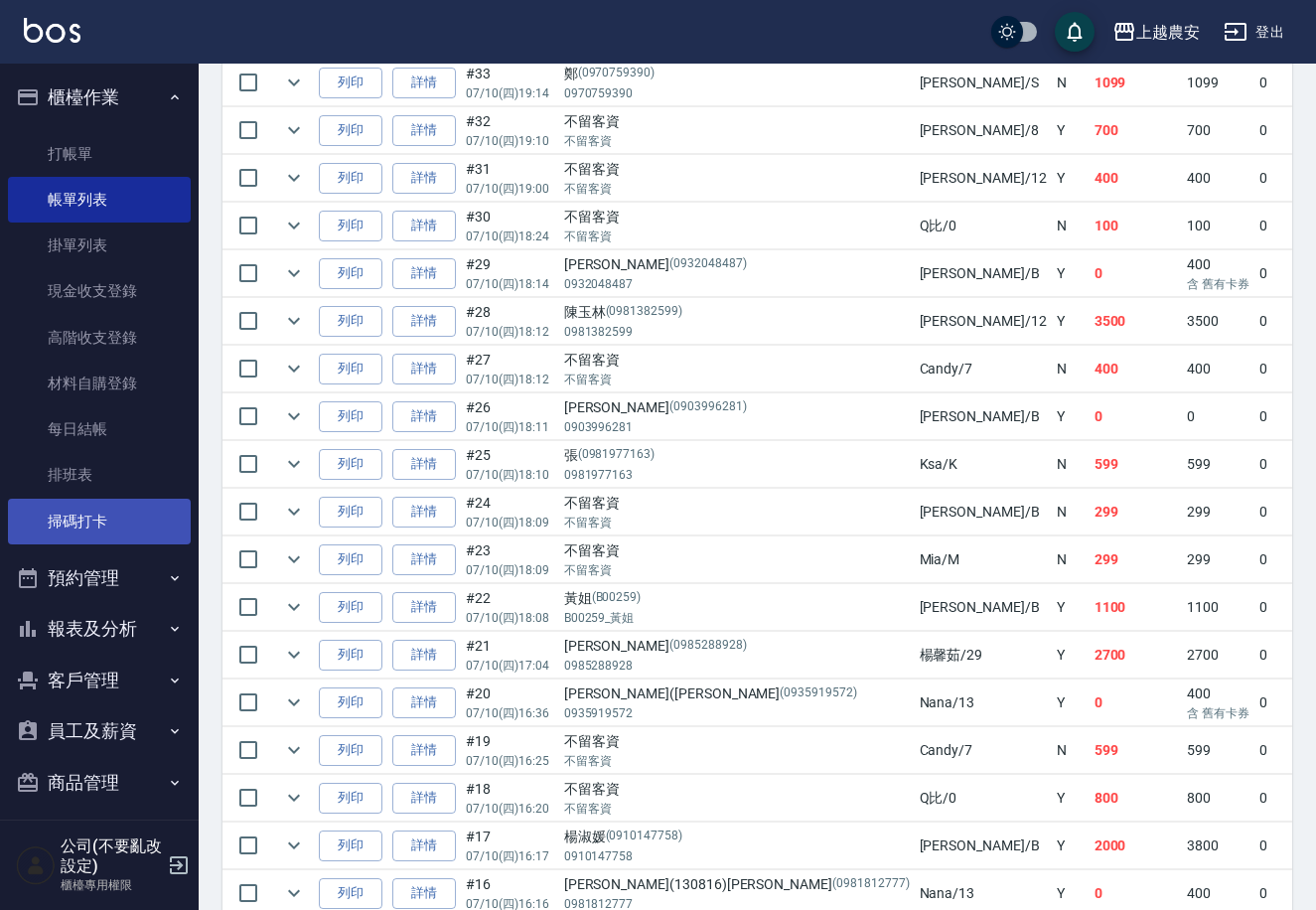 click on "掃碼打卡" at bounding box center [99, 522] 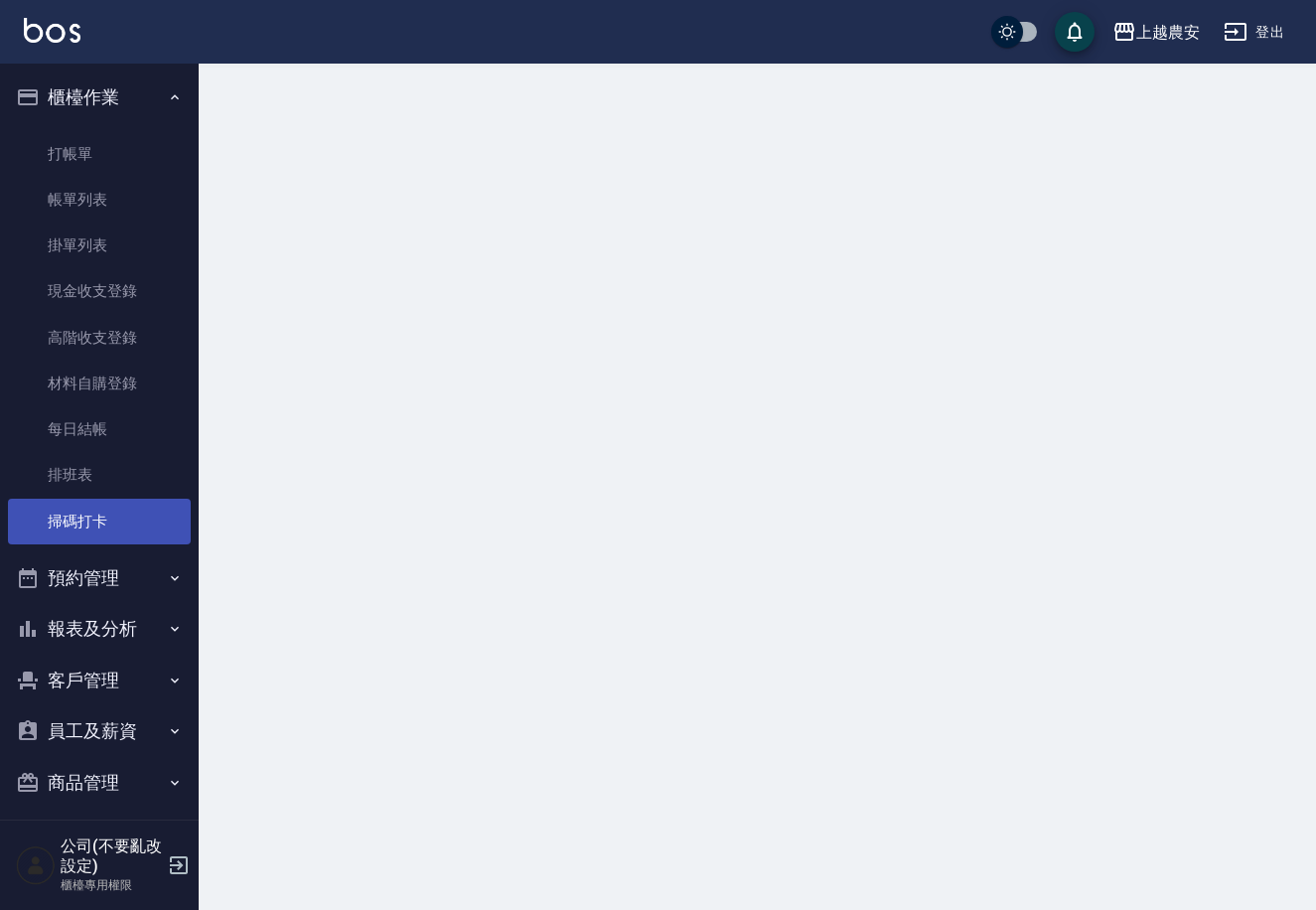 scroll, scrollTop: 0, scrollLeft: 0, axis: both 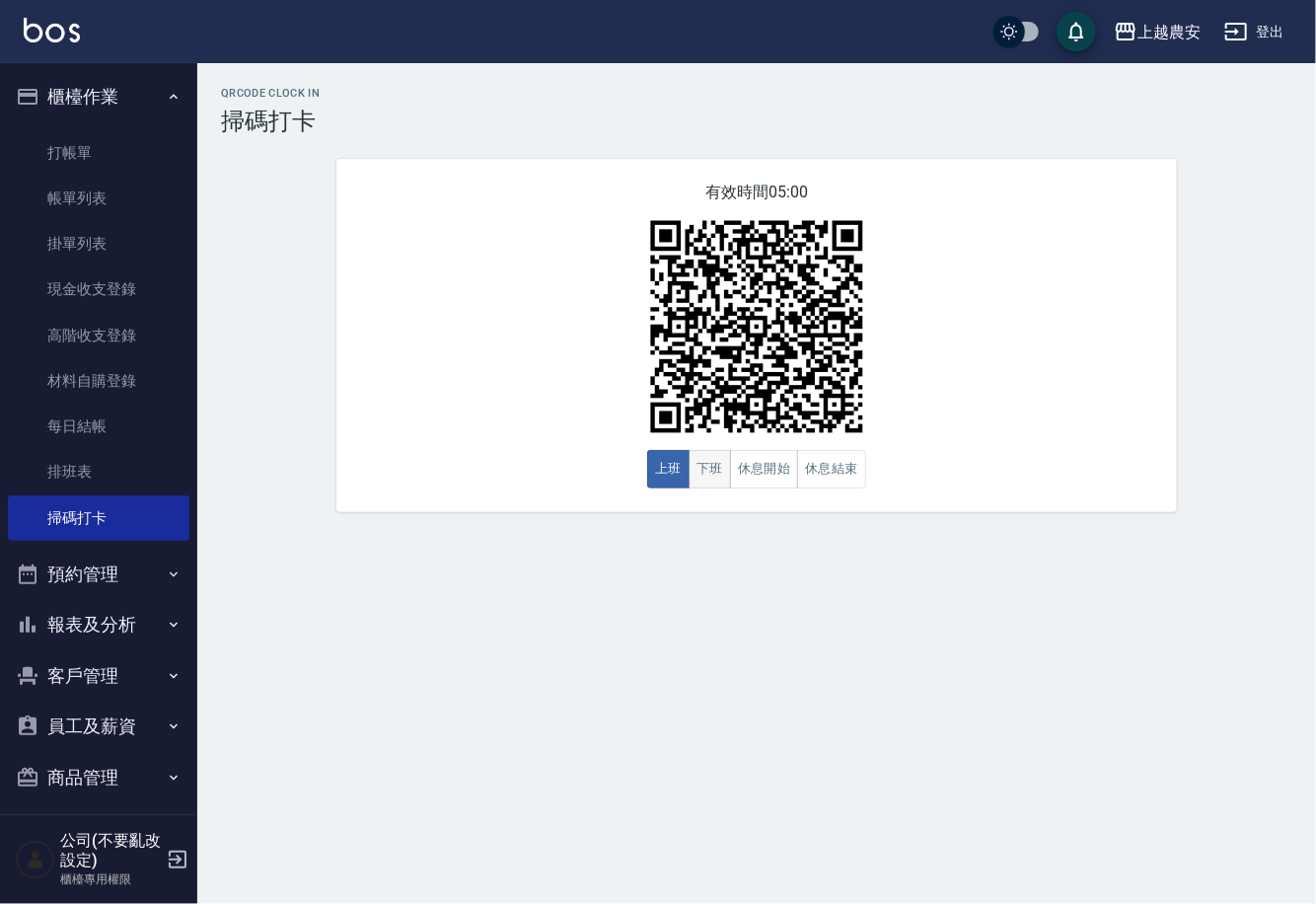 click on "下班" at bounding box center (709, 469) 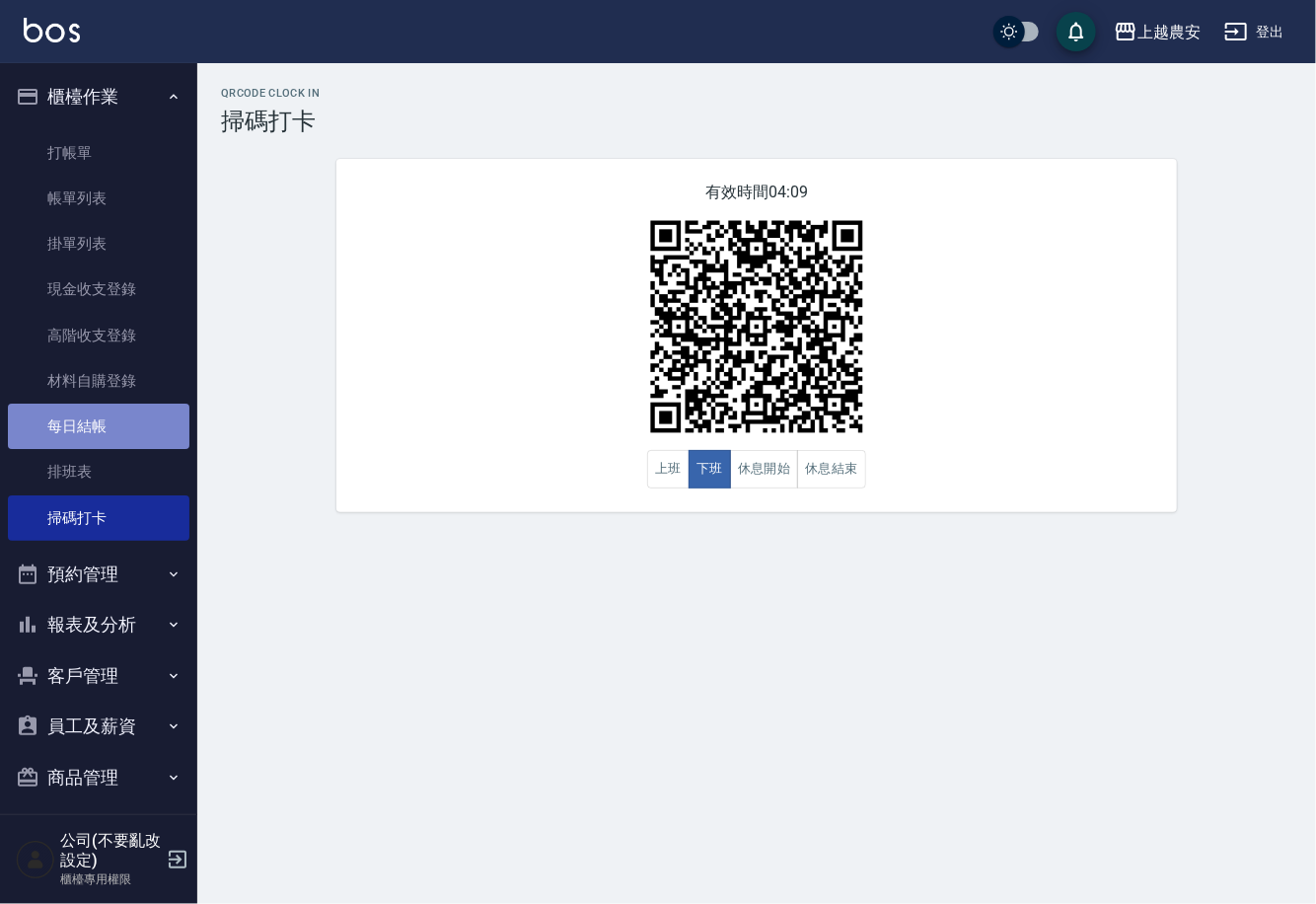 click on "每日結帳" at bounding box center (99, 426) 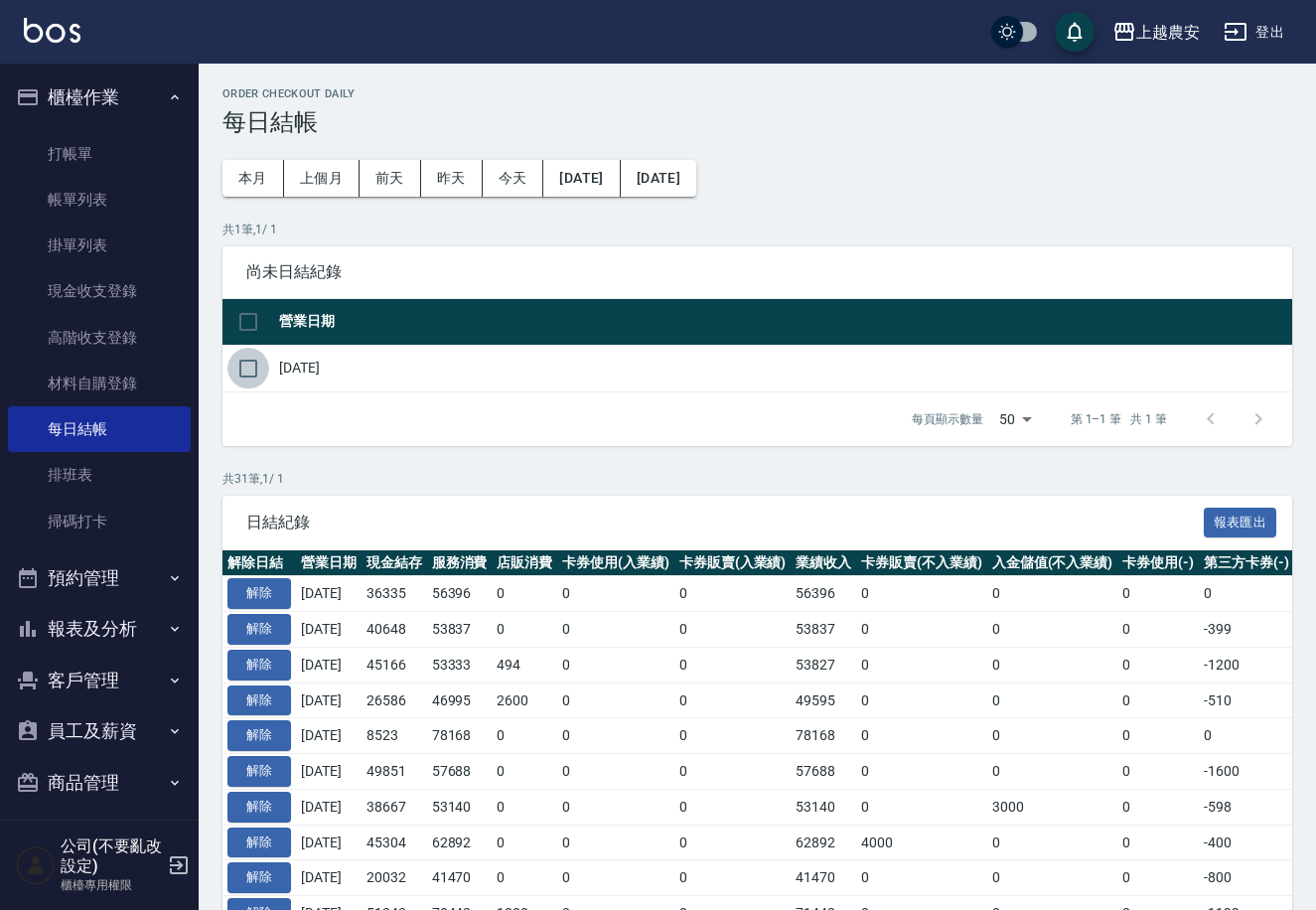 click at bounding box center (248, 369) 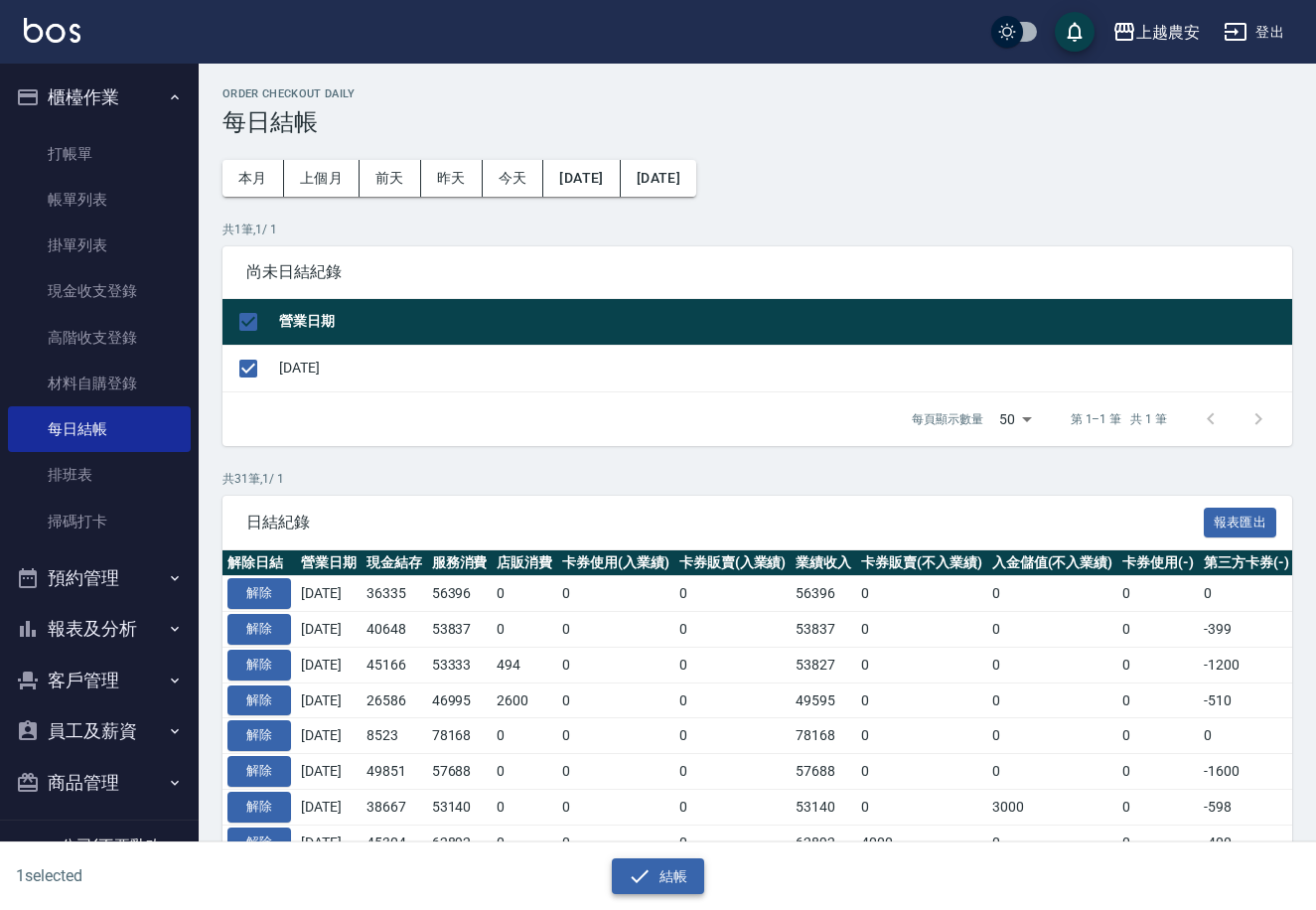 click on "結帳" at bounding box center (658, 876) 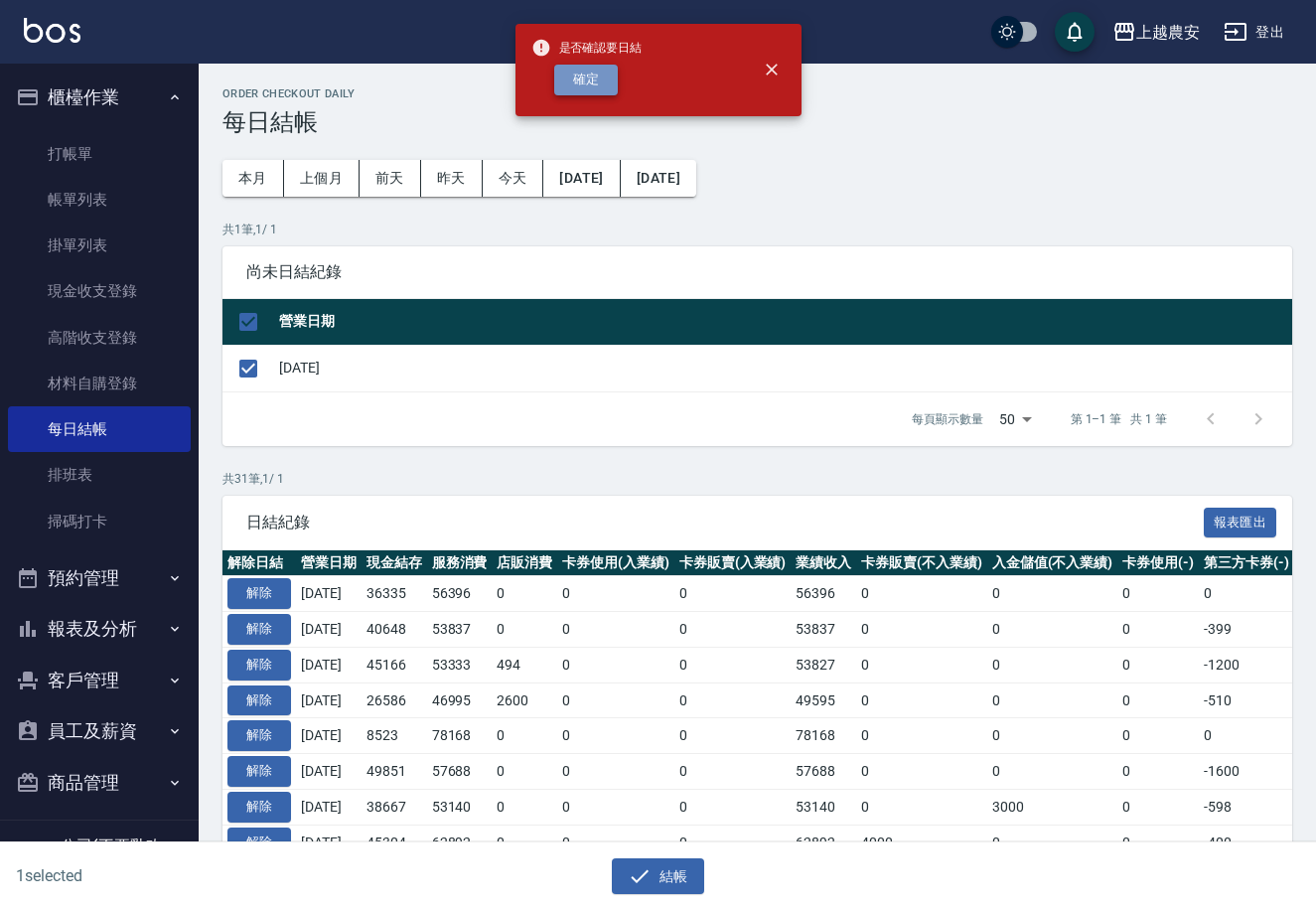 click on "確定" at bounding box center [586, 79] 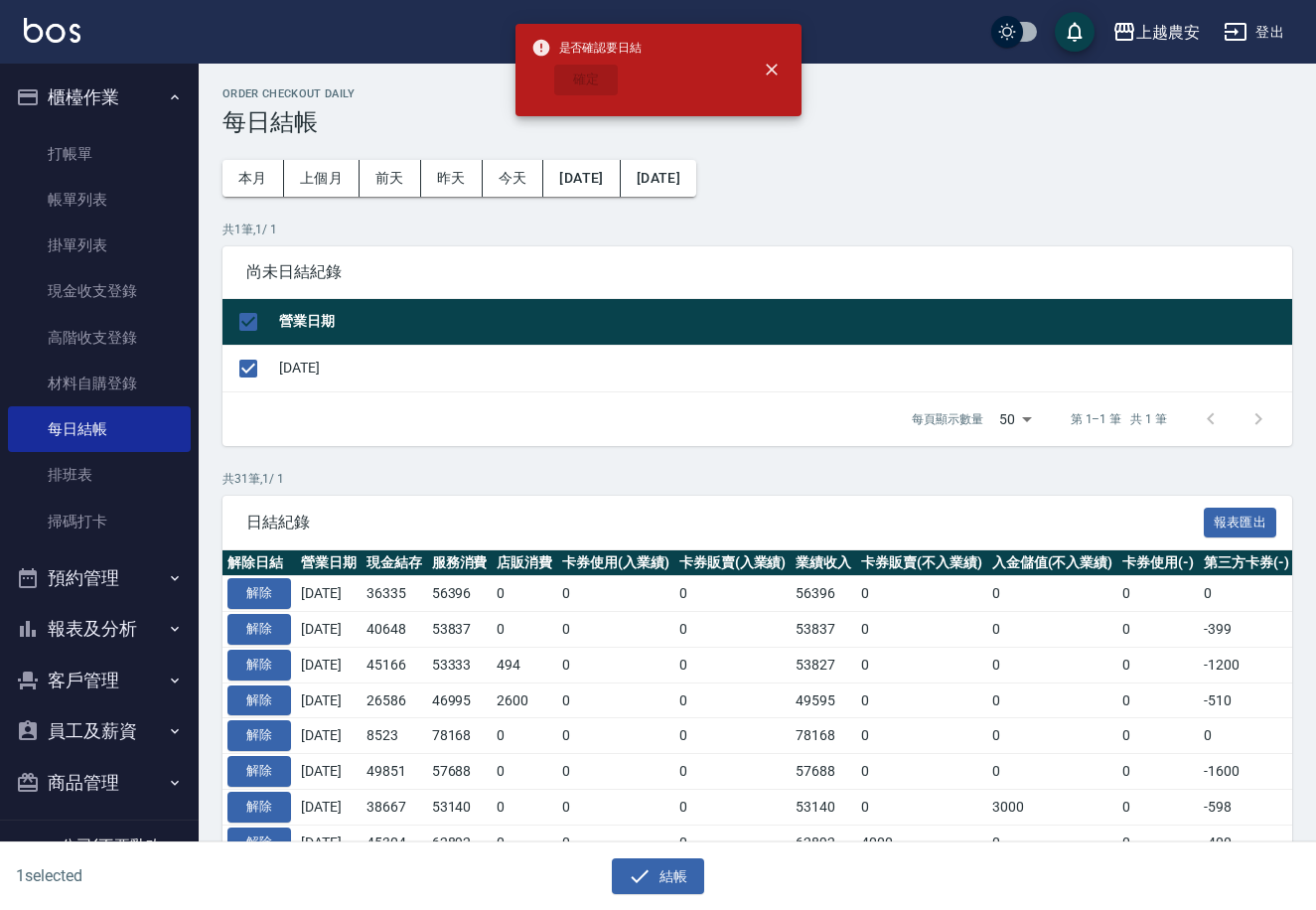 checkbox on "false" 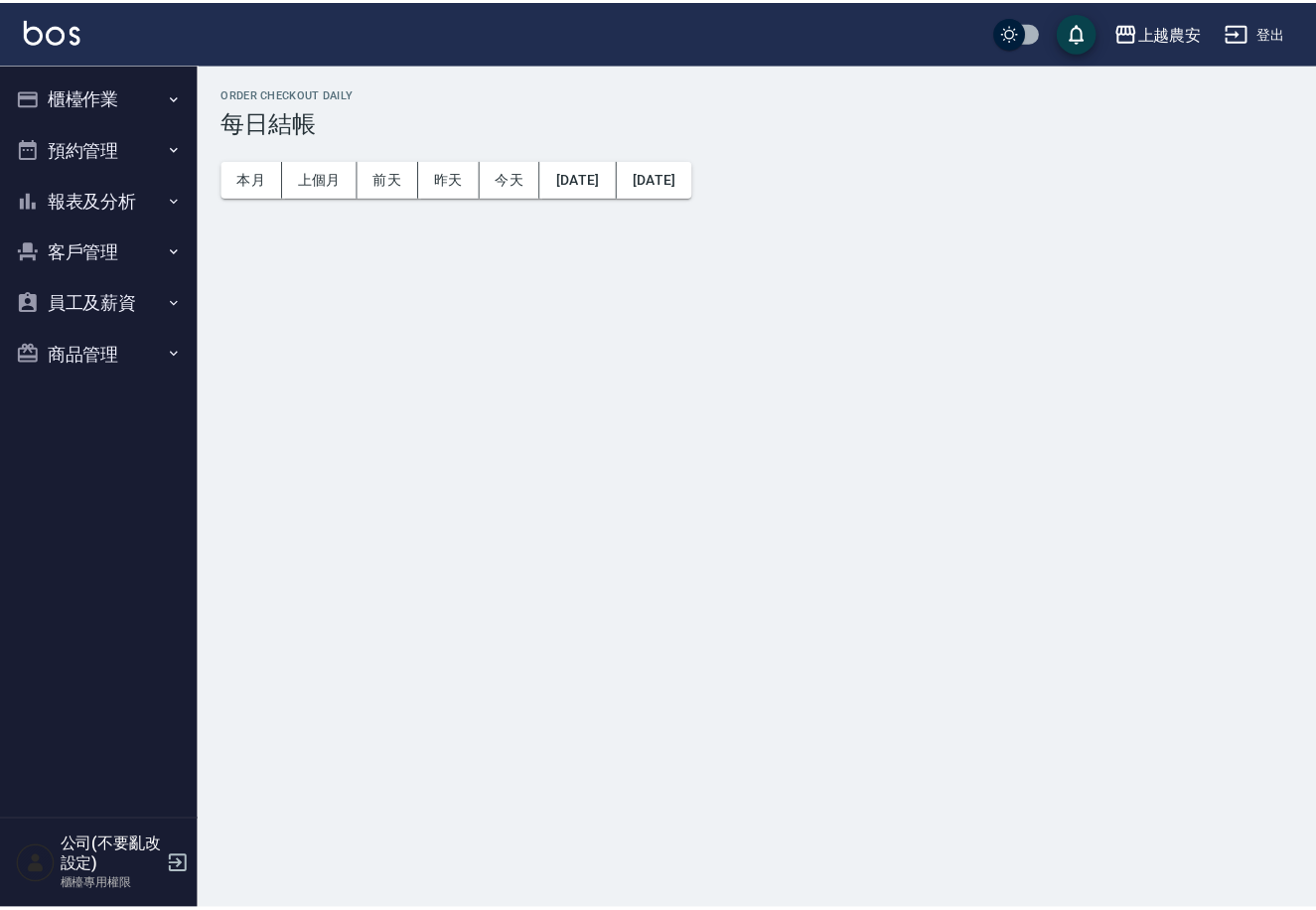 scroll, scrollTop: 0, scrollLeft: 0, axis: both 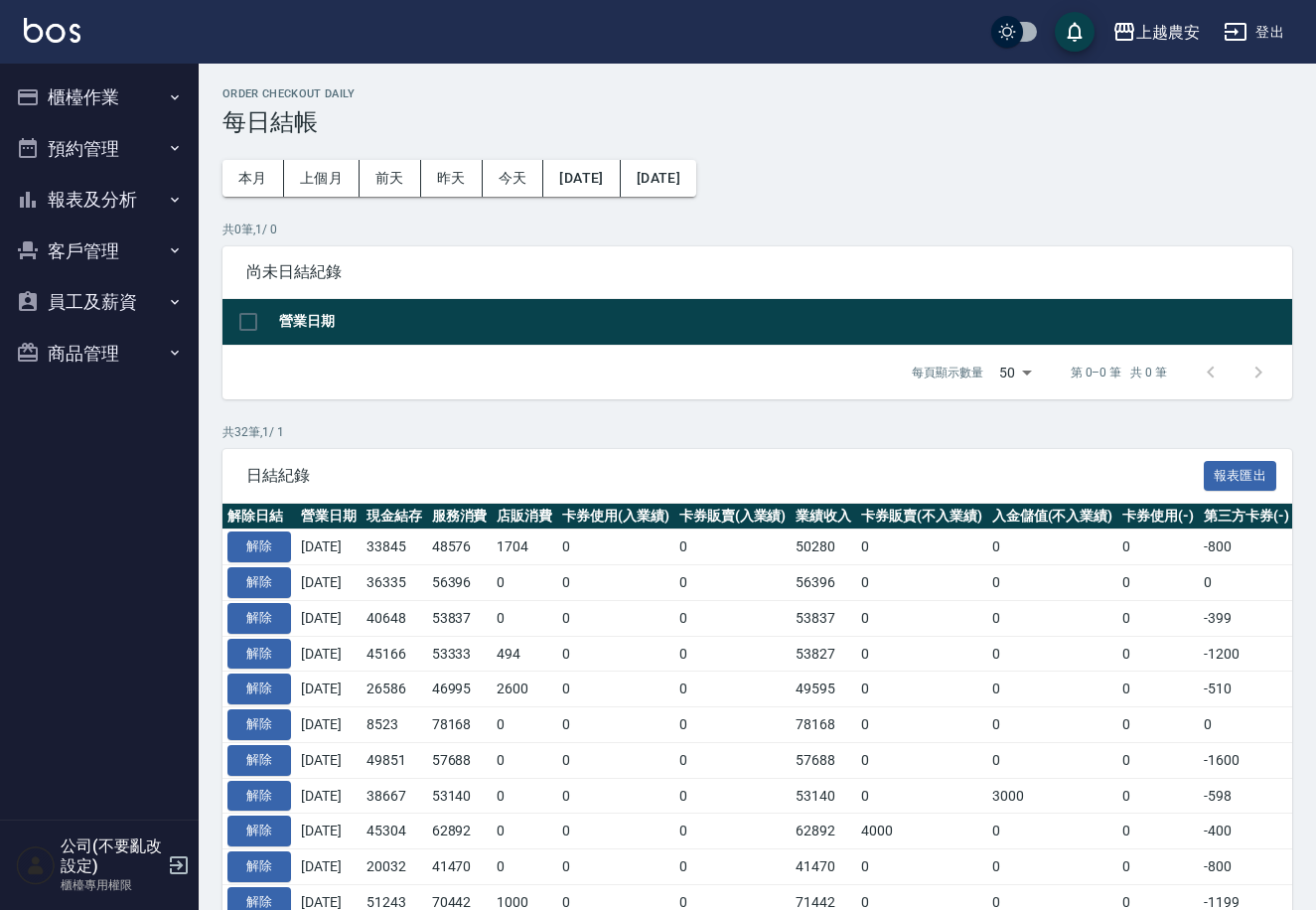 click on "報表及分析" at bounding box center (99, 200) 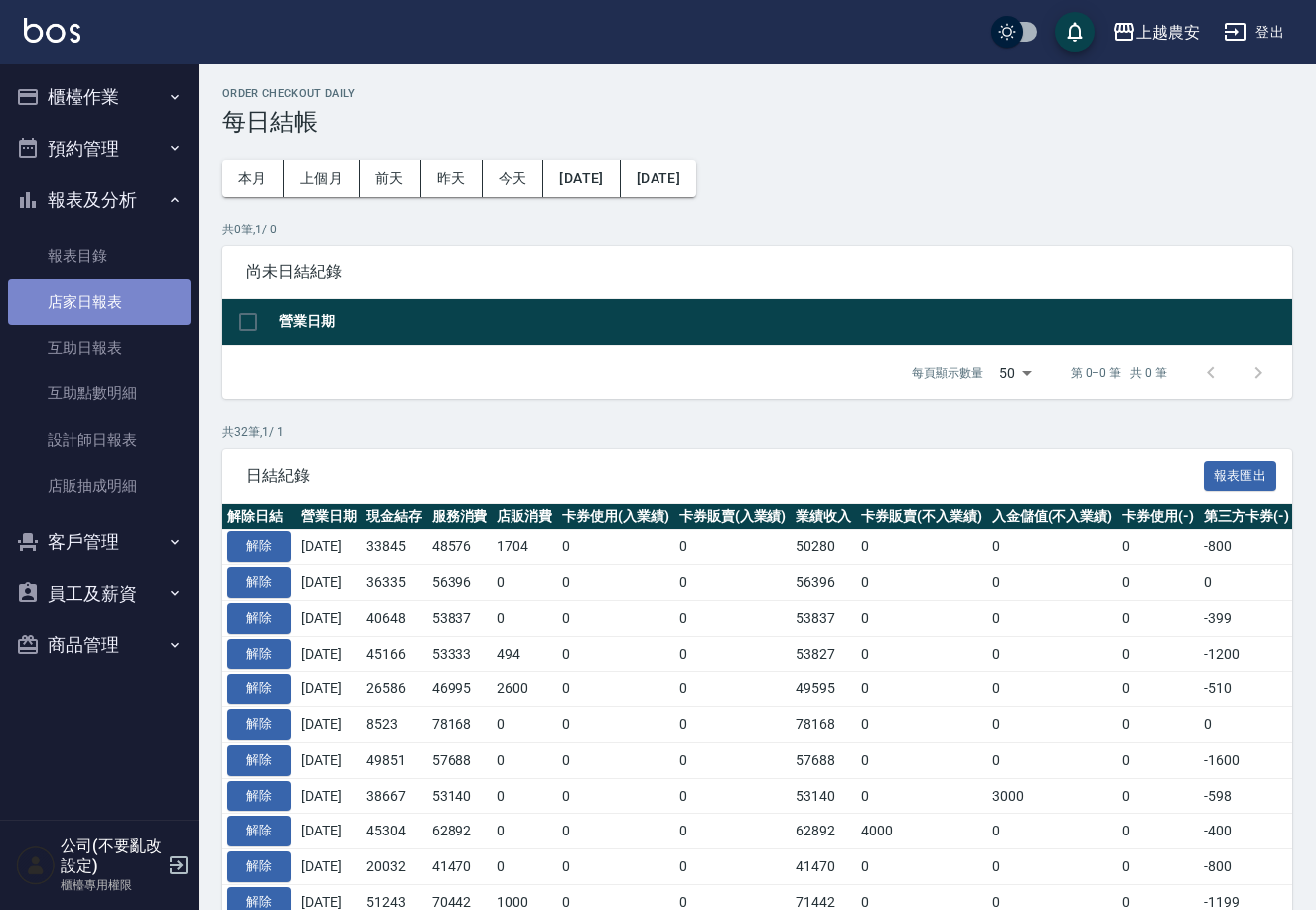 click on "店家日報表" at bounding box center [99, 302] 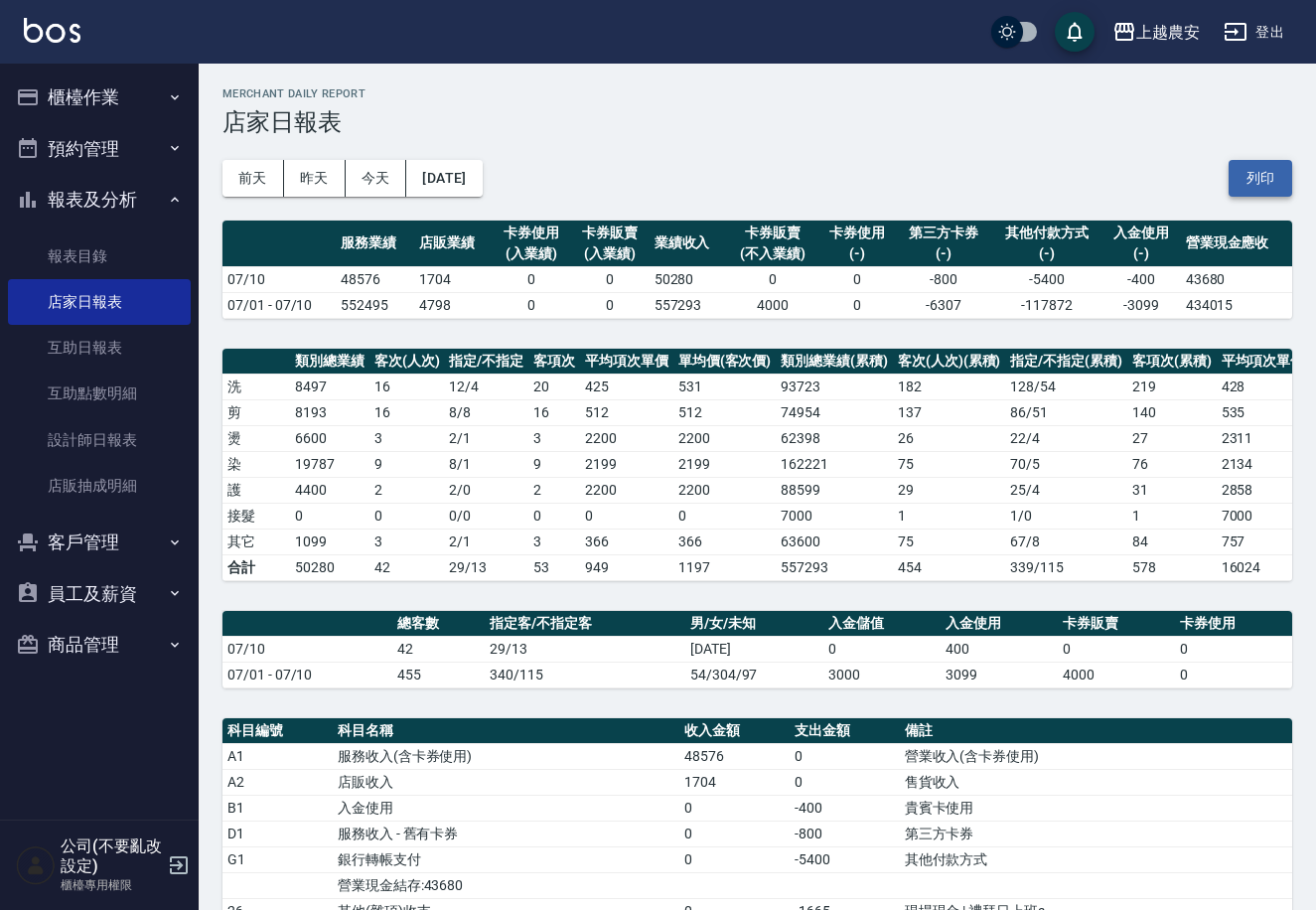 click on "列印" at bounding box center [1260, 178] 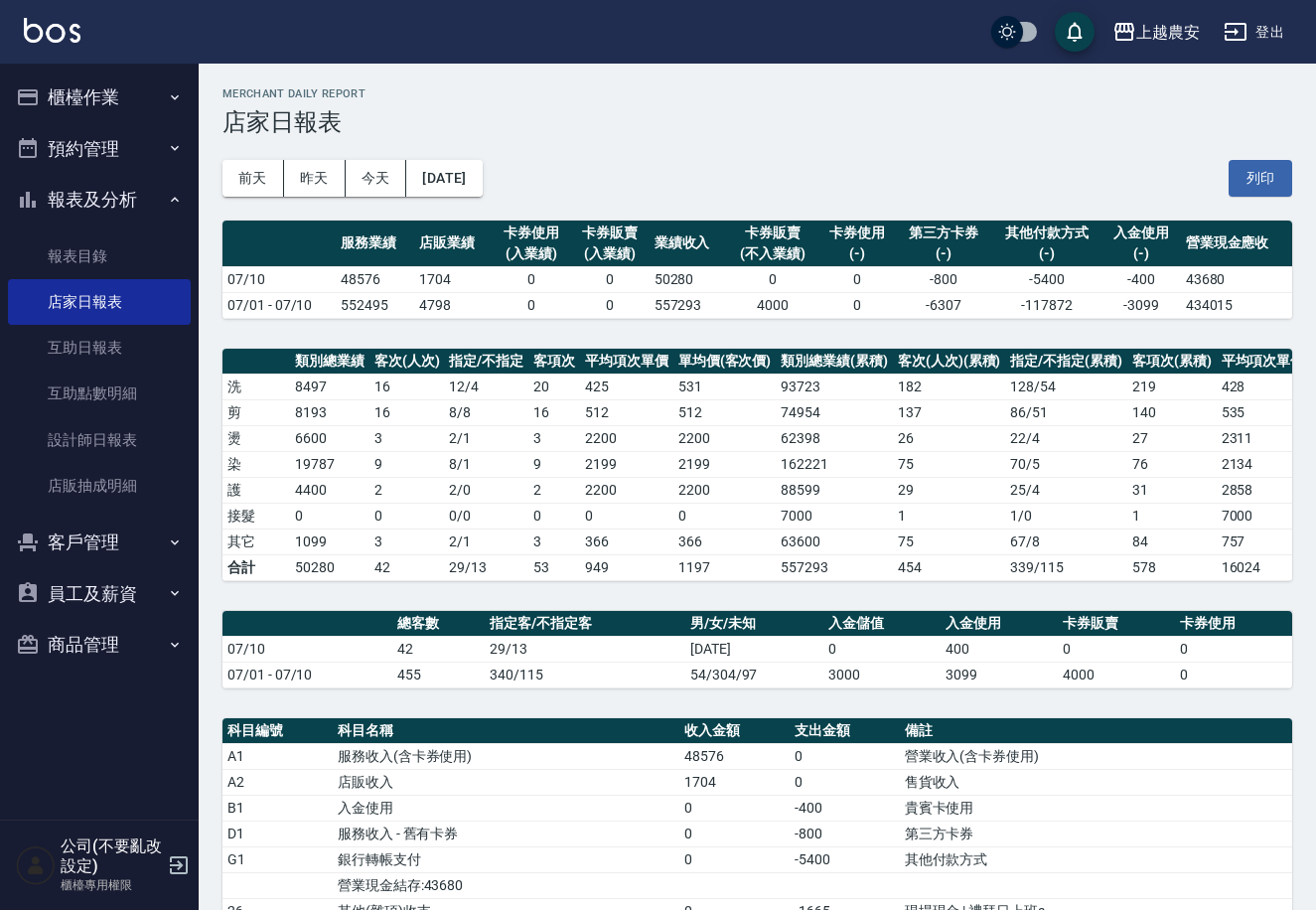 click on "櫃檯作業" at bounding box center (99, 97) 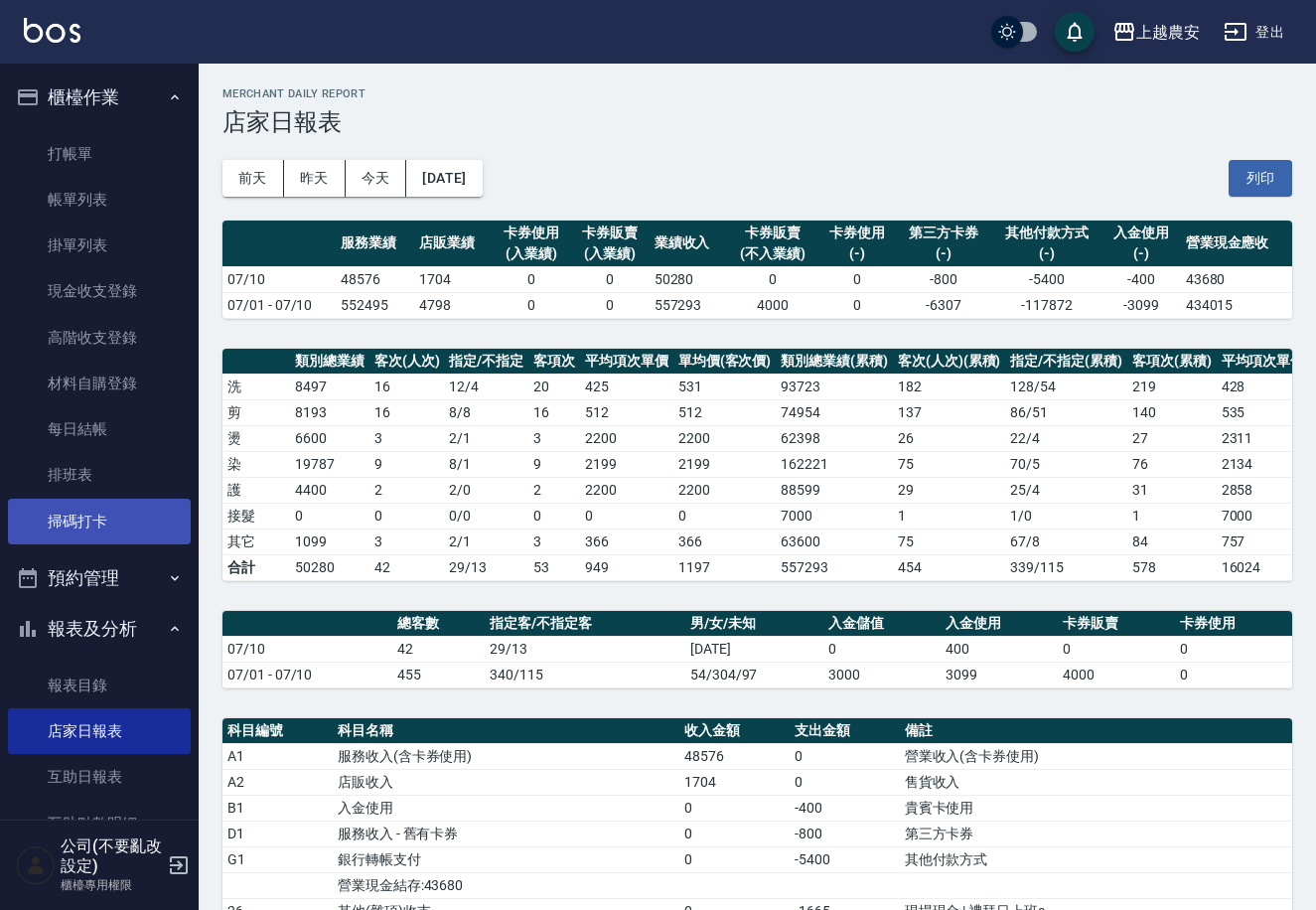 click on "掃碼打卡" at bounding box center (99, 522) 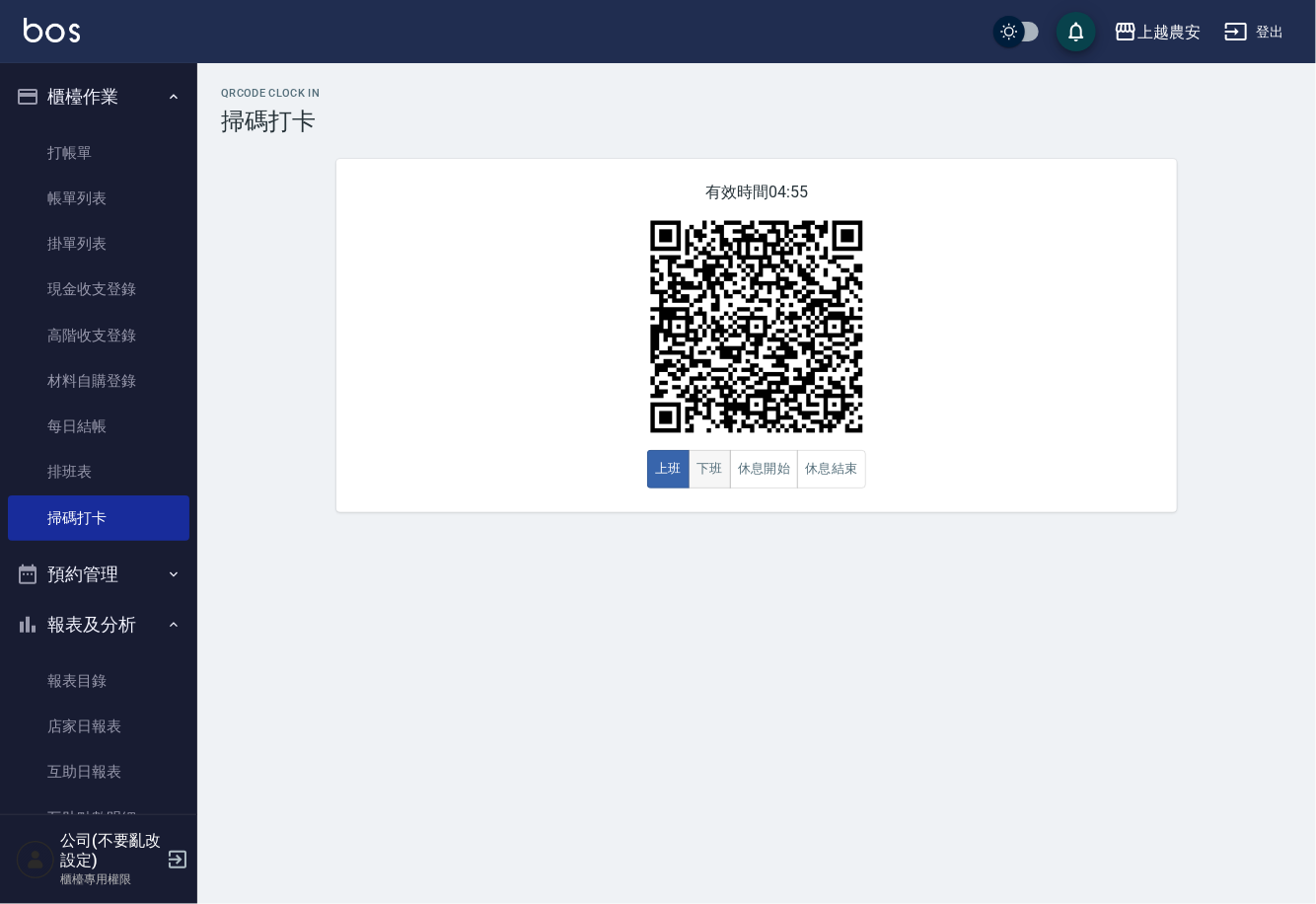 click on "下班" at bounding box center [709, 469] 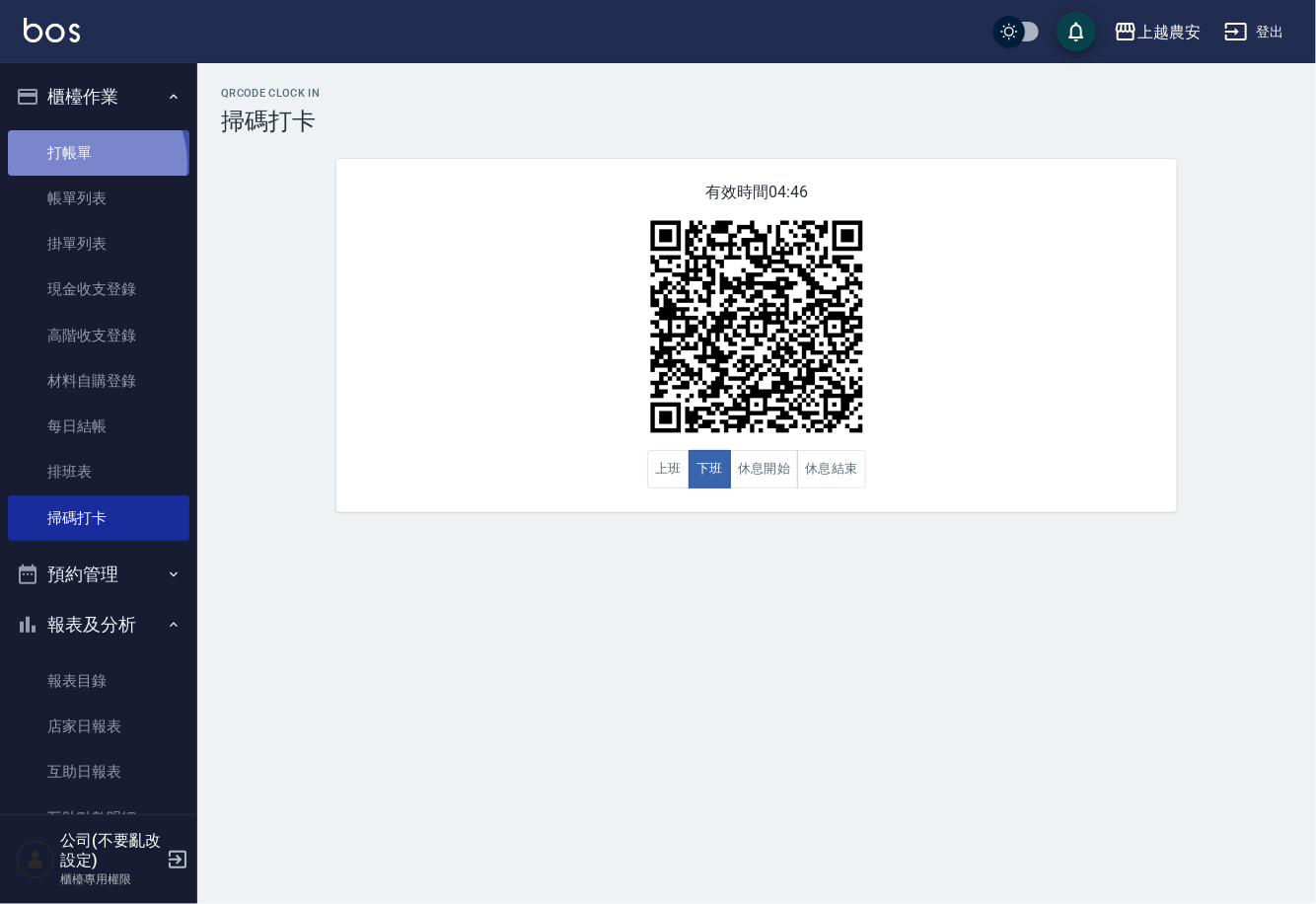 click on "打帳單" at bounding box center [99, 153] 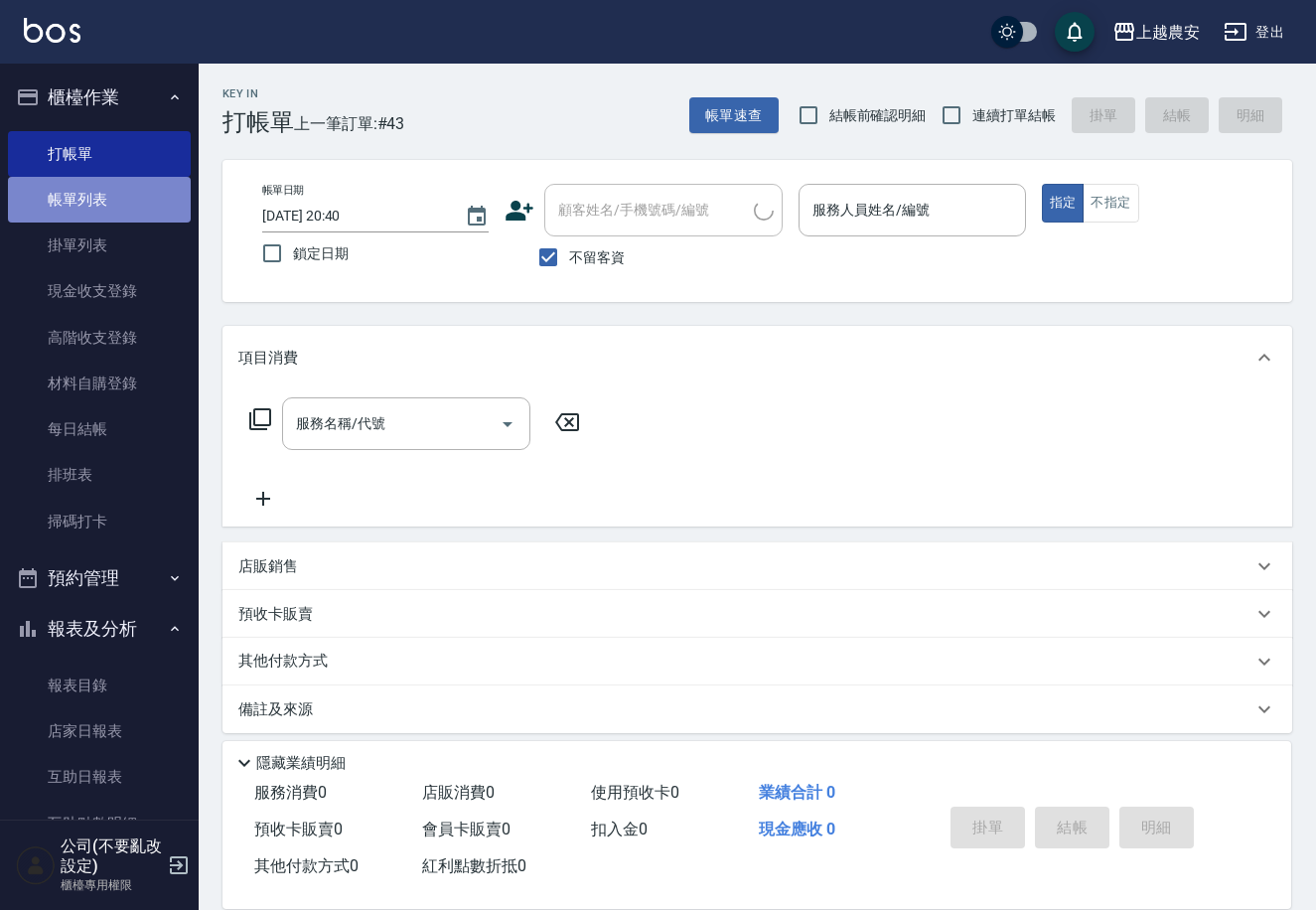 click on "帳單列表" at bounding box center [99, 200] 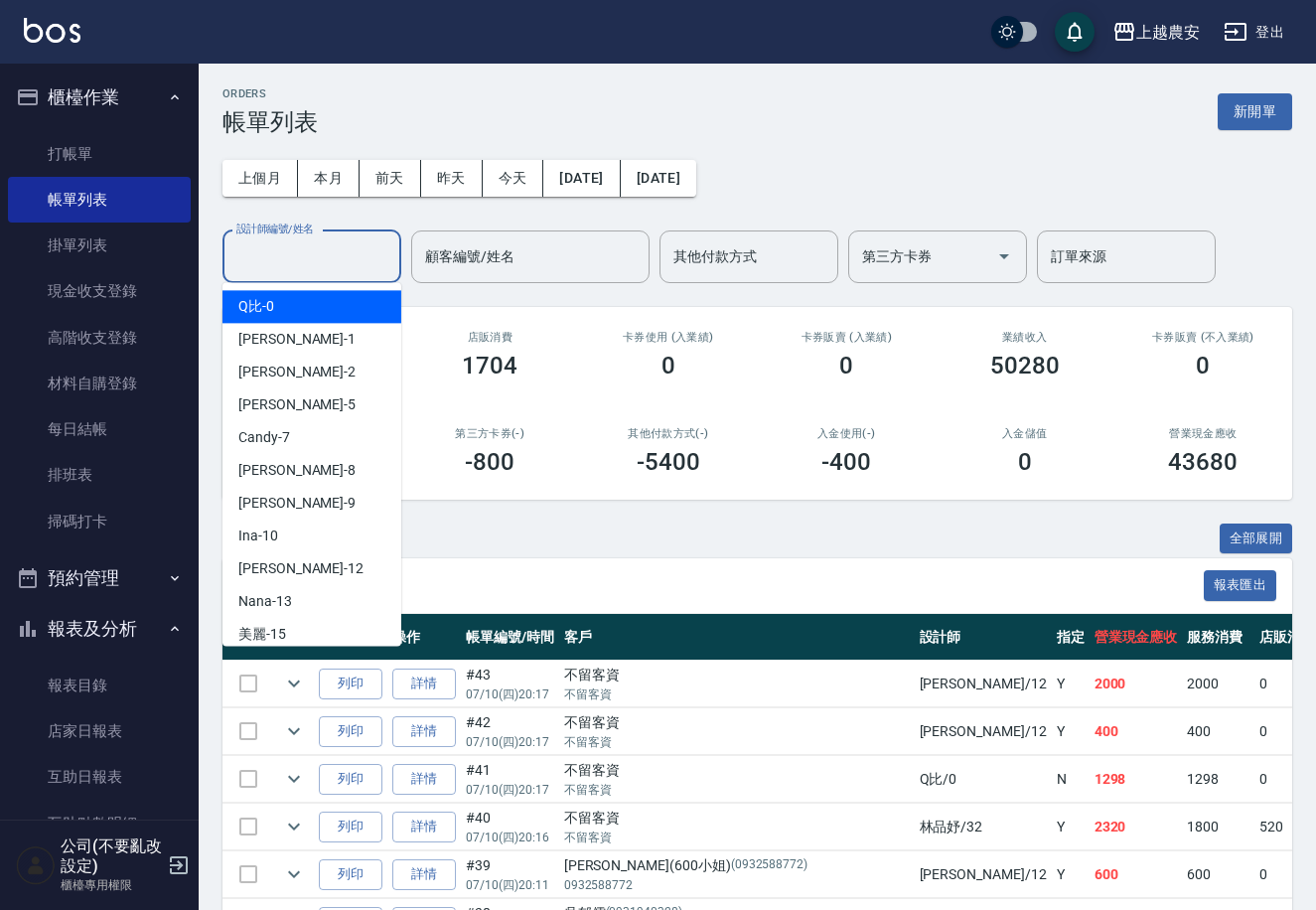 click on "設計師編號/姓名" at bounding box center [312, 256] 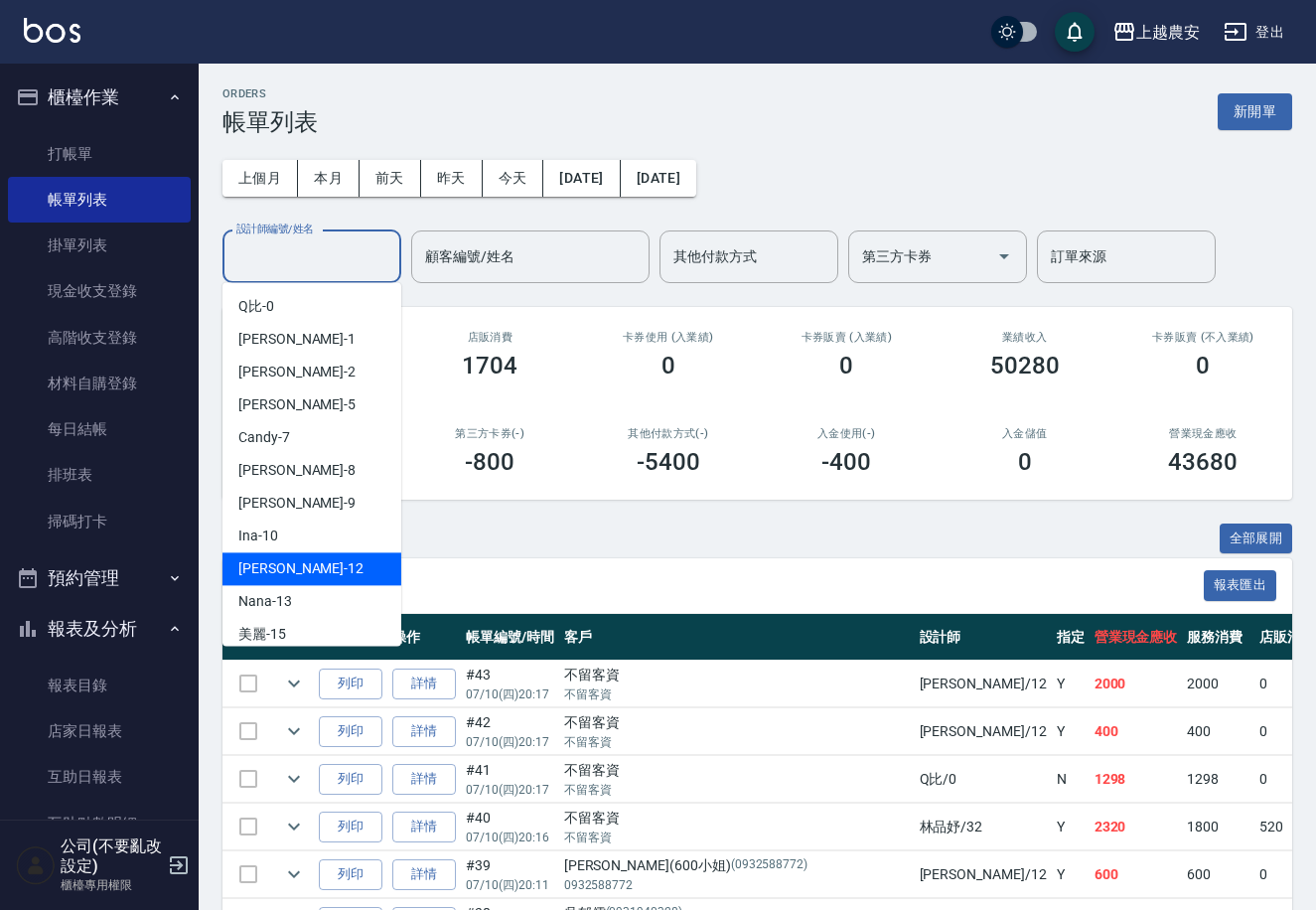 drag, startPoint x: 265, startPoint y: 554, endPoint x: 269, endPoint y: 536, distance: 18.439089 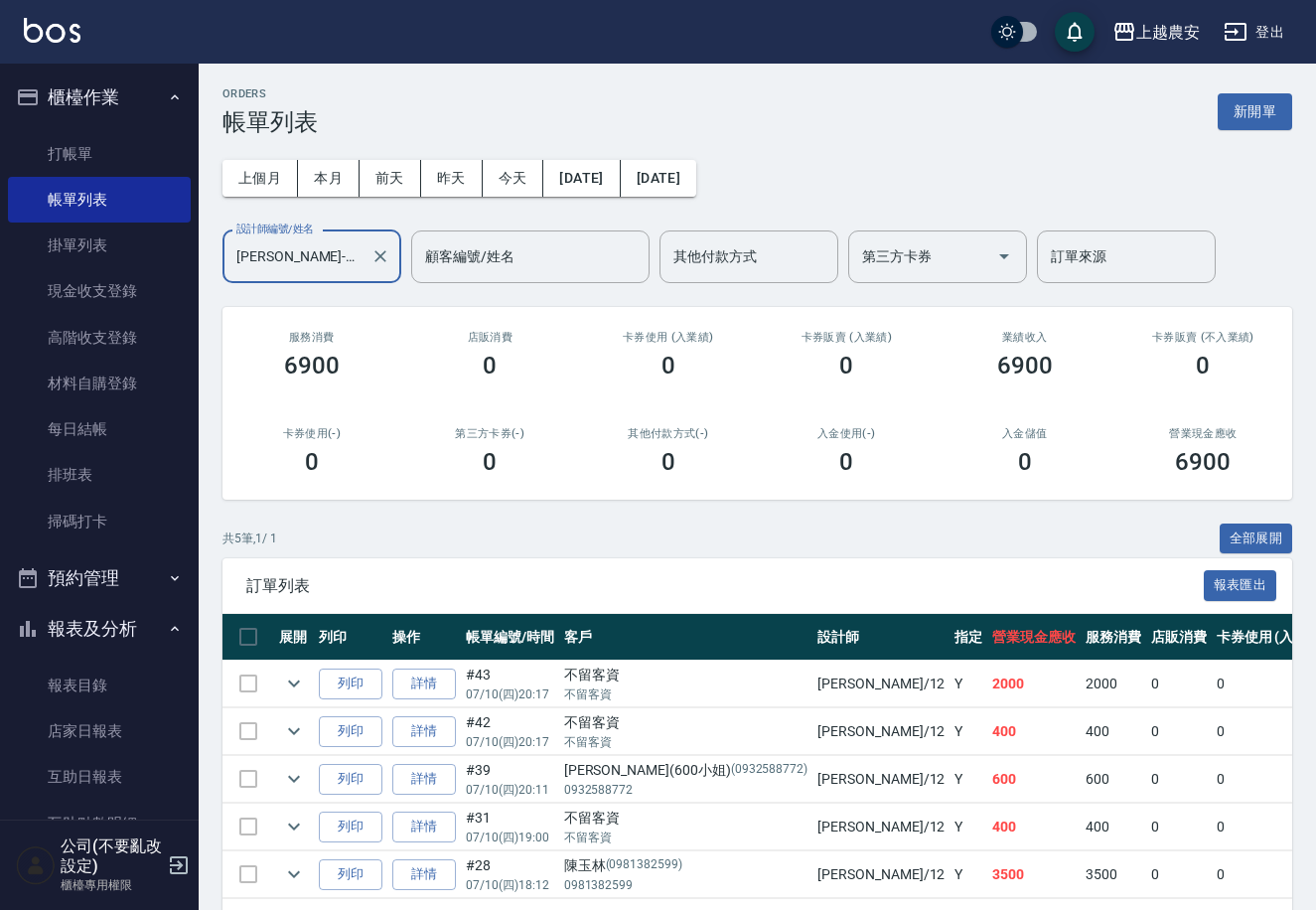 click on "0932588772" at bounding box center [686, 790] 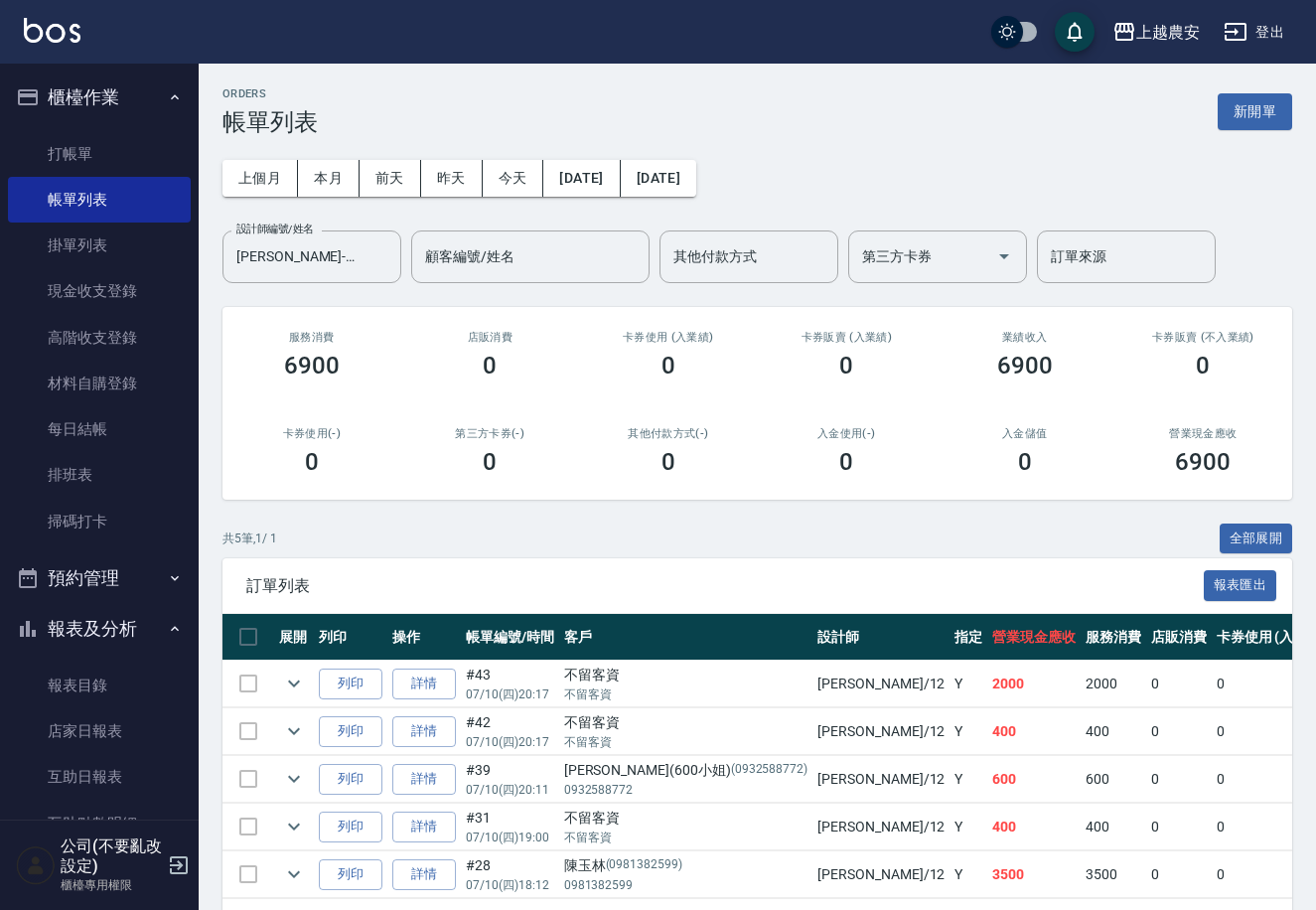 scroll, scrollTop: 84, scrollLeft: 0, axis: vertical 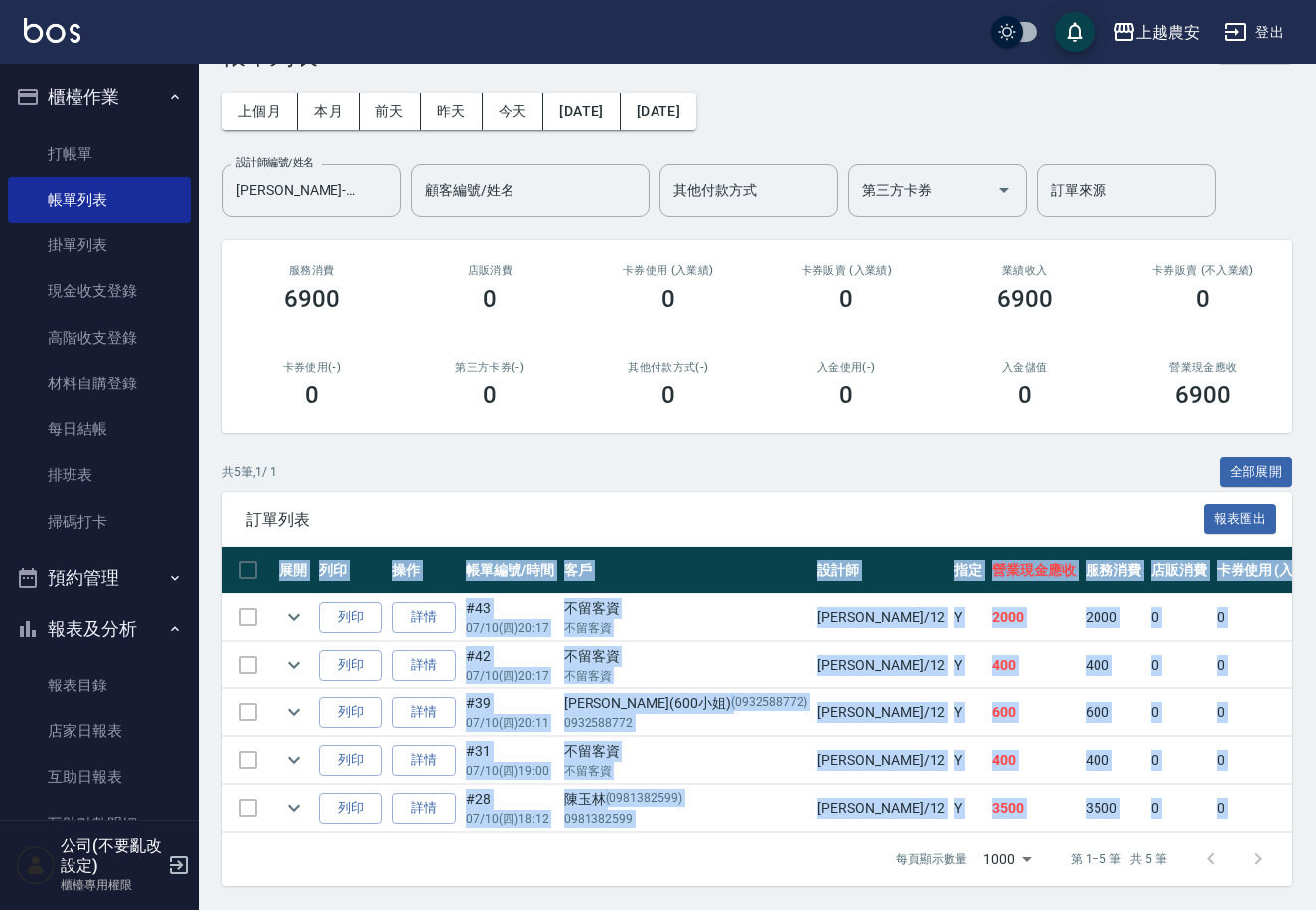 drag, startPoint x: 862, startPoint y: 834, endPoint x: 881, endPoint y: 828, distance: 19.924859 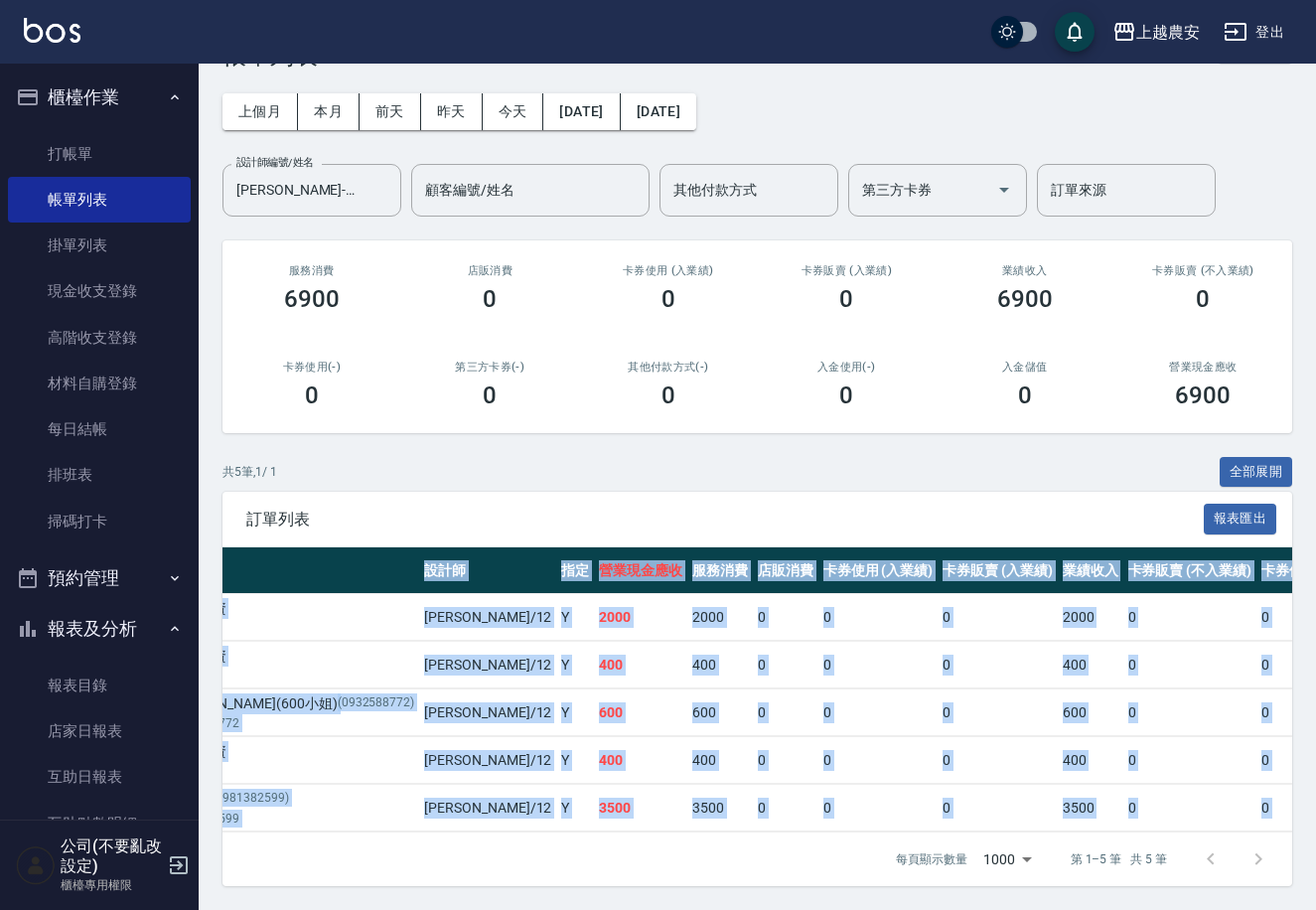 scroll, scrollTop: 0, scrollLeft: 0, axis: both 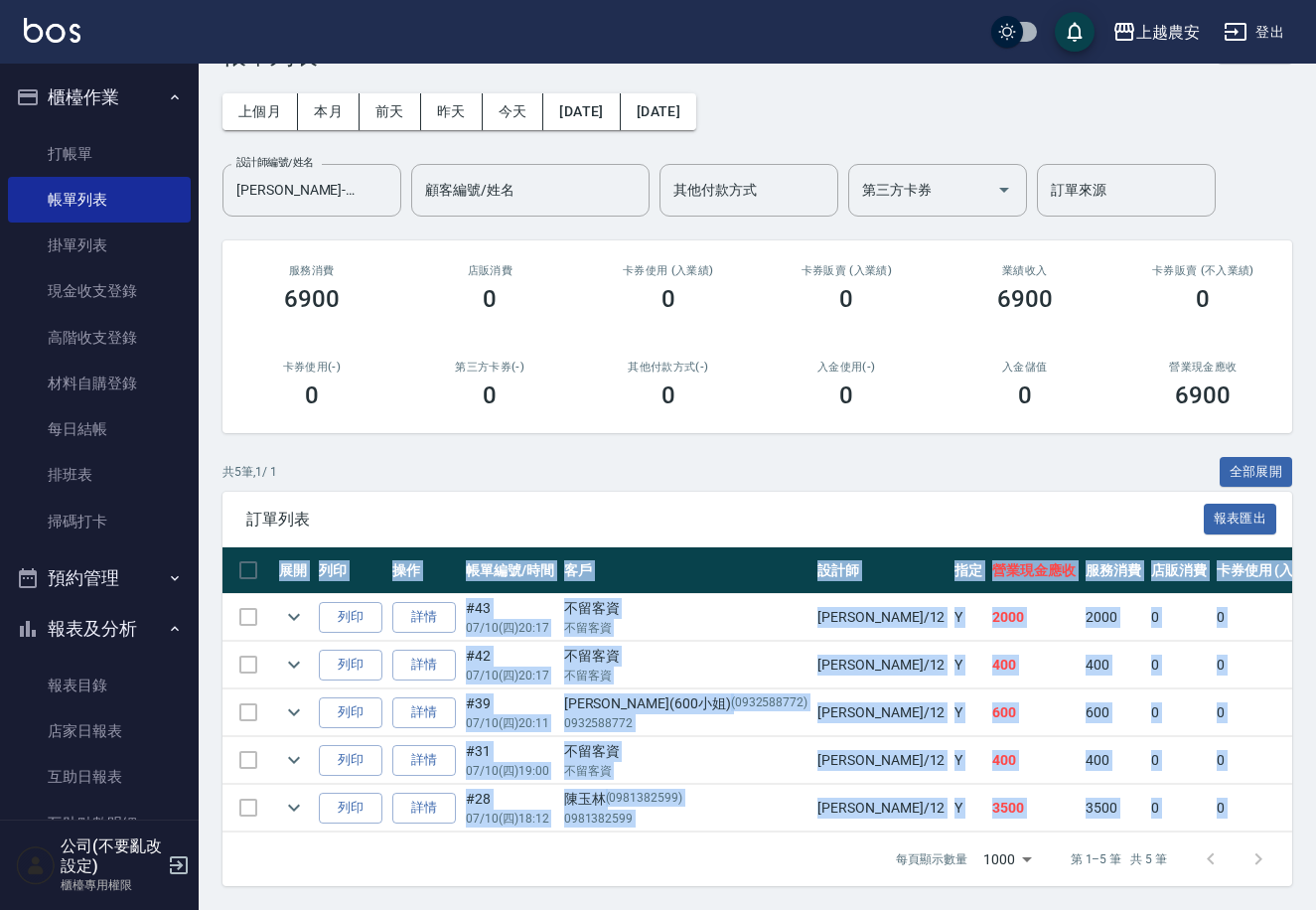 click on "ORDERS 帳單列表 新開單 上個月 本月 [DATE] [DATE] [DATE] [DATE] [DATE] 設計師編號/姓名 [PERSON_NAME]-12 設計師編號/姓名 顧客編號/姓名 顧客編號/姓名 其他付款方式 其他付款方式 第三方卡券 第三方卡券 訂單來源 訂單來源 服務消費 6900 店販消費 0 卡券使用 (入業績) 0 卡券販賣 (入業績) 0 業績收入 6900 卡券販賣 (不入業績) 0 卡券使用(-) 0 第三方卡券(-) 0 其他付款方式(-) 0 入金使用(-) 0 入金儲值 0 營業現金應收 6900 共  5  筆,  1  /   1 全部展開 訂單列表 報表匯出 展開 列印 操作 帳單編號/時間 客戶 設計師 指定 營業現金應收 服務消費 店販消費 卡券使用 (入業績) 卡券販賣 (入業績) 業績收入 卡券販賣 (不入業績) 卡券使用(-) 第三方卡券(-) 其他付款方式(-) 入金使用(-) 備註 訂單來源 列印 詳情 #43 07/10 (四) 20:17 不留客資 不留客資 Yoko /12 Y 2000 2000 0 0 0 2000 0 0 0 0 0 列印 詳情 #42 07/10 (四)" at bounding box center (757, 453) 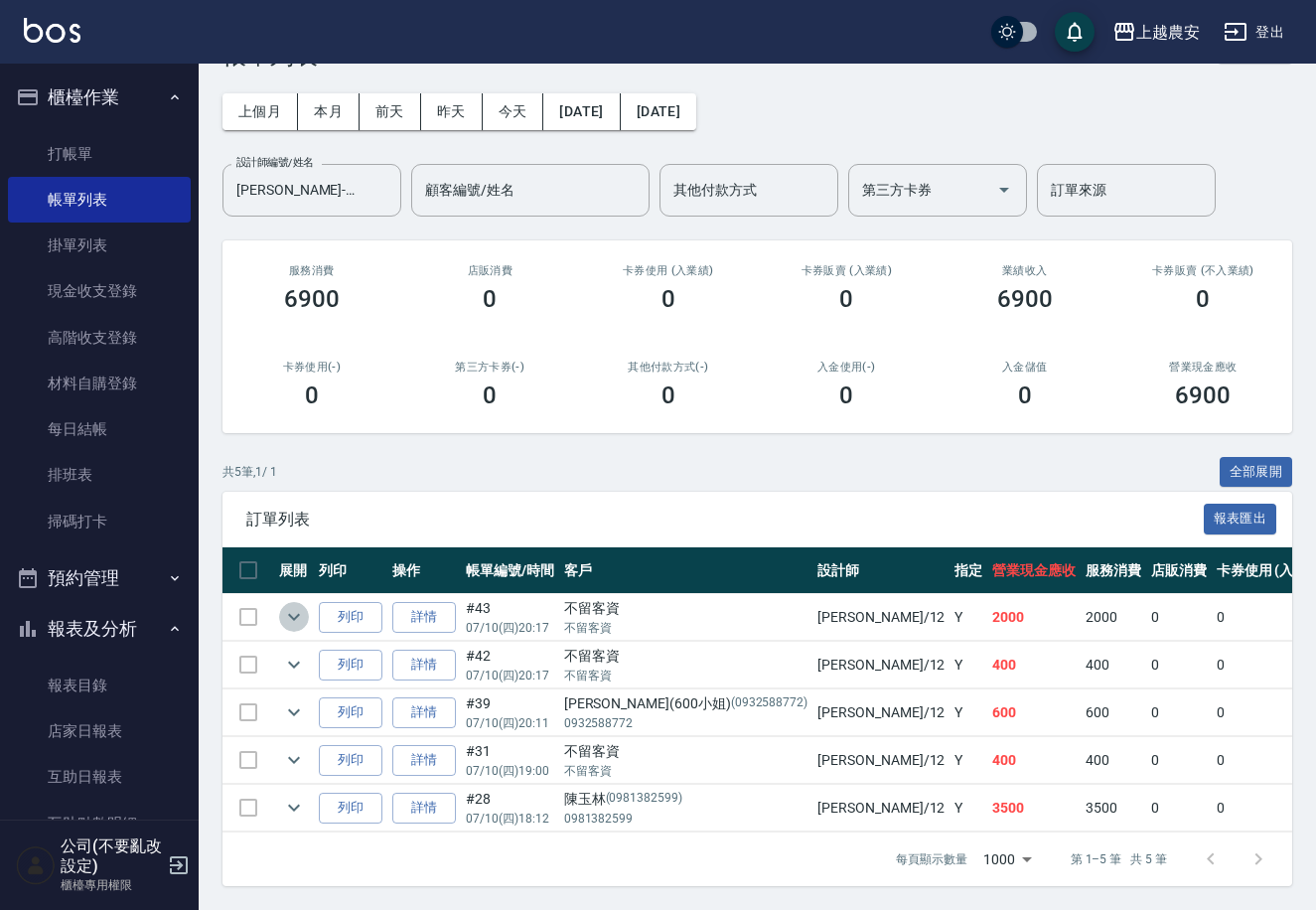 click 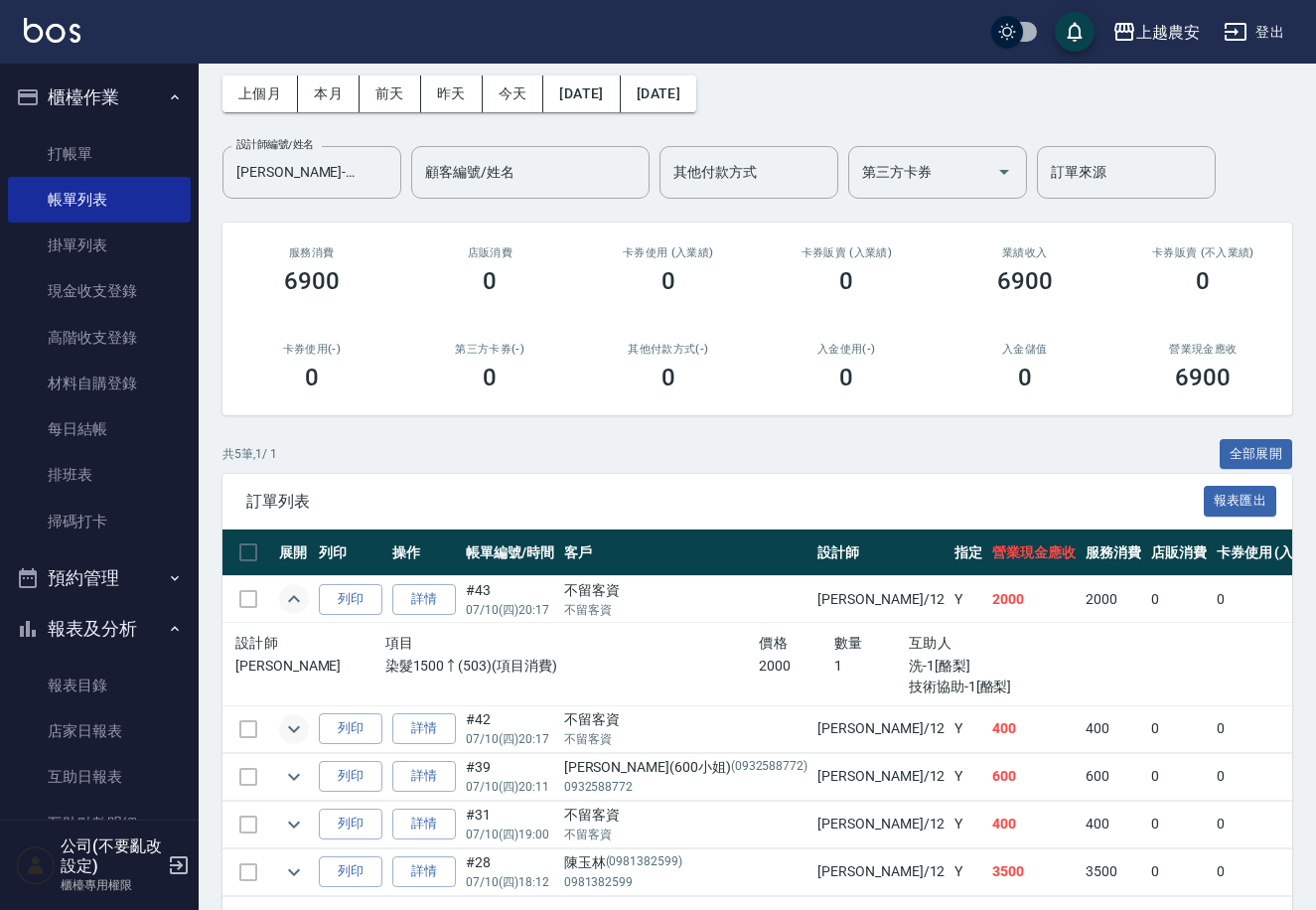 click at bounding box center (294, 729) 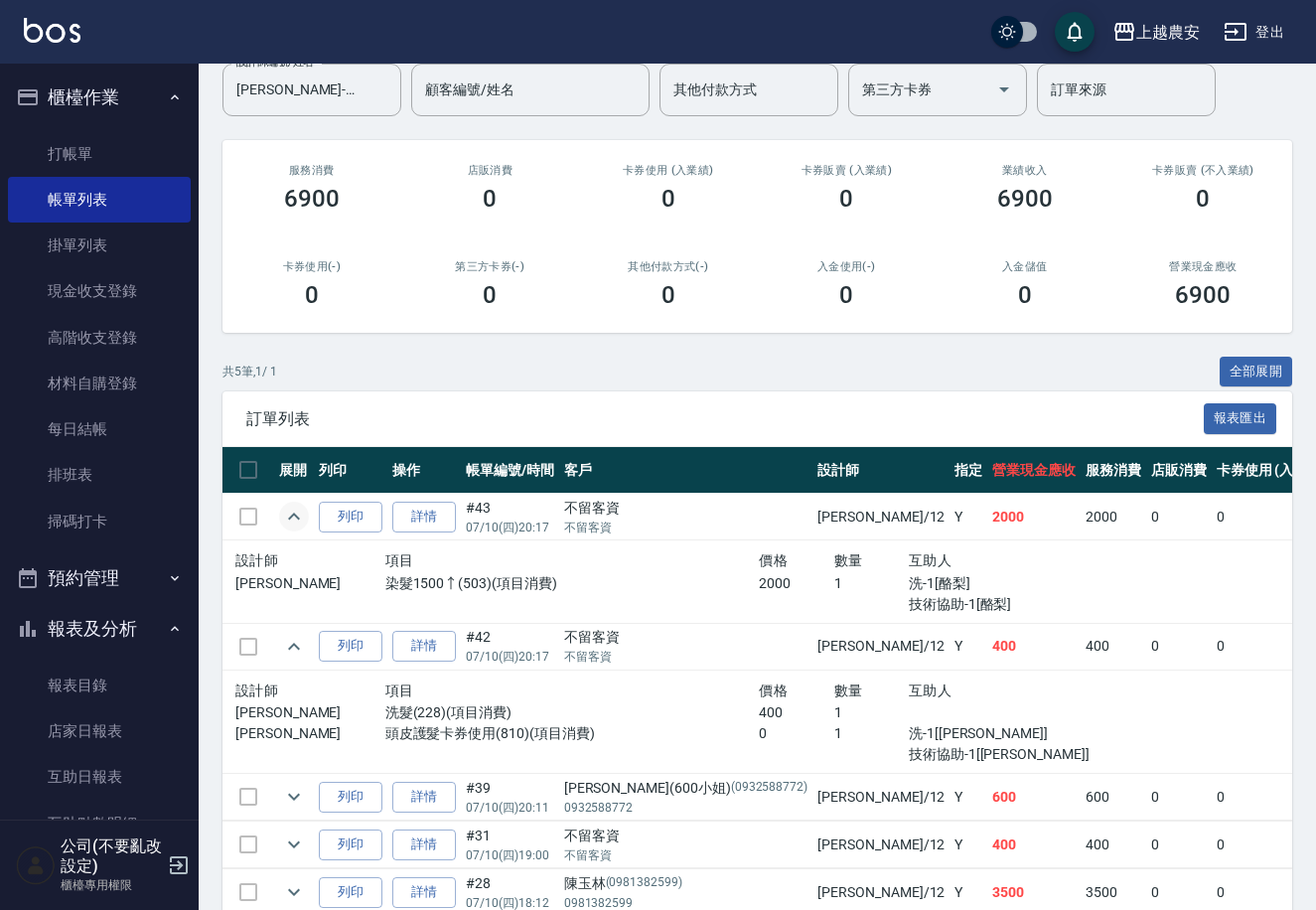 scroll, scrollTop: 268, scrollLeft: 0, axis: vertical 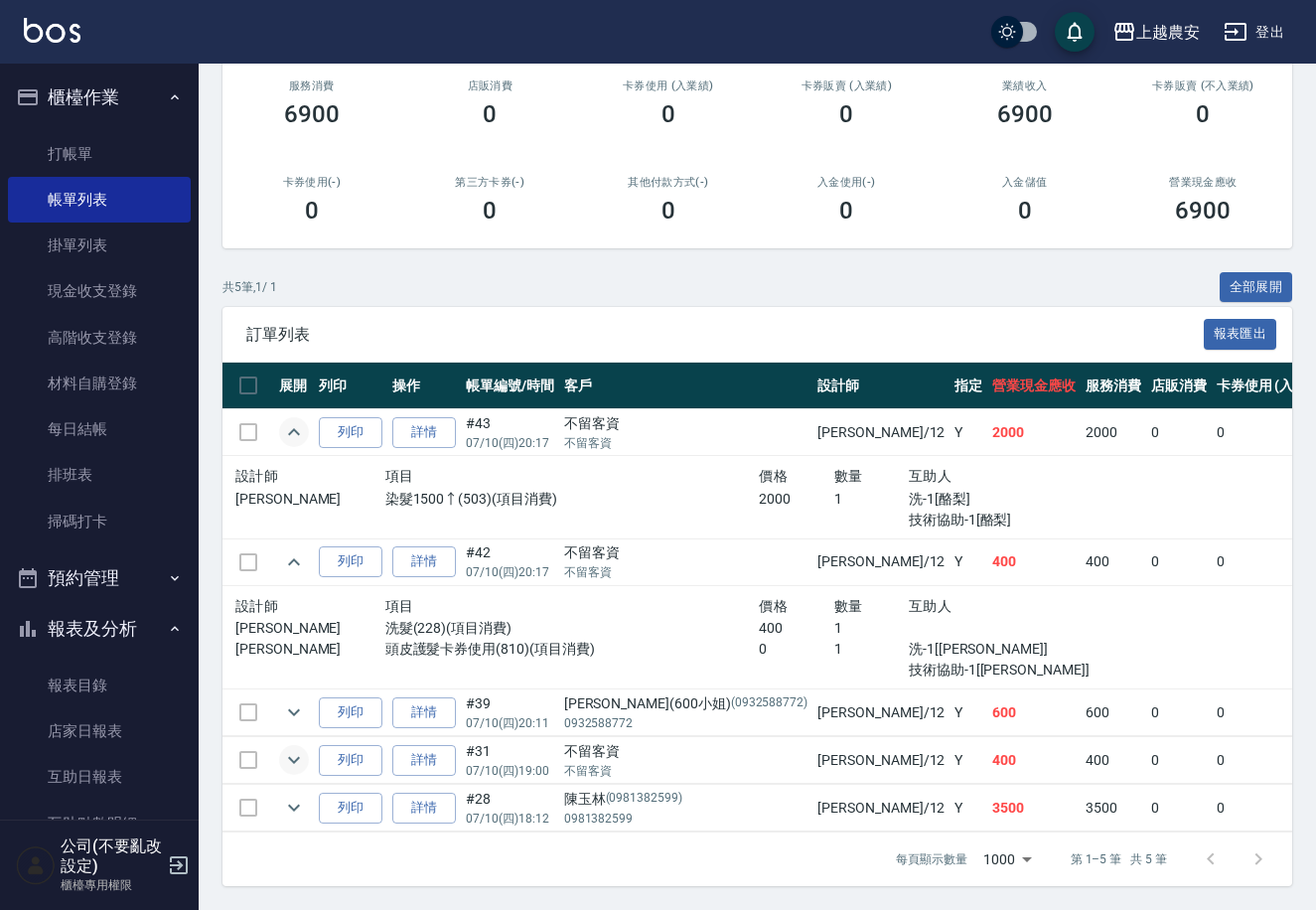 click 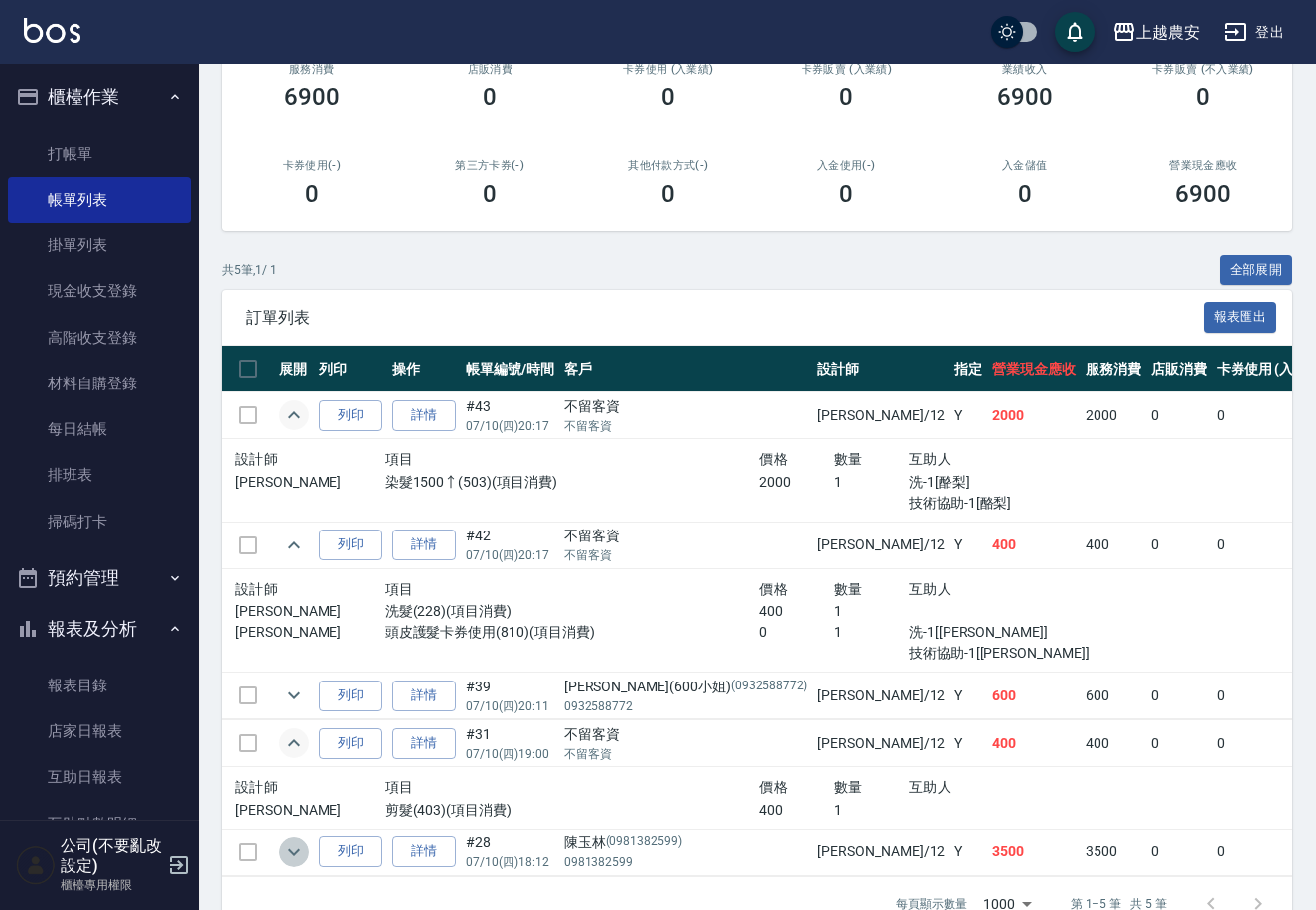 click 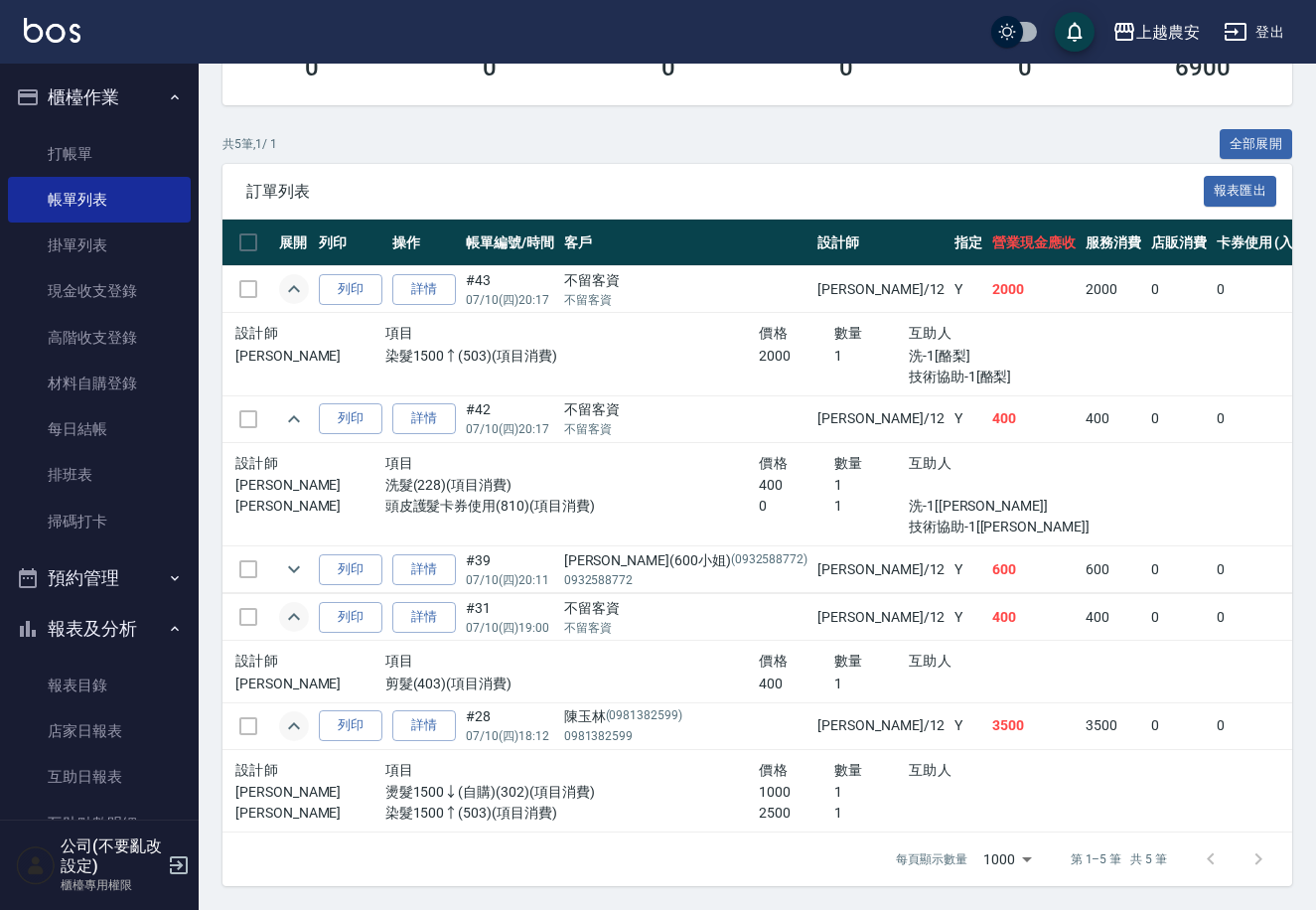 scroll, scrollTop: 411, scrollLeft: 0, axis: vertical 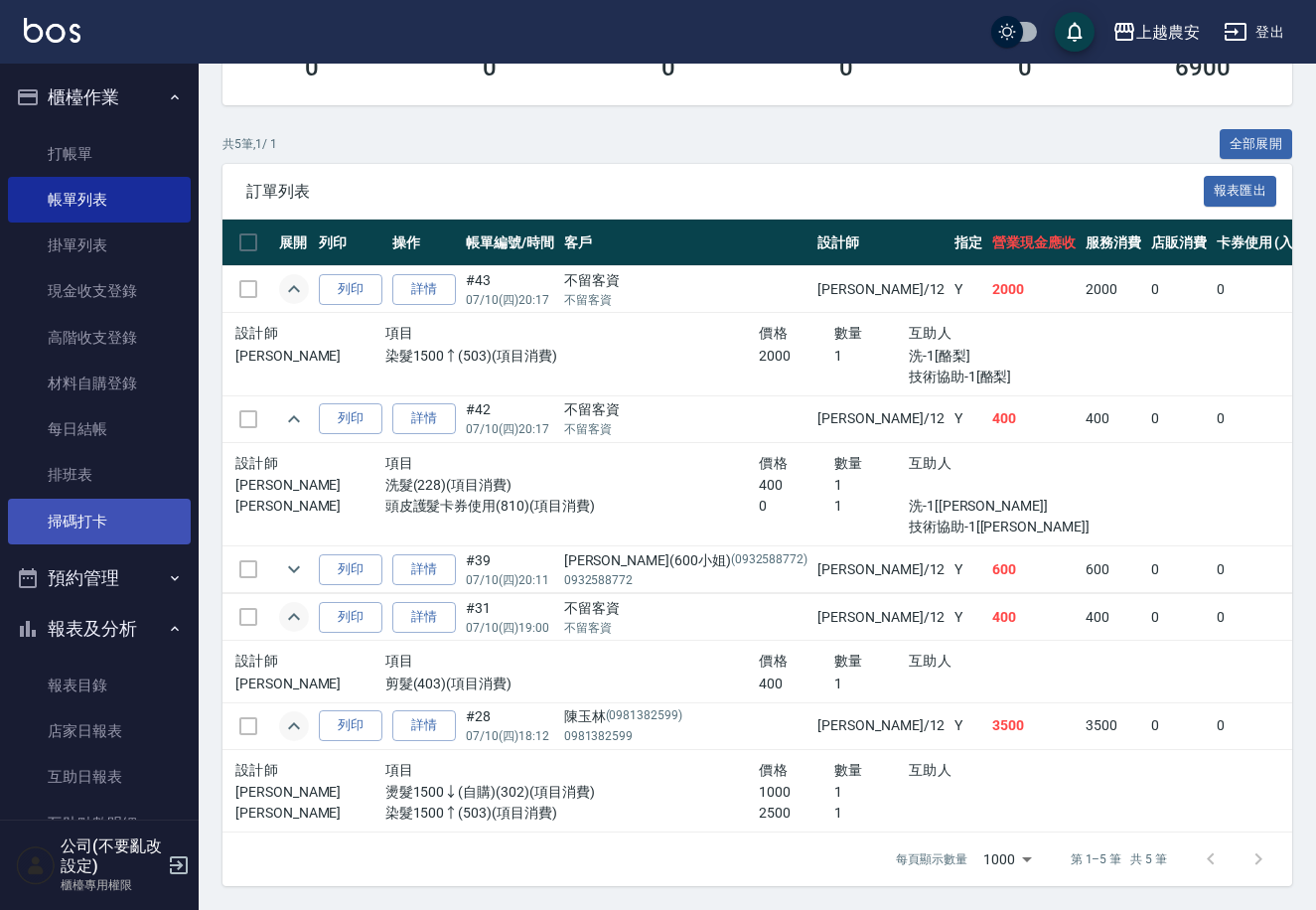 click on "掃碼打卡" at bounding box center (99, 522) 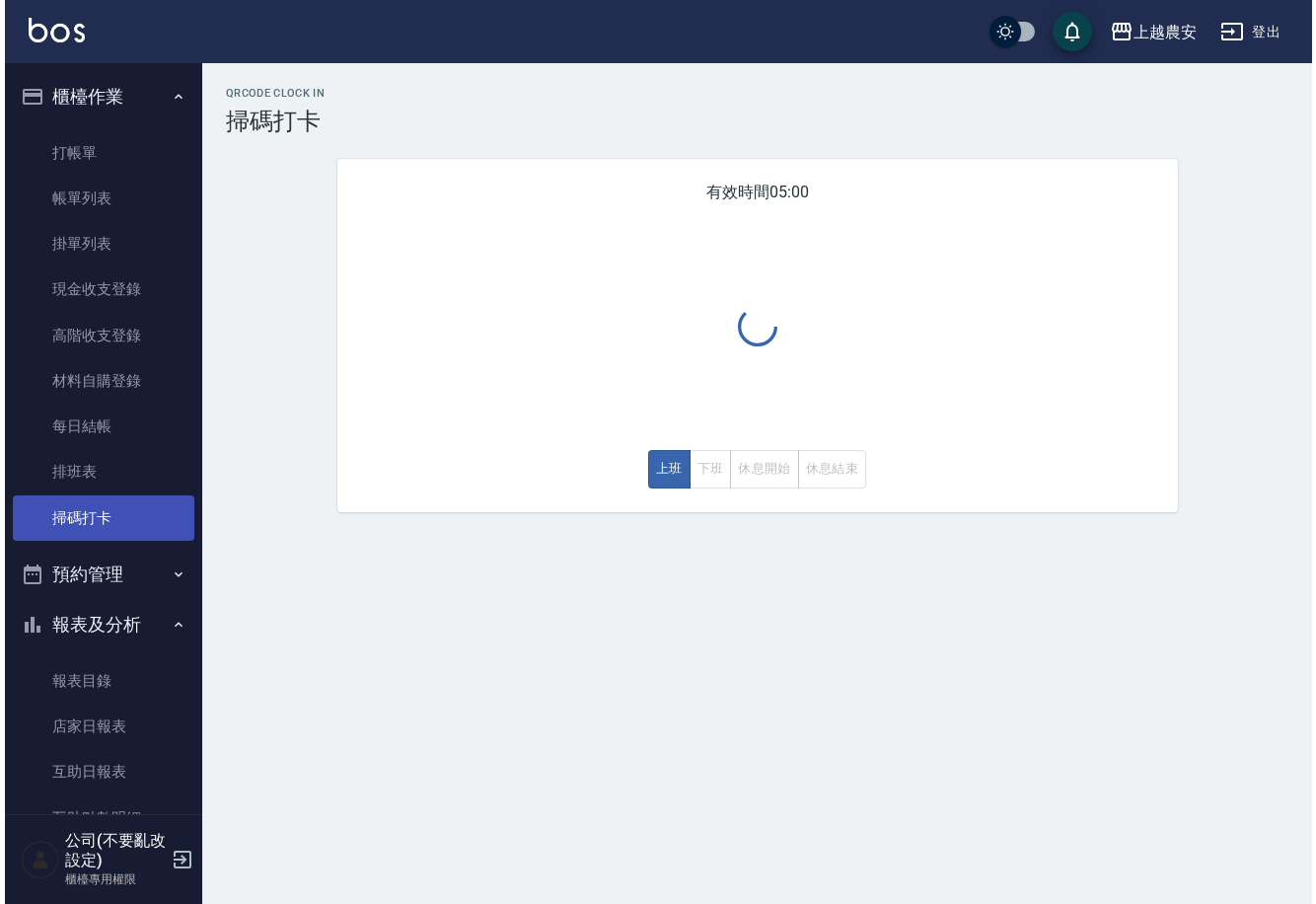 scroll, scrollTop: 0, scrollLeft: 0, axis: both 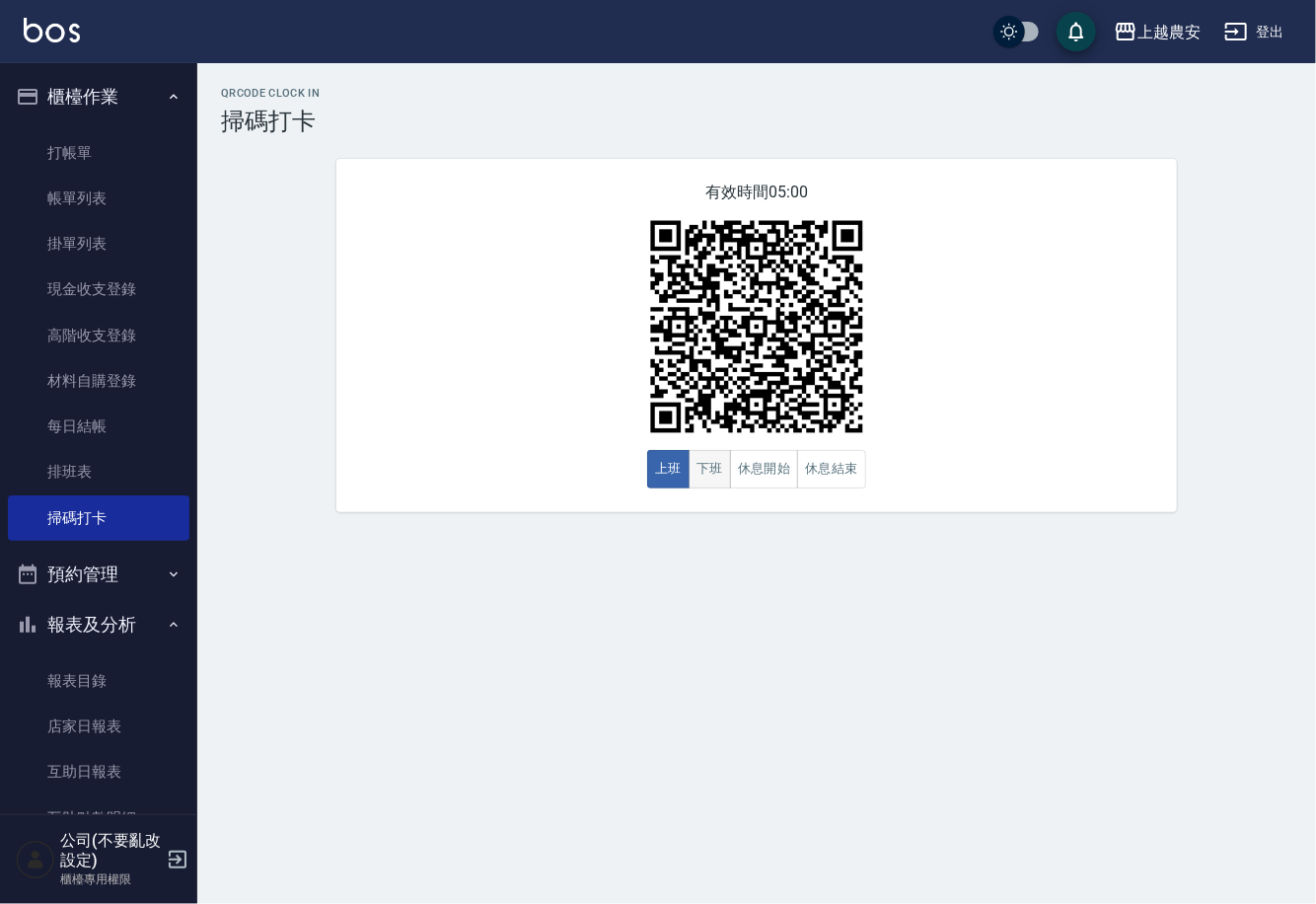 click on "下班" at bounding box center (709, 469) 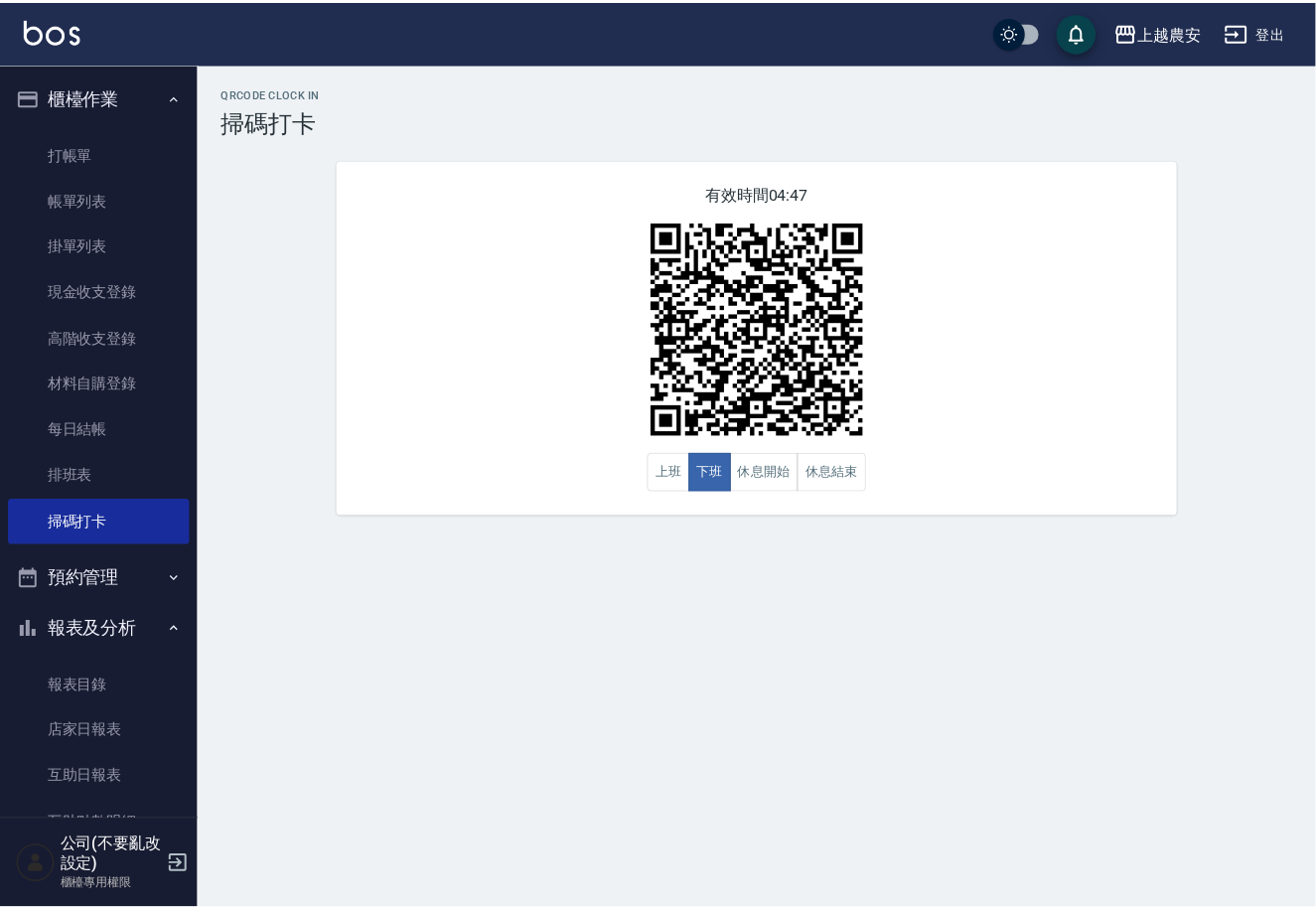 scroll, scrollTop: 302, scrollLeft: 0, axis: vertical 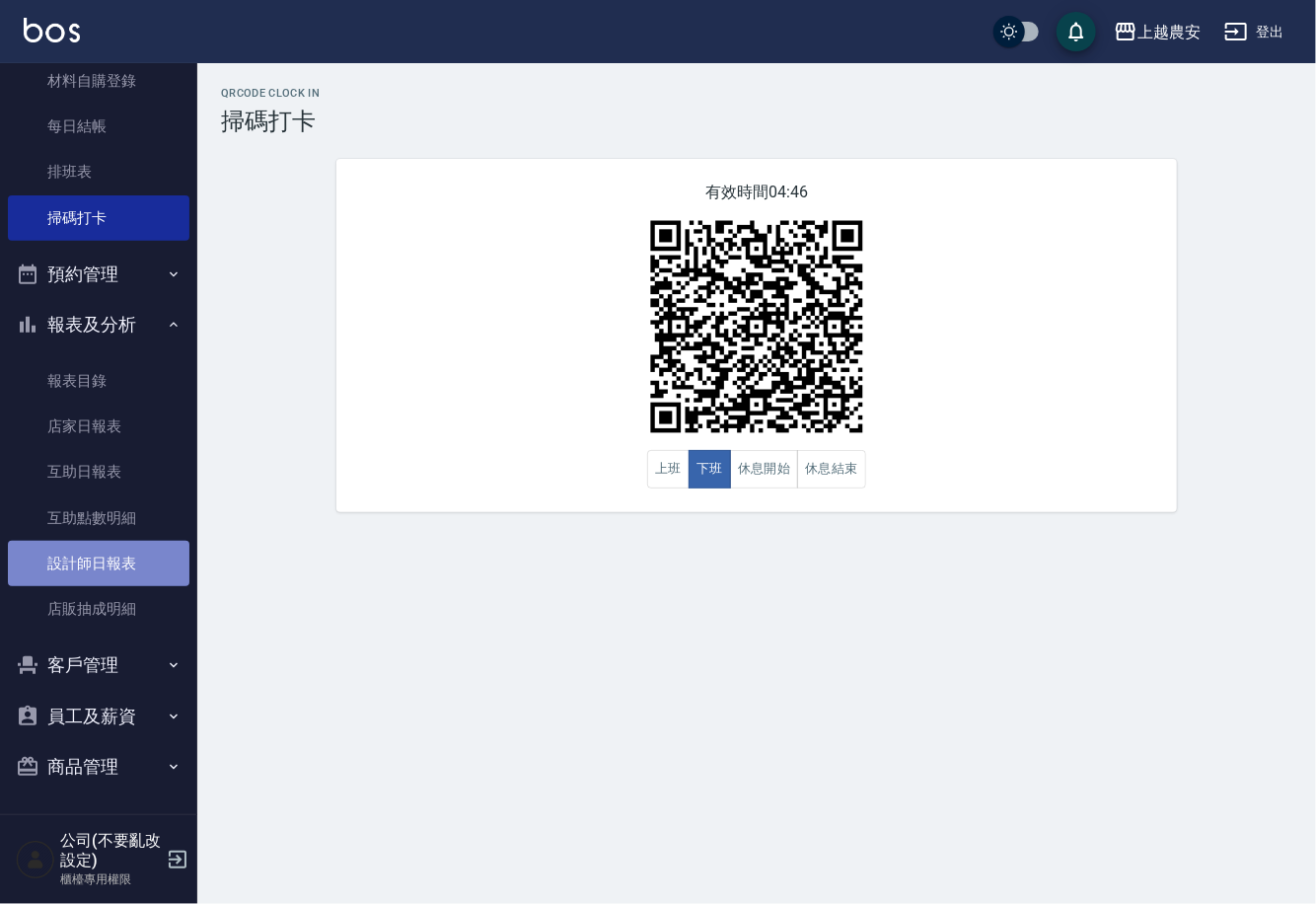 click on "設計師日報表" at bounding box center [99, 564] 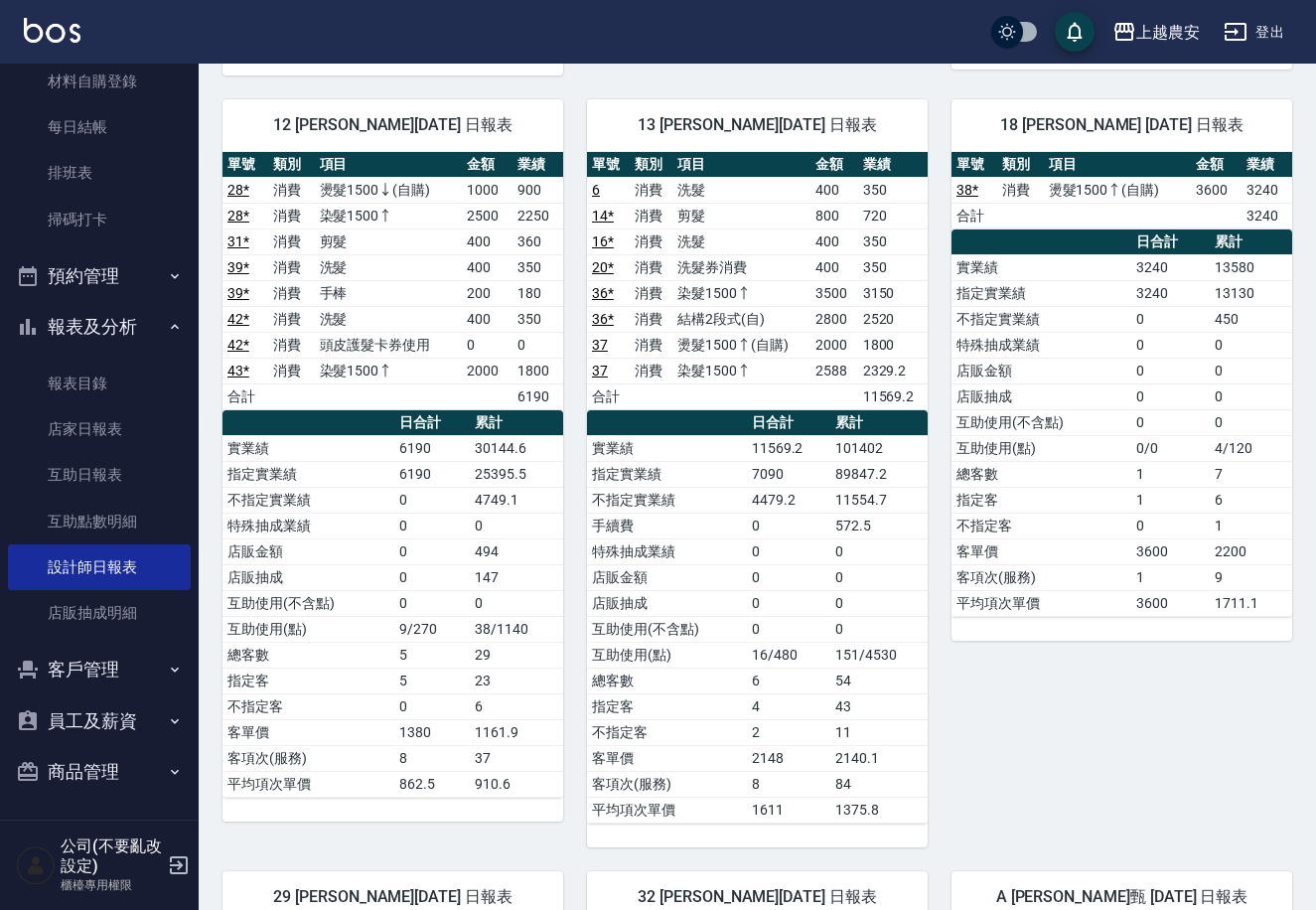 scroll, scrollTop: 769, scrollLeft: 0, axis: vertical 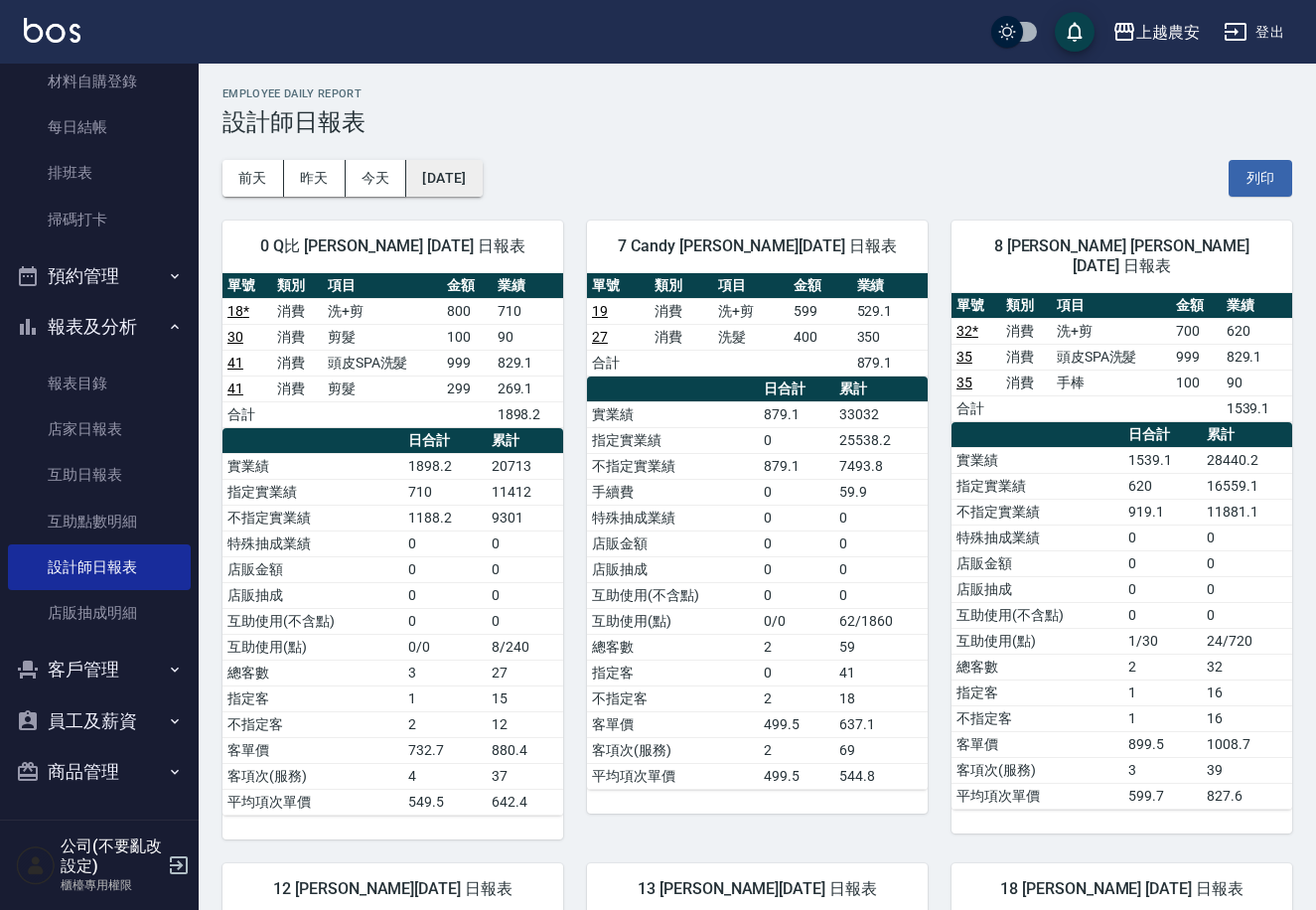 click on "[DATE]" at bounding box center (444, 178) 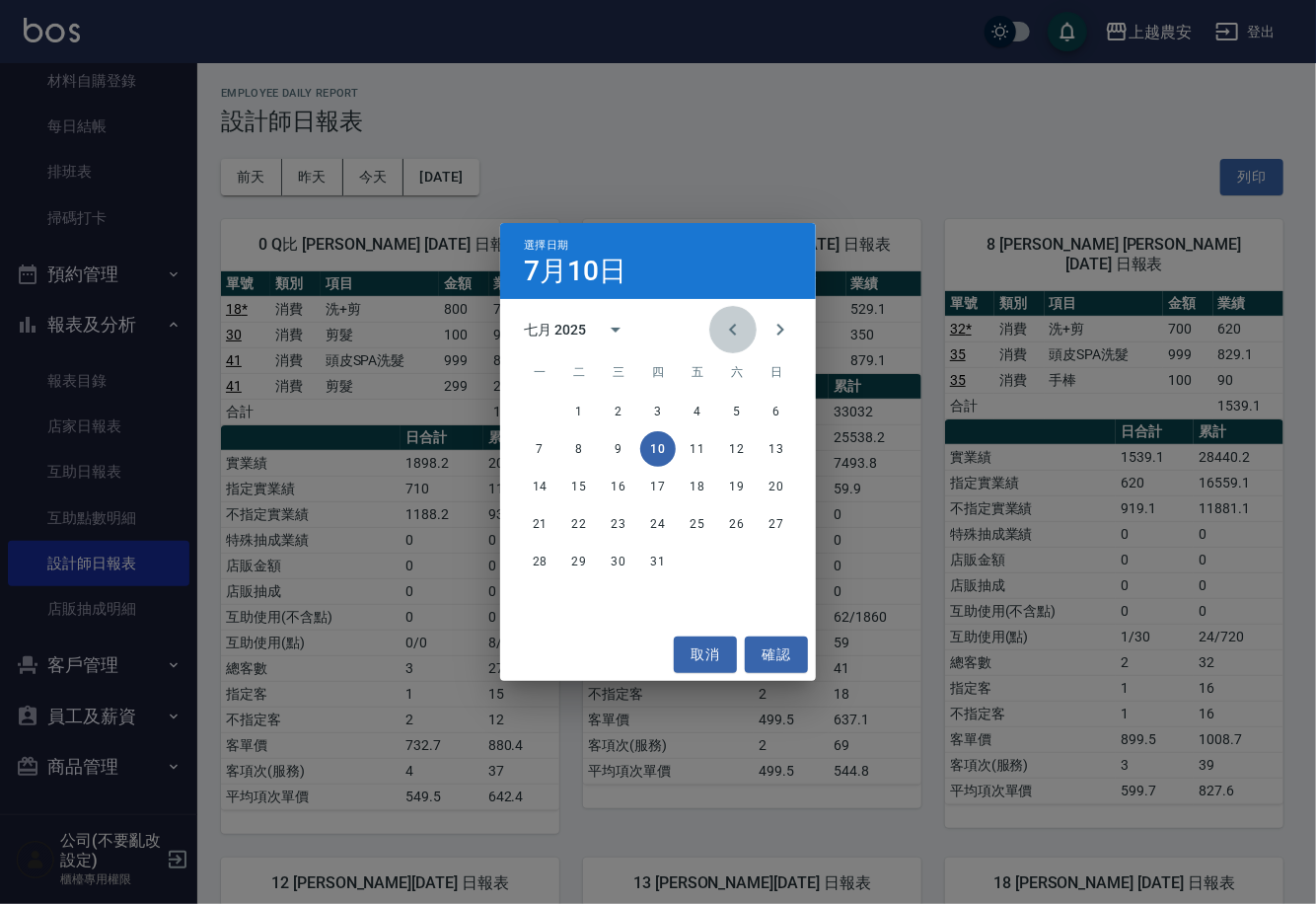 click 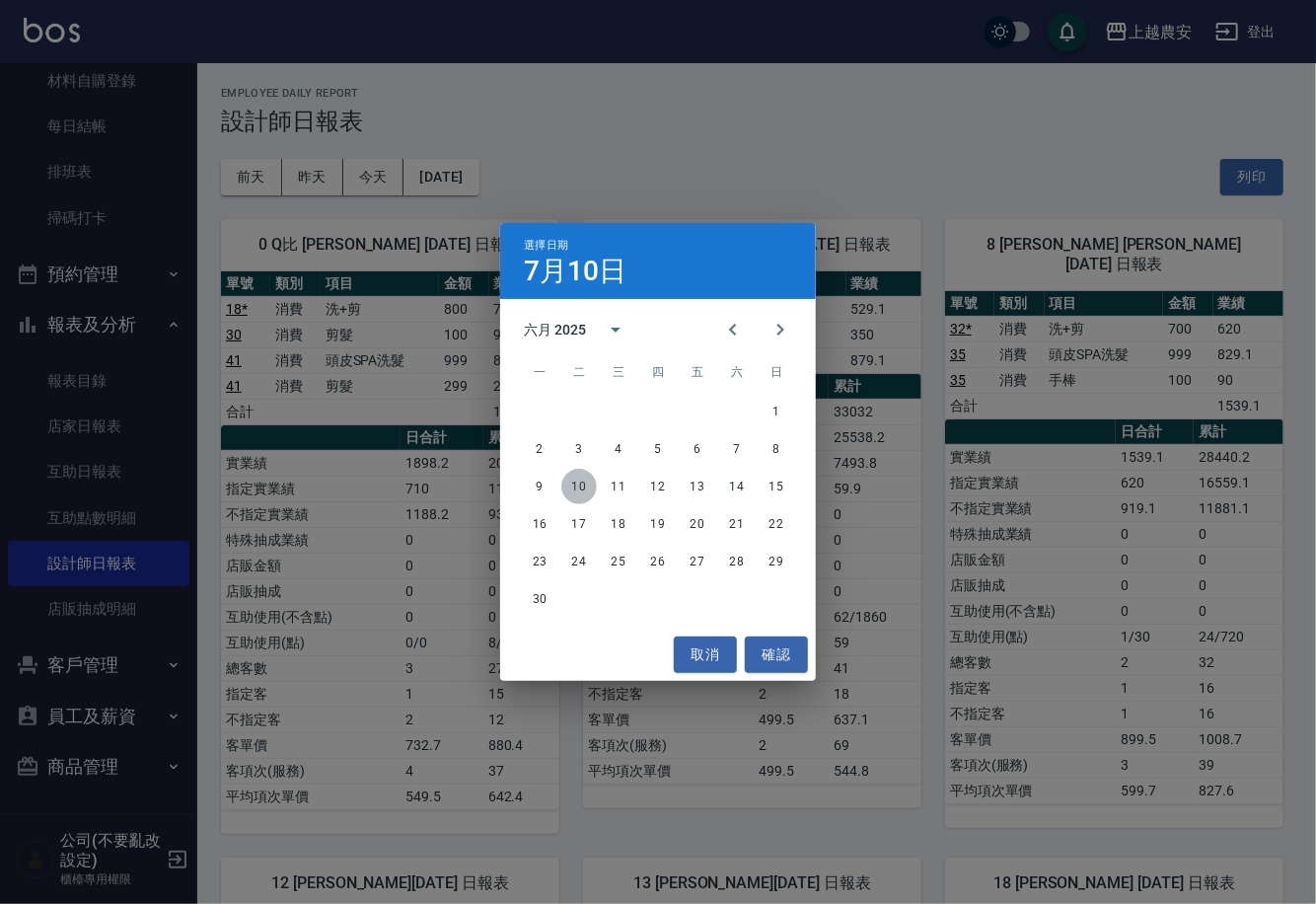 click on "10" at bounding box center (579, 487) 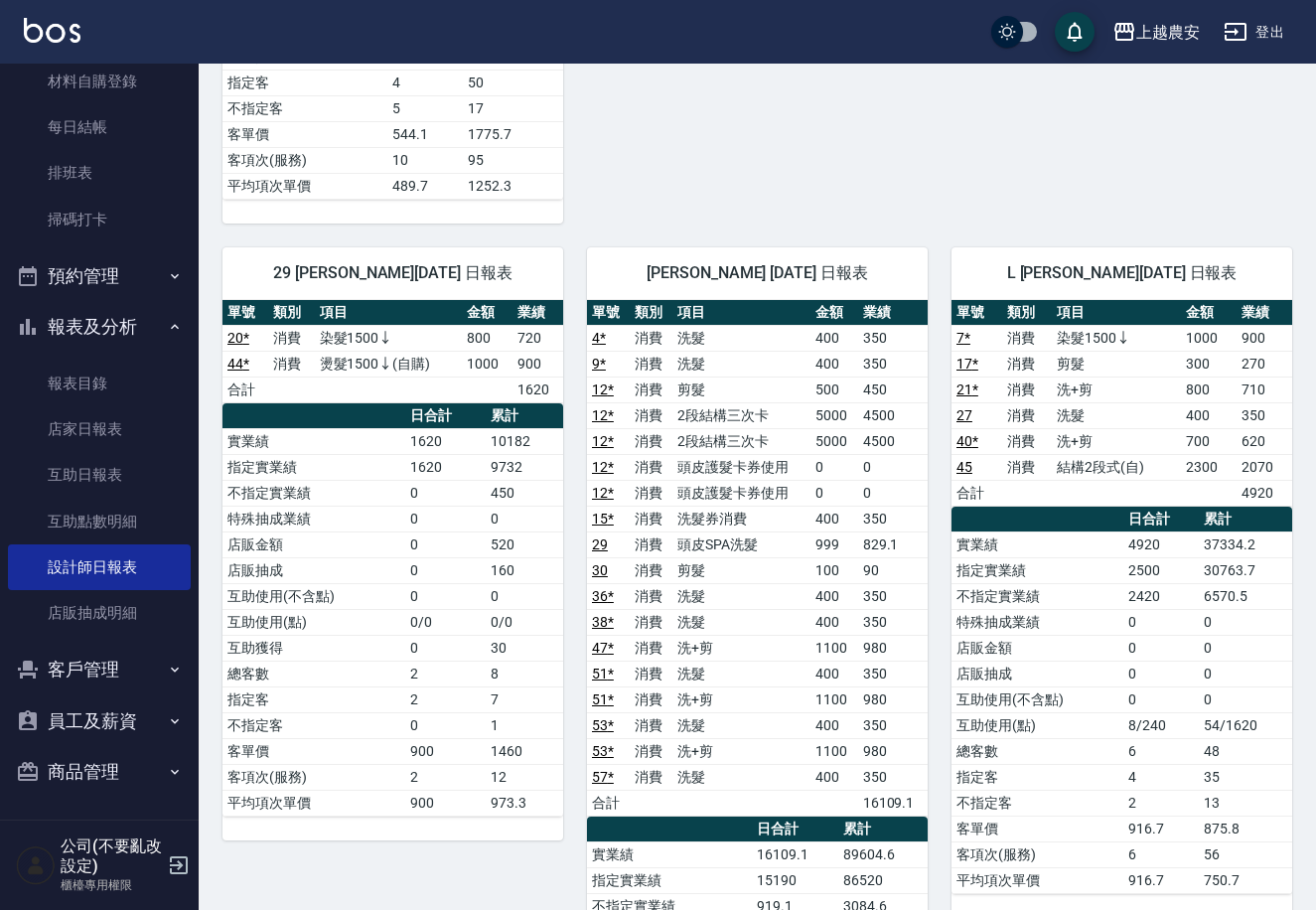 scroll, scrollTop: 0, scrollLeft: 0, axis: both 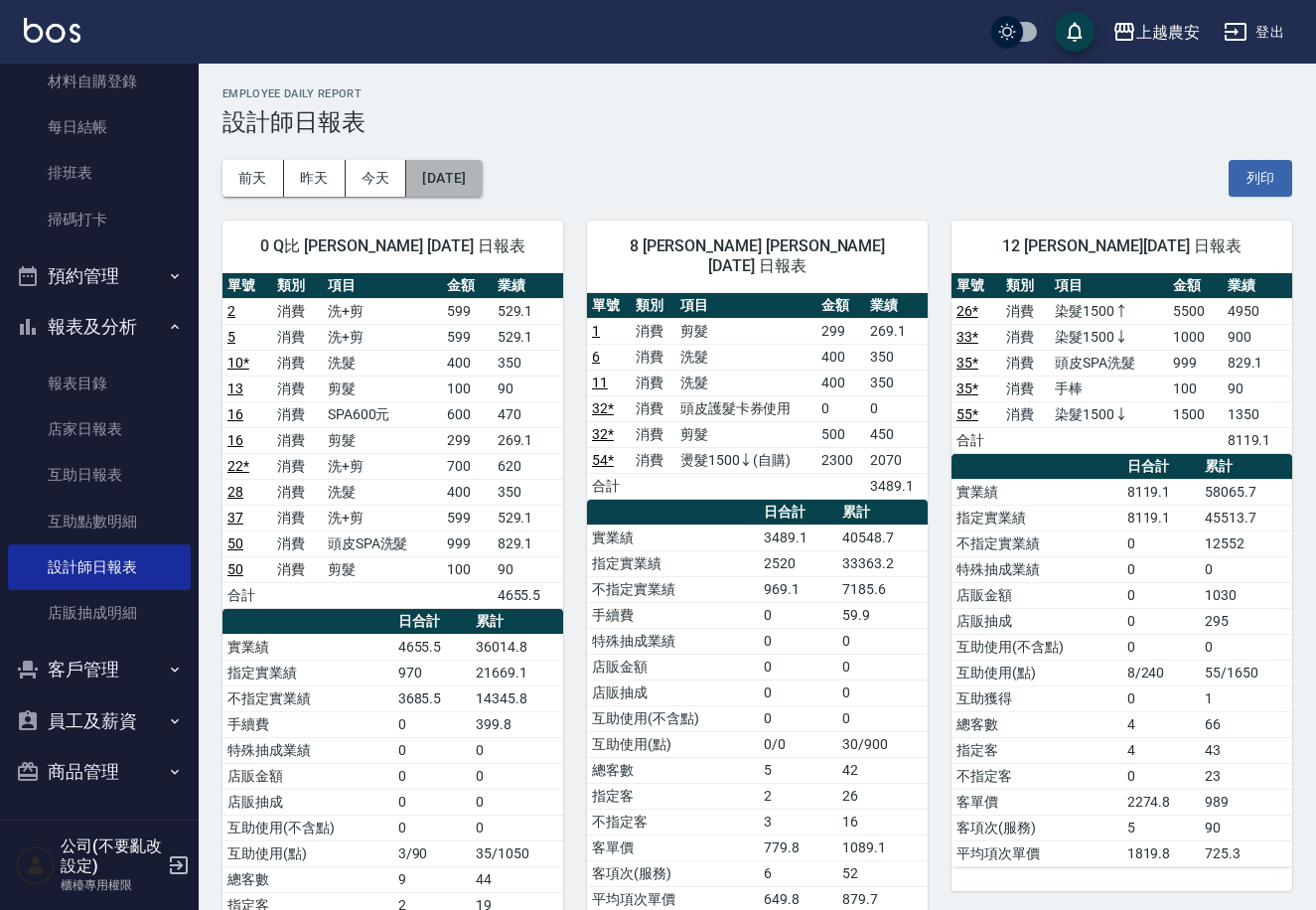 click on "[DATE]" at bounding box center [444, 178] 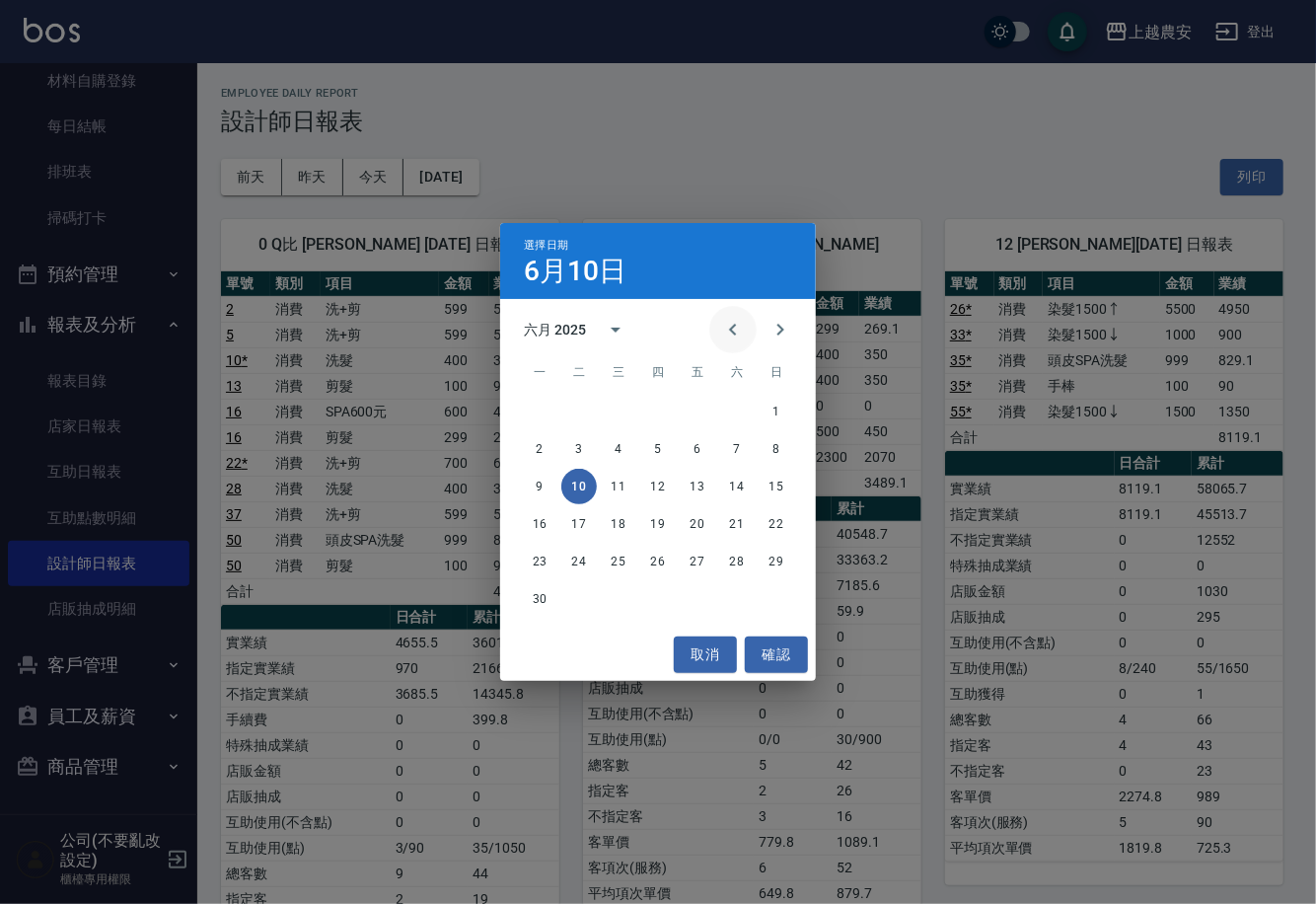 click 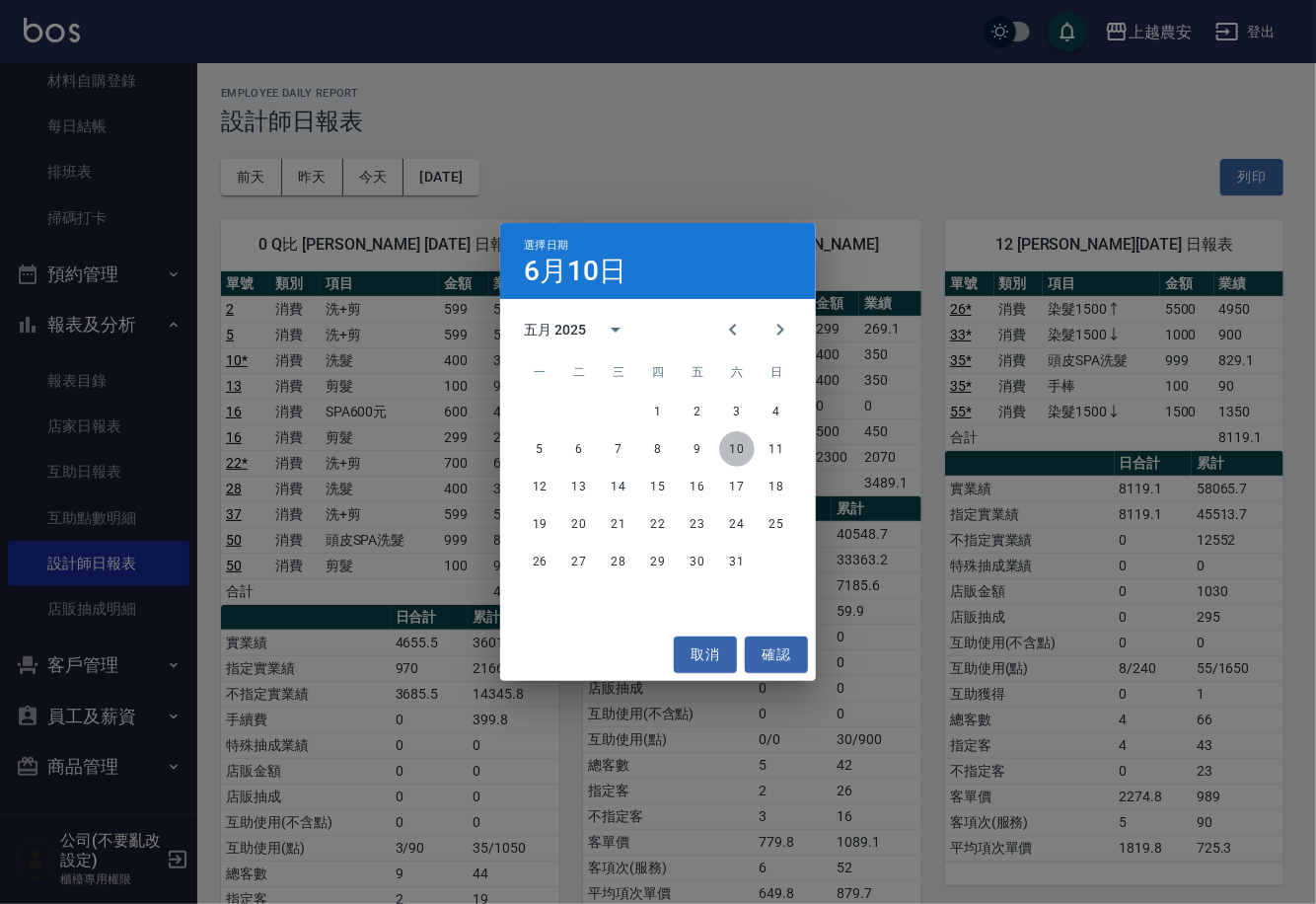 click on "10" at bounding box center [737, 449] 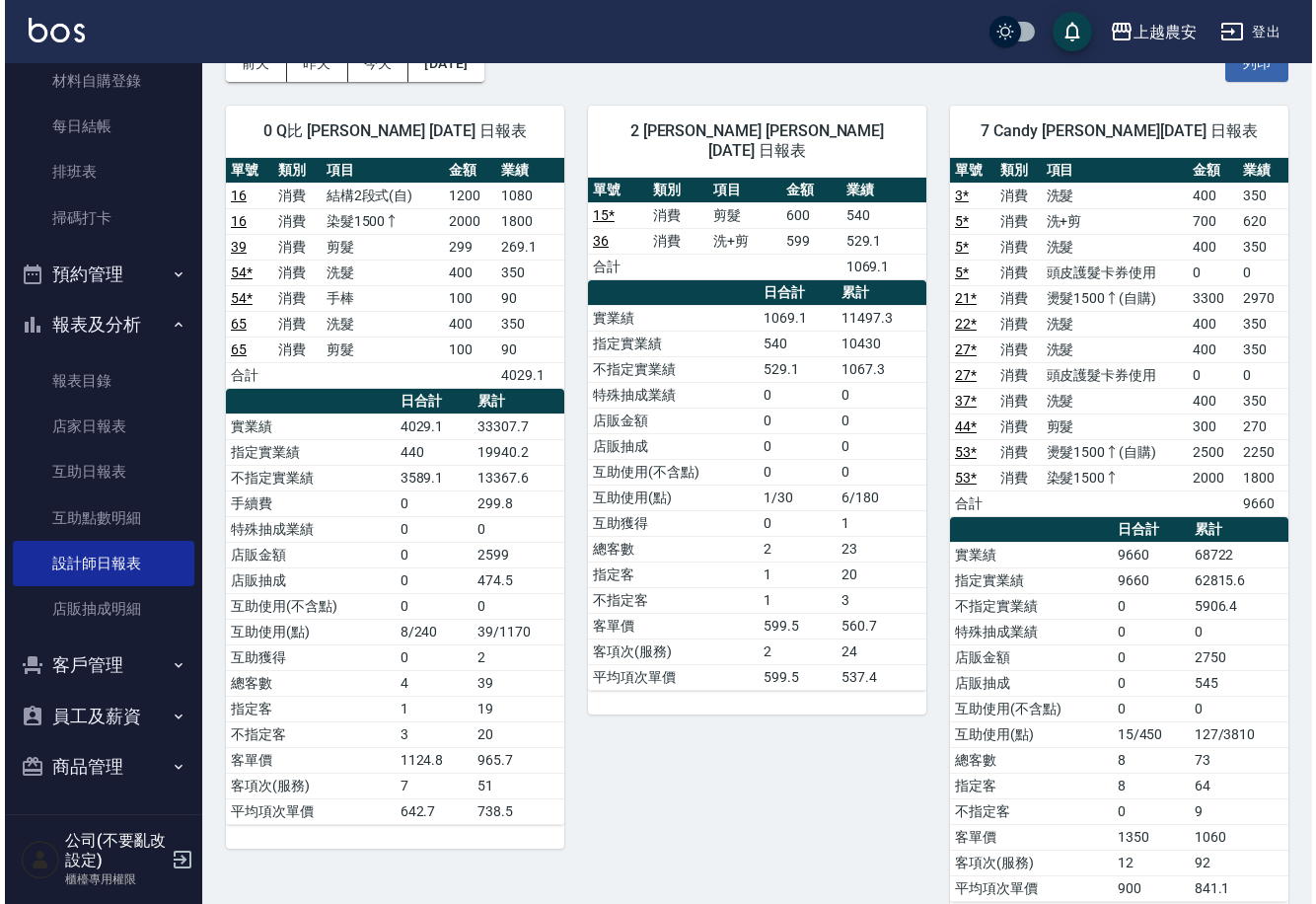 scroll, scrollTop: 0, scrollLeft: 0, axis: both 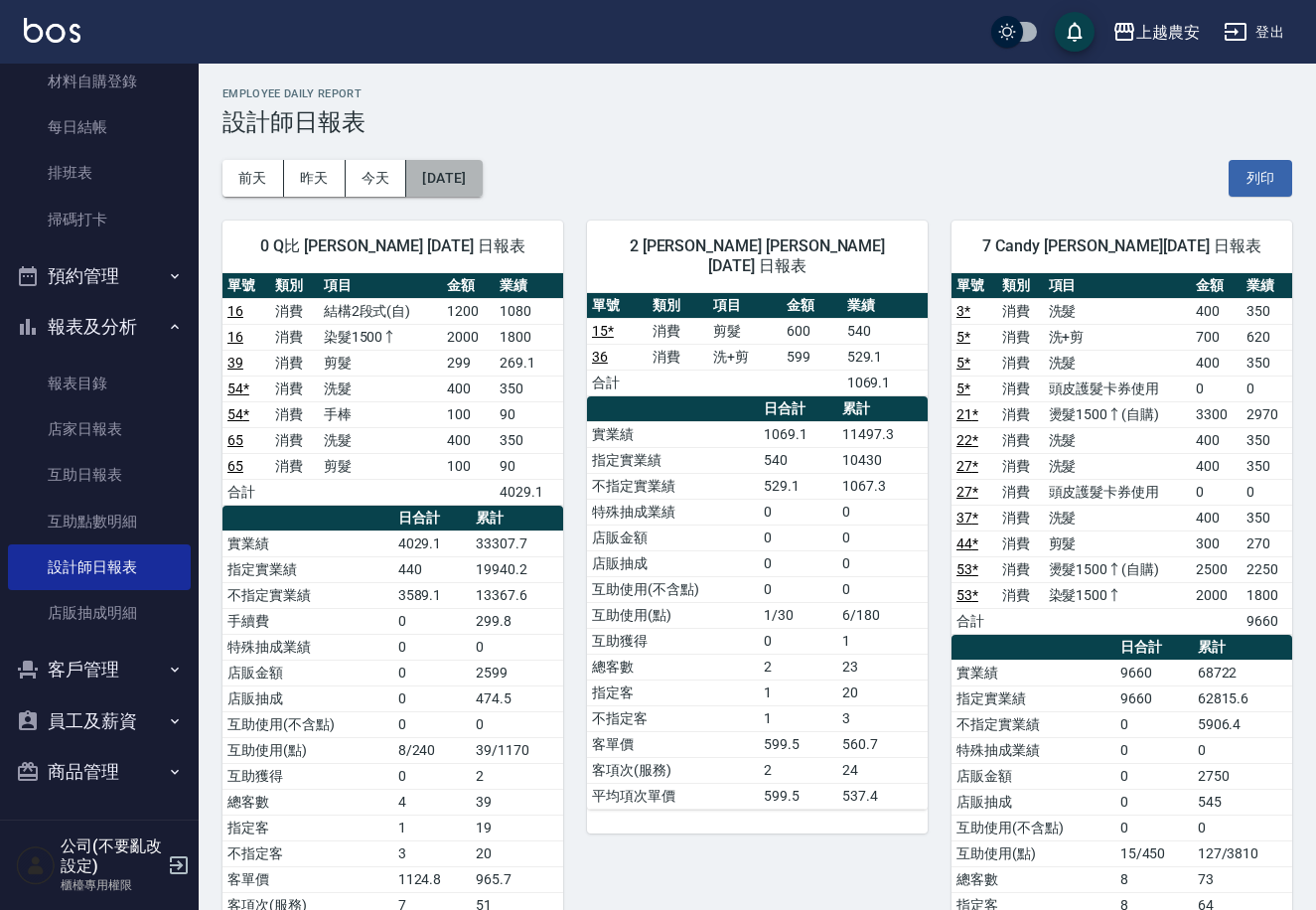 click on "[DATE]" at bounding box center [444, 178] 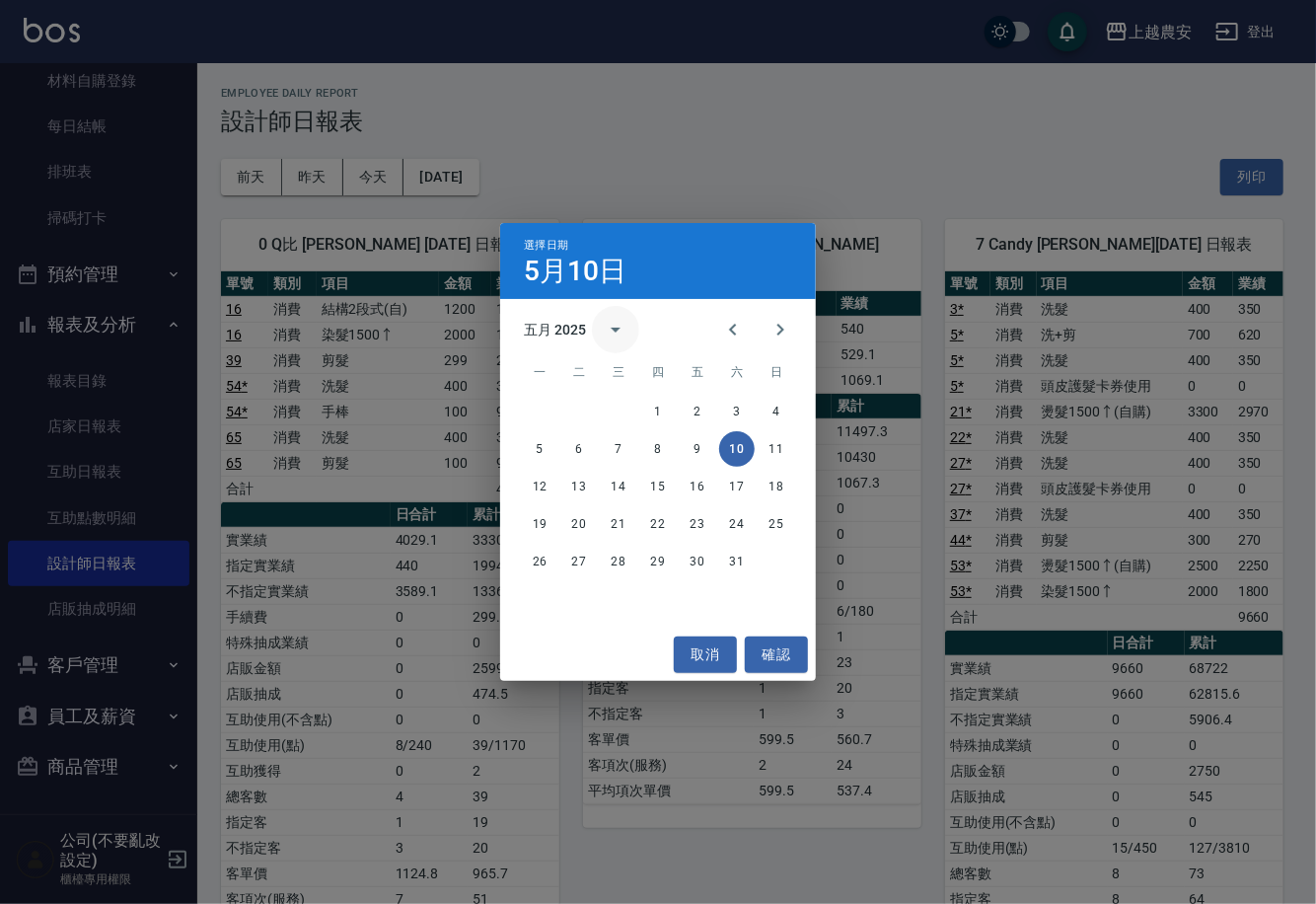 click at bounding box center [616, 330] 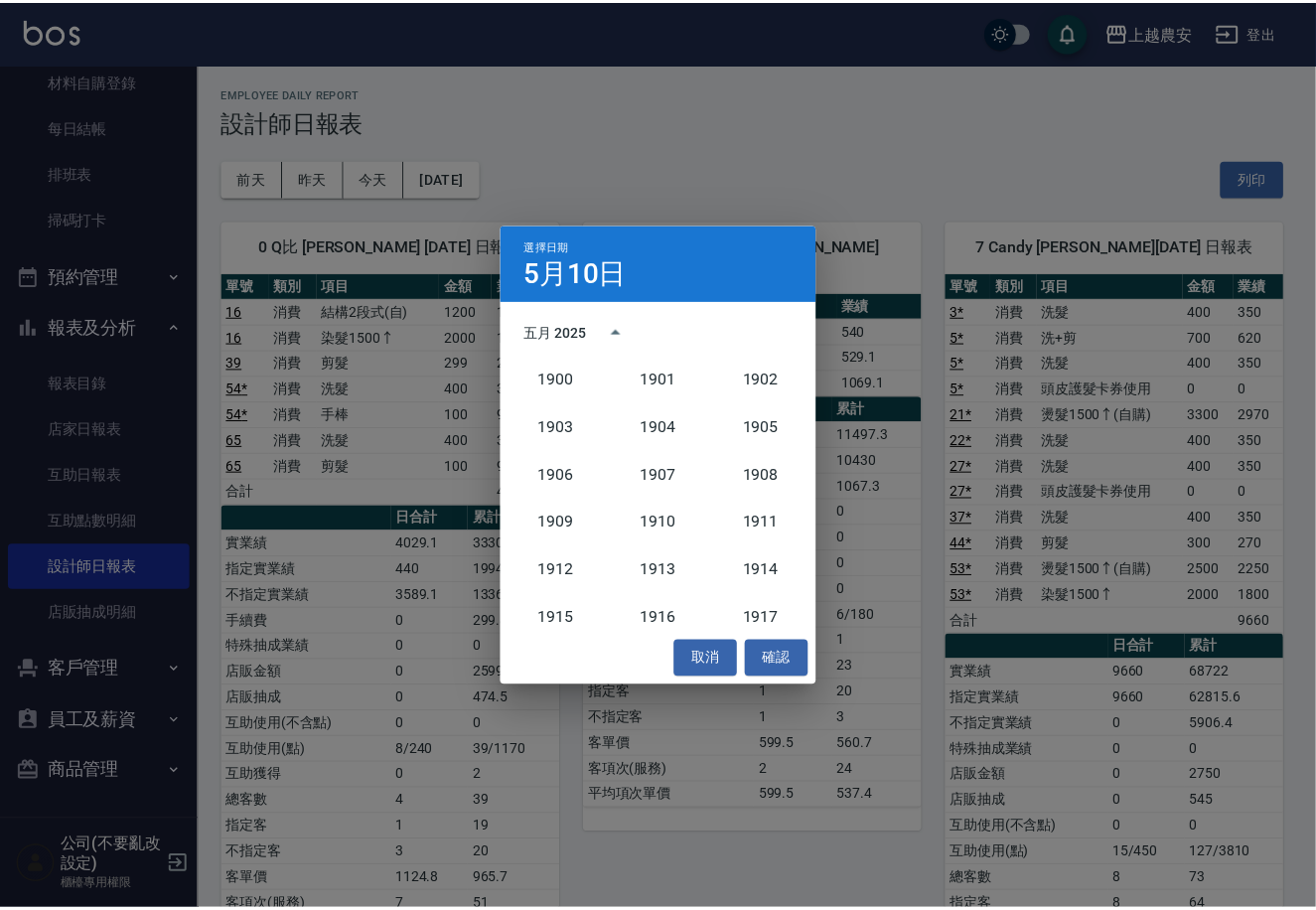 scroll, scrollTop: 1839, scrollLeft: 0, axis: vertical 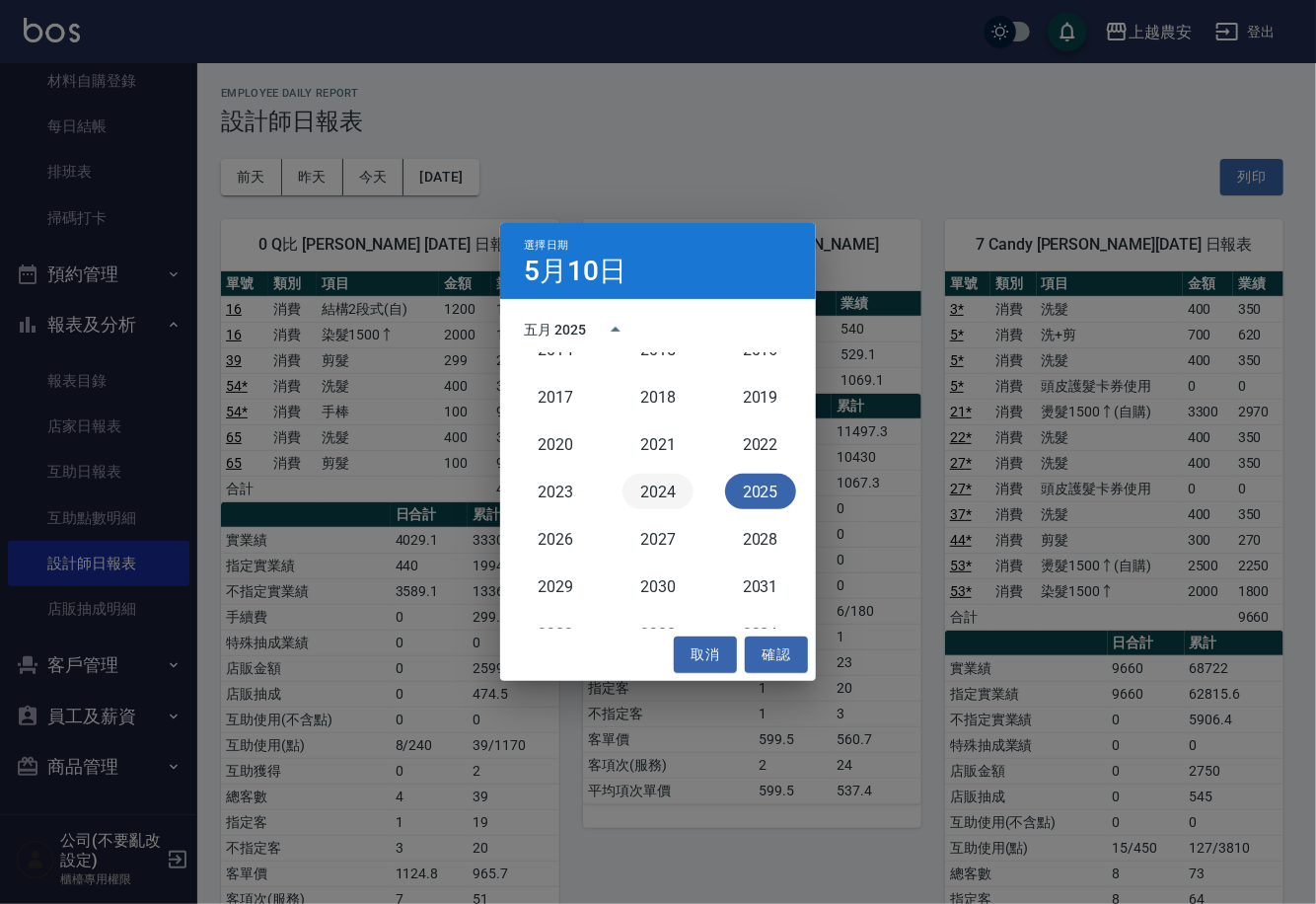 click on "2024" at bounding box center [658, 491] 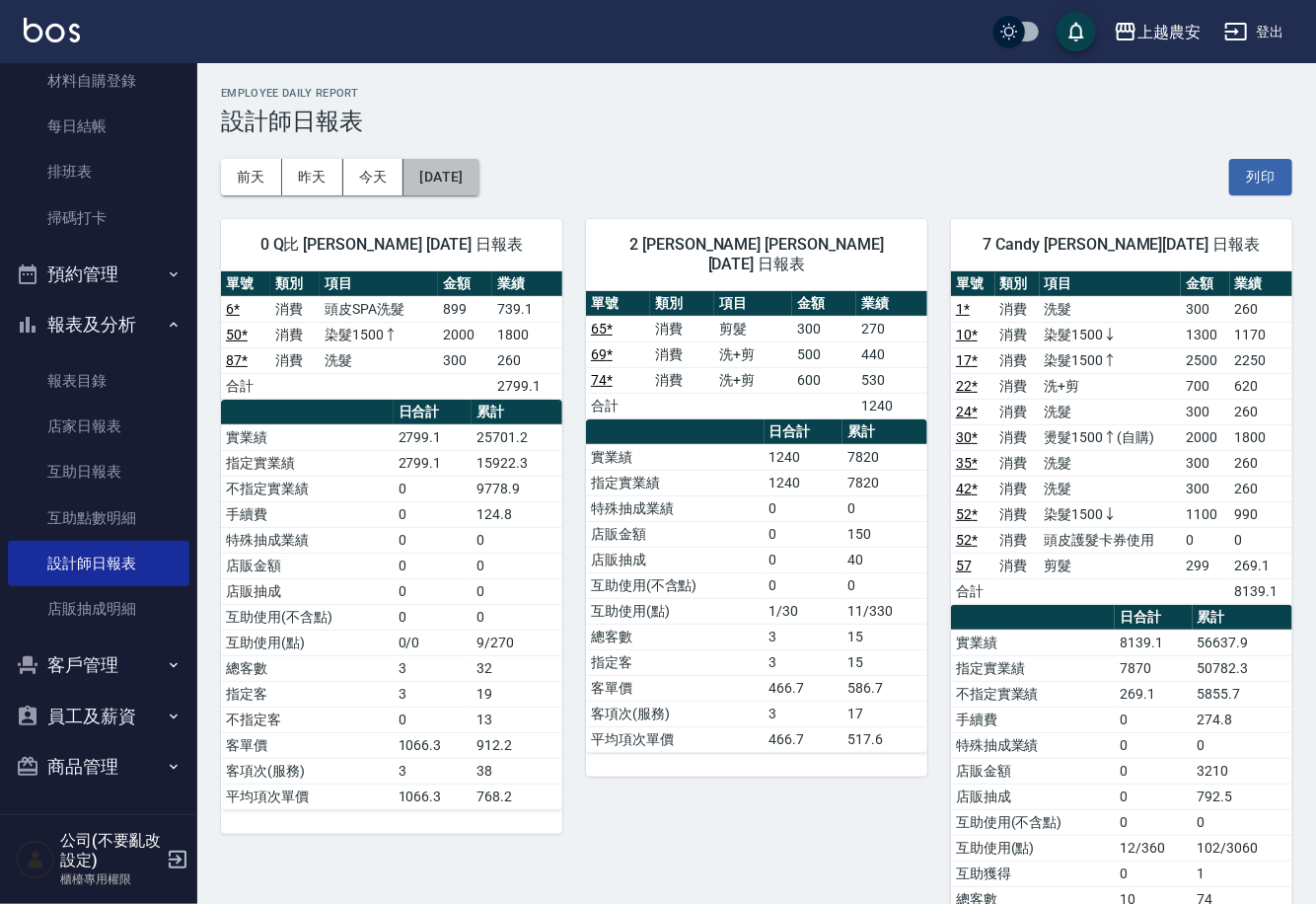 click on "[DATE]" at bounding box center (441, 177) 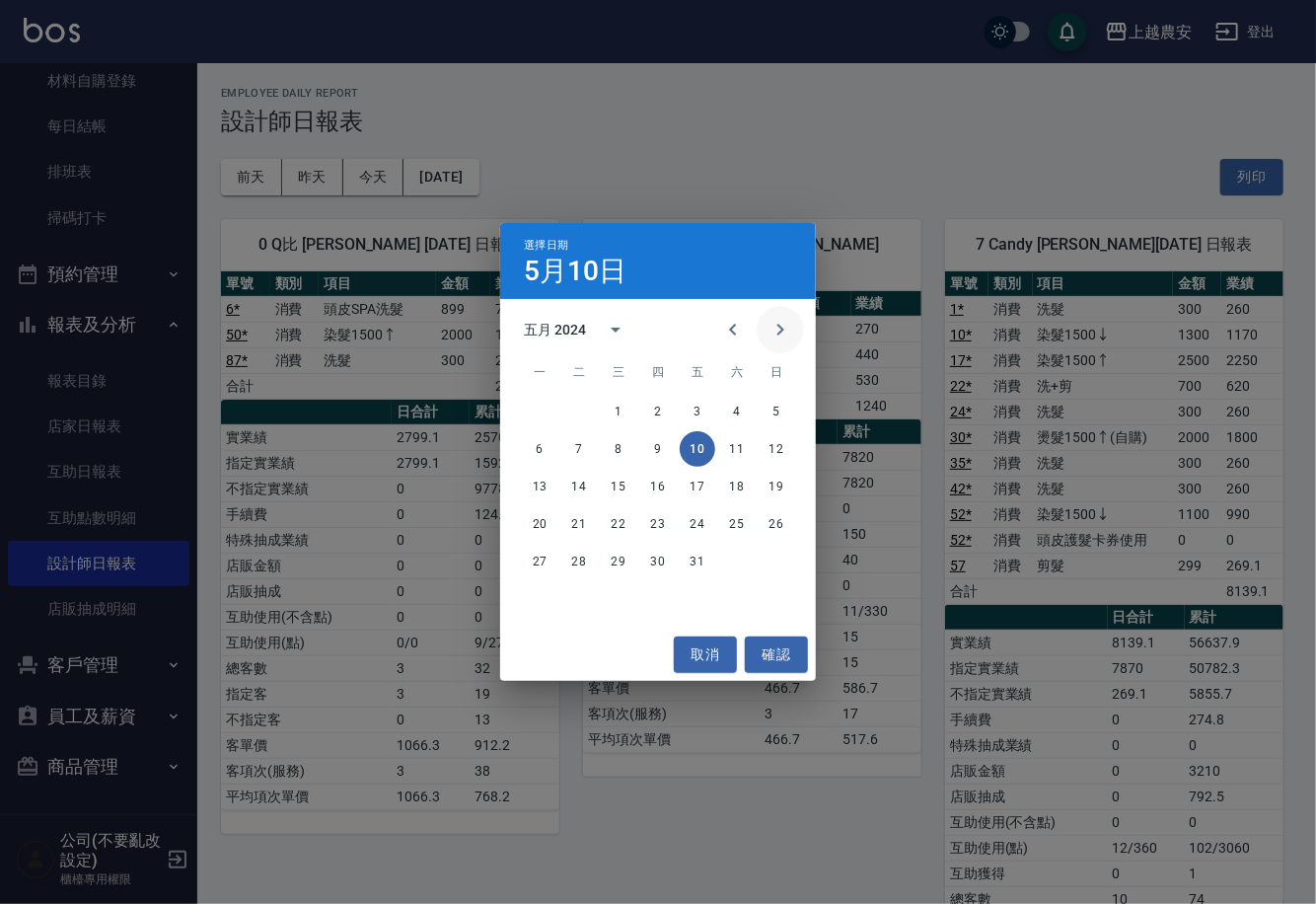 click at bounding box center [780, 330] 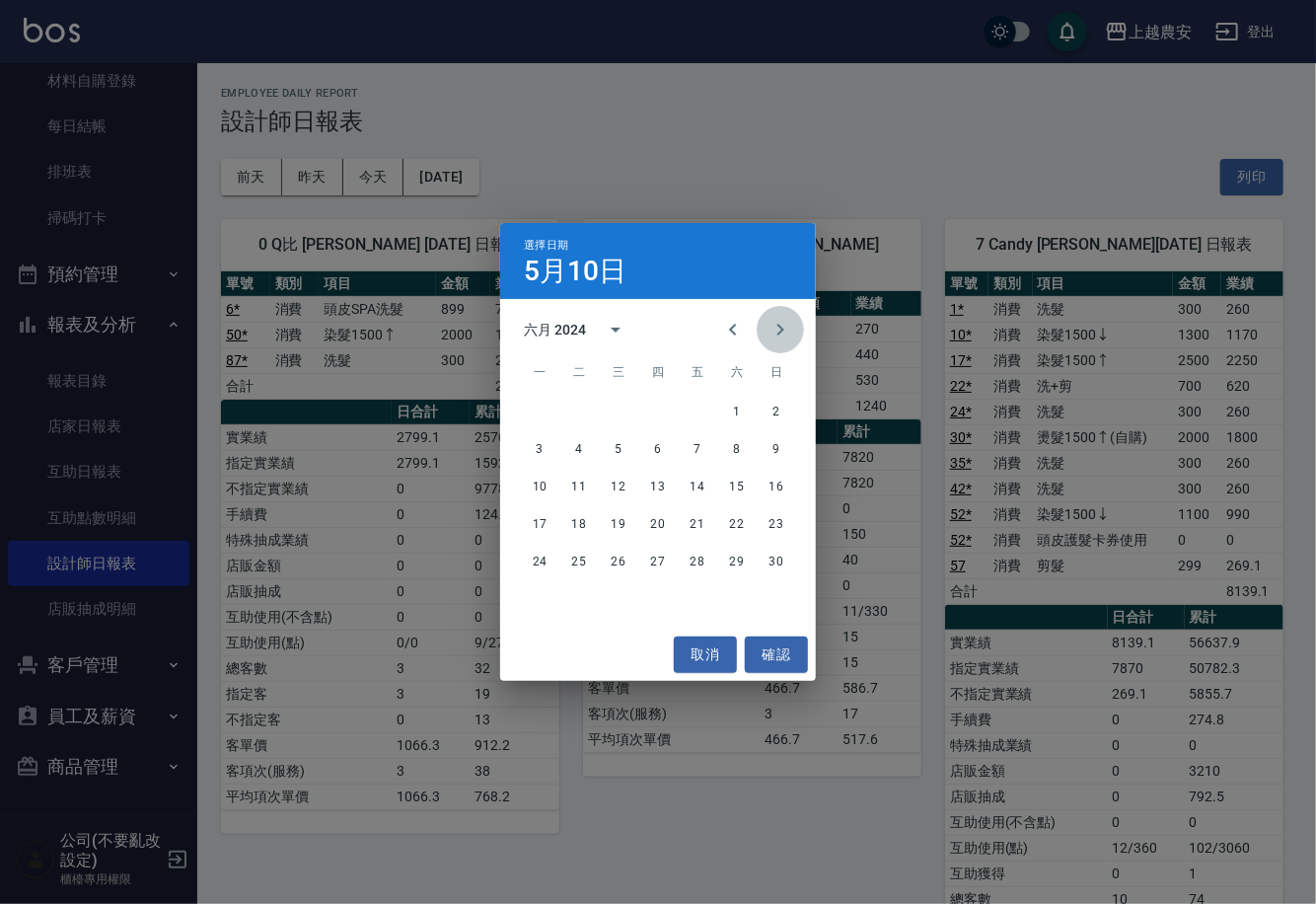 click 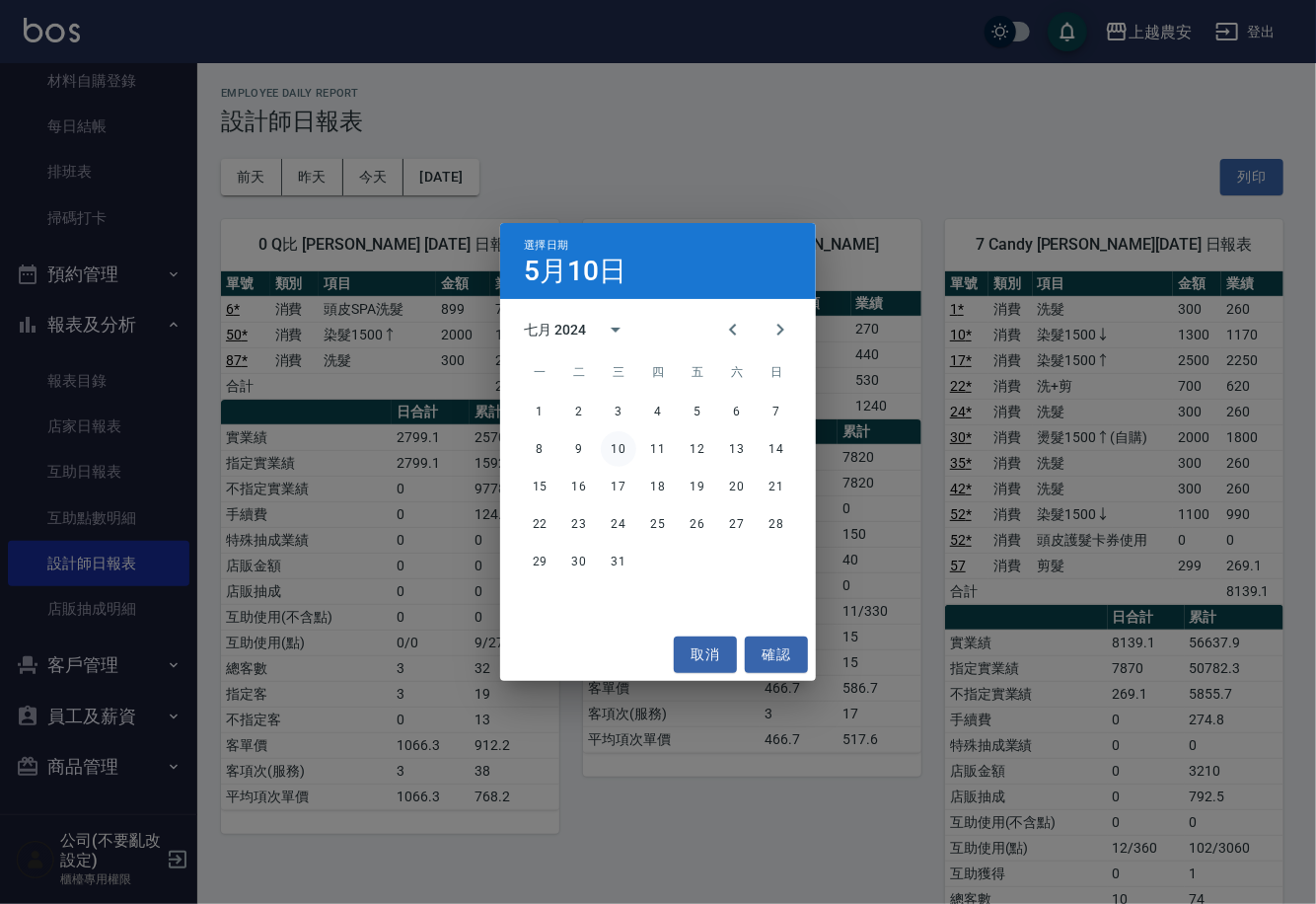 click on "10" at bounding box center (619, 449) 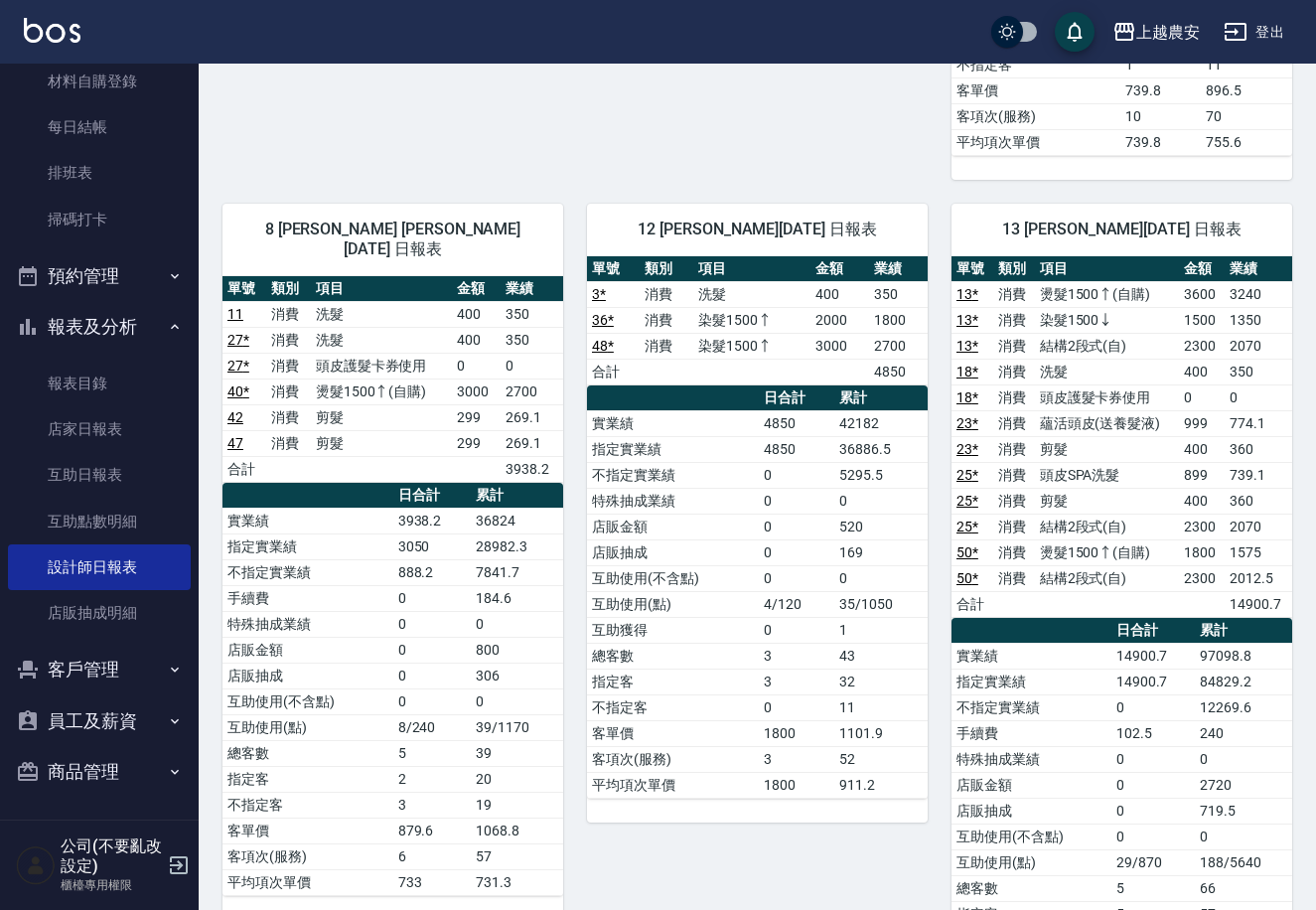 scroll, scrollTop: 859, scrollLeft: 0, axis: vertical 